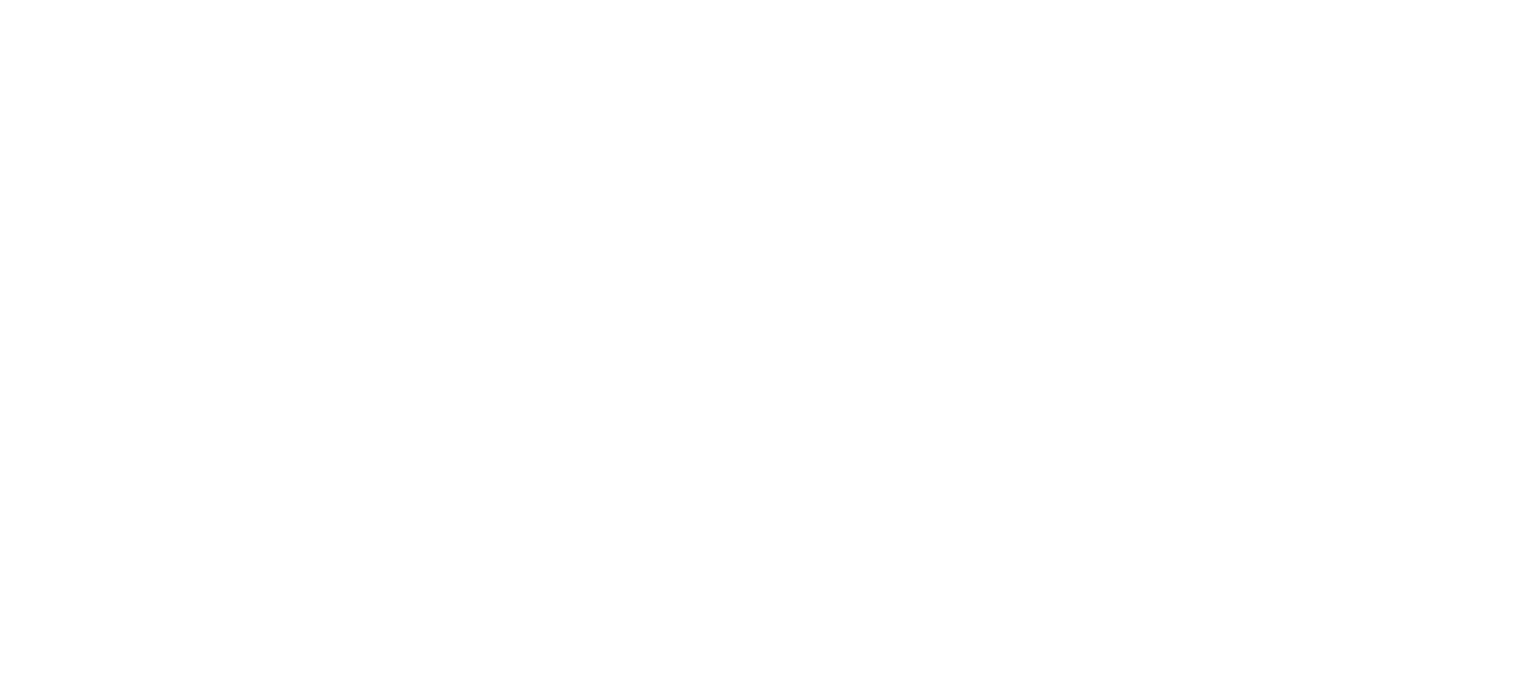scroll, scrollTop: 0, scrollLeft: 0, axis: both 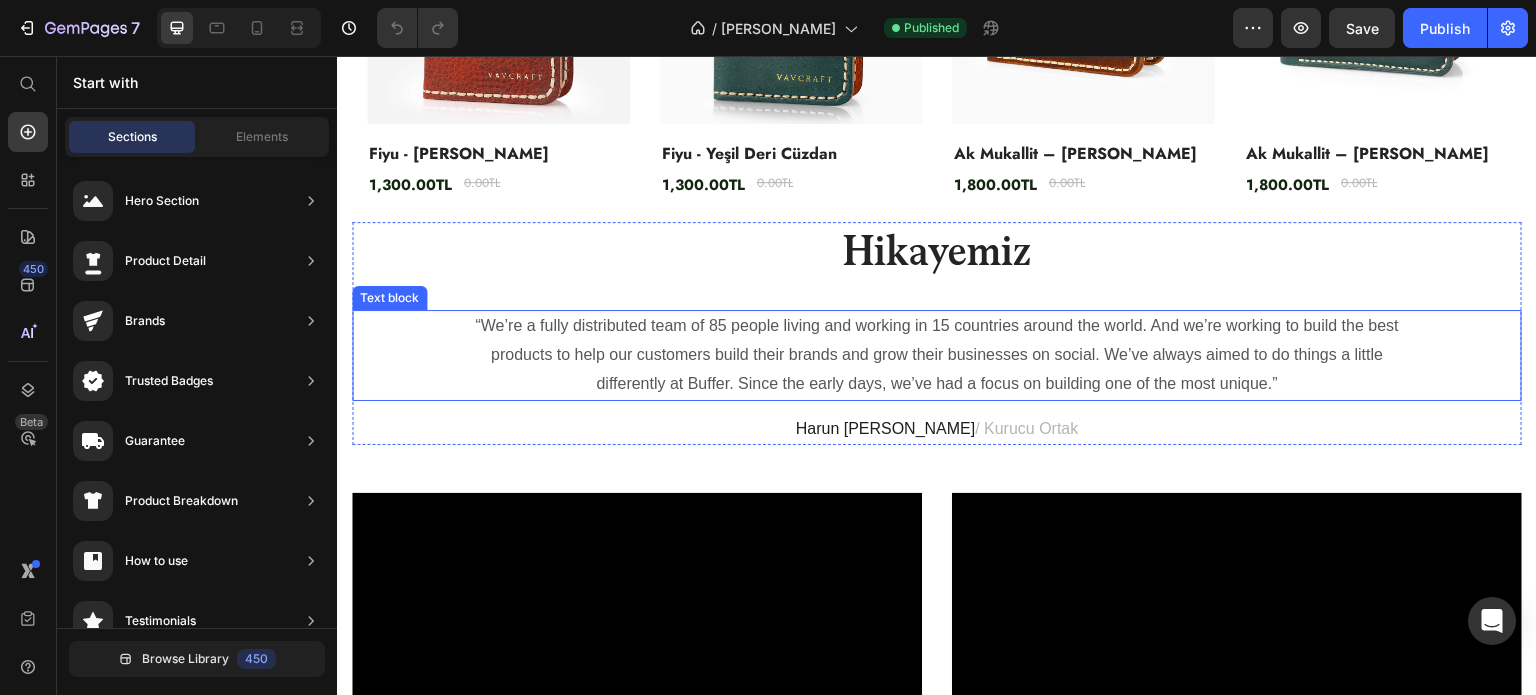 click on "“We’re a fully distributed team of 85 people living and working in 15 countries around the world. And we’re working to build the best products to help our customers build their brands and grow their businesses on social. We’ve always aimed to do things a little differently at Buffer. Since the early days, we’ve had a focus on building one of the most unique.”" at bounding box center (937, 355) 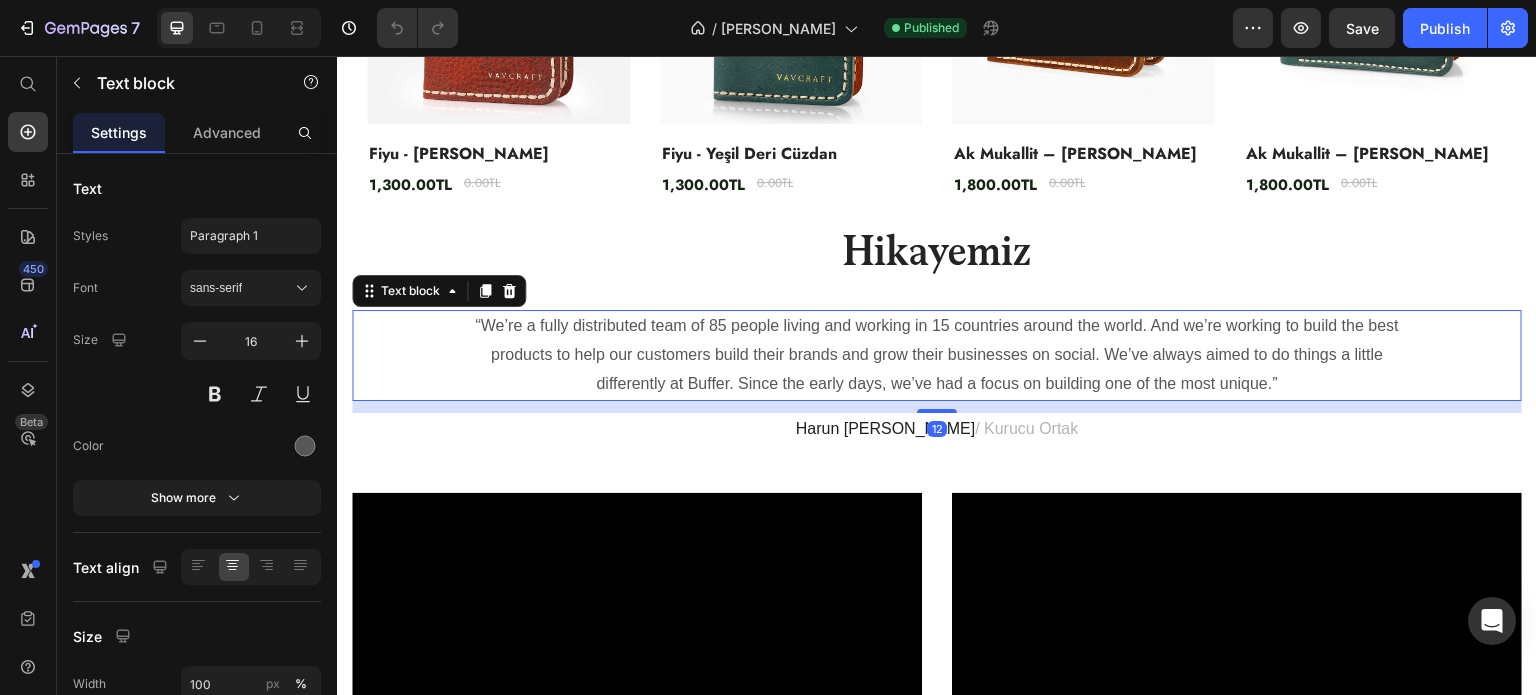 click on "“We’re a fully distributed team of 85 people living and working in 15 countries around the world. And we’re working to build the best products to help our customers build their brands and grow their businesses on social. We’ve always aimed to do things a little differently at Buffer. Since the early days, we’ve had a focus on building one of the most unique.”" at bounding box center [937, 355] 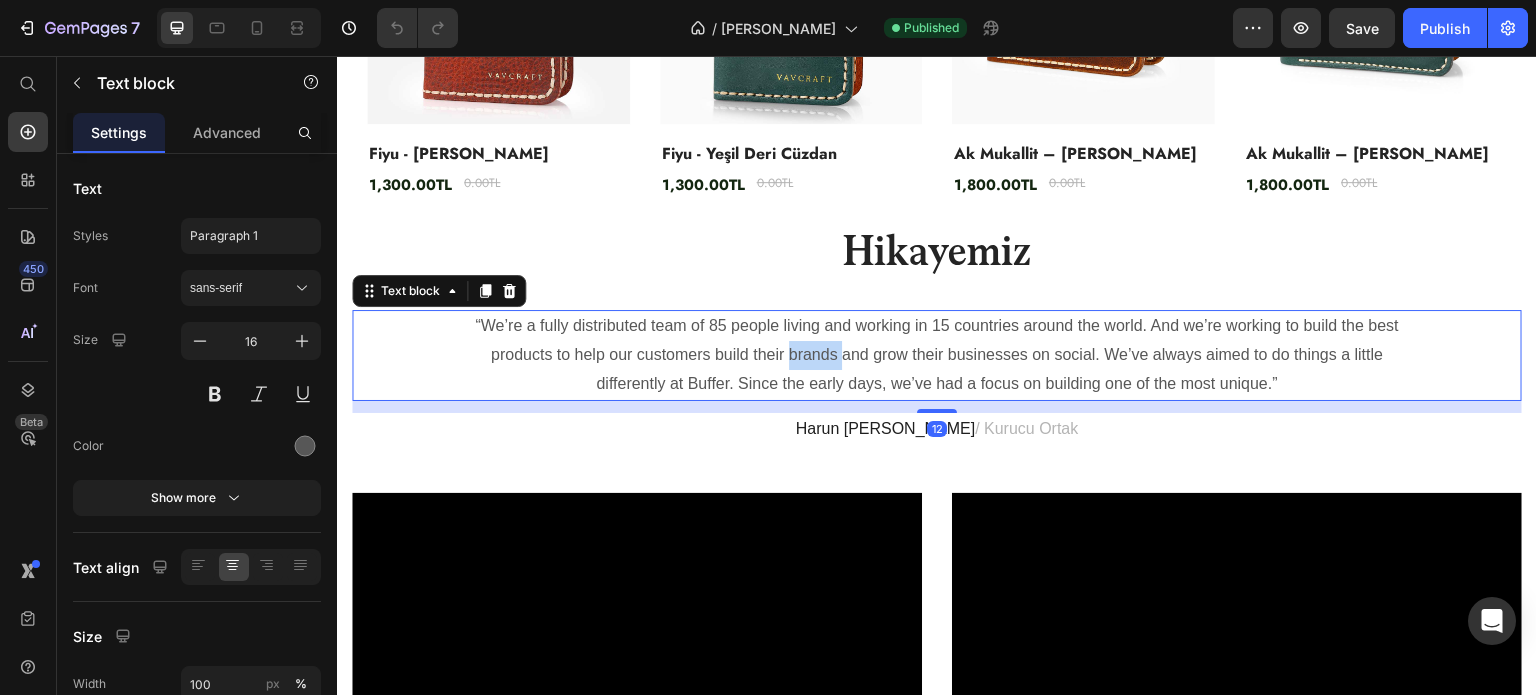 click on "“We’re a fully distributed team of 85 people living and working in 15 countries around the world. And we’re working to build the best products to help our customers build their brands and grow their businesses on social. We’ve always aimed to do things a little differently at Buffer. Since the early days, we’ve had a focus on building one of the most unique.”" at bounding box center (937, 355) 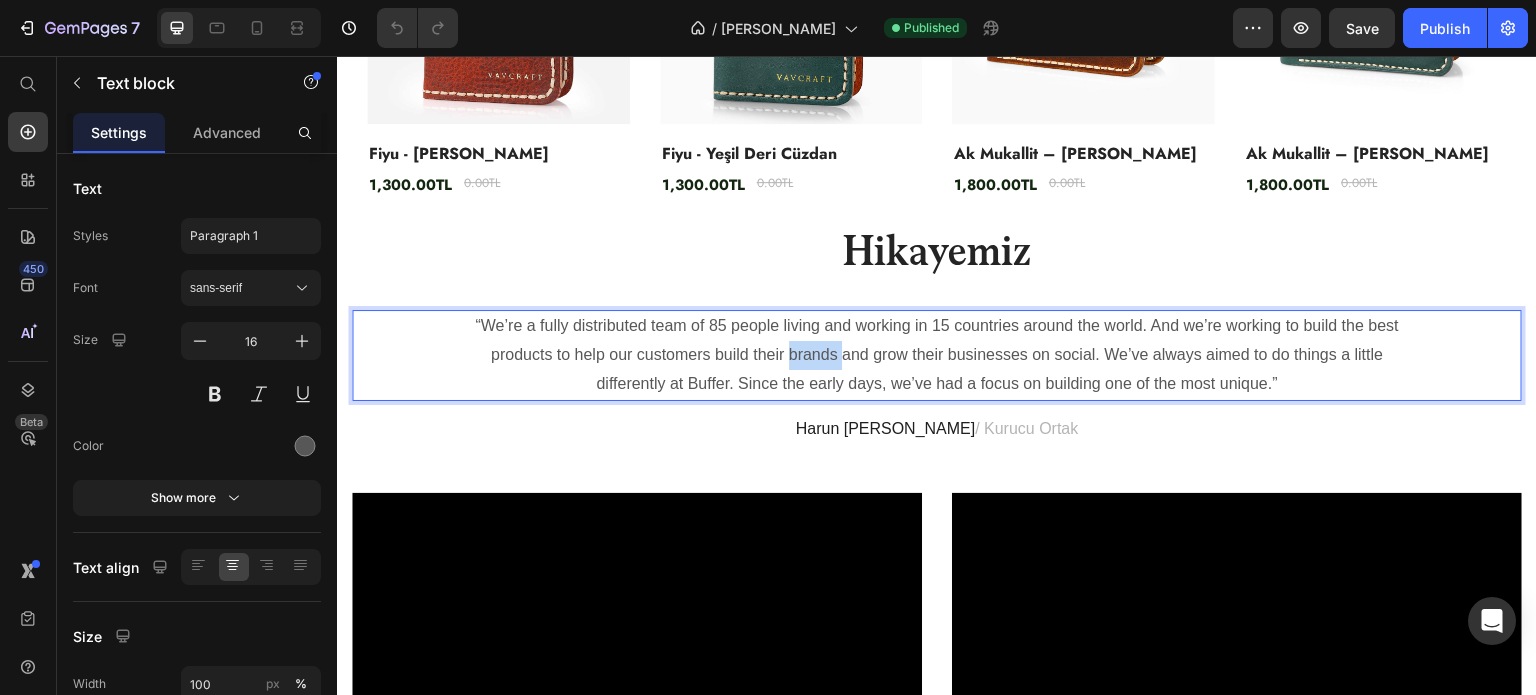 click on "“We’re a fully distributed team of 85 people living and working in 15 countries around the world. And we’re working to build the best products to help our customers build their brands and grow their businesses on social. We’ve always aimed to do things a little differently at Buffer. Since the early days, we’ve had a focus on building one of the most unique.”" at bounding box center (937, 355) 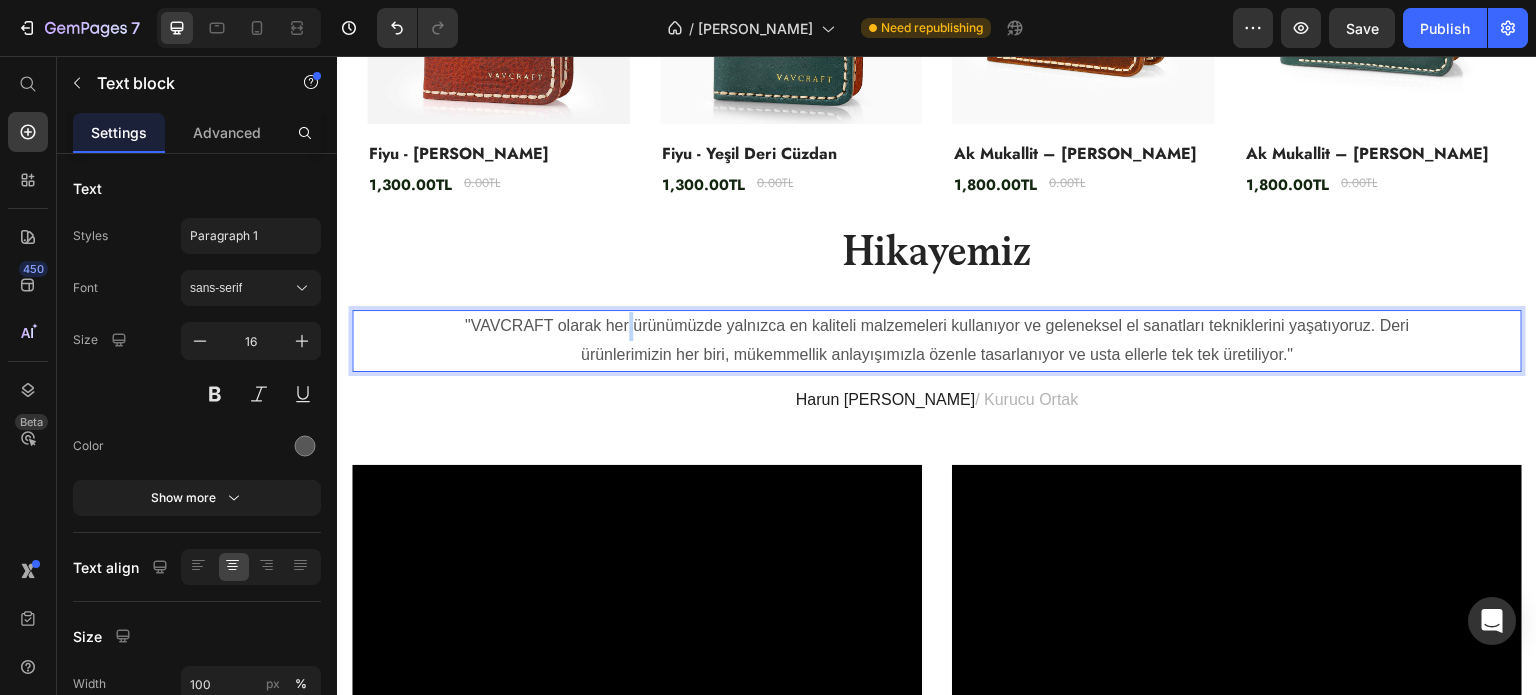 click on ""VAVCRAFT olarak her ürünümüzde yalnızca en kaliteli malzemeleri kullanıyor ve geleneksel el sanatları tekniklerini yaşatıyoruz. Deri ürünlerimizin her biri, mükemmellik anlayışımızla özenle tasarlanıyor ve usta ellerle tek tek üretiliyor."" at bounding box center [937, 341] 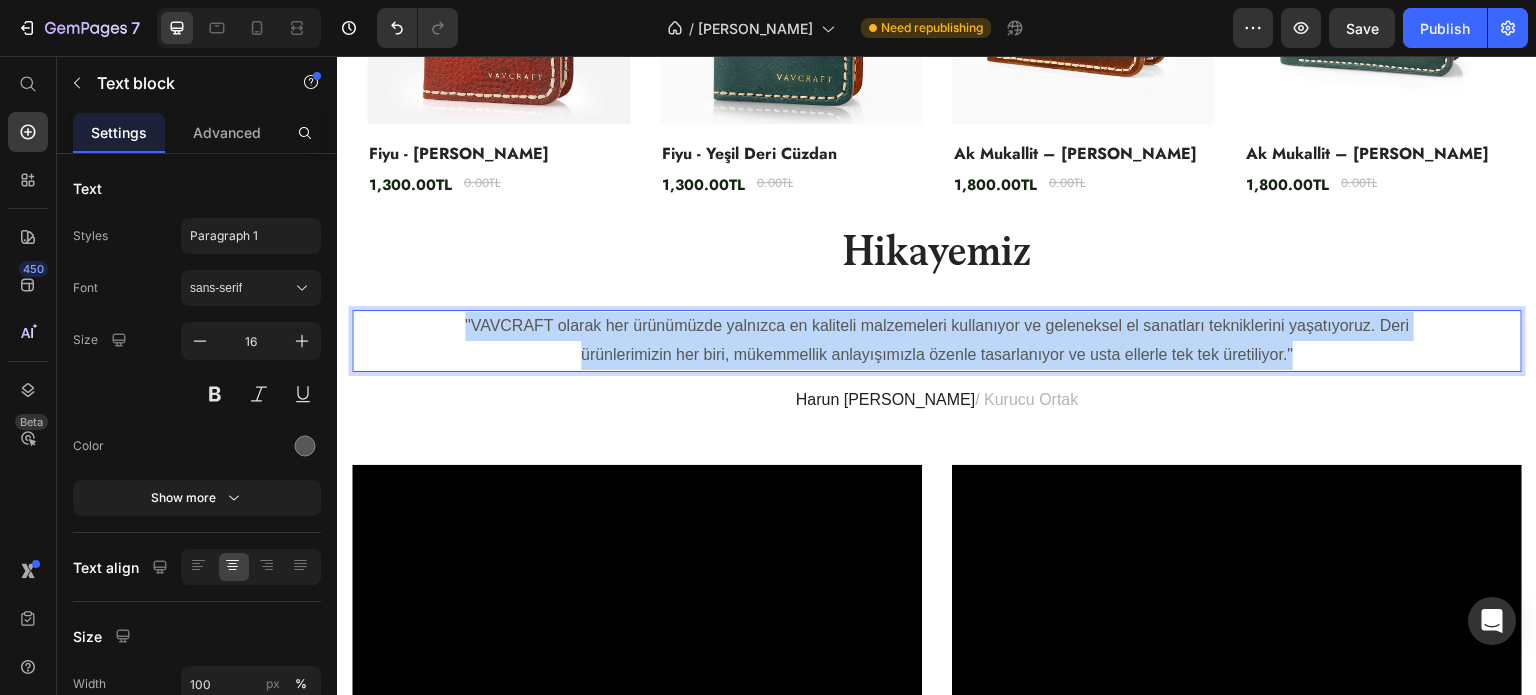 click on ""VAVCRAFT olarak her ürünümüzde yalnızca en kaliteli malzemeleri kullanıyor ve geleneksel el sanatları tekniklerini yaşatıyoruz. Deri ürünlerimizin her biri, mükemmellik anlayışımızla özenle tasarlanıyor ve usta ellerle tek tek üretiliyor."" at bounding box center (937, 341) 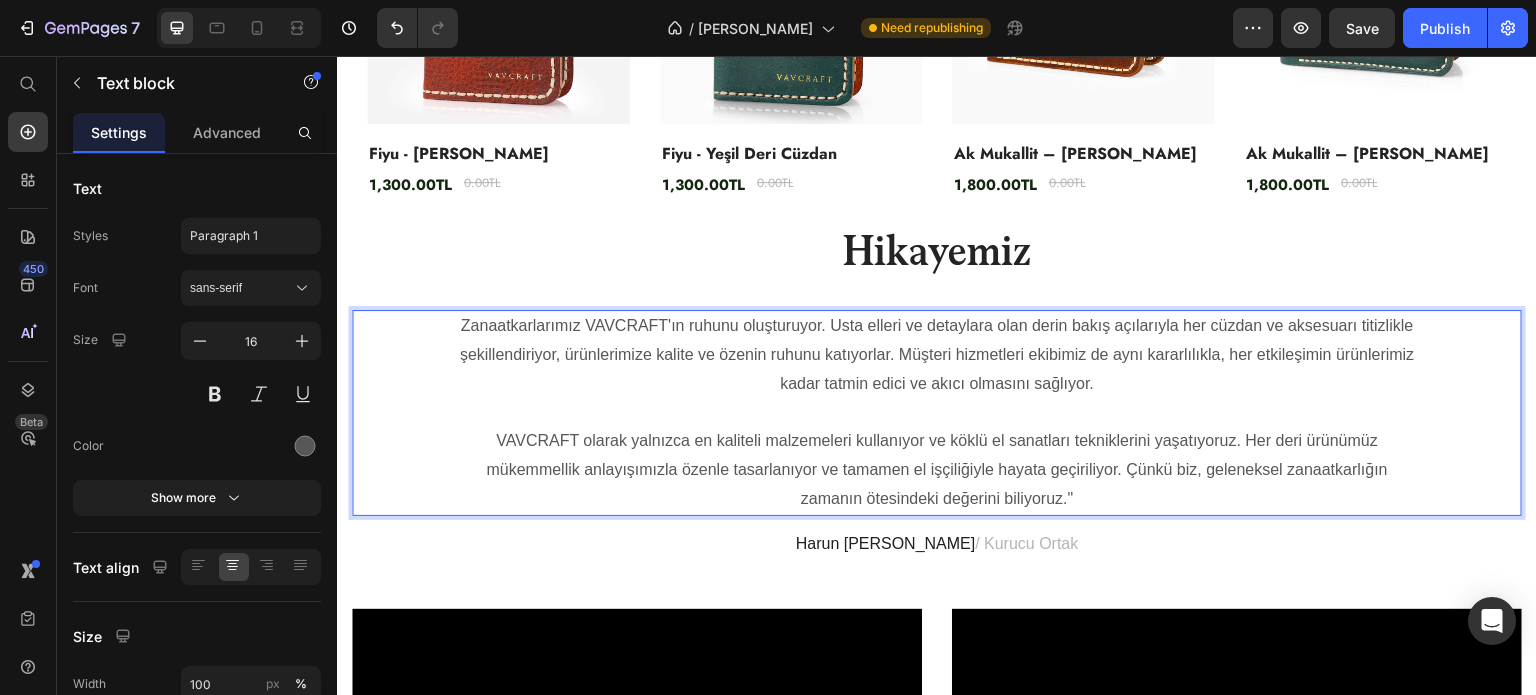 click on "Zanaatkarlarımız VAVCRAFT'ın ruhunu oluşturuyor. Usta elleri ve detaylara olan derin bakış açılarıyla her cüzdan ve aksesuarı titizlikle şekillendiriyor, ürünlerimize kalite ve özenin ruhunu katıyorlar. Müşteri hizmetleri ekibimiz de aynı kararlılıkla, her etkileşimin ürünlerimiz kadar tatmin edici ve akıcı olmasını sağlıyor. VAVCRAFT olarak yalnızca en kaliteli malzemeleri kullanıyor ve köklü el sanatları tekniklerini yaşatıyoruz. Her deri ürünümüz mükemmellik anlayışımızla özenle tasarlanıyor ve tamamen el işçiliğiyle hayata geçiriliyor. Çünkü biz, geleneksel zanaatkarlığın zamanın ötesindeki değerini biliyoruz." Text block   12" at bounding box center [937, 413] 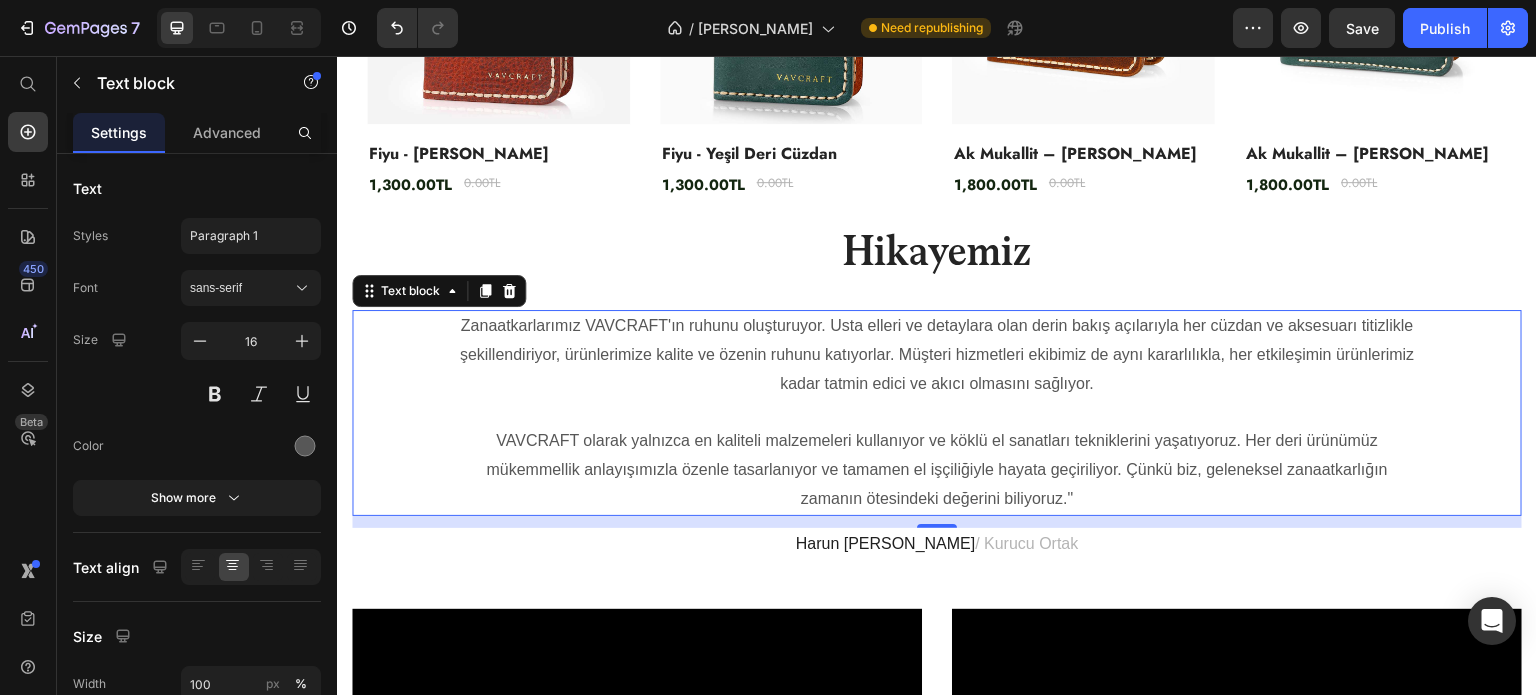 click on "Zanaatkarlarımız VAVCRAFT'ın ruhunu oluşturuyor. Usta elleri ve detaylara olan derin bakış açılarıyla her cüzdan ve aksesuarı titizlikle şekillendiriyor, ürünlerimize kalite ve özenin ruhunu katıyorlar. Müşteri hizmetleri ekibimiz de aynı kararlılıkla, her etkileşimin ürünlerimiz kadar tatmin edici ve akıcı olmasını sağlıyor." at bounding box center (937, 355) 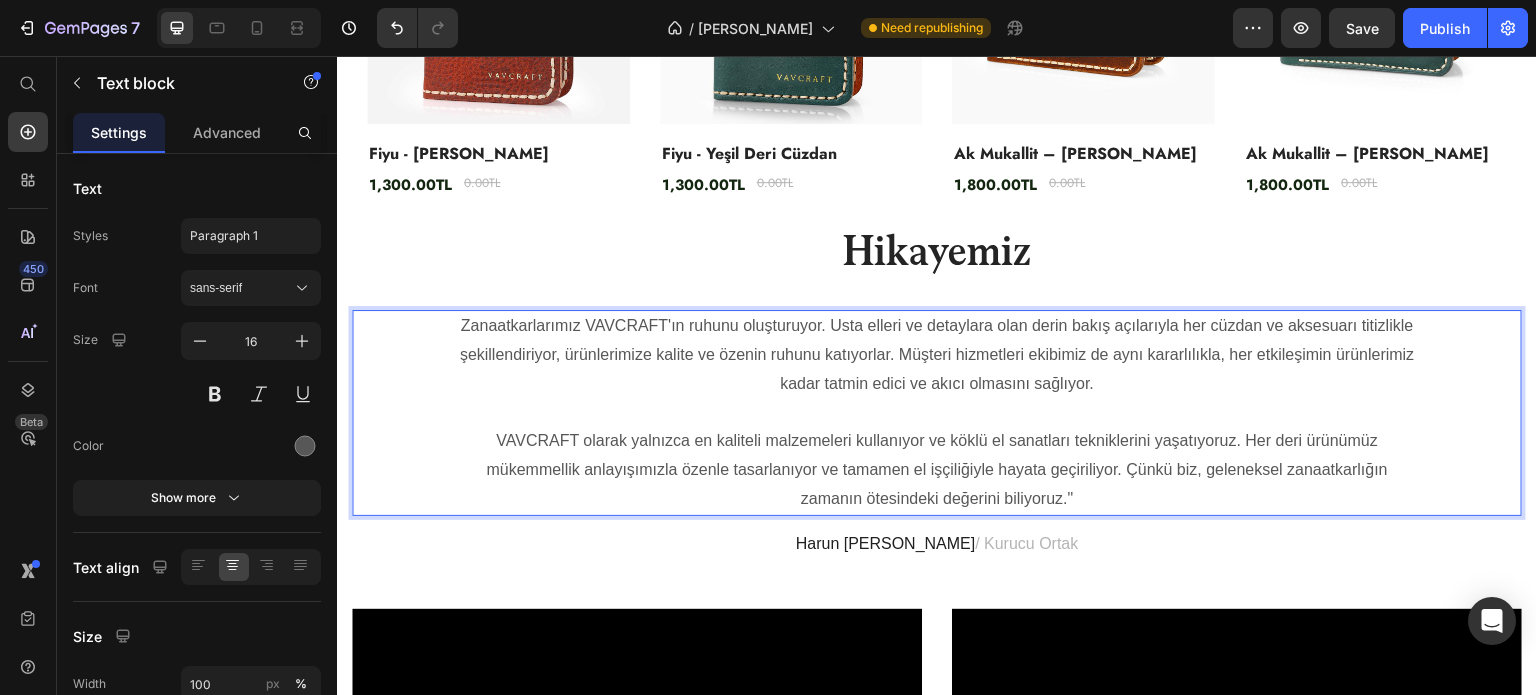 click on "Zanaatkarlarımız VAVCRAFT'ın ruhunu oluşturuyor. Usta elleri ve detaylara olan derin bakış açılarıyla her cüzdan ve aksesuarı titizlikle şekillendiriyor, ürünlerimize kalite ve özenin ruhunu katıyorlar. Müşteri hizmetleri ekibimiz de aynı kararlılıkla, her etkileşimin ürünlerimiz kadar tatmin edici ve akıcı olmasını sağlıyor." at bounding box center [937, 355] 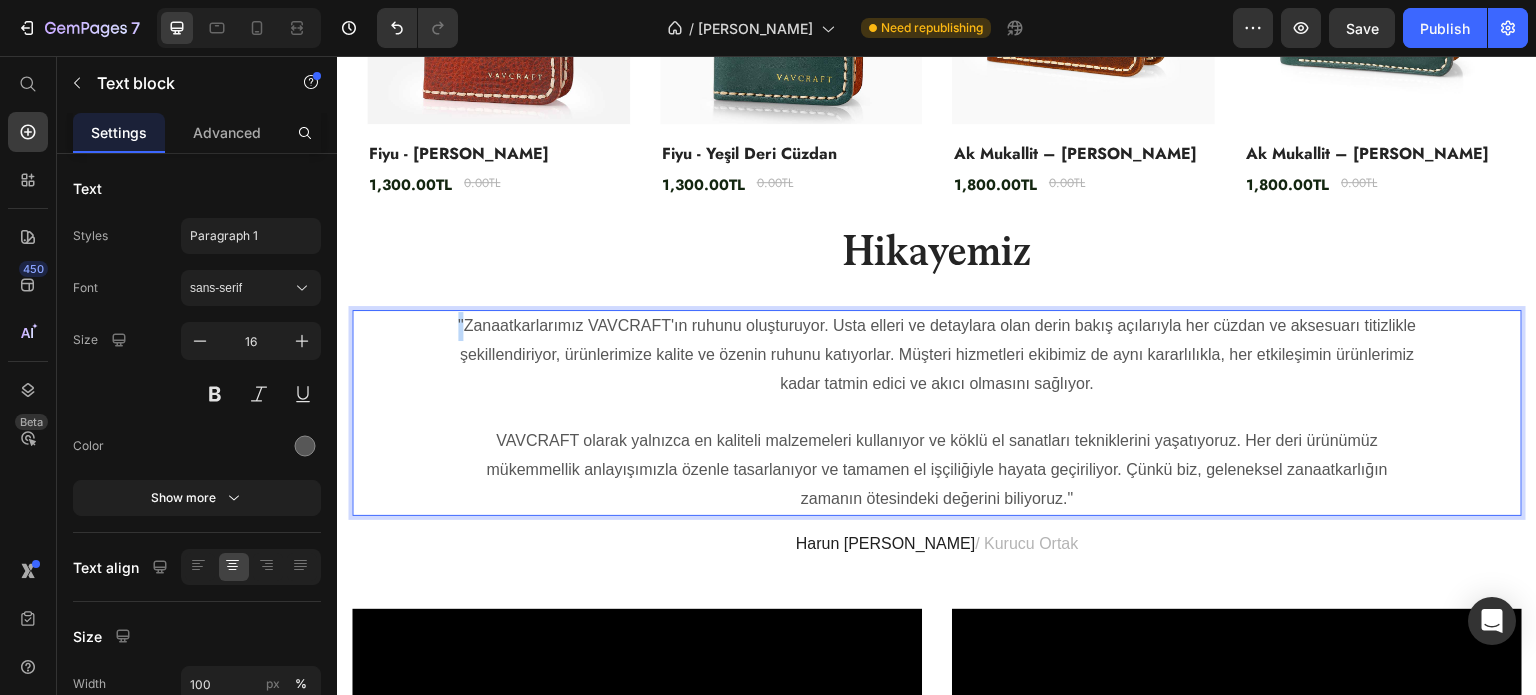 drag, startPoint x: 486, startPoint y: 342, endPoint x: 473, endPoint y: 342, distance: 13 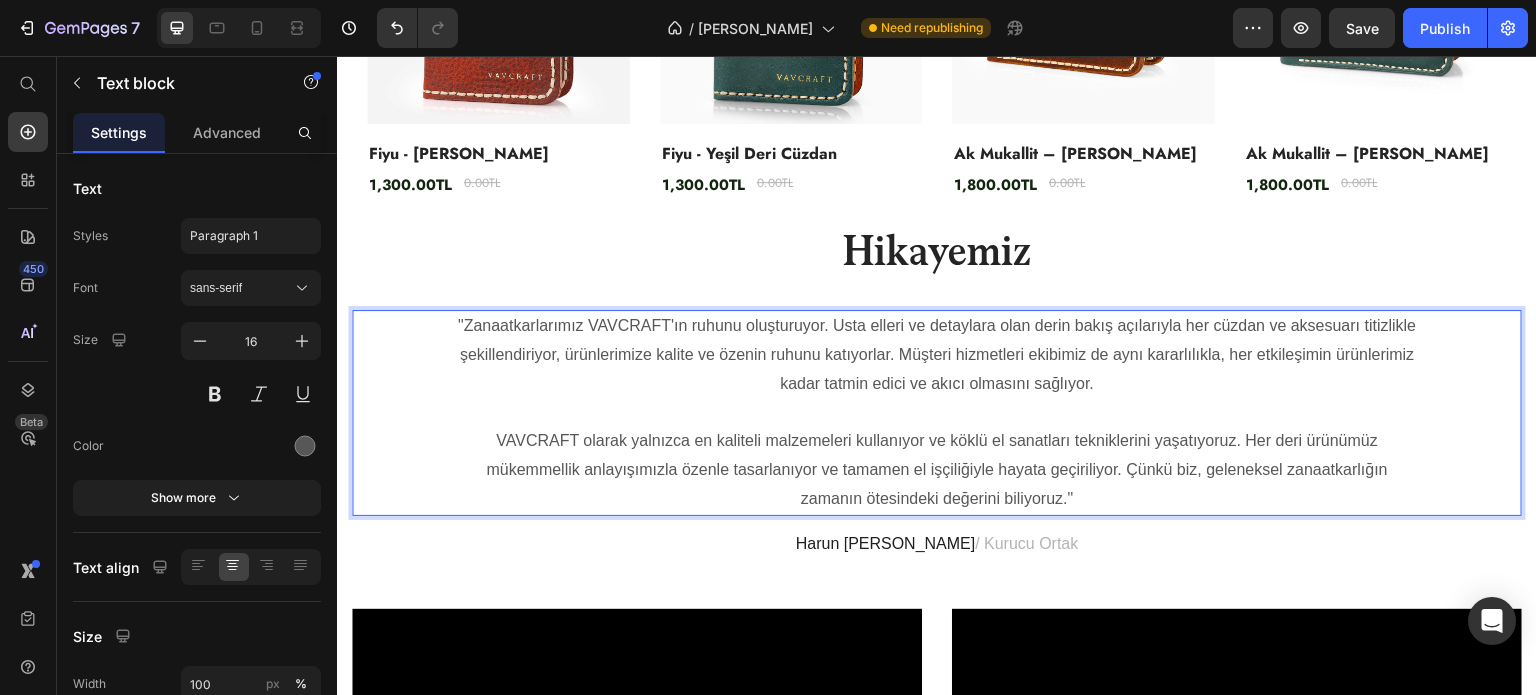 click on "VAVCRAFT olarak yalnızca en kaliteli malzemeleri kullanıyor ve köklü el sanatları tekniklerini yaşatıyoruz. Her deri ürünümüz mükemmellik anlayışımızla özenle tasarlanıyor ve tamamen el işçiliğiyle hayata geçiriliyor. Çünkü biz, geleneksel zanaatkarlığın zamanın ötesindeki değerini biliyoruz."" at bounding box center [937, 470] 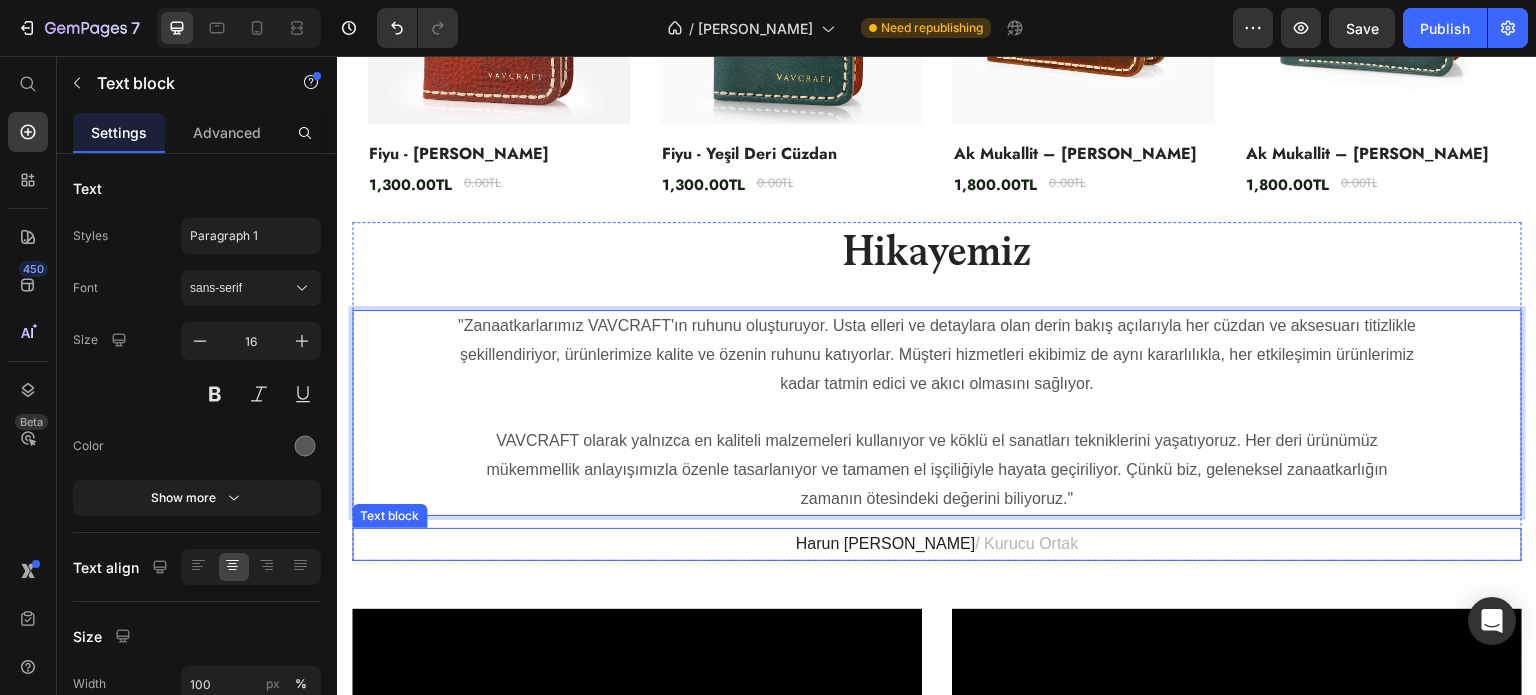 click on "/ Kurucu Ortak" at bounding box center (1026, 543) 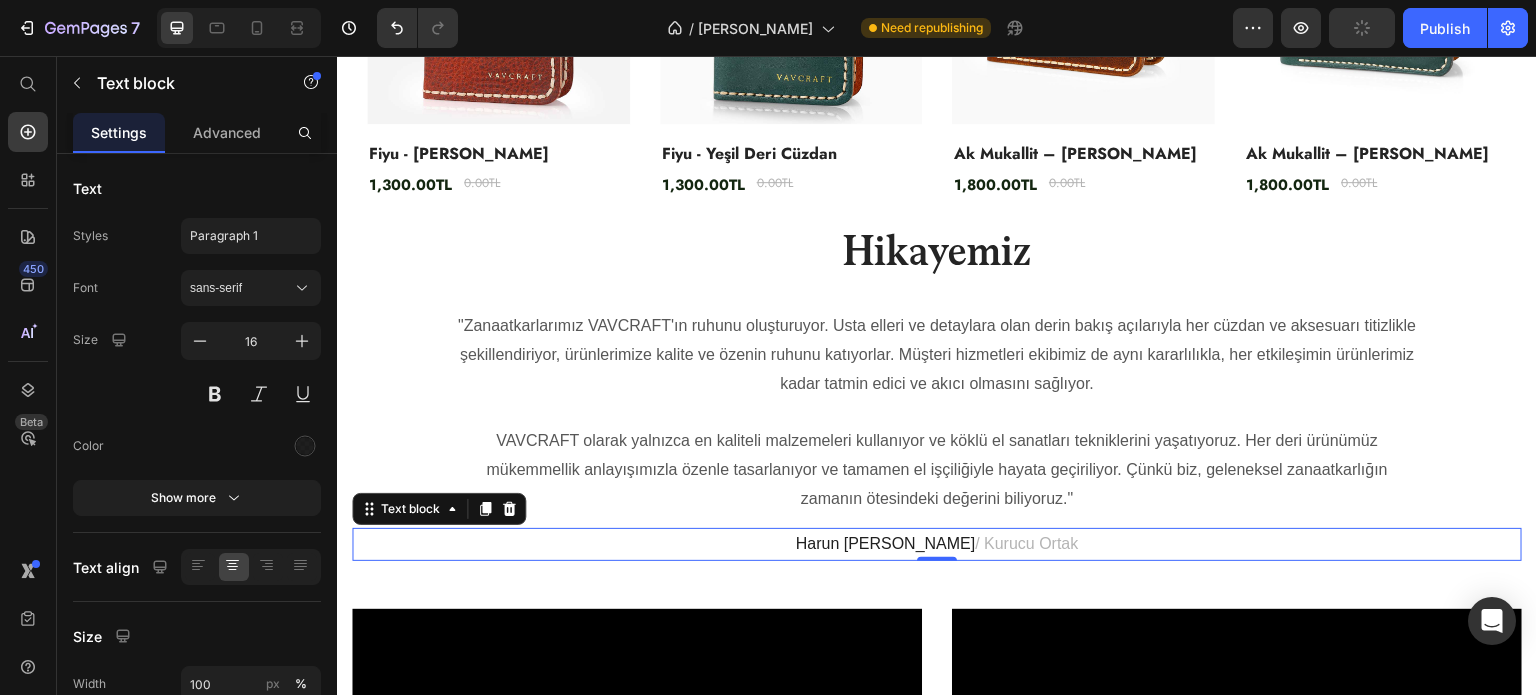 click on "/ Kurucu Ortak" at bounding box center (1026, 543) 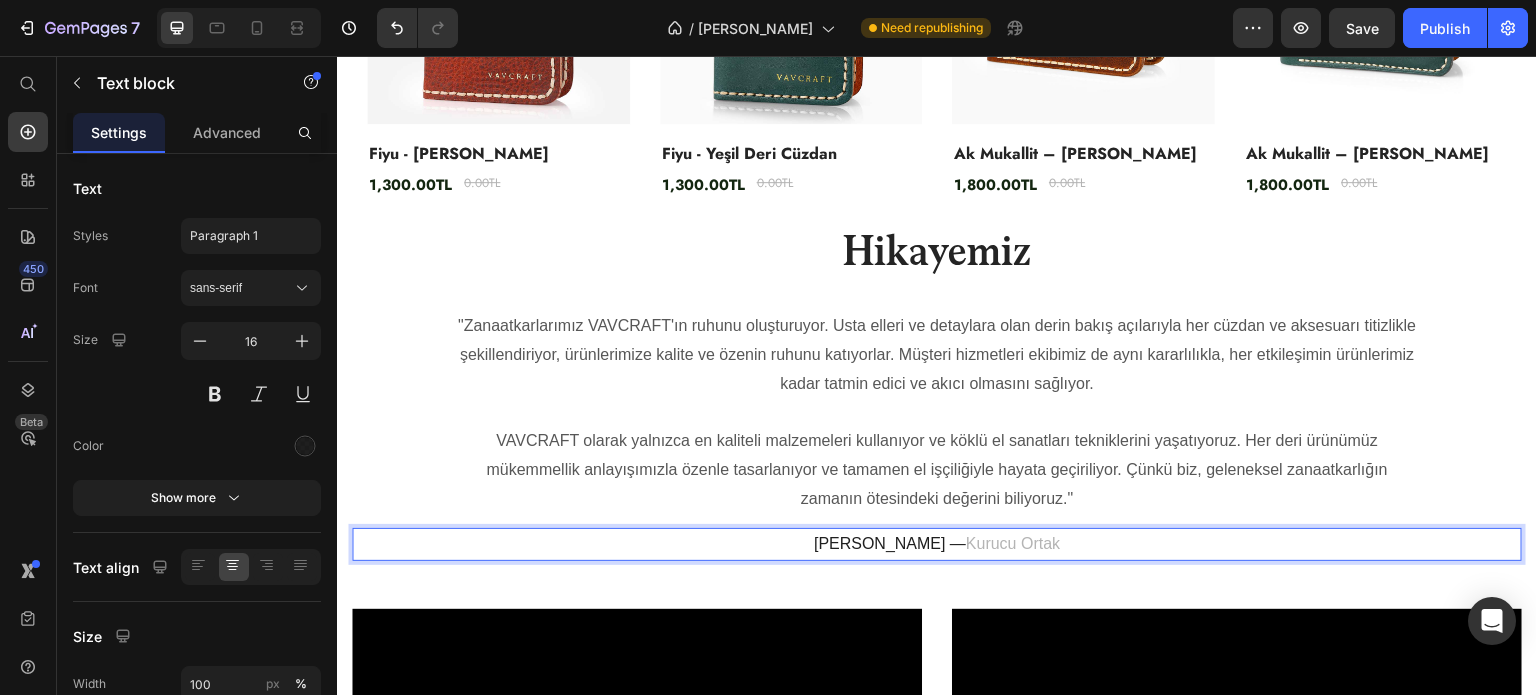 drag, startPoint x: 930, startPoint y: 563, endPoint x: 946, endPoint y: 564, distance: 16.03122 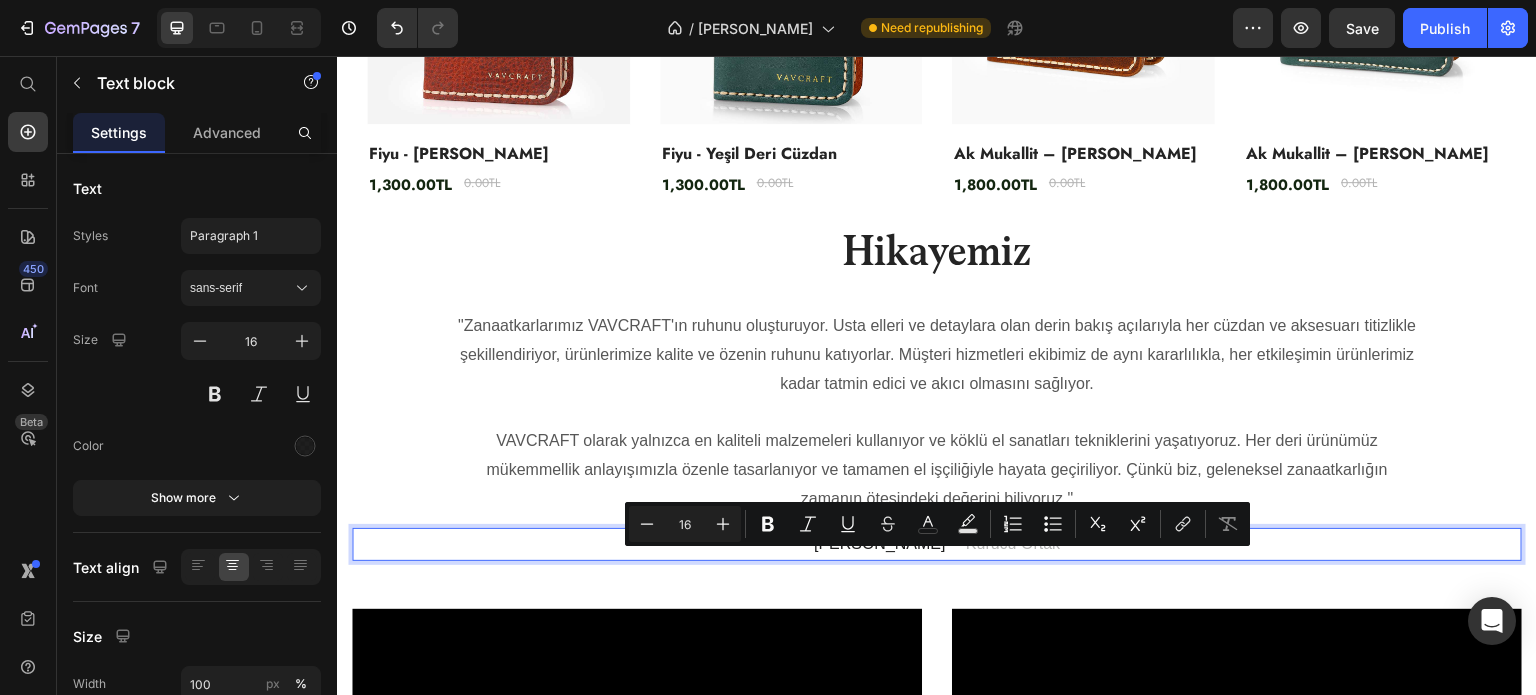 drag, startPoint x: 962, startPoint y: 565, endPoint x: 974, endPoint y: 565, distance: 12 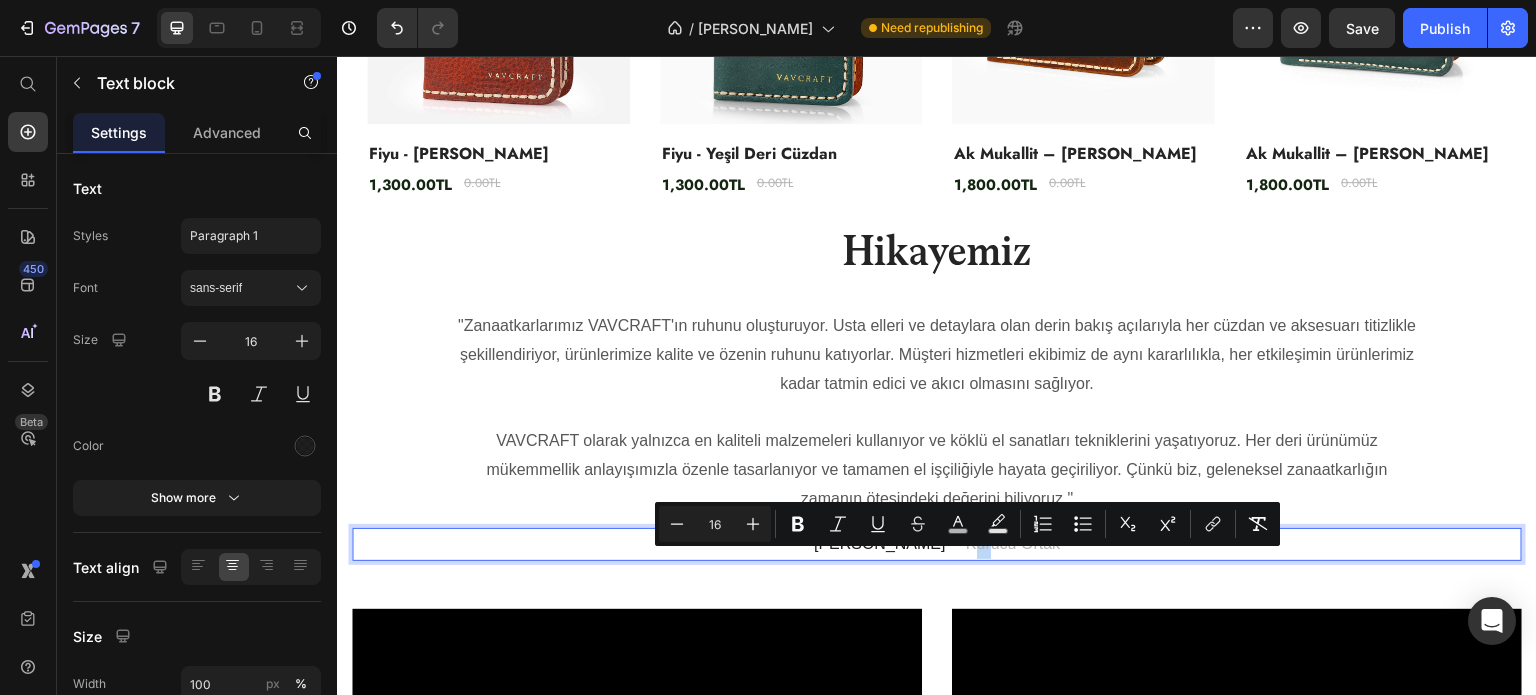 click on "Kurucu Ortak" at bounding box center (1013, 543) 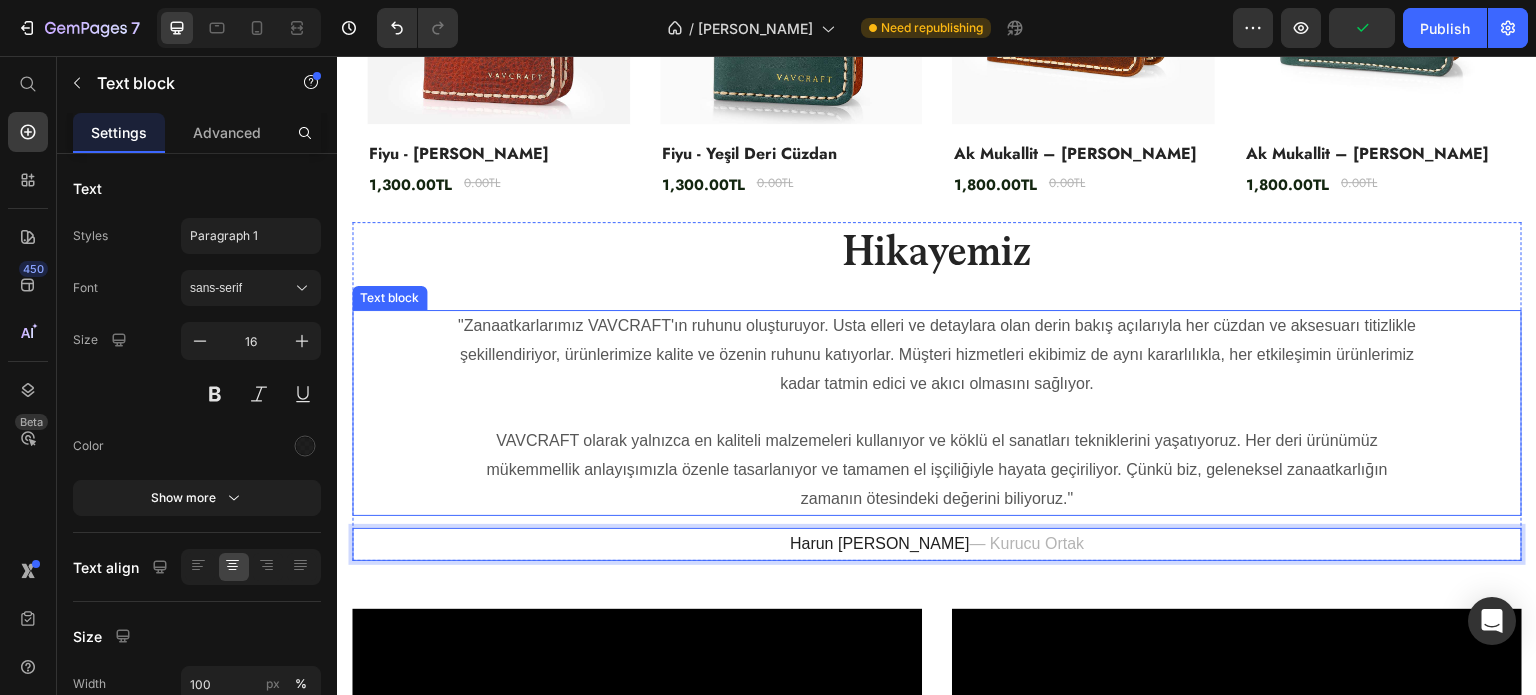 click on ""Zanaatkarlarımız VAVCRAFT'ın ruhunu oluşturuyor. Usta elleri ve detaylara olan derin bakış açılarıyla her cüzdan ve aksesuarı titizlikle şekillendiriyor, ürünlerimize kalite ve özenin ruhunu katıyorlar. Müşteri hizmetleri ekibimiz de aynı kararlılıkla, her etkileşimin ürünlerimiz kadar tatmin edici ve akıcı olmasını sağlıyor." at bounding box center (937, 355) 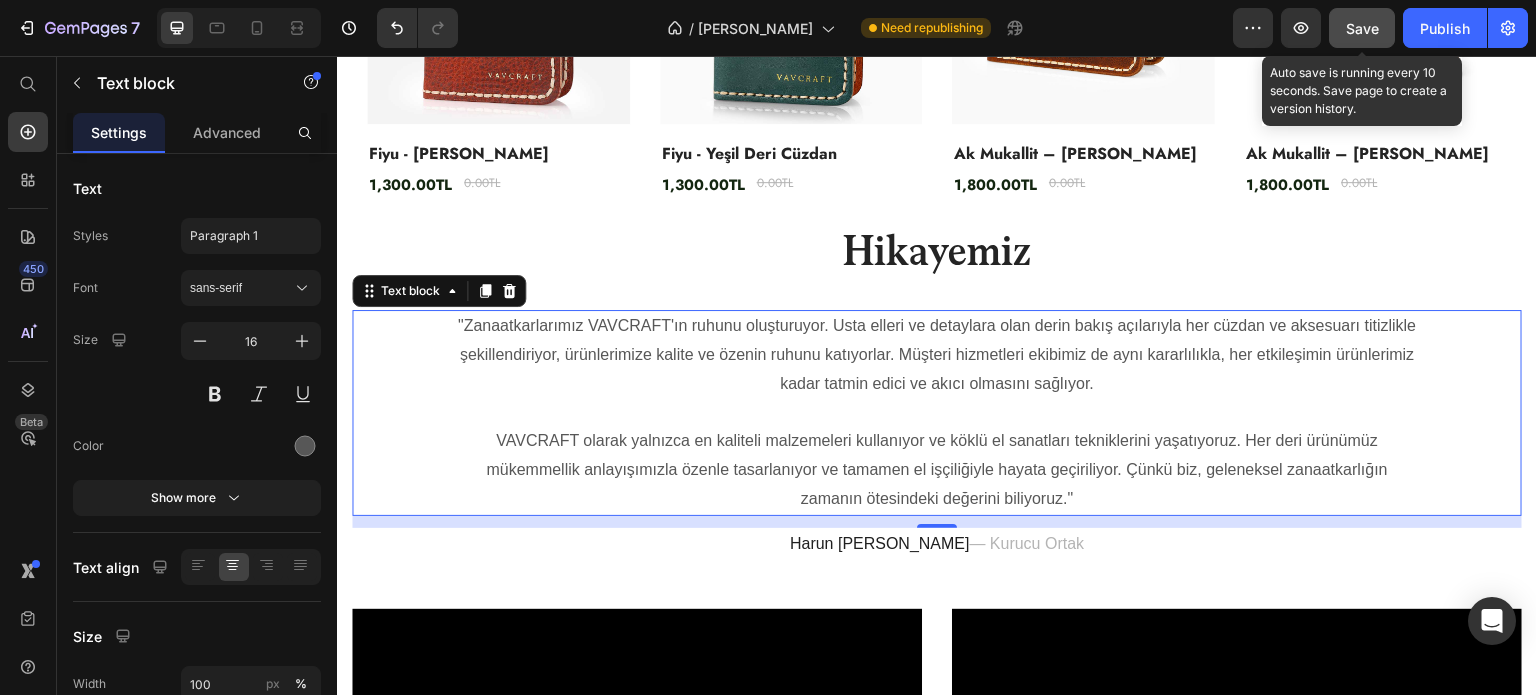 click on "Save" at bounding box center [1362, 28] 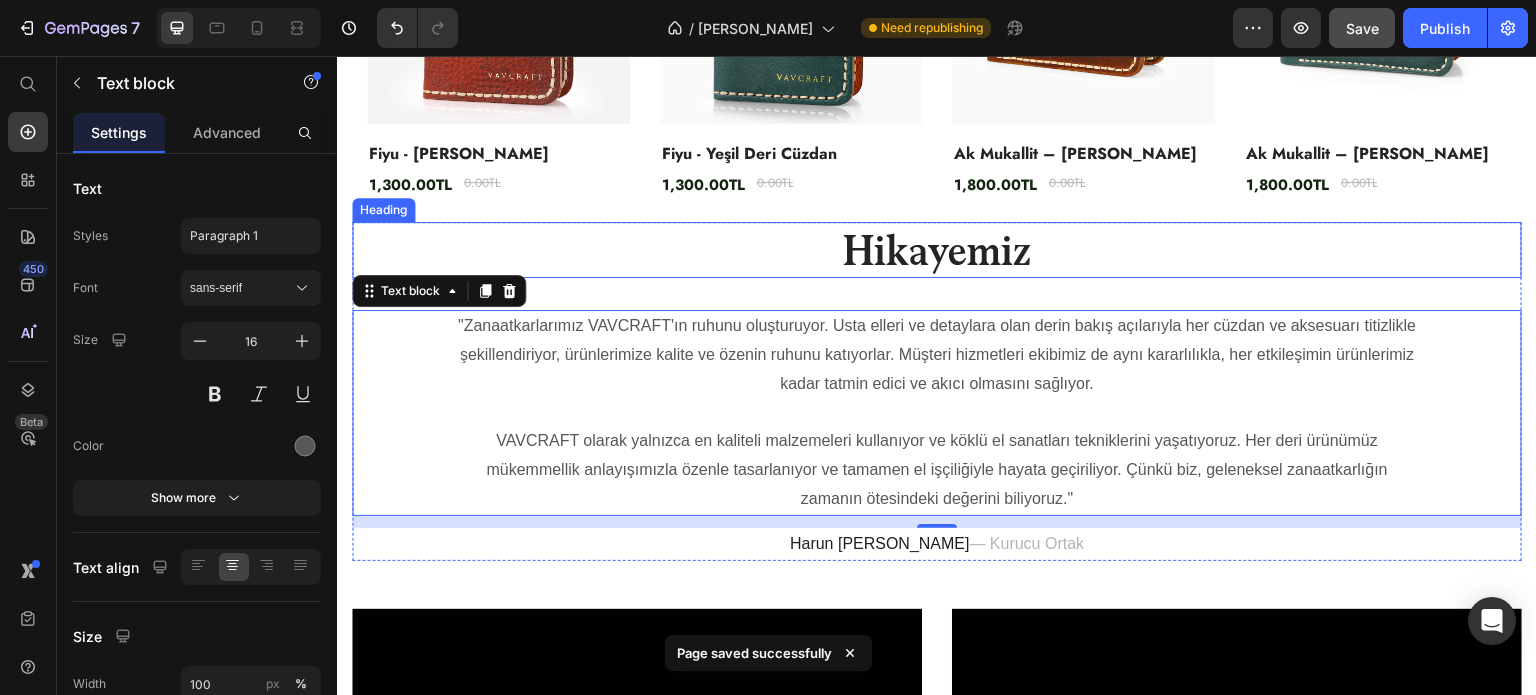 click on "Hikayemiz" at bounding box center (937, 250) 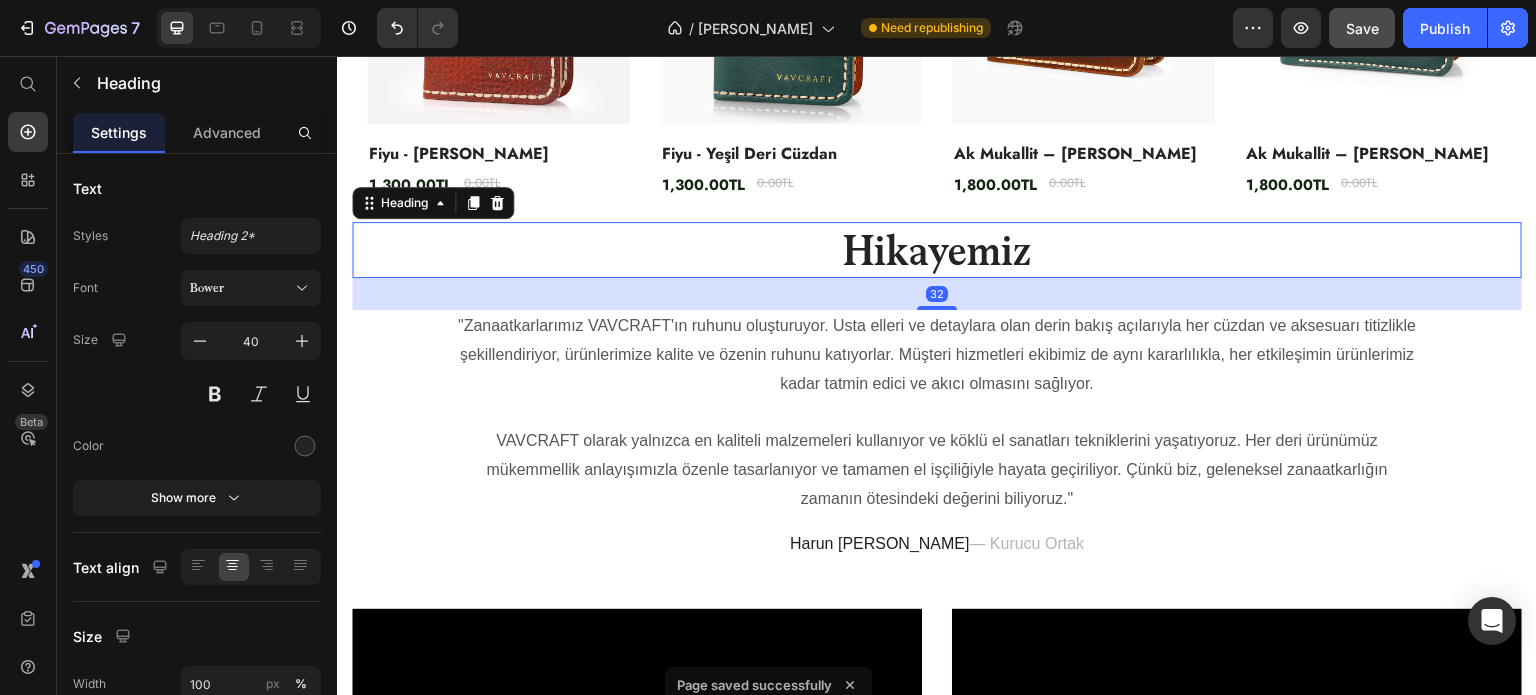 click on "Hikayemiz" at bounding box center (937, 250) 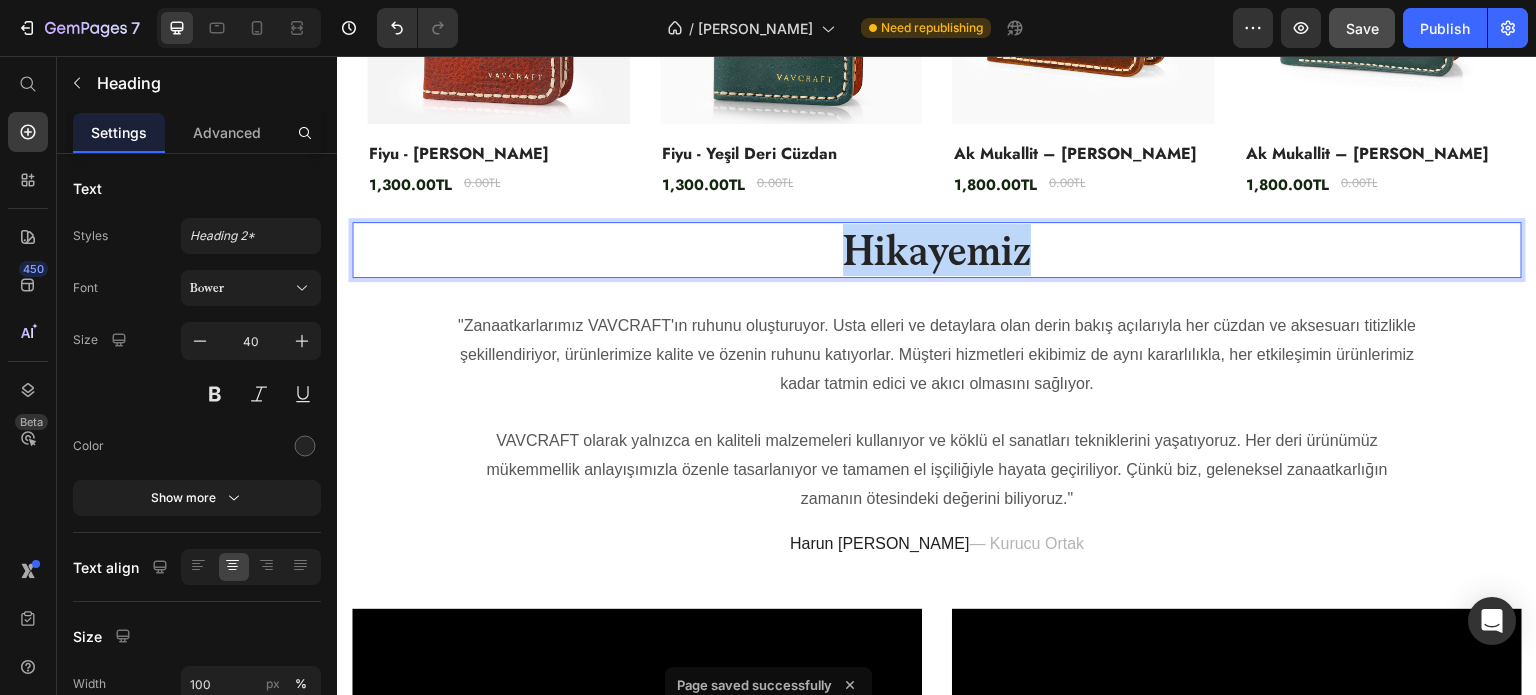 click on "Hikayemiz" at bounding box center (937, 250) 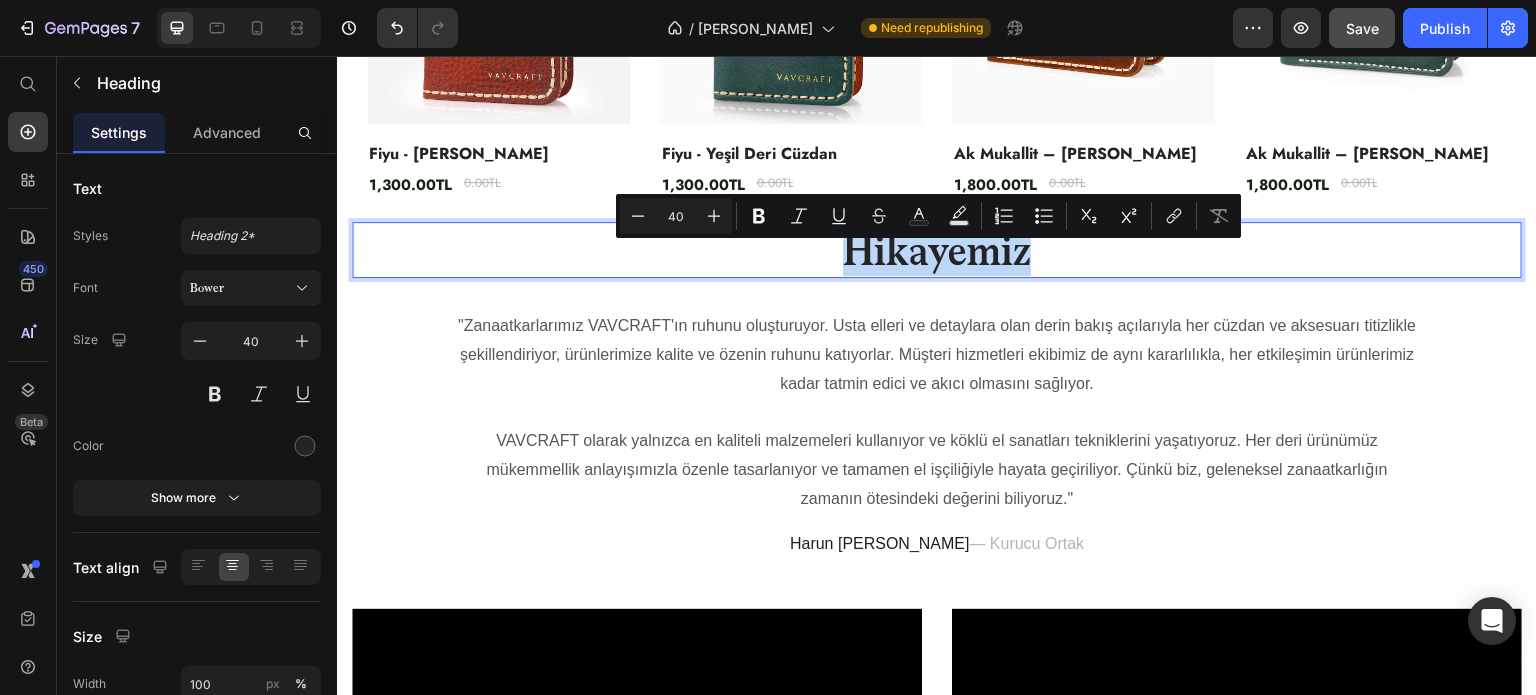 click on "Hikayemiz" at bounding box center [937, 250] 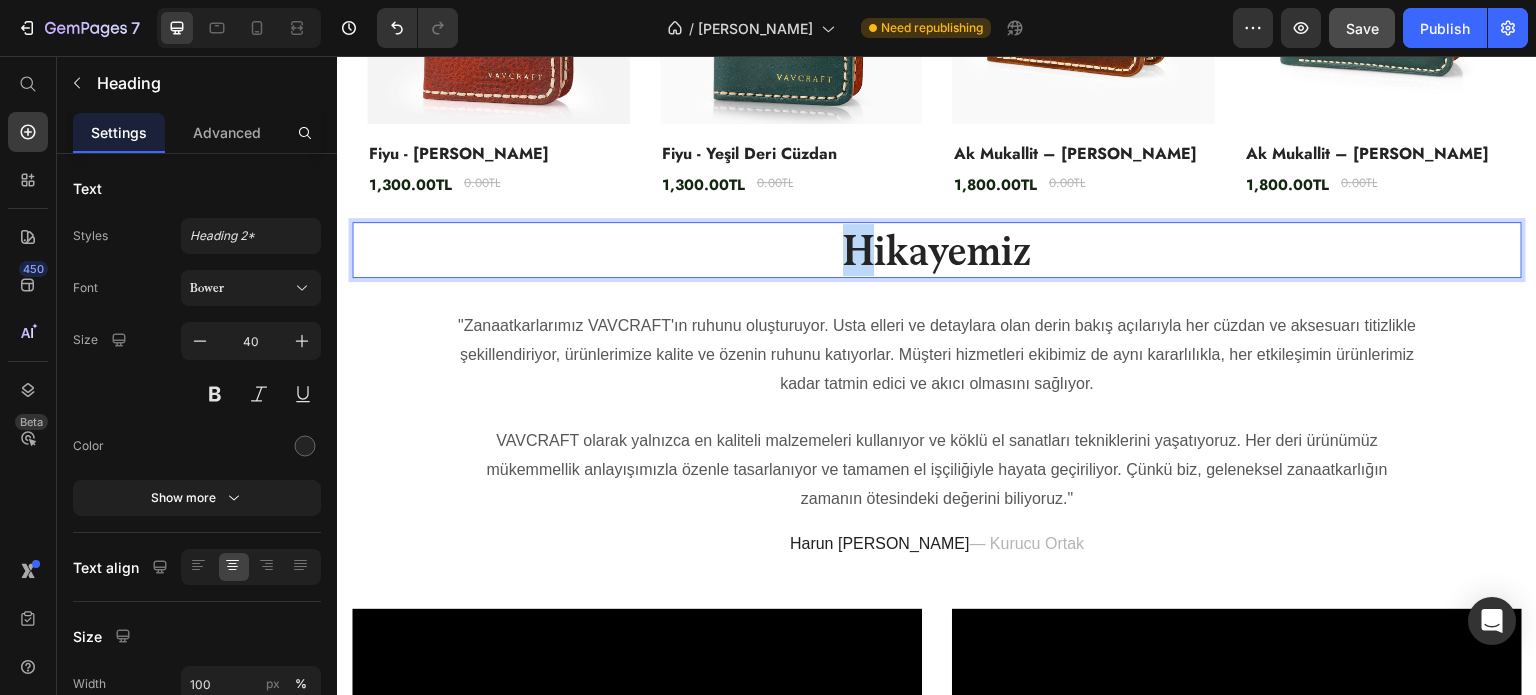 drag, startPoint x: 858, startPoint y: 274, endPoint x: 685, endPoint y: 275, distance: 173.00288 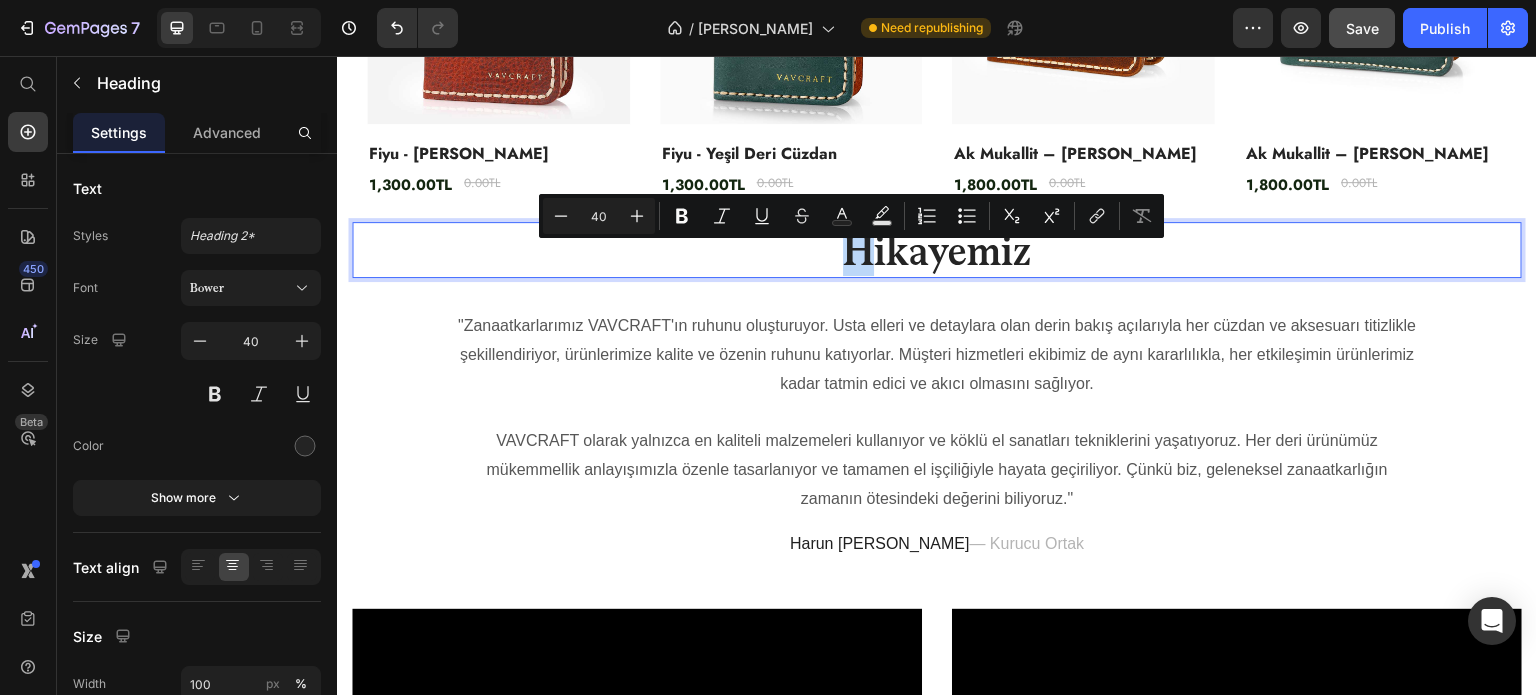 click on "Hikayemiz" at bounding box center (937, 250) 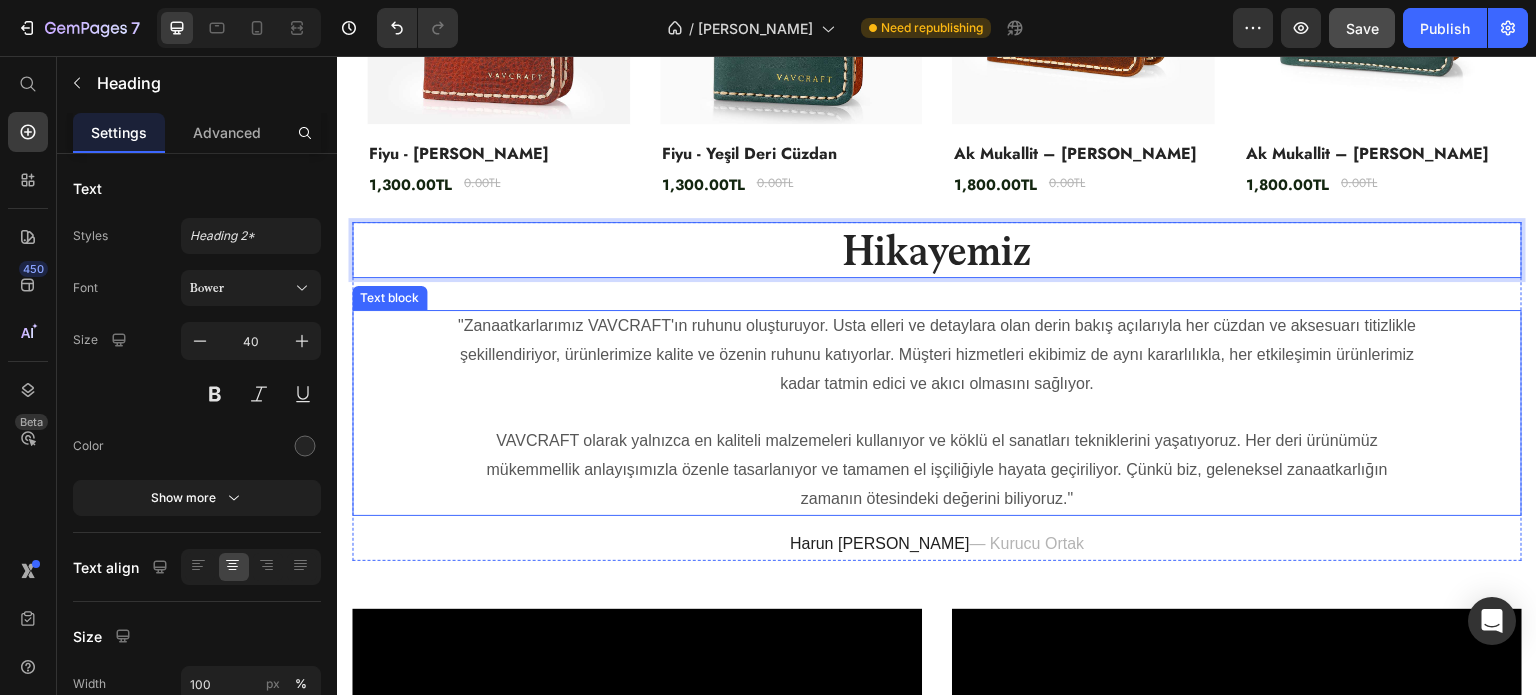 click at bounding box center (937, 413) 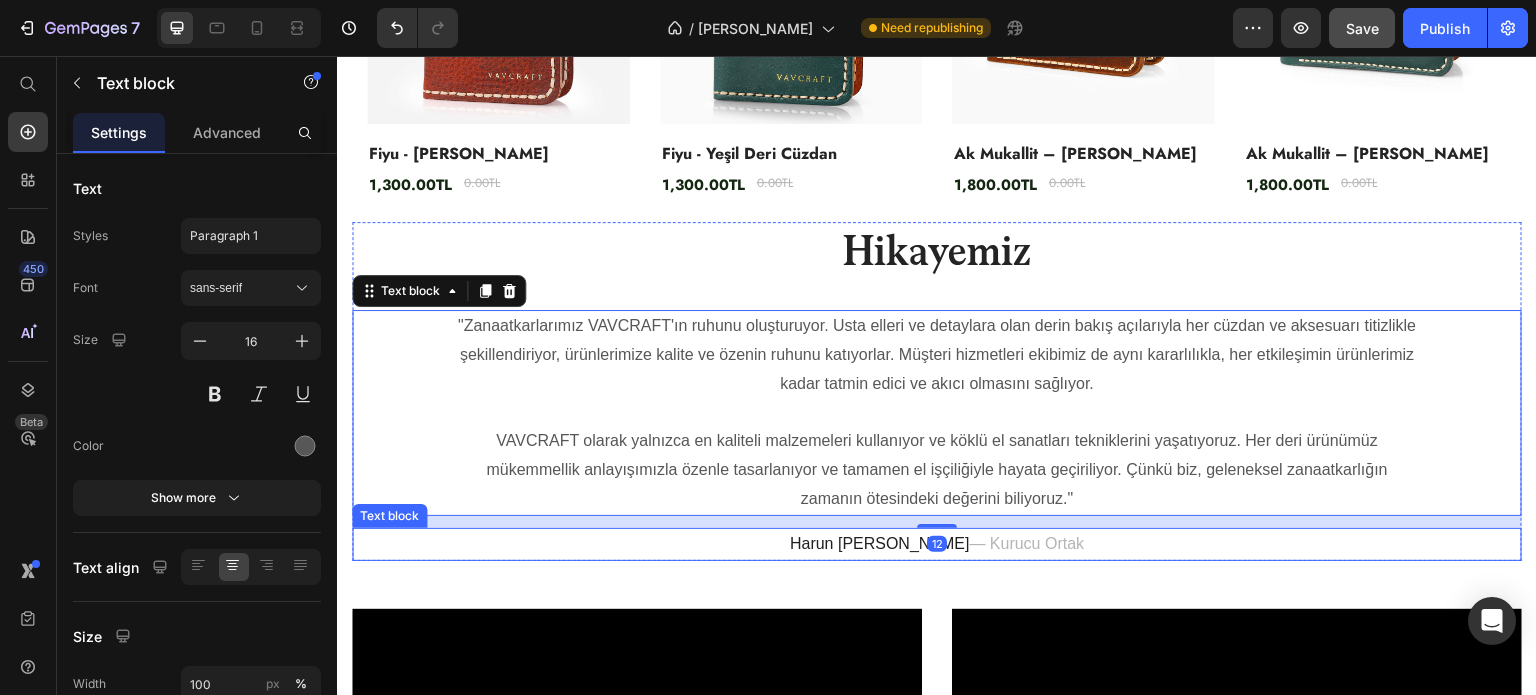 click on "[PERSON_NAME]  — Kurucu Ortak" at bounding box center [937, 544] 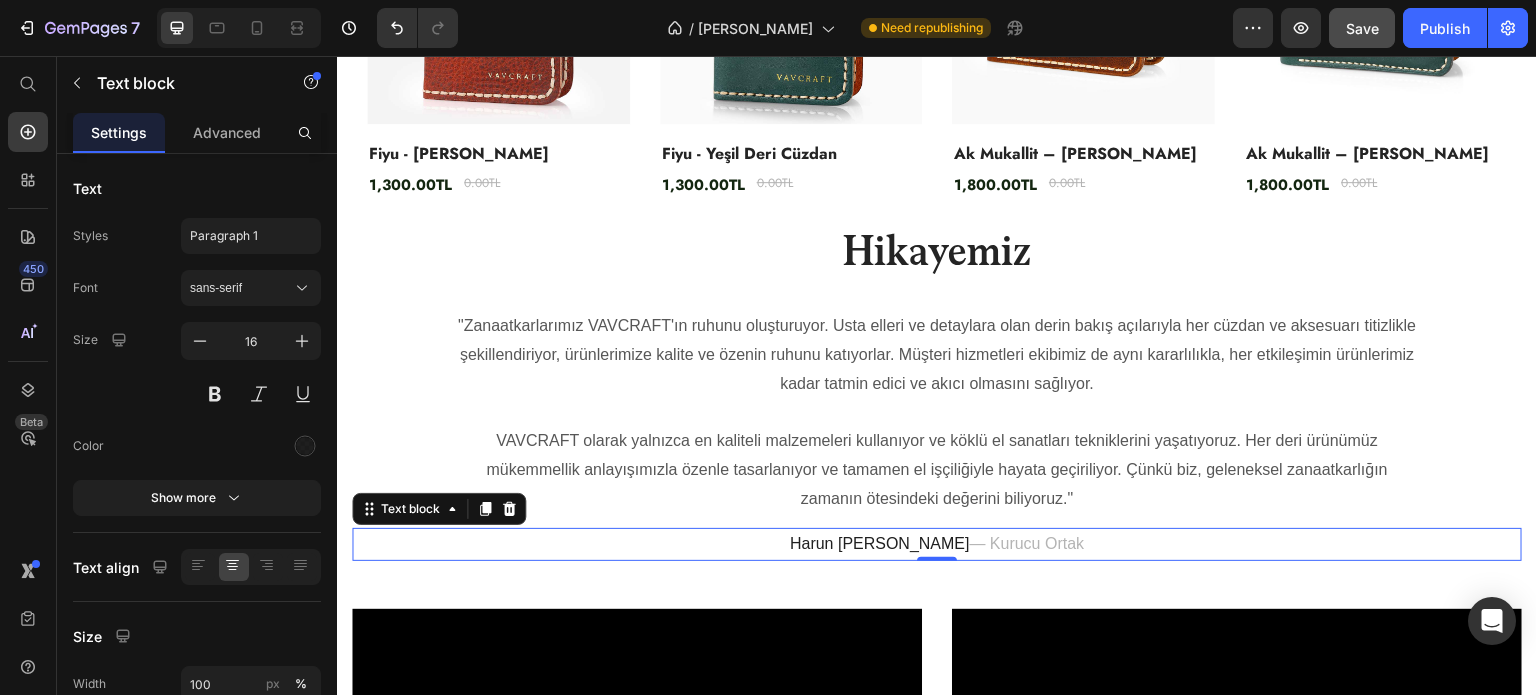 click on "VAVCRAFT olarak yalnızca en kaliteli malzemeleri kullanıyor ve köklü el sanatları tekniklerini yaşatıyoruz. Her deri ürünümüz mükemmellik anlayışımızla özenle tasarlanıyor ve tamamen el işçiliğiyle hayata geçiriliyor. Çünkü biz, geleneksel zanaatkarlığın zamanın ötesindeki değerini biliyoruz."" at bounding box center [937, 470] 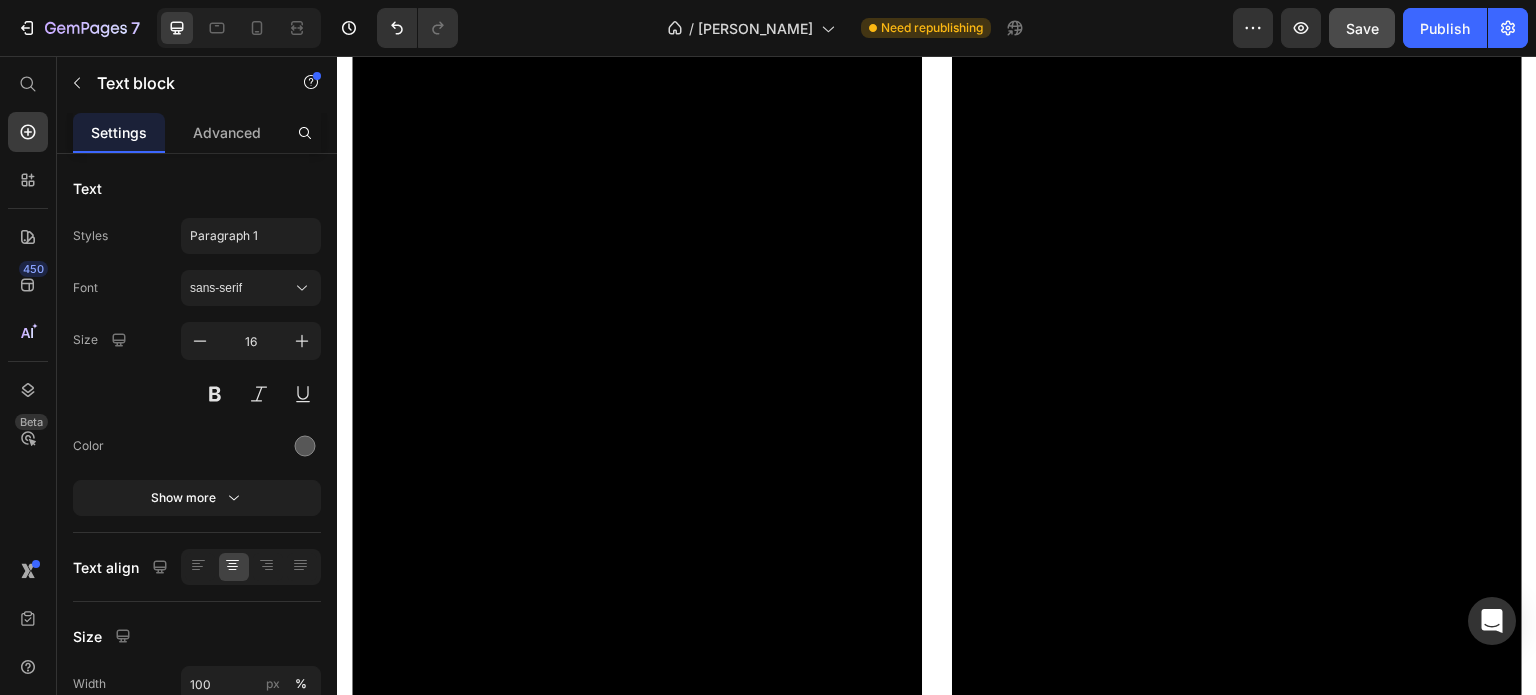 scroll, scrollTop: 1166, scrollLeft: 0, axis: vertical 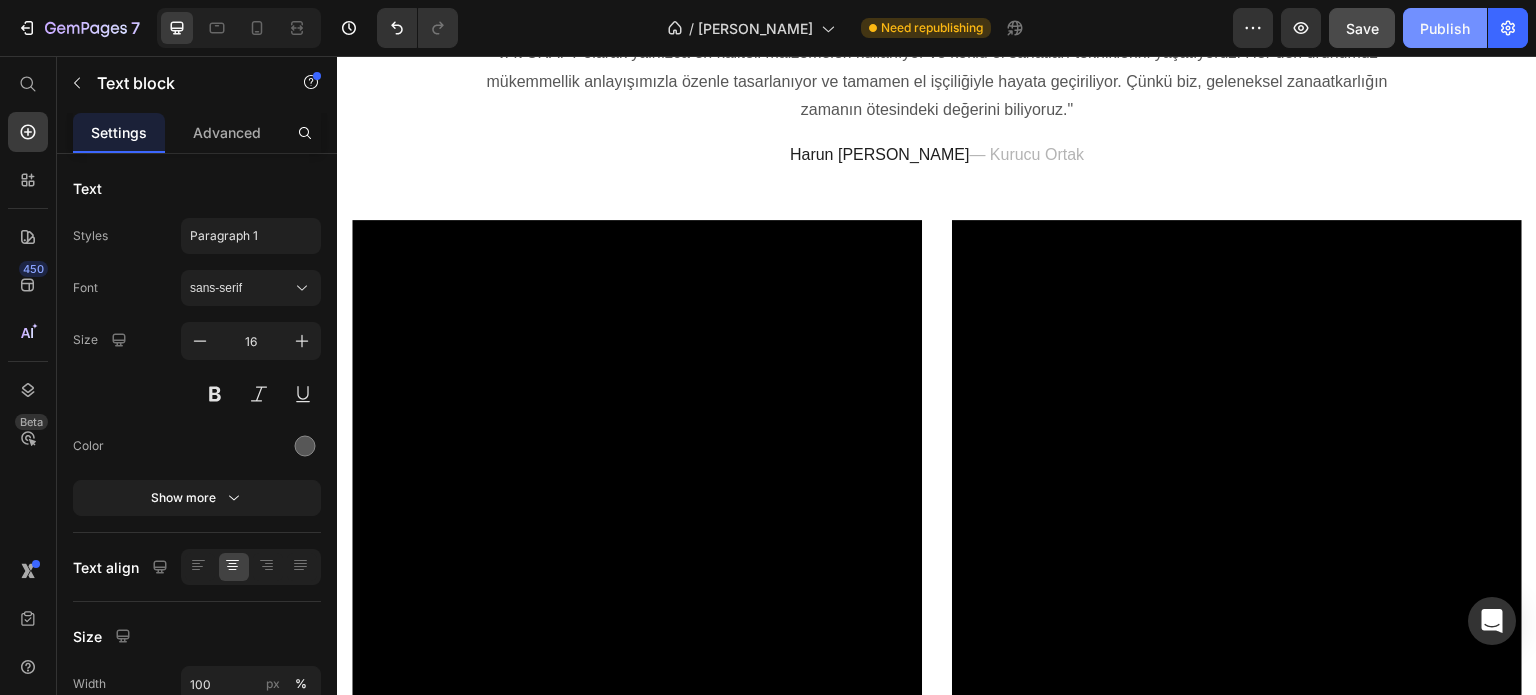 click on "Publish" at bounding box center [1445, 28] 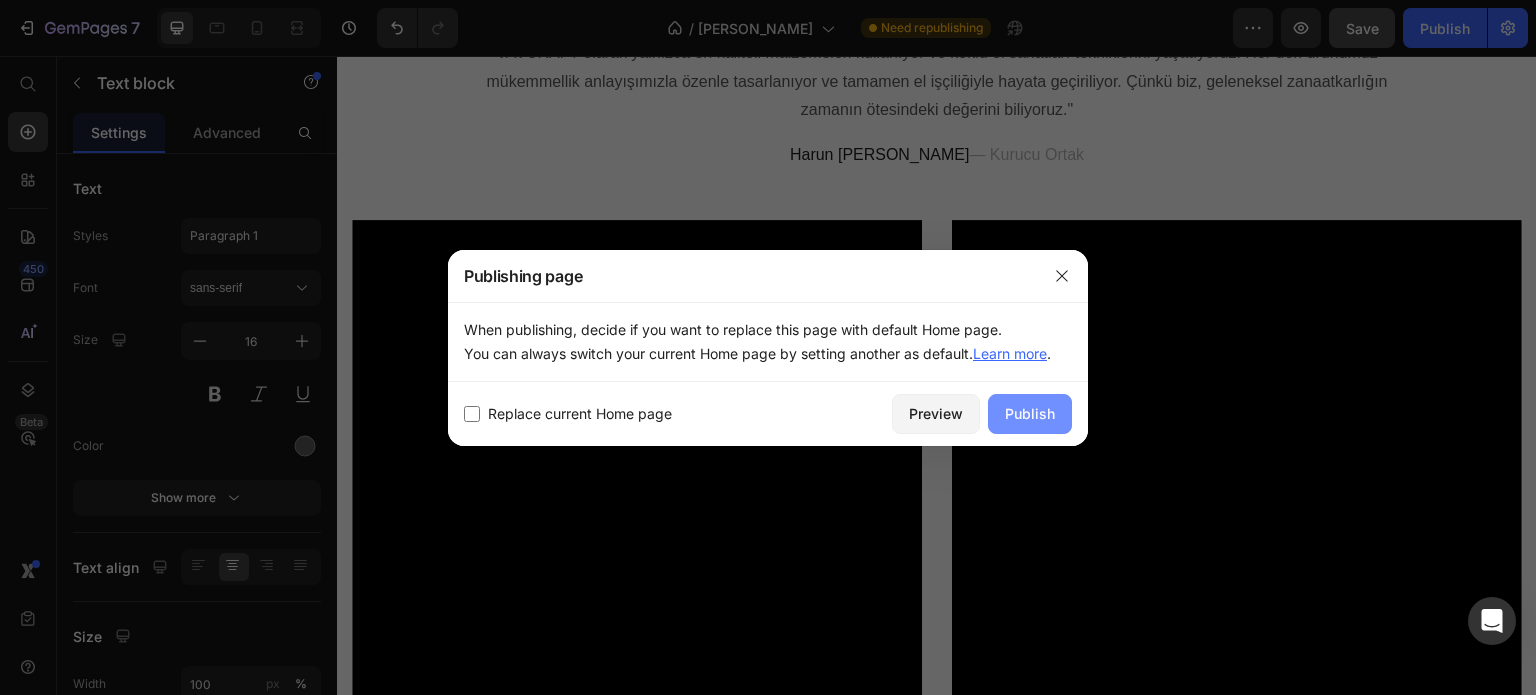 click on "Publish" at bounding box center [1030, 413] 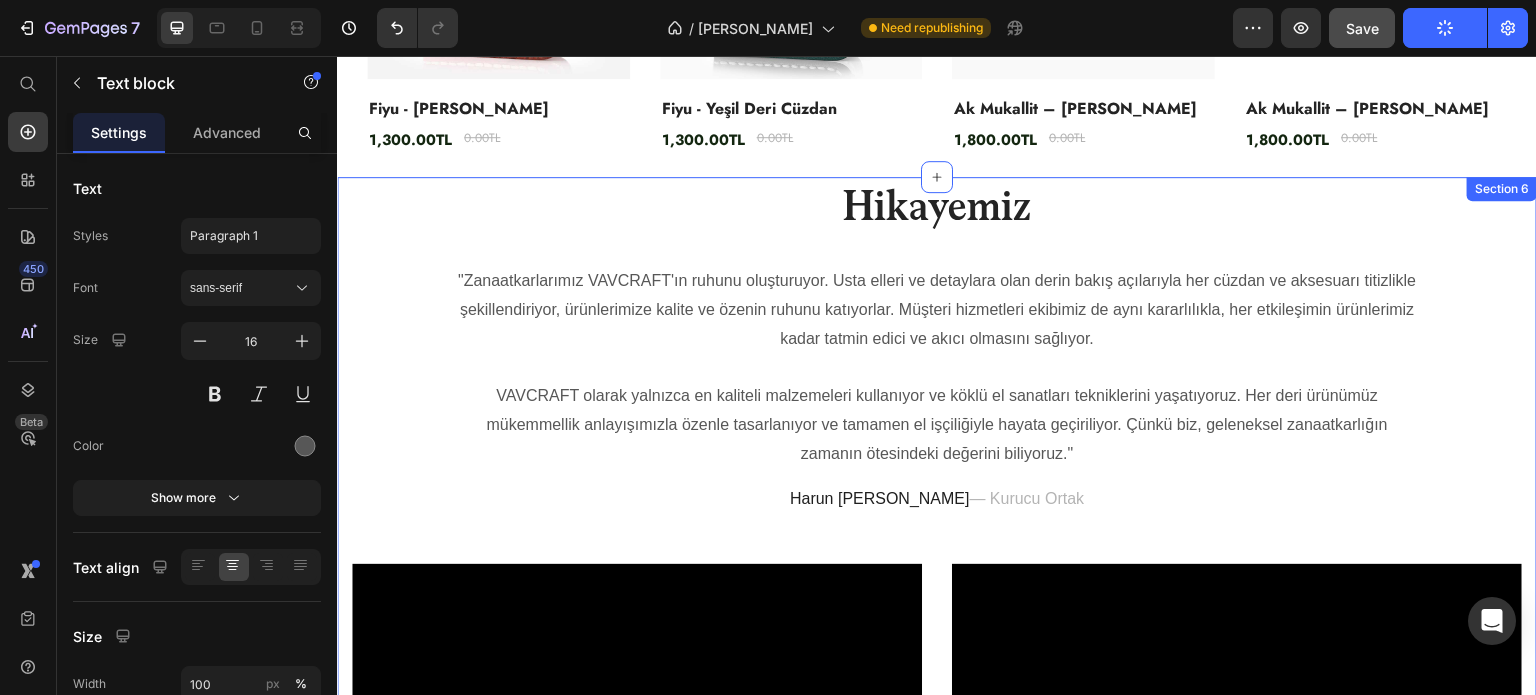 scroll, scrollTop: 1406, scrollLeft: 0, axis: vertical 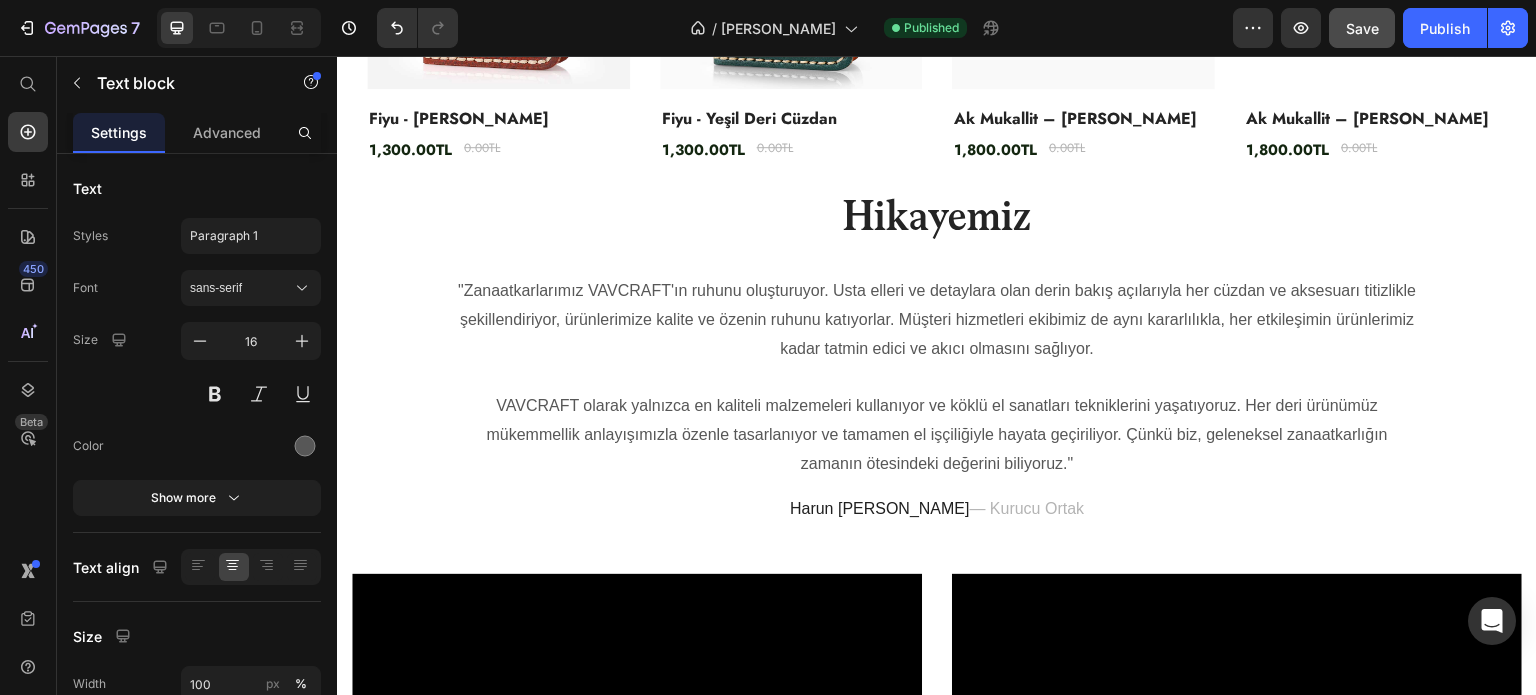 click on ""Zanaatkarlarımız VAVCRAFT'ın ruhunu oluşturuyor. Usta elleri ve detaylara olan derin bakış açılarıyla her cüzdan ve aksesuarı titizlikle şekillendiriyor, ürünlerimize kalite ve özenin ruhunu katıyorlar. Müşteri hizmetleri ekibimiz de aynı kararlılıkla, her etkileşimin ürünlerimiz kadar tatmin edici ve akıcı olmasını sağlıyor." at bounding box center [937, 320] 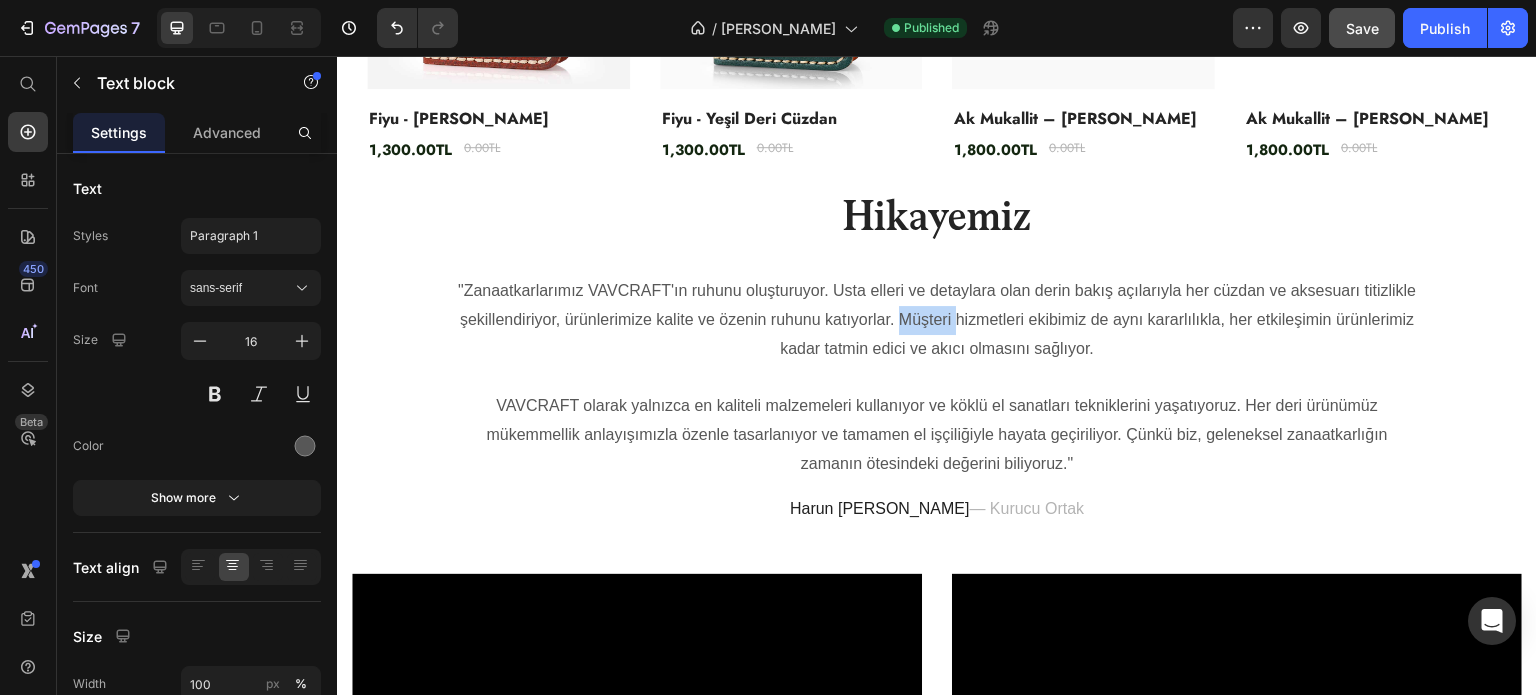 click on ""Zanaatkarlarımız VAVCRAFT'ın ruhunu oluşturuyor. Usta elleri ve detaylara olan derin bakış açılarıyla her cüzdan ve aksesuarı titizlikle şekillendiriyor, ürünlerimize kalite ve özenin ruhunu katıyorlar. Müşteri hizmetleri ekibimiz de aynı kararlılıkla, her etkileşimin ürünlerimiz kadar tatmin edici ve akıcı olmasını sağlıyor." at bounding box center (937, 320) 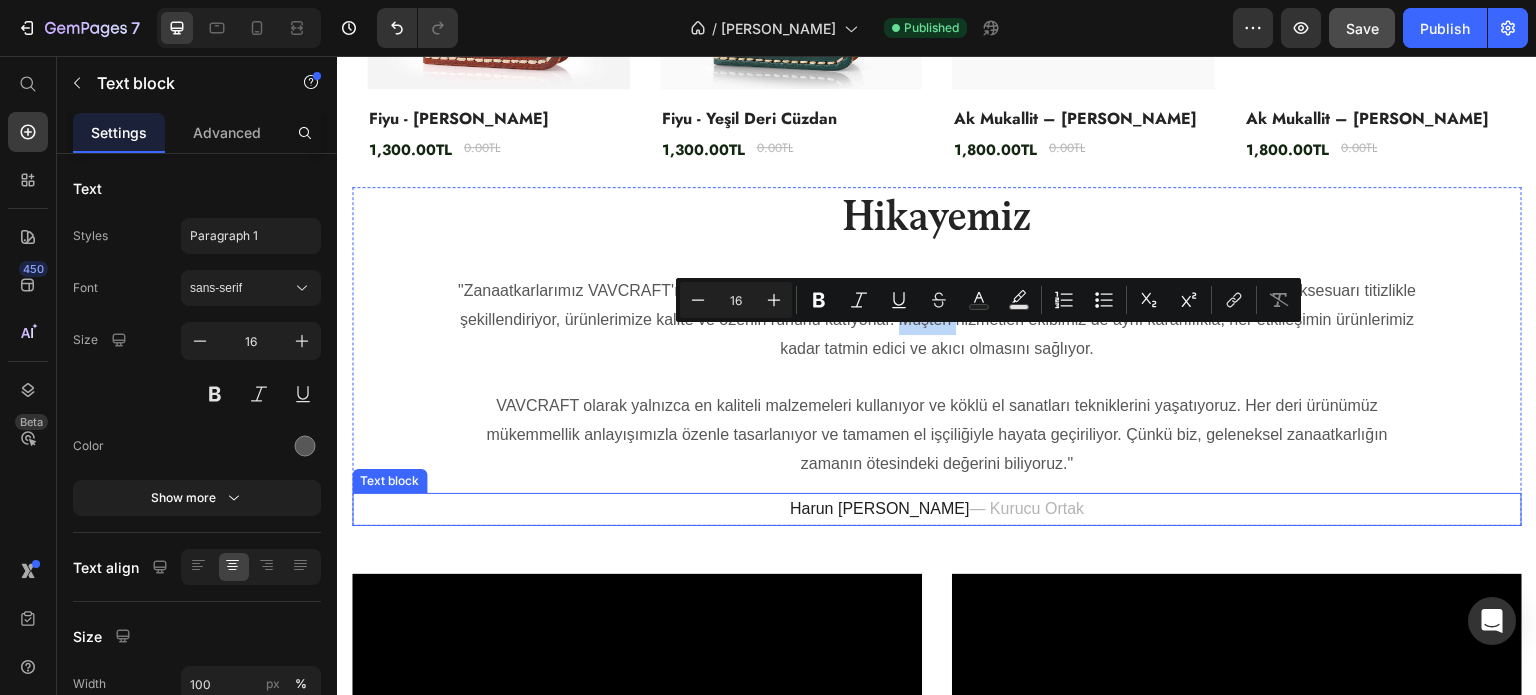 click on "[PERSON_NAME]  — Kurucu Ortak" at bounding box center [937, 509] 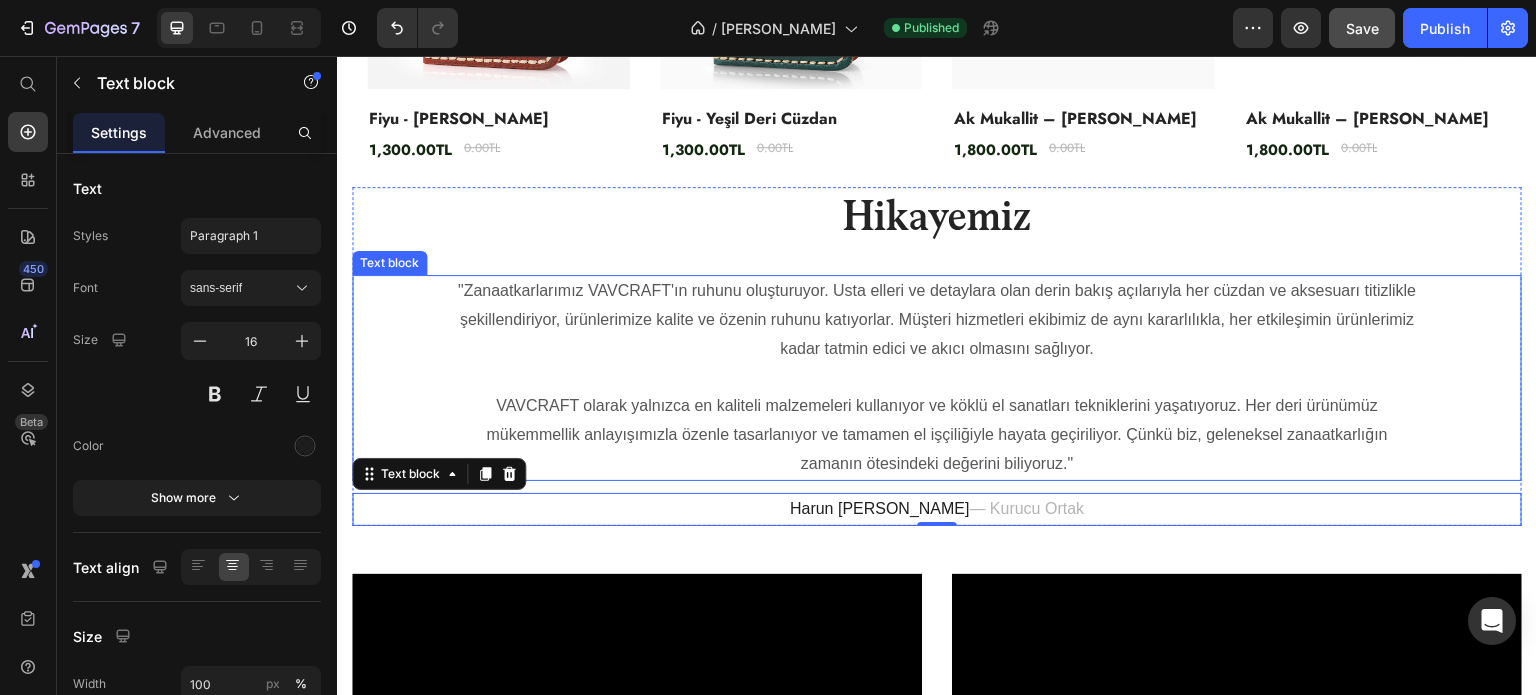 click on "VAVCRAFT olarak yalnızca en kaliteli malzemeleri kullanıyor ve köklü el sanatları tekniklerini yaşatıyoruz. Her deri ürünümüz mükemmellik anlayışımızla özenle tasarlanıyor ve tamamen el işçiliğiyle hayata geçiriliyor. Çünkü biz, geleneksel zanaatkarlığın zamanın ötesindeki değerini biliyoruz."" at bounding box center (937, 435) 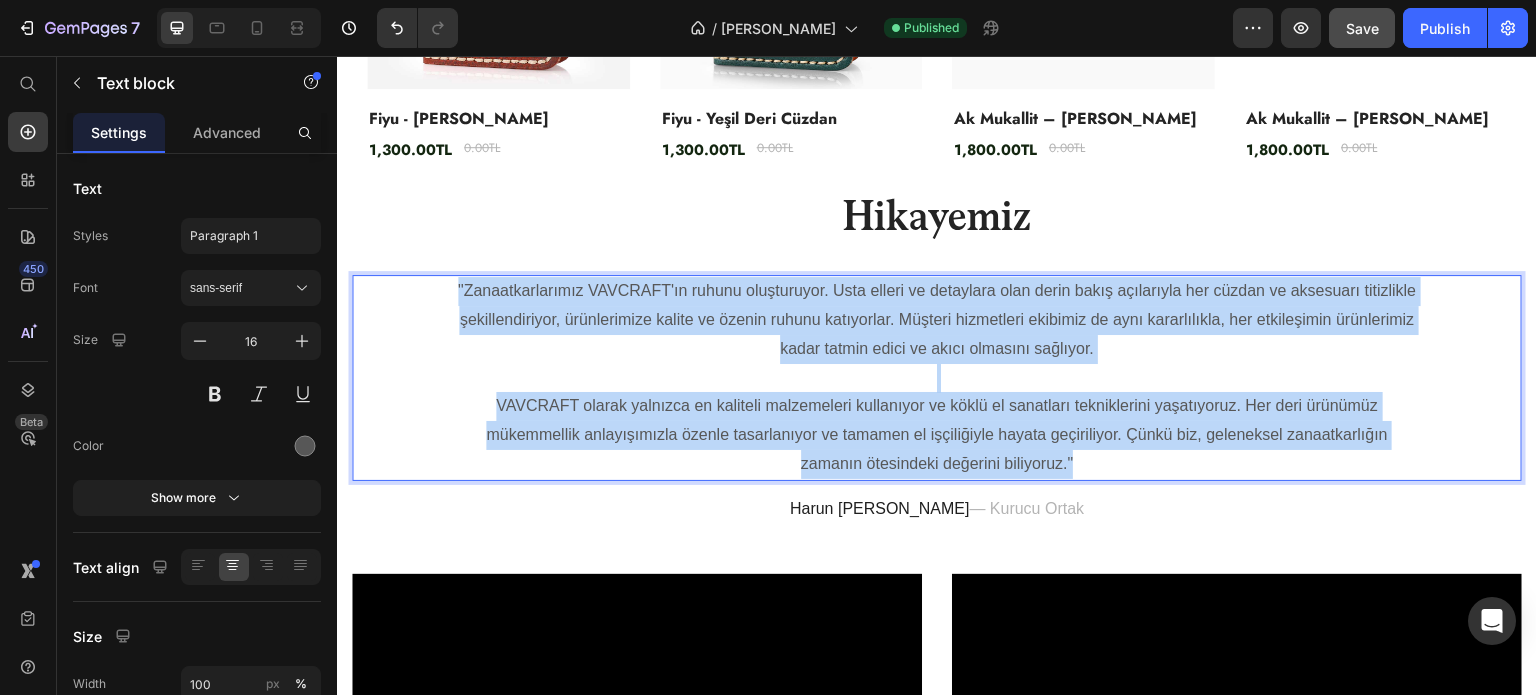 drag, startPoint x: 1111, startPoint y: 484, endPoint x: 436, endPoint y: 300, distance: 699.6292 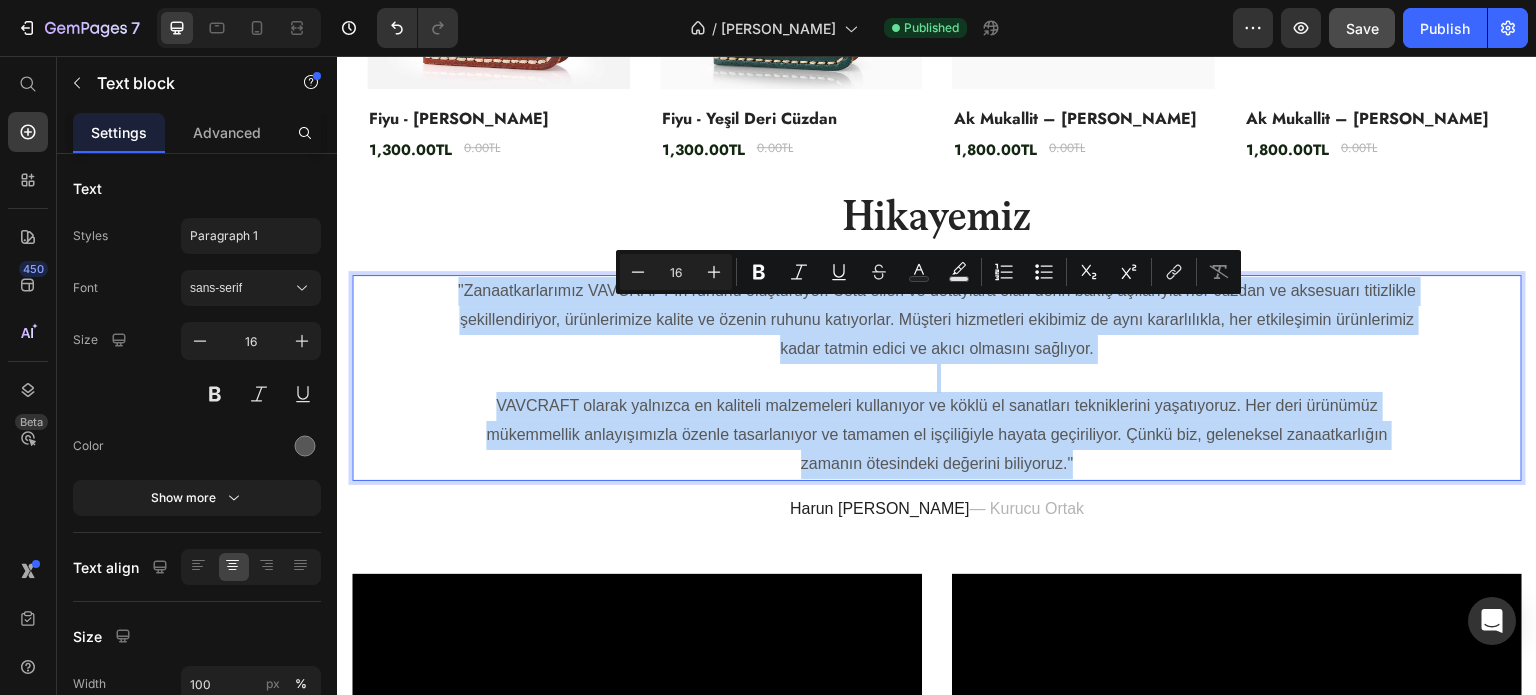 click on "VAVCRAFT olarak yalnızca en kaliteli malzemeleri kullanıyor ve köklü el sanatları tekniklerini yaşatıyoruz. Her deri ürünümüz mükemmellik anlayışımızla özenle tasarlanıyor ve tamamen el işçiliğiyle hayata geçiriliyor. Çünkü biz, geleneksel zanaatkarlığın zamanın ötesindeki değerini biliyoruz."" at bounding box center [937, 435] 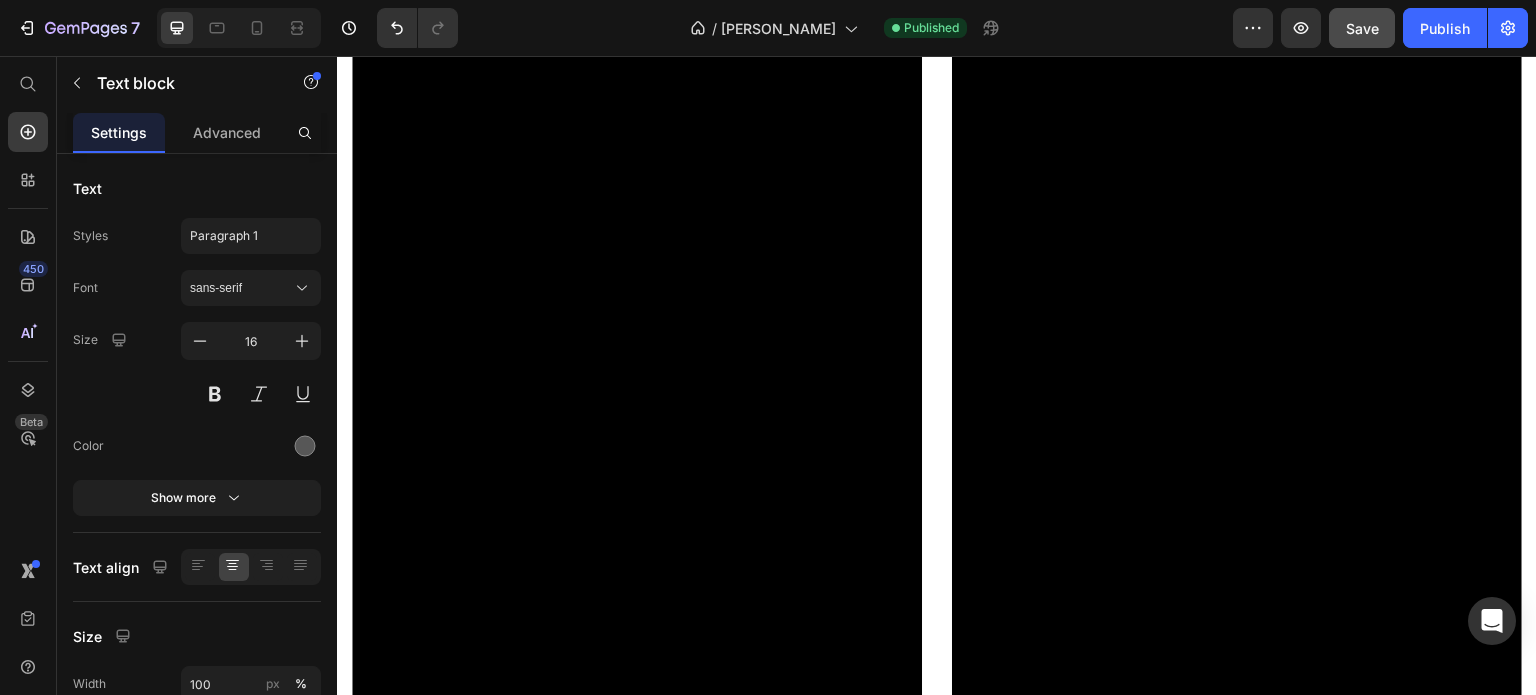 scroll, scrollTop: 2820, scrollLeft: 0, axis: vertical 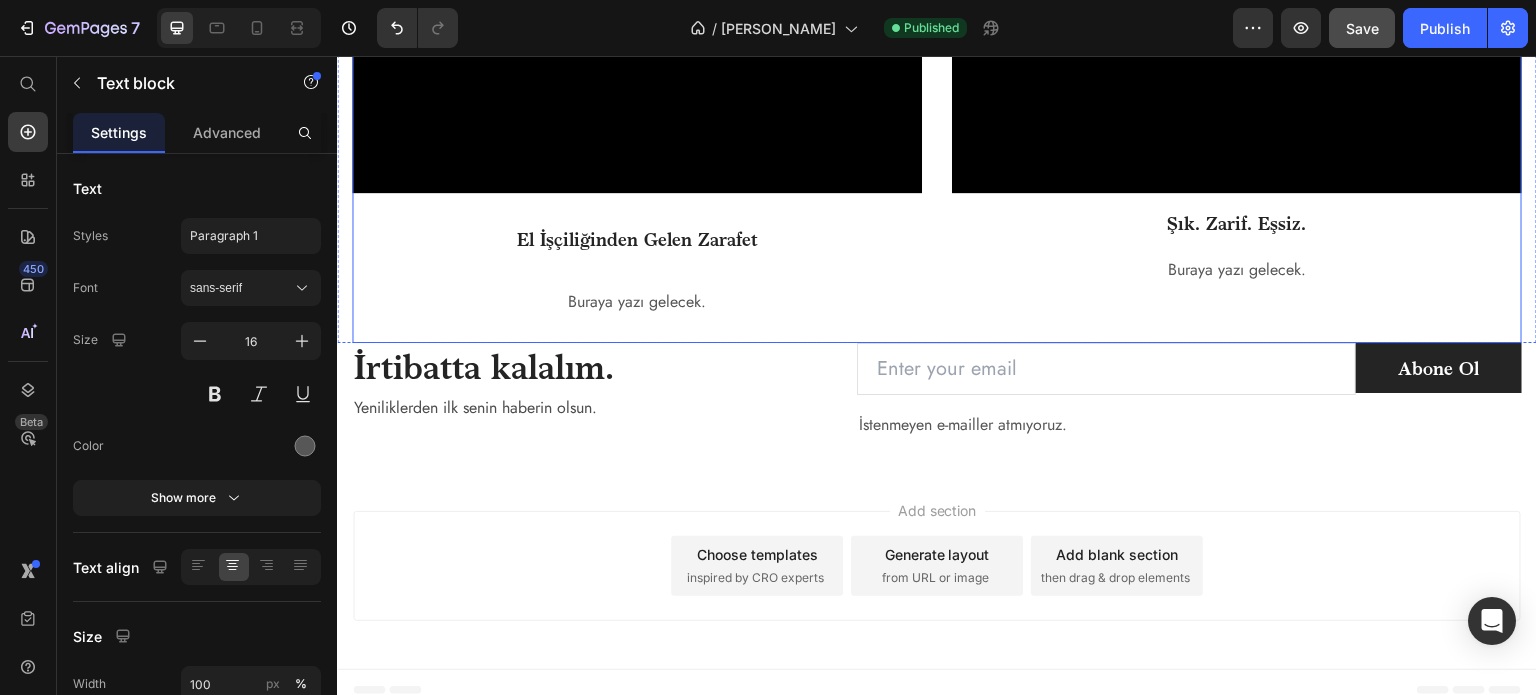 click on "Buraya yazı gelecek." at bounding box center [637, 302] 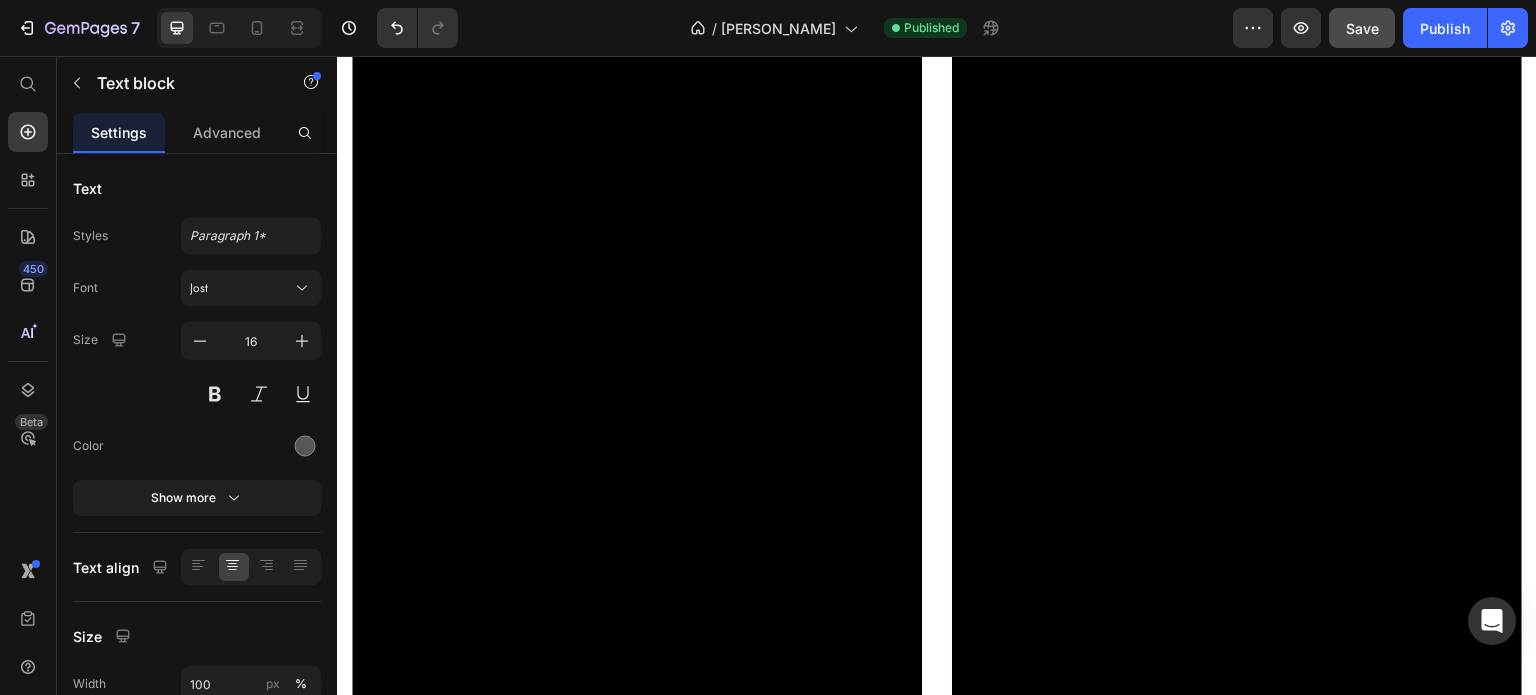 scroll, scrollTop: 2820, scrollLeft: 0, axis: vertical 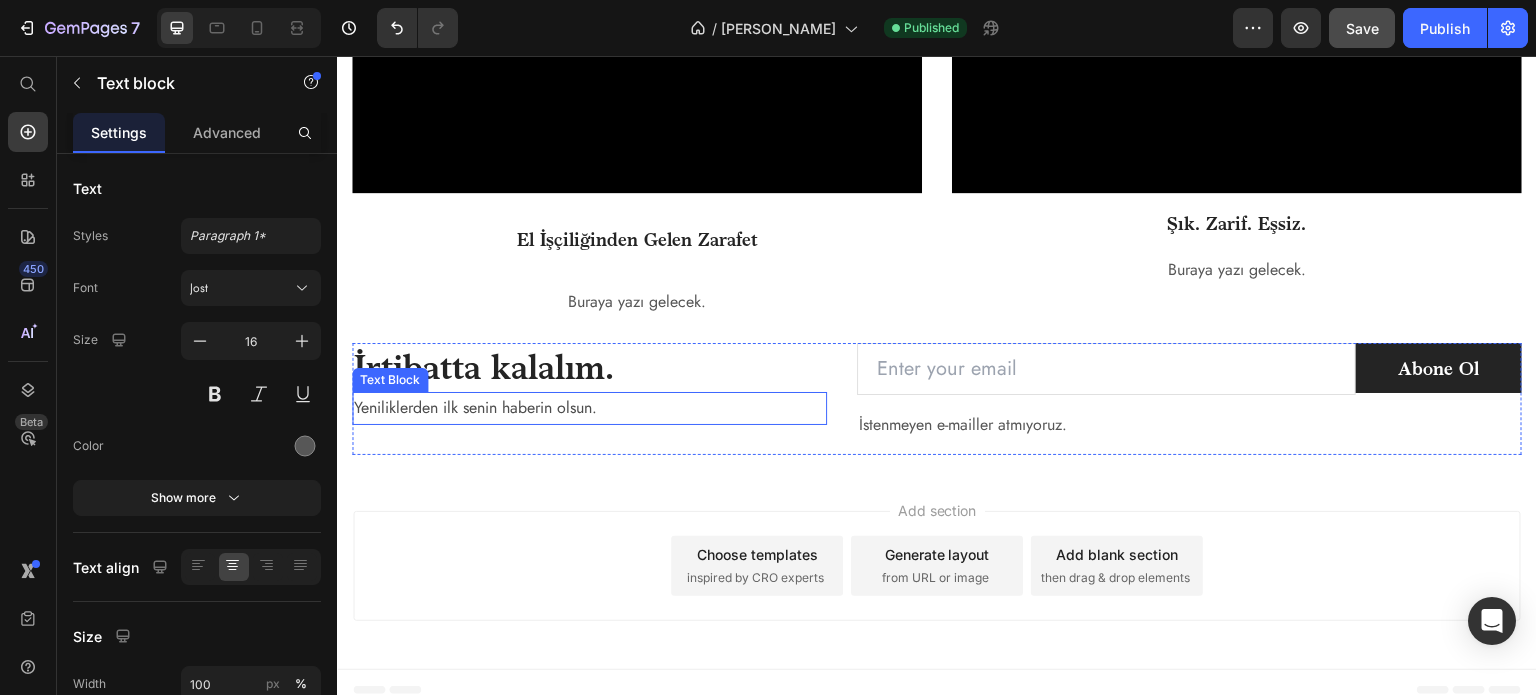 click on "Yeniliklerden ilk senin haberin olsun." at bounding box center (589, 408) 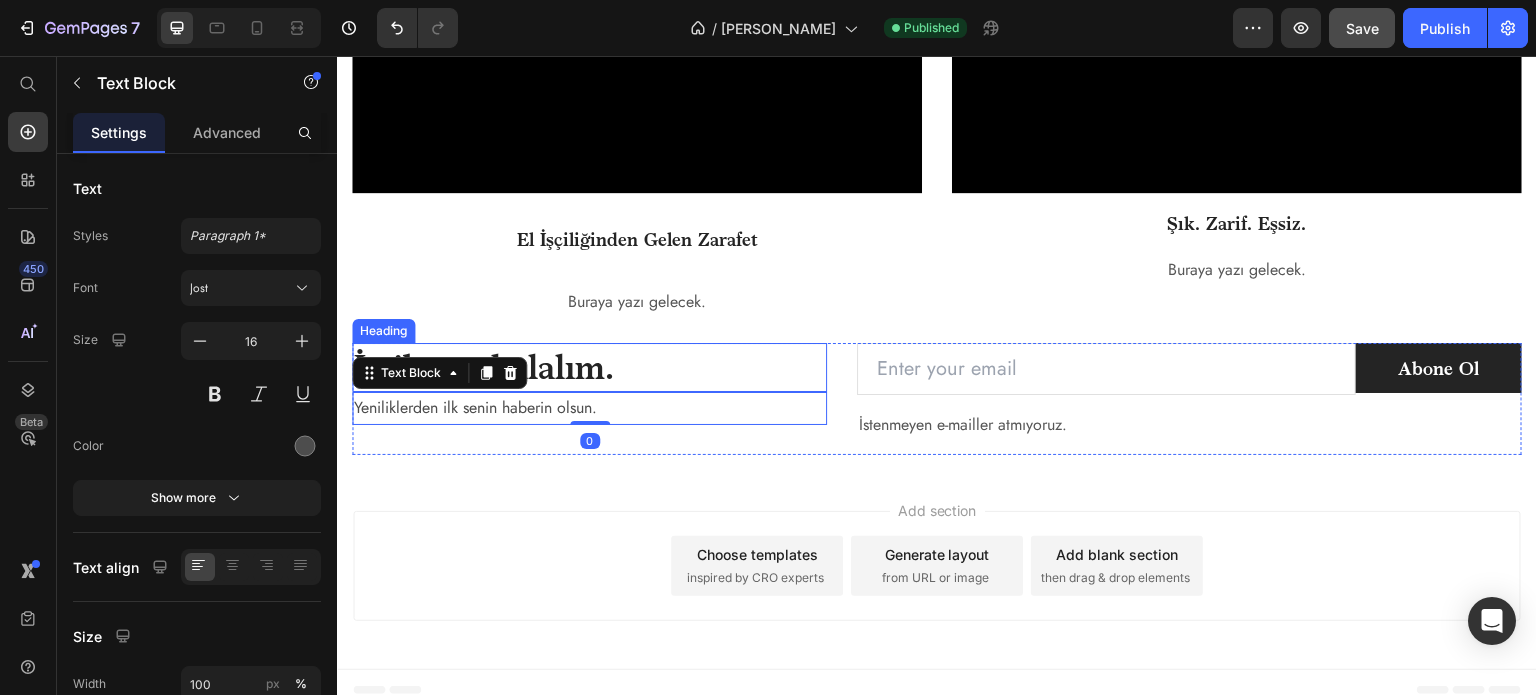 click on "İrtibatta kalalım." at bounding box center (589, 368) 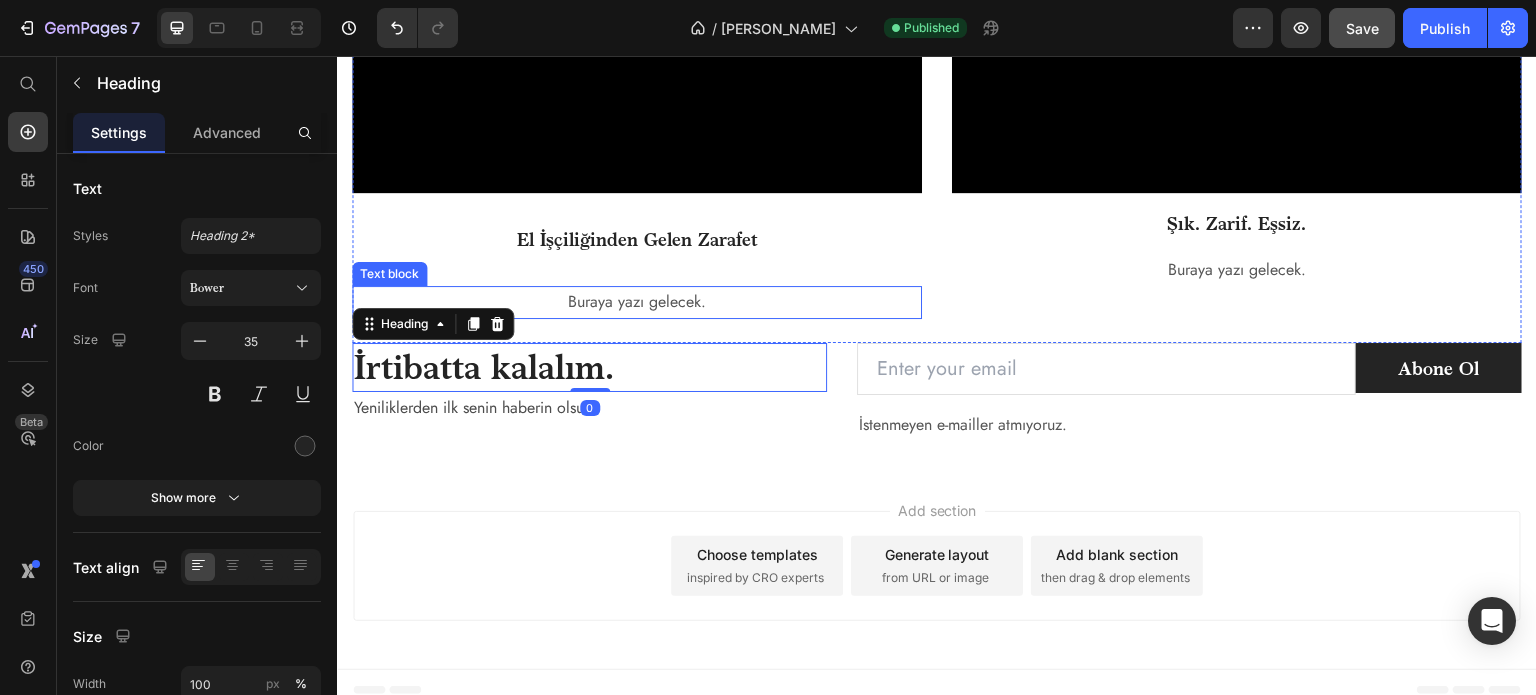 click on "Buraya yazı gelecek." at bounding box center [637, 302] 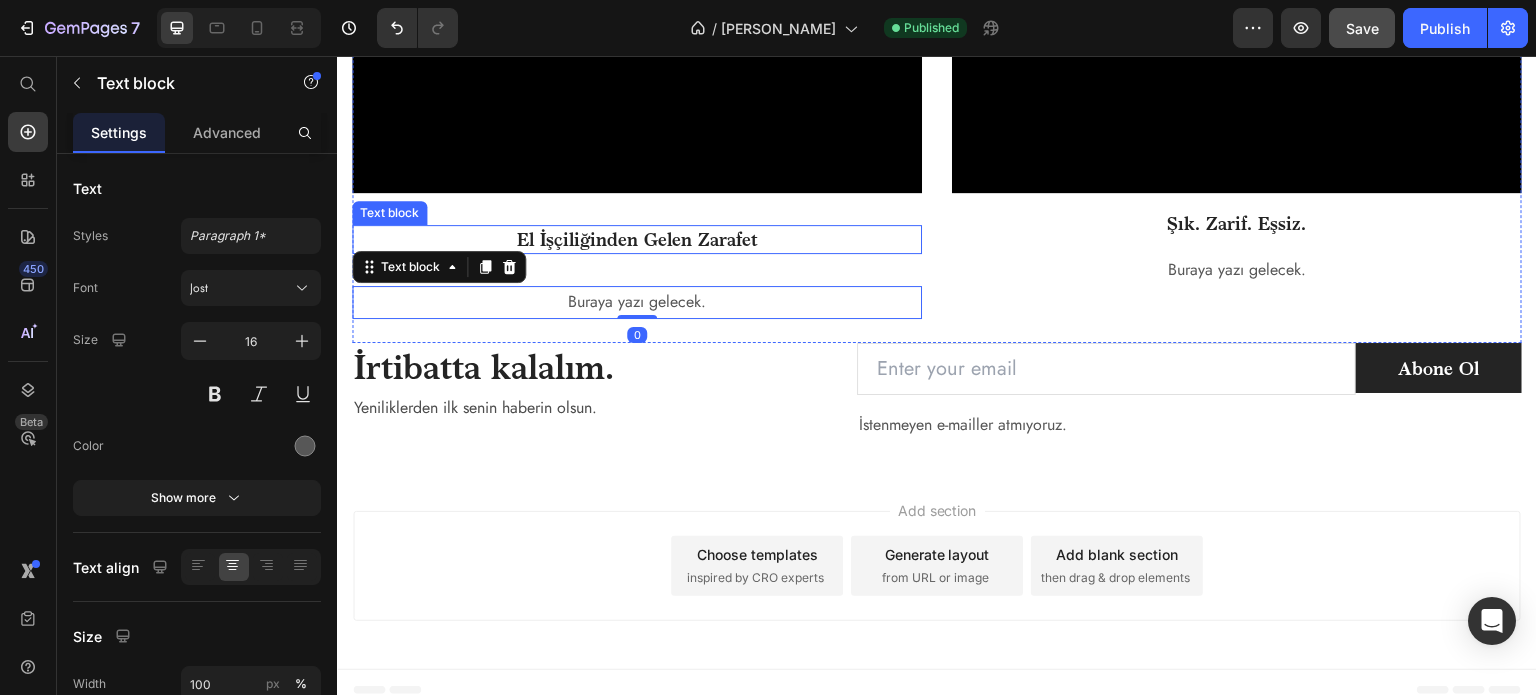 click on "El İşçiliğinden Gelen Zarafet" at bounding box center [637, 239] 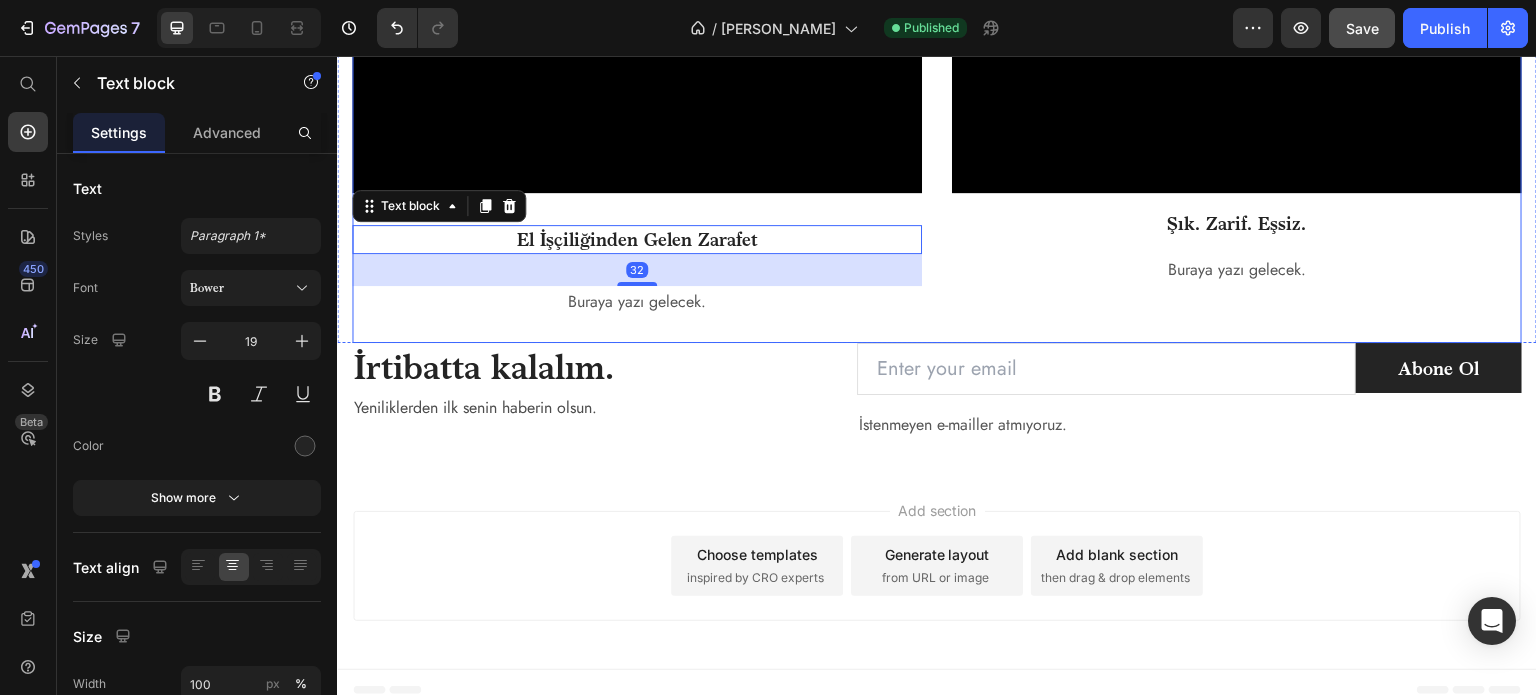 click on "Buraya yazı gelecek." at bounding box center [637, 302] 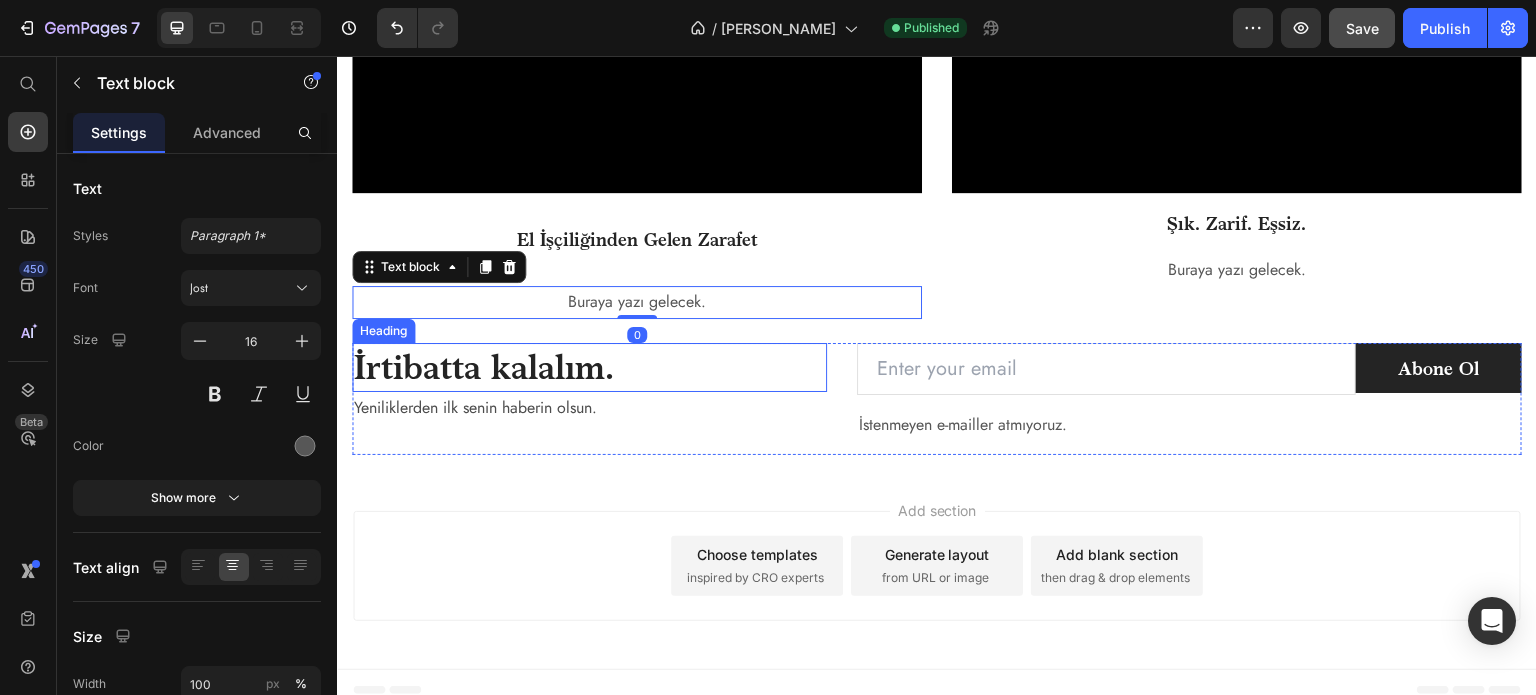 click on "İrtibatta kalalım." at bounding box center (589, 368) 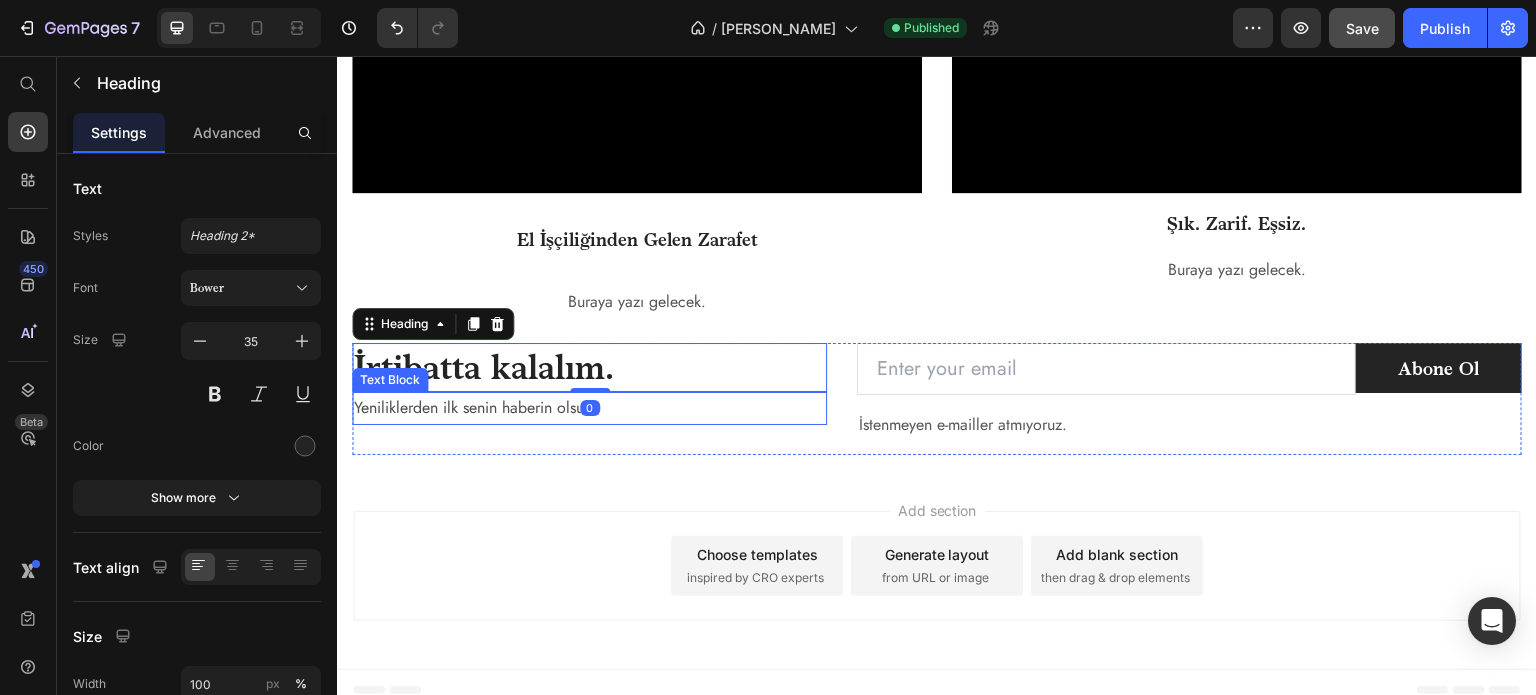 click on "Yeniliklerden ilk senin haberin olsun." at bounding box center (589, 408) 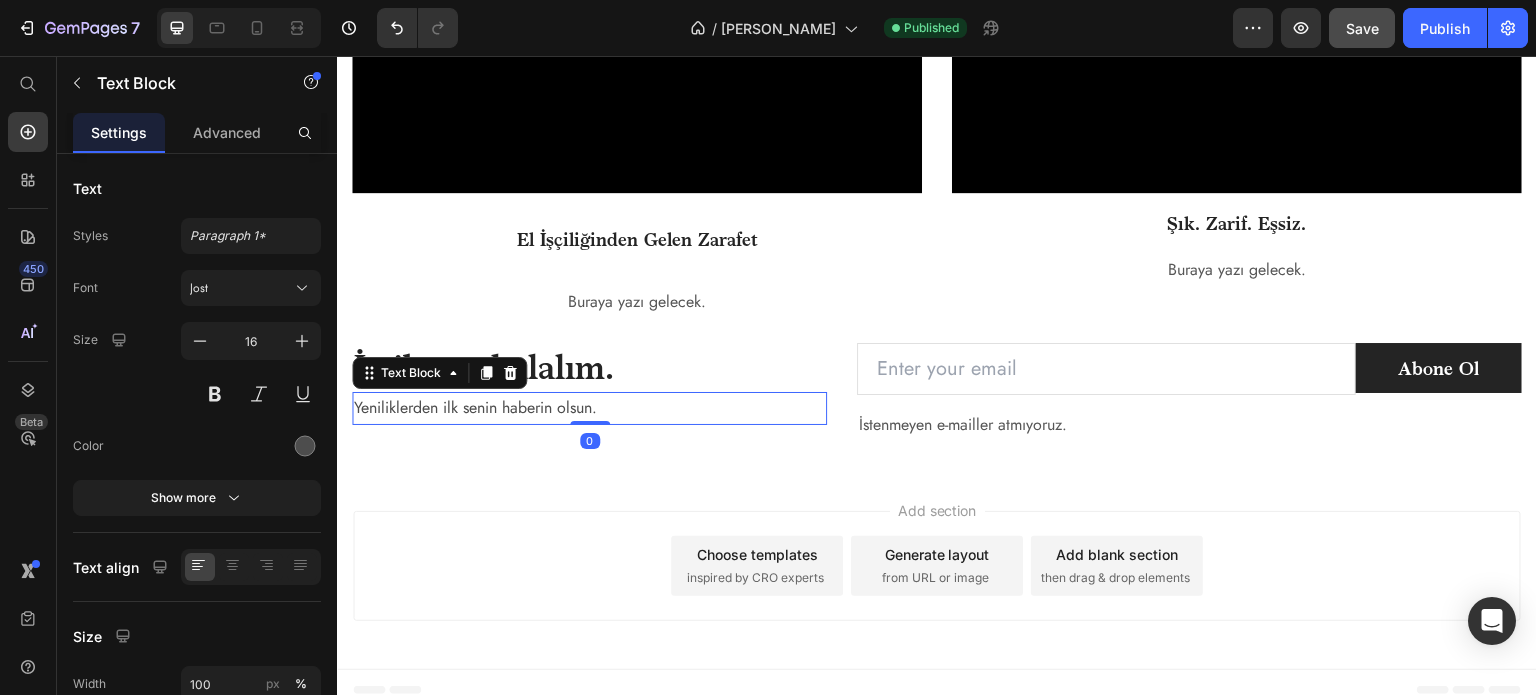 click on "İrtibatta kalalım." at bounding box center (589, 368) 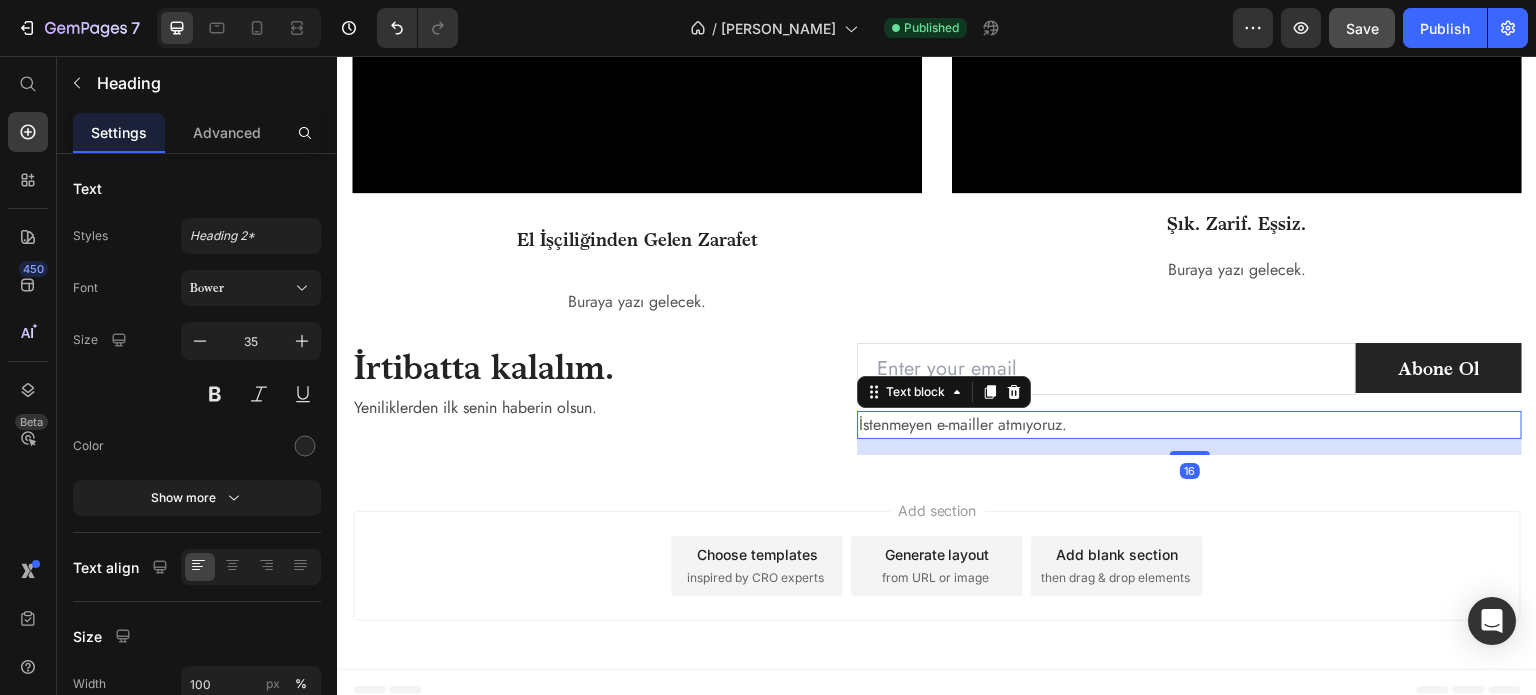 click on "İstenmeyen e-mailler atmıyoruz." at bounding box center (1189, 425) 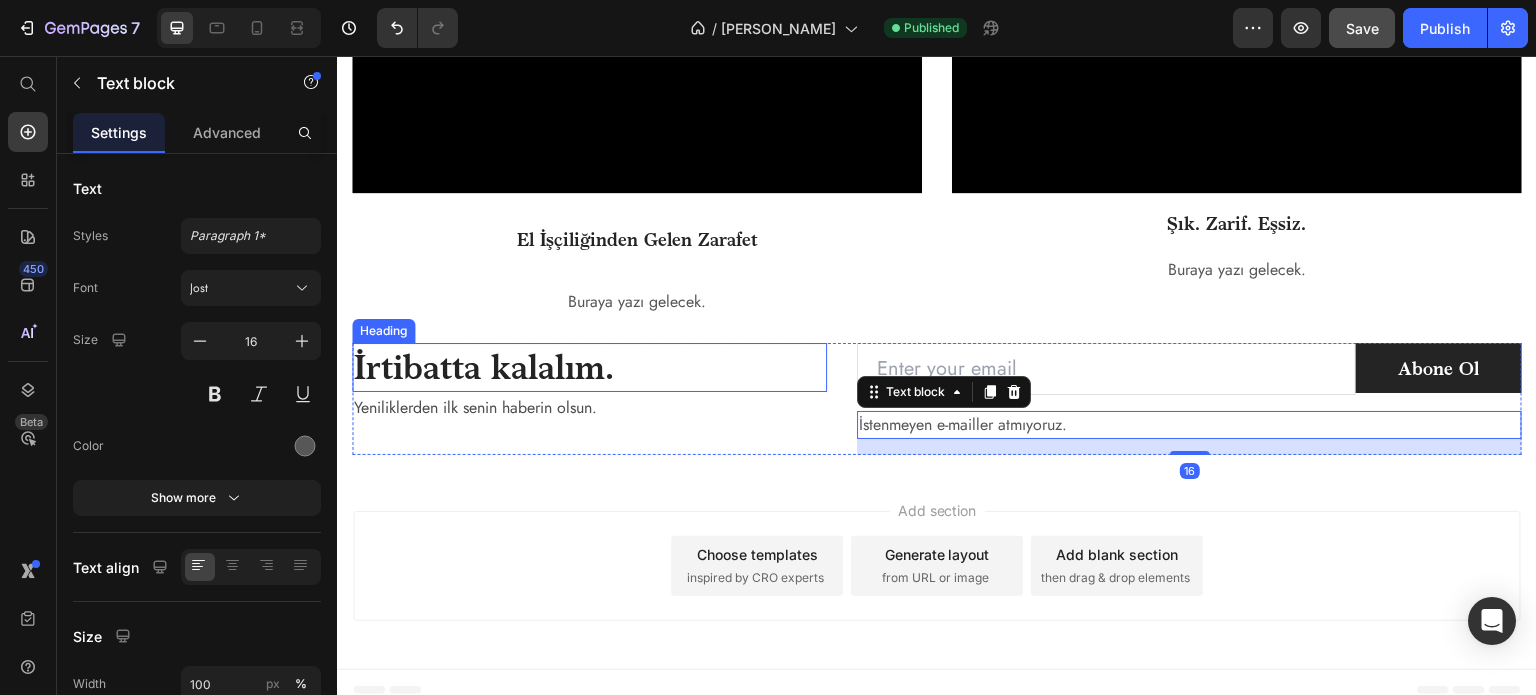 click on "İrtibatta kalalım." at bounding box center [589, 368] 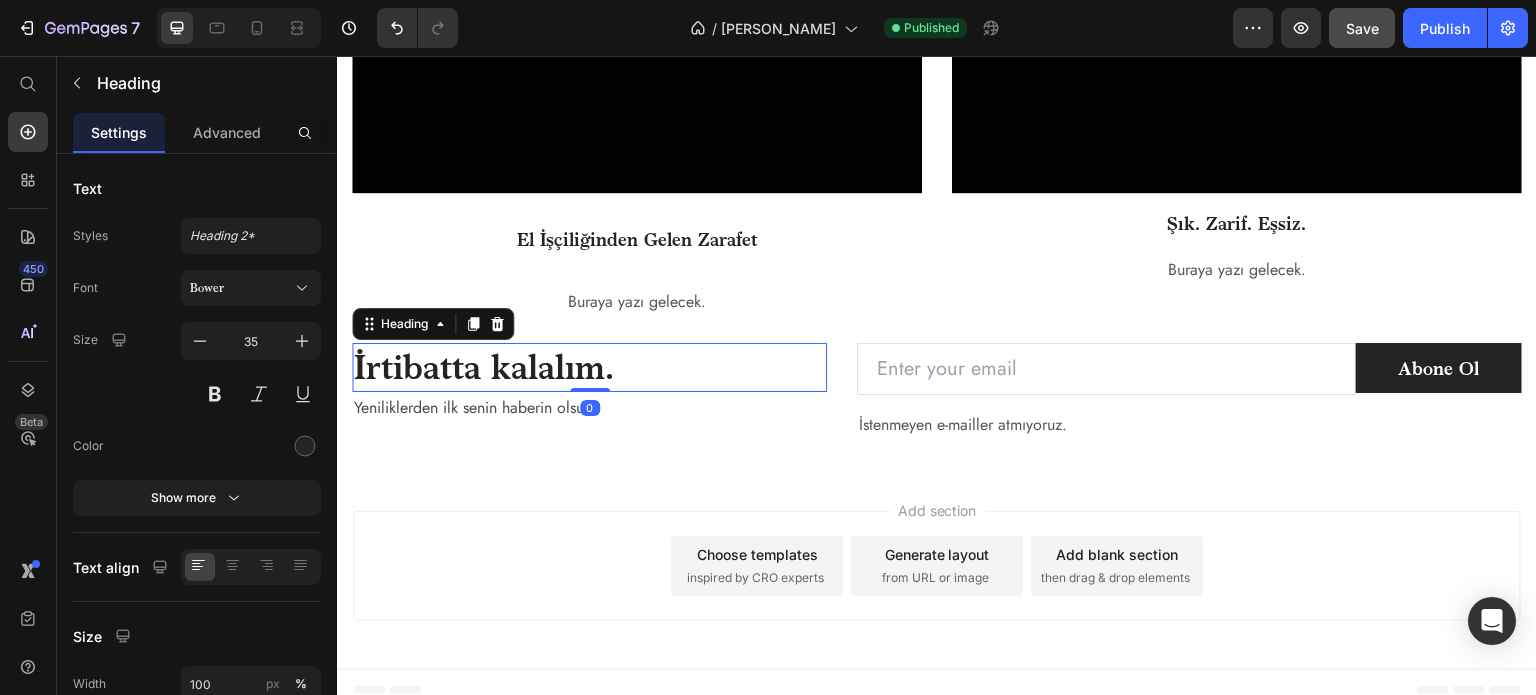 click on "Yeniliklerden ilk senin haberin olsun." at bounding box center (589, 408) 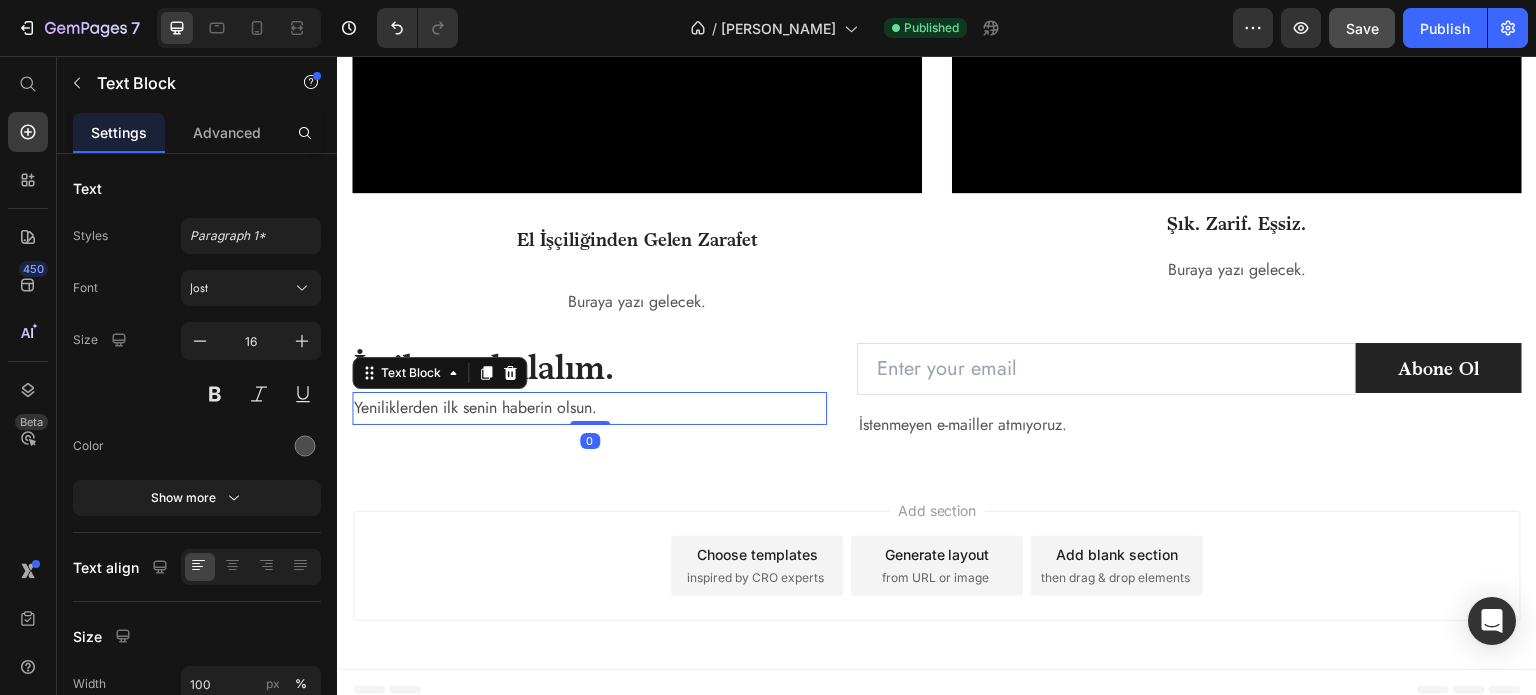 click on "İrtibatta kalalım." at bounding box center [589, 368] 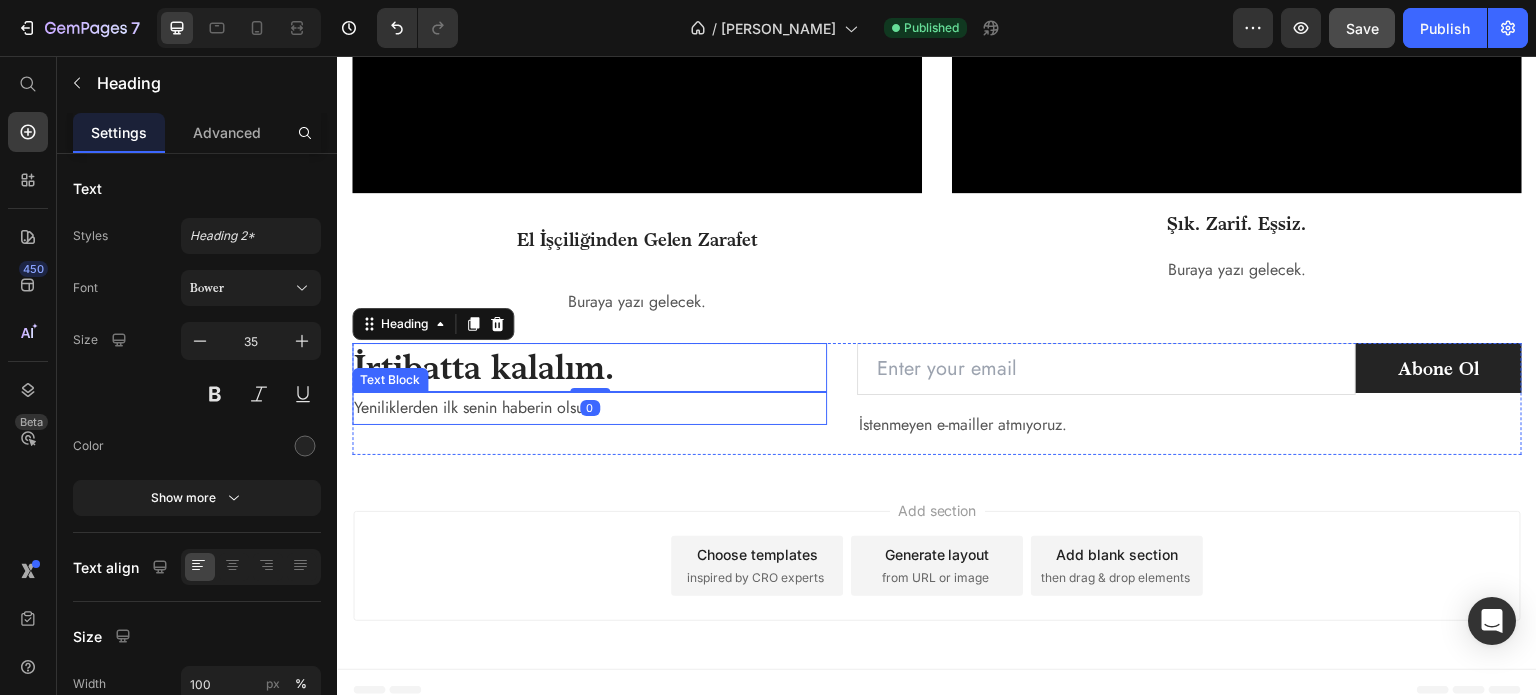 click on "Yeniliklerden ilk senin haberin olsun." at bounding box center [589, 408] 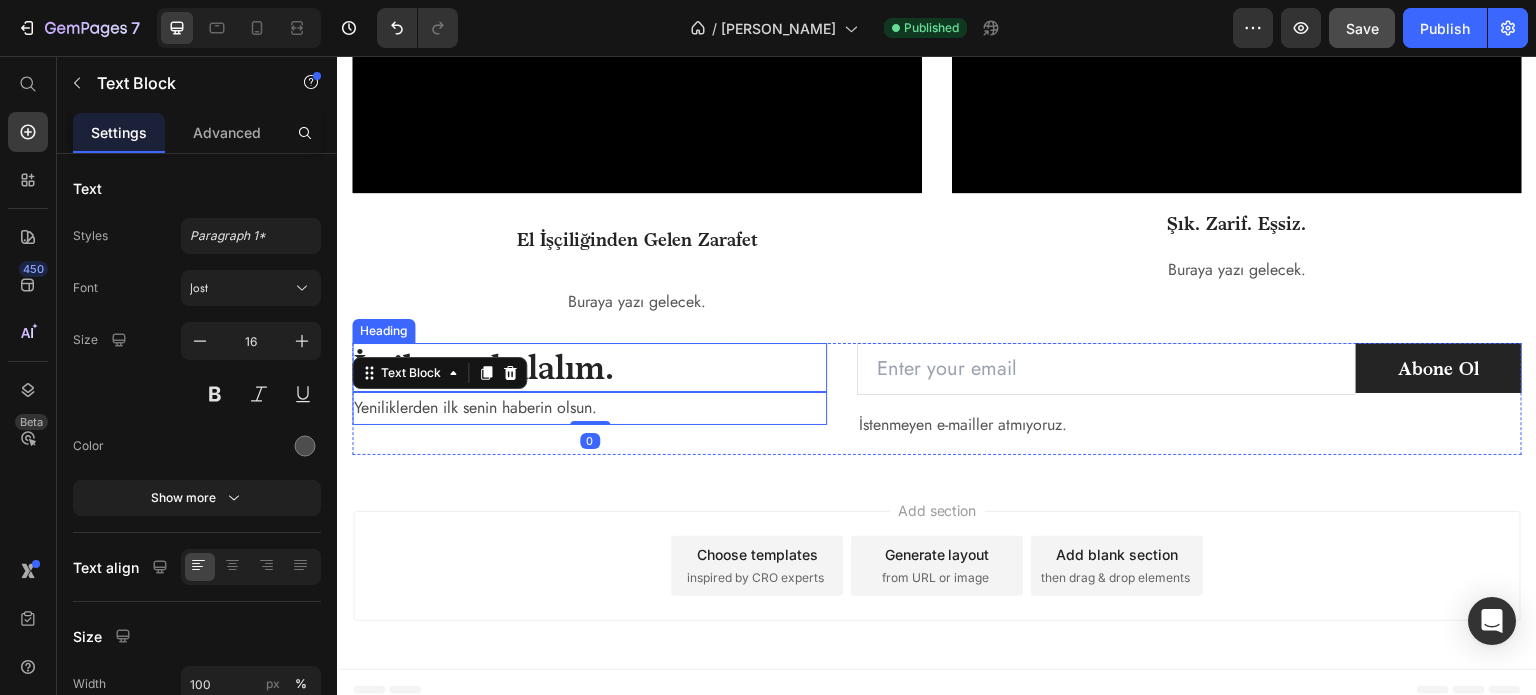 click on "İrtibatta kalalım." at bounding box center [589, 368] 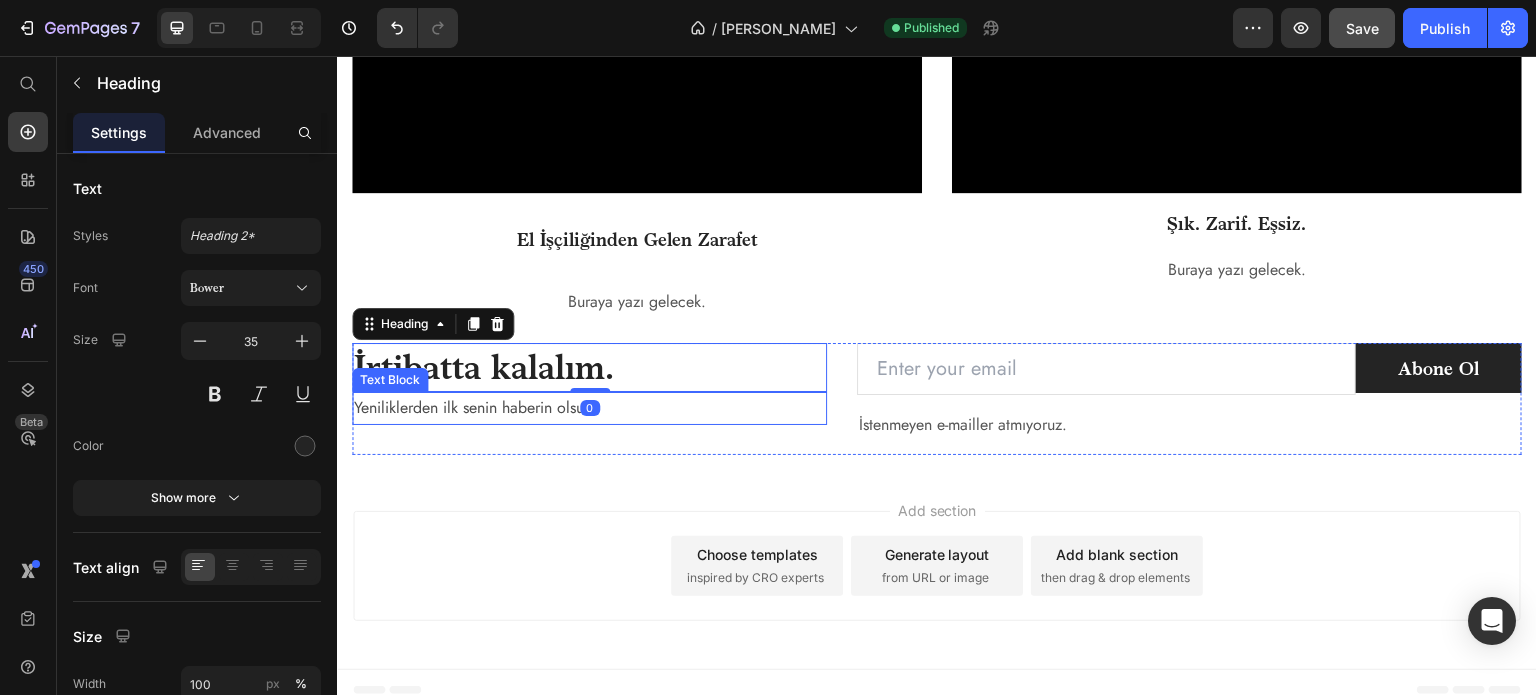 click on "Yeniliklerden ilk senin haberin olsun." at bounding box center (589, 408) 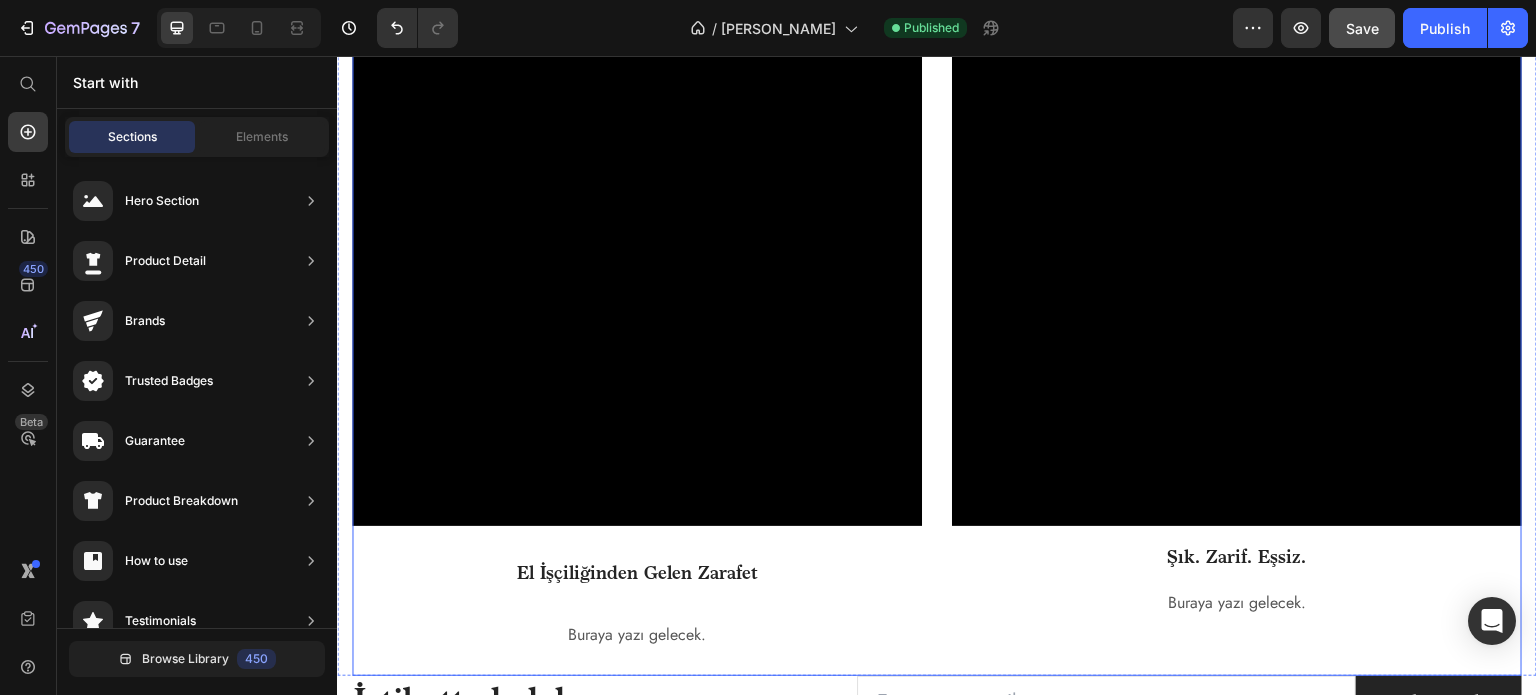 scroll, scrollTop: 2320, scrollLeft: 0, axis: vertical 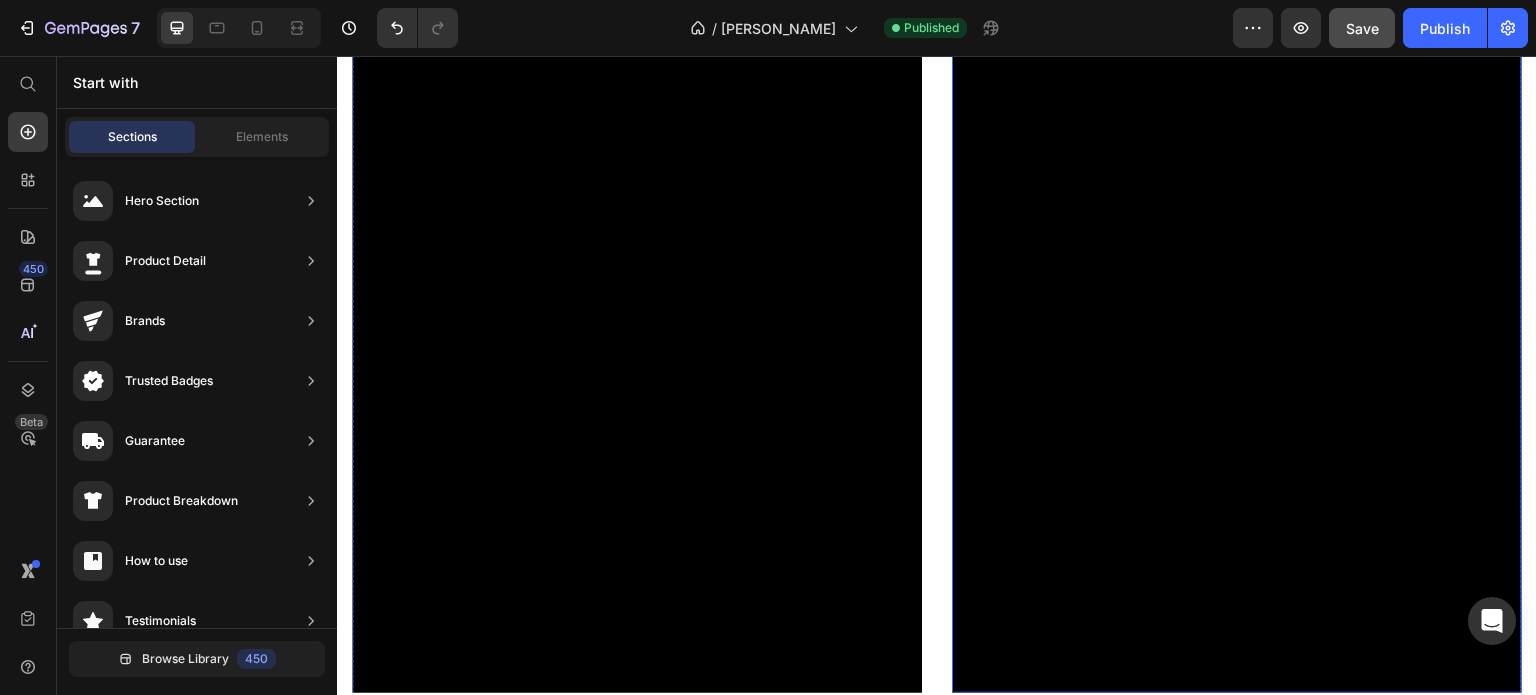 click at bounding box center (1237, 186) 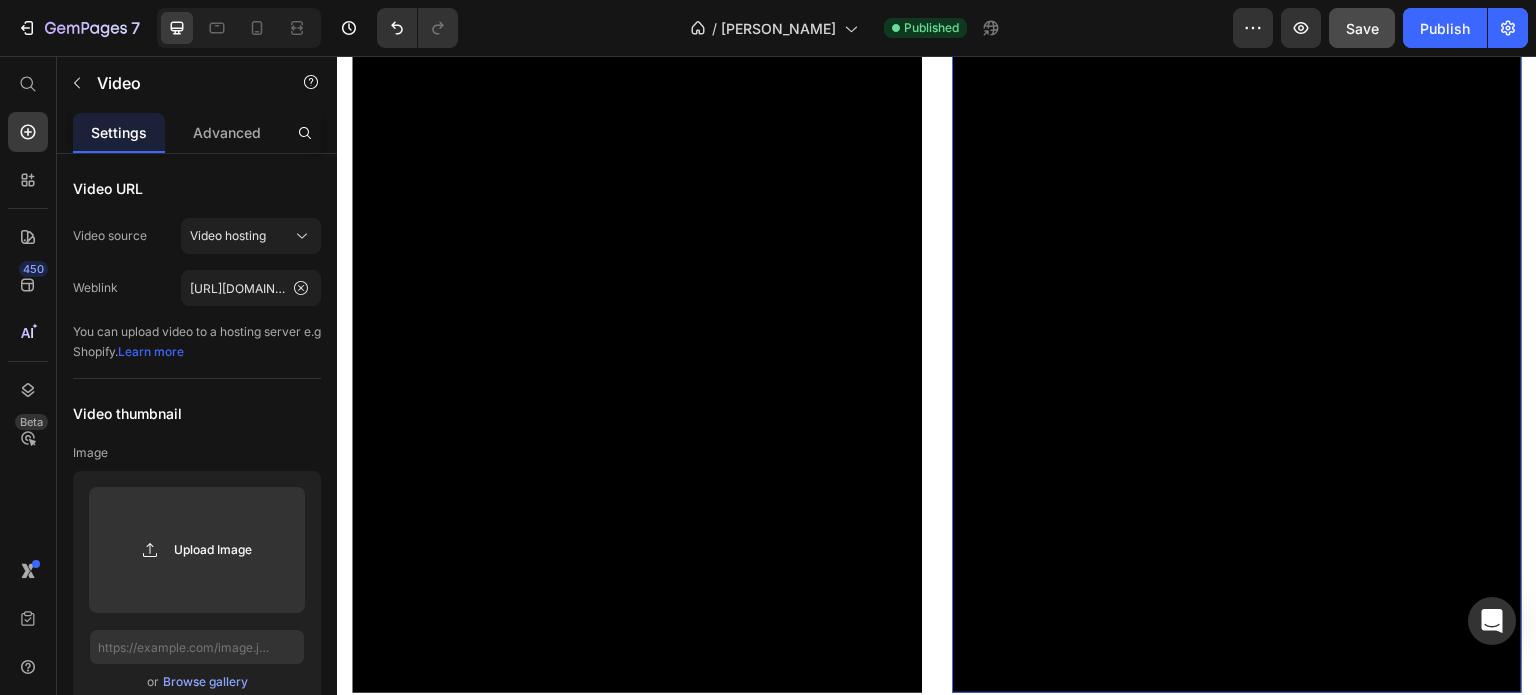 click at bounding box center [637, 186] 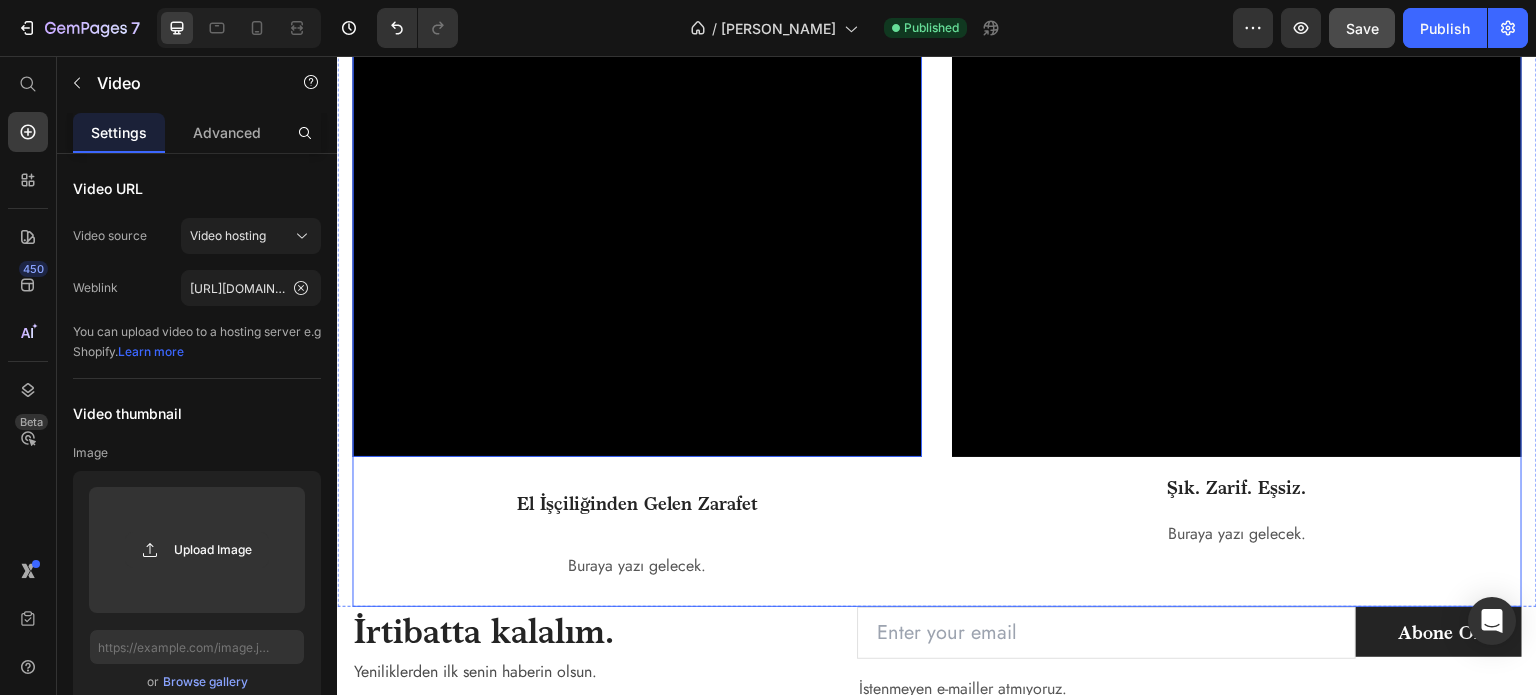 scroll, scrollTop: 2558, scrollLeft: 0, axis: vertical 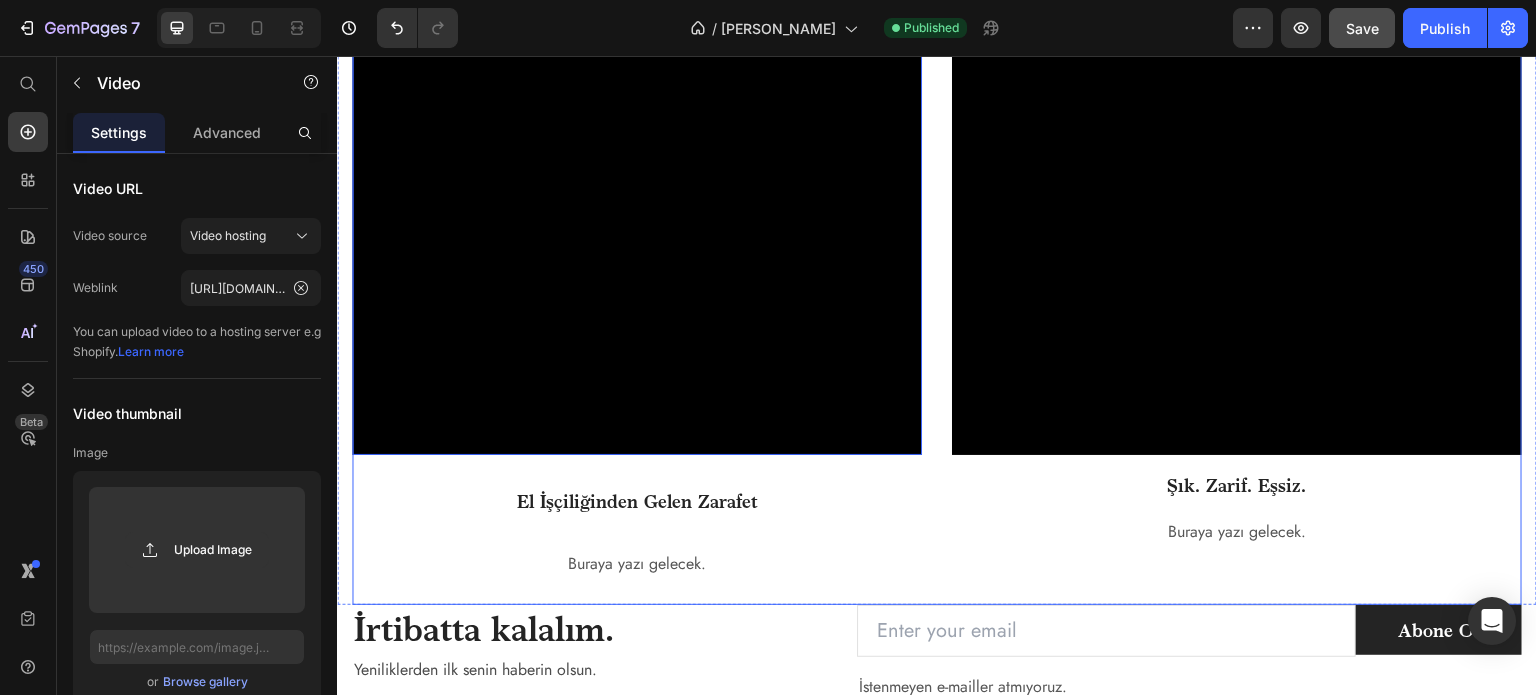 click on "Buraya yazı gelecek." at bounding box center (637, 564) 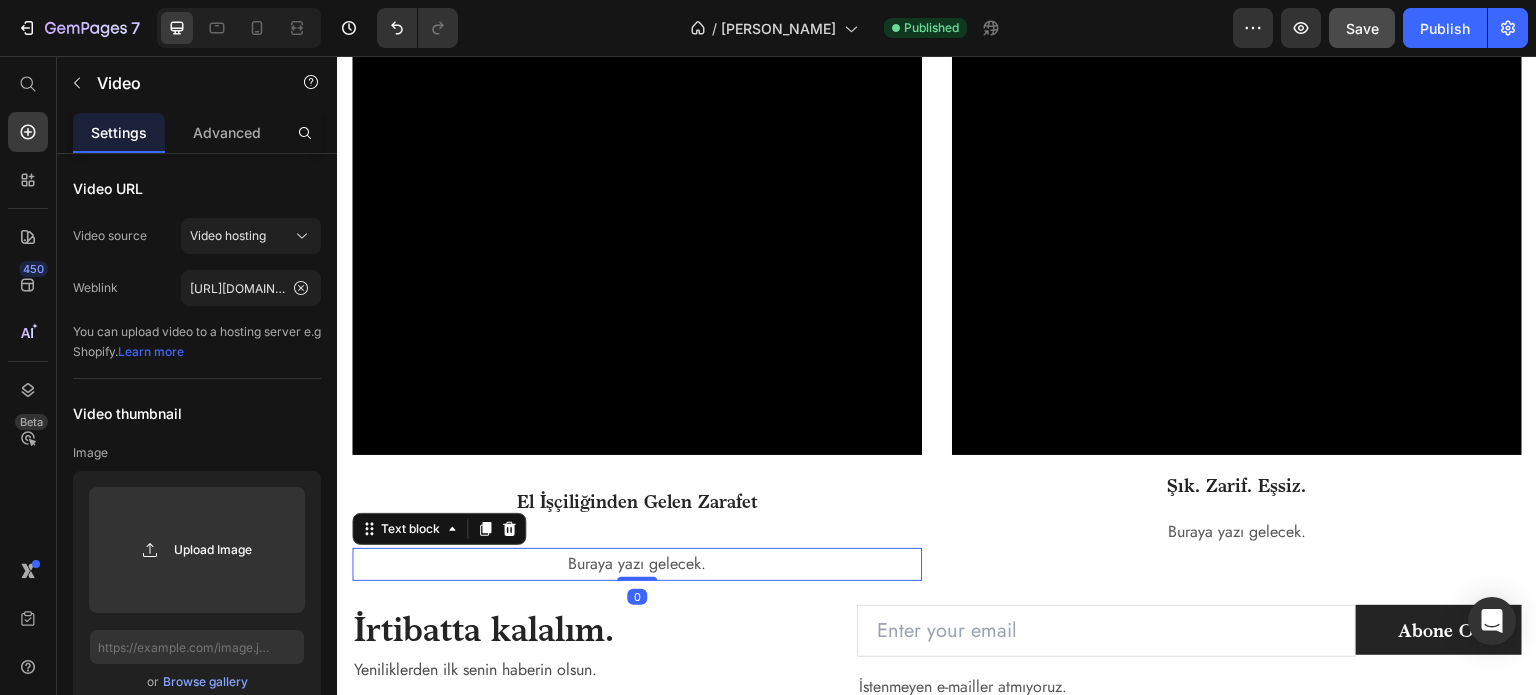 click on "Buraya yazı gelecek." at bounding box center (637, 564) 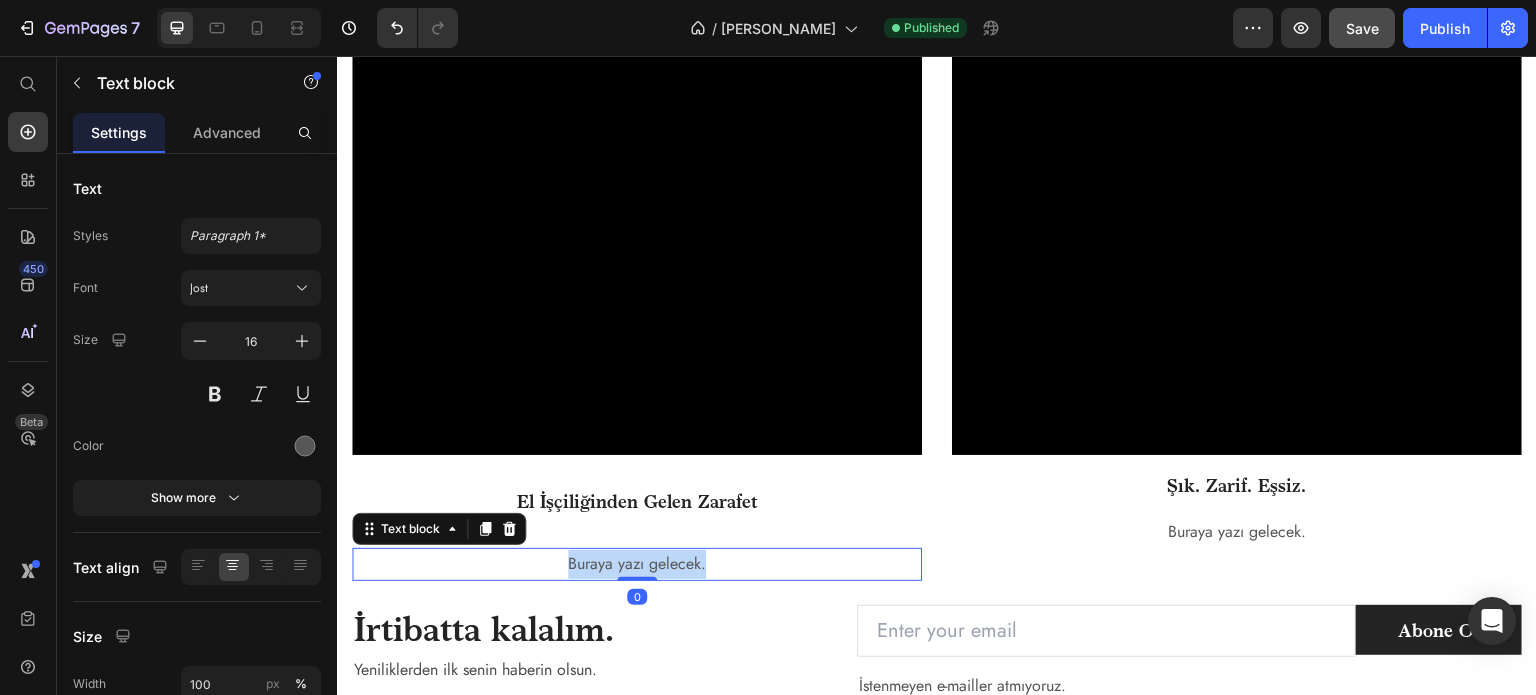 click on "Buraya yazı gelecek." at bounding box center (637, 564) 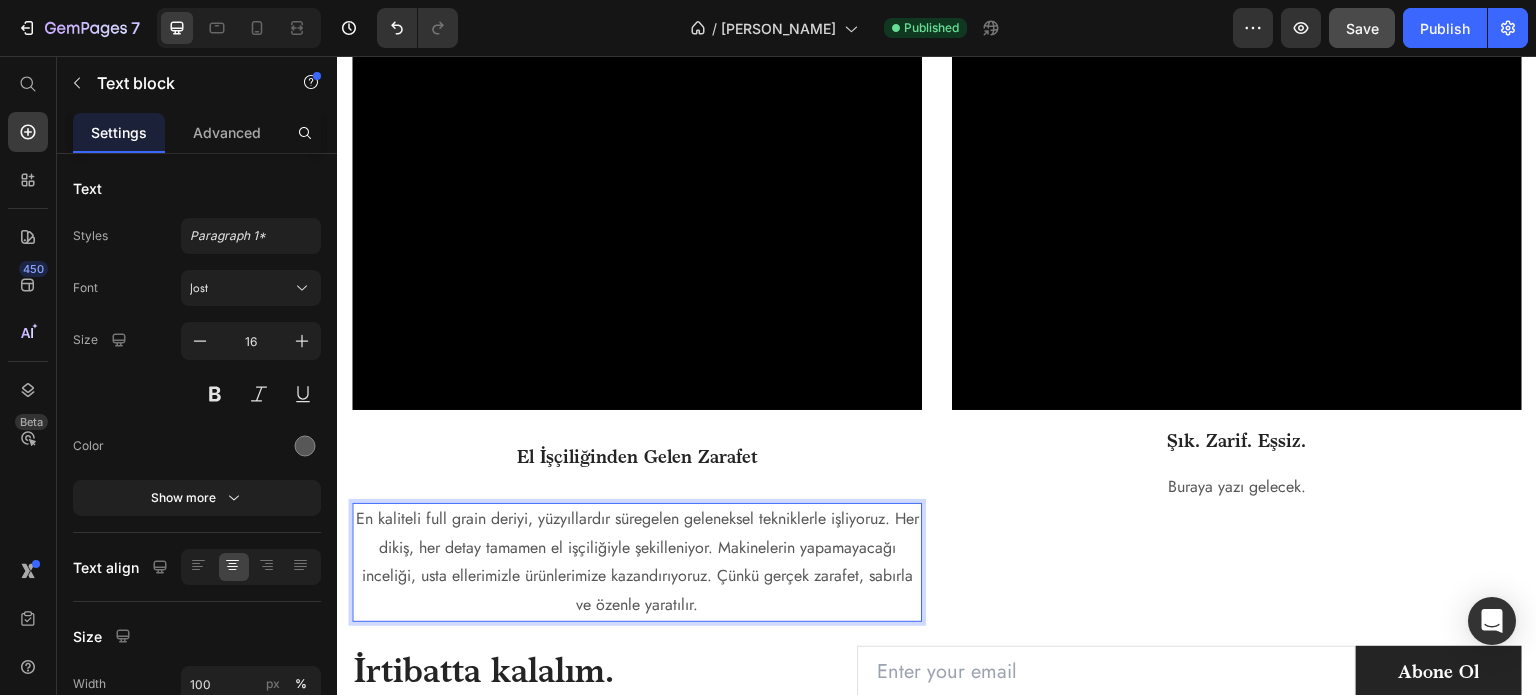 scroll, scrollTop: 2606, scrollLeft: 0, axis: vertical 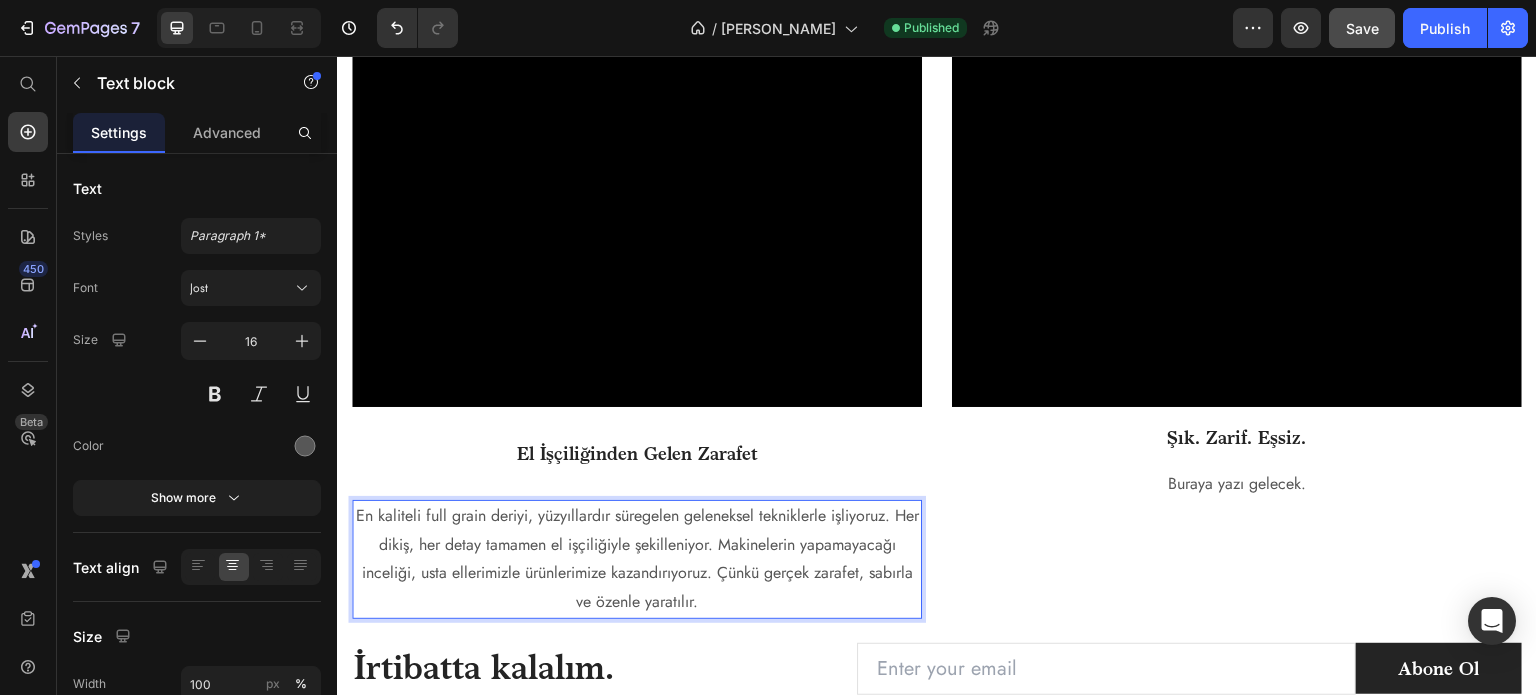 click on "En kaliteli full grain deriyi, yüzyıllardır süregelen geleneksel tekniklerle işliyoruz. Her dikiş, her detay tamamen el işçiliğiyle şekilleniyor. Makinelerin yapamayacağı inceliği, usta ellerimizle ürünlerimize kazandırıyoruz. Çünkü gerçek zarafet, sabırla ve özenle yaratılır." at bounding box center [637, 559] 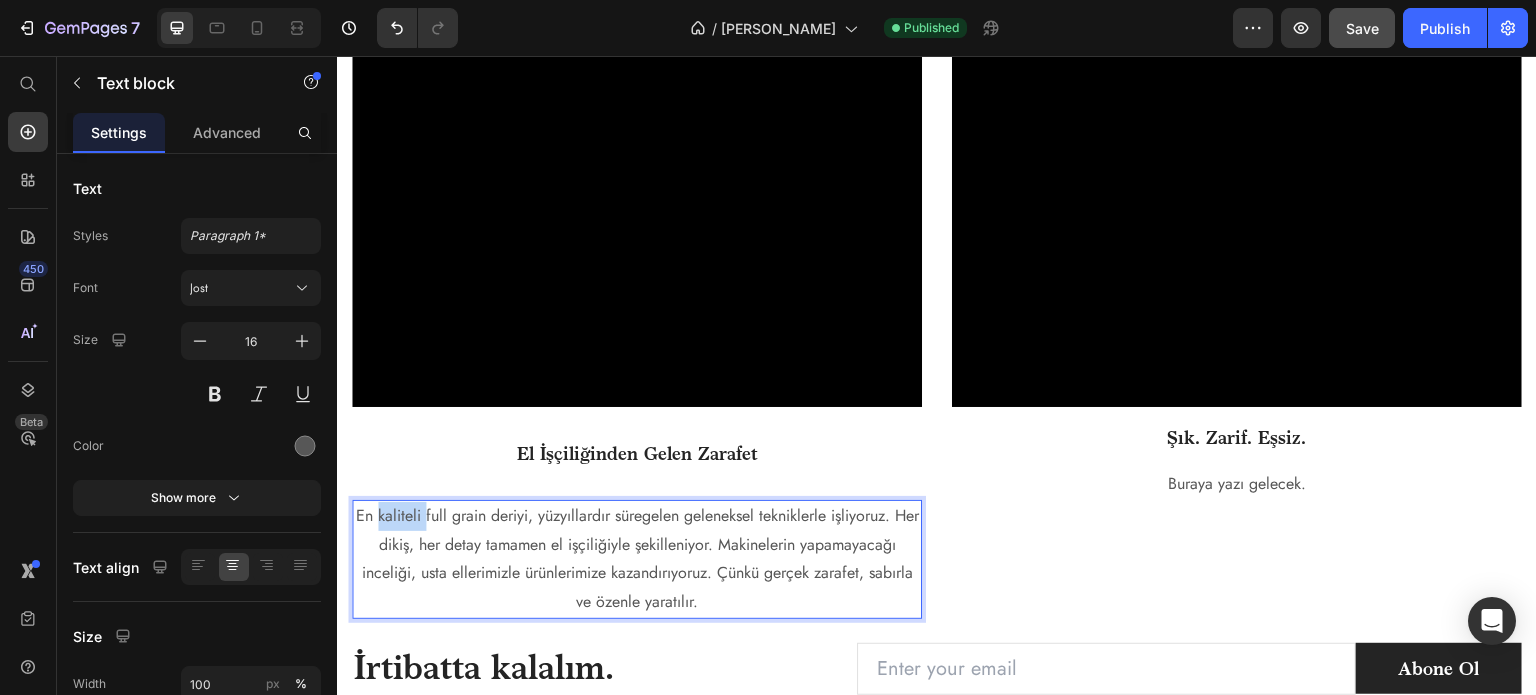 click on "En kaliteli full grain deriyi, yüzyıllardır süregelen geleneksel tekniklerle işliyoruz. Her dikiş, her detay tamamen el işçiliğiyle şekilleniyor. Makinelerin yapamayacağı inceliği, usta ellerimizle ürünlerimize kazandırıyoruz. Çünkü gerçek zarafet, sabırla ve özenle yaratılır." at bounding box center (637, 559) 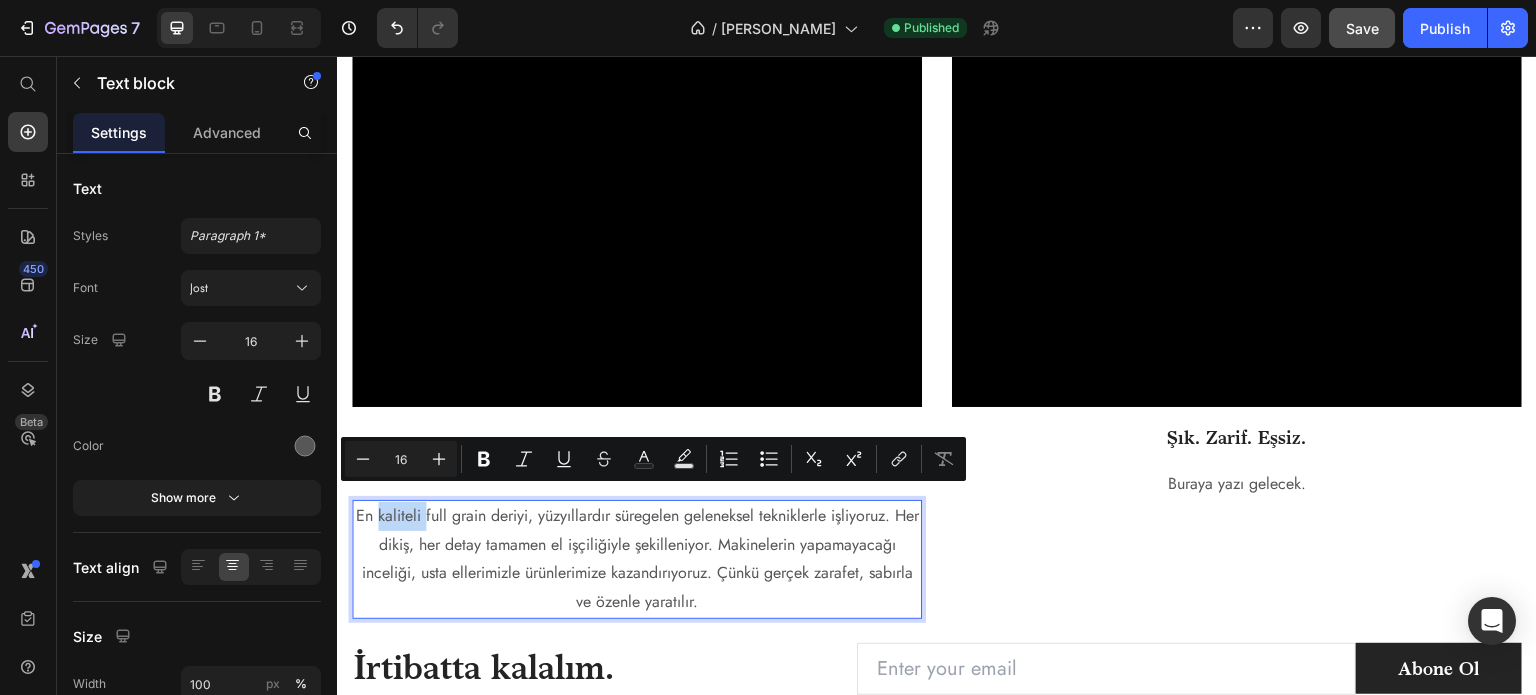 click on "En kaliteli full grain deriyi, yüzyıllardır süregelen geleneksel tekniklerle işliyoruz. Her dikiş, her detay tamamen el işçiliğiyle şekilleniyor. Makinelerin yapamayacağı inceliği, usta ellerimizle ürünlerimize kazandırıyoruz. Çünkü gerçek zarafet, sabırla ve özenle yaratılır." at bounding box center (637, 559) 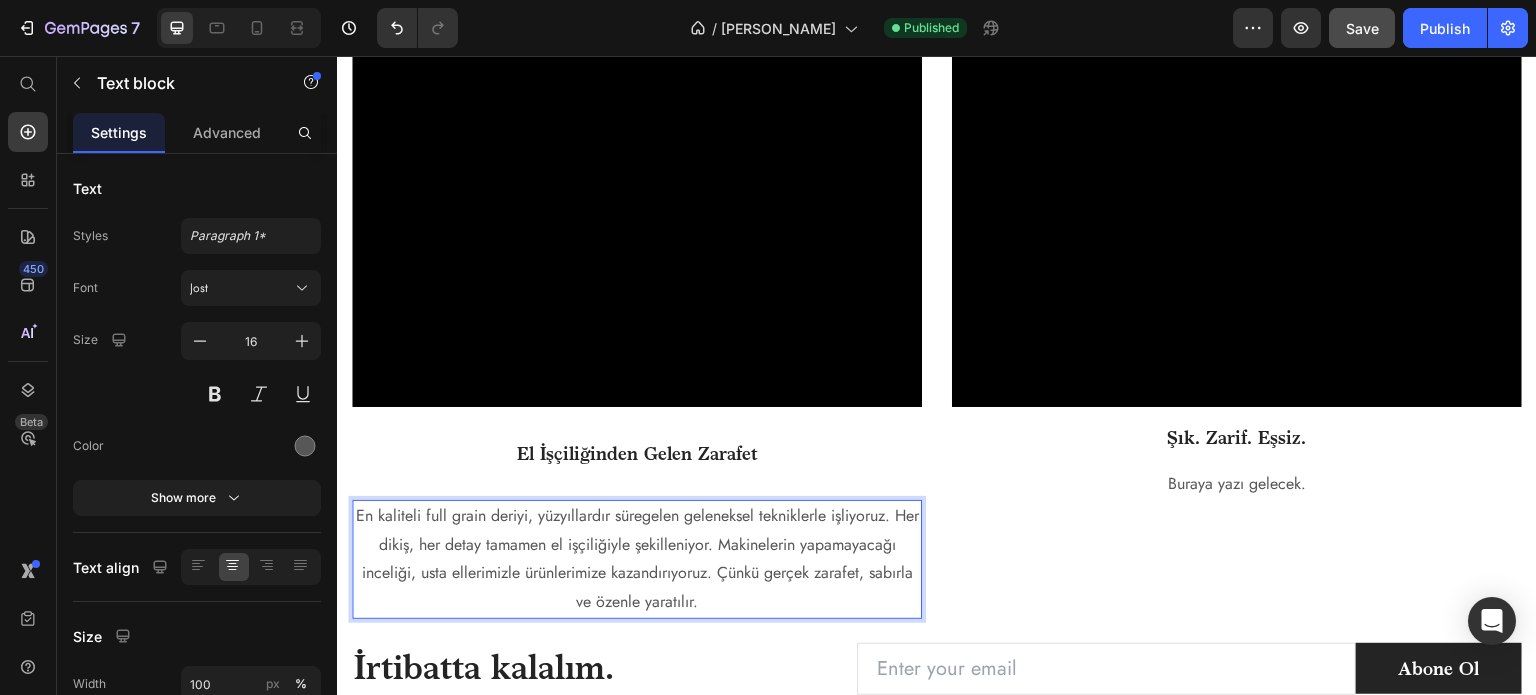 click on "En kaliteli full grain deriyi, yüzyıllardır süregelen geleneksel tekniklerle işliyoruz. Her dikiş, her detay tamamen el işçiliğiyle şekilleniyor. Makinelerin yapamayacağı inceliği, usta ellerimizle ürünlerimize kazandırıyoruz. Çünkü gerçek zarafet, sabırla ve özenle yaratılır." at bounding box center [637, 559] 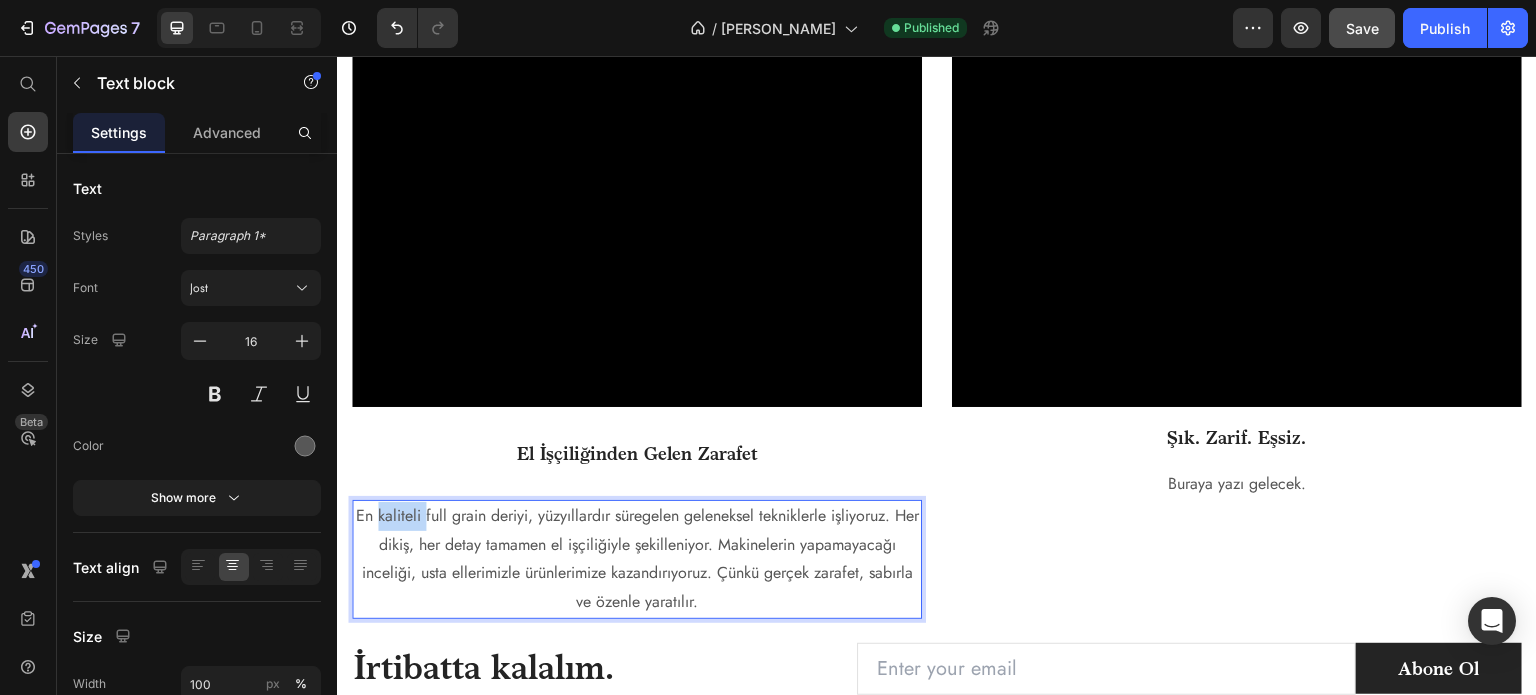 click on "En kaliteli full grain deriyi, yüzyıllardır süregelen geleneksel tekniklerle işliyoruz. Her dikiş, her detay tamamen el işçiliğiyle şekilleniyor. Makinelerin yapamayacağı inceliği, usta ellerimizle ürünlerimize kazandırıyoruz. Çünkü gerçek zarafet, sabırla ve özenle yaratılır." at bounding box center [637, 559] 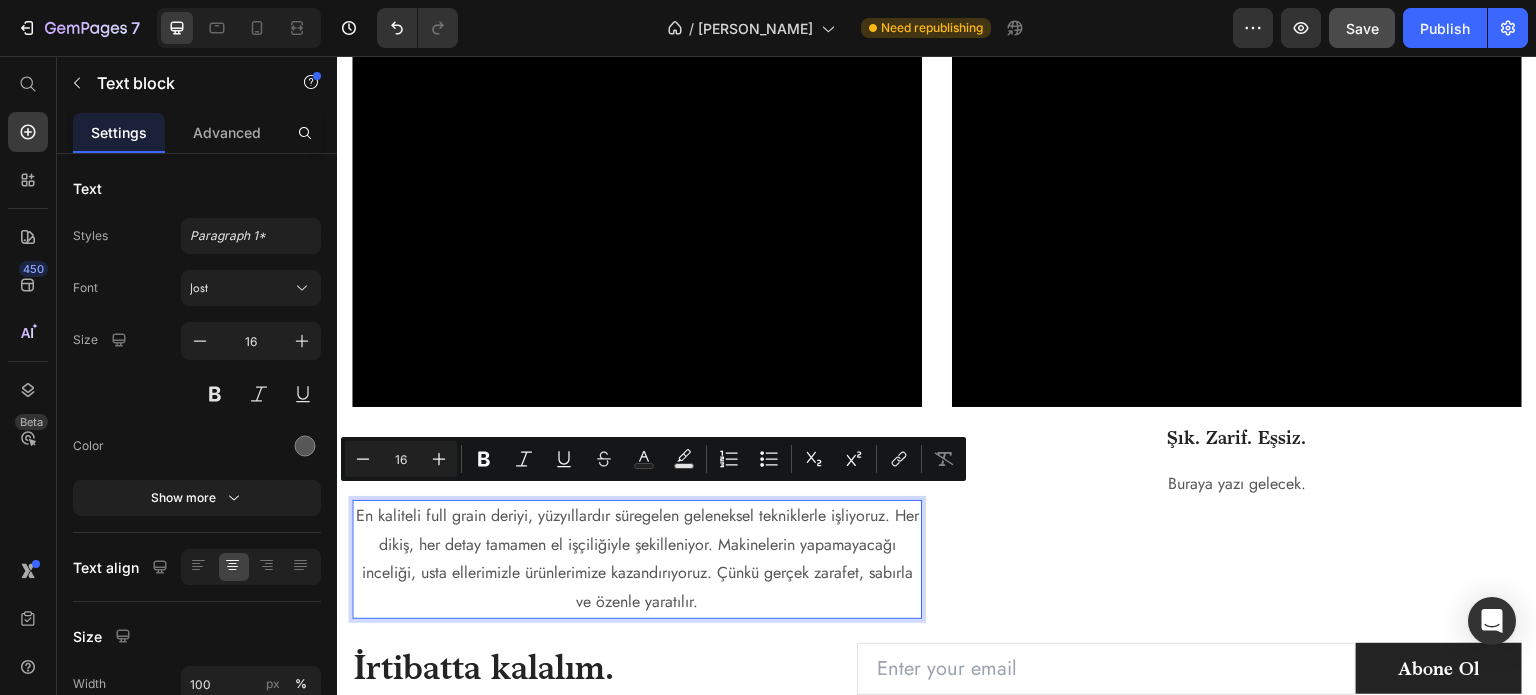 click on "En kaliteli full grain deriyi, yüzyıllardır süregelen geleneksel tekniklerle işliyoruz. Her dikiş, her detay tamamen el işçiliğiyle şekilleniyor. Makinelerin yapamayacağı inceliği, usta ellerimizle ürünlerimize kazandırıyoruz. Çünkü gerçek zarafet, sabırla ve özenle yaratılır." at bounding box center [637, 559] 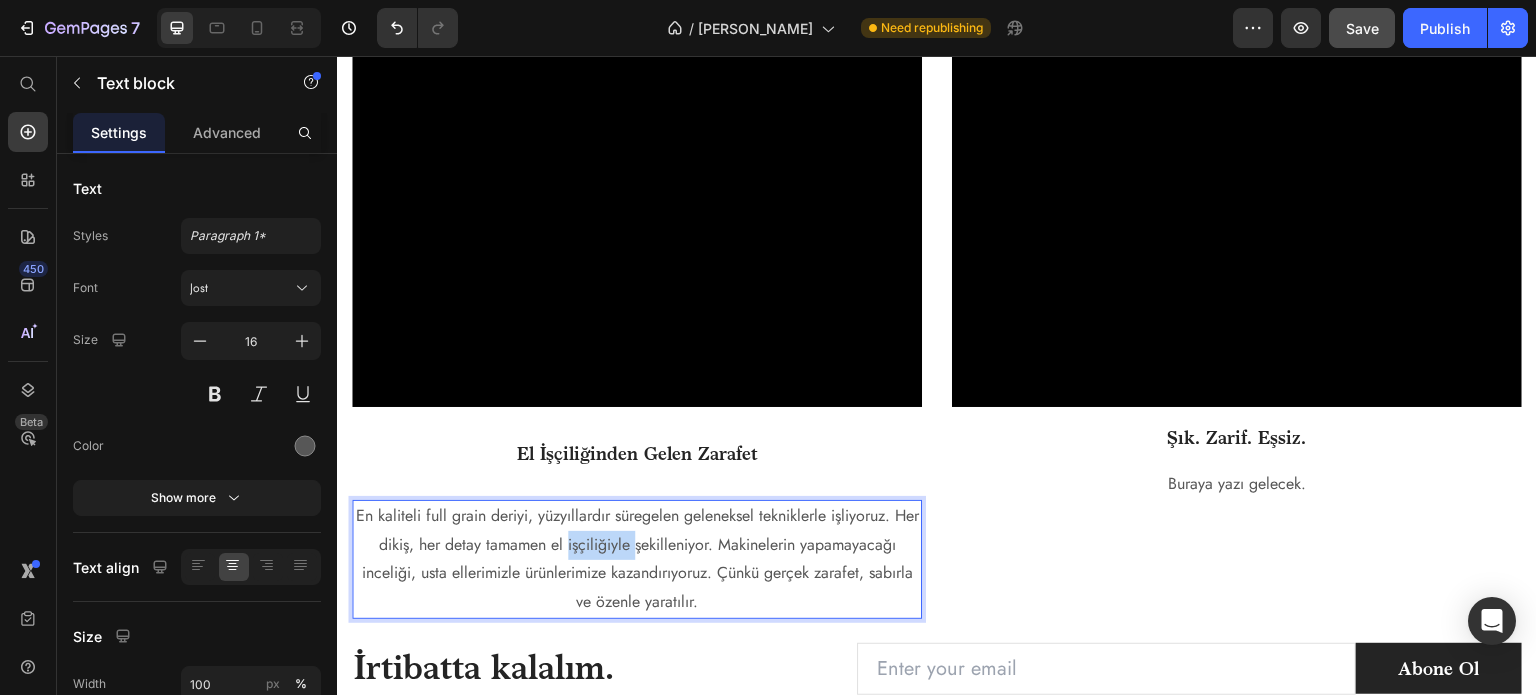 click on "En kaliteli full grain deriyi, yüzyıllardır süregelen geleneksel tekniklerle işliyoruz. Her dikiş, her detay tamamen el işçiliğiyle şekilleniyor. Makinelerin yapamayacağı inceliği, usta ellerimizle ürünlerimize kazandırıyoruz. Çünkü gerçek zarafet, sabırla ve özenle yaratılır." at bounding box center (637, 559) 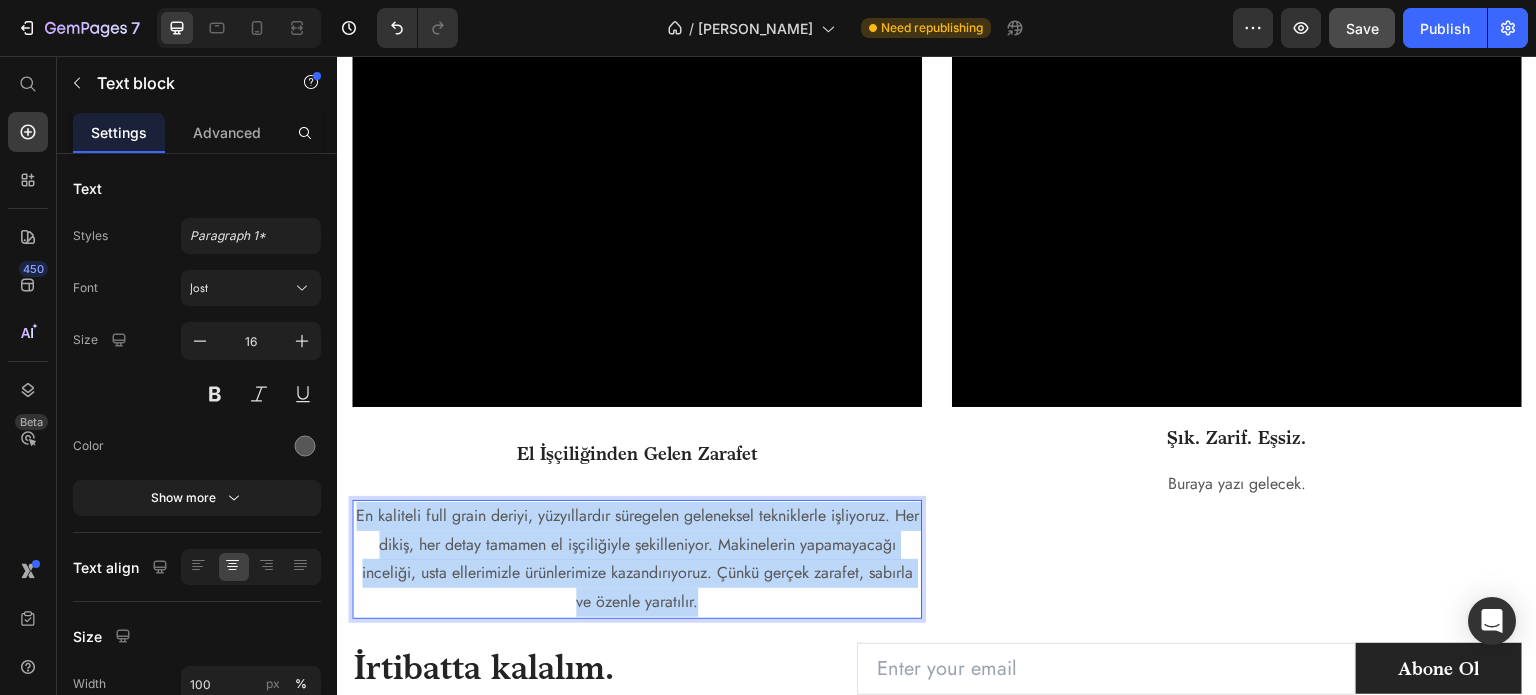 click on "En kaliteli full grain deriyi, yüzyıllardır süregelen geleneksel tekniklerle işliyoruz. Her dikiş, her detay tamamen el işçiliğiyle şekilleniyor. Makinelerin yapamayacağı inceliği, usta ellerimizle ürünlerimize kazandırıyoruz. Çünkü gerçek zarafet, sabırla ve özenle yaratılır." at bounding box center (637, 559) 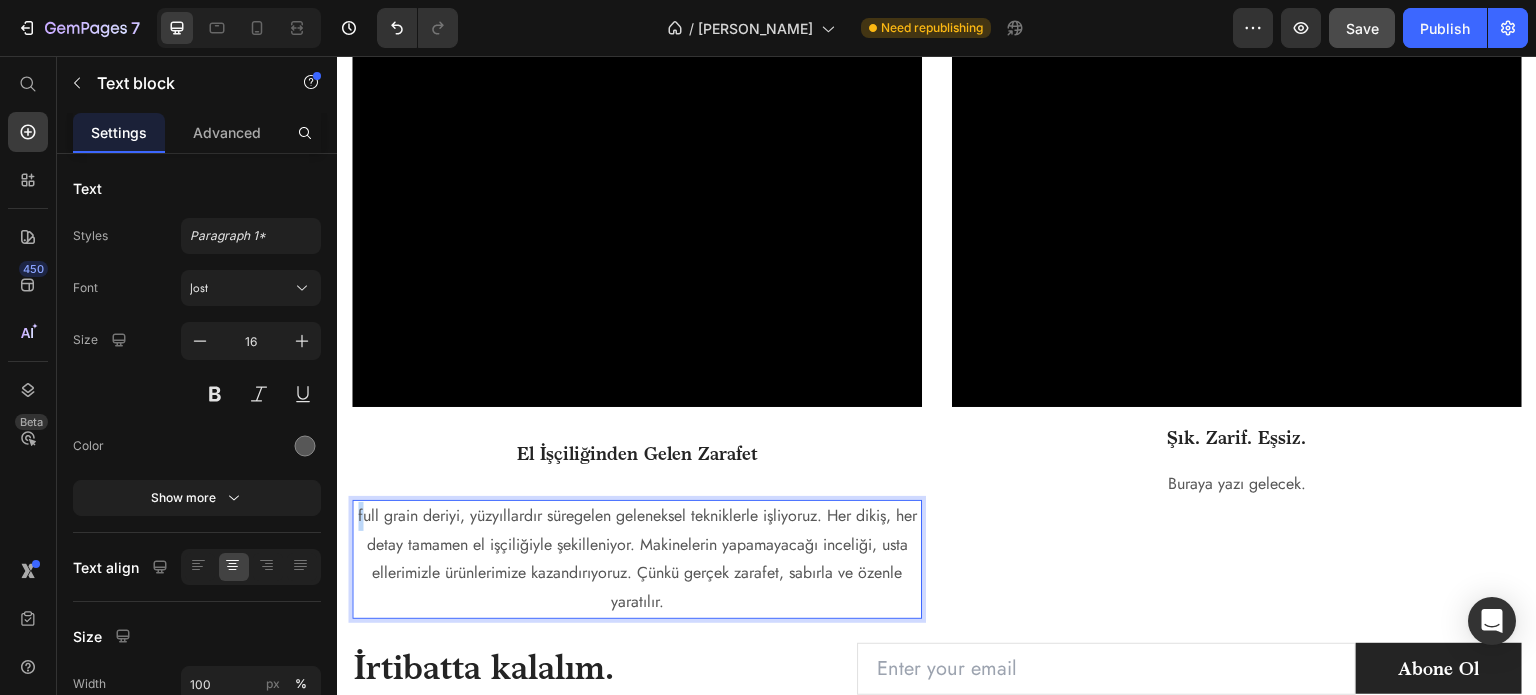 click on "full grain deriyi, yüzyıllardır süregelen geleneksel tekniklerle işliyoruz. Her dikiş, her detay tamamen el işçiliğiyle şekilleniyor. Makinelerin yapamayacağı inceliği, usta ellerimizle ürünlerimize kazandırıyoruz. Çünkü gerçek zarafet, sabırla ve özenle yaratılır." at bounding box center [637, 559] 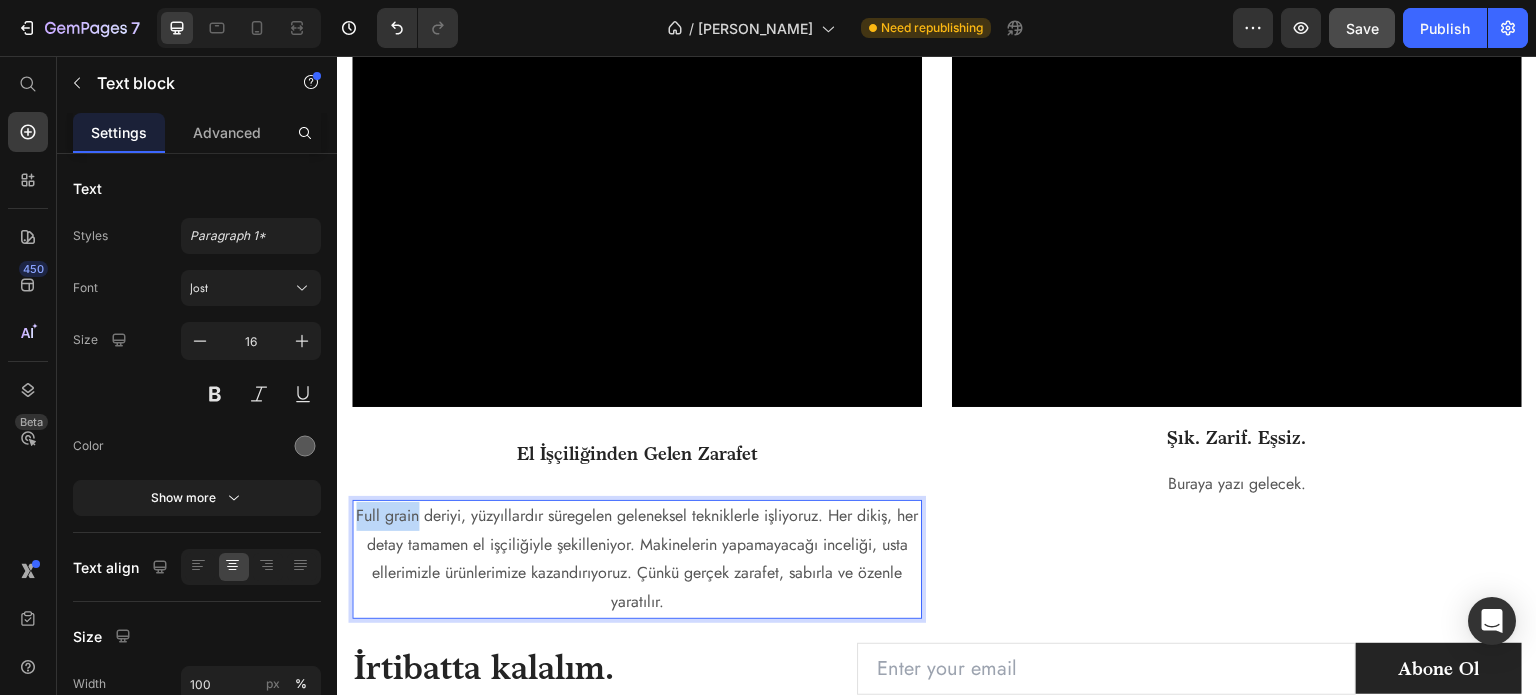 drag, startPoint x: 425, startPoint y: 502, endPoint x: 349, endPoint y: 504, distance: 76.02631 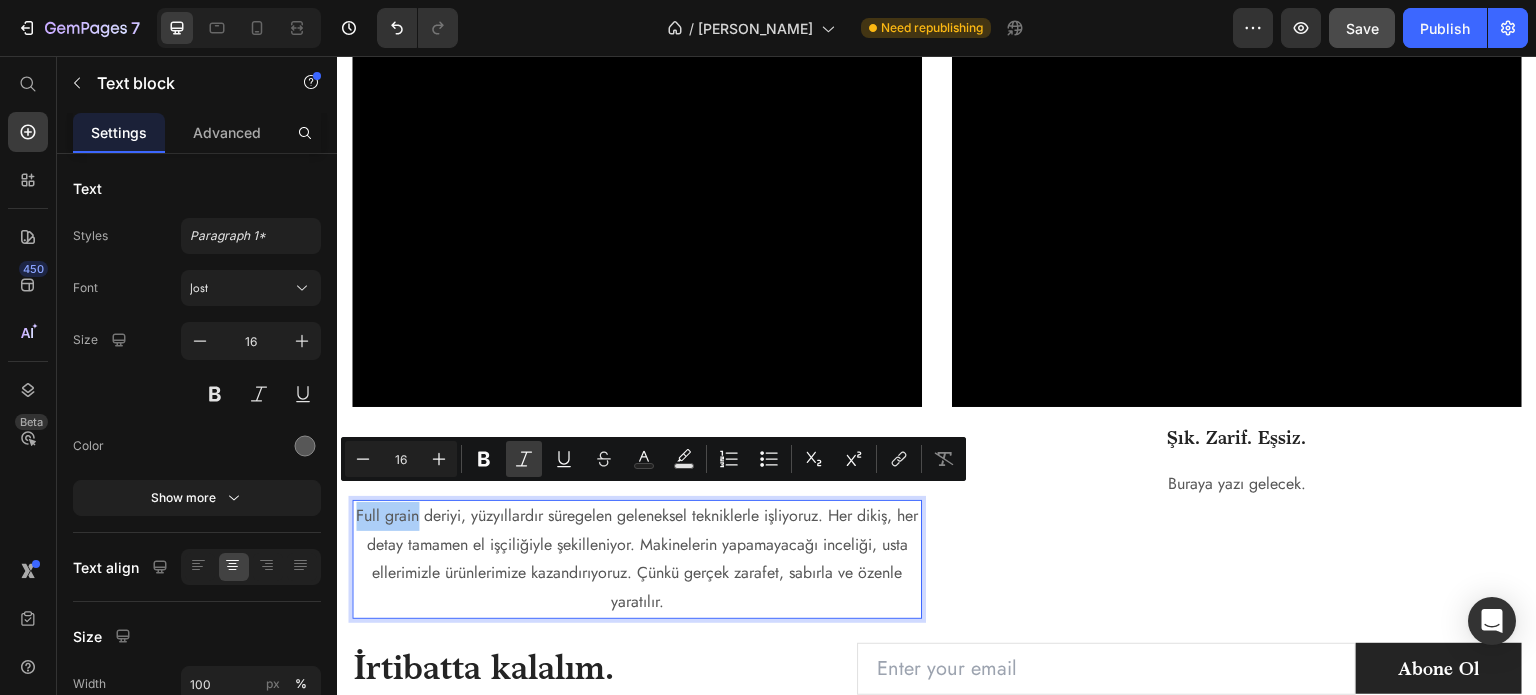 click on "Italic" at bounding box center [524, 459] 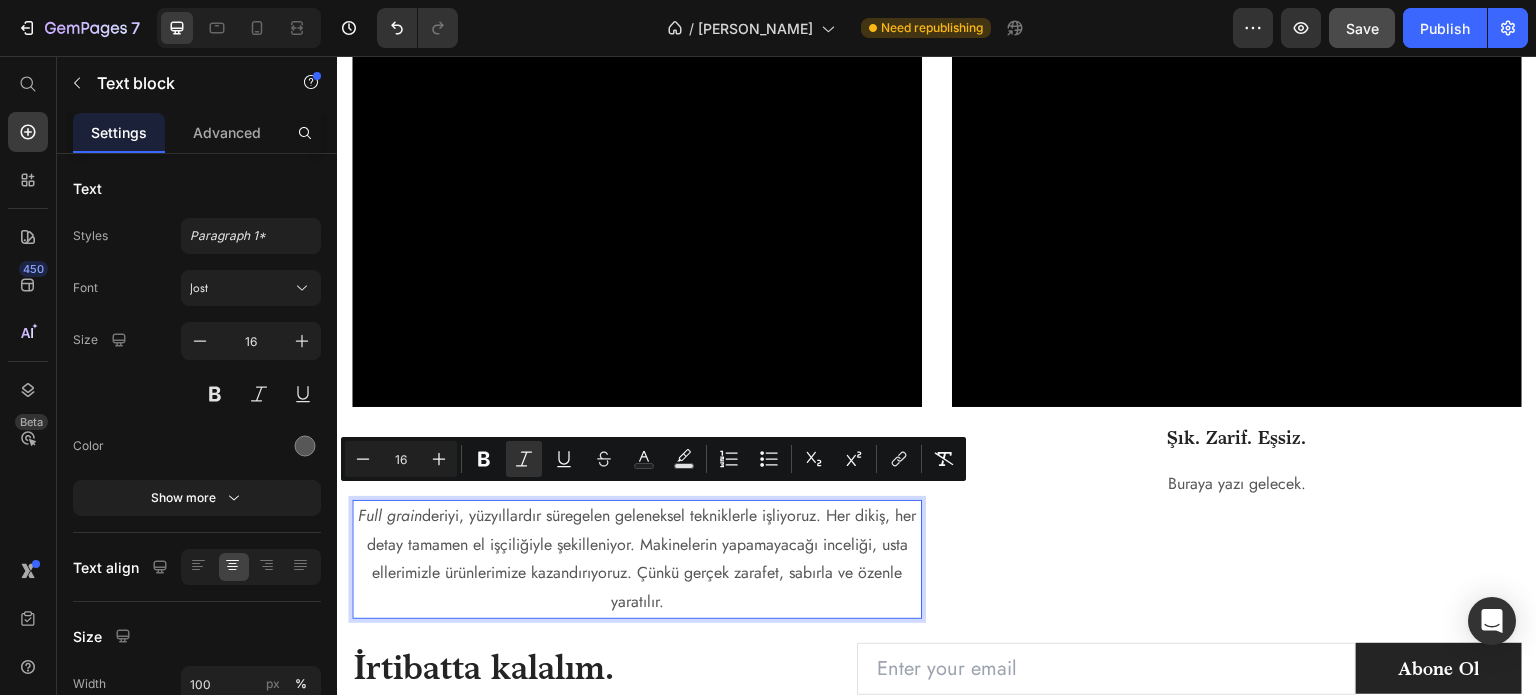 click on "Full grain  deriyi, yüzyıllardır süregelen geleneksel tekniklerle işliyoruz. Her dikiş, her detay tamamen el işçiliğiyle şekilleniyor. Makinelerin yapamayacağı inceliği, usta ellerimizle ürünlerimize kazandırıyoruz. Çünkü gerçek zarafet, sabırla ve özenle yaratılır." at bounding box center (637, 559) 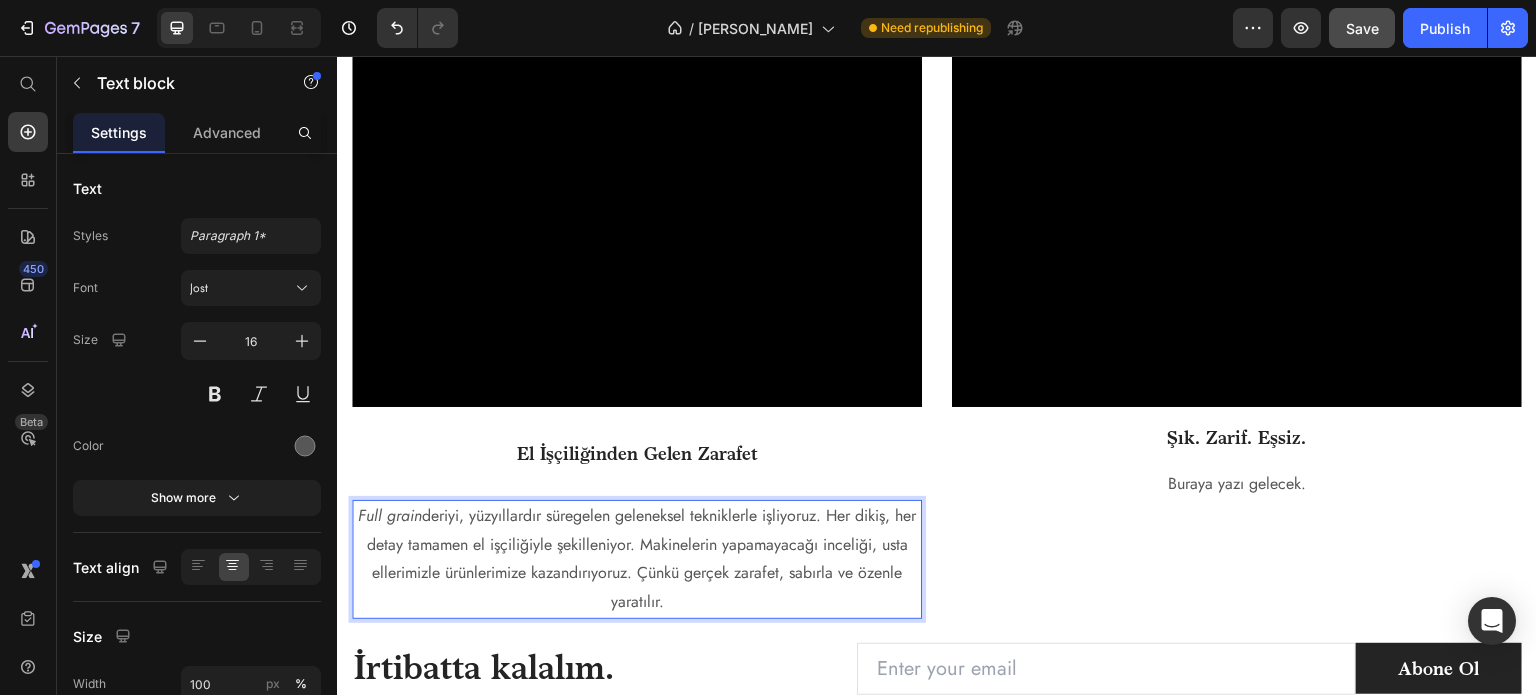 click on "Full grain  deriyi, yüzyıllardır süregelen geleneksel tekniklerle işliyoruz. Her dikiş, her detay tamamen el işçiliğiyle şekilleniyor. Makinelerin yapamayacağı inceliği, usta ellerimizle ürünlerimize kazandırıyoruz. Çünkü gerçek zarafet, sabırla ve özenle yaratılır." at bounding box center [637, 559] 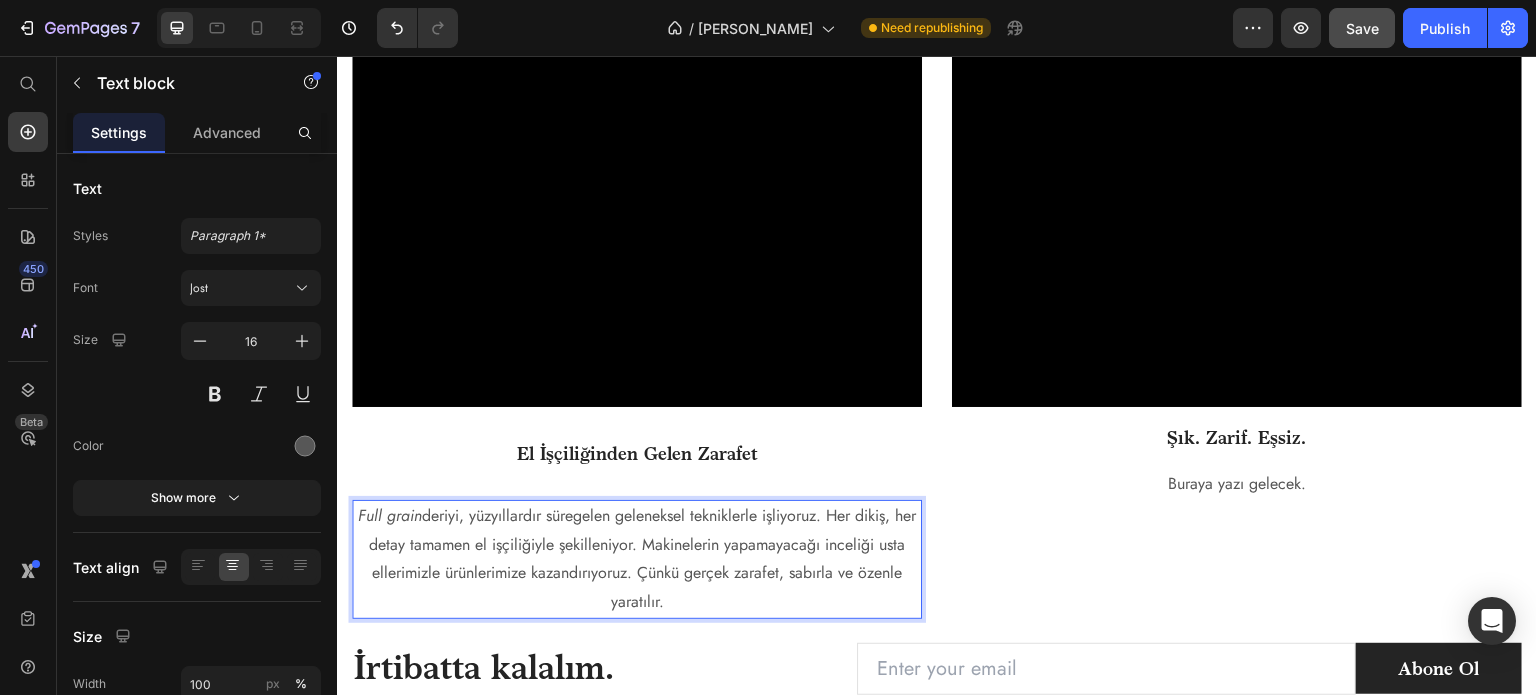 click on "Full grain  deriyi, yüzyıllardır süregelen geleneksel tekniklerle işliyoruz. Her dikiş, her detay tamamen el işçiliğiyle şekilleniyor. Makinelerin yapamayacağı inceliği usta ellerimizle ürünlerimize kazandırıyoruz. Çünkü gerçek zarafet, sabırla ve özenle yaratılır." at bounding box center (637, 559) 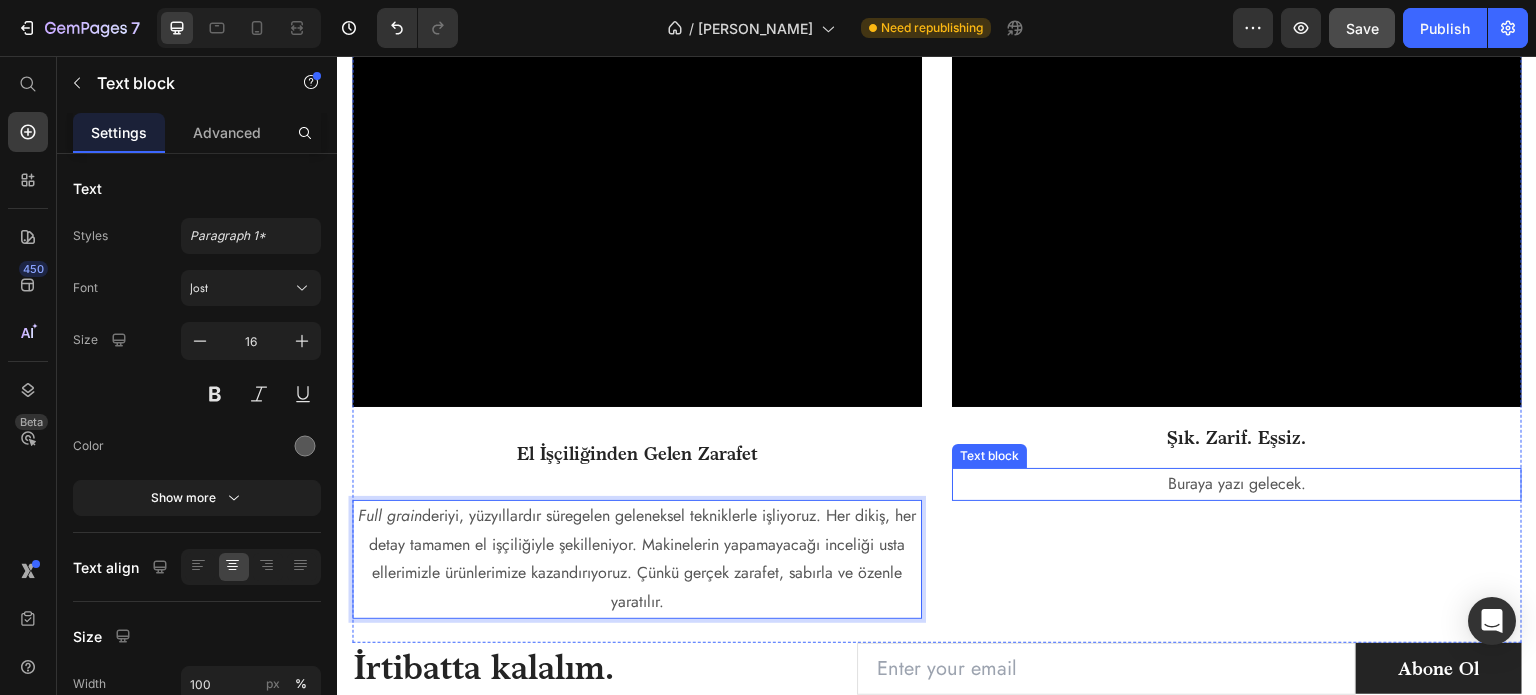 click on "Buraya yazı gelecek." at bounding box center (1237, 484) 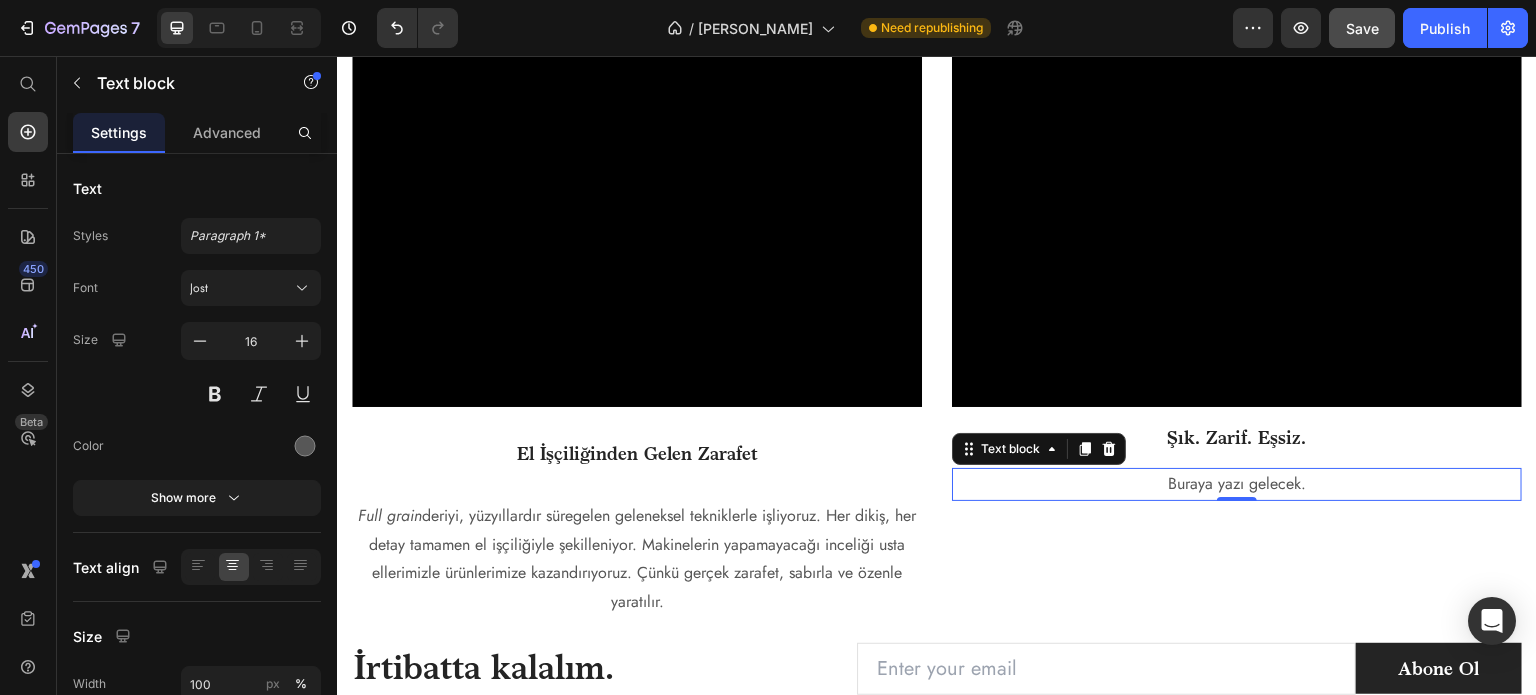 click on "Buraya yazı gelecek." at bounding box center [1237, 484] 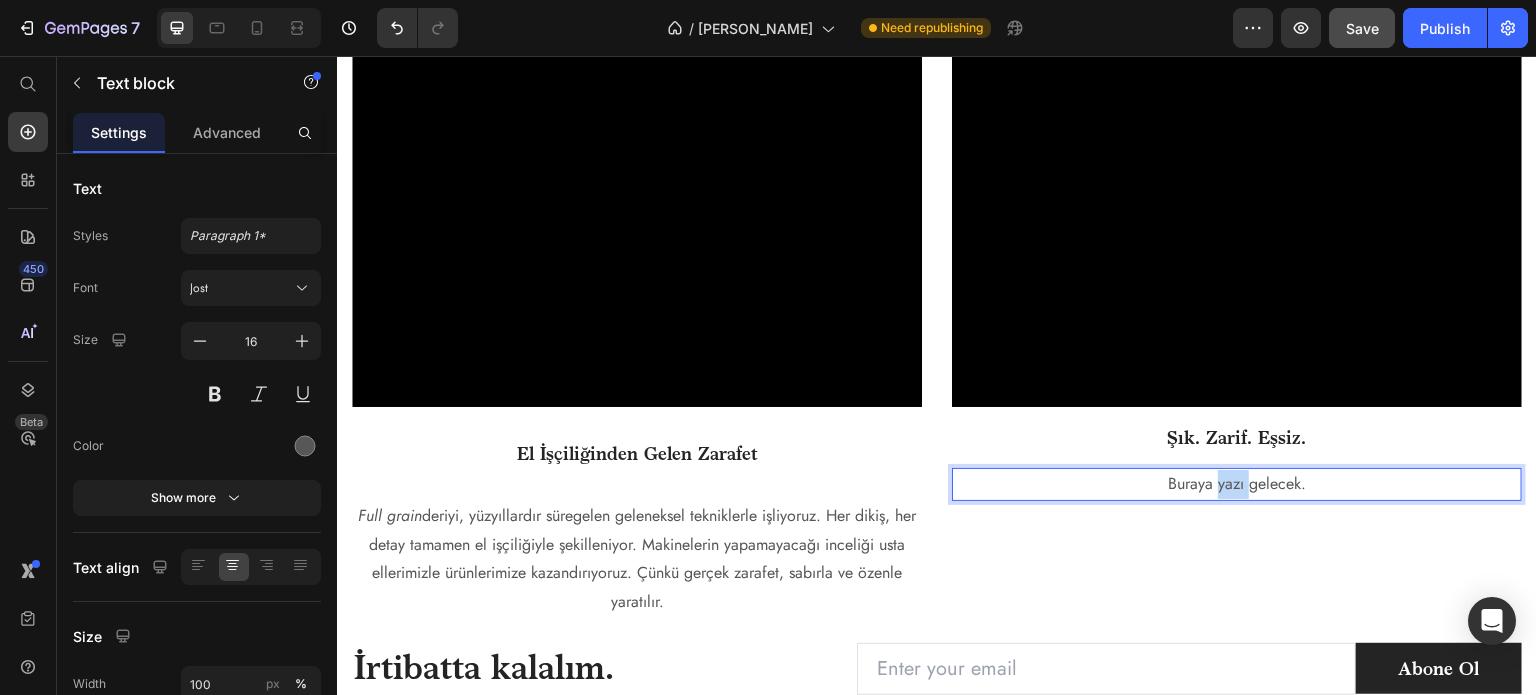 click on "Buraya yazı gelecek." at bounding box center (1237, 484) 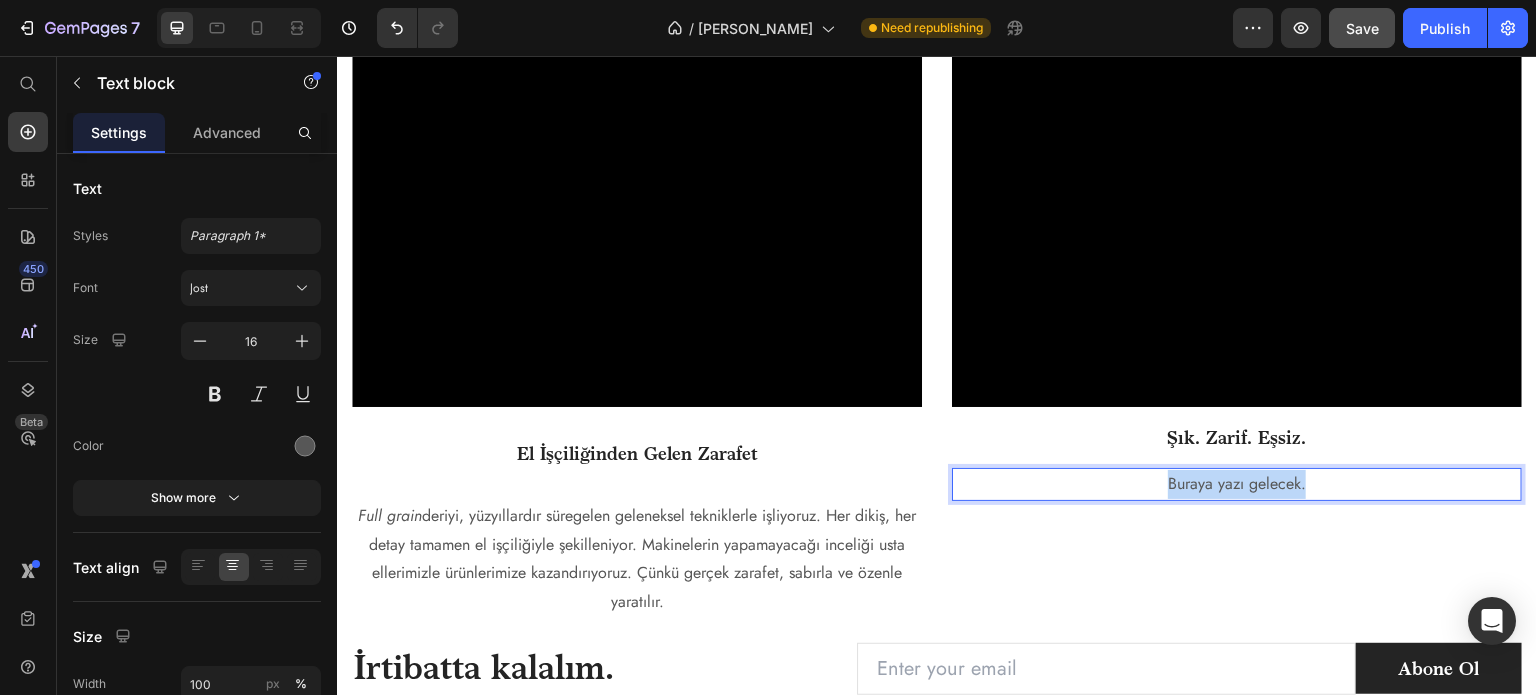 click on "Buraya yazı gelecek." at bounding box center (1237, 484) 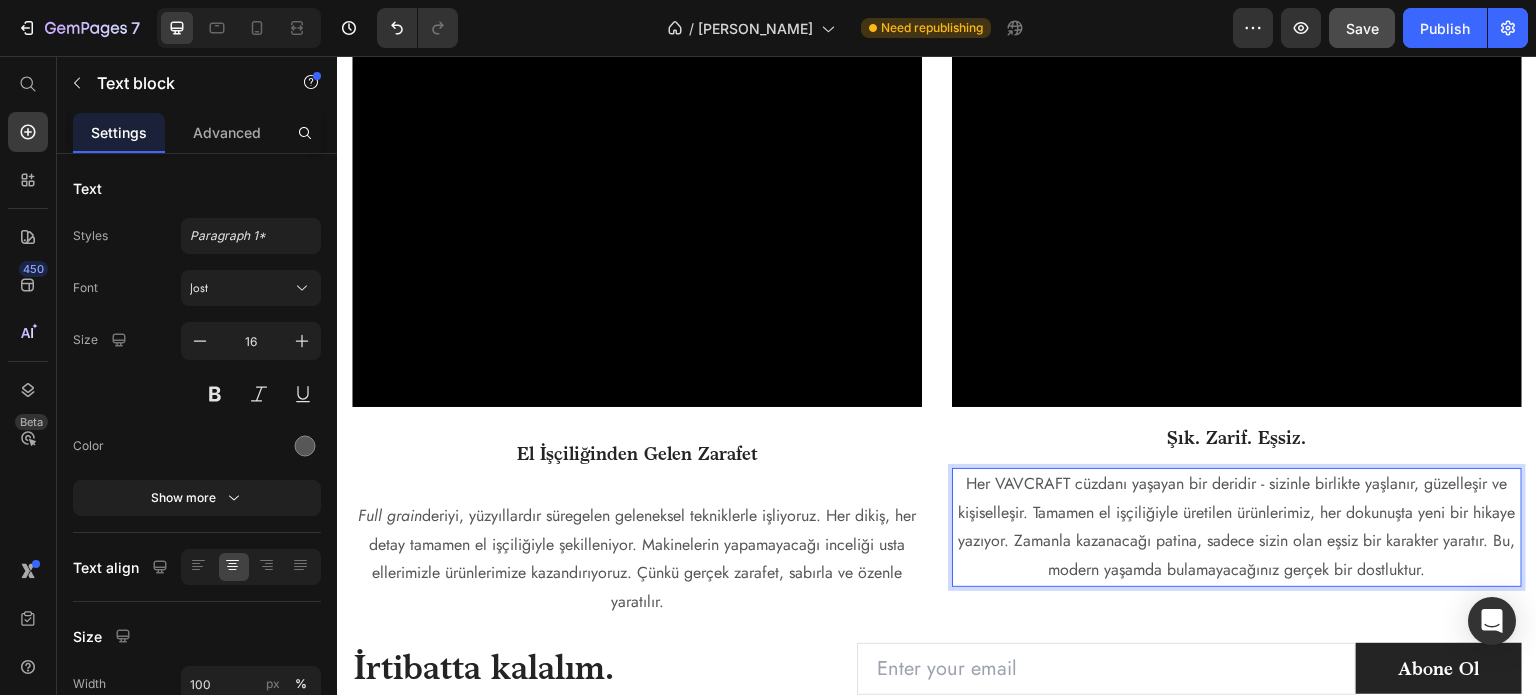 click on "Her VAVCRAFT cüzdanı yaşayan bir deridir - sizinle birlikte yaşlanır, güzelleşir ve kişiselleşir. Tamamen el işçiliğiyle üretilen ürünlerimiz, her dokunuşta yeni bir hikaye yazıyor. Zamanla kazanacağı patina, sadece sizin olan eşsiz bir karakter yaratır. Bu, modern yaşamda bulamayacağınız gerçek bir dostluktur." at bounding box center (1237, 527) 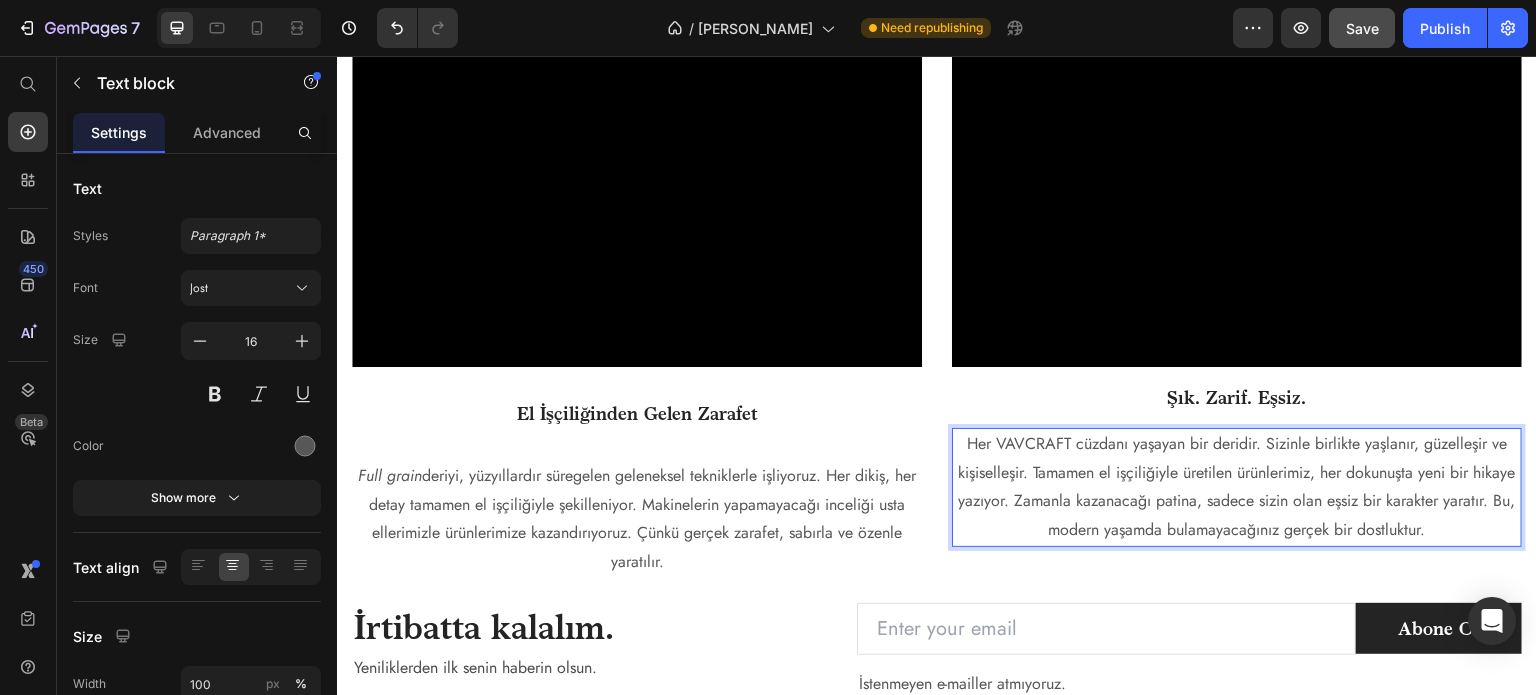 scroll, scrollTop: 2647, scrollLeft: 0, axis: vertical 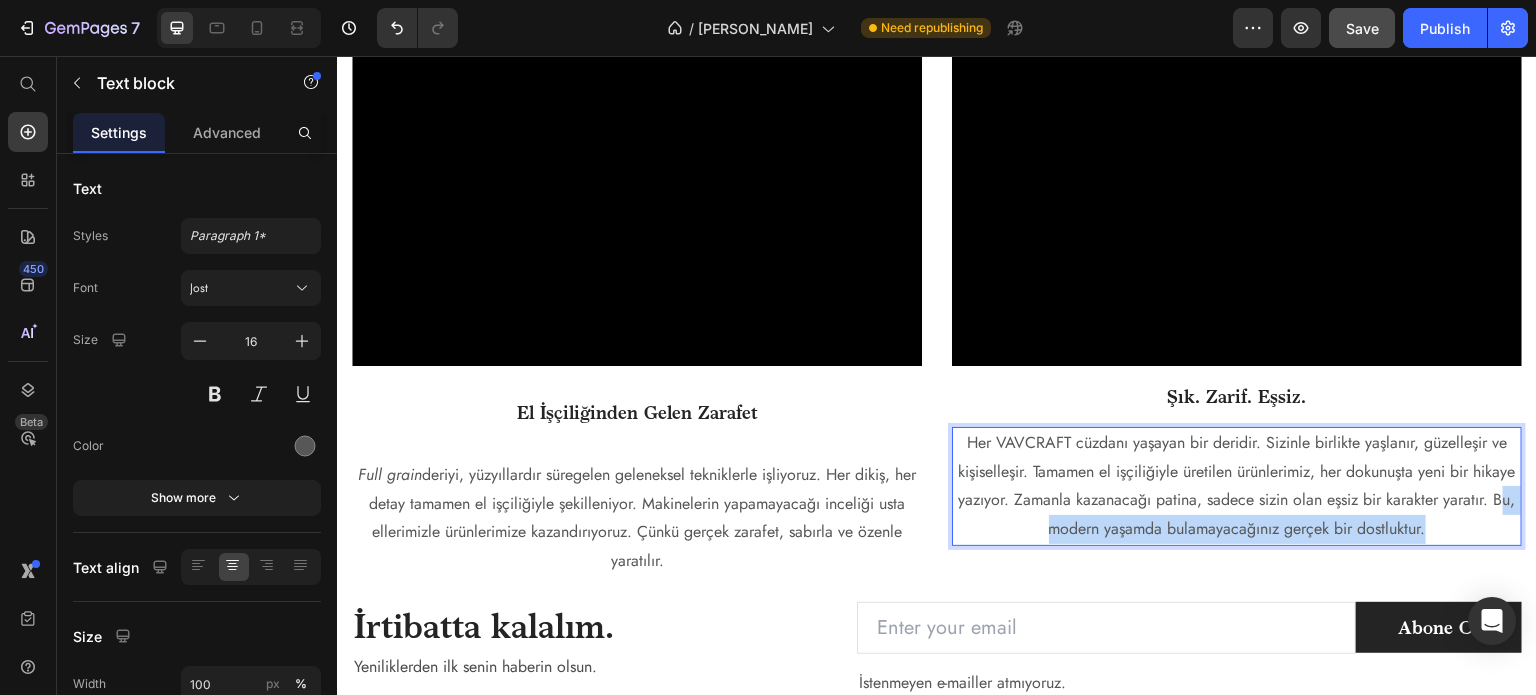 drag, startPoint x: 1052, startPoint y: 520, endPoint x: 1490, endPoint y: 526, distance: 438.0411 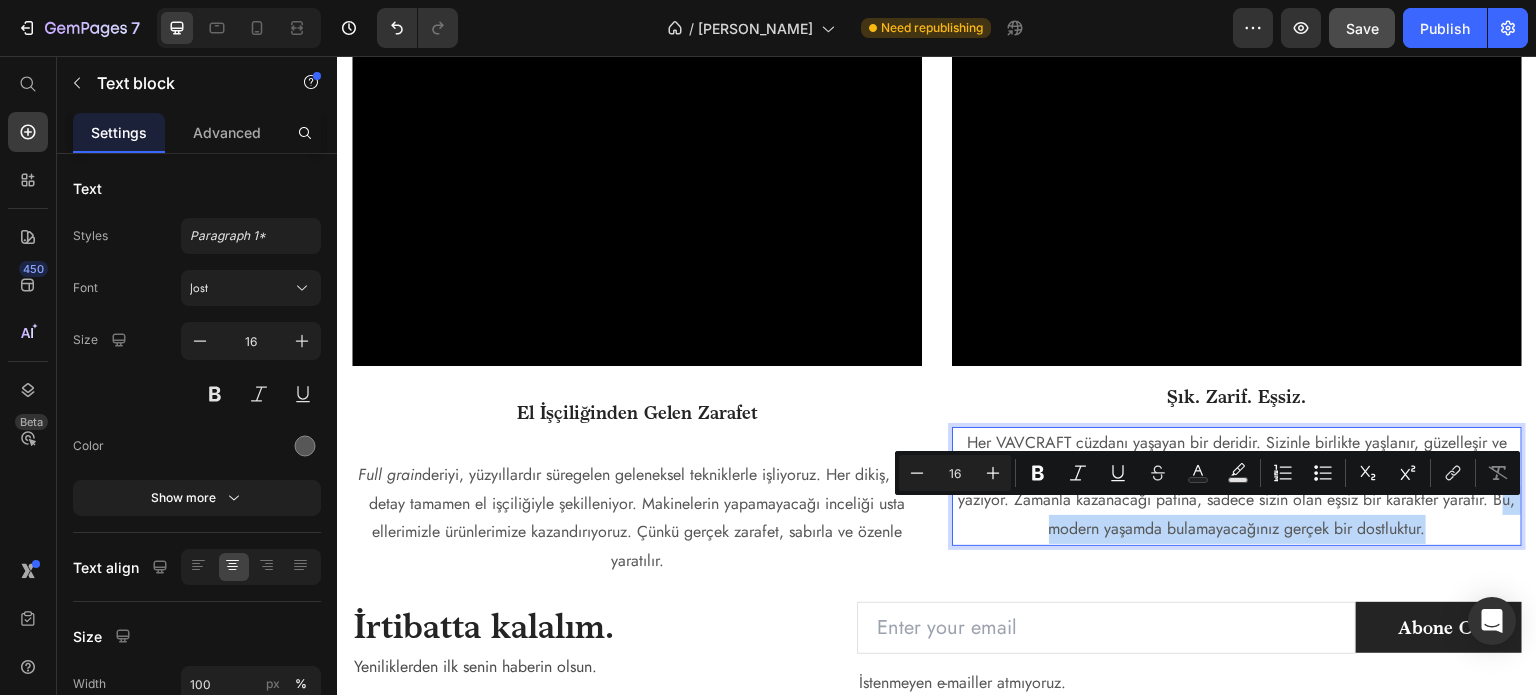 click on "Her VAVCRAFT cüzdanı yaşayan bir deridir. Sizinle birlikte yaşlanır, güzelleşir ve kişiselleşir. Tamamen el işçiliğiyle üretilen ürünlerimiz, her dokunuşta yeni bir hikaye yazıyor. Zamanla kazanacağı patina, sadece sizin olan eşsiz bir karakter yaratır. Bu, modern yaşamda bulamayacağınız gerçek bir dostluktur." at bounding box center (1237, 486) 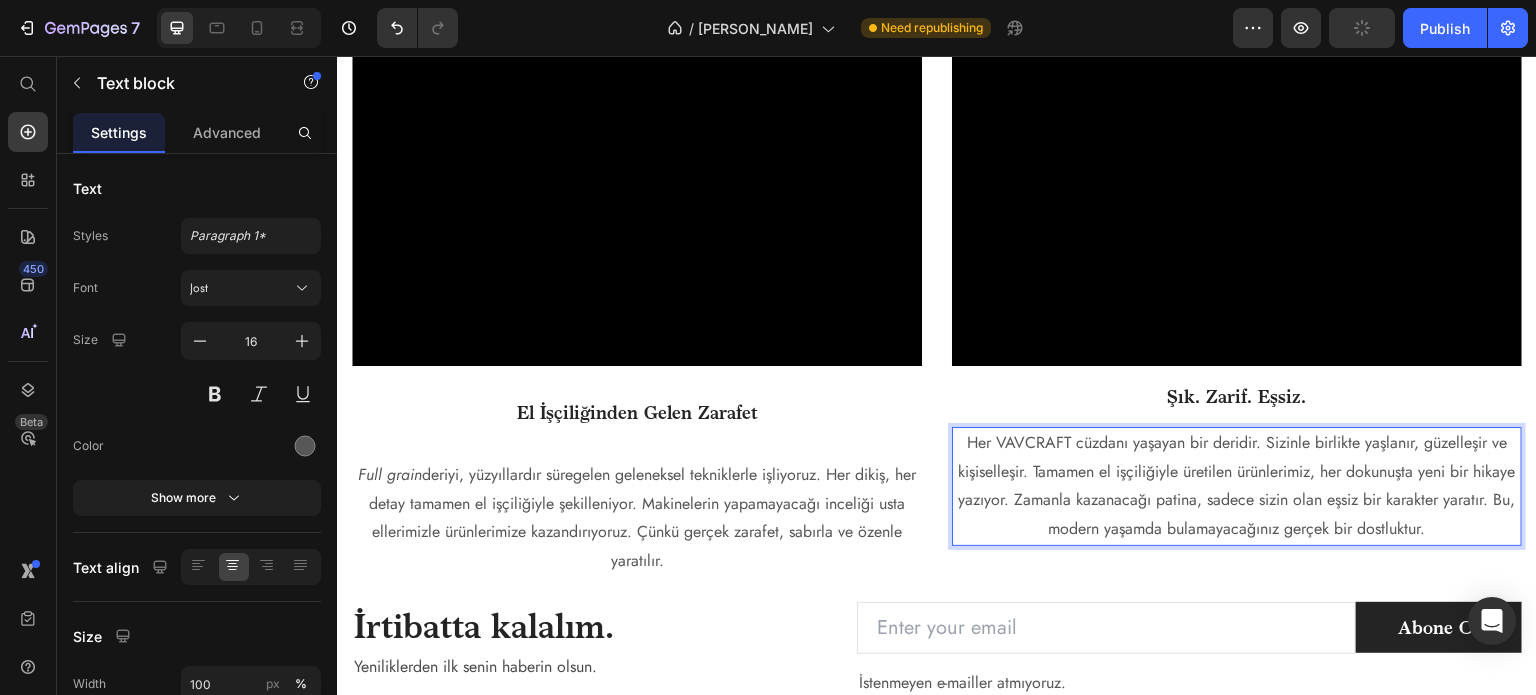 click on "Her VAVCRAFT cüzdanı yaşayan bir deridir. Sizinle birlikte yaşlanır, güzelleşir ve kişiselleşir. Tamamen el işçiliğiyle üretilen ürünlerimiz, her dokunuşta yeni bir hikaye yazıyor. Zamanla kazanacağı patina, sadece sizin olan eşsiz bir karakter yaratır. Bu, modern yaşamda bulamayacağınız gerçek bir dostluktur." at bounding box center [1237, 486] 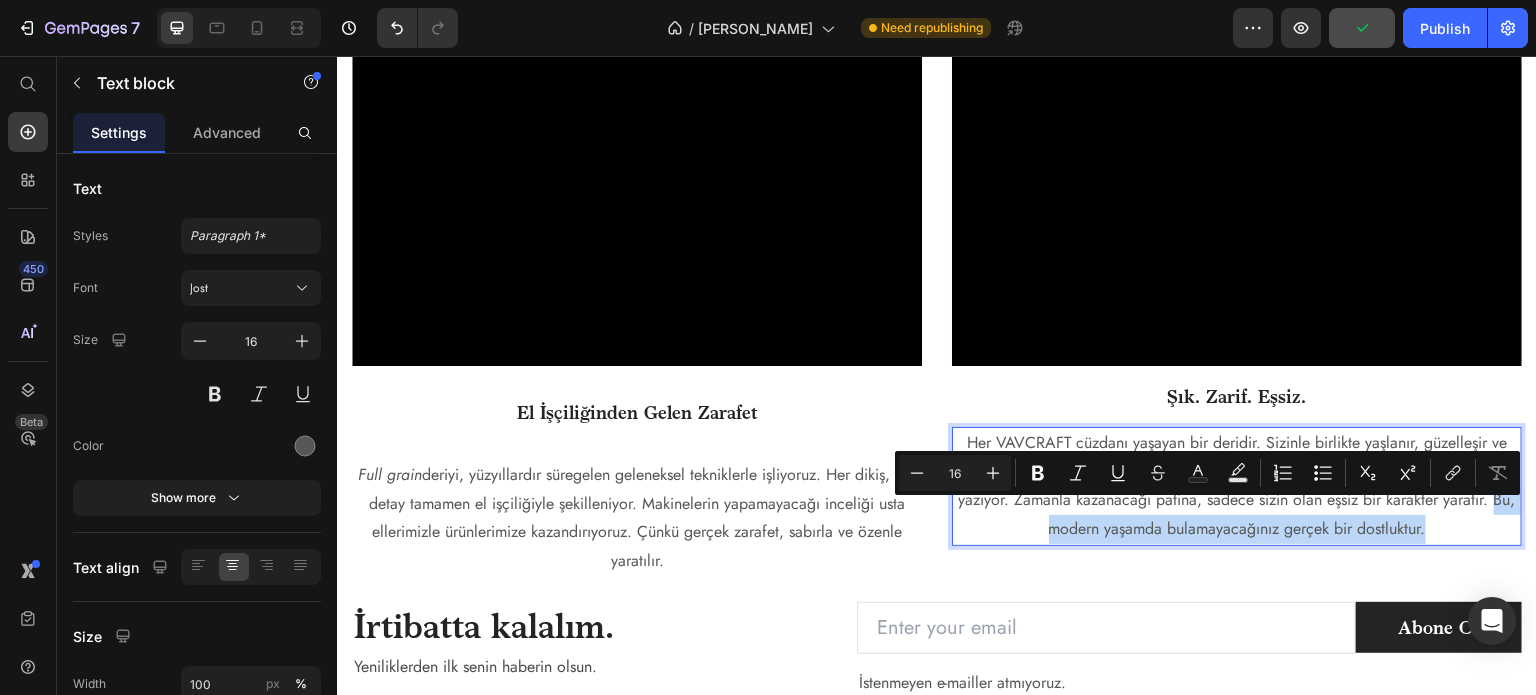 drag, startPoint x: 1050, startPoint y: 516, endPoint x: 1482, endPoint y: 521, distance: 432.02893 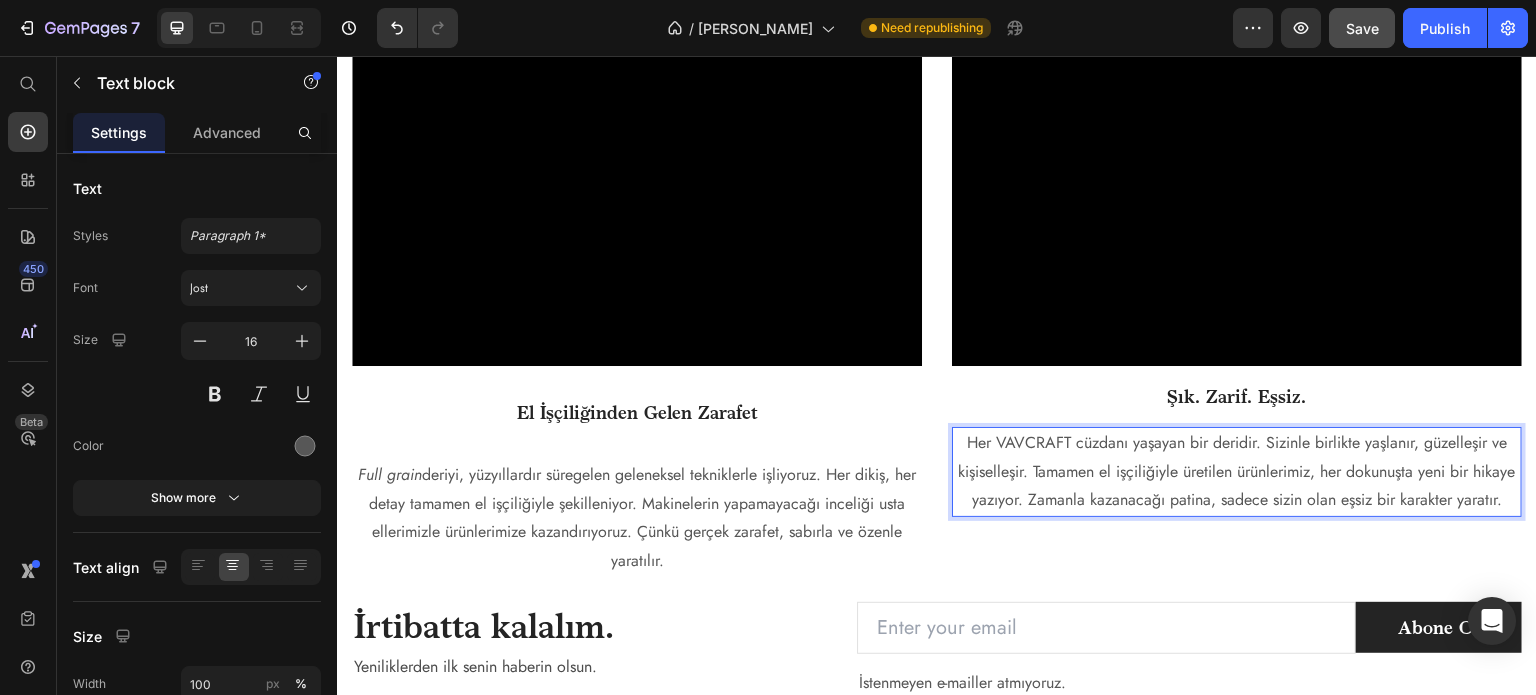 click on "Her VAVCRAFT cüzdanı yaşayan bir deridir. Sizinle birlikte yaşlanır, güzelleşir ve kişiselleşir. Tamamen el işçiliğiyle üretilen ürünlerimiz, her dokunuşta yeni bir hikaye yazıyor. Zamanla kazanacağı patina, sadece sizin olan eşsiz bir karakter yaratır." at bounding box center [1237, 472] 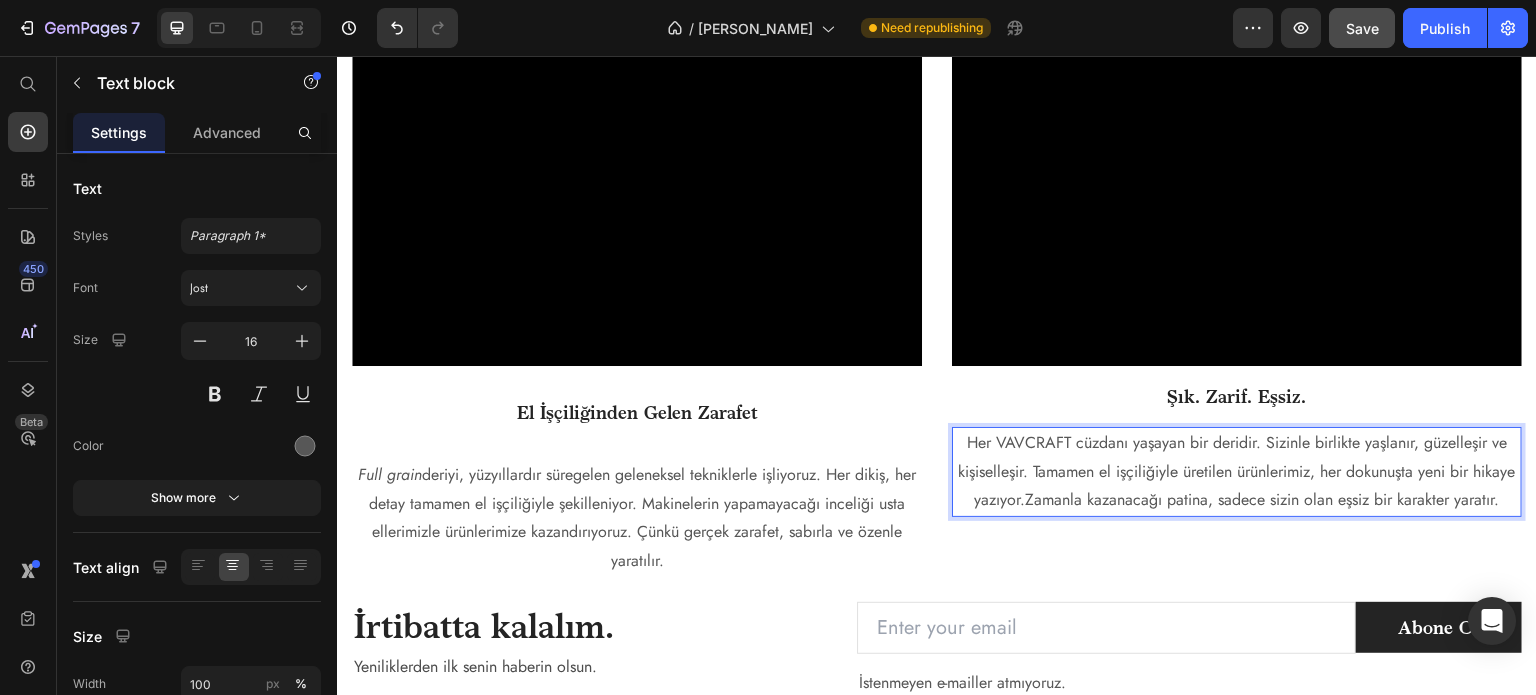 click on "Her VAVCRAFT cüzdanı yaşayan bir deridir. Sizinle birlikte yaşlanır, güzelleşir ve kişiselleşir. Tamamen el işçiliğiyle üretilen ürünlerimiz, her dokunuşta yeni bir hikaye yazıyor.Zamanla kazanacağı patina, sadece sizin olan eşsiz bir karakter yaratır." at bounding box center (1237, 472) 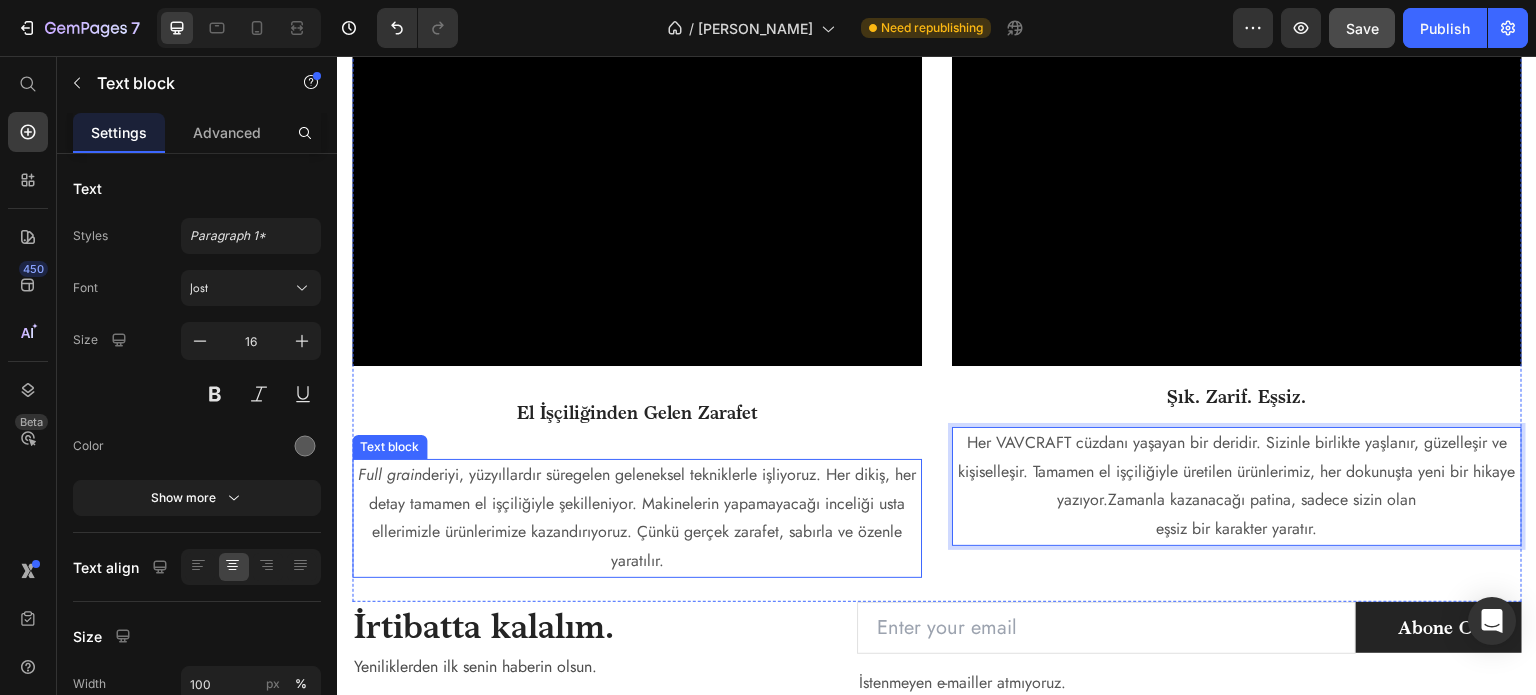 click on "Full grain  deriyi, yüzyıllardır süregelen geleneksel tekniklerle işliyoruz. Her dikiş, her detay tamamen el işçiliğiyle şekilleniyor. Makinelerin yapamayacağı inceliği usta ellerimizle ürünlerimize kazandırıyoruz. Çünkü gerçek zarafet, sabırla ve özenle yaratılır." at bounding box center [637, 518] 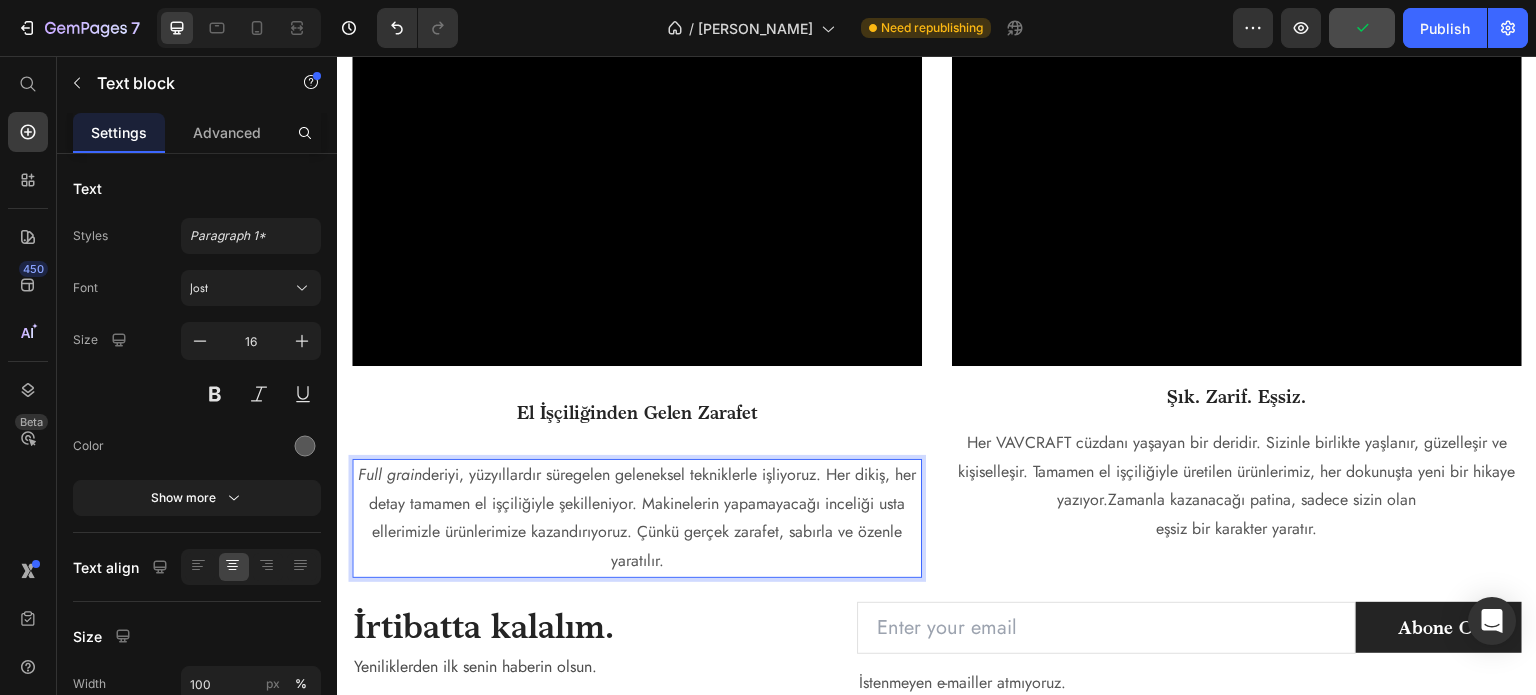click on "Full grain  deriyi, yüzyıllardır süregelen geleneksel tekniklerle işliyoruz. Her dikiş, her detay tamamen el işçiliğiyle şekilleniyor. Makinelerin yapamayacağı inceliği usta ellerimizle ürünlerimize kazandırıyoruz. Çünkü gerçek zarafet, sabırla ve özenle yaratılır." at bounding box center (637, 518) 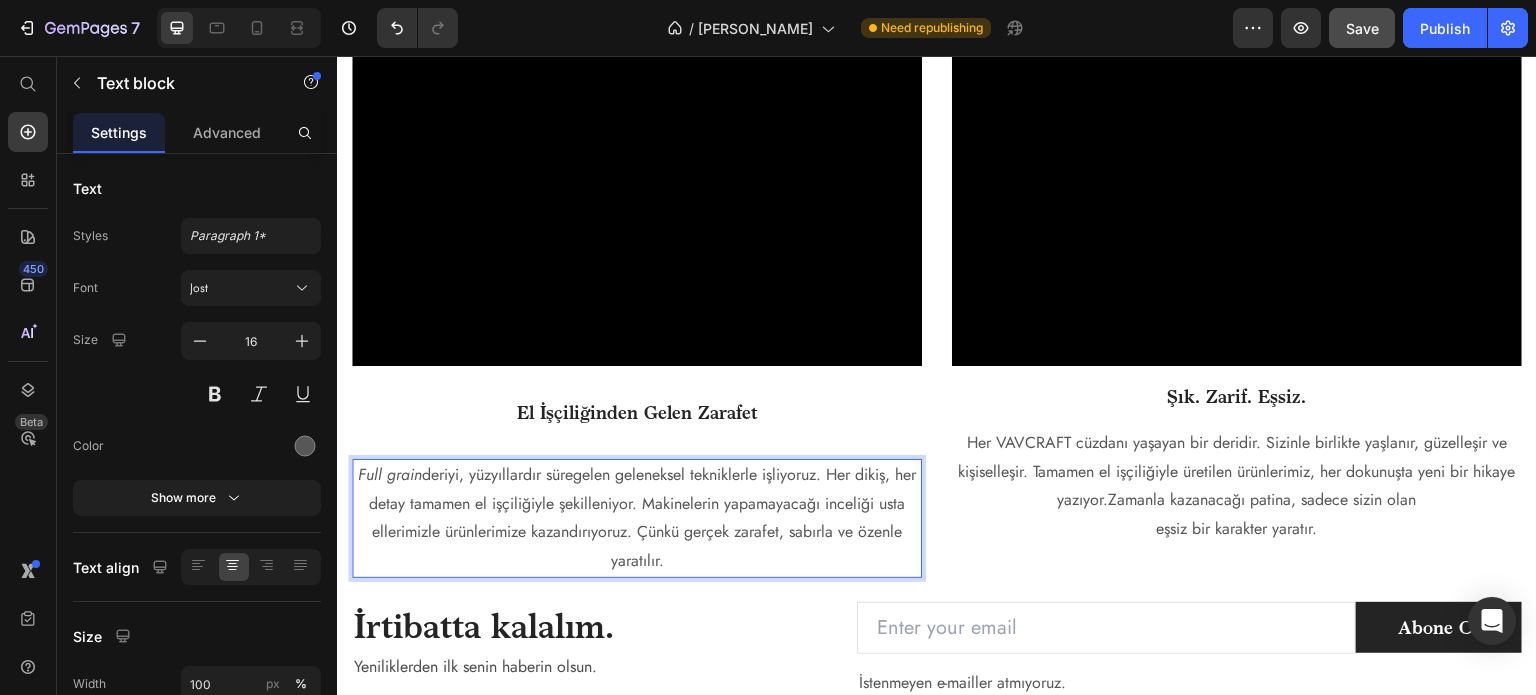 click on "Full grain  deriyi, yüzyıllardır süregelen geleneksel tekniklerle işliyoruz. Her dikiş, her detay tamamen el işçiliğiyle şekilleniyor. Makinelerin yapamayacağı inceliği usta ellerimizle ürünlerimize kazandırıyoruz. Çünkü gerçek zarafet, sabırla ve özenle yaratılır." at bounding box center (637, 518) 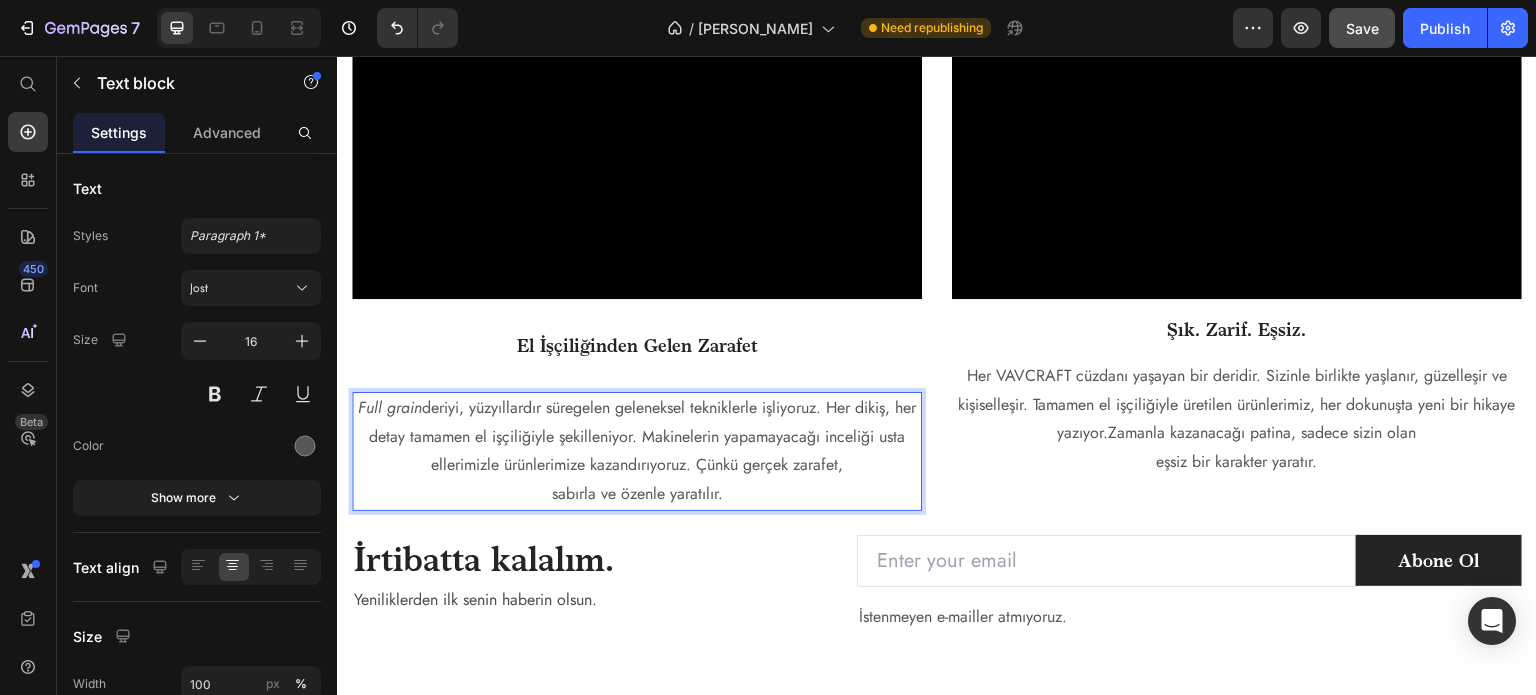 scroll, scrollTop: 2746, scrollLeft: 0, axis: vertical 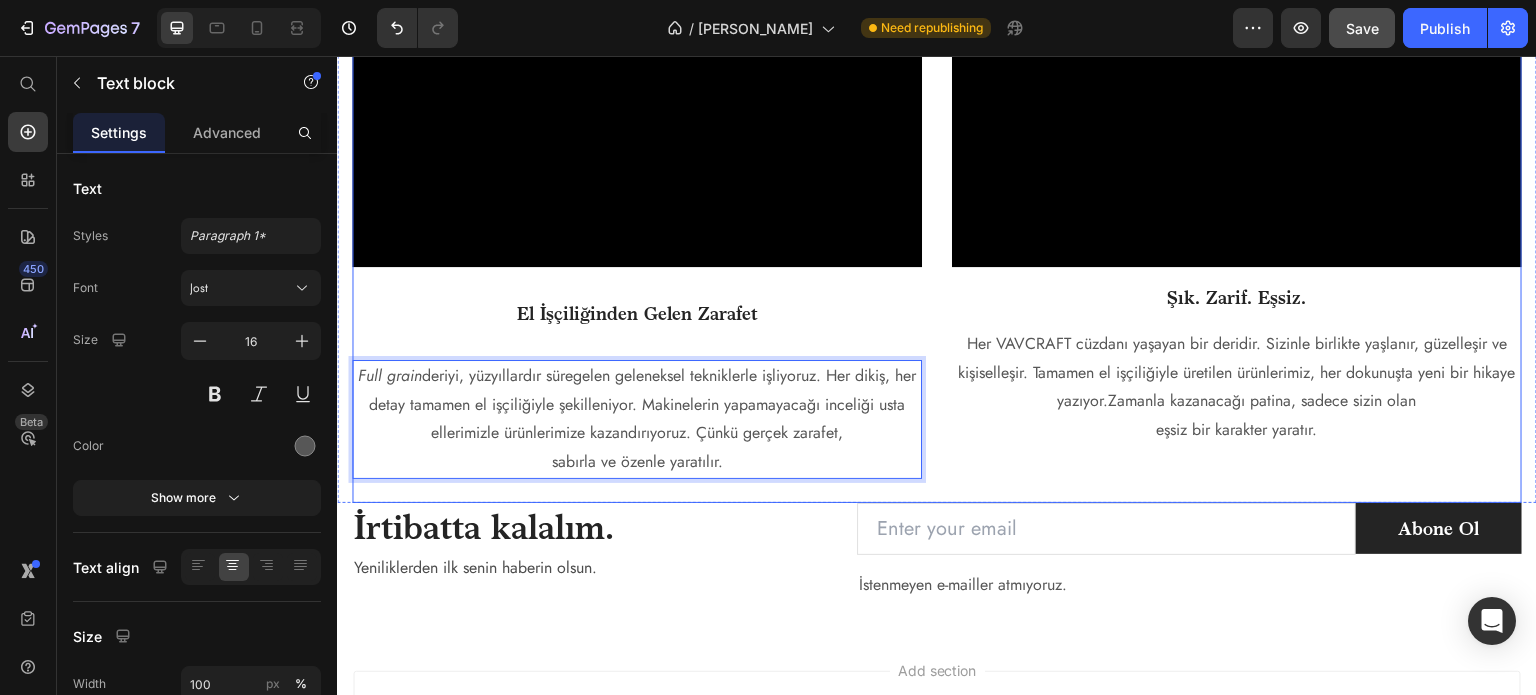 click on "Video El İşçiliğinden Gelen Zarafet Text block Full grain  deriyi, yüzyıllardır süregelen geleneksel tekniklerle işliyoruz. Her dikiş, her detay tamamen el işçiliğiyle şekilleniyor. Makinelerin yapamayacağı inceliği usta ellerimizle ürünlerimize kazandırıyoruz. Çünkü gerçek zarafet, sabırla ve özenle yaratılır. Text block   0" at bounding box center [637, -134] 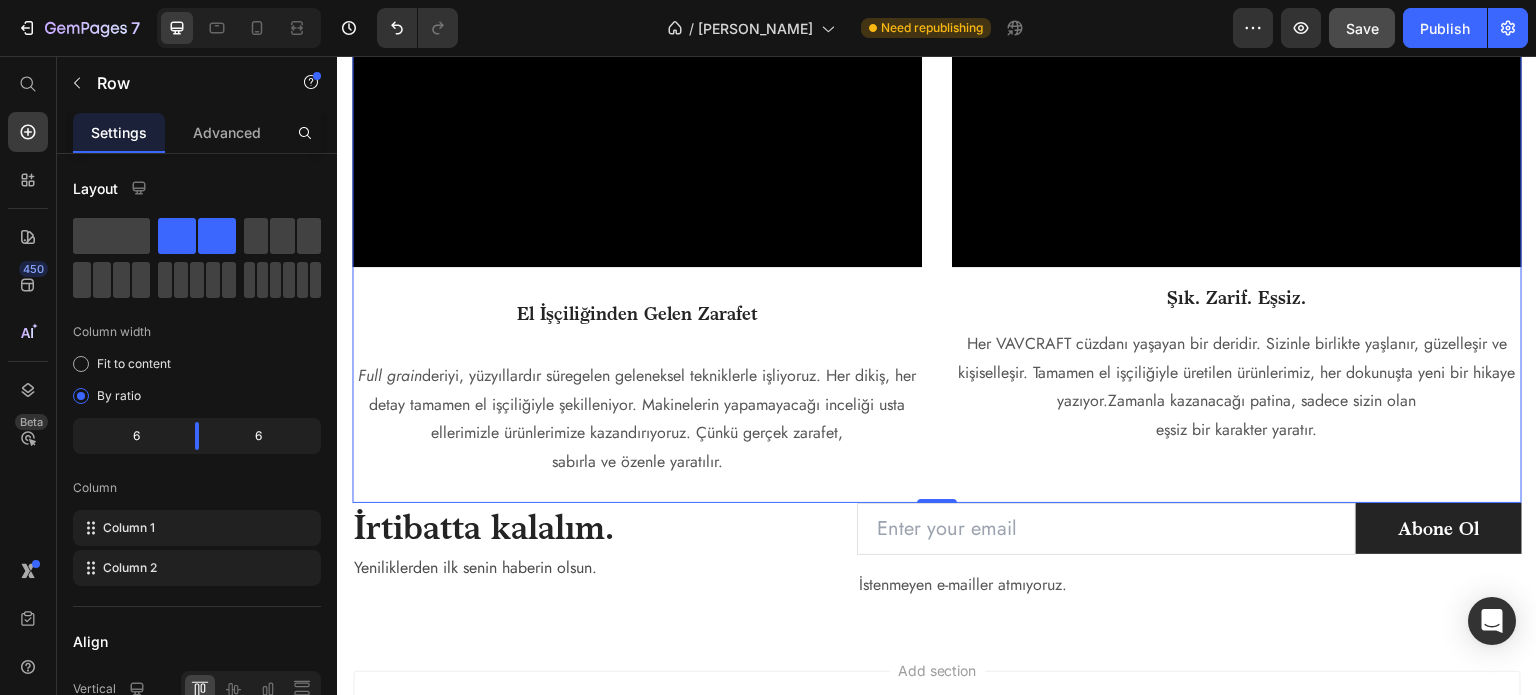click on "El İşçiliğinden Gelen Zarafet" at bounding box center (637, 313) 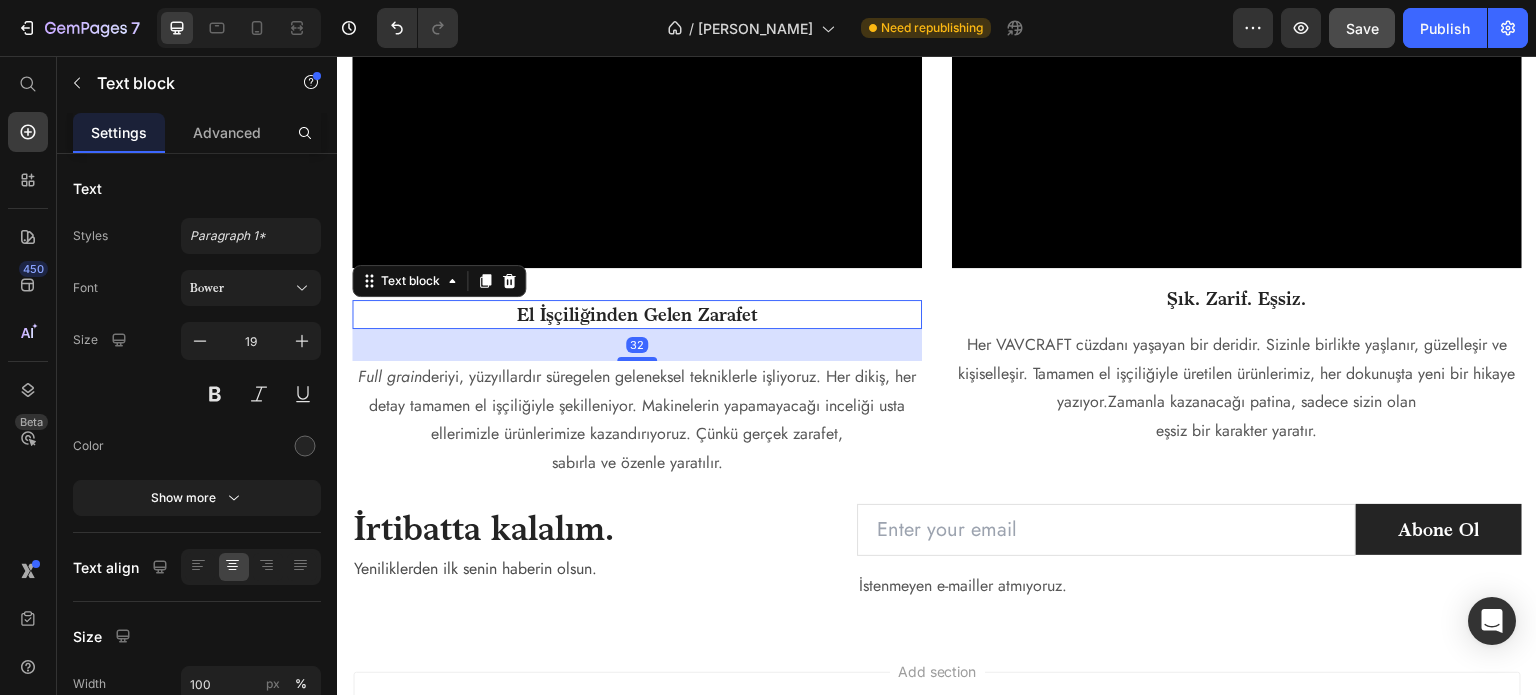 scroll, scrollTop: 2744, scrollLeft: 0, axis: vertical 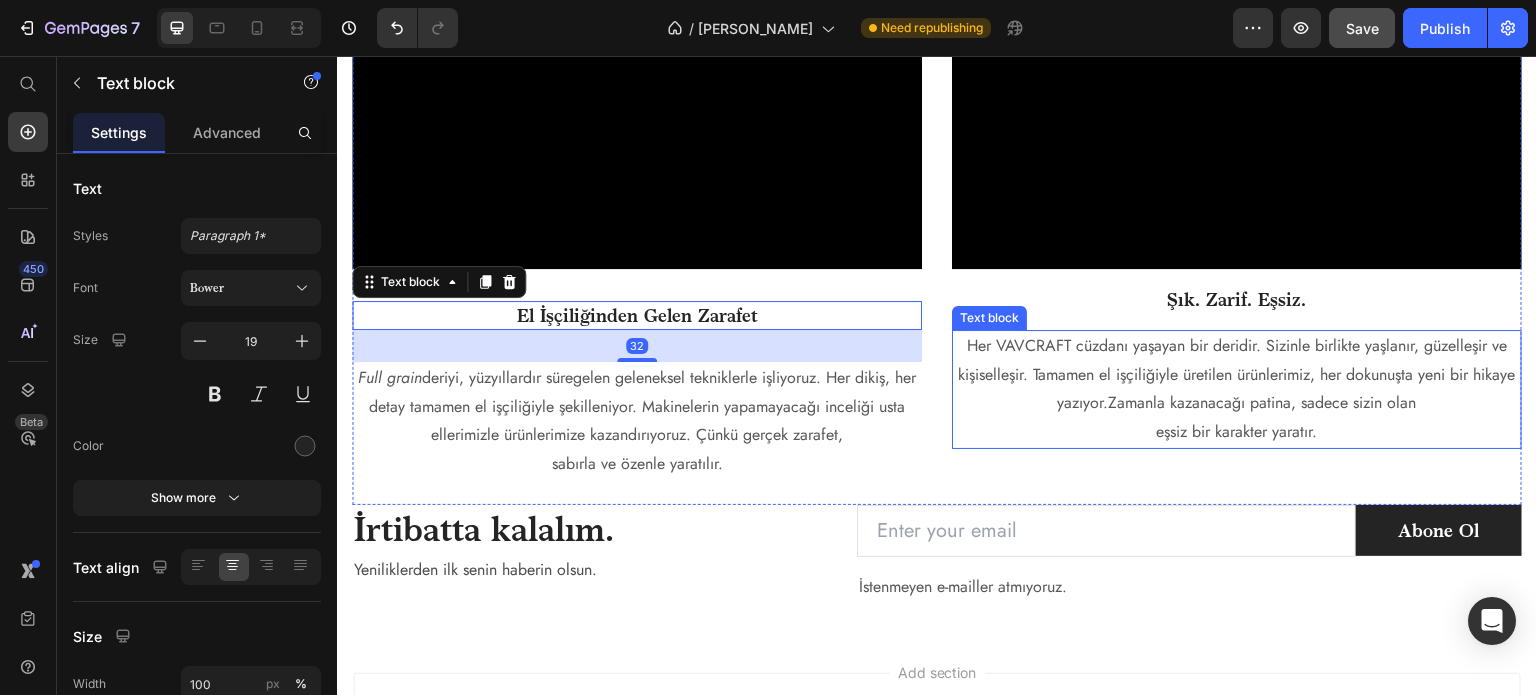 click on "Her VAVCRAFT cüzdanı yaşayan bir deridir. Sizinle birlikte yaşlanır, güzelleşir ve kişiselleşir. Tamamen el işçiliğiyle üretilen ürünlerimiz, her dokunuşta yeni bir hikaye yazıyor.Zamanla kazanacağı patina, sadece sizin olan" at bounding box center [1237, 375] 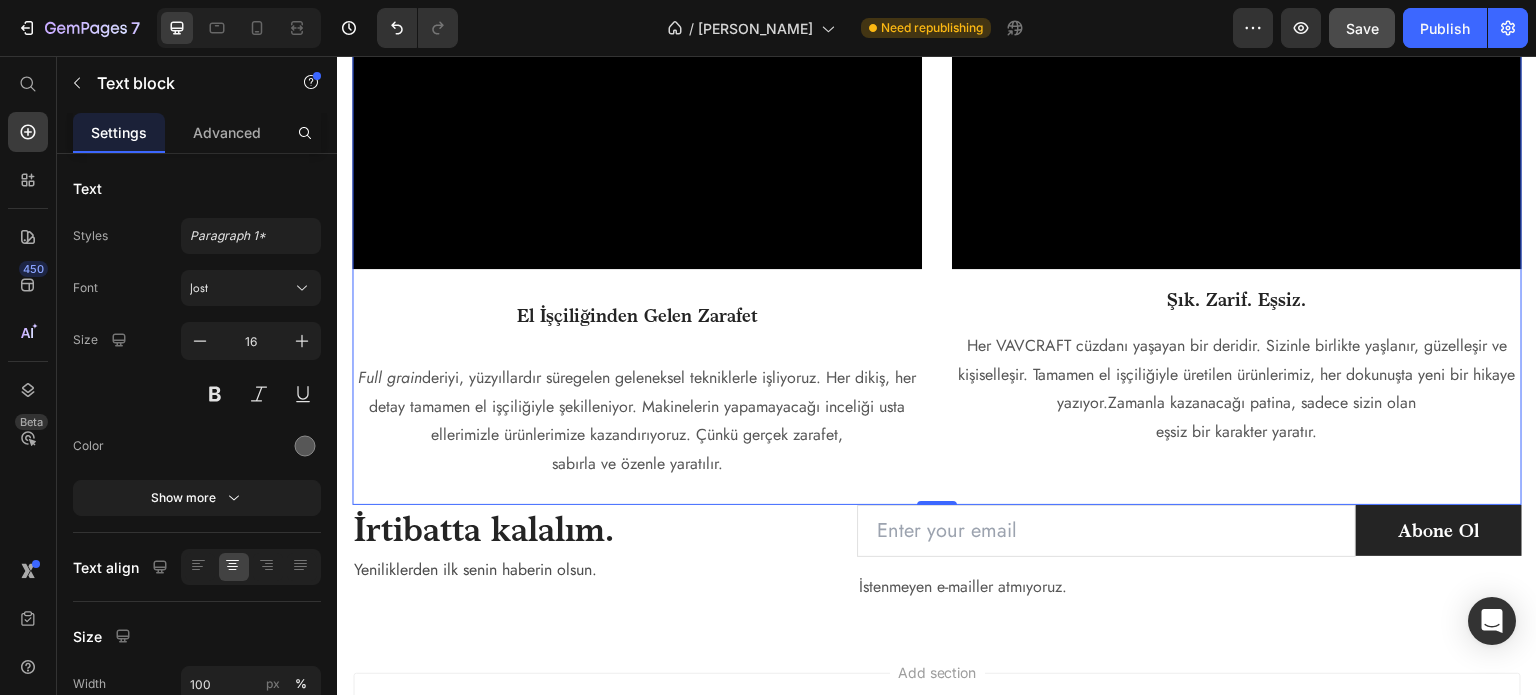 click on "Video El İşçiliğinden Gelen Zarafet Text block Full grain  deriyi, yüzyıllardır süregelen geleneksel tekniklerle işliyoruz. Her dikiş, her detay tamamen el işçiliğiyle şekilleniyor. Makinelerin yapamayacağı inceliği usta ellerimizle ürünlerimize kazandırıyoruz. Çünkü gerçek zarafet, sabırla ve özenle yaratılır. Text block" at bounding box center (637, -132) 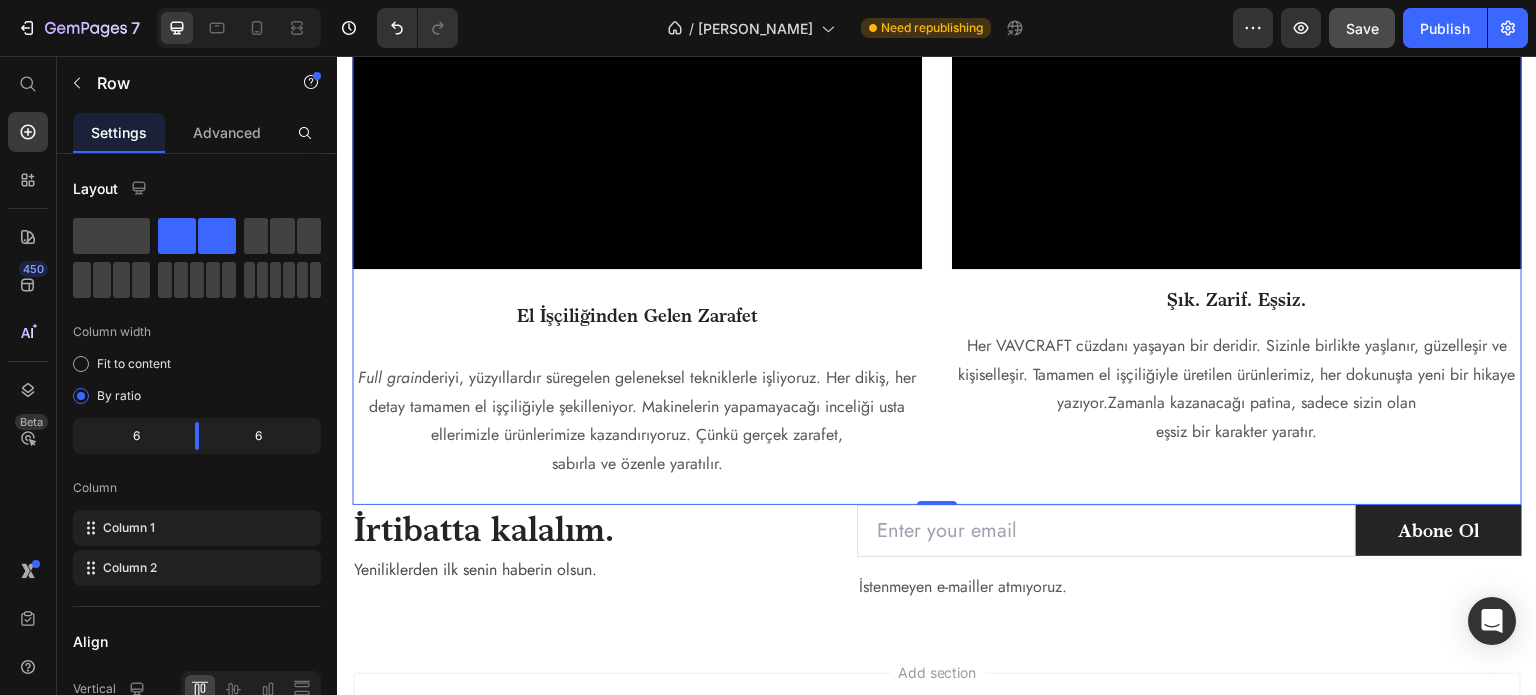 click on "Video El İşçiliğinden Gelen Zarafet Text block Full grain  deriyi, yüzyıllardır süregelen geleneksel tekniklerle işliyoruz. Her dikiş, her detay tamamen el işçiliğiyle şekilleniyor. Makinelerin yapamayacağı inceliği usta ellerimizle ürünlerimize kazandırıyoruz. Çünkü gerçek zarafet, sabırla ve özenle yaratılır. Text block" at bounding box center [637, -132] 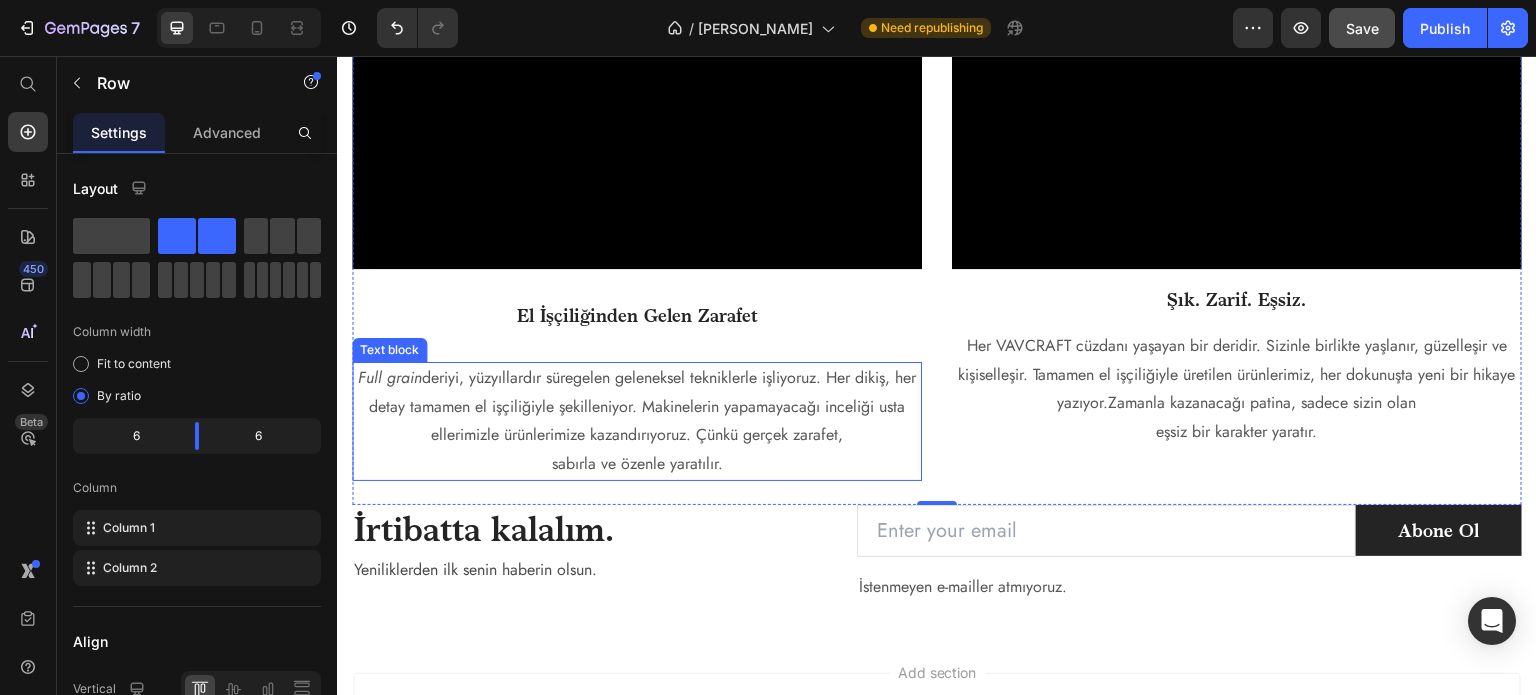 click on "Full grain  deriyi, yüzyıllardır süregelen geleneksel tekniklerle işliyoruz. Her dikiş, her detay tamamen el işçiliğiyle şekilleniyor. Makinelerin yapamayacağı inceliği usta ellerimizle ürünlerimize kazandırıyoruz. Çünkü gerçek zarafet," at bounding box center [637, 407] 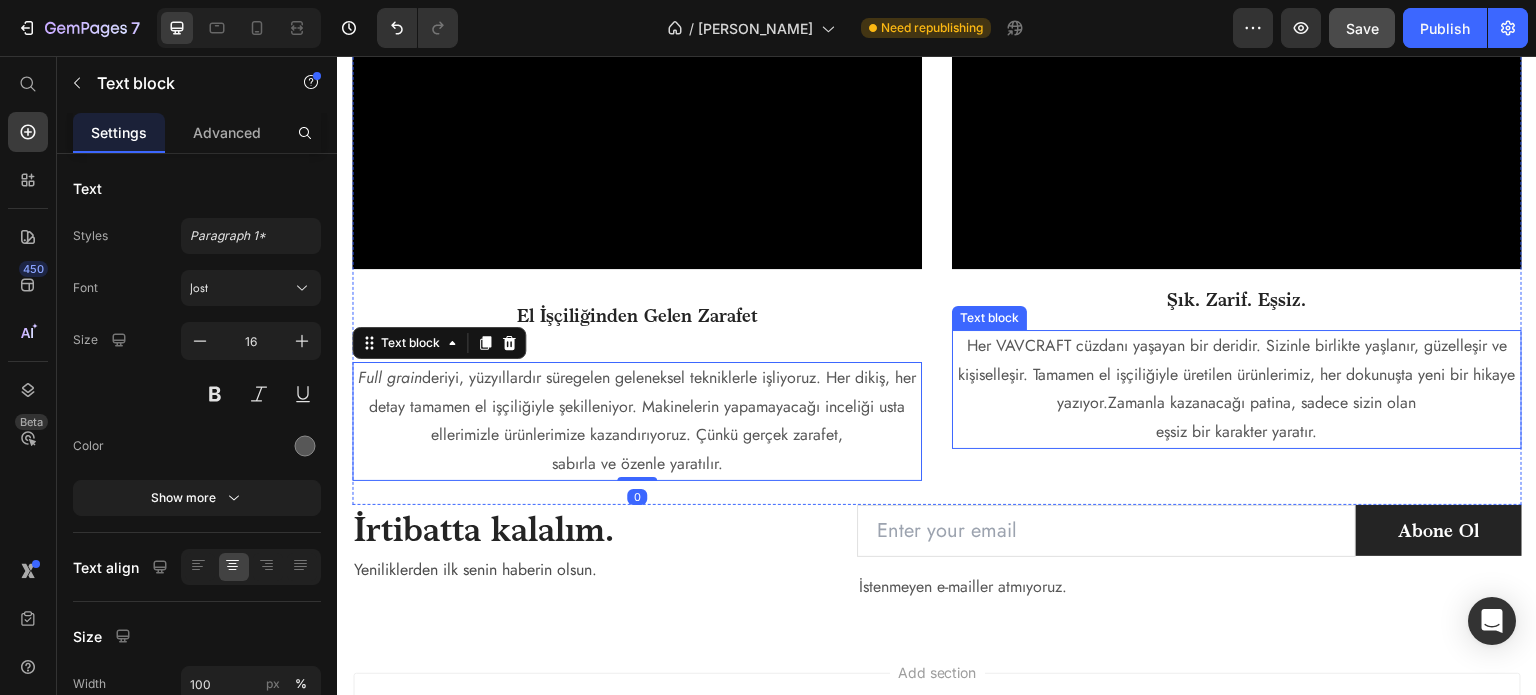 click on "Her VAVCRAFT cüzdanı yaşayan bir deridir. Sizinle birlikte yaşlanır, güzelleşir ve kişiselleşir. Tamamen el işçiliğiyle üretilen ürünlerimiz, her dokunuşta yeni bir hikaye yazıyor.Zamanla kazanacağı patina, sadece sizin olan" at bounding box center (1237, 375) 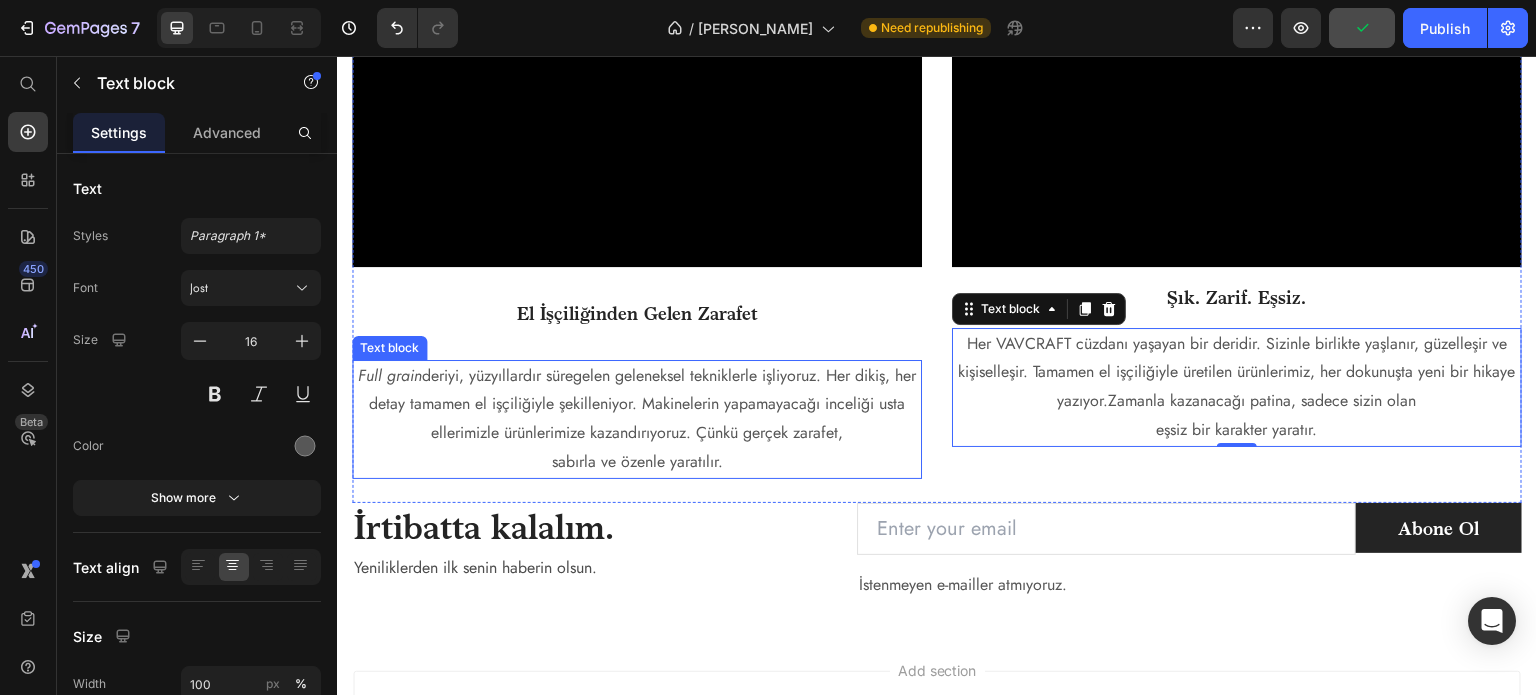 scroll, scrollTop: 2412, scrollLeft: 0, axis: vertical 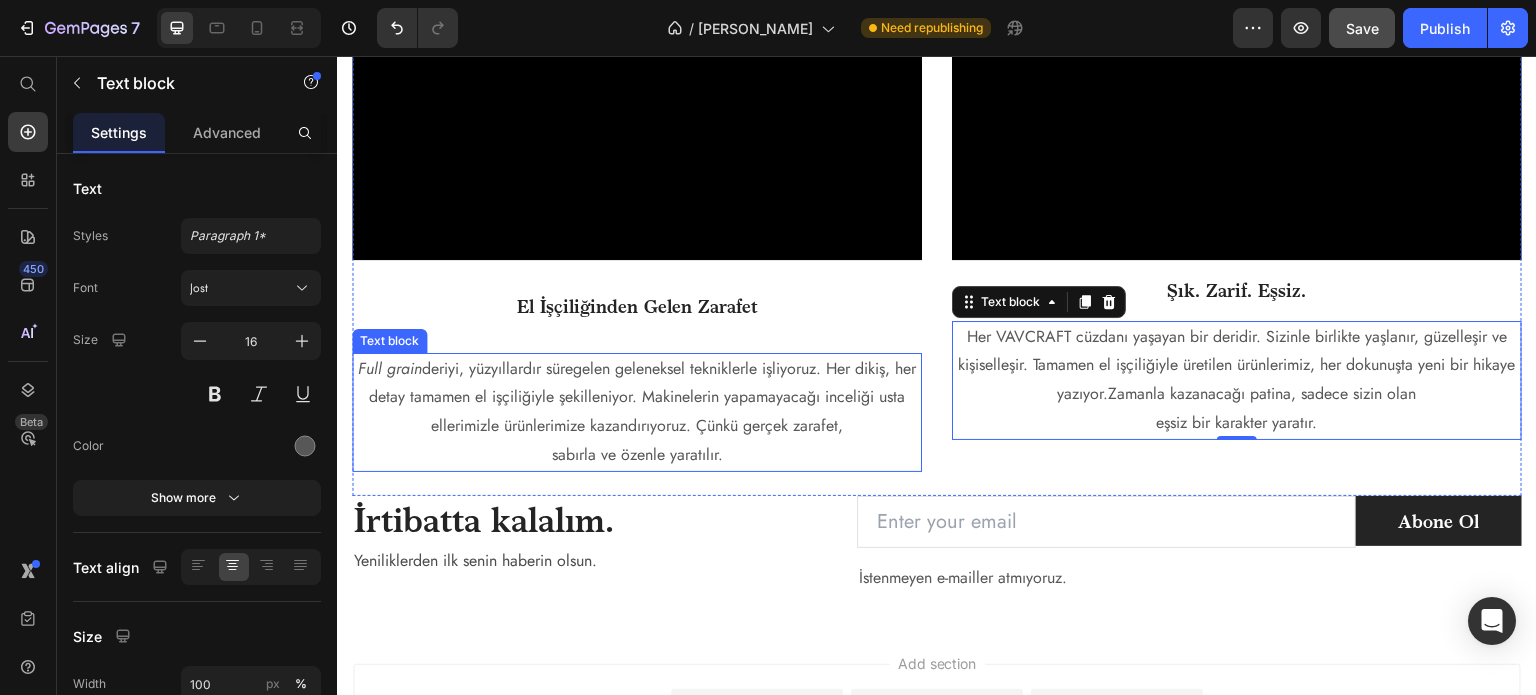 click on "Full grain  deriyi, yüzyıllardır süregelen geleneksel tekniklerle işliyoruz. Her dikiş, her detay tamamen el işçiliğiyle şekilleniyor. Makinelerin yapamayacağı inceliği usta ellerimizle ürünlerimize kazandırıyoruz. Çünkü gerçek zarafet," at bounding box center [637, 398] 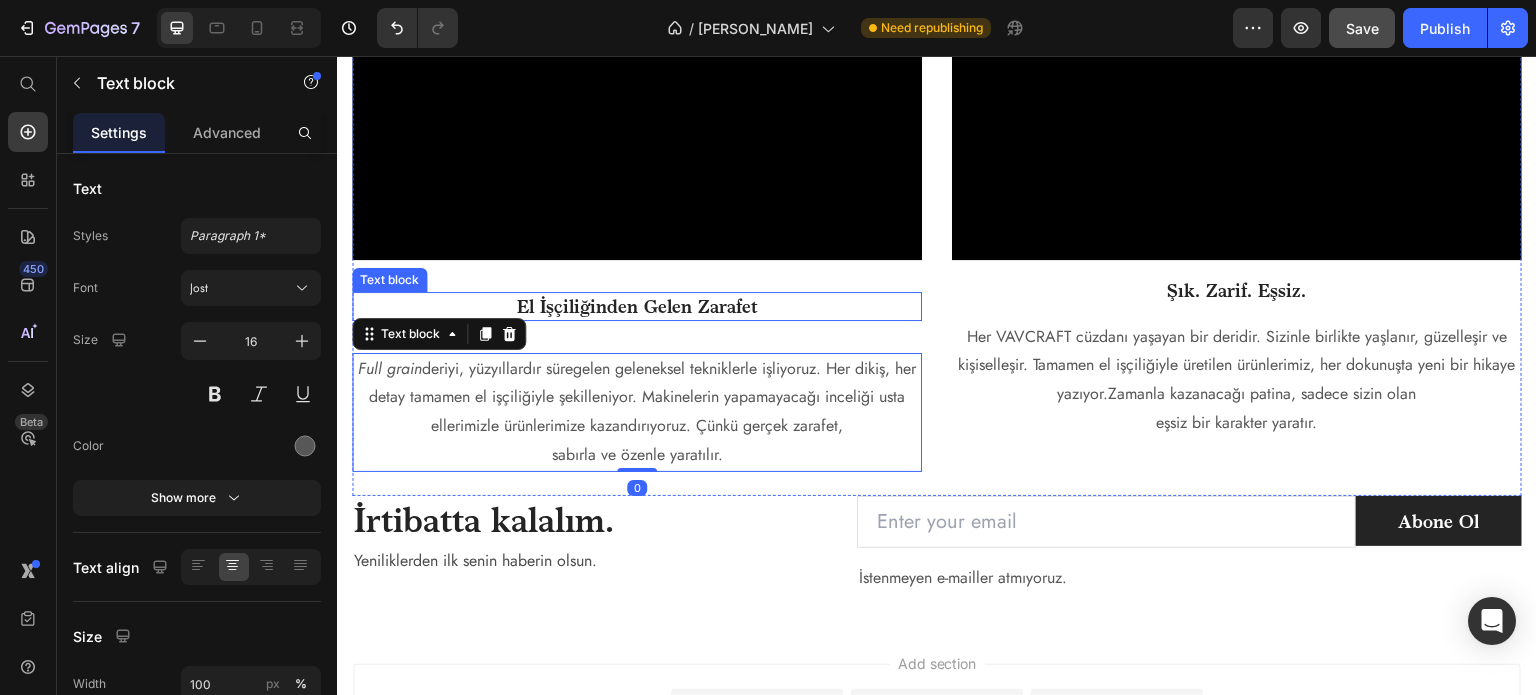 click on "El İşçiliğinden Gelen Zarafet" at bounding box center (637, 306) 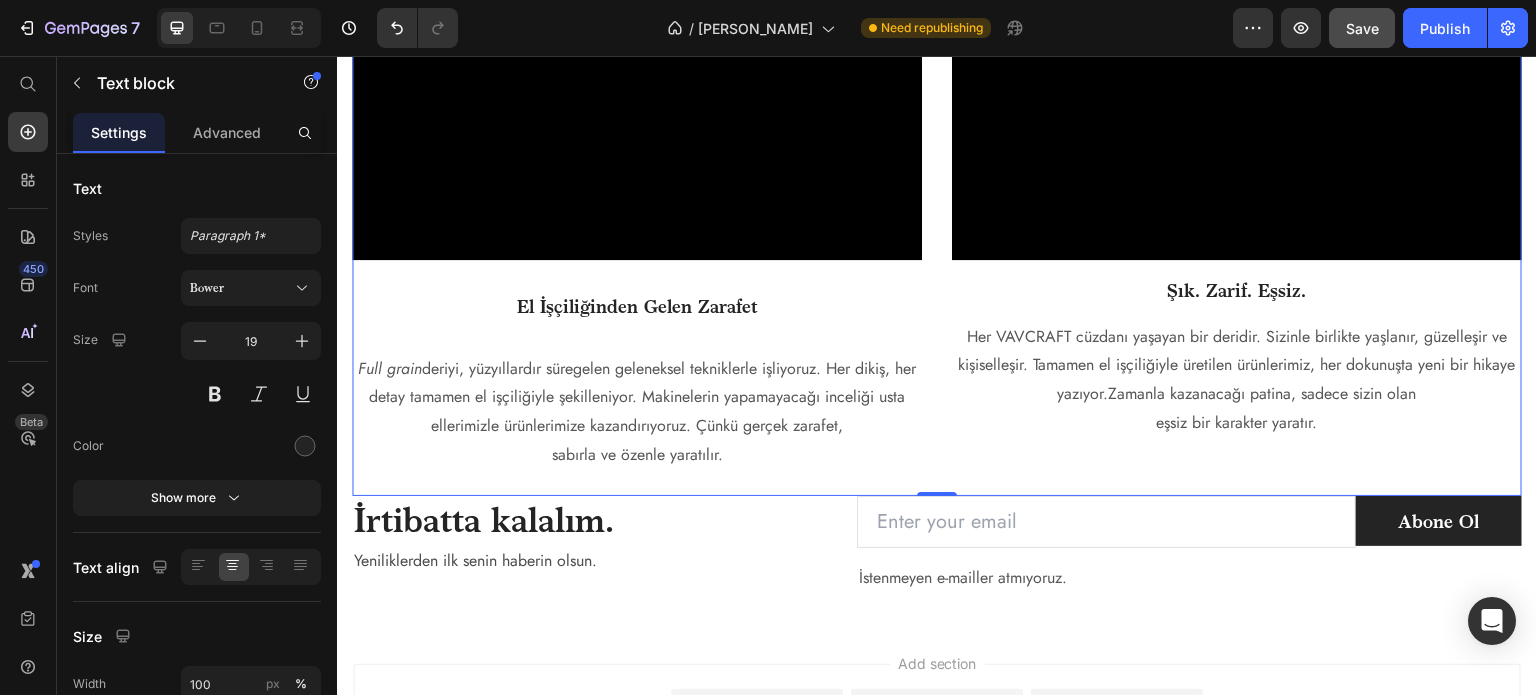 click on "Video El İşçiliğinden Gelen Zarafet Text block Full grain  deriyi, yüzyıllardır süregelen geleneksel tekniklerle işliyoruz. Her dikiş, her detay tamamen el işçiliğiyle şekilleniyor. Makinelerin yapamayacağı inceliği usta ellerimizle ürünlerimize kazandırıyoruz. Çünkü gerçek zarafet, sabırla ve özenle yaratılır. Text block" at bounding box center [637, -141] 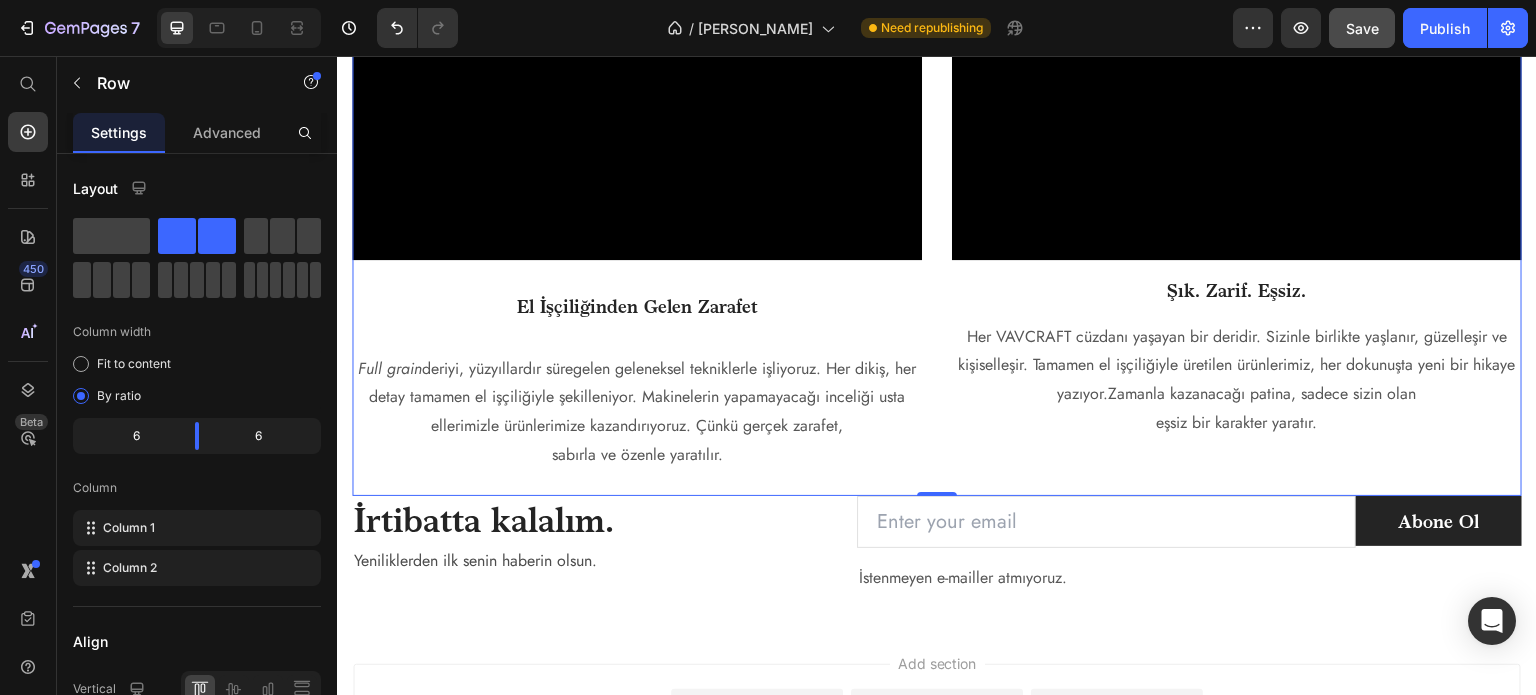 click on "Video El İşçiliğinden Gelen Zarafet Text block Full grain  deriyi, yüzyıllardır süregelen geleneksel tekniklerle işliyoruz. Her dikiş, her detay tamamen el işçiliğiyle şekilleniyor. Makinelerin yapamayacağı inceliği usta ellerimizle ürünlerimize kazandırıyoruz. Çünkü gerçek zarafet, sabırla ve özenle yaratılır. Text block" at bounding box center (637, -141) 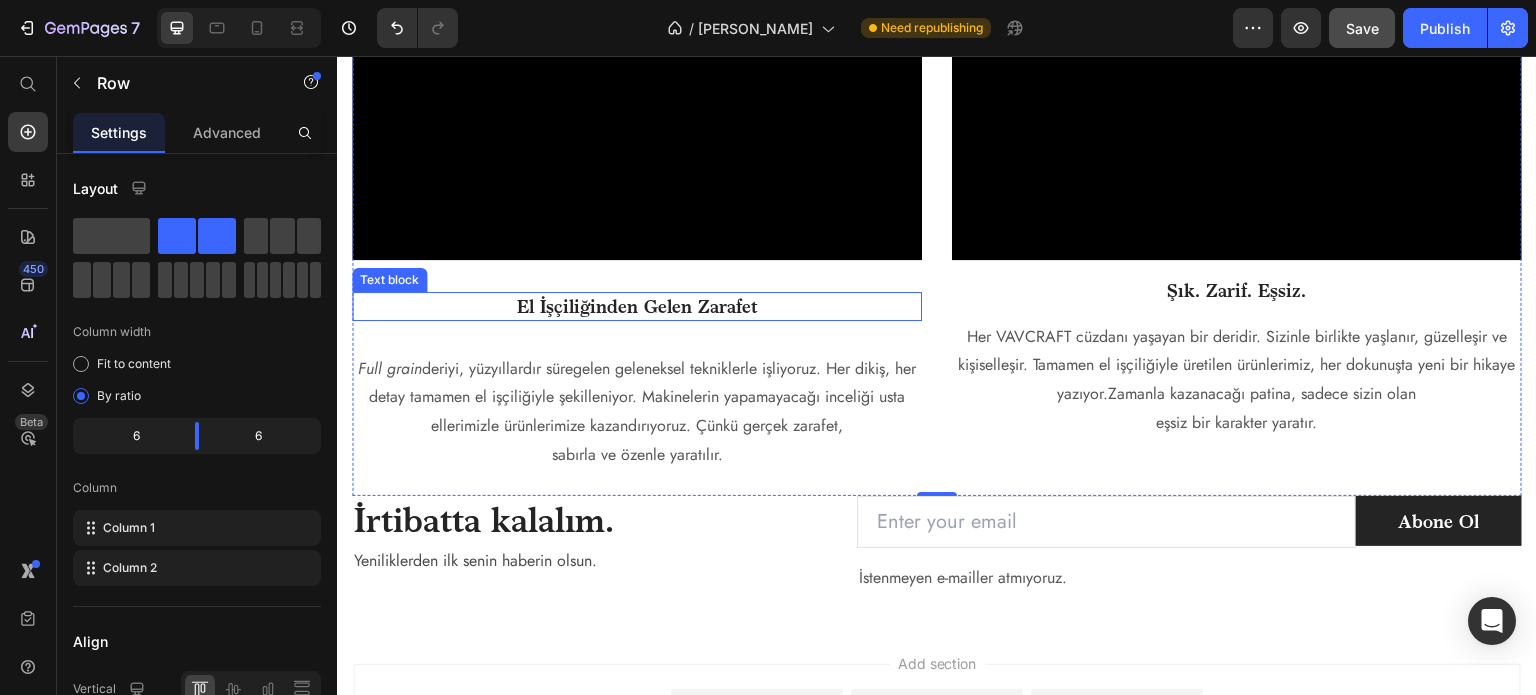 click on "El İşçiliğinden Gelen Zarafet" at bounding box center (637, 306) 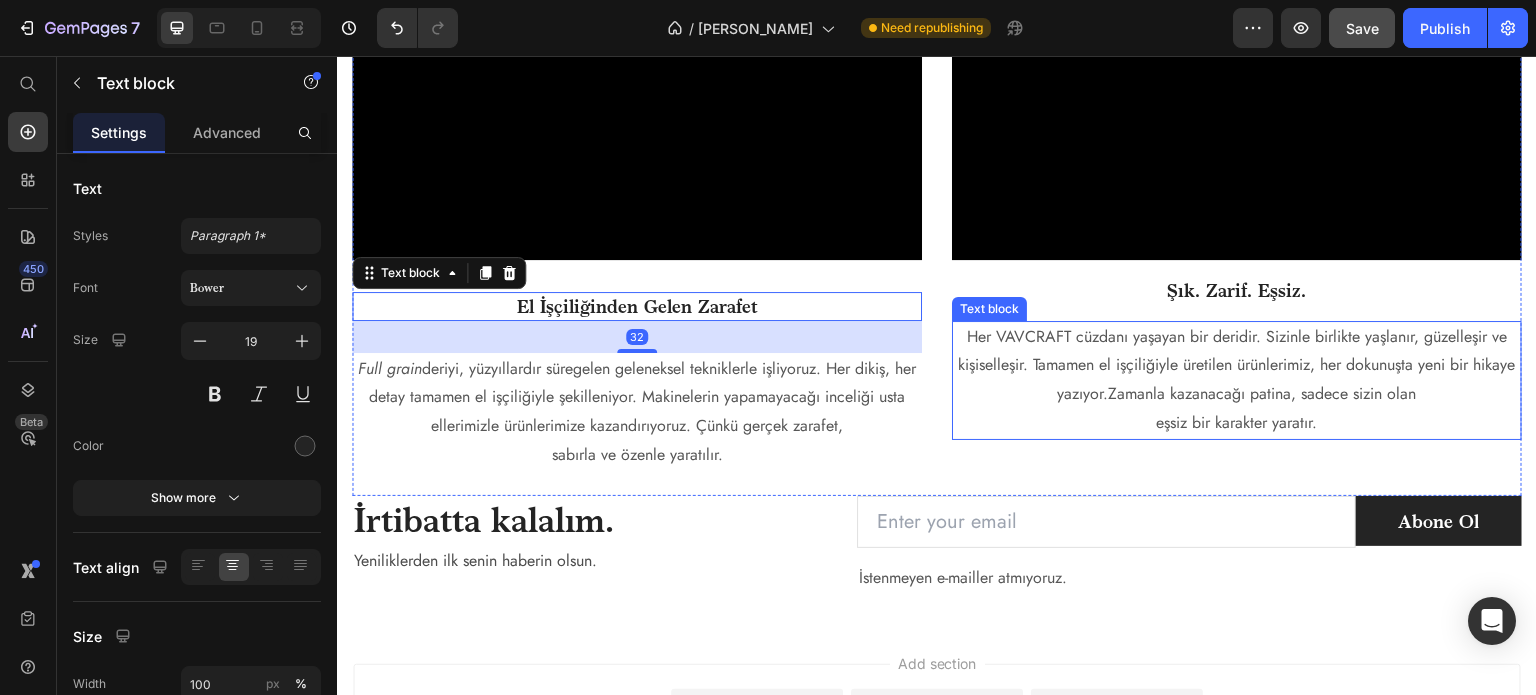 click on "Şık. Zarif. Eşsiz." at bounding box center (1237, 290) 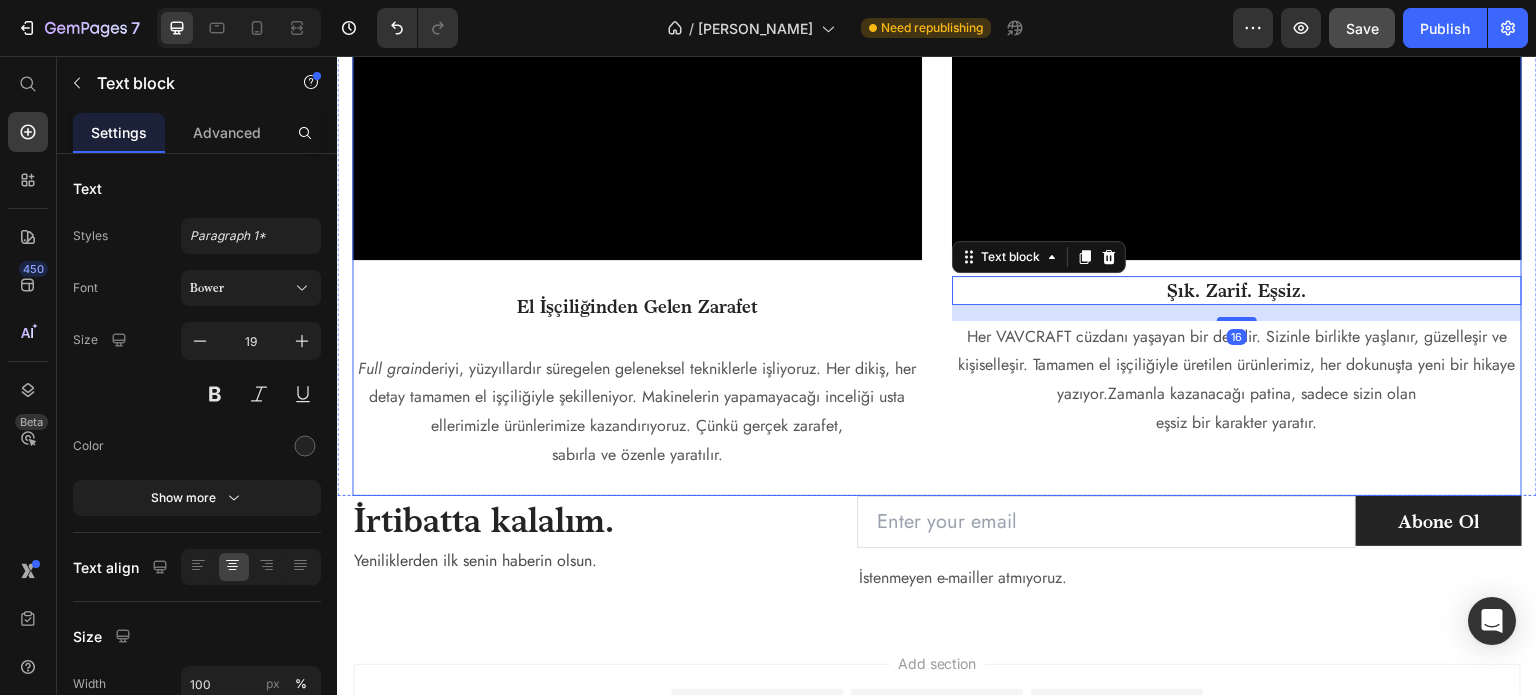 click on "Video El İşçiliğinden Gelen Zarafet Text block Full grain  deriyi, yüzyıllardır süregelen geleneksel tekniklerle işliyoruz. Her dikiş, her detay tamamen el işçiliğiyle şekilleniyor. Makinelerin yapamayacağı inceliği usta ellerimizle ürünlerimize kazandırıyoruz. Çünkü gerçek zarafet, sabırla ve özenle yaratılır. Text block" at bounding box center [637, -141] 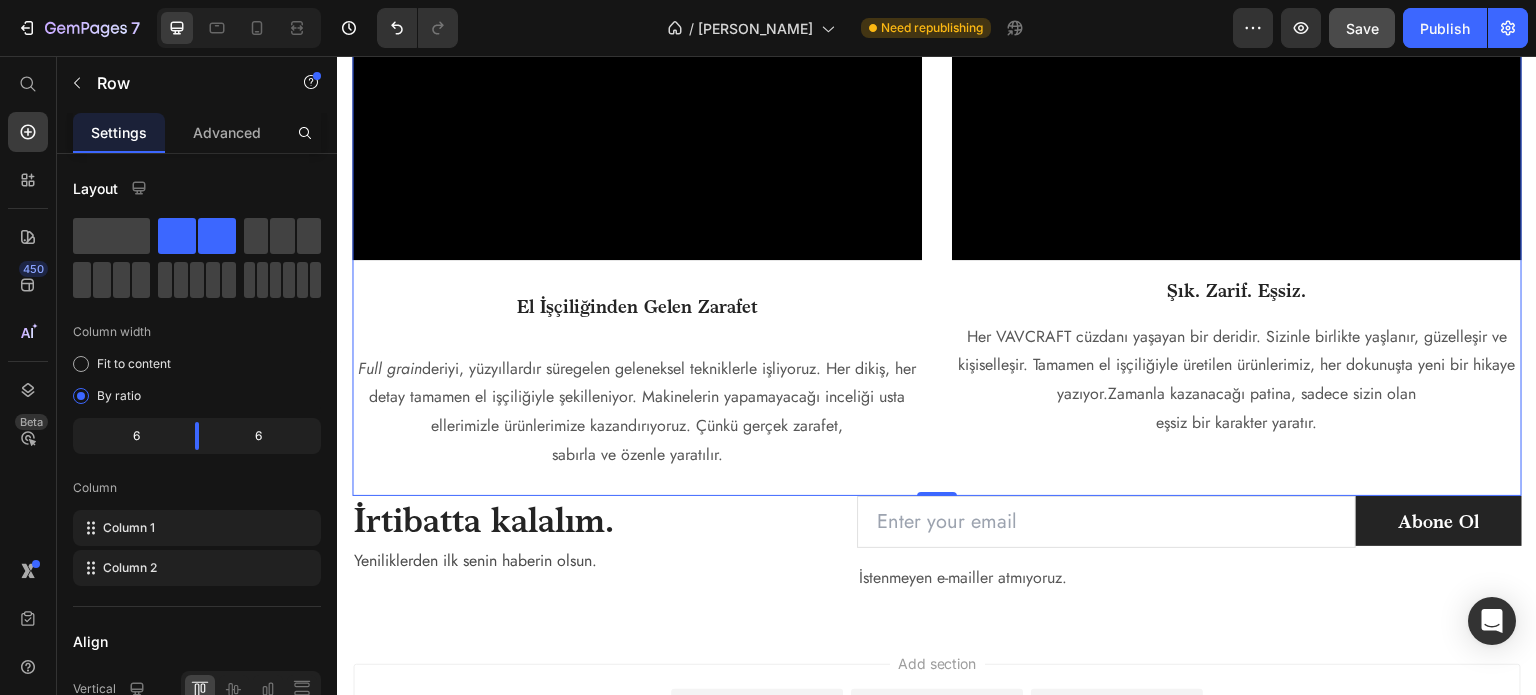 click on "El İşçiliğinden Gelen Zarafet" at bounding box center (637, 306) 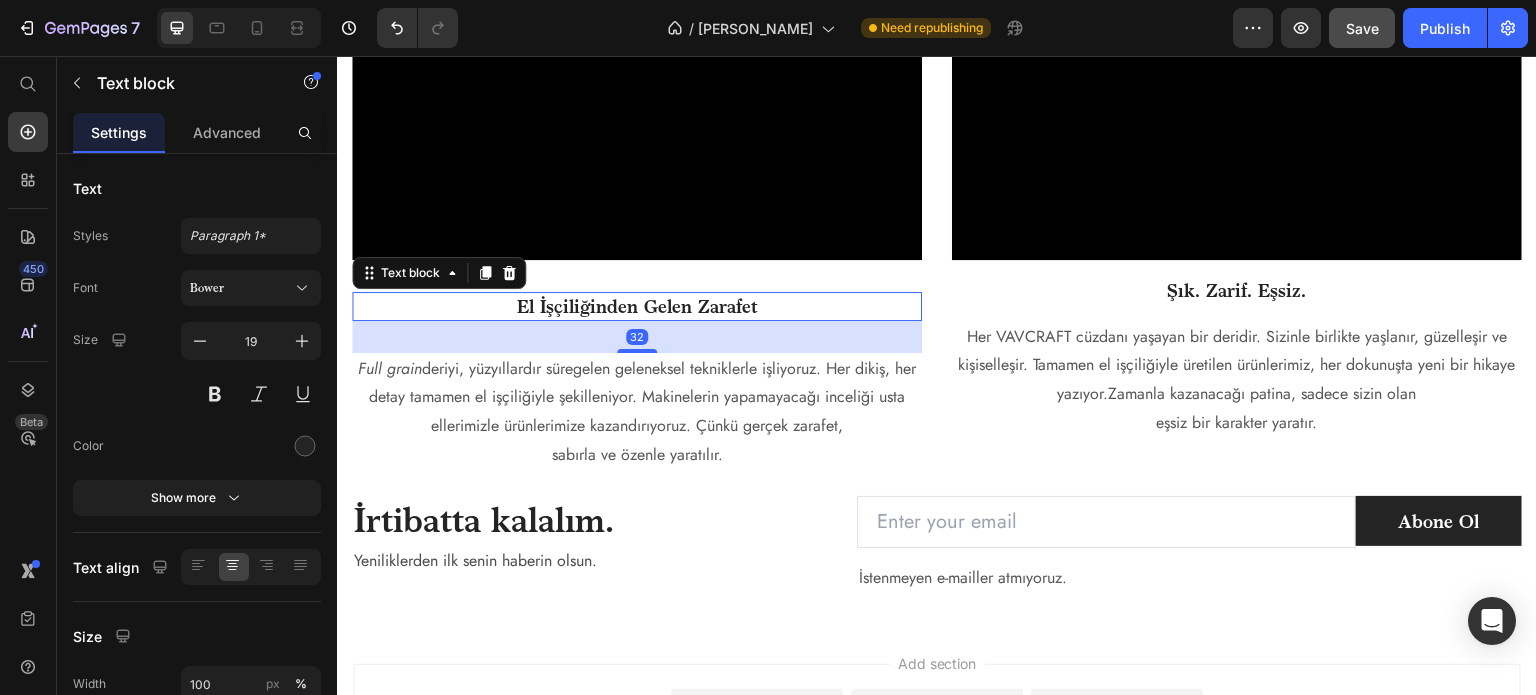 click on "El İşçiliğinden Gelen Zarafet" at bounding box center [637, 306] 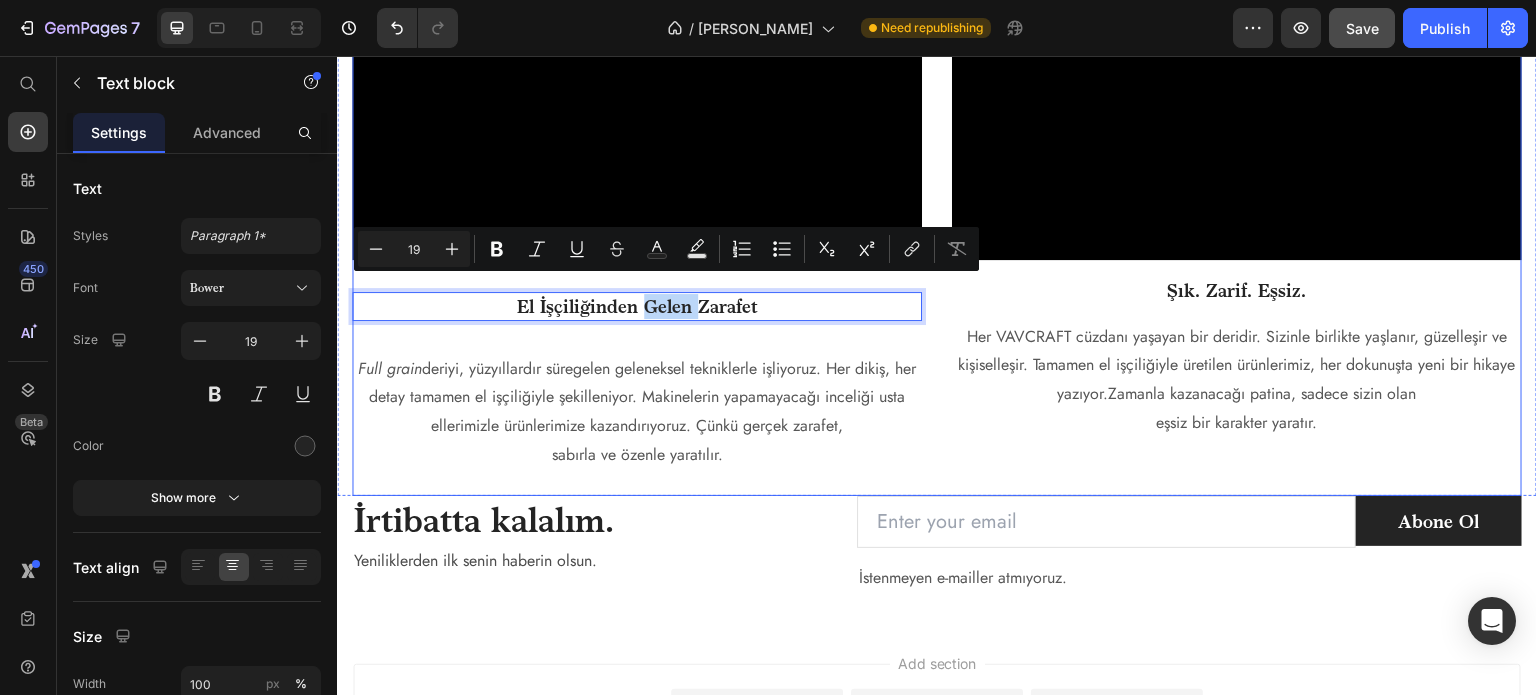 click on "Video El İşçiliğinden Gelen Zarafet Text block   32 Full grain  deriyi, yüzyıllardır süregelen geleneksel tekniklerle işliyoruz. Her dikiş, her detay tamamen el işçiliğiyle şekilleniyor. Makinelerin yapamayacağı inceliği usta ellerimizle ürünlerimize kazandırıyoruz. Çünkü gerçek zarafet, sabırla ve özenle yaratılır. Text block" at bounding box center [637, -141] 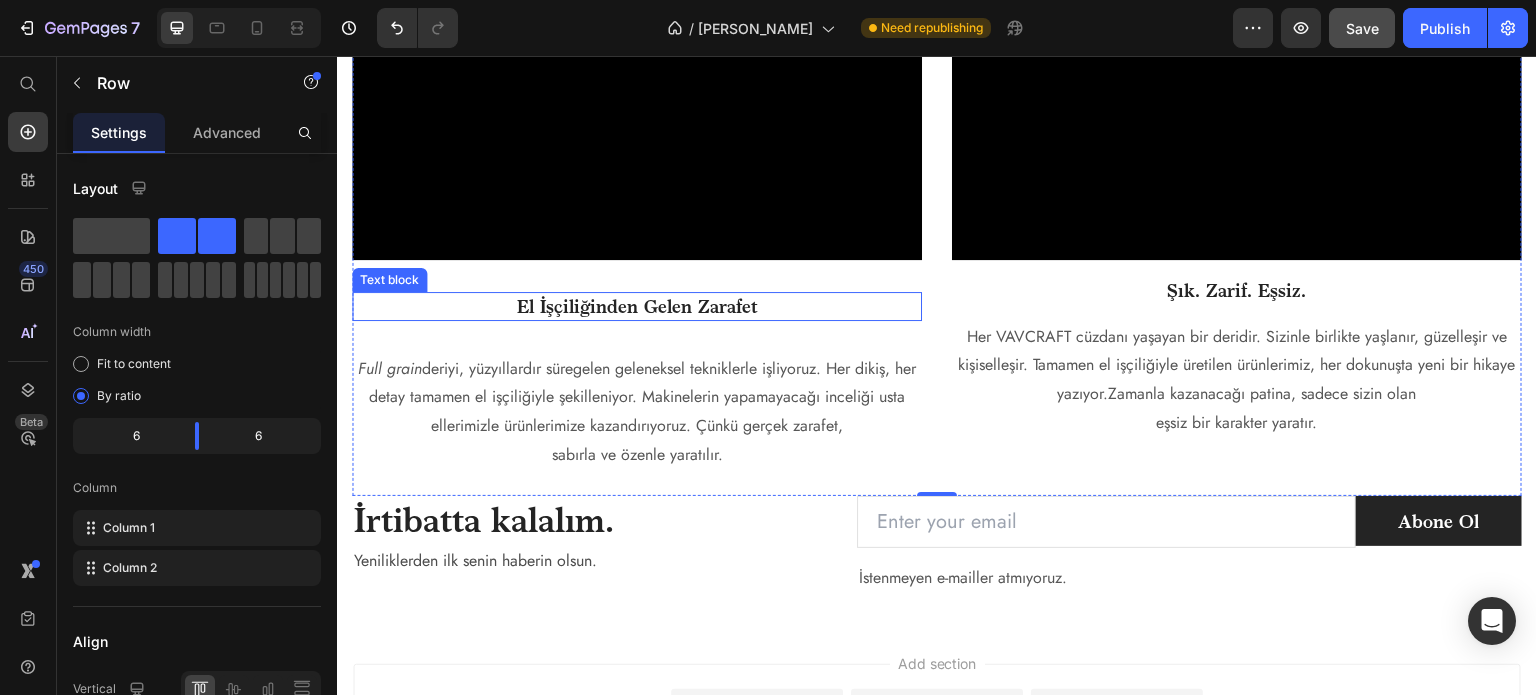 click on "El İşçiliğinden Gelen Zarafet" at bounding box center [637, 306] 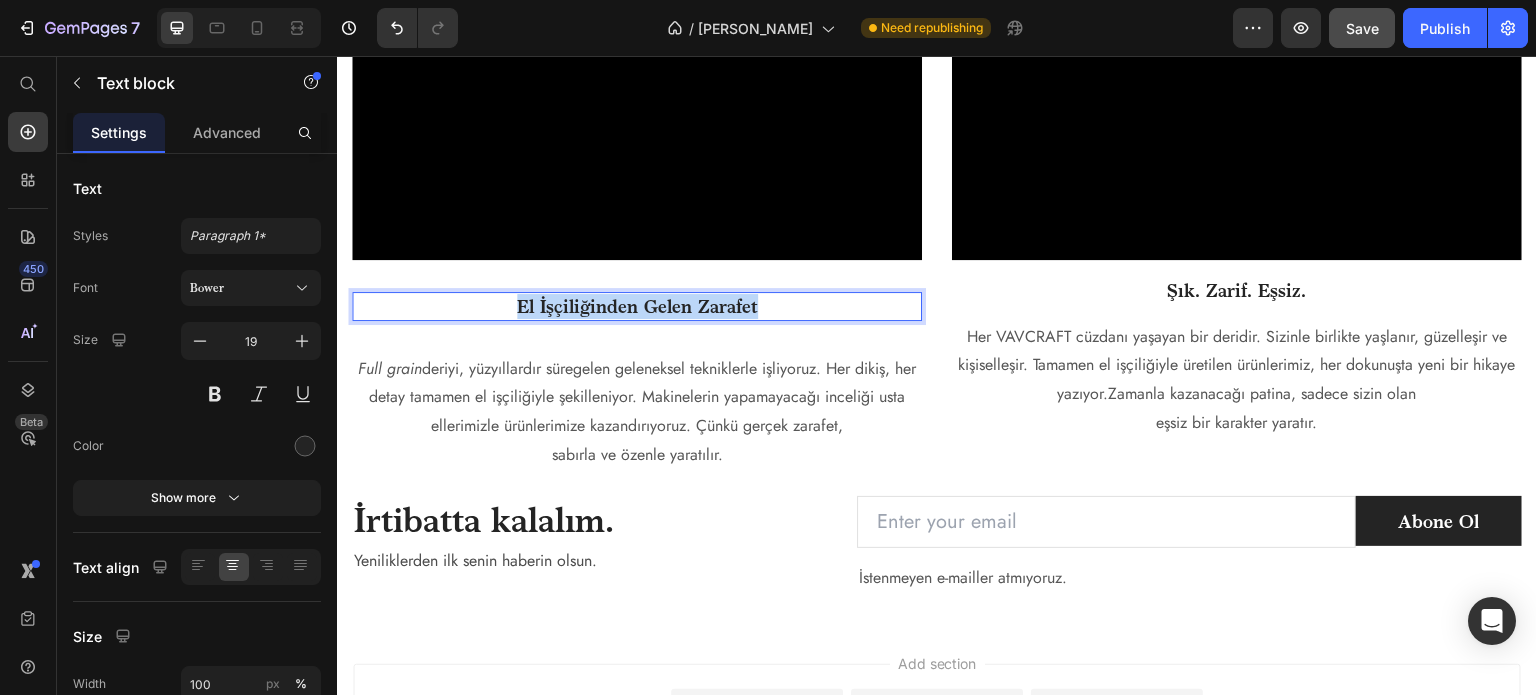 click on "El İşçiliğinden Gelen Zarafet" at bounding box center [637, 306] 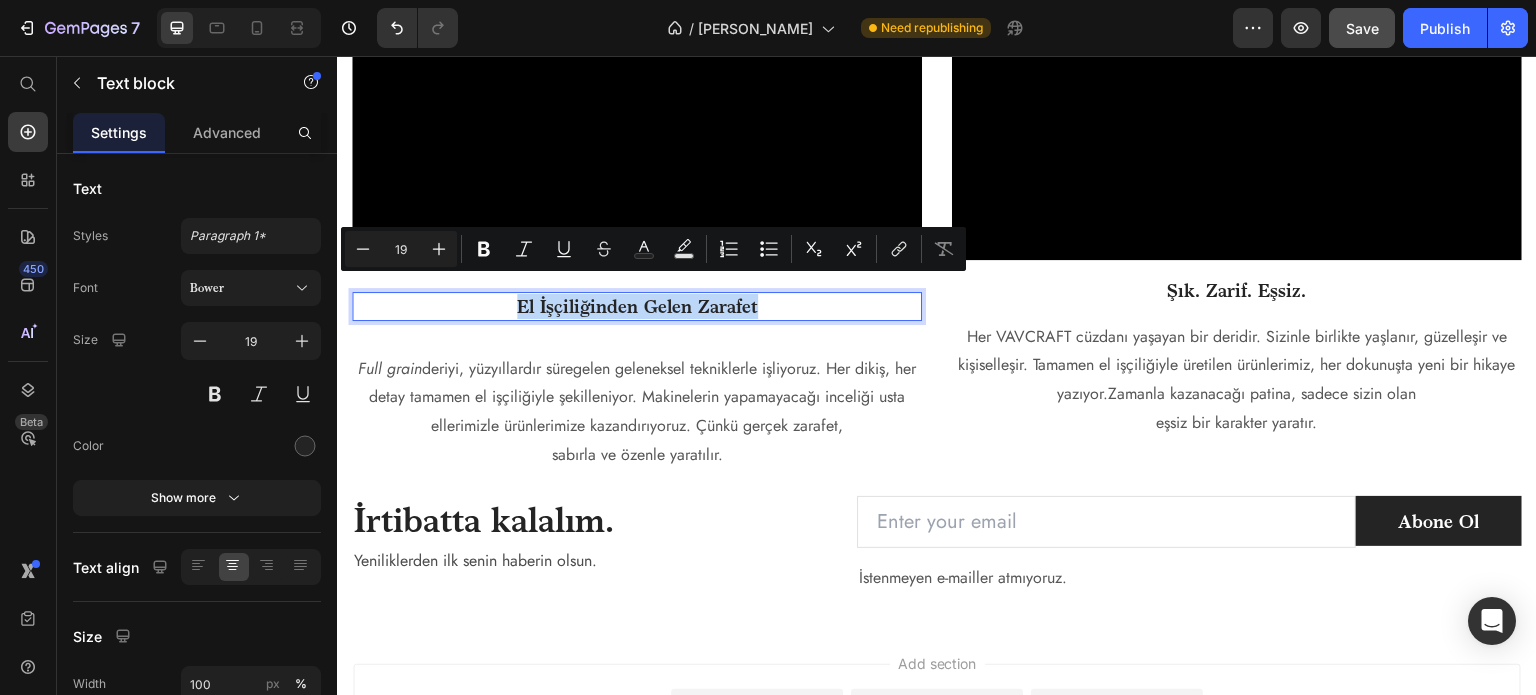 click on "El İşçiliğinden Gelen Zarafet" at bounding box center (637, 306) 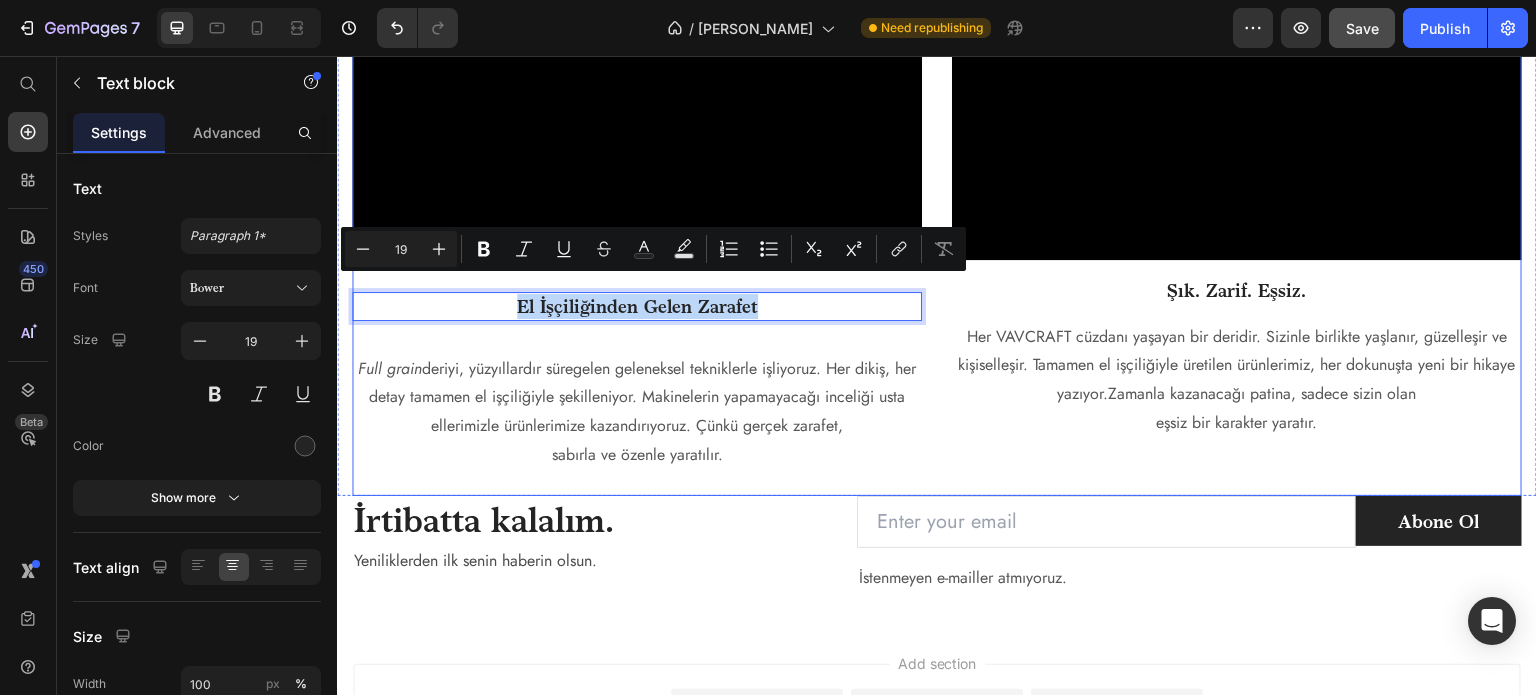 click on "Full grain  deriyi, yüzyıllardır süregelen geleneksel tekniklerle işliyoruz. Her dikiş, her detay tamamen el işçiliğiyle şekilleniyor. Makinelerin yapamayacağı inceliği usta ellerimizle ürünlerimize kazandırıyoruz. Çünkü gerçek zarafet," at bounding box center (637, 398) 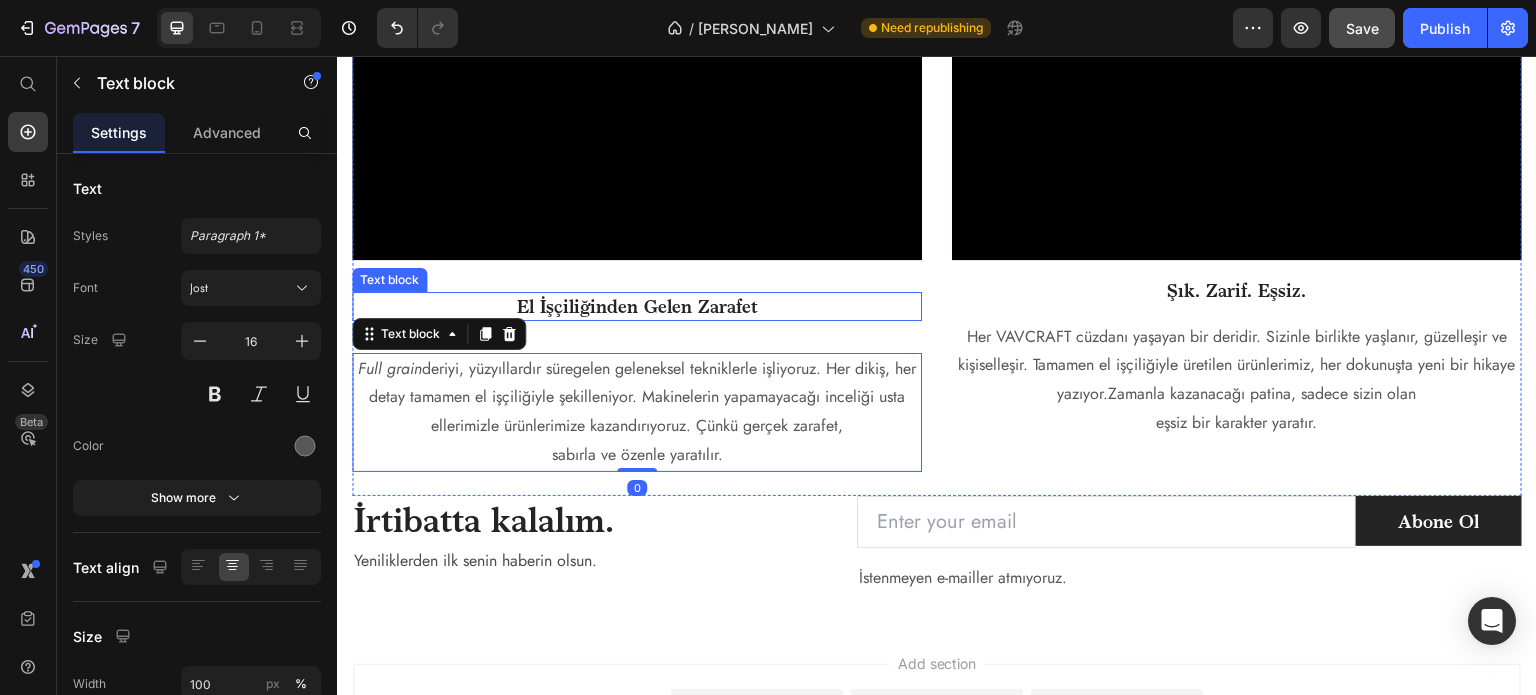 click on "El İşçiliğinden Gelen Zarafet" at bounding box center (637, 306) 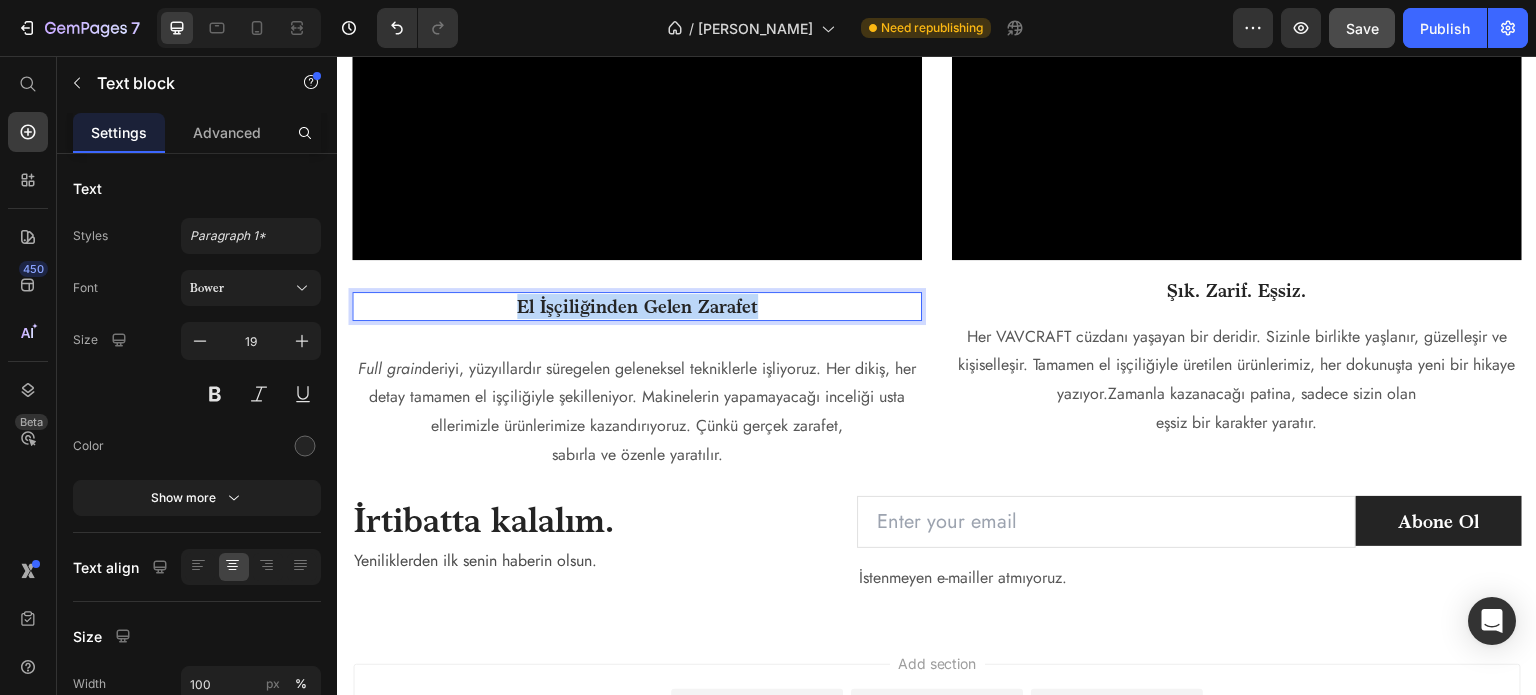 click on "El İşçiliğinden Gelen Zarafet" at bounding box center [637, 306] 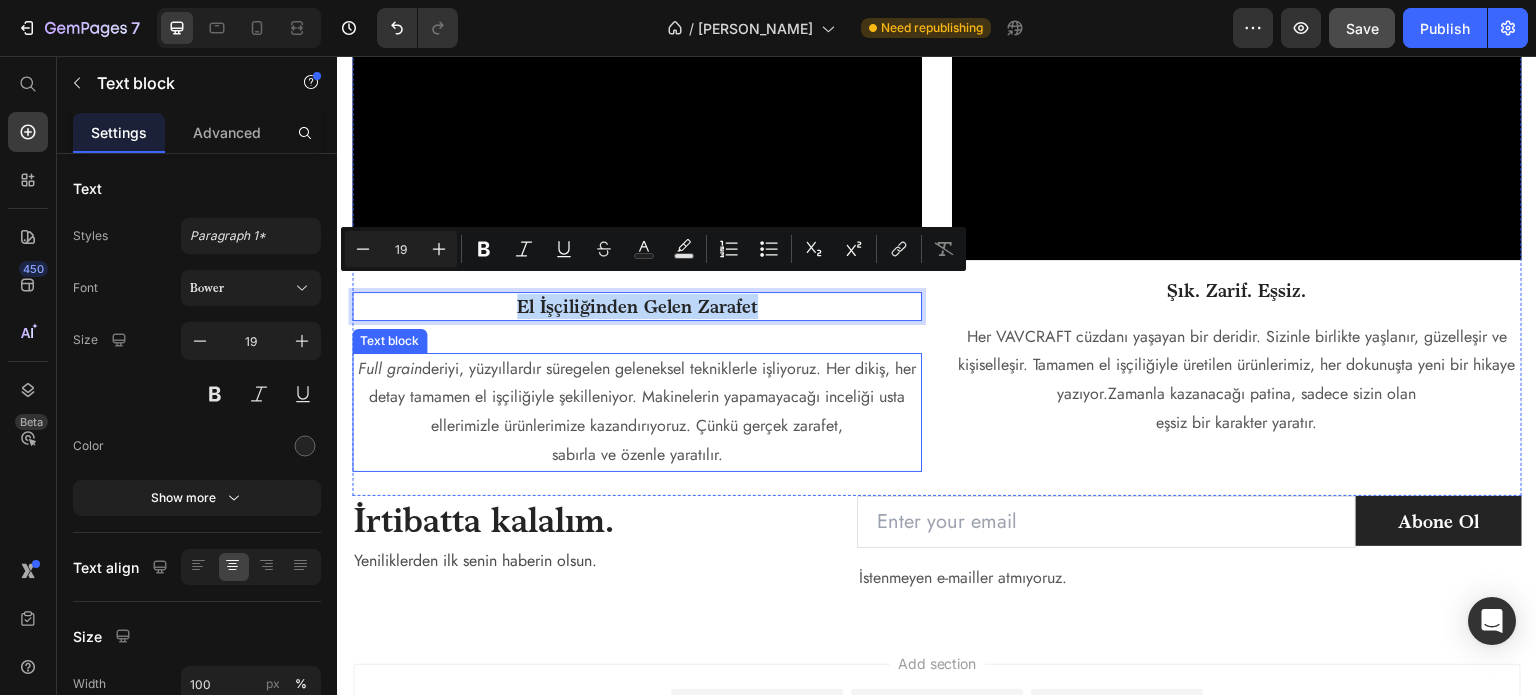click on "Full grain  deriyi, yüzyıllardır süregelen geleneksel tekniklerle işliyoruz. Her dikiş, her detay tamamen el işçiliğiyle şekilleniyor. Makinelerin yapamayacağı inceliği usta ellerimizle ürünlerimize kazandırıyoruz. Çünkü gerçek zarafet," at bounding box center [637, 398] 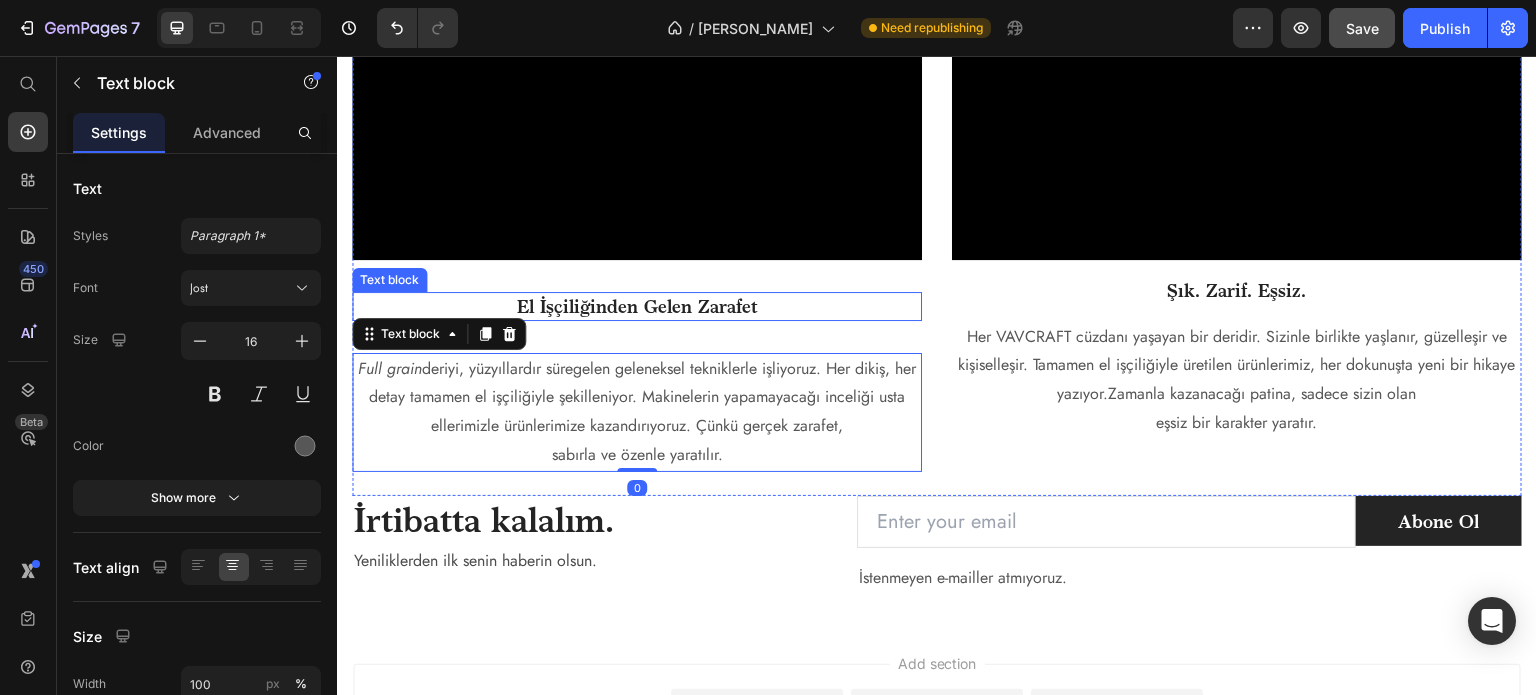click on "El İşçiliğinden Gelen Zarafet" at bounding box center [637, 306] 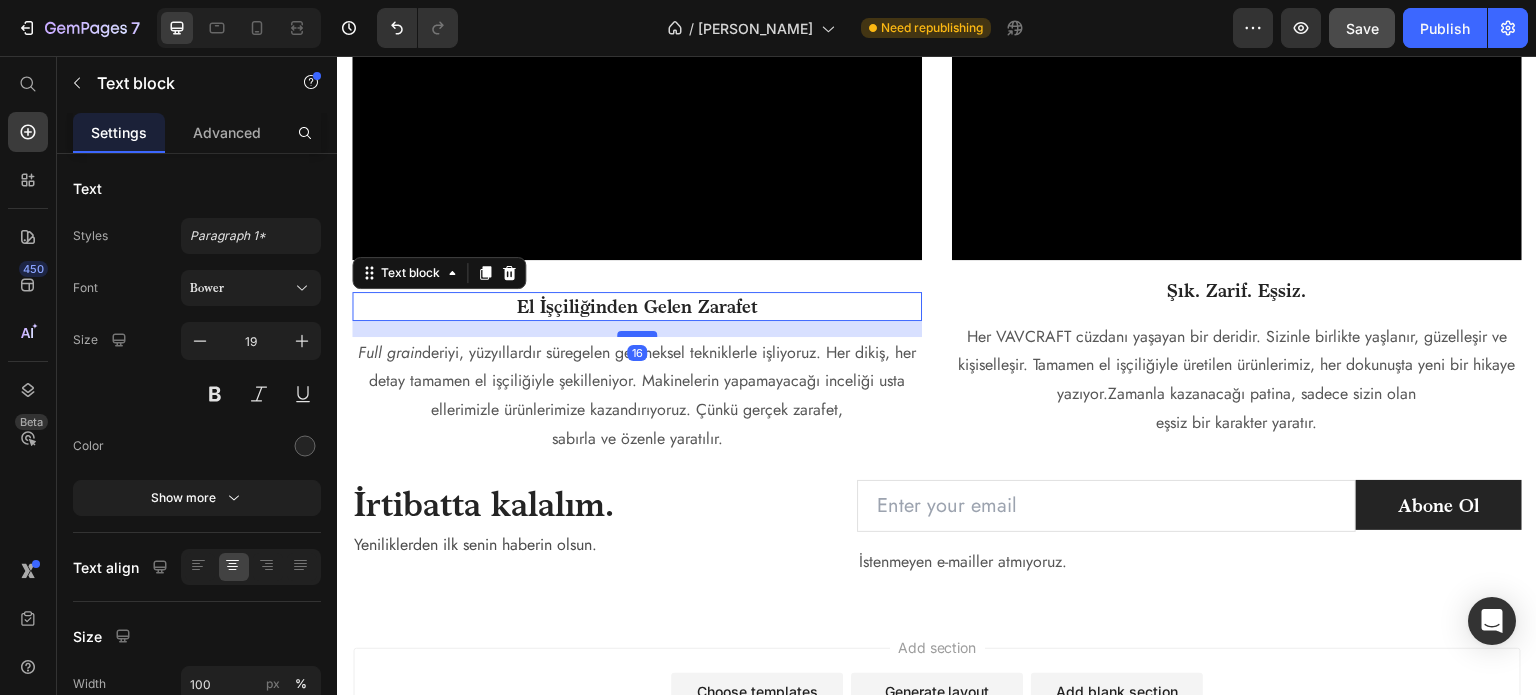 drag, startPoint x: 641, startPoint y: 337, endPoint x: 636, endPoint y: 321, distance: 16.763054 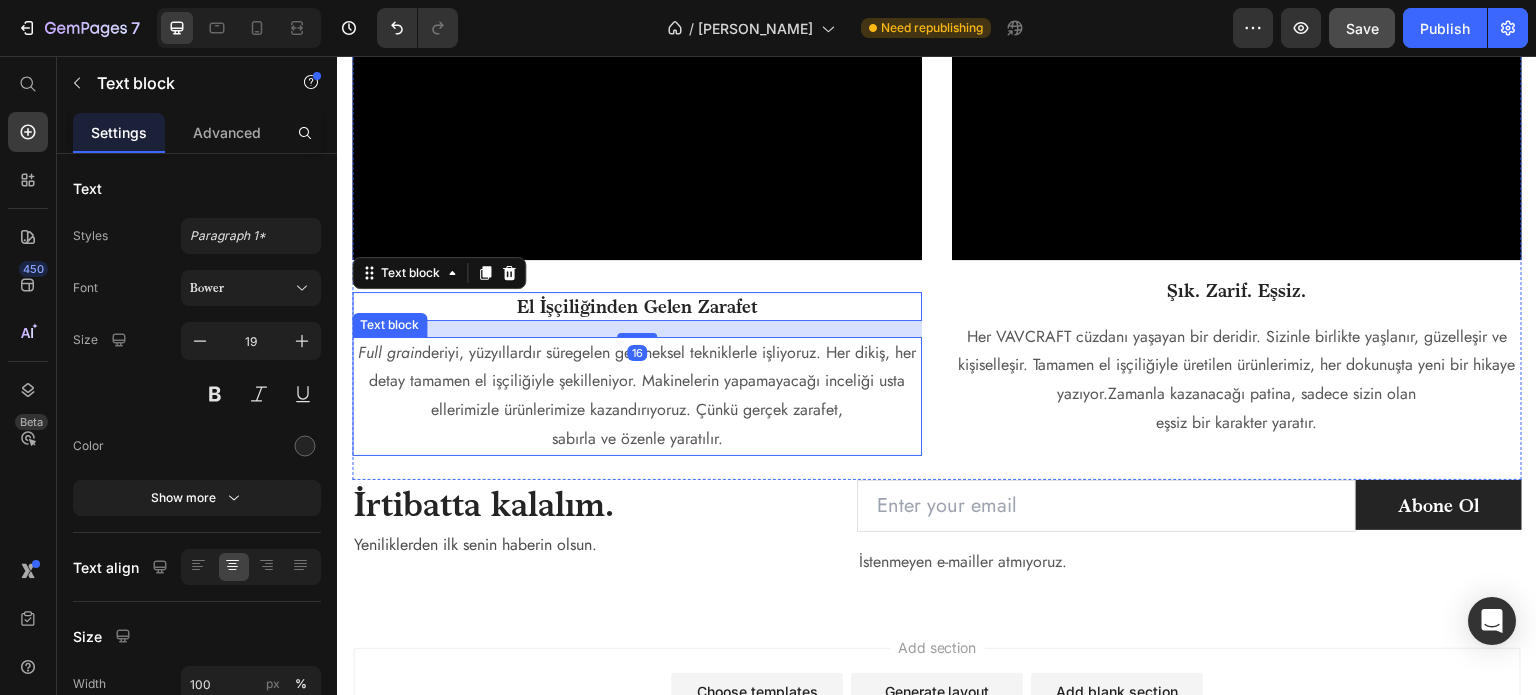 click on "Full grain  deriyi, yüzyıllardır süregelen geleneksel tekniklerle işliyoruz. Her dikiş, her detay tamamen el işçiliğiyle şekilleniyor. Makinelerin yapamayacağı inceliği usta ellerimizle ürünlerimize kazandırıyoruz. Çünkü gerçek zarafet," at bounding box center (637, 382) 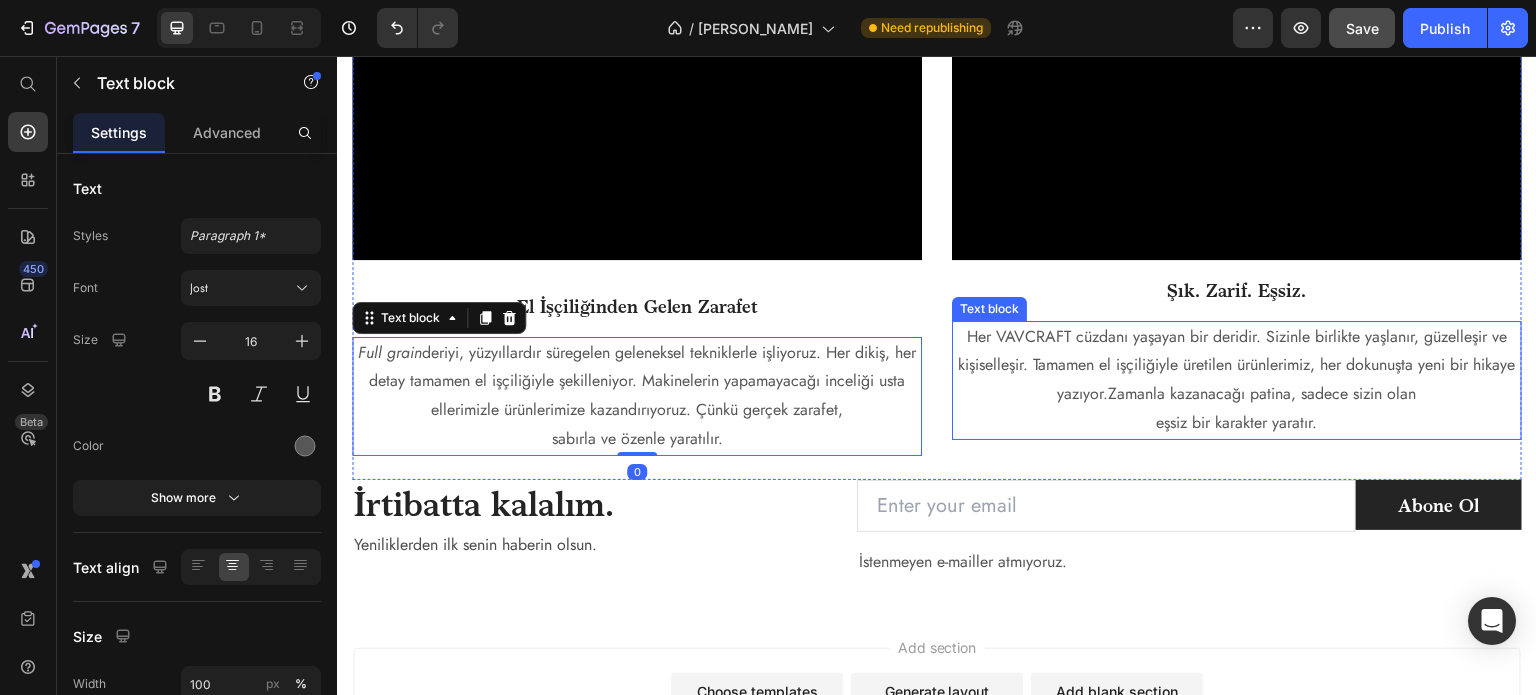 click on "Her VAVCRAFT cüzdanı yaşayan bir deridir. Sizinle birlikte yaşlanır, güzelleşir ve kişiselleşir. Tamamen el işçiliğiyle üretilen ürünlerimiz, her dokunuşta yeni bir hikaye yazıyor.Zamanla kazanacağı patina, sadece sizin olan" at bounding box center [1237, 366] 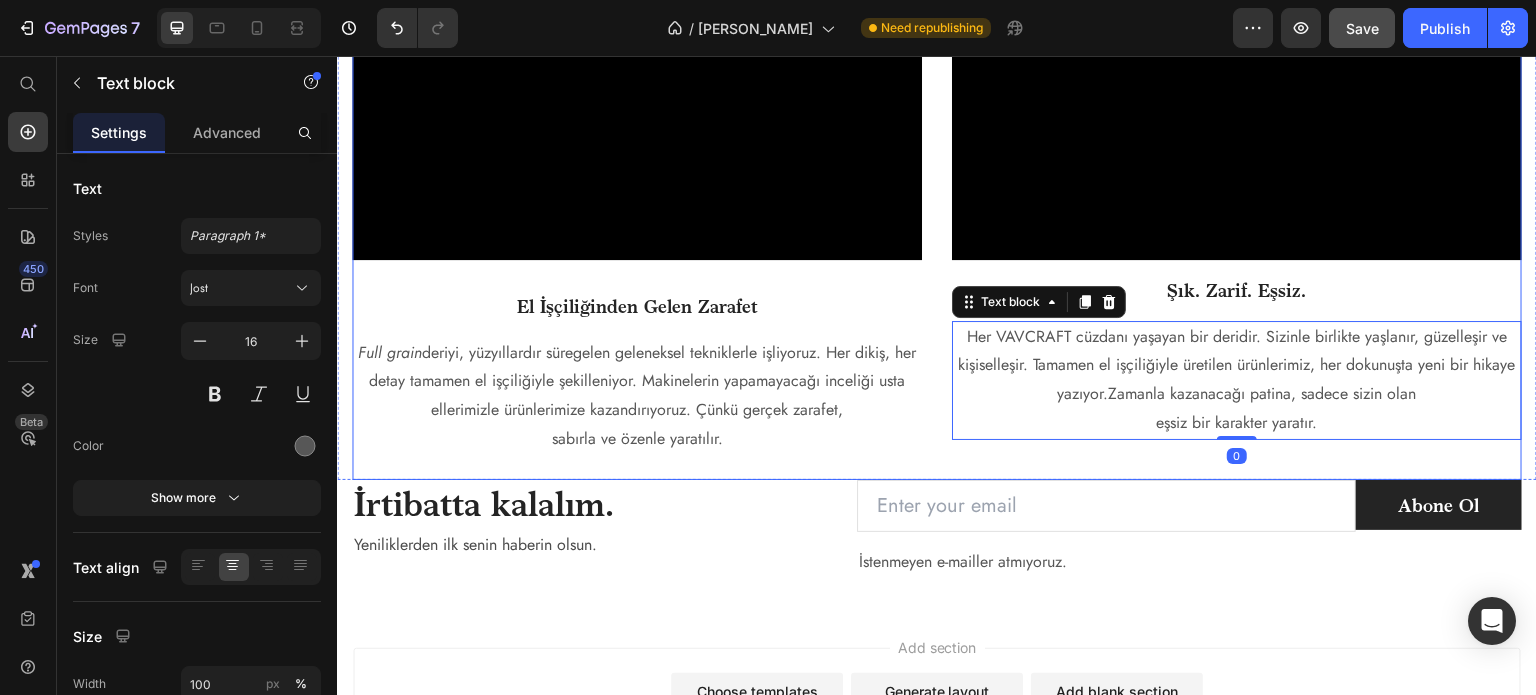 click on "Video El İşçiliğinden Gelen Zarafet Text block Full grain  deriyi, yüzyıllardır süregelen geleneksel tekniklerle işliyoruz. Her dikiş, her detay tamamen el işçiliğiyle şekilleniyor. Makinelerin yapamayacağı inceliği usta ellerimizle ürünlerimize kazandırıyoruz. Çünkü gerçek zarafet, sabırla ve özenle yaratılır. Text block" at bounding box center (637, -149) 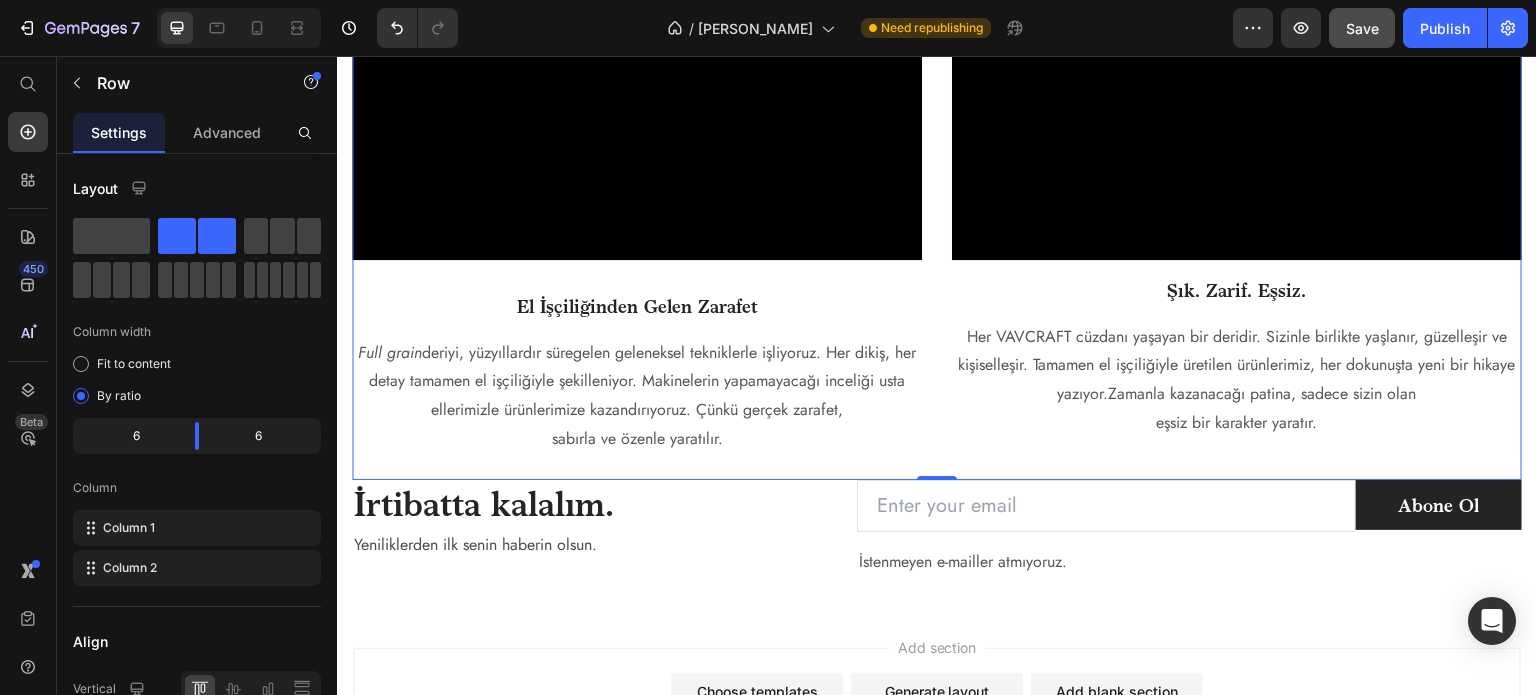 click on "El İşçiliğinden Gelen Zarafet" at bounding box center [637, 306] 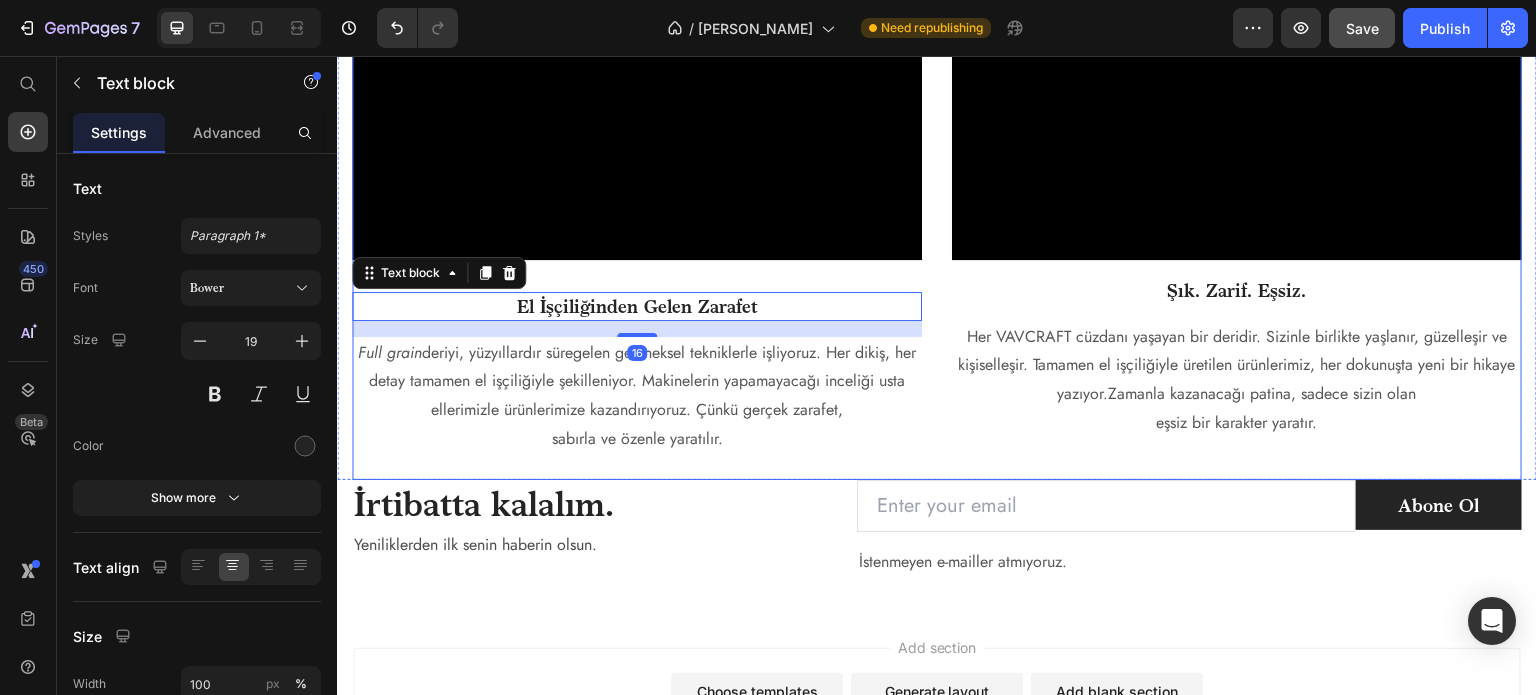 click on "Video El İşçiliğinden Gelen Zarafet Text block   16 Full grain  deriyi, yüzyıllardır süregelen geleneksel tekniklerle işliyoruz. Her dikiş, her detay tamamen el işçiliğiyle şekilleniyor. Makinelerin yapamayacağı inceliği usta ellerimizle ürünlerimize kazandırıyoruz. Çünkü gerçek zarafet, sabırla ve özenle yaratılır. Text block" at bounding box center [637, -149] 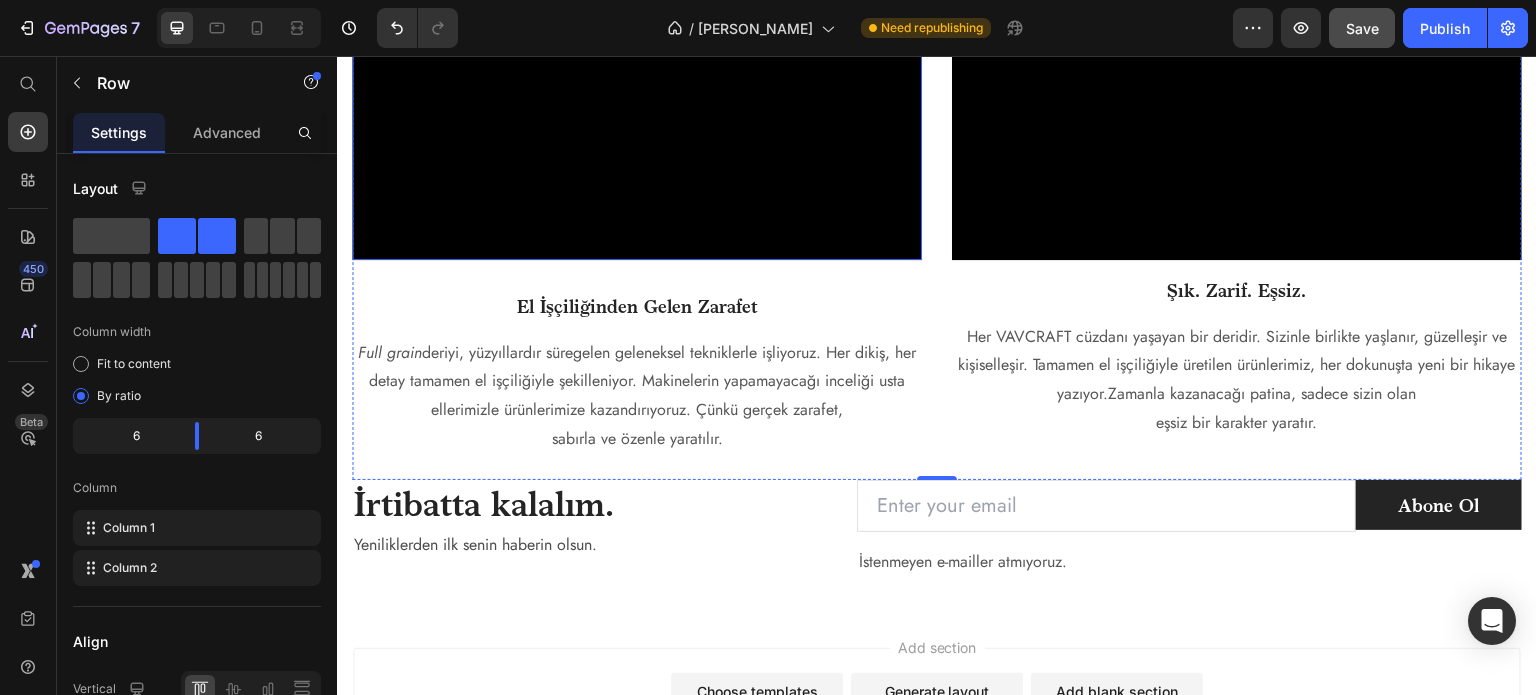 click at bounding box center [637, -247] 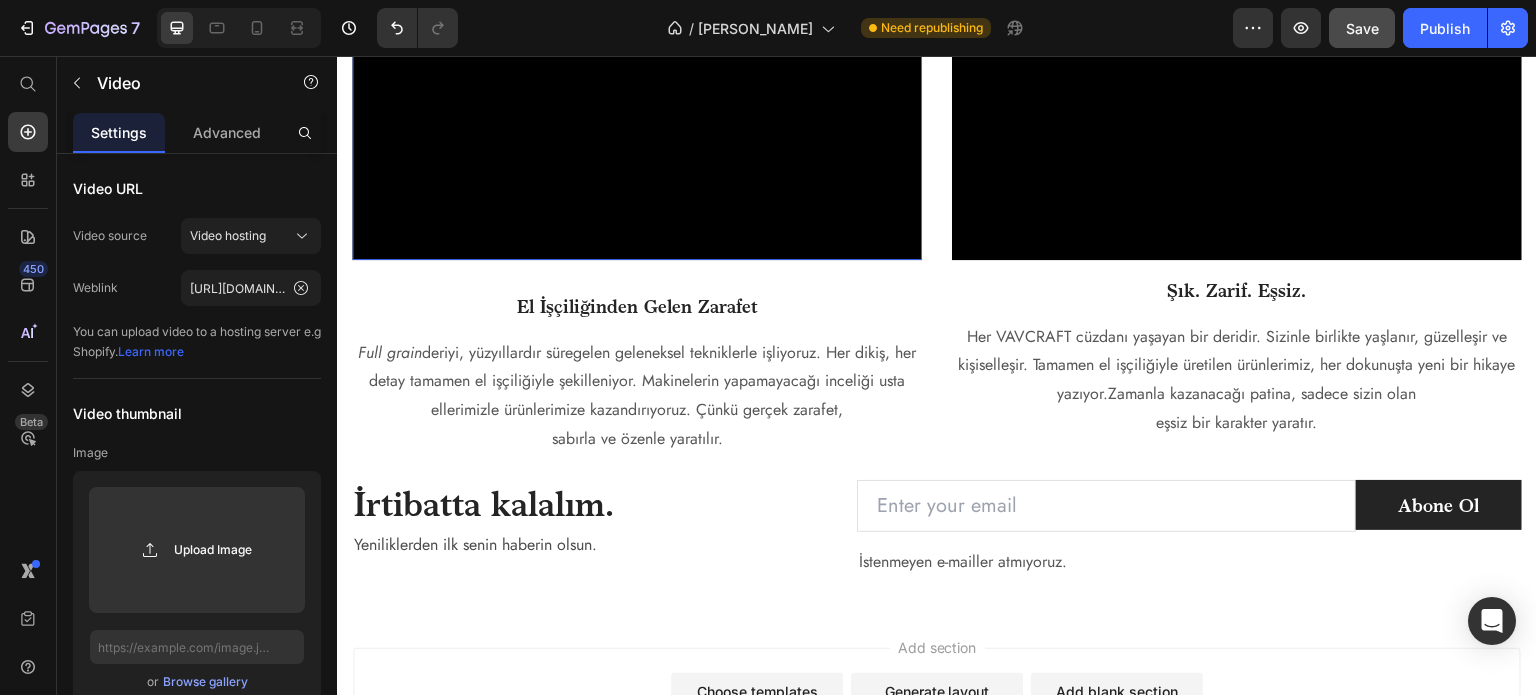 click at bounding box center (637, -247) 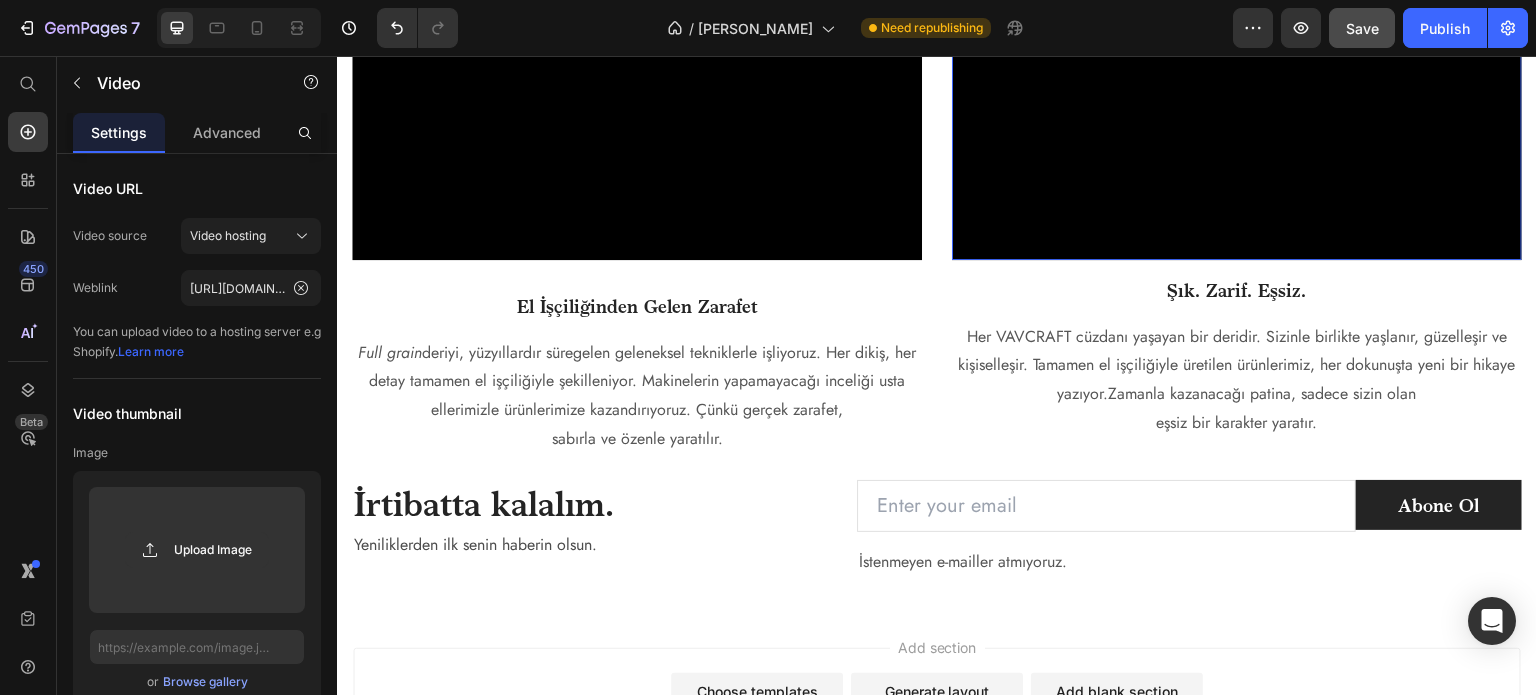 click at bounding box center (1237, -247) 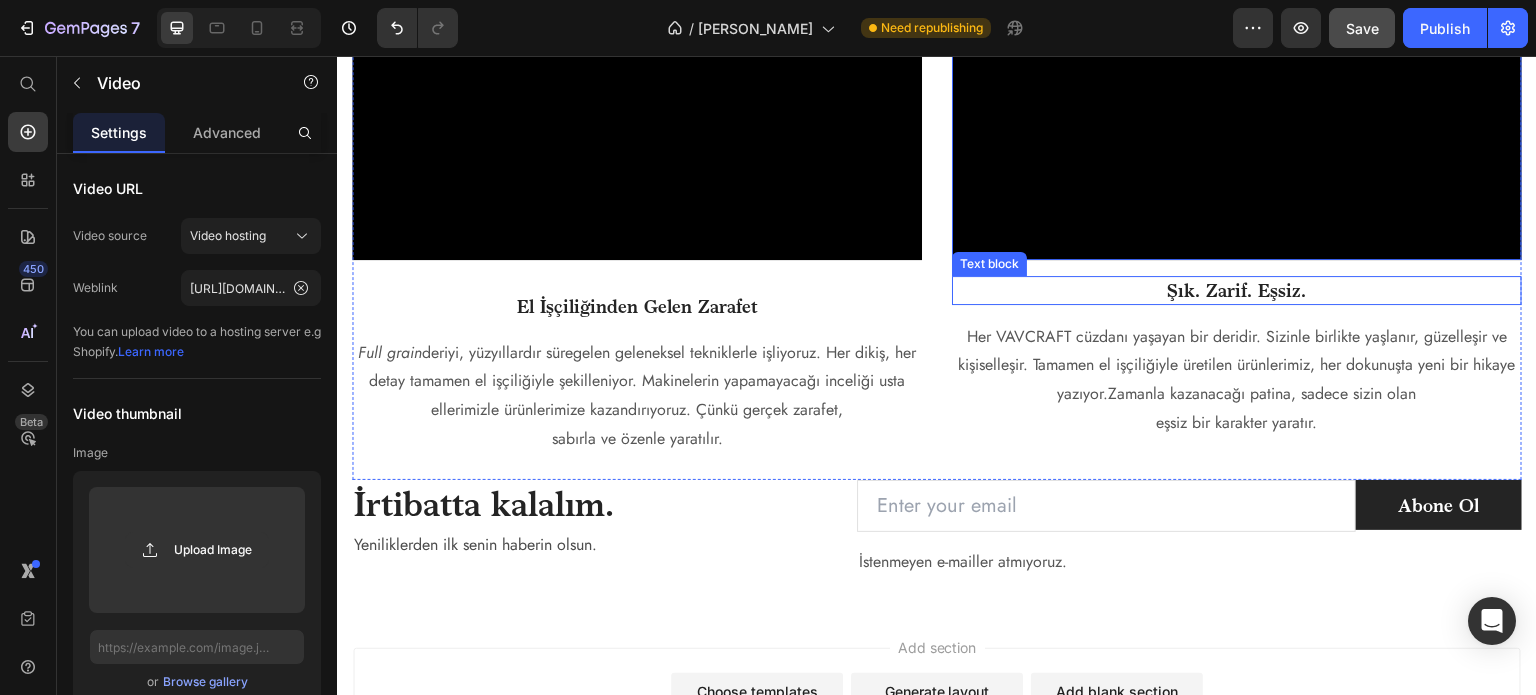 click on "Şık. Zarif. Eşsiz." at bounding box center [1237, 290] 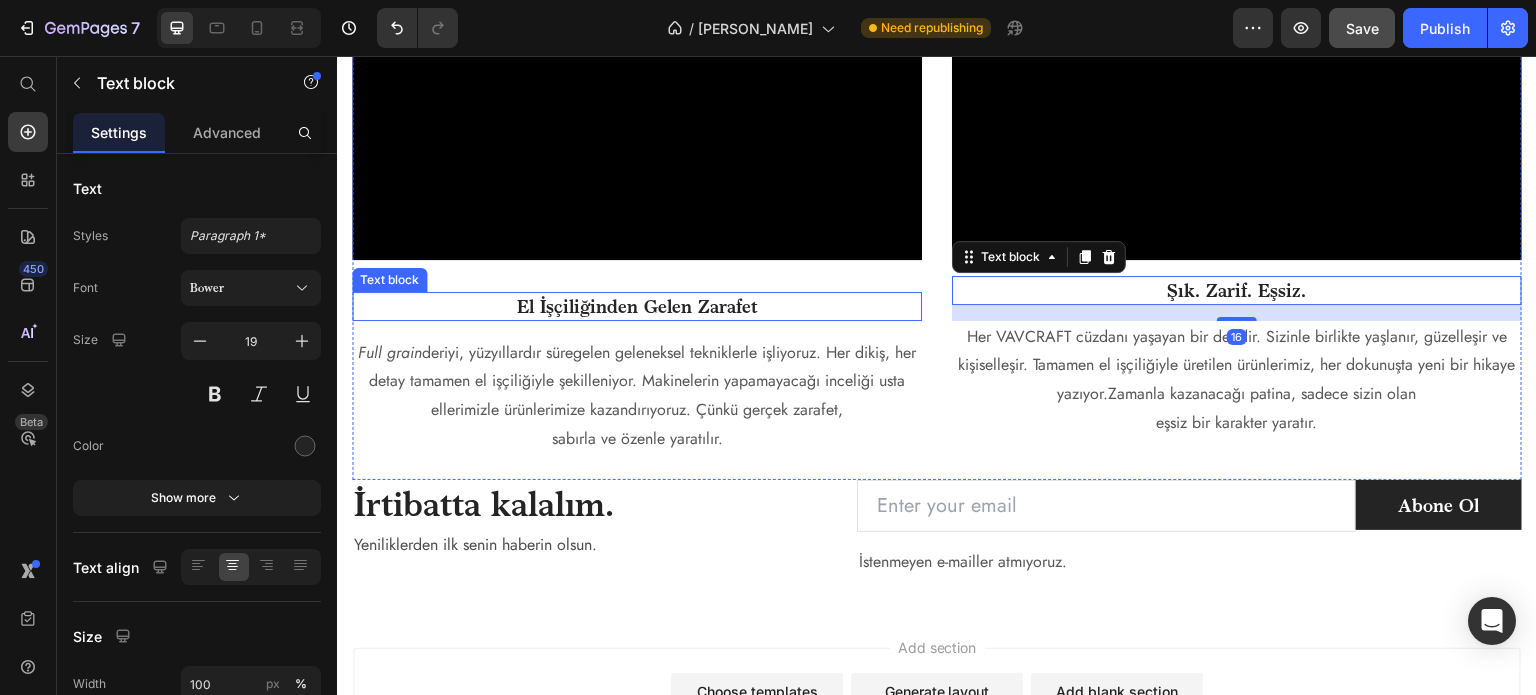 click on "El İşçiliğinden Gelen Zarafet" at bounding box center (637, 306) 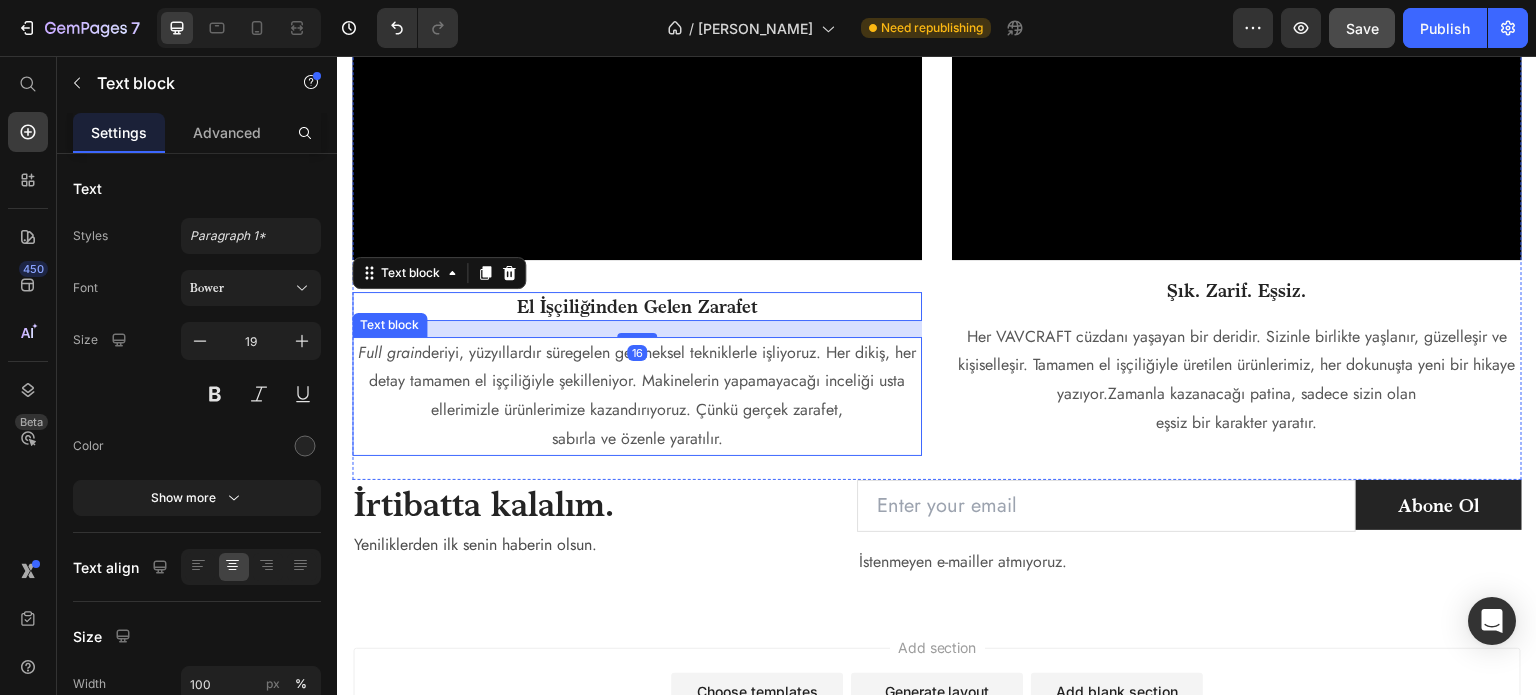 click on "Full grain  deriyi, yüzyıllardır süregelen geleneksel tekniklerle işliyoruz. Her dikiş, her detay tamamen el işçiliğiyle şekilleniyor. Makinelerin yapamayacağı inceliği usta ellerimizle ürünlerimize kazandırıyoruz. Çünkü gerçek zarafet," at bounding box center [637, 382] 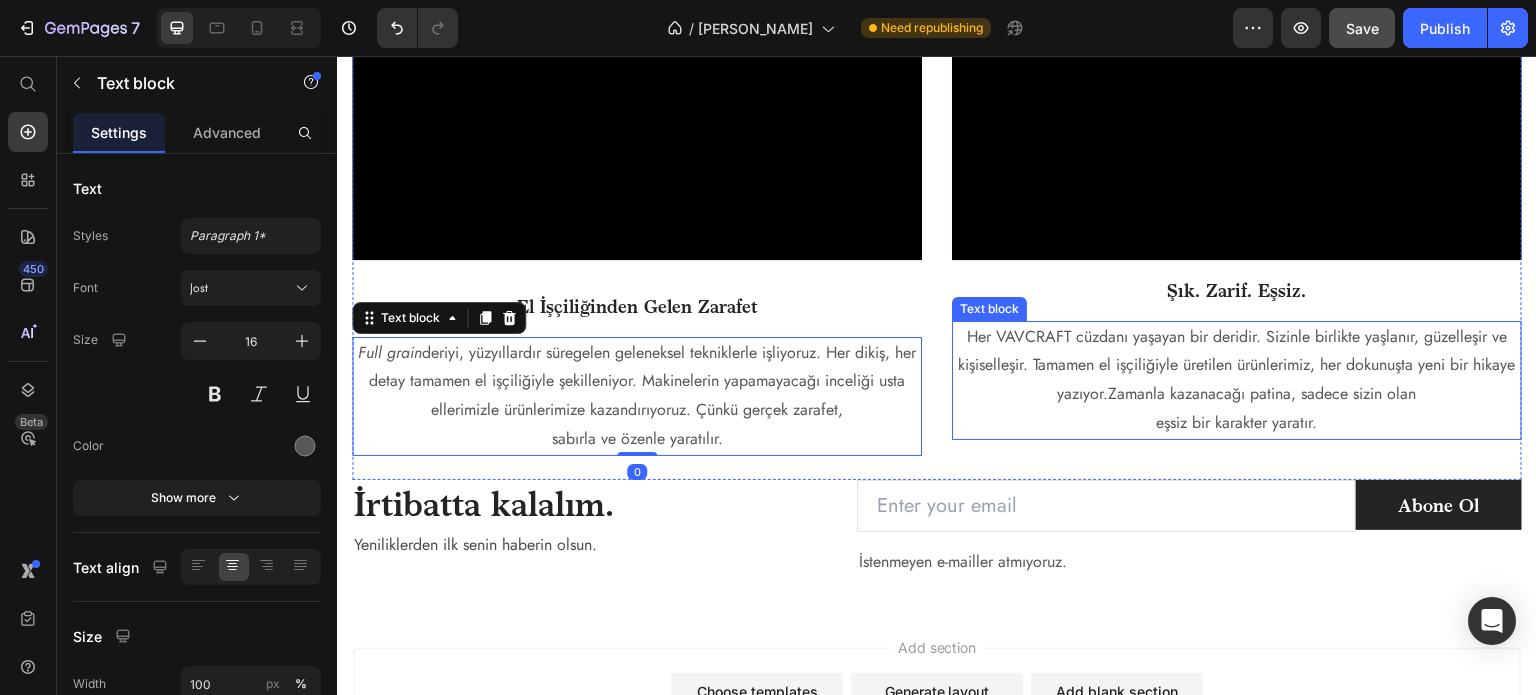 click on "Her VAVCRAFT cüzdanı yaşayan bir deridir. Sizinle birlikte yaşlanır, güzelleşir ve kişiselleşir. Tamamen el işçiliğiyle üretilen ürünlerimiz, her dokunuşta yeni bir hikaye yazıyor.Zamanla kazanacağı patina, sadece sizin olan" at bounding box center (1237, 366) 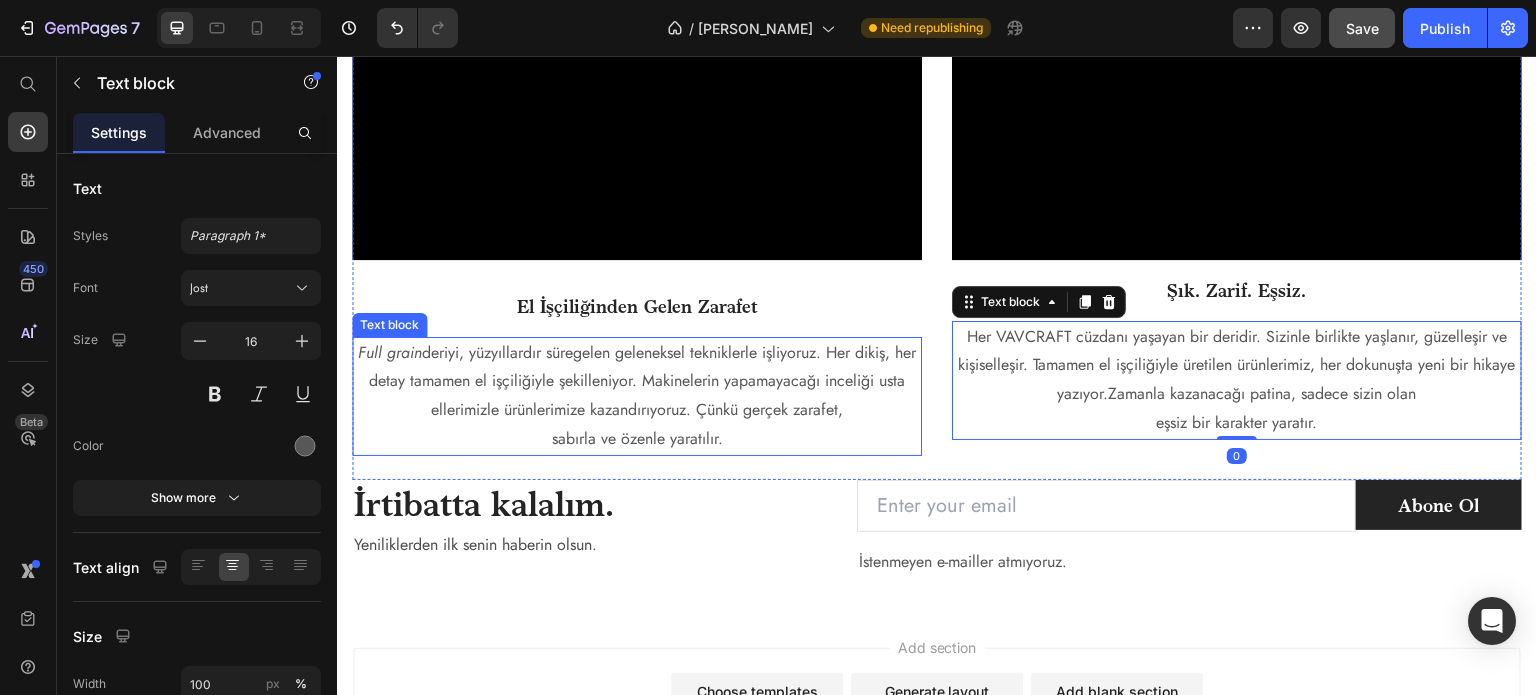 click on "Full grain  deriyi, yüzyıllardır süregelen geleneksel tekniklerle işliyoruz. Her dikiş, her detay tamamen el işçiliğiyle şekilleniyor. Makinelerin yapamayacağı inceliği usta ellerimizle ürünlerimize kazandırıyoruz. Çünkü gerçek zarafet," at bounding box center (637, 382) 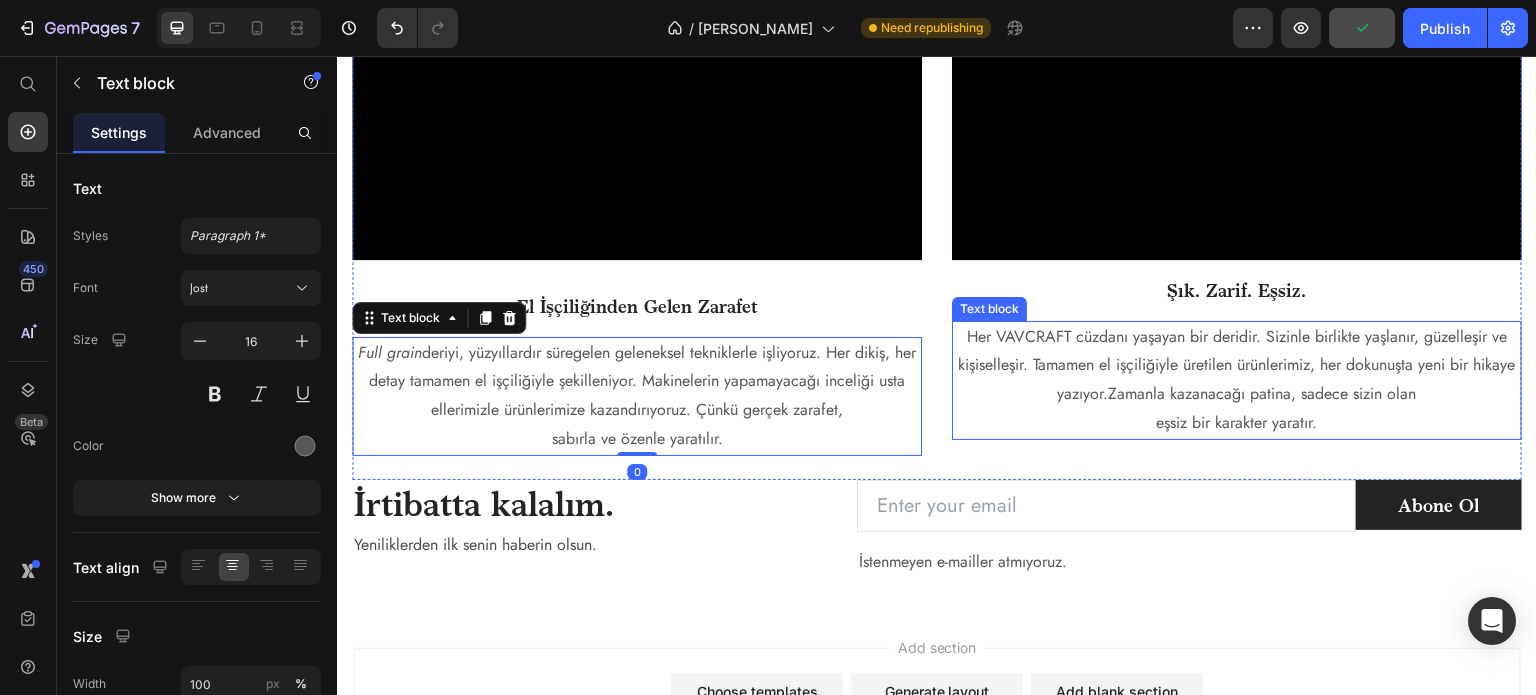 click on "Her VAVCRAFT cüzdanı yaşayan bir deridir. Sizinle birlikte yaşlanır, güzelleşir ve kişiselleşir. Tamamen el işçiliğiyle üretilen ürünlerimiz, her dokunuşta yeni bir hikaye yazıyor.Zamanla kazanacağı patina, sadece sizin olan" at bounding box center (1237, 366) 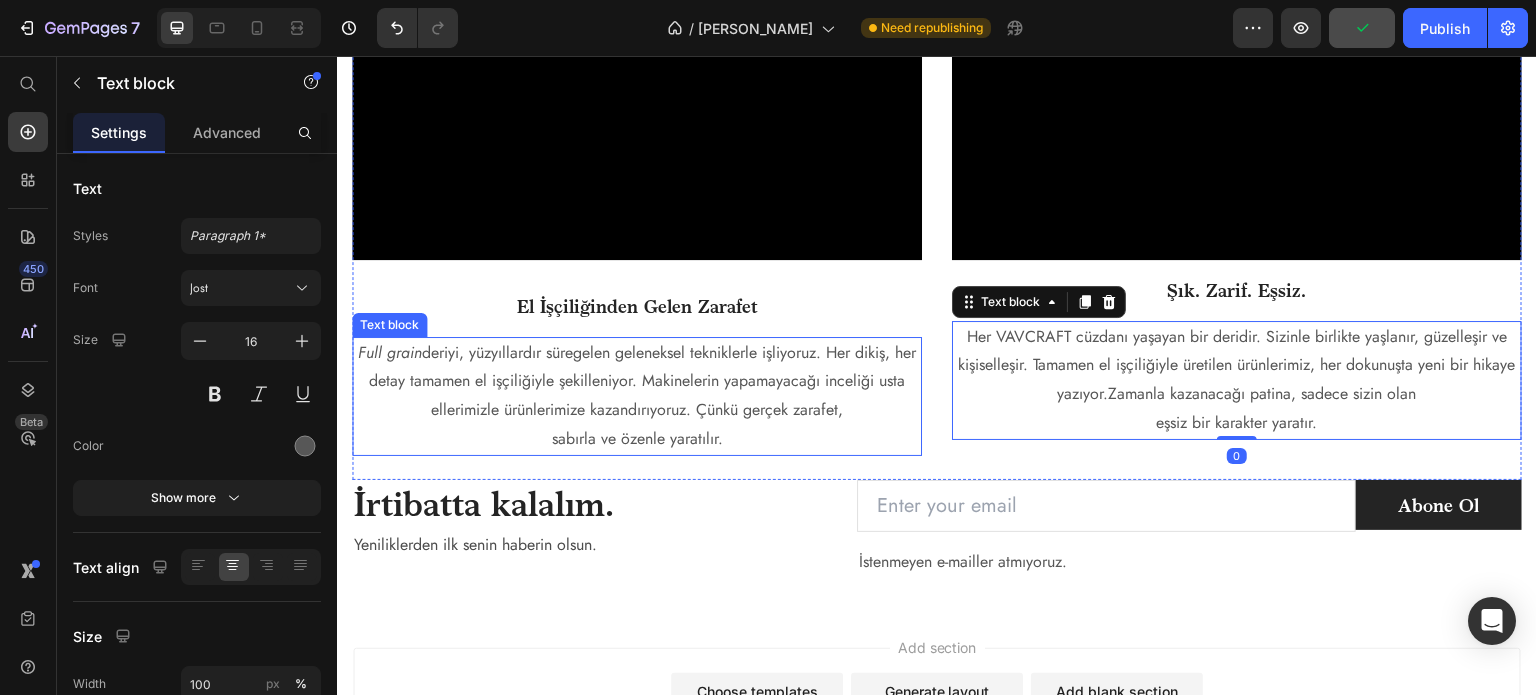 click on "Full grain  deriyi, yüzyıllardır süregelen geleneksel tekniklerle işliyoruz. Her dikiş, her detay tamamen el işçiliğiyle şekilleniyor. Makinelerin yapamayacağı inceliği usta ellerimizle ürünlerimize kazandırıyoruz. Çünkü gerçek zarafet," at bounding box center [637, 382] 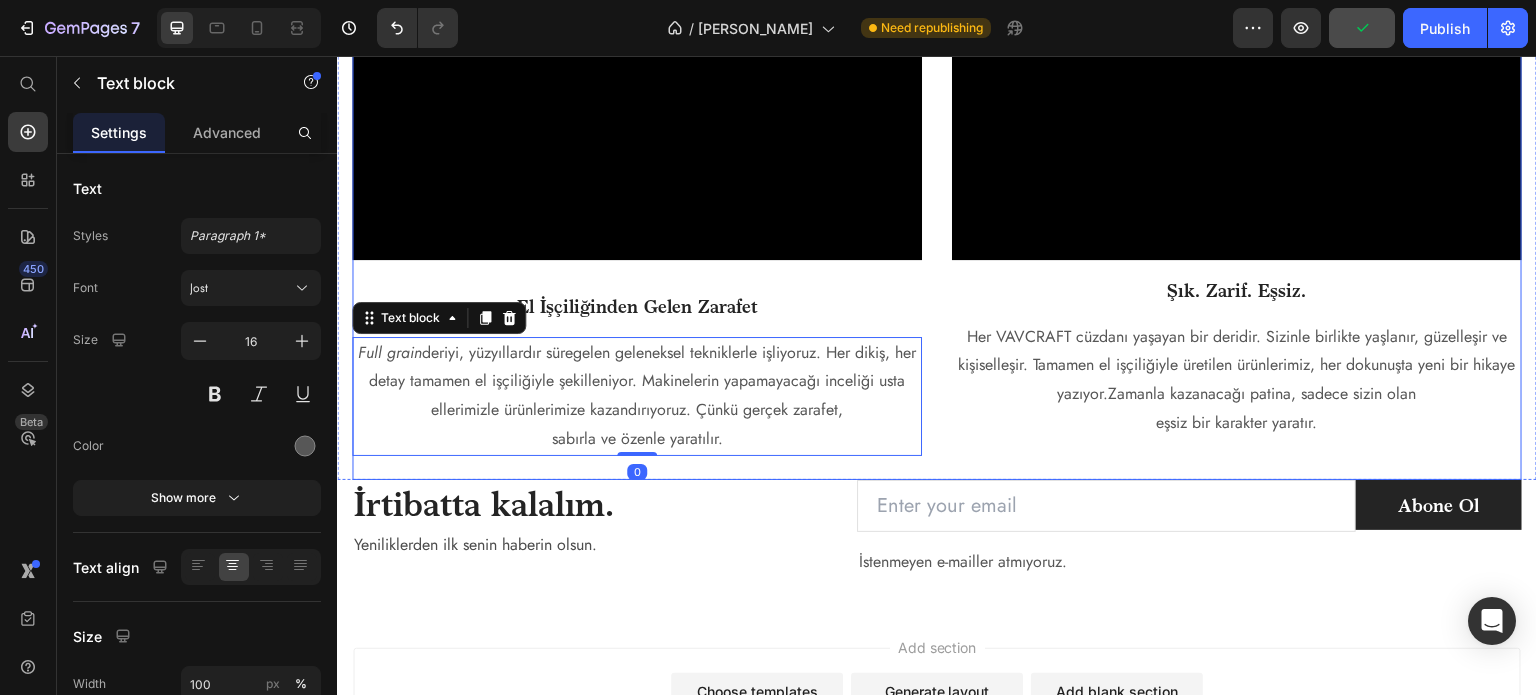 click on "El İşçiliğinden Gelen Zarafet" at bounding box center (637, 306) 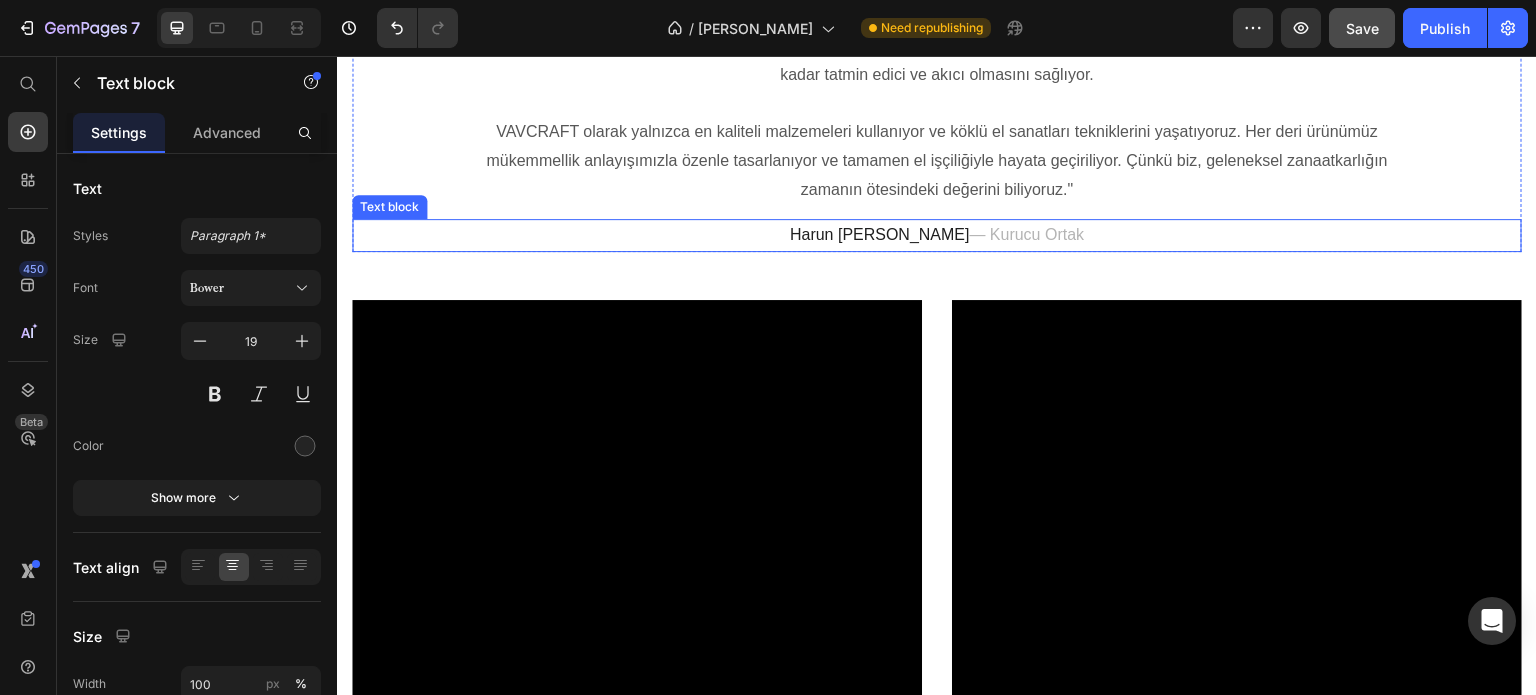 click on "[PERSON_NAME]  — Kurucu Ortak" at bounding box center [937, 235] 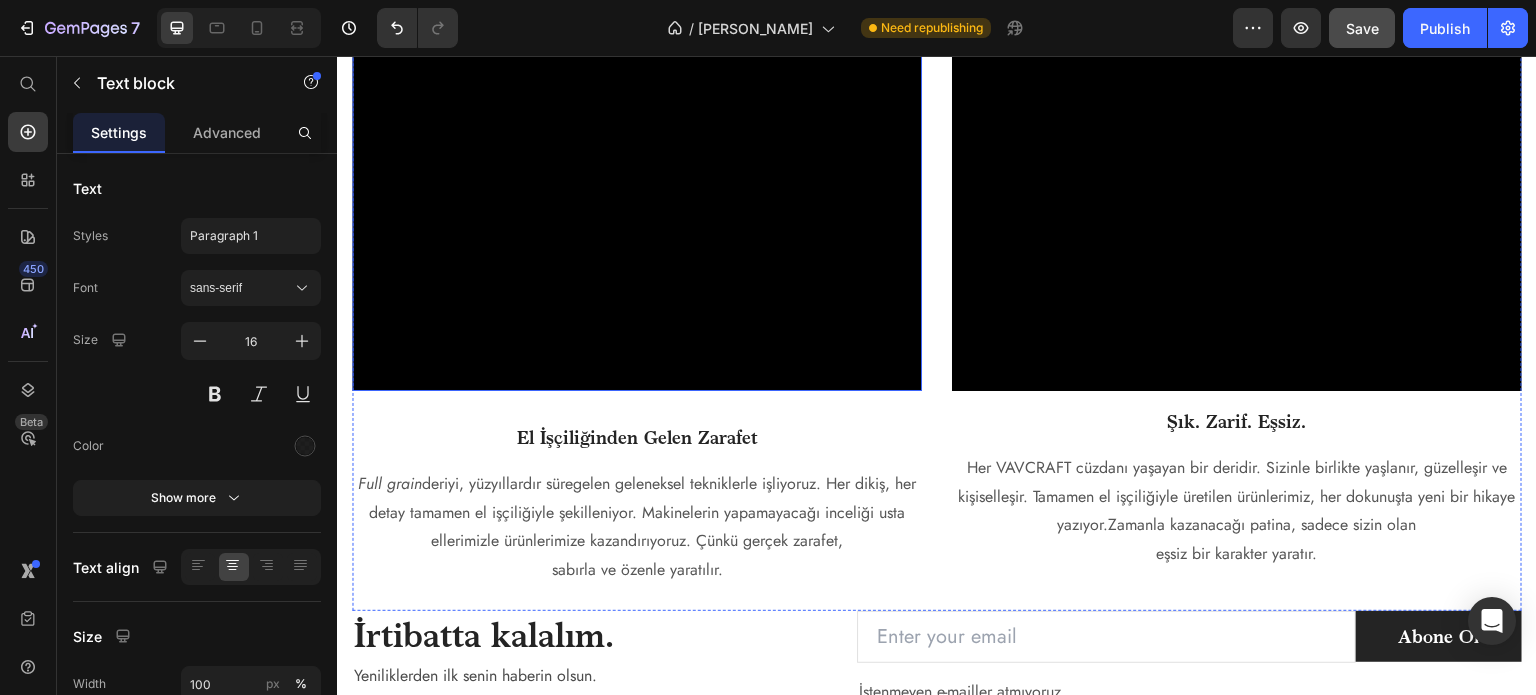 scroll, scrollTop: 2624, scrollLeft: 0, axis: vertical 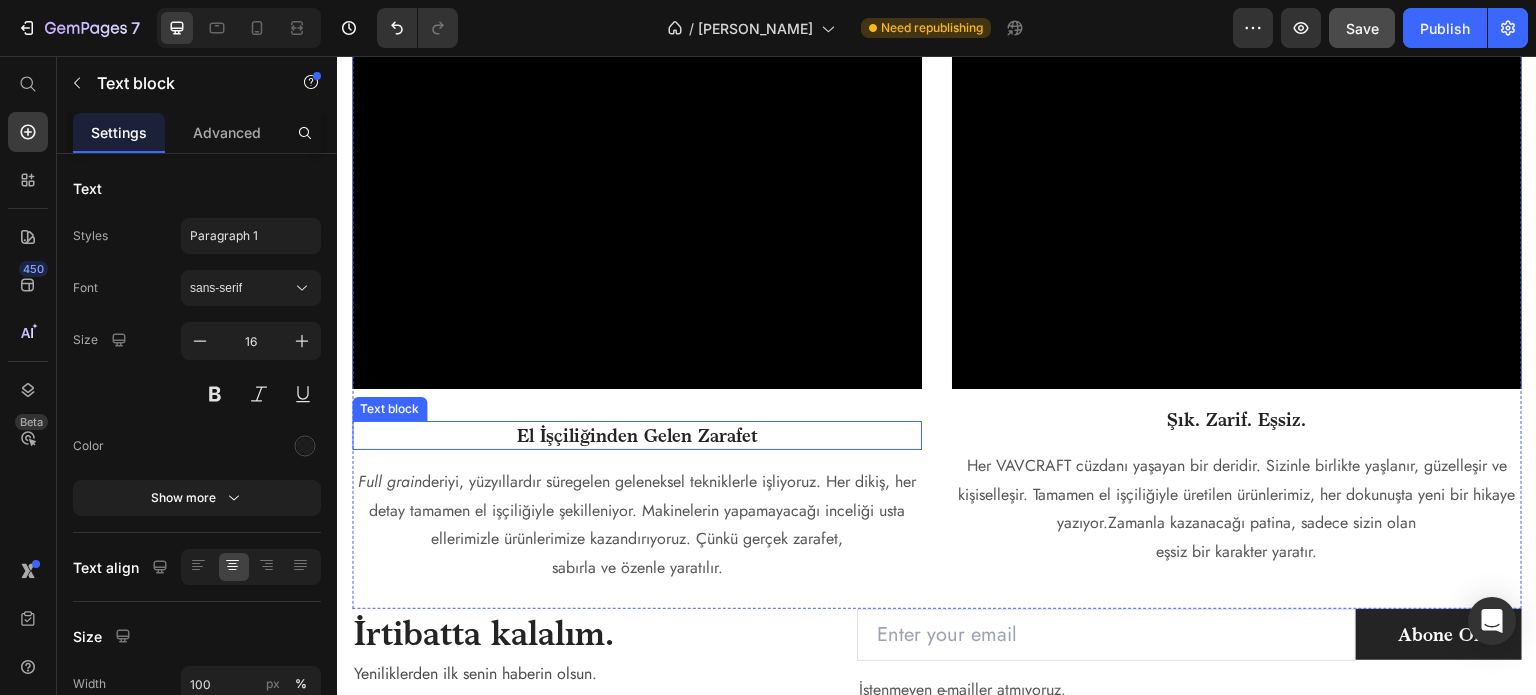 click on "El İşçiliğinden Gelen Zarafet" at bounding box center [637, 435] 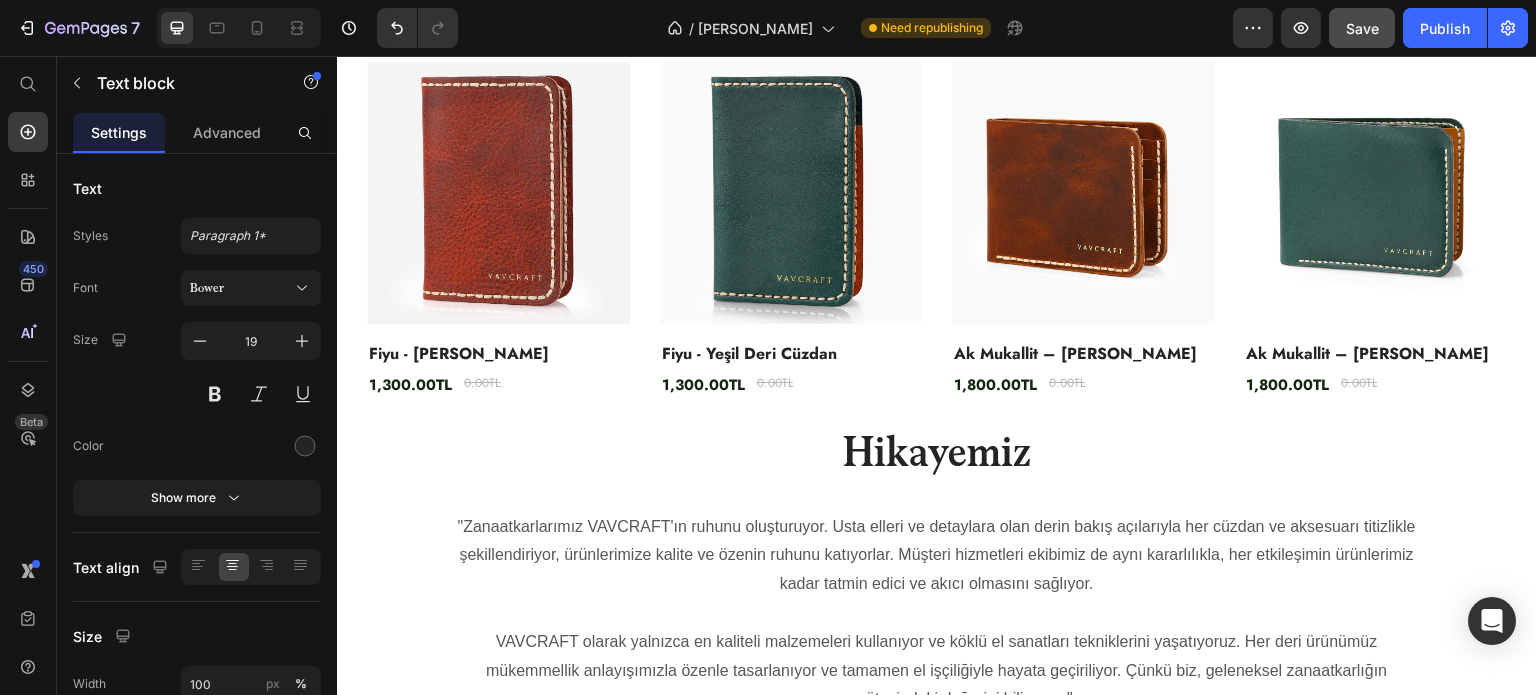 scroll, scrollTop: 581, scrollLeft: 0, axis: vertical 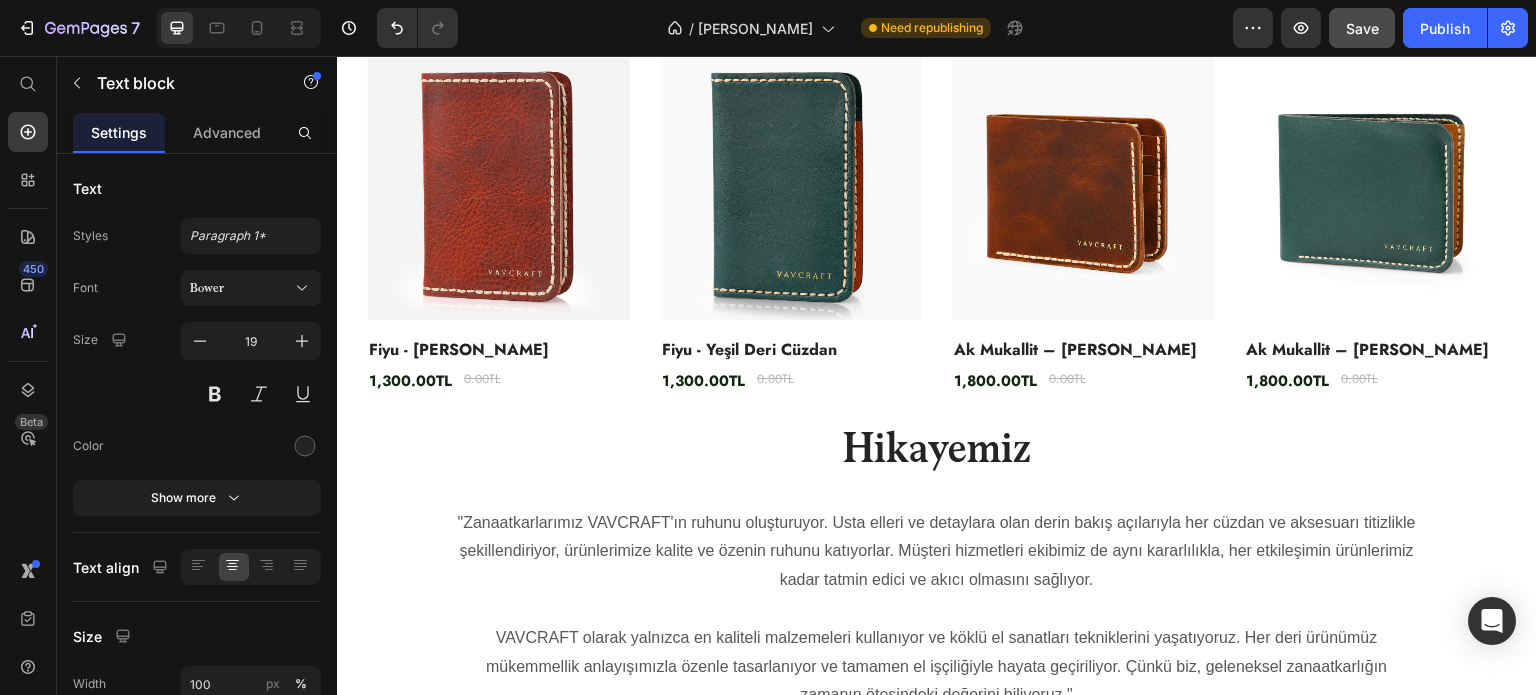click on "Ürünlerimizi keşfedin." at bounding box center [952, -383] 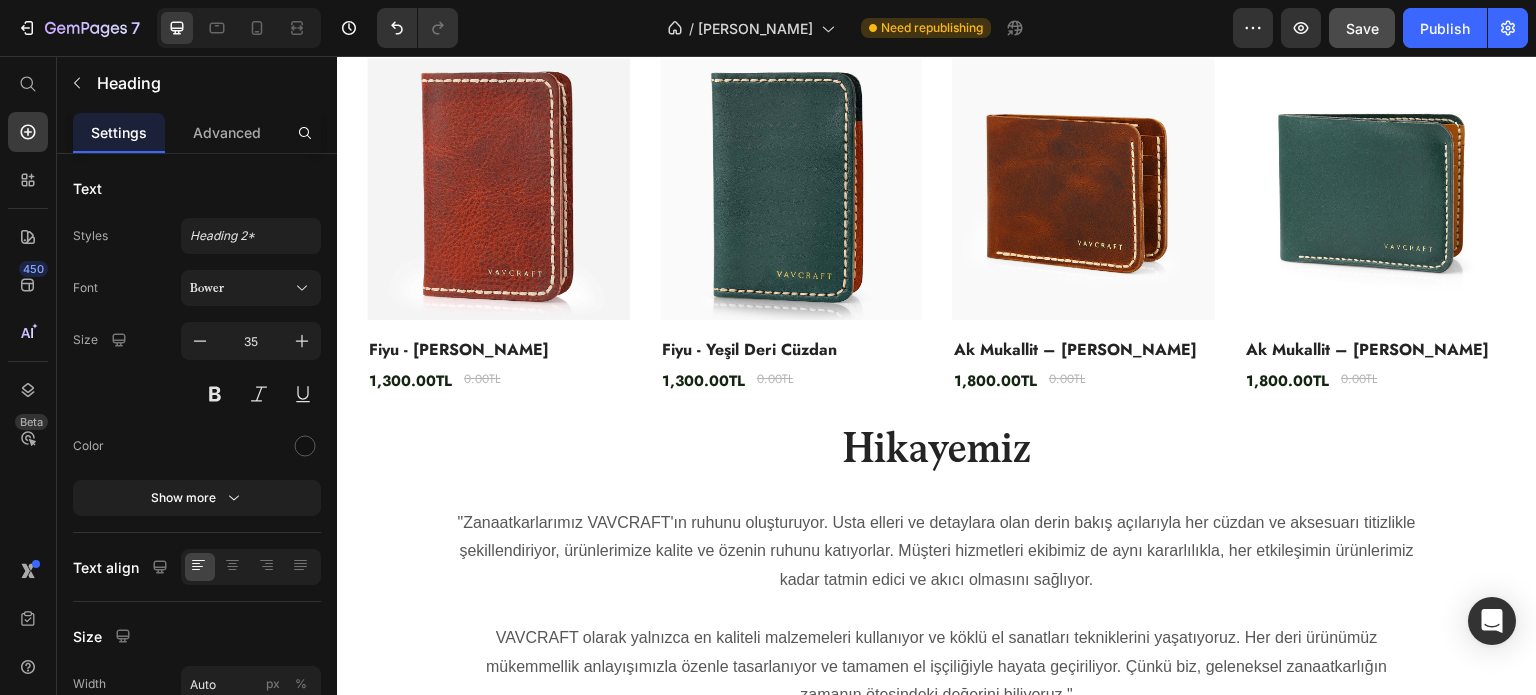 click on "Ürünlerimizi keşfedin." at bounding box center [952, -383] 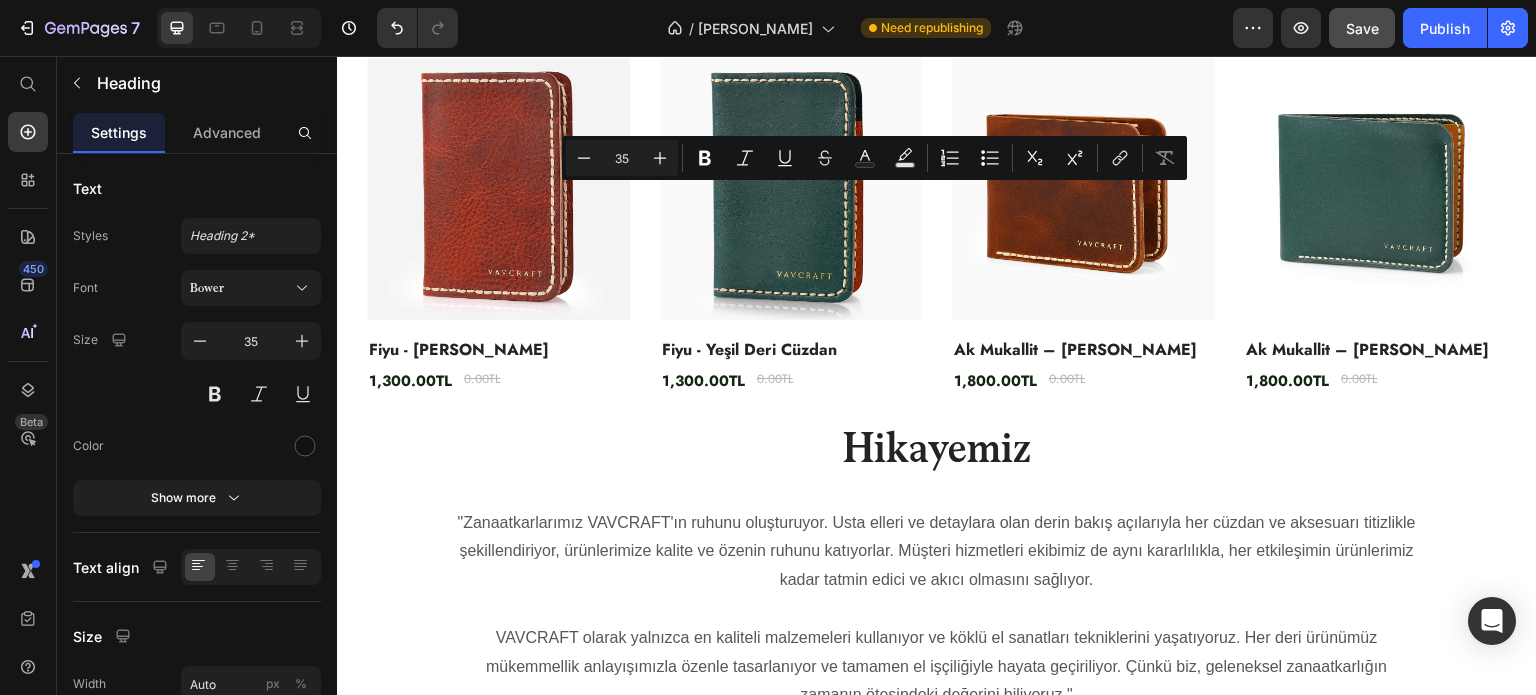 click on "Ürünlerimizi keşfedin." at bounding box center [952, -383] 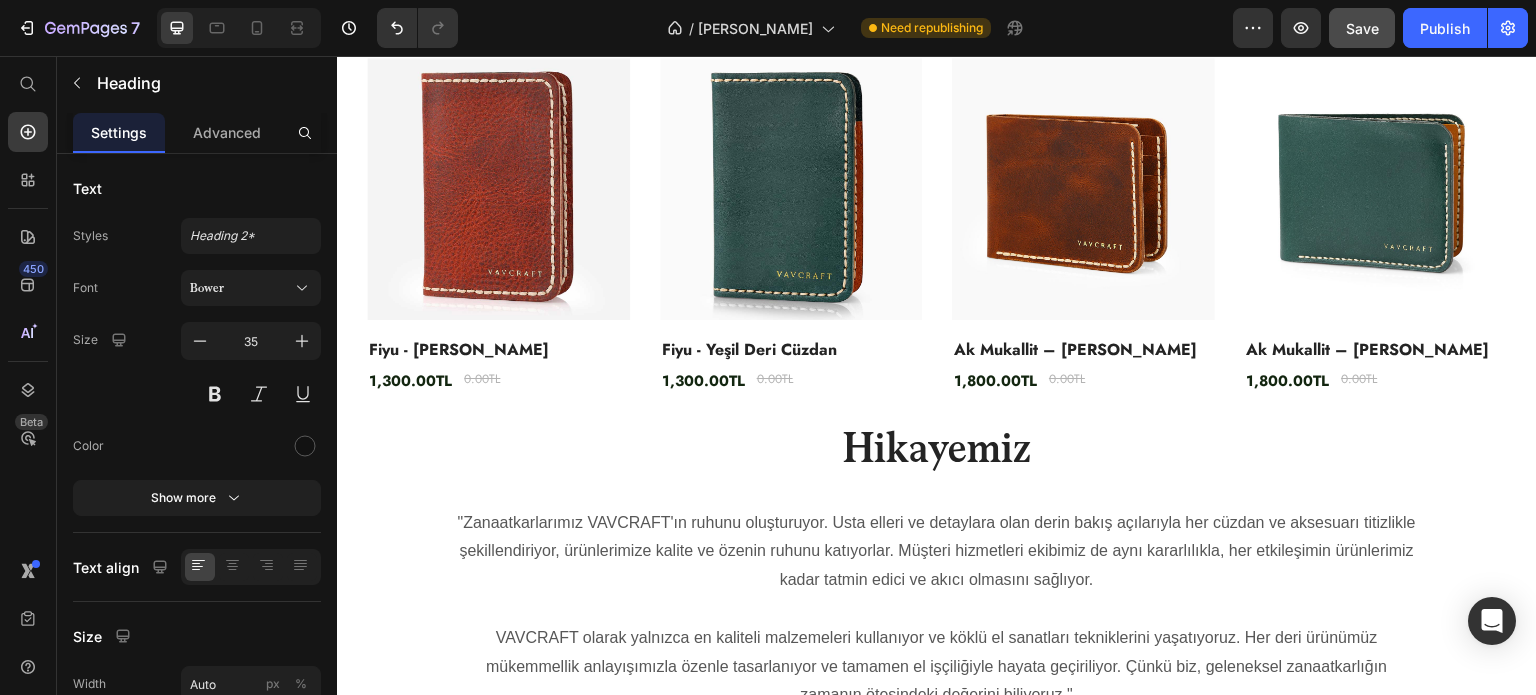 click on "Ürünlerimizi keşfedin." at bounding box center (952, -383) 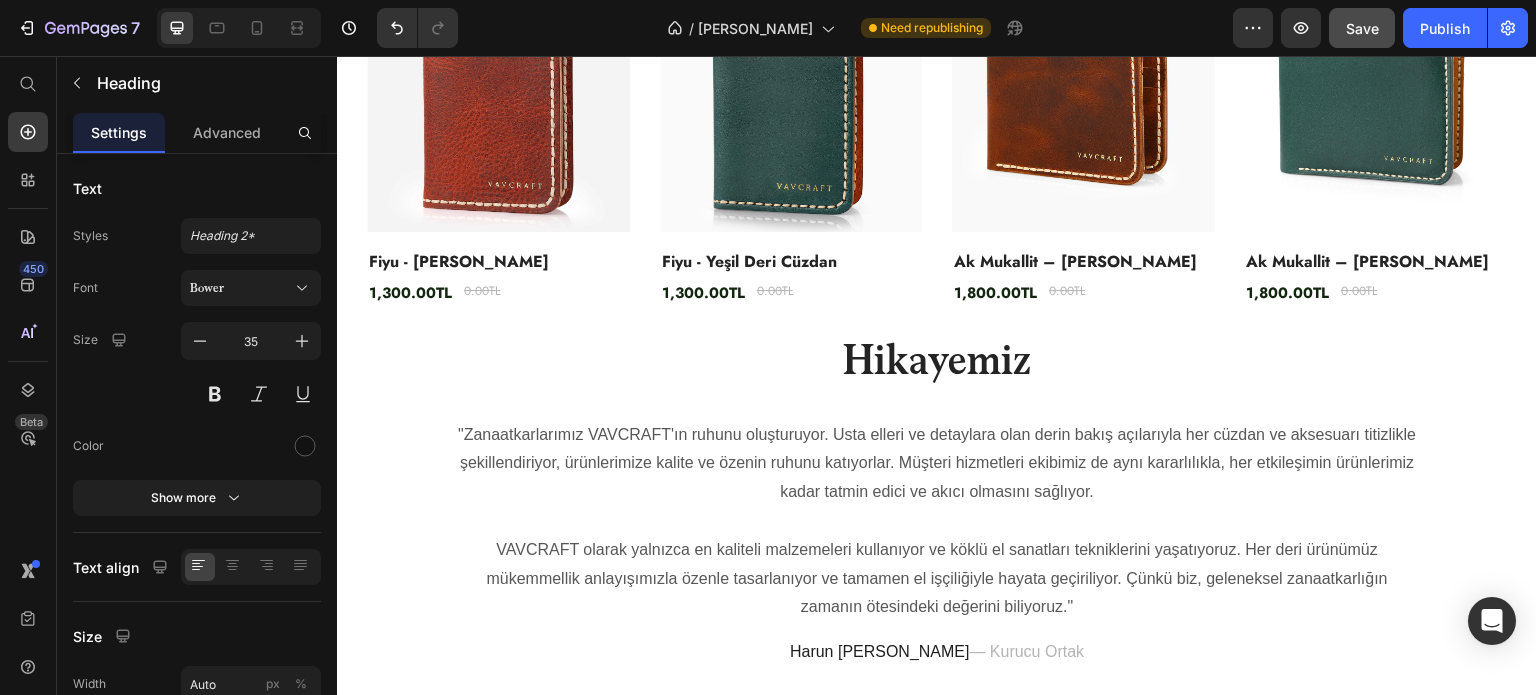 click on "Çok Satanlar" at bounding box center (952, -67) 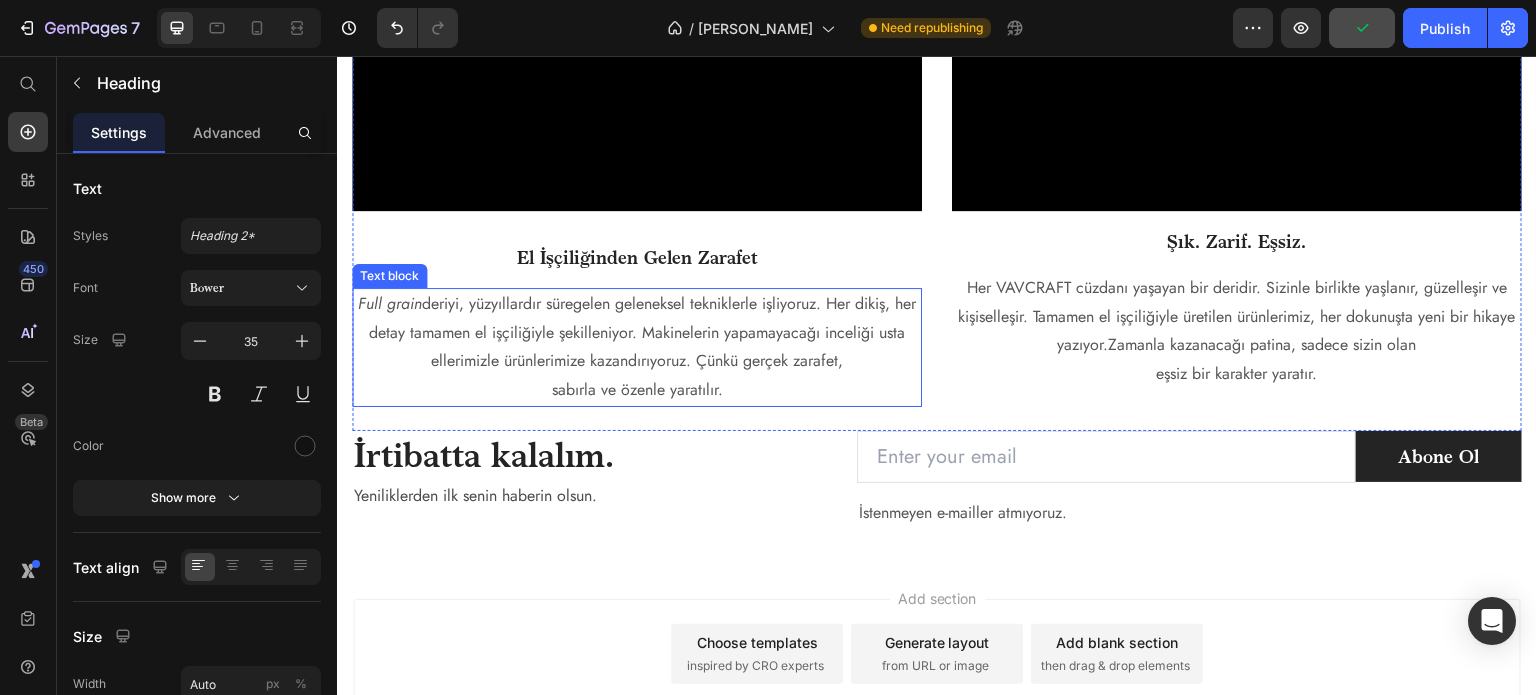 scroll, scrollTop: 2800, scrollLeft: 0, axis: vertical 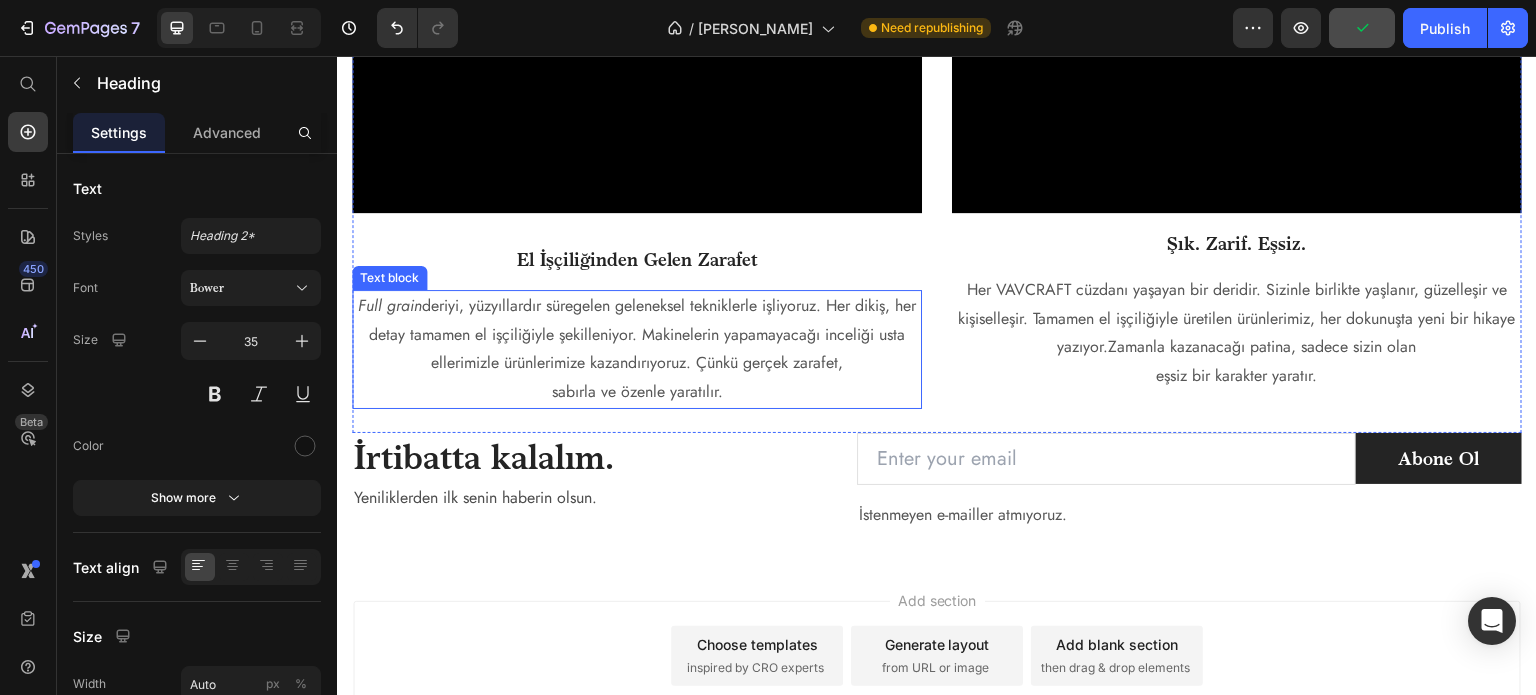click on "Full grain  deriyi, yüzyıllardır süregelen geleneksel tekniklerle işliyoruz. Her dikiş, her detay tamamen el işçiliğiyle şekilleniyor. Makinelerin yapamayacağı inceliği usta ellerimizle ürünlerimize kazandırıyoruz. Çünkü gerçek zarafet," at bounding box center (637, 335) 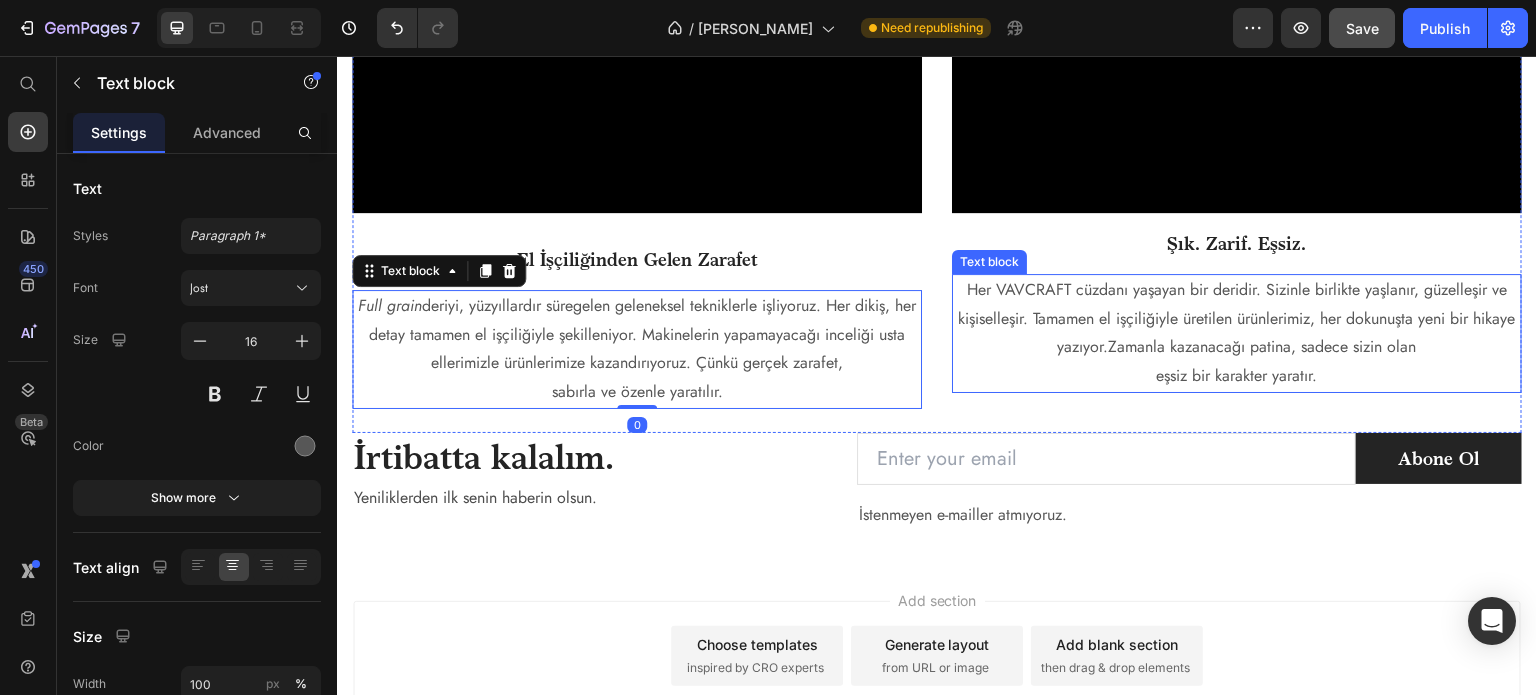 scroll, scrollTop: 2800, scrollLeft: 0, axis: vertical 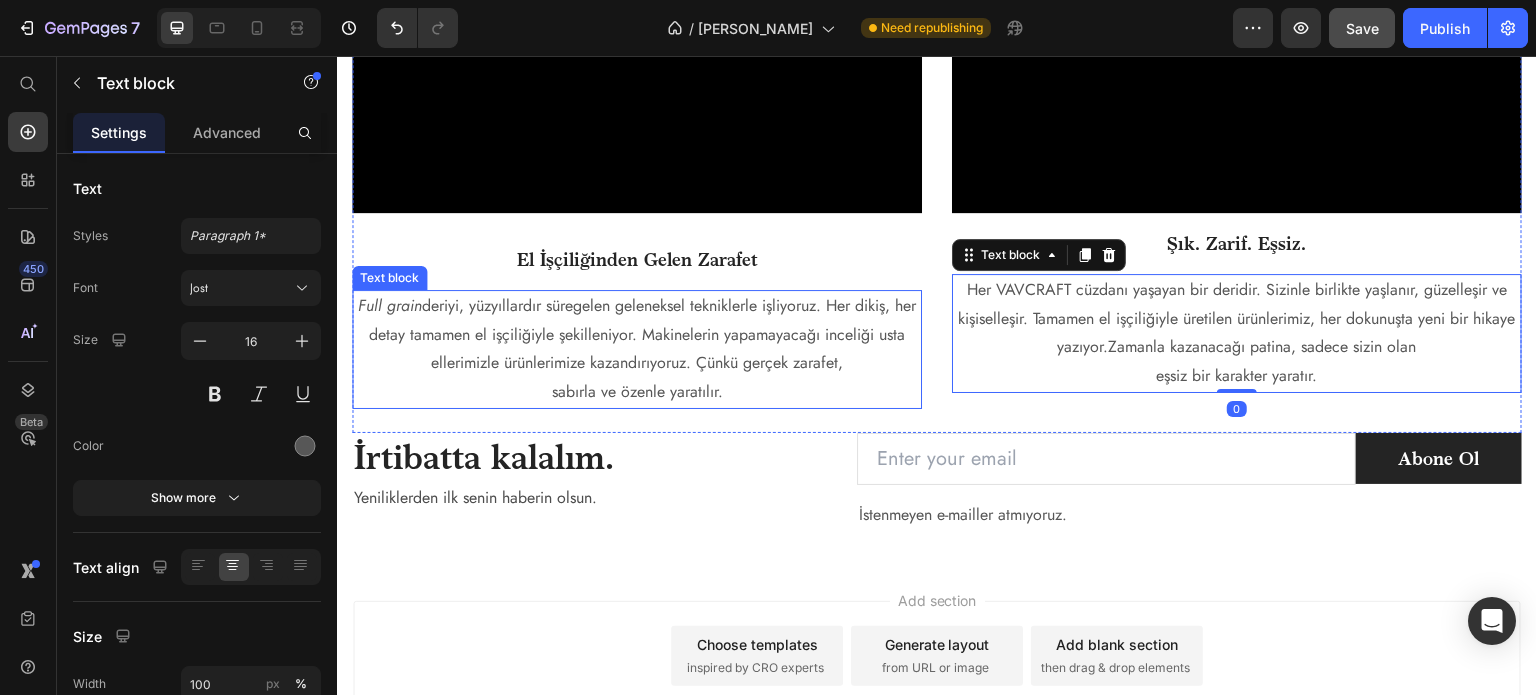 click on "Full grain  deriyi, yüzyıllardır süregelen geleneksel tekniklerle işliyoruz. Her dikiş, her detay tamamen el işçiliğiyle şekilleniyor. Makinelerin yapamayacağı inceliği usta ellerimizle ürünlerimize kazandırıyoruz. Çünkü gerçek zarafet," at bounding box center [637, 335] 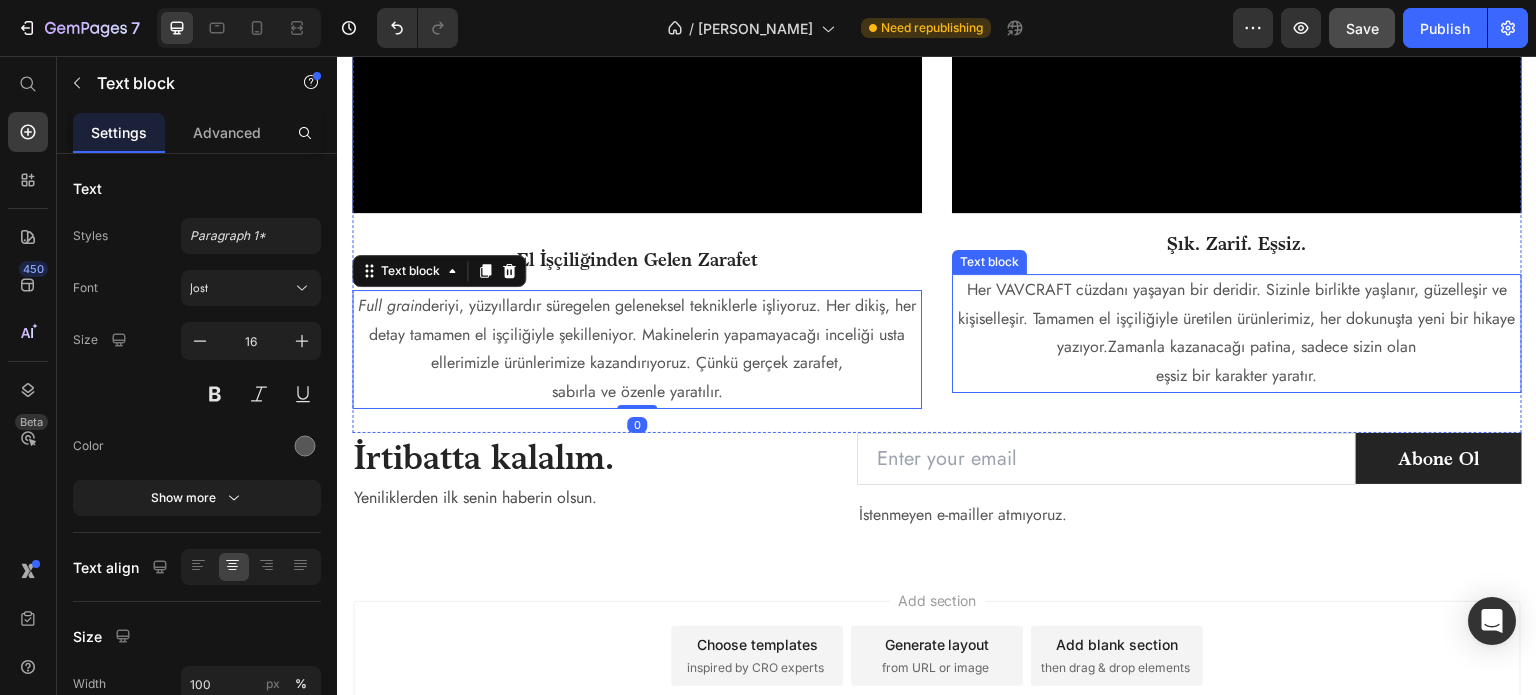 click on "Her VAVCRAFT cüzdanı yaşayan bir deridir. Sizinle birlikte yaşlanır, güzelleşir ve kişiselleşir. Tamamen el işçiliğiyle üretilen ürünlerimiz, her dokunuşta yeni bir hikaye yazıyor.Zamanla kazanacağı patina, sadece sizin olan" at bounding box center (1237, 319) 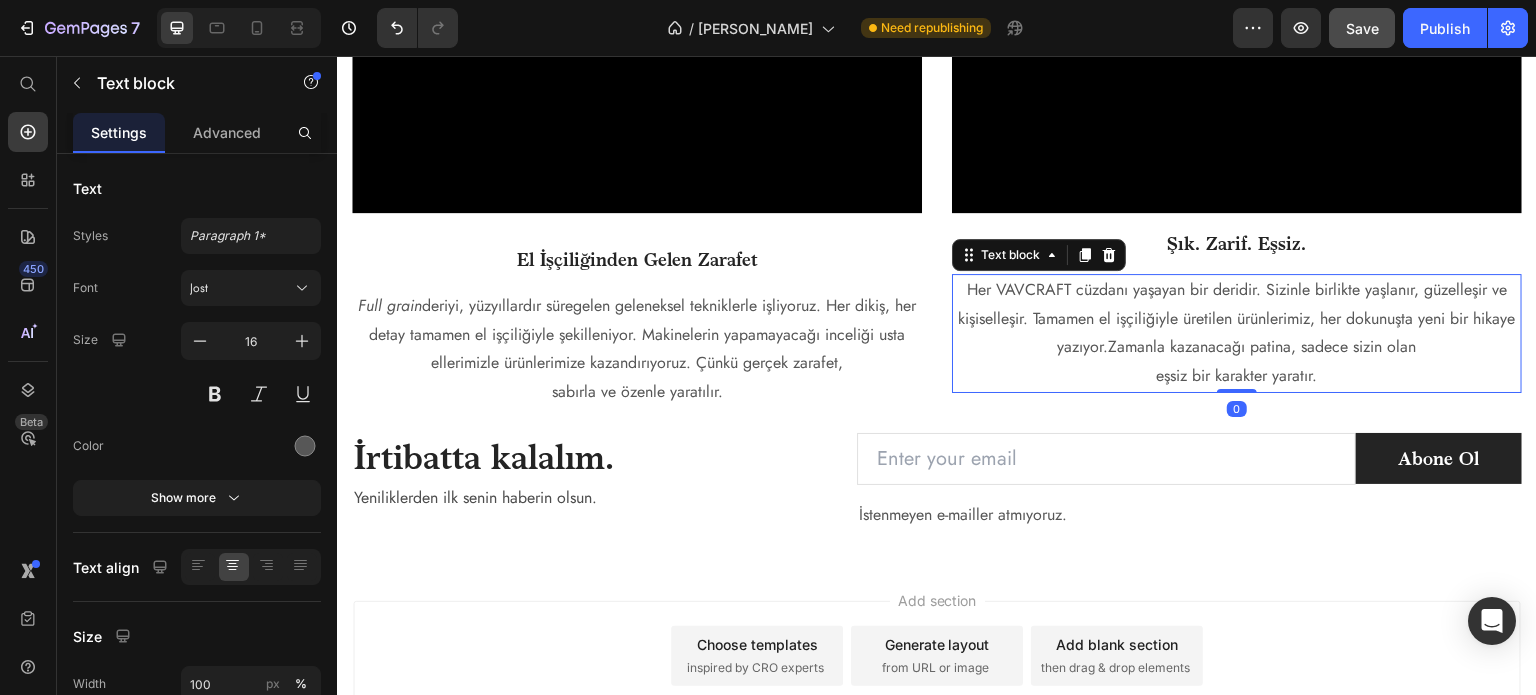 click on "Full grain  deriyi, yüzyıllardır süregelen geleneksel tekniklerle işliyoruz. Her dikiş, her detay tamamen el işçiliğiyle şekilleniyor. Makinelerin yapamayacağı inceliği usta ellerimizle ürünlerimize kazandırıyoruz. Çünkü gerçek zarafet," at bounding box center (637, 335) 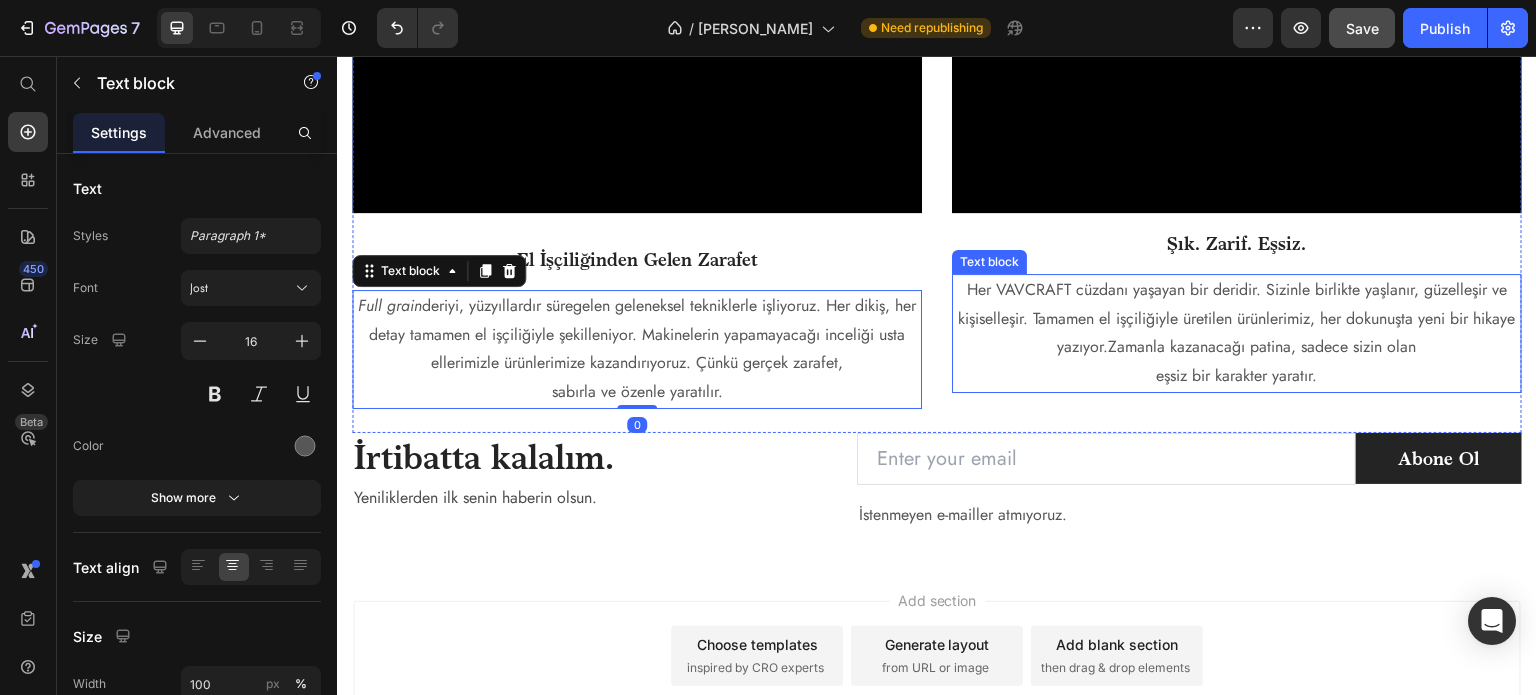 click on "Her VAVCRAFT cüzdanı yaşayan bir deridir. Sizinle birlikte yaşlanır, güzelleşir ve kişiselleşir. Tamamen el işçiliğiyle üretilen ürünlerimiz, her dokunuşta yeni bir hikaye yazıyor.Zamanla kazanacağı patina, sadece sizin olan" at bounding box center [1237, 319] 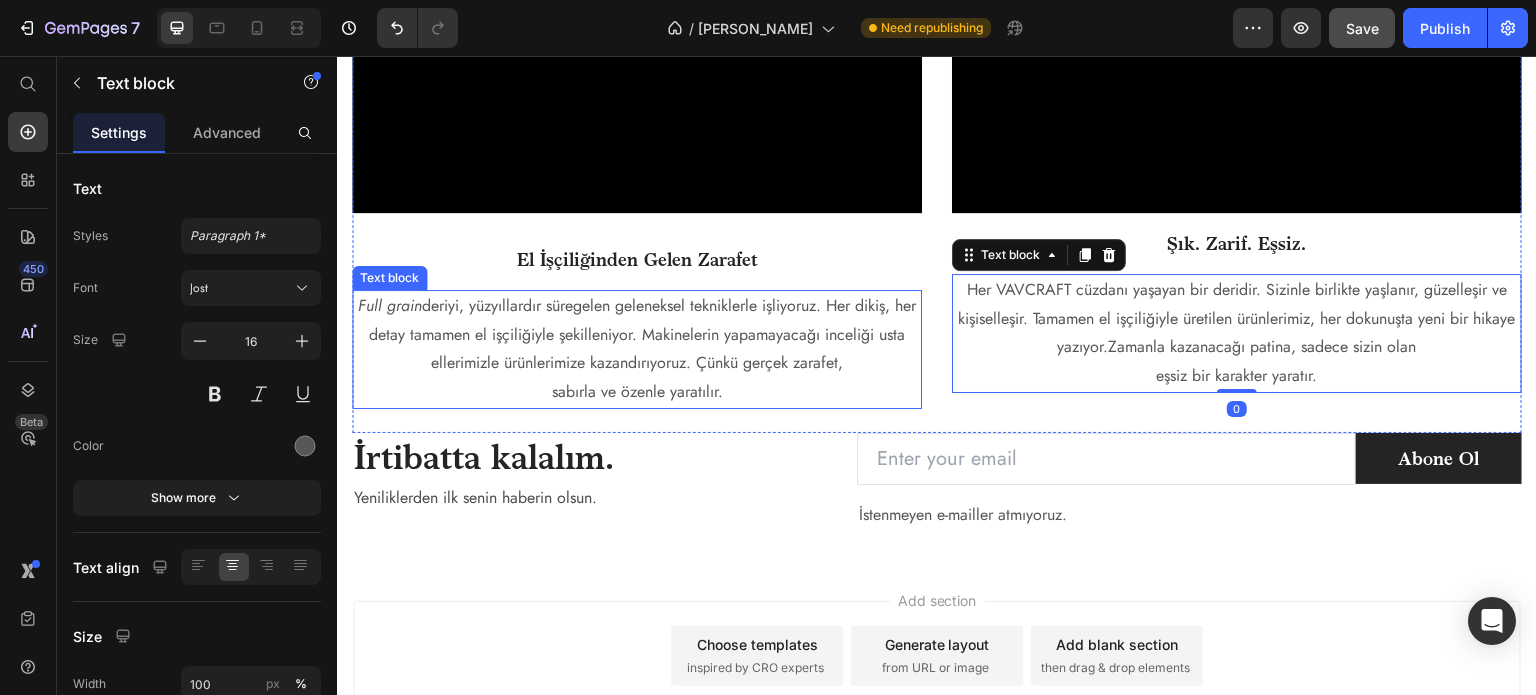 click on "Full grain  deriyi, yüzyıllardır süregelen geleneksel tekniklerle işliyoruz. Her dikiş, her detay tamamen el işçiliğiyle şekilleniyor. Makinelerin yapamayacağı inceliği usta ellerimizle ürünlerimize kazandırıyoruz. Çünkü gerçek zarafet," at bounding box center (637, 335) 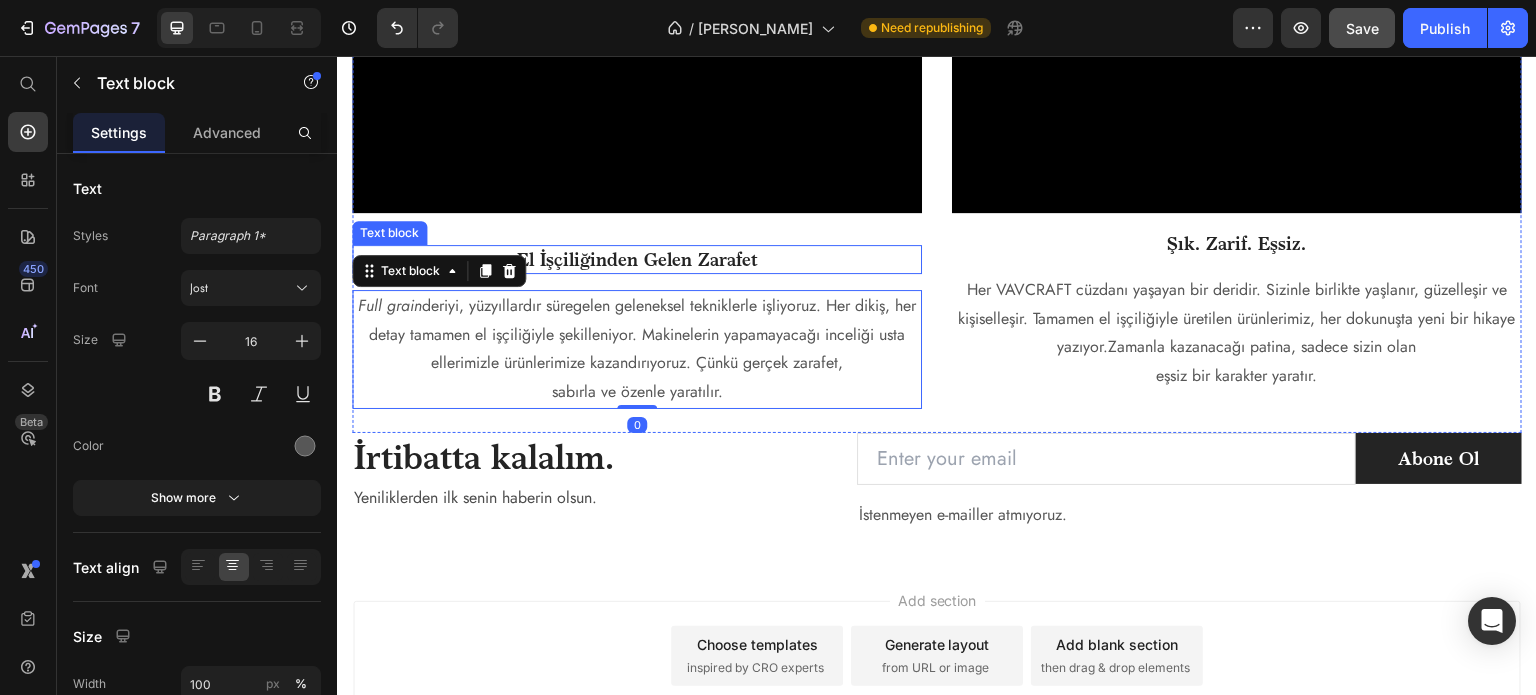 click on "El İşçiliğinden Gelen Zarafet" at bounding box center [637, 259] 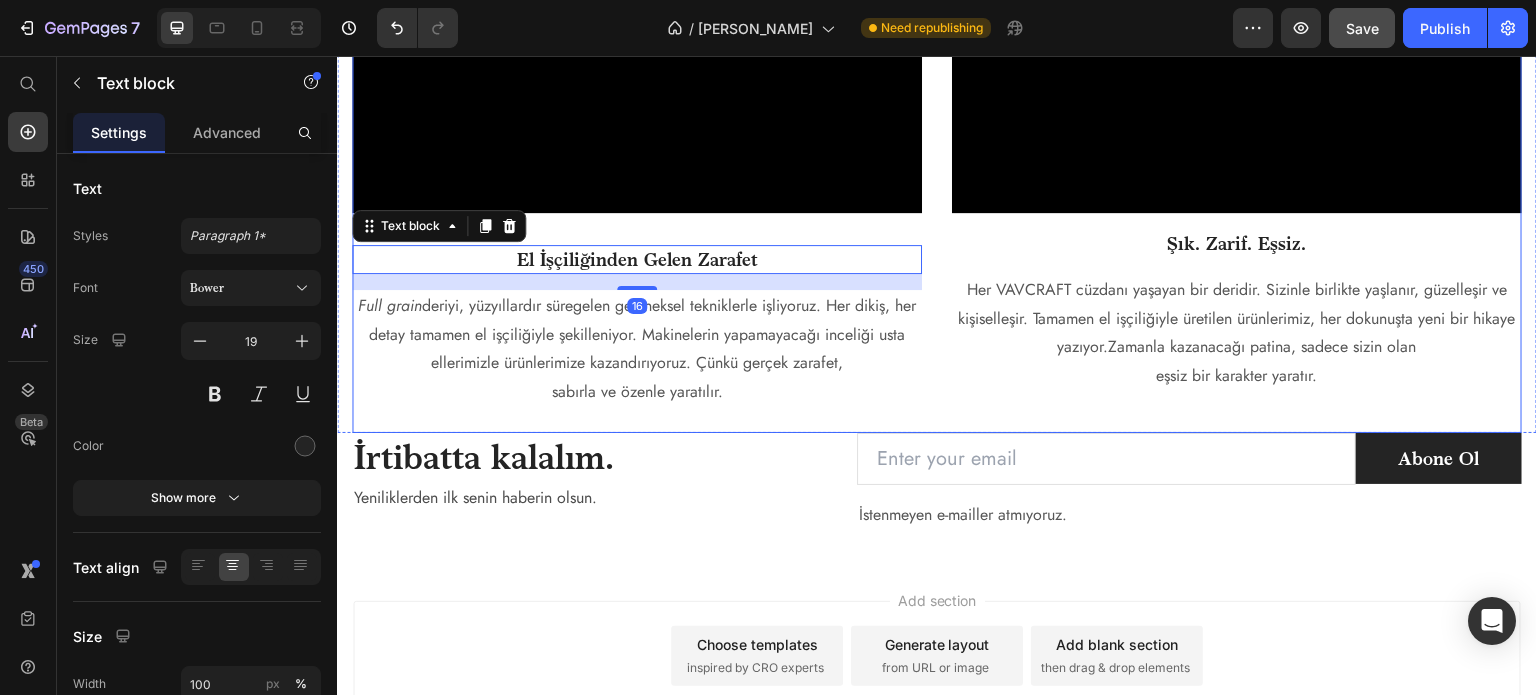 scroll, scrollTop: 2799, scrollLeft: 0, axis: vertical 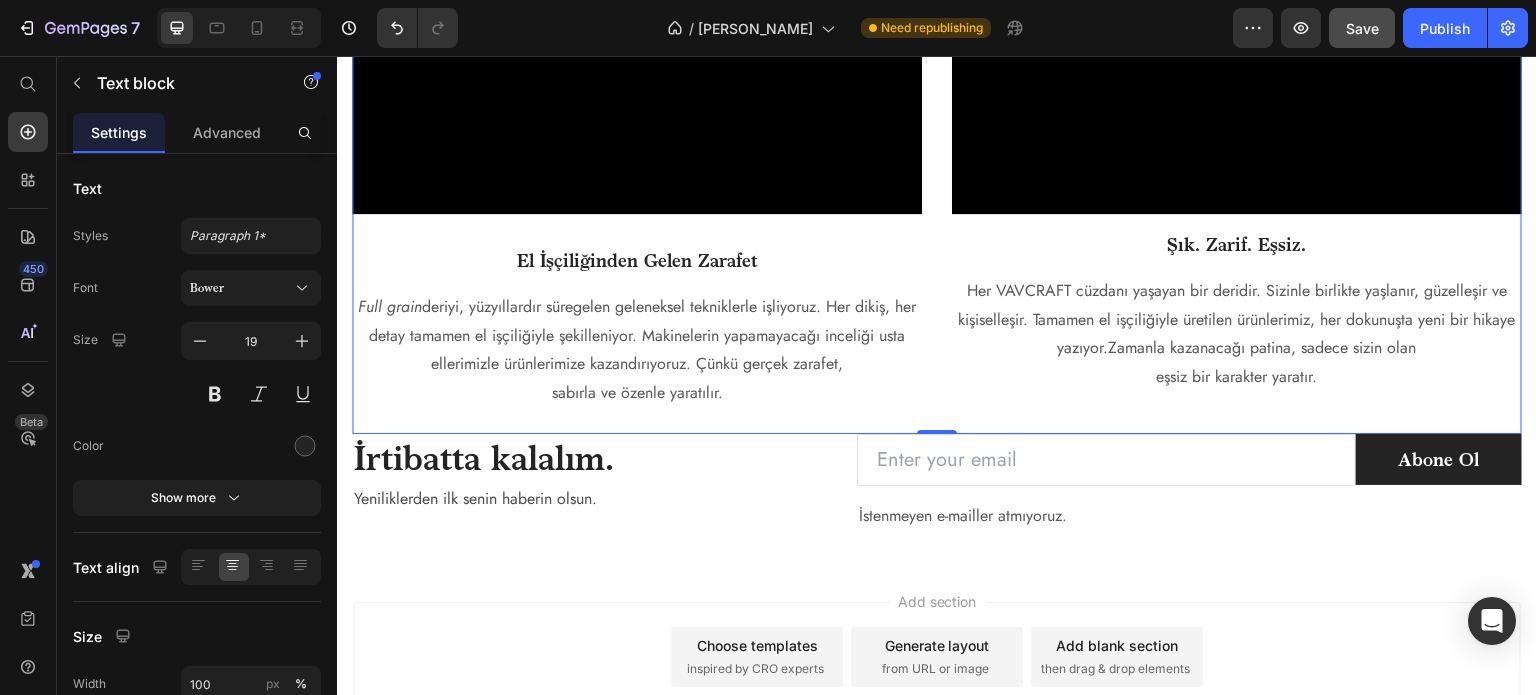 click on "Video El İşçiliğinden Gelen Zarafet Text block Full grain  deriyi, yüzyıllardır süregelen geleneksel tekniklerle işliyoruz. Her dikiş, her detay tamamen el işçiliğiyle şekilleniyor. Makinelerin yapamayacağı inceliği usta ellerimizle ürünlerimize kazandırıyoruz. Çünkü gerçek zarafet, sabırla ve özenle yaratılır. Text block" at bounding box center [637, -195] 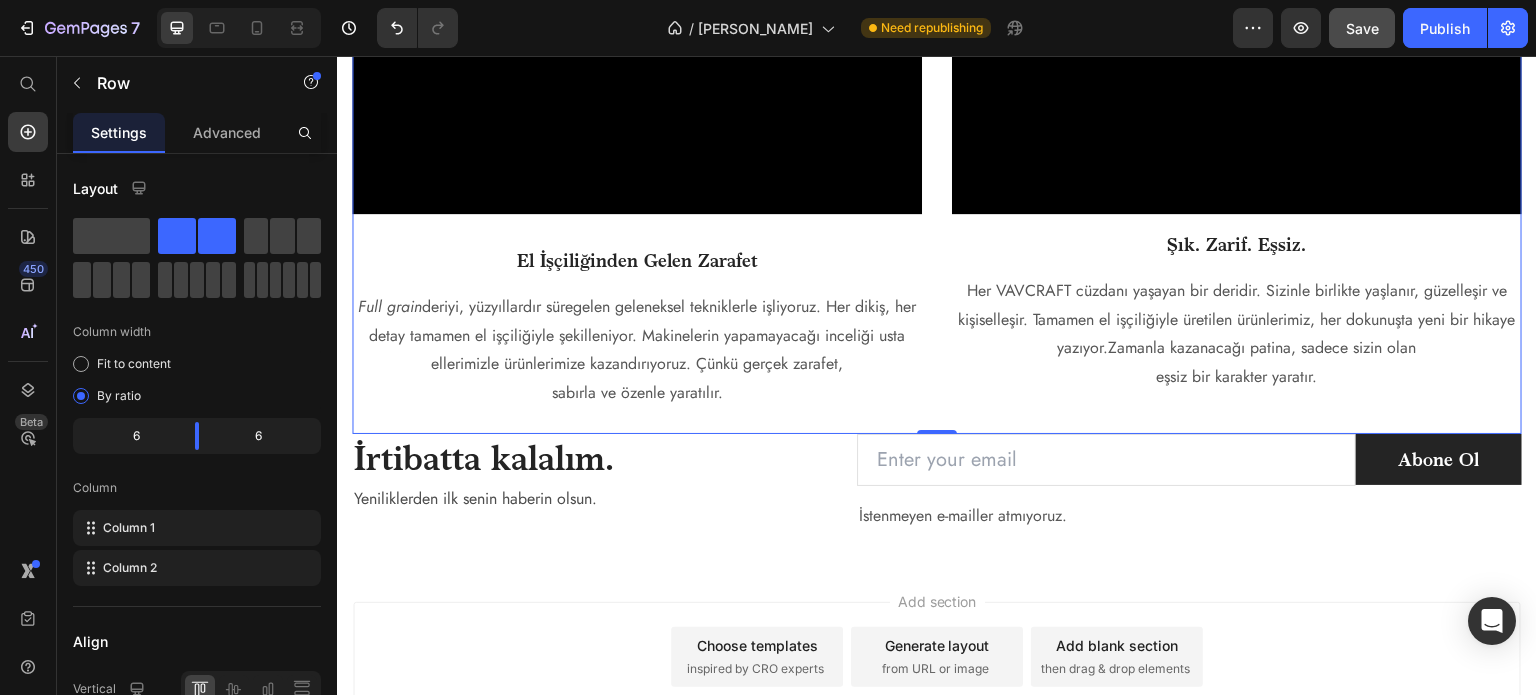click on "Video El İşçiliğinden Gelen Zarafet Text block Full grain  deriyi, yüzyıllardır süregelen geleneksel tekniklerle işliyoruz. Her dikiş, her detay tamamen el işçiliğiyle şekilleniyor. Makinelerin yapamayacağı inceliği usta ellerimizle ürünlerimize kazandırıyoruz. Çünkü gerçek zarafet, sabırla ve özenle yaratılır. Text block Video Şık. Zarif. Eşsiz. Text block Her VAVCRAFT cüzdanı yaşayan bir deridir. Sizinle birlikte yaşlanır, güzelleşir ve kişiselleşir. Tamamen el işçiliğiyle üretilen ürünlerimiz, her dokunuşta yeni bir hikaye yazıyor.Zamanla kazanacağı patina, sadece sizin olan eşsiz bir karakter yaratır. Text block Row   0" at bounding box center (937, -183) 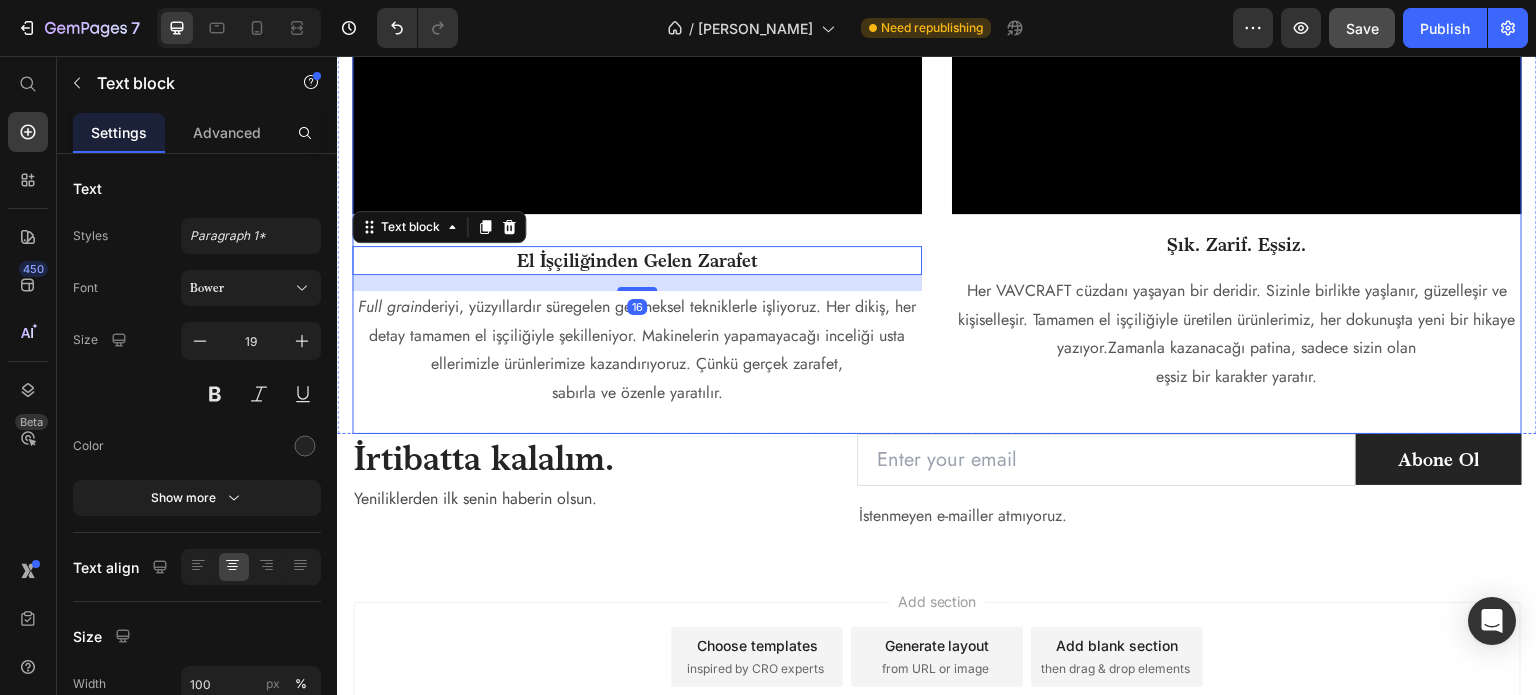 click on "Video El İşçiliğinden Gelen Zarafet Text block   16 Full grain  deriyi, yüzyıllardır süregelen geleneksel tekniklerle işliyoruz. Her dikiş, her detay tamamen el işçiliğiyle şekilleniyor. Makinelerin yapamayacağı inceliği usta ellerimizle ürünlerimize kazandırıyoruz. Çünkü gerçek zarafet, sabırla ve özenle yaratılır. Text block" at bounding box center [637, -195] 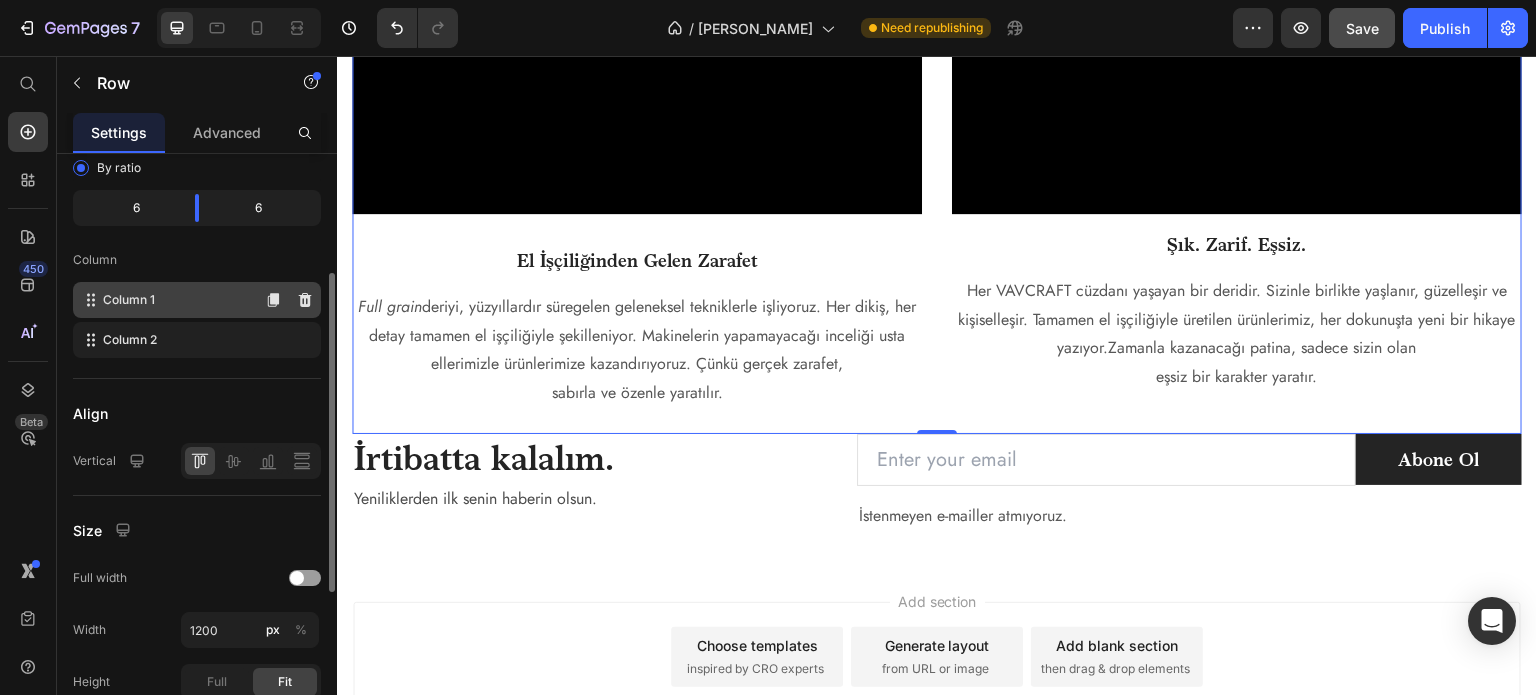 scroll, scrollTop: 228, scrollLeft: 0, axis: vertical 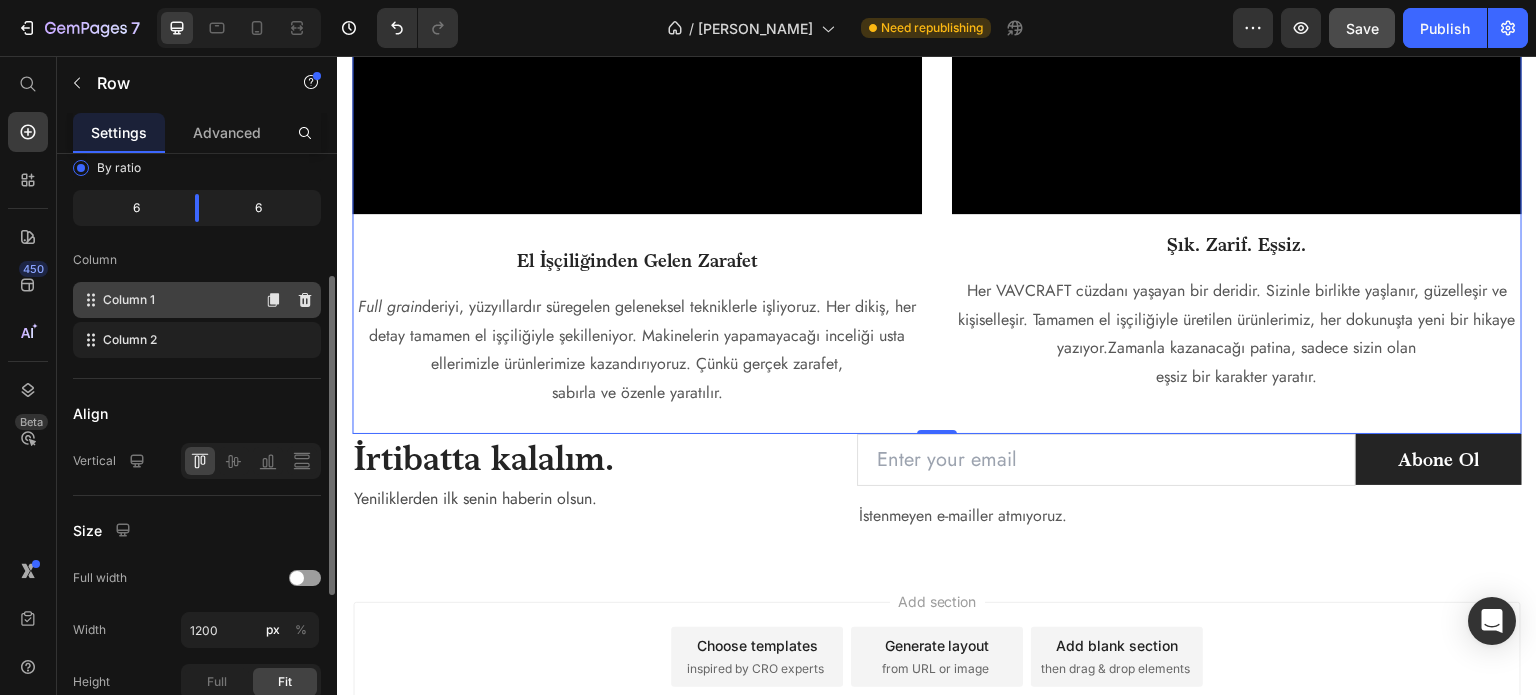 click on "Column 1" 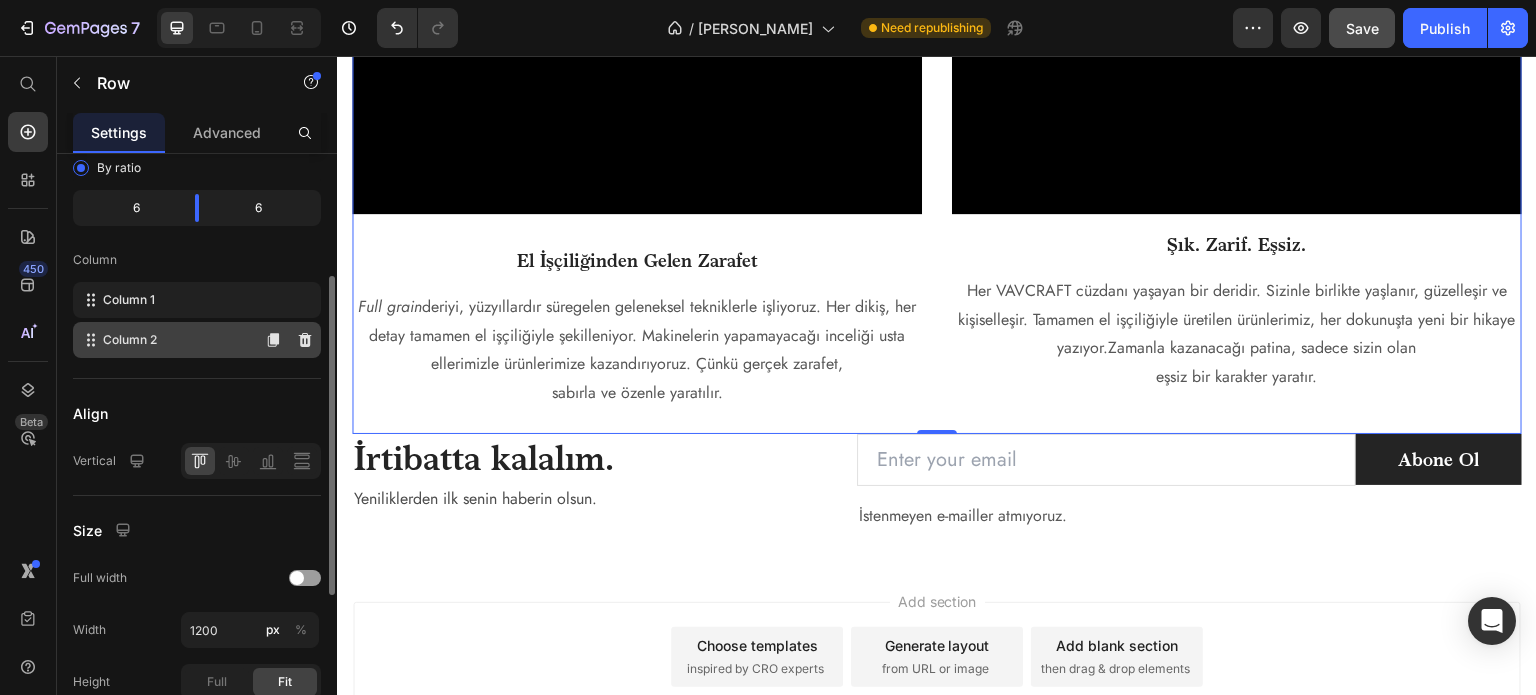 click on "Column 2" at bounding box center [130, 340] 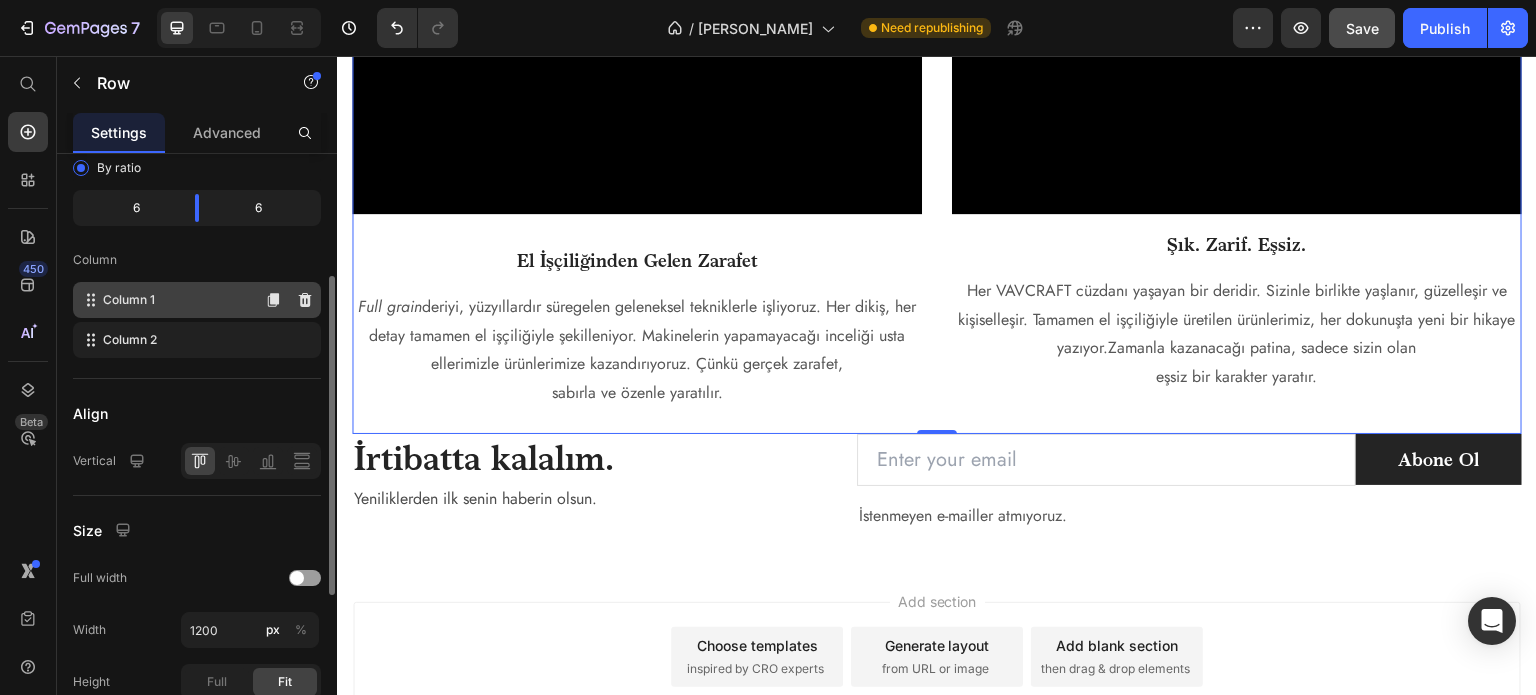 click on "Column 1" at bounding box center [129, 300] 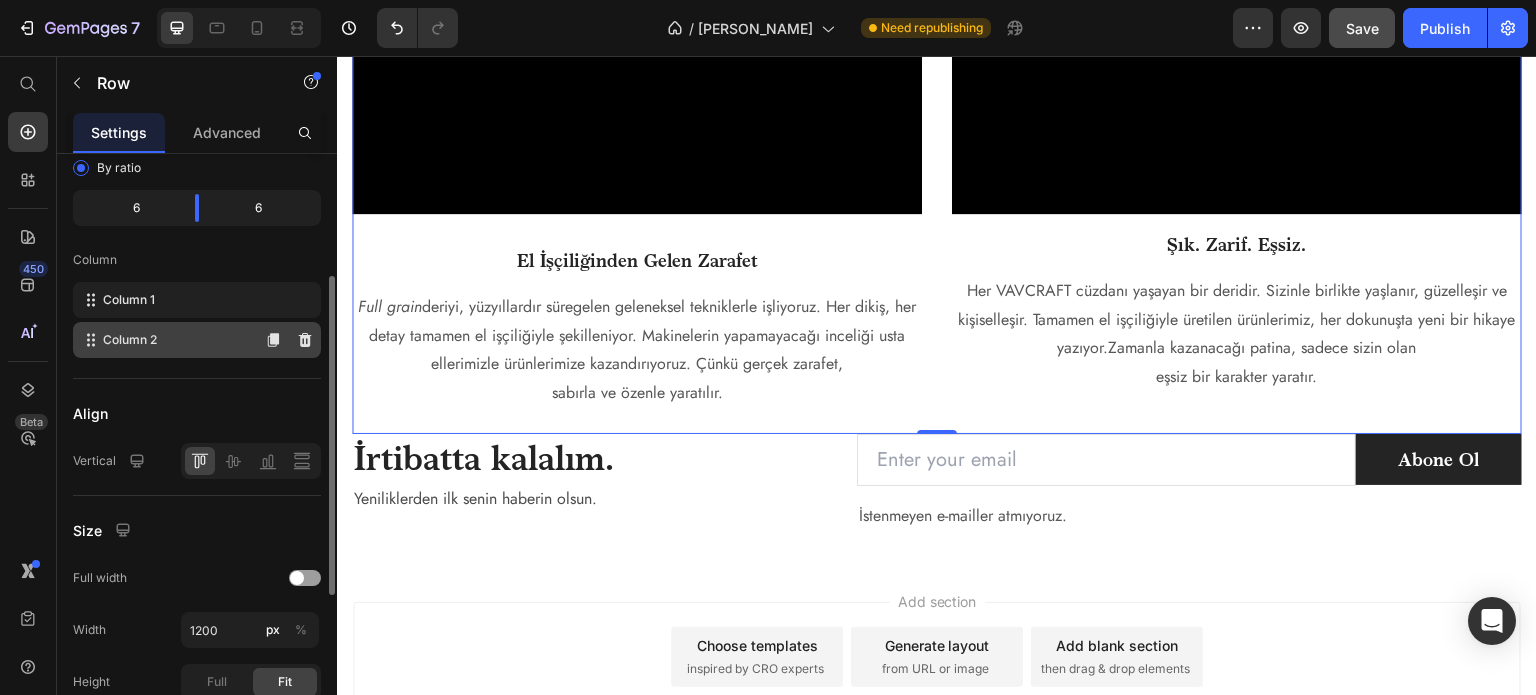 click on "Column 2" at bounding box center (130, 340) 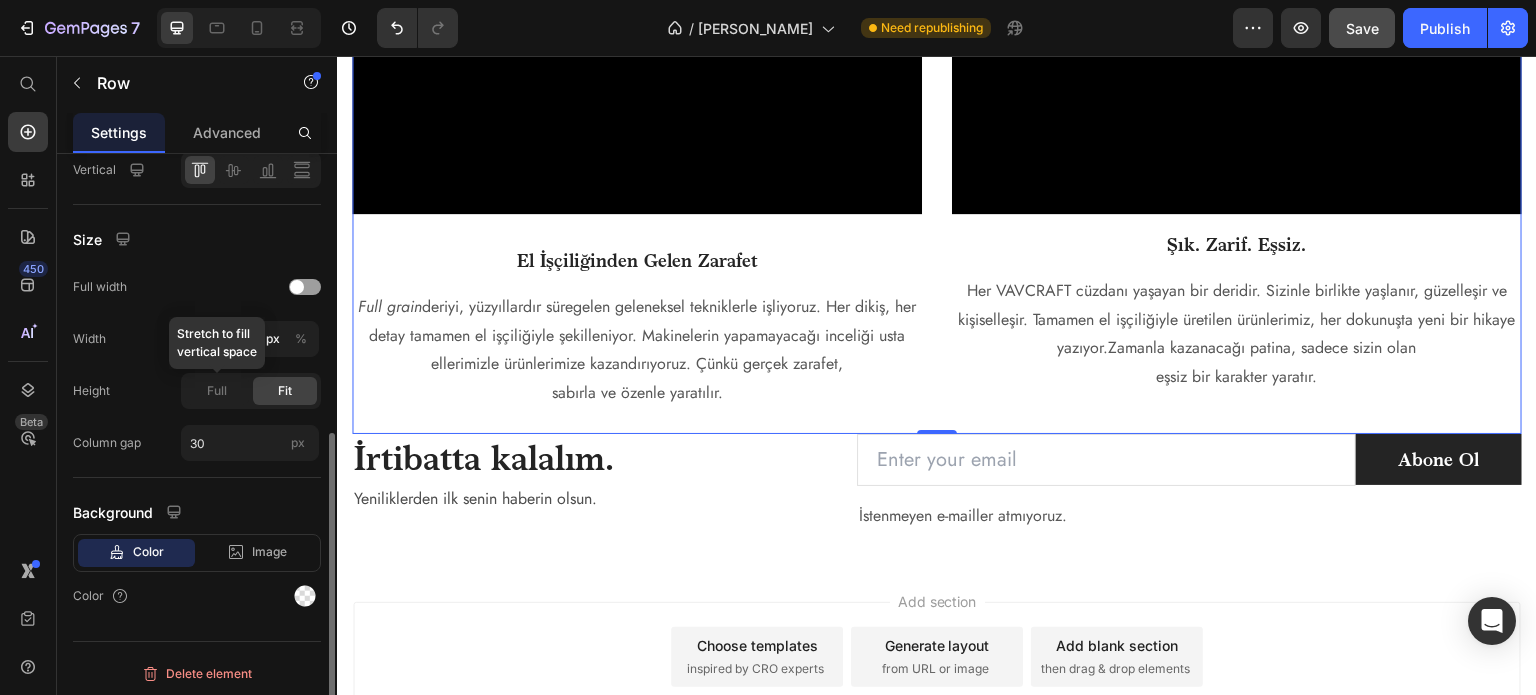 scroll, scrollTop: 518, scrollLeft: 0, axis: vertical 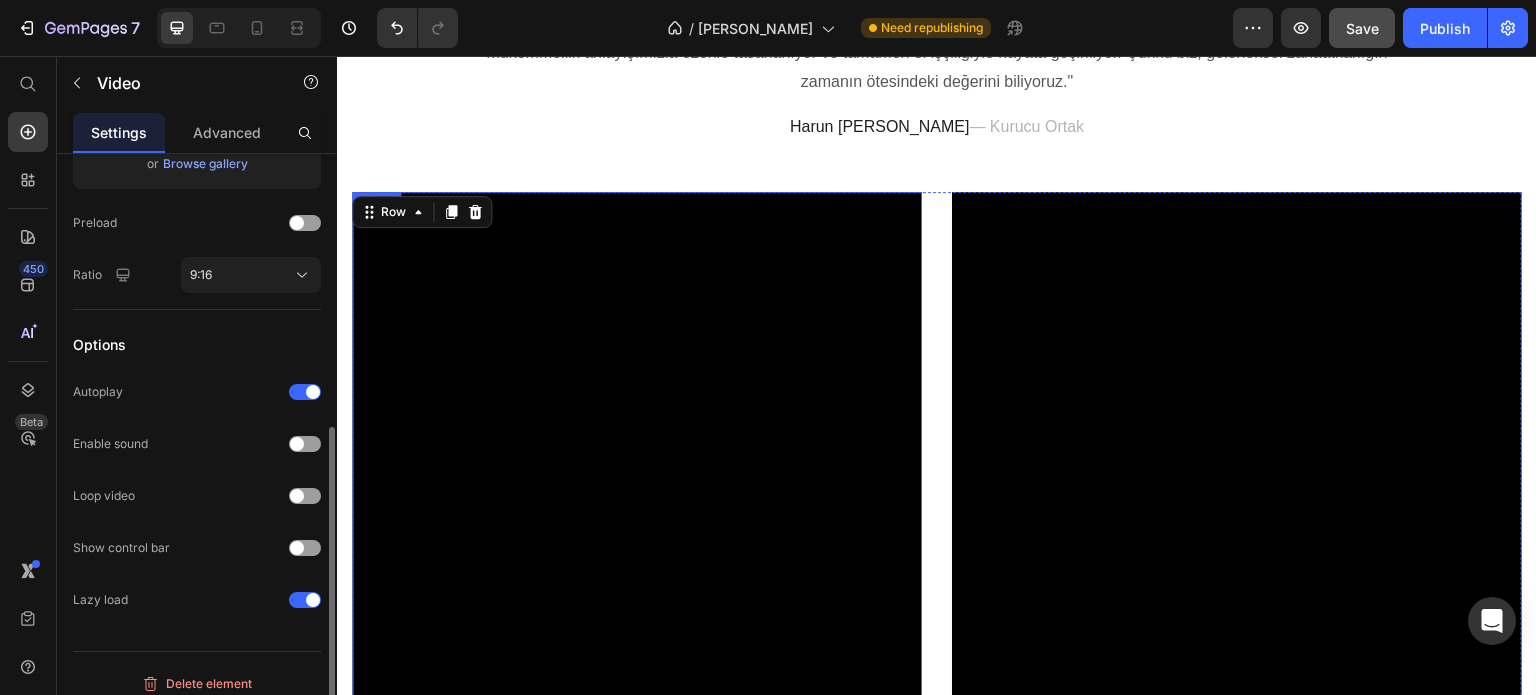 click at bounding box center [637, 698] 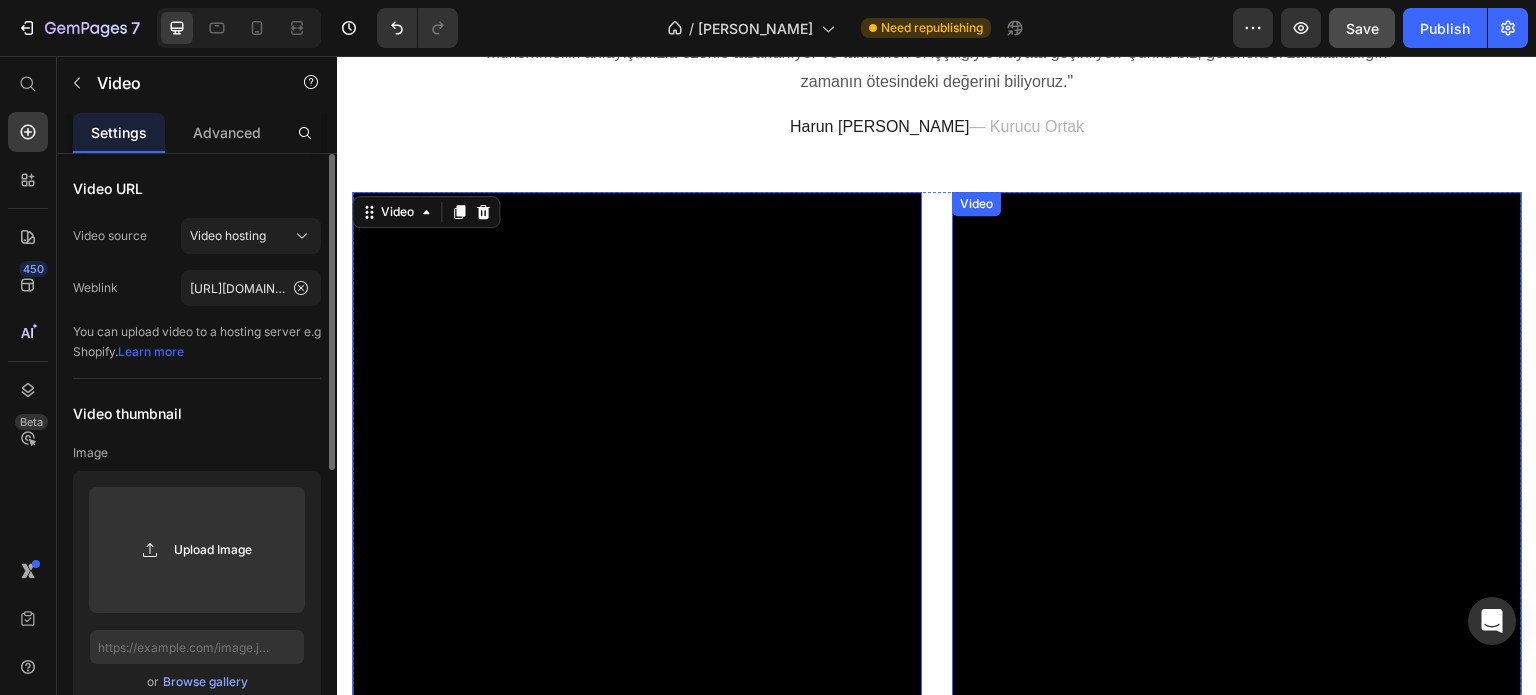 click on "Video" at bounding box center [1237, 698] 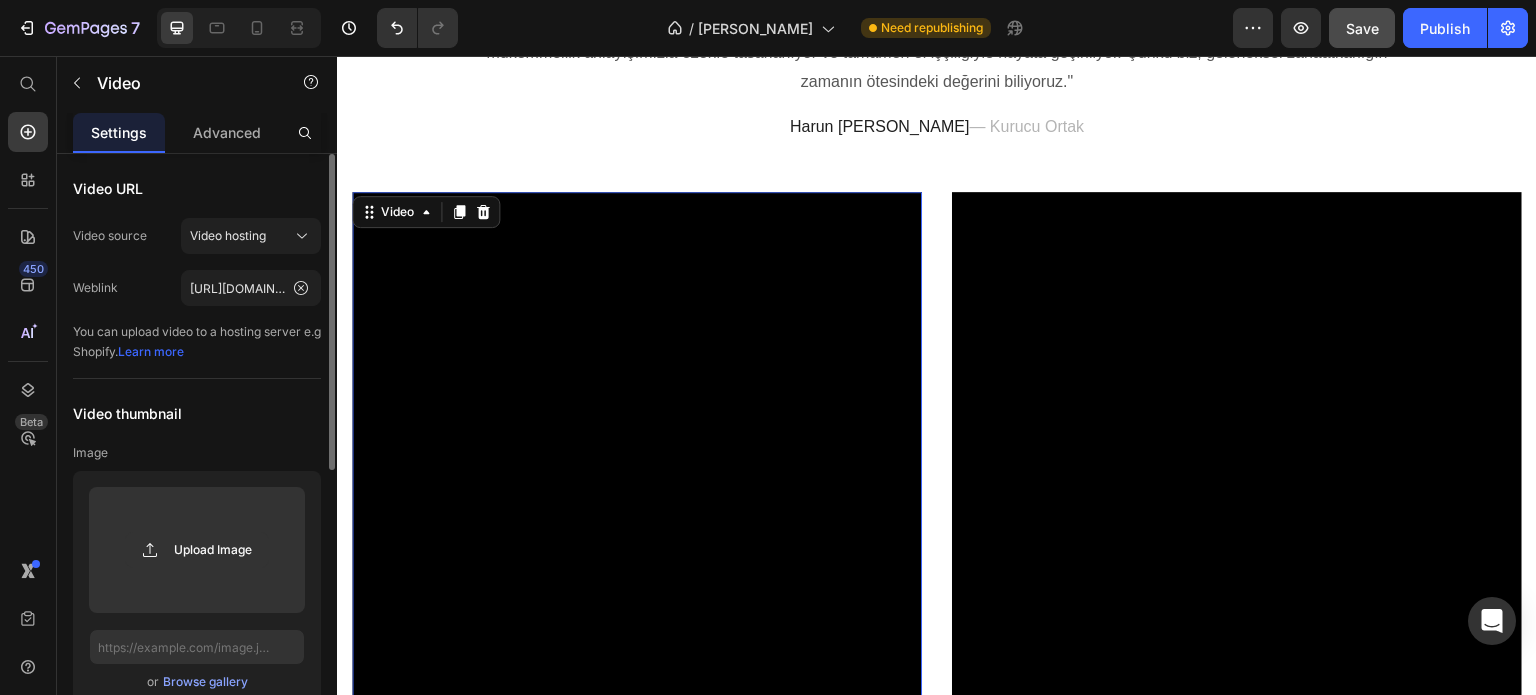 click at bounding box center (637, 698) 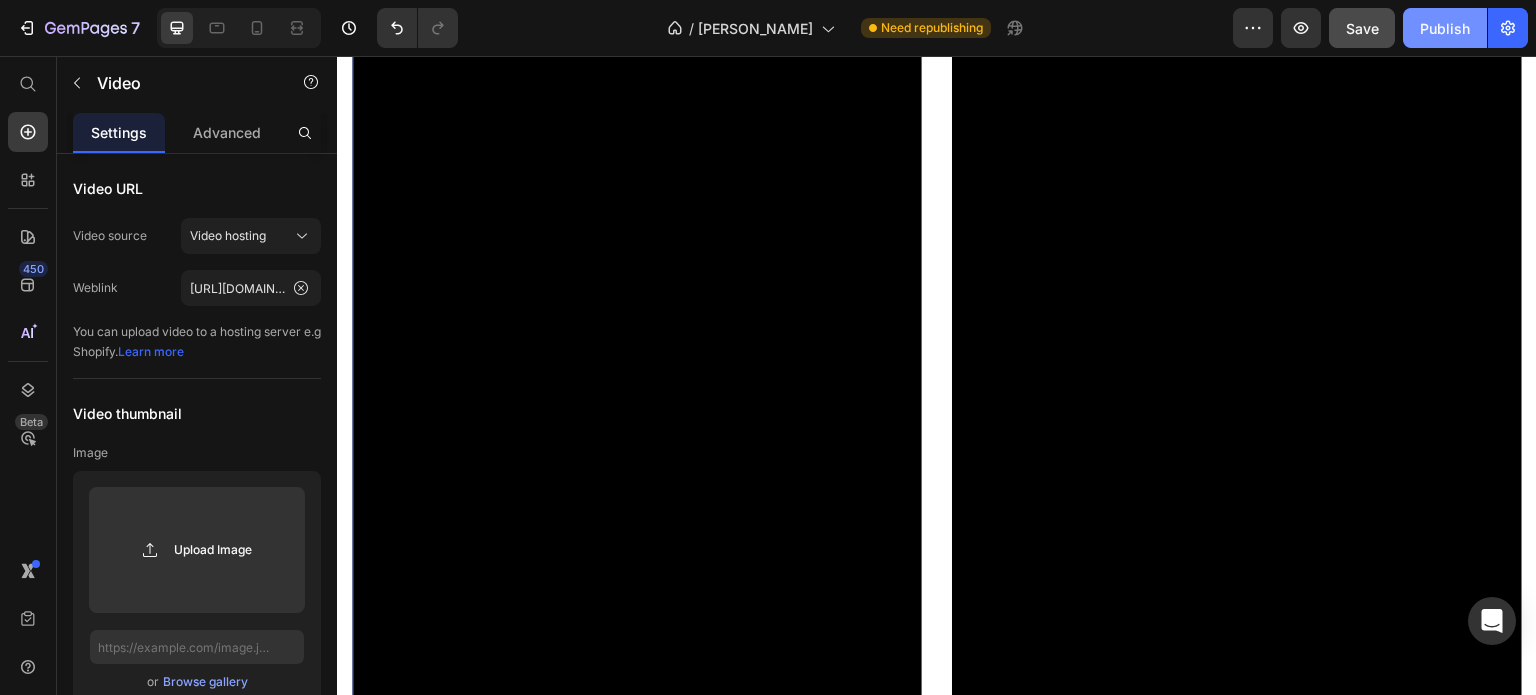 scroll, scrollTop: 2123, scrollLeft: 0, axis: vertical 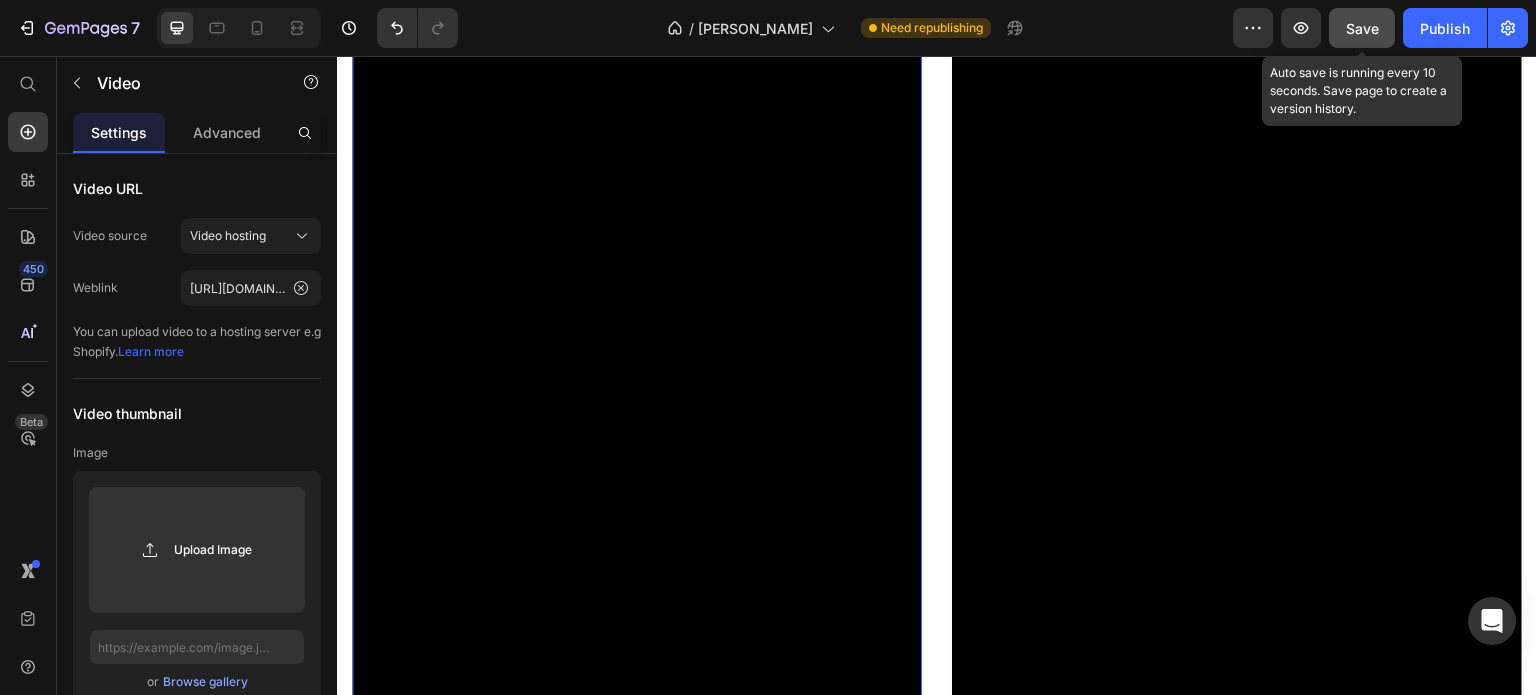 click on "Save" at bounding box center (1362, 28) 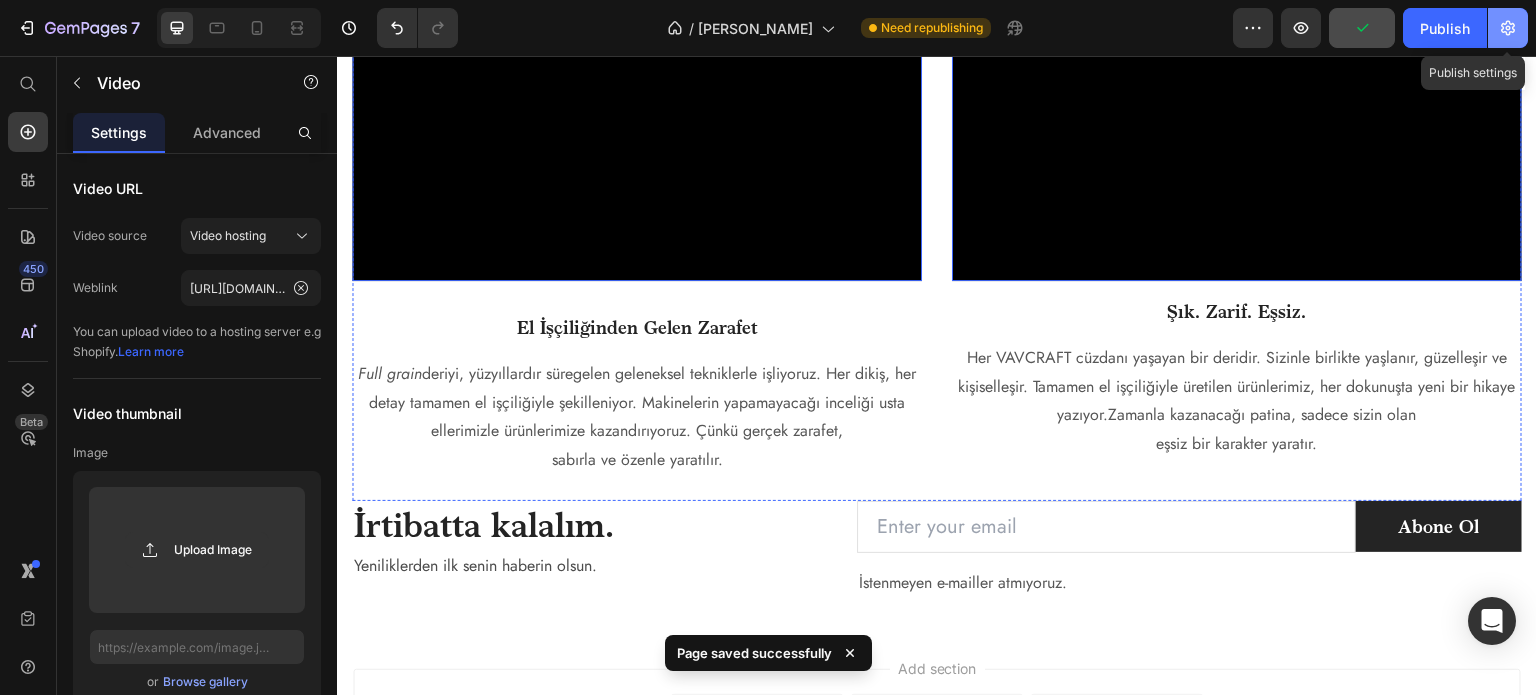 scroll, scrollTop: 2735, scrollLeft: 0, axis: vertical 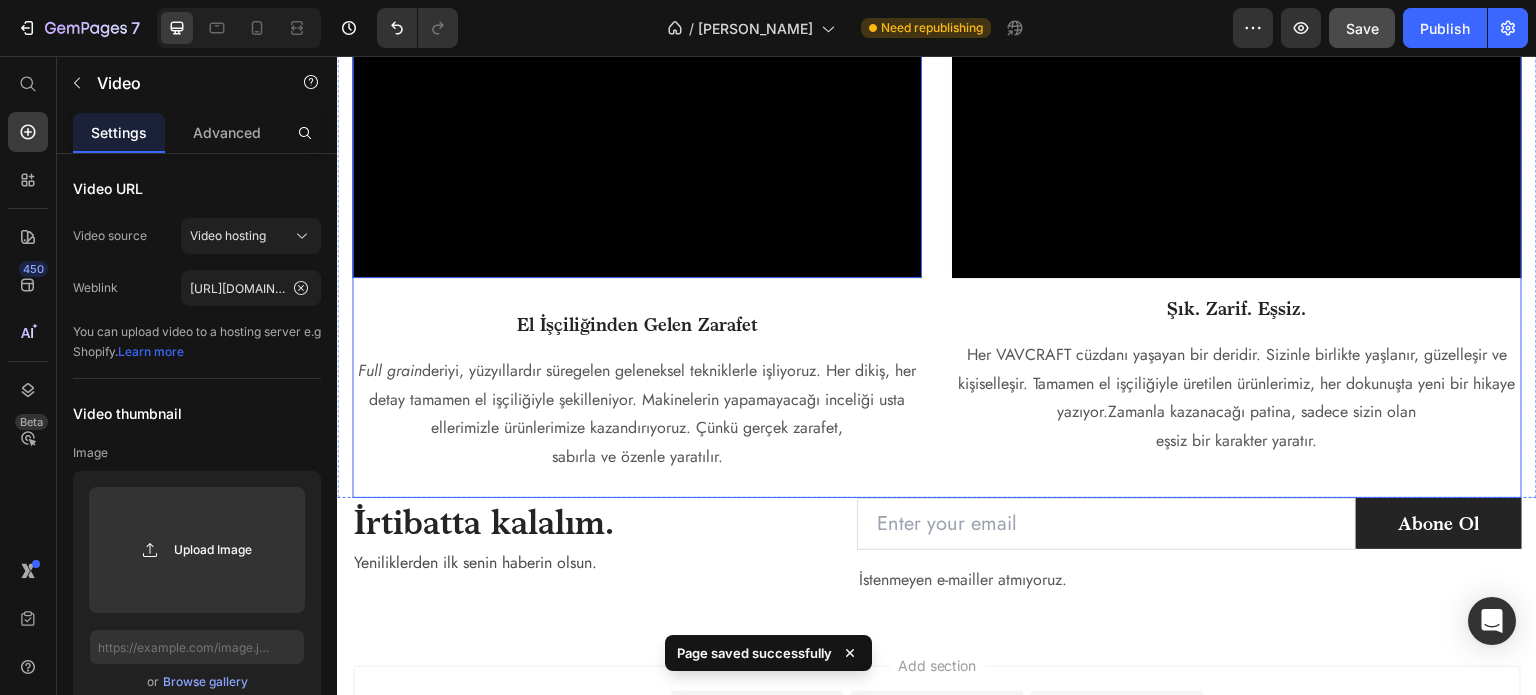 click on "Video   32 El İşçiliğinden Gelen Zarafet Text block Full grain  deriyi, yüzyıllardır süregelen geleneksel tekniklerle işliyoruz. Her dikiş, her detay tamamen el işçiliğiyle şekilleniyor. Makinelerin yapamayacağı inceliği usta ellerimizle ürünlerimize kazandırıyoruz. Çünkü gerçek zarafet, sabırla ve özenle yaratılır. Text block" at bounding box center [637, -131] 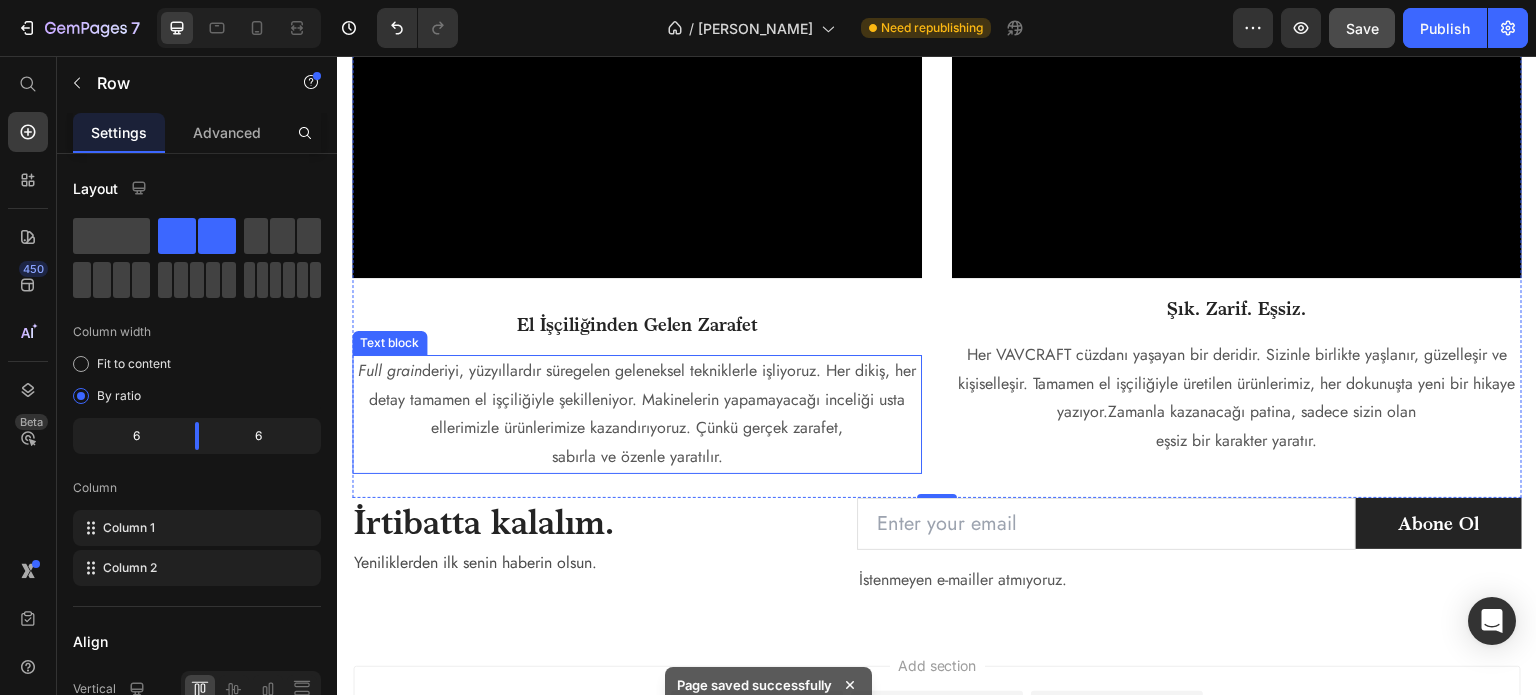 click on "Full grain  deriyi, yüzyıllardır süregelen geleneksel tekniklerle işliyoruz. Her dikiş, her detay tamamen el işçiliğiyle şekilleniyor. Makinelerin yapamayacağı inceliği usta ellerimizle ürünlerimize kazandırıyoruz. Çünkü gerçek zarafet," at bounding box center [637, 400] 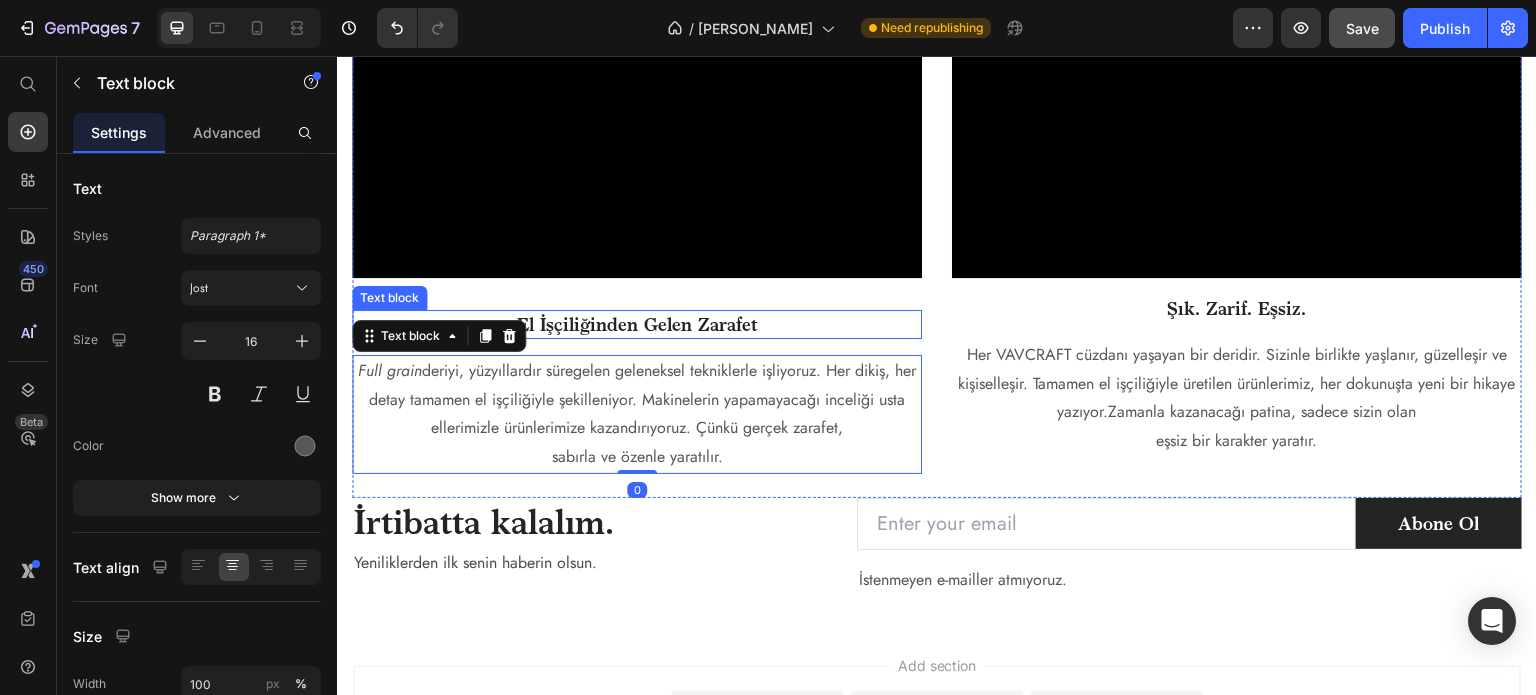 click on "El İşçiliğinden Gelen Zarafet" at bounding box center (637, 324) 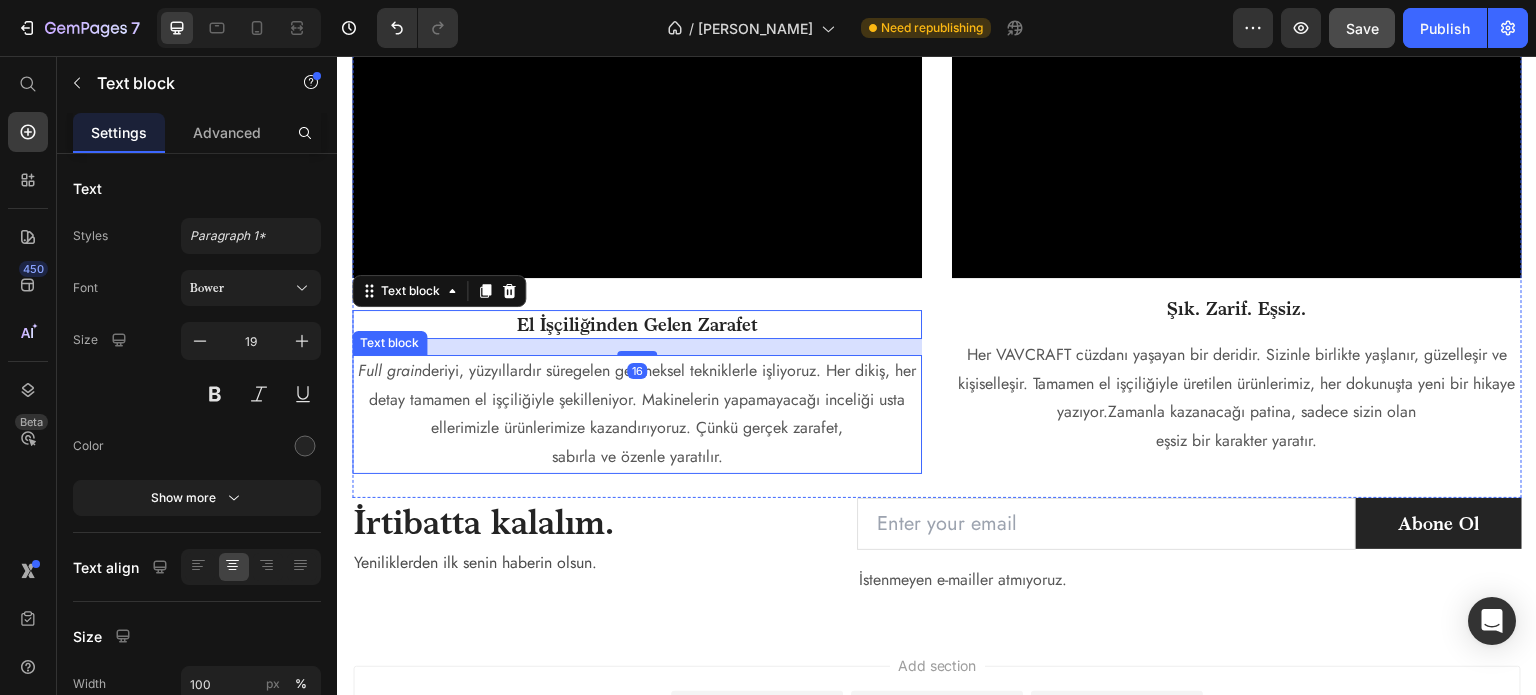 click on "Full grain  deriyi, yüzyıllardır süregelen geleneksel tekniklerle işliyoruz. Her dikiş, her detay tamamen el işçiliğiyle şekilleniyor. Makinelerin yapamayacağı inceliği usta ellerimizle ürünlerimize kazandırıyoruz. Çünkü gerçek zarafet," at bounding box center (637, 400) 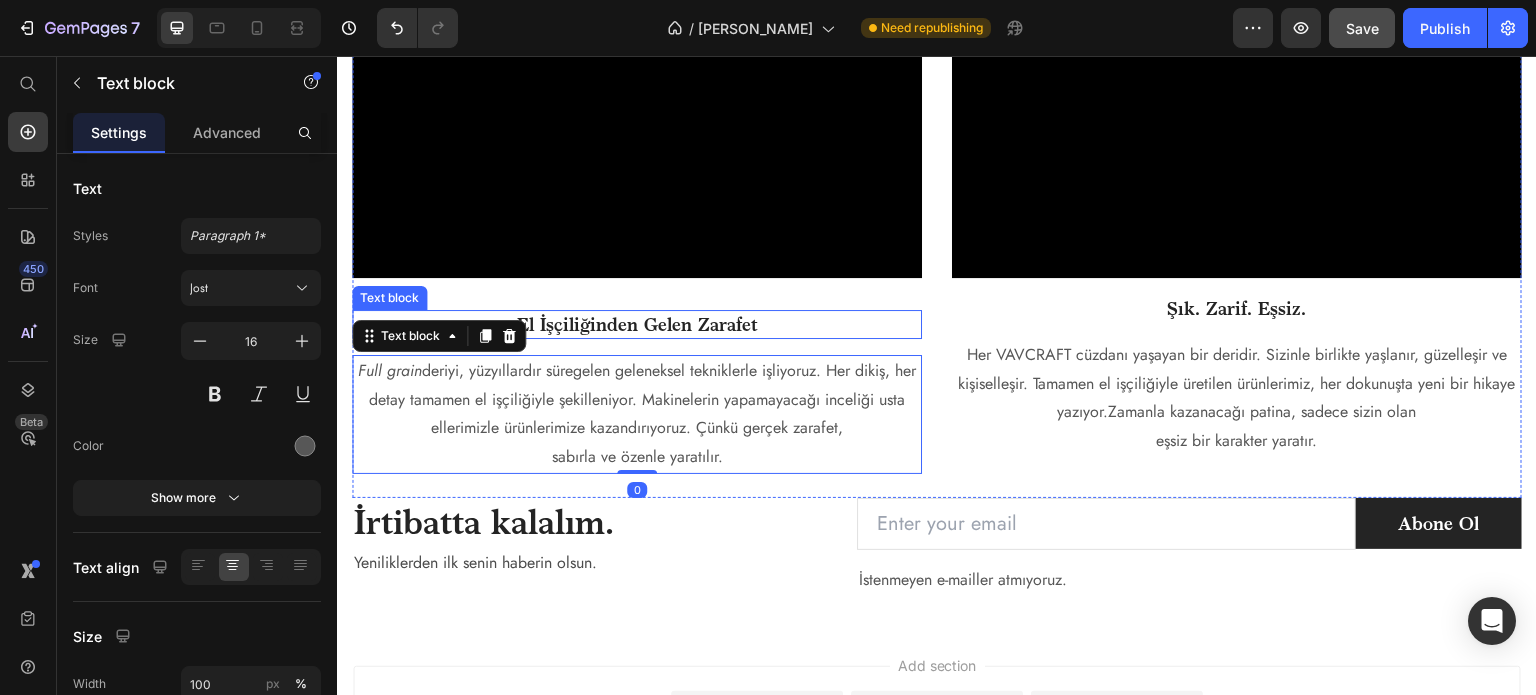 click on "El İşçiliğinden Gelen Zarafet" at bounding box center (637, 324) 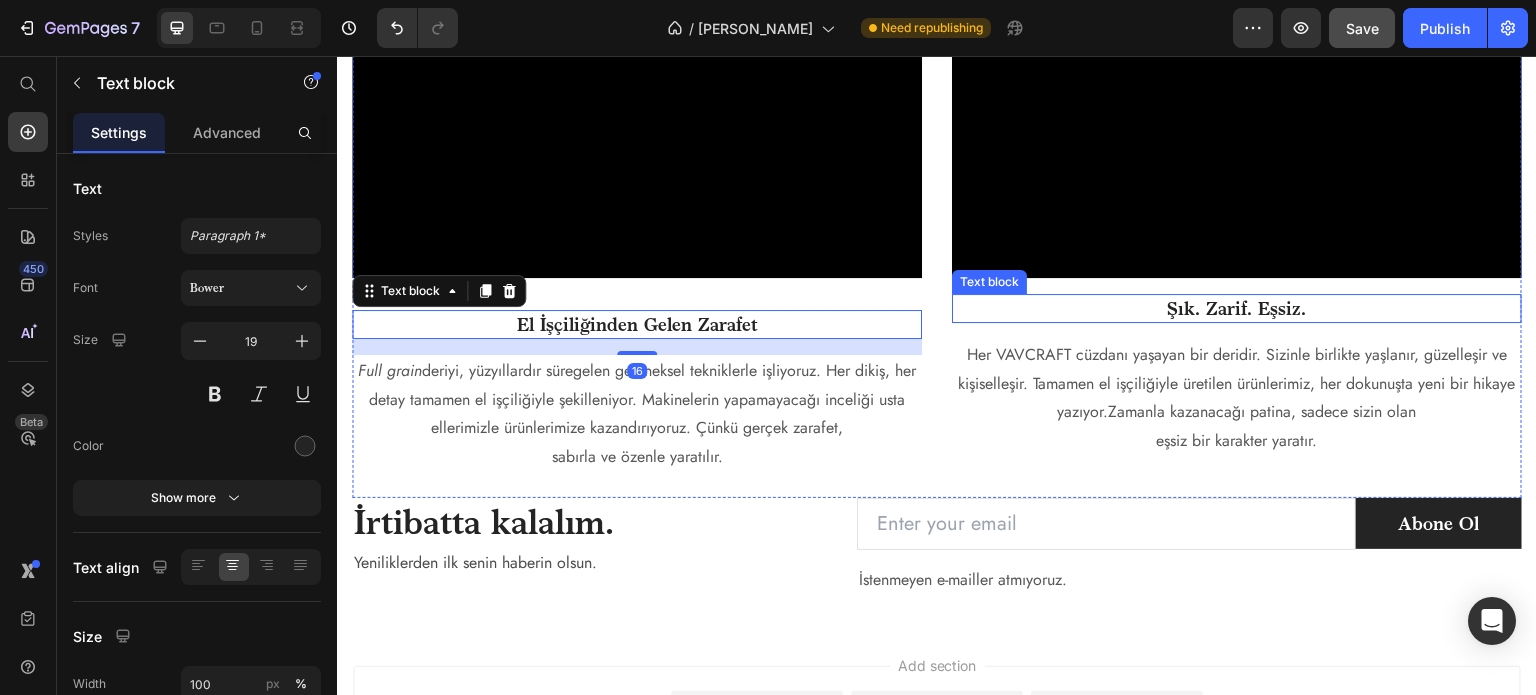 click on "Şık. Zarif. Eşsiz." at bounding box center [1237, 308] 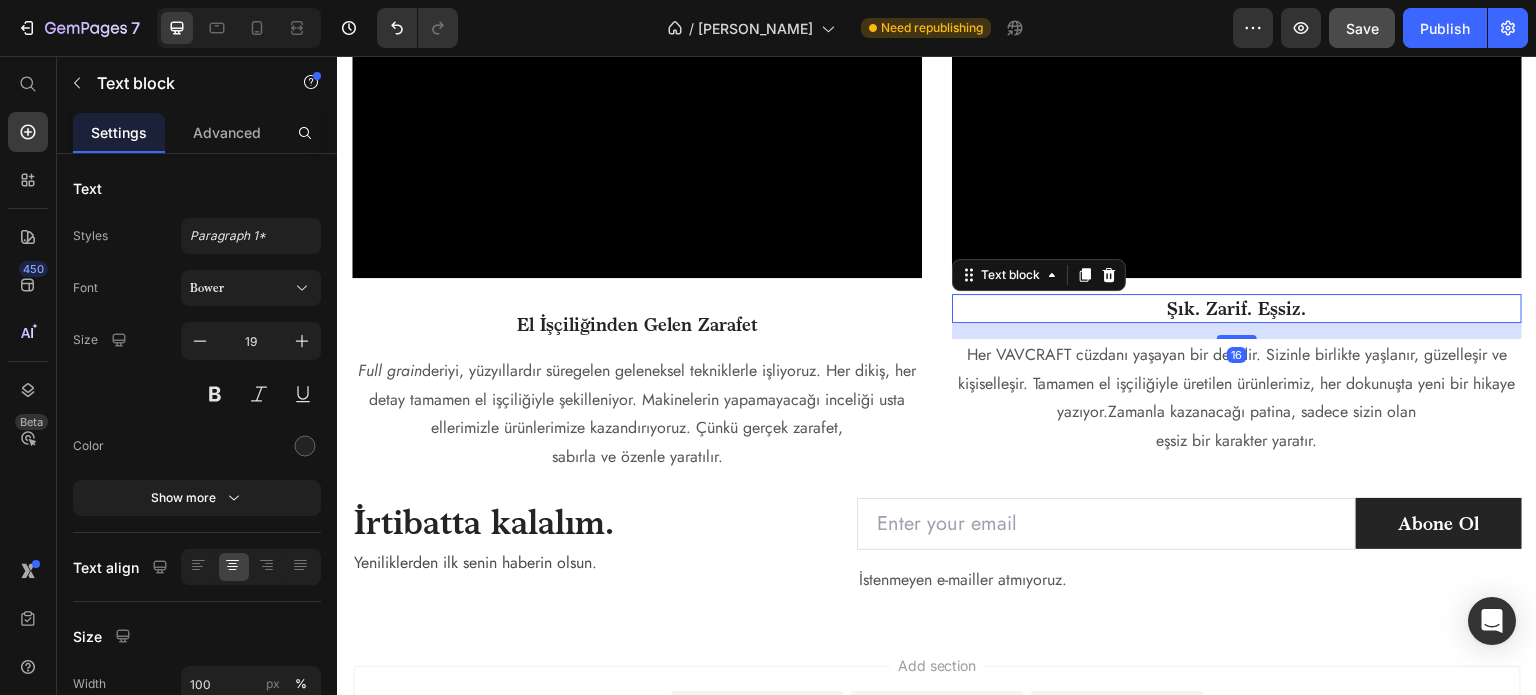click on "Her VAVCRAFT cüzdanı yaşayan bir deridir. Sizinle birlikte yaşlanır, güzelleşir ve kişiselleşir. Tamamen el işçiliğiyle üretilen ürünlerimiz, her dokunuşta yeni bir hikaye yazıyor.Zamanla kazanacağı patina, sadece sizin olan" at bounding box center [1237, 384] 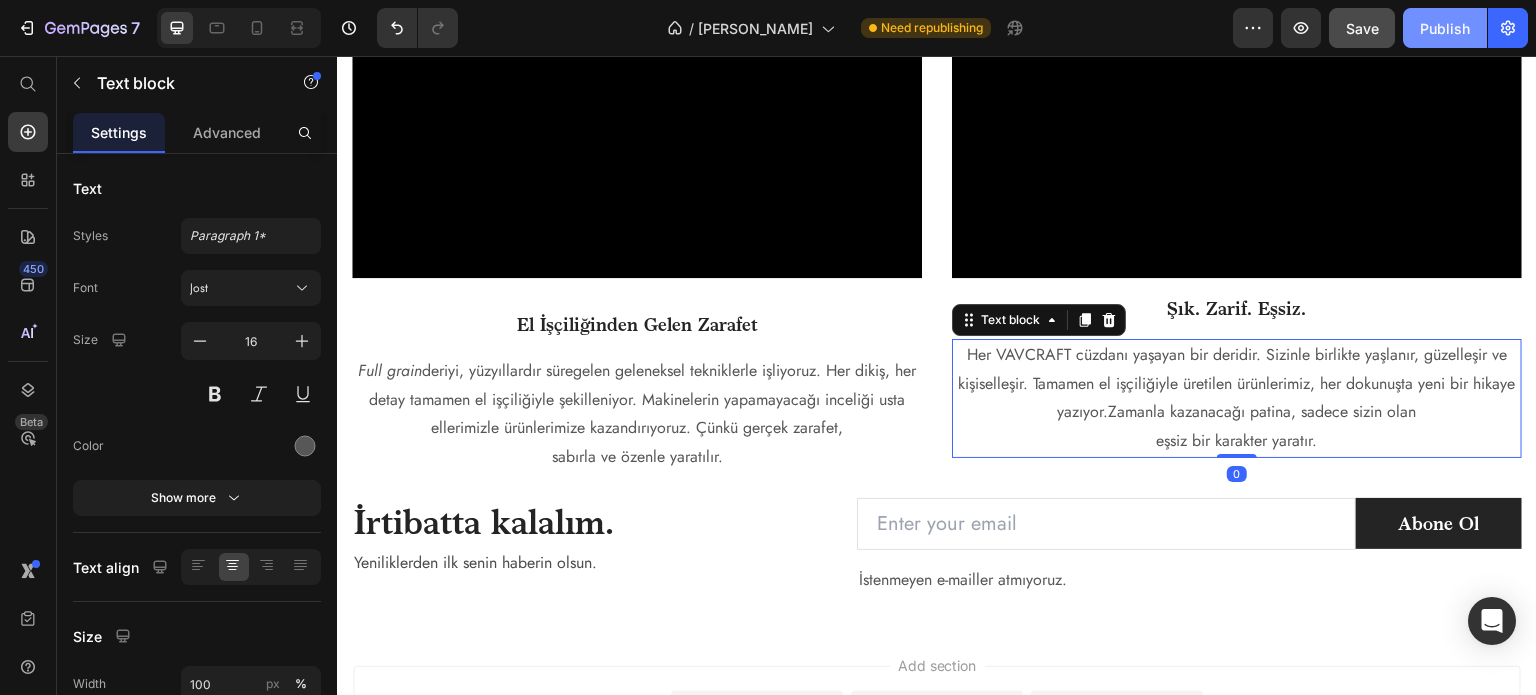 click on "Publish" at bounding box center (1445, 28) 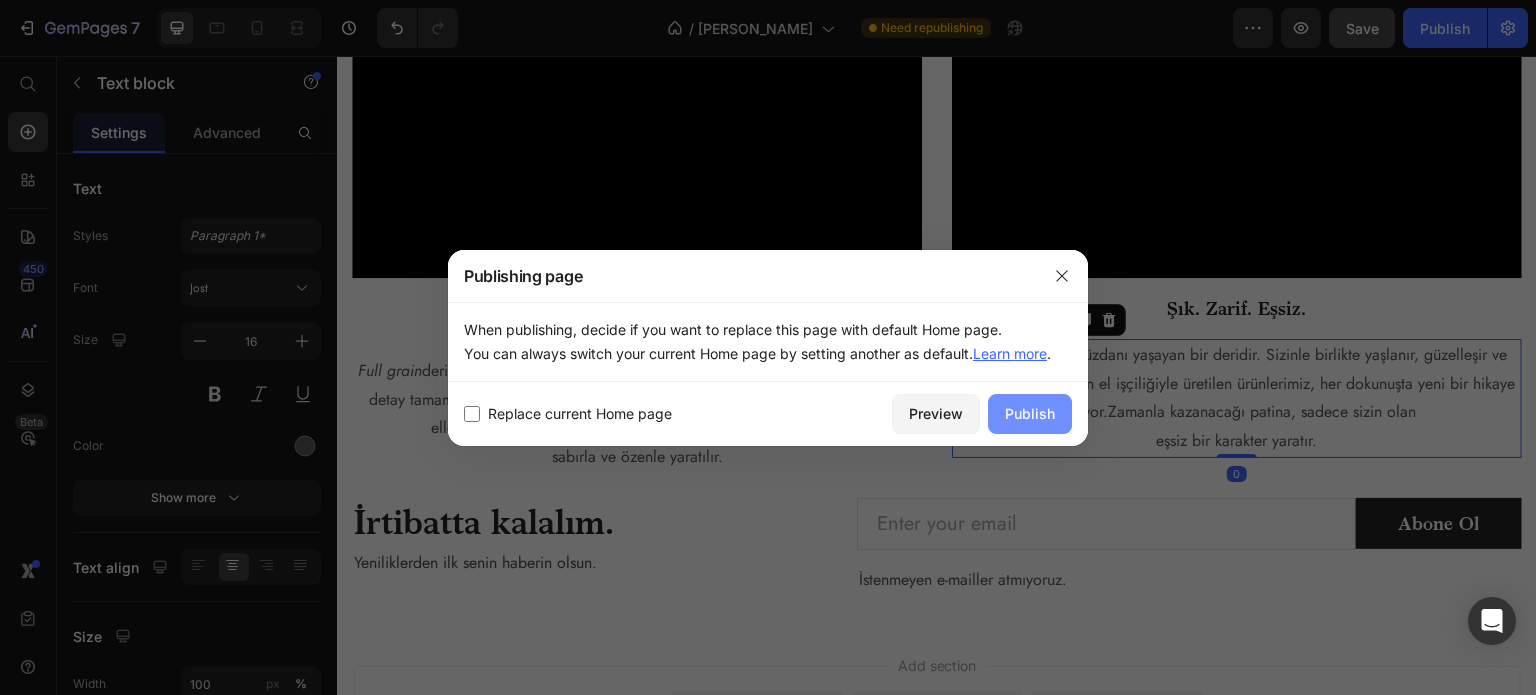 click on "Publish" at bounding box center (1030, 413) 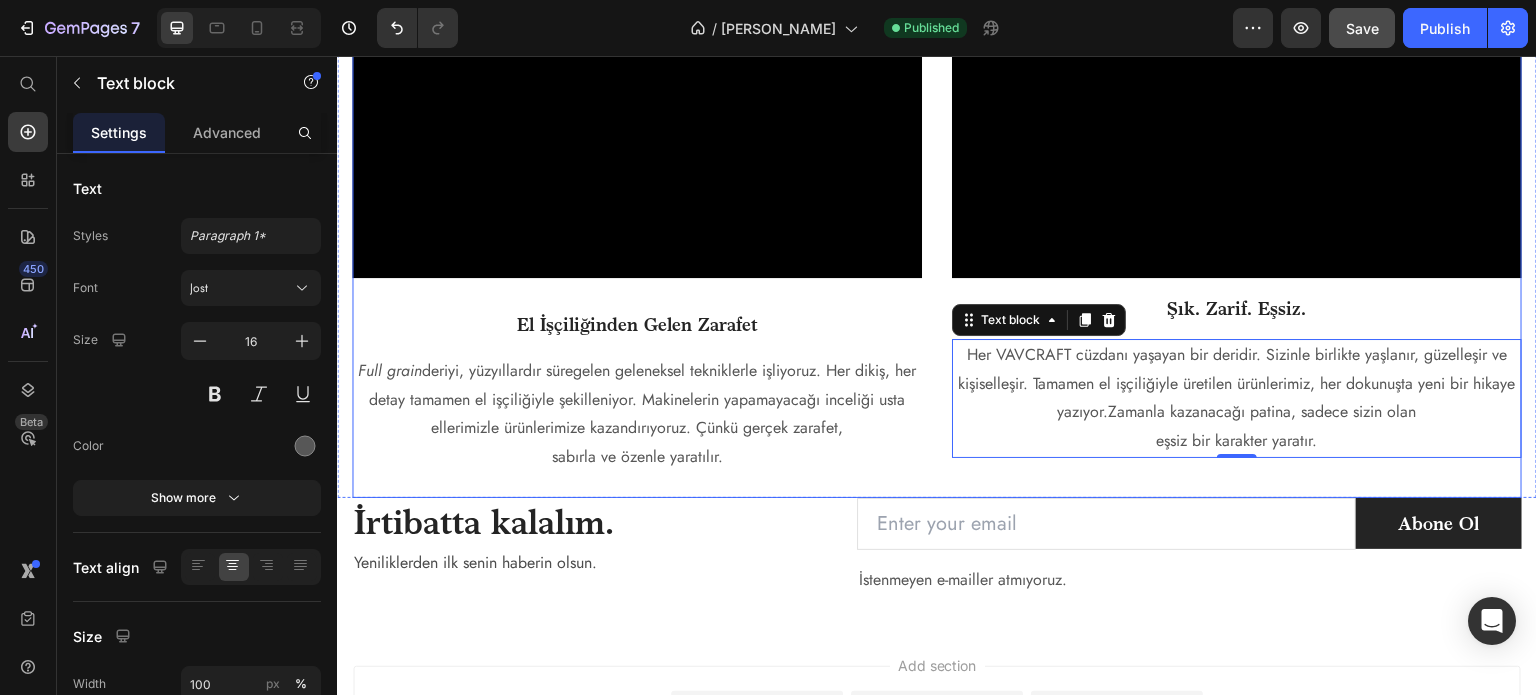 scroll, scrollTop: 2891, scrollLeft: 0, axis: vertical 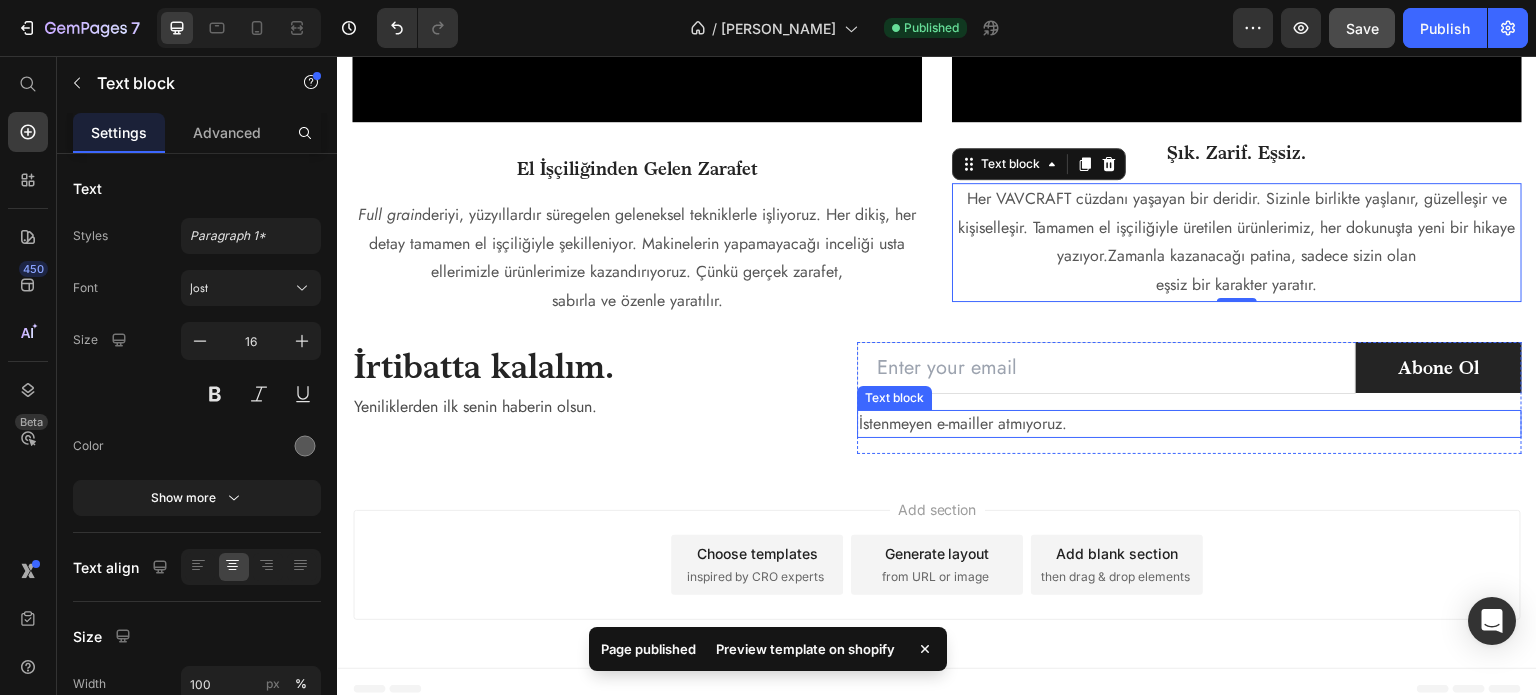 click on "İstenmeyen e-mailler atmıyoruz." at bounding box center (1189, 424) 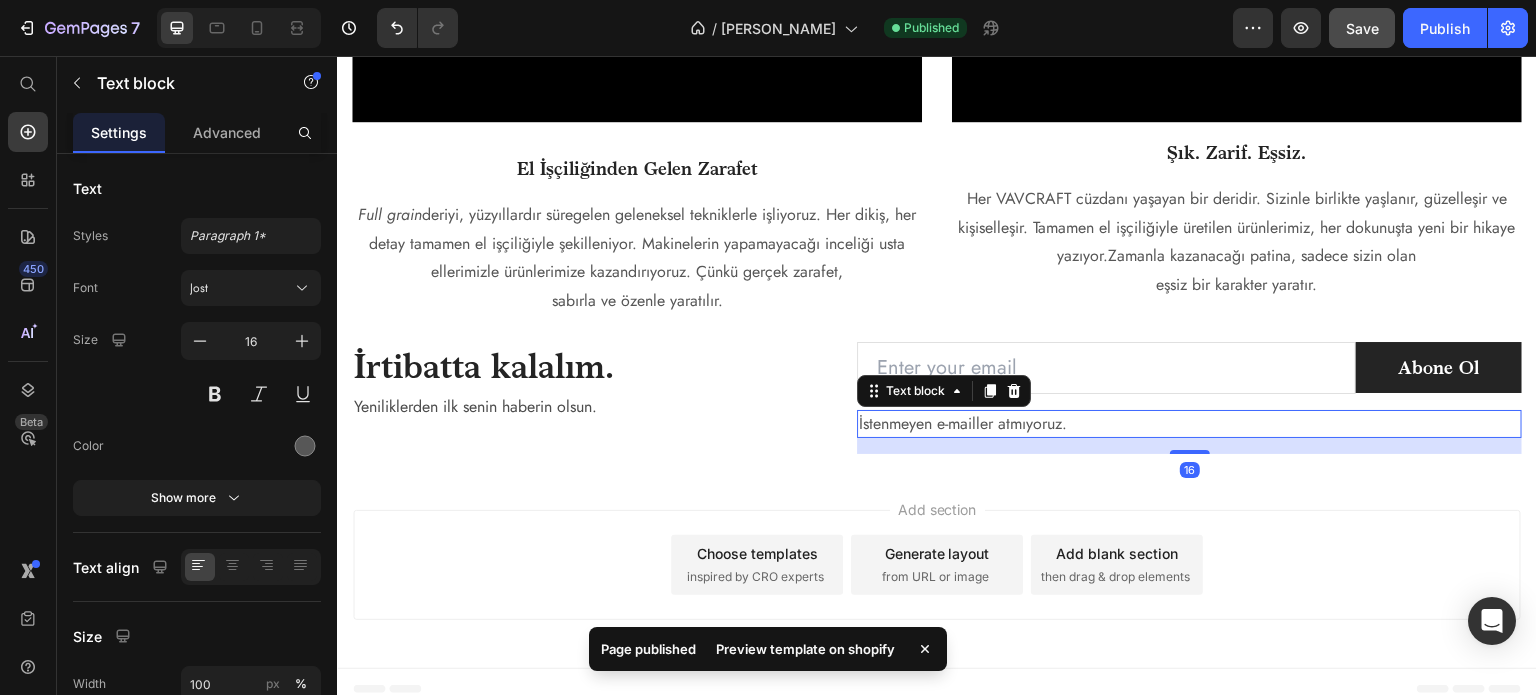 click on "İstenmeyen e-mailler atmıyoruz." at bounding box center (1189, 424) 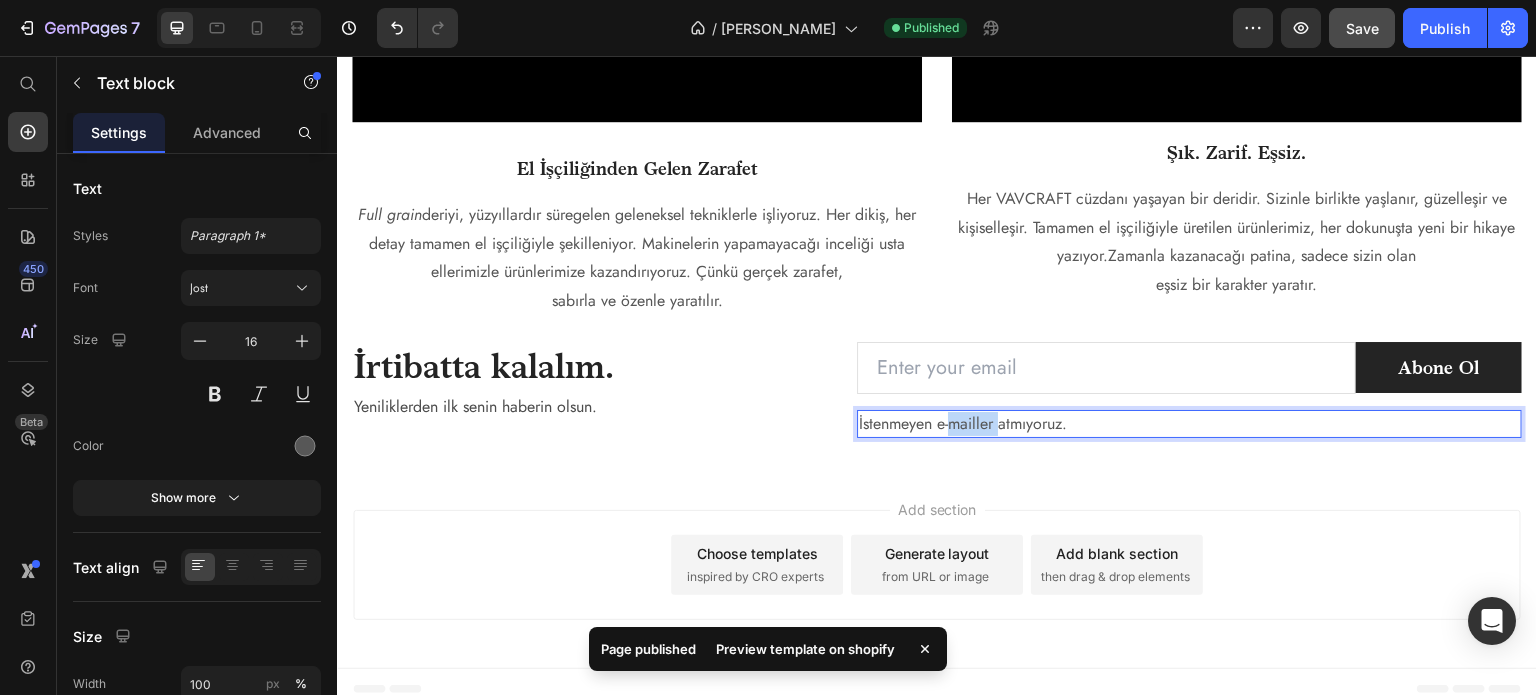 click on "İstenmeyen e-mailler atmıyoruz." at bounding box center [1189, 424] 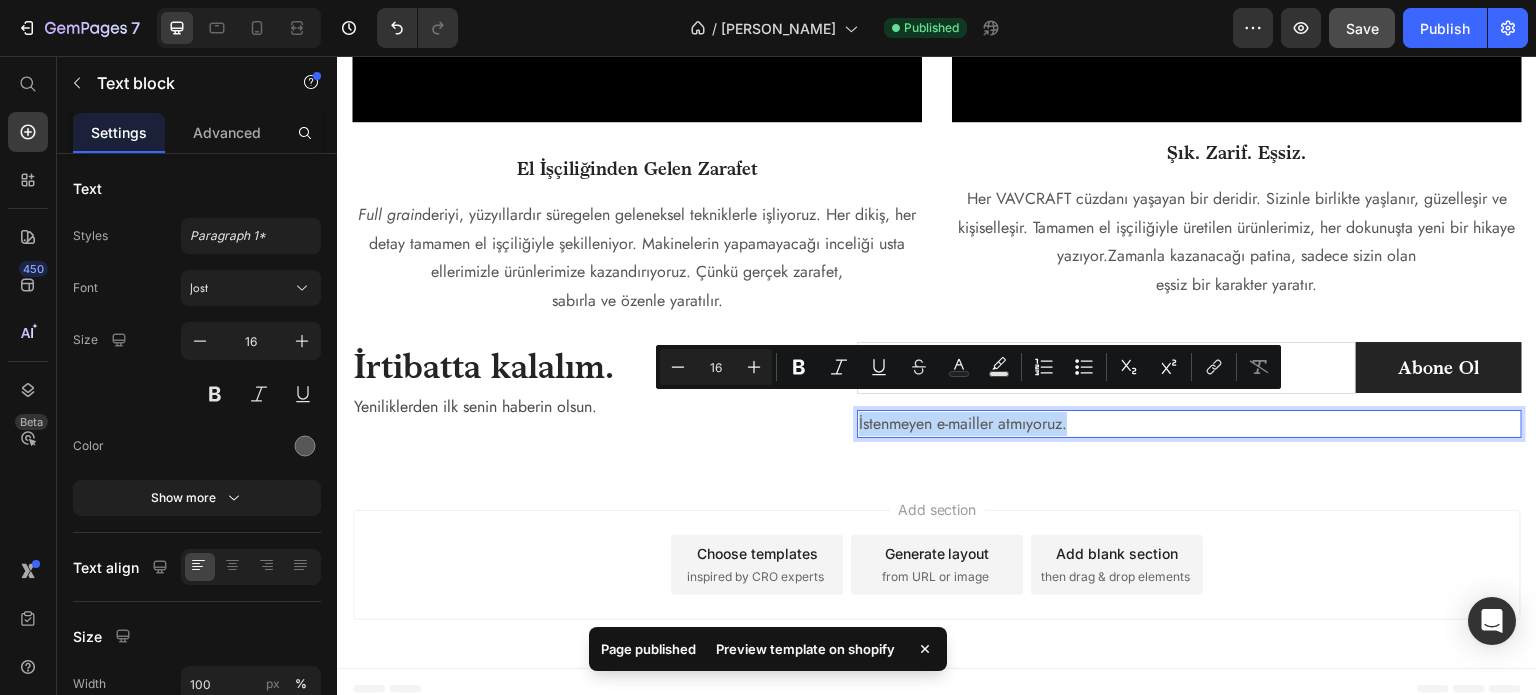 click on "İstenmeyen e-mailler atmıyoruz." at bounding box center [1189, 424] 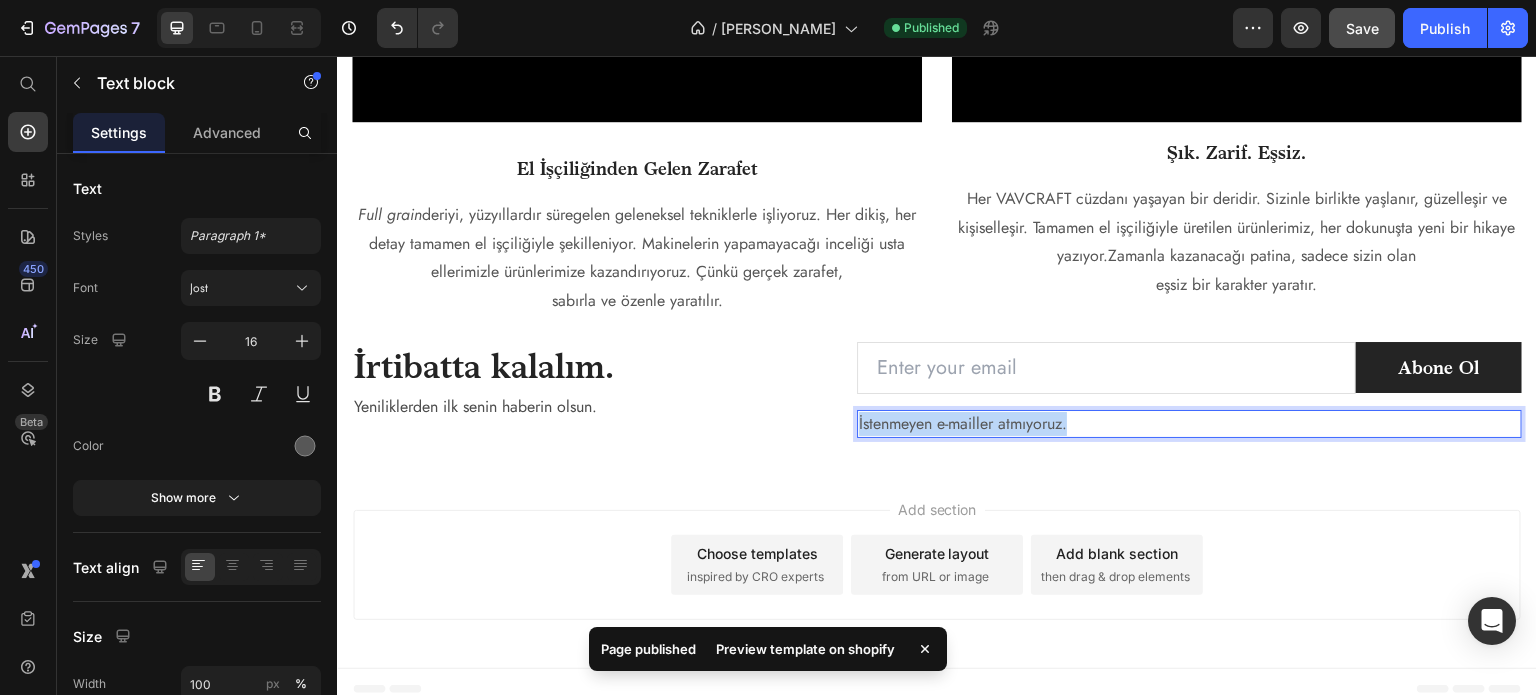 copy on "İstenmeyen e-mailler atmıyoruz." 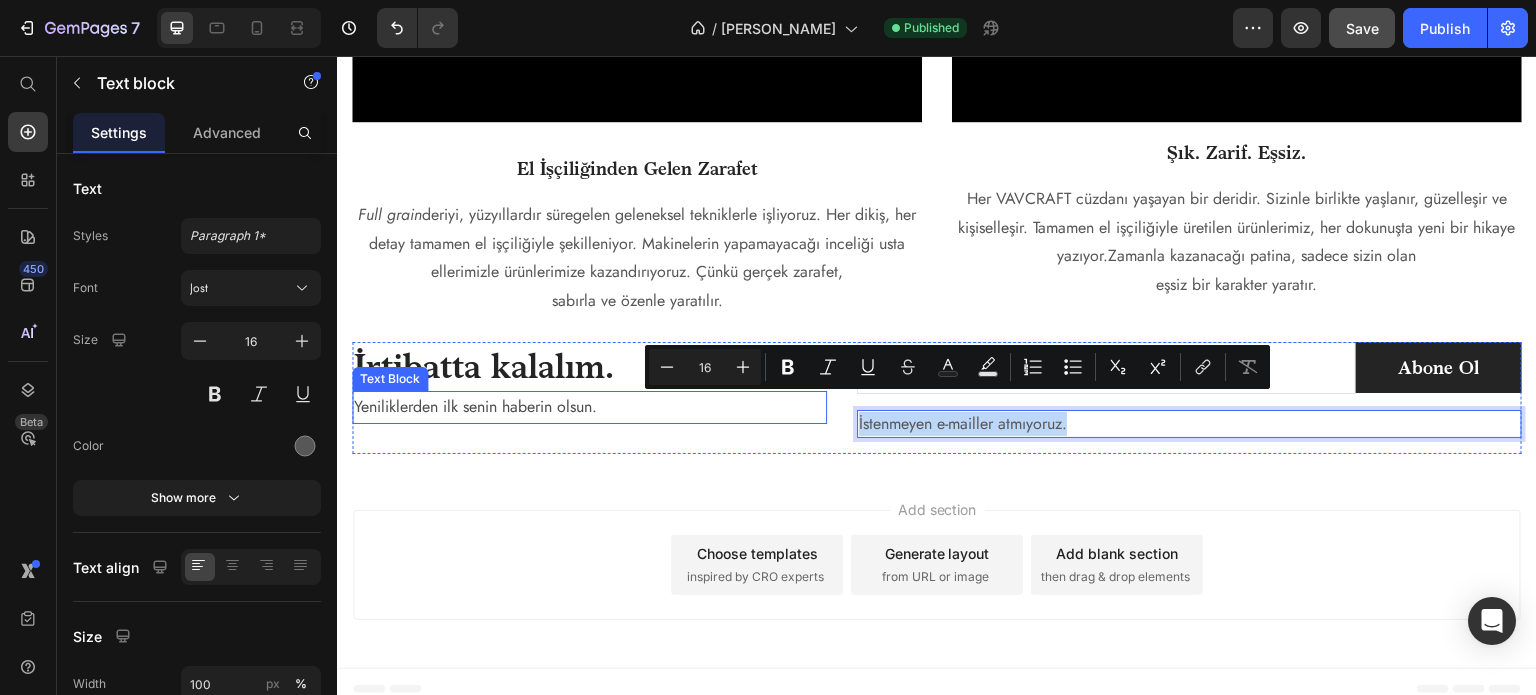click on "Yeniliklerden ilk senin haberin olsun." at bounding box center [589, 407] 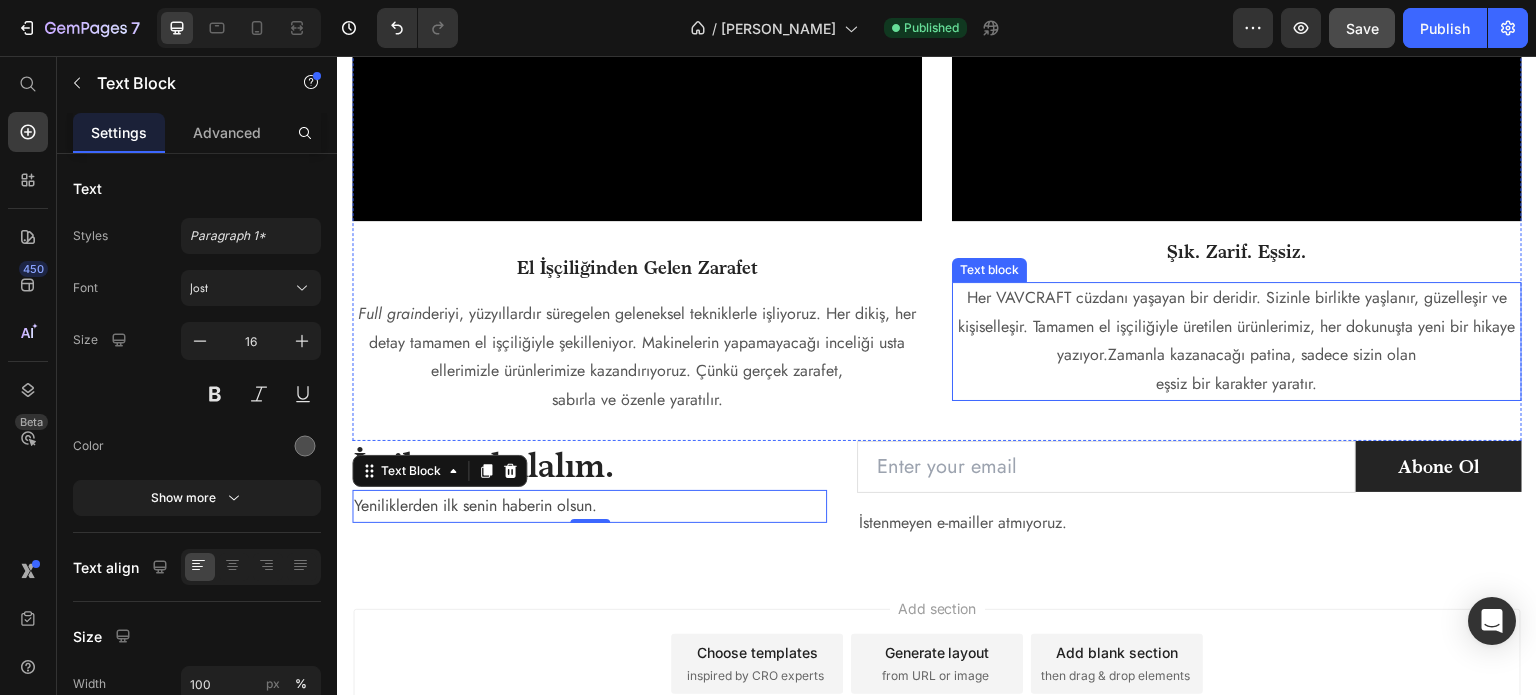 click on "Her VAVCRAFT cüzdanı yaşayan bir deridir. Sizinle birlikte yaşlanır, güzelleşir ve kişiselleşir. Tamamen el işçiliğiyle üretilen ürünlerimiz, her dokunuşta yeni bir hikaye yazıyor.Zamanla kazanacağı patina, sadece sizin olan" at bounding box center (1237, 327) 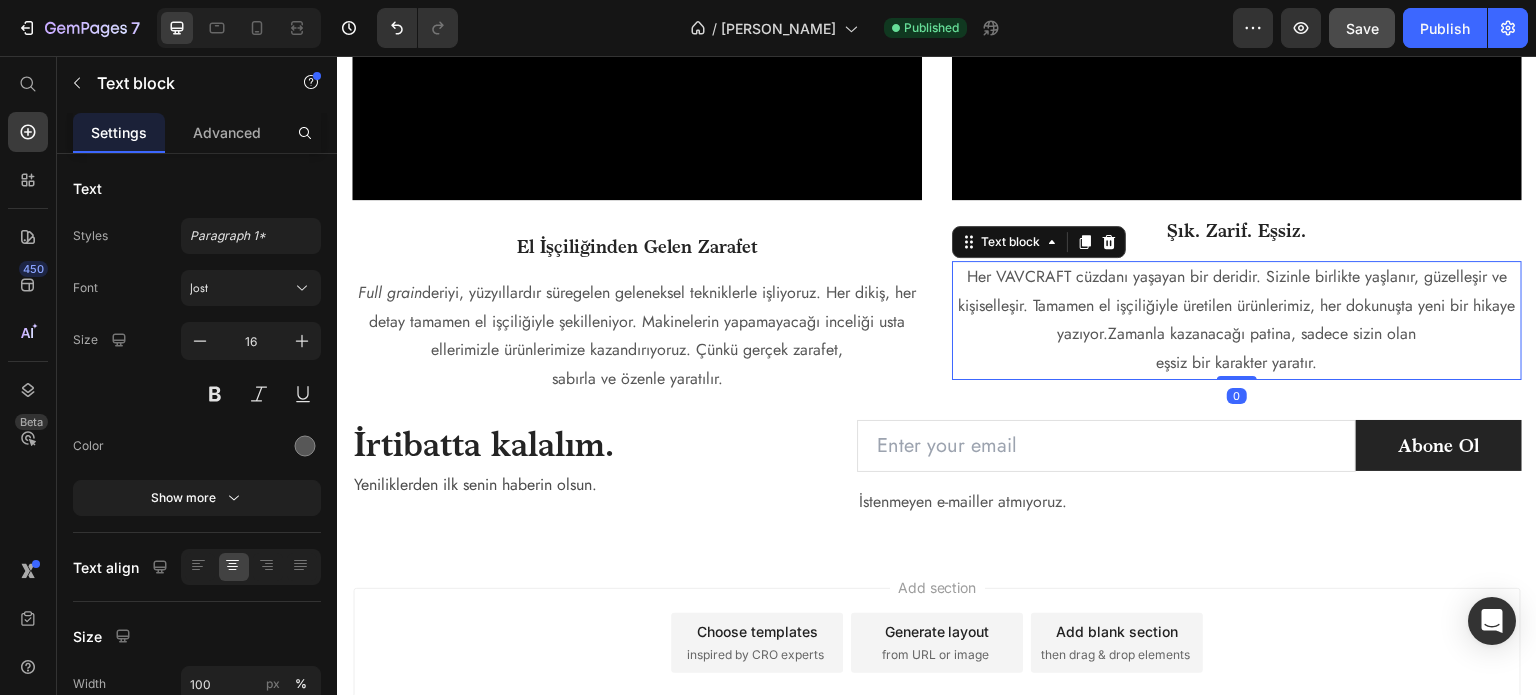 scroll, scrollTop: 2815, scrollLeft: 0, axis: vertical 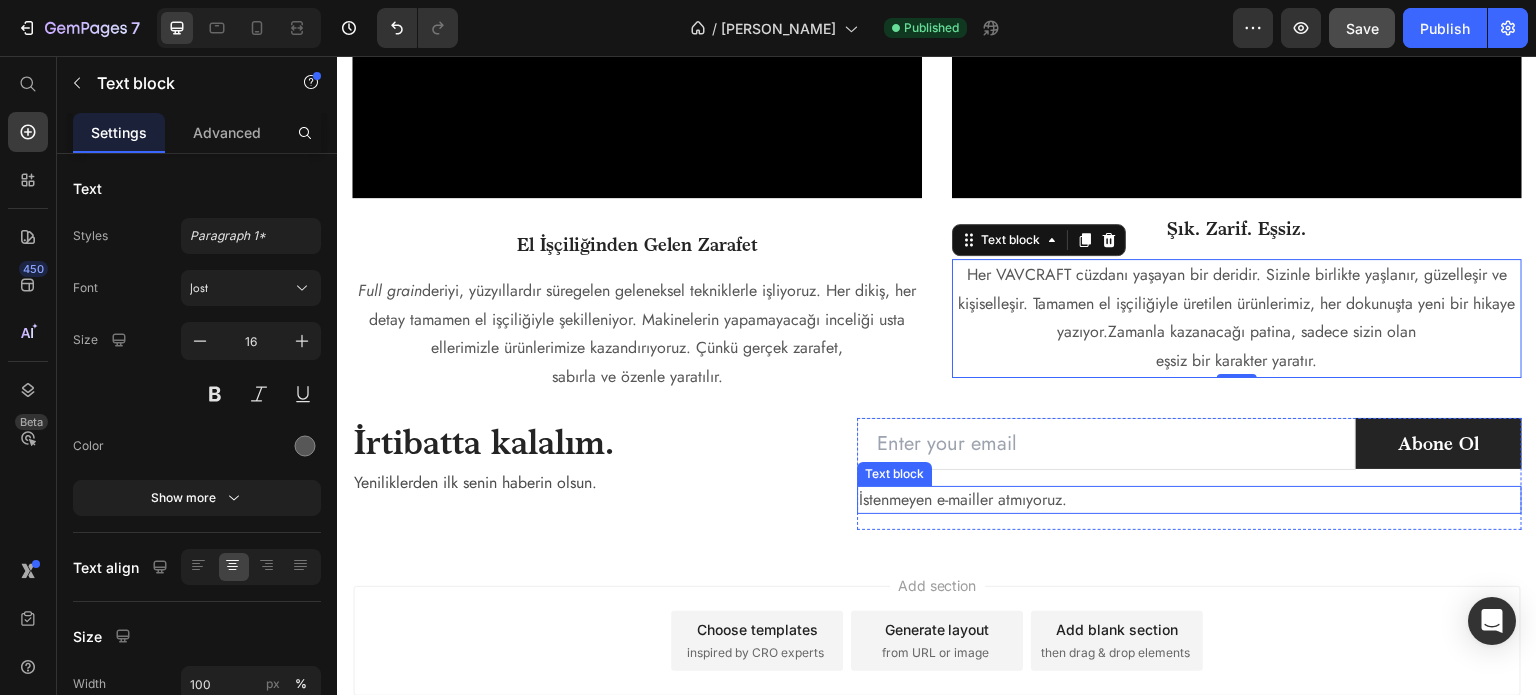 click on "İstenmeyen e-mailler atmıyoruz." at bounding box center [1189, 500] 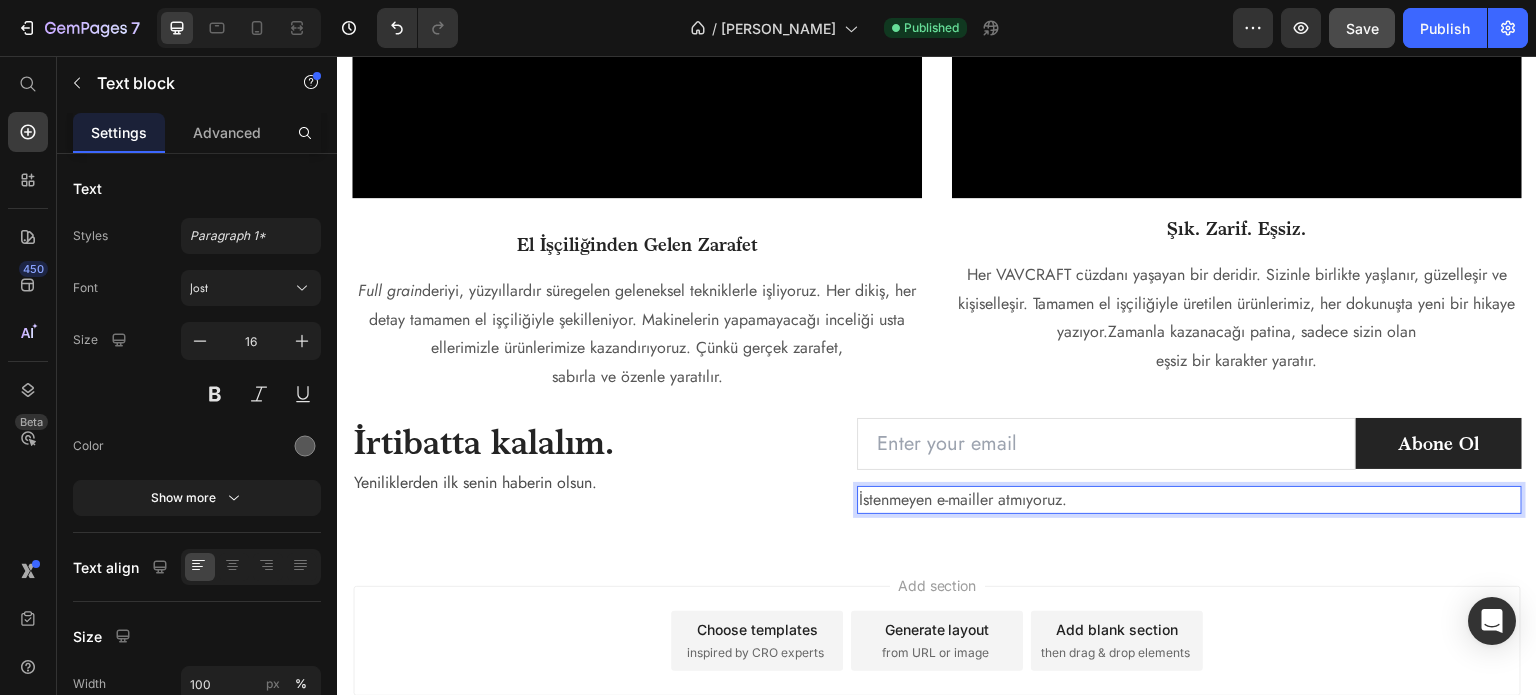 click on "İstenmeyen e-mailler atmıyoruz." at bounding box center (1189, 500) 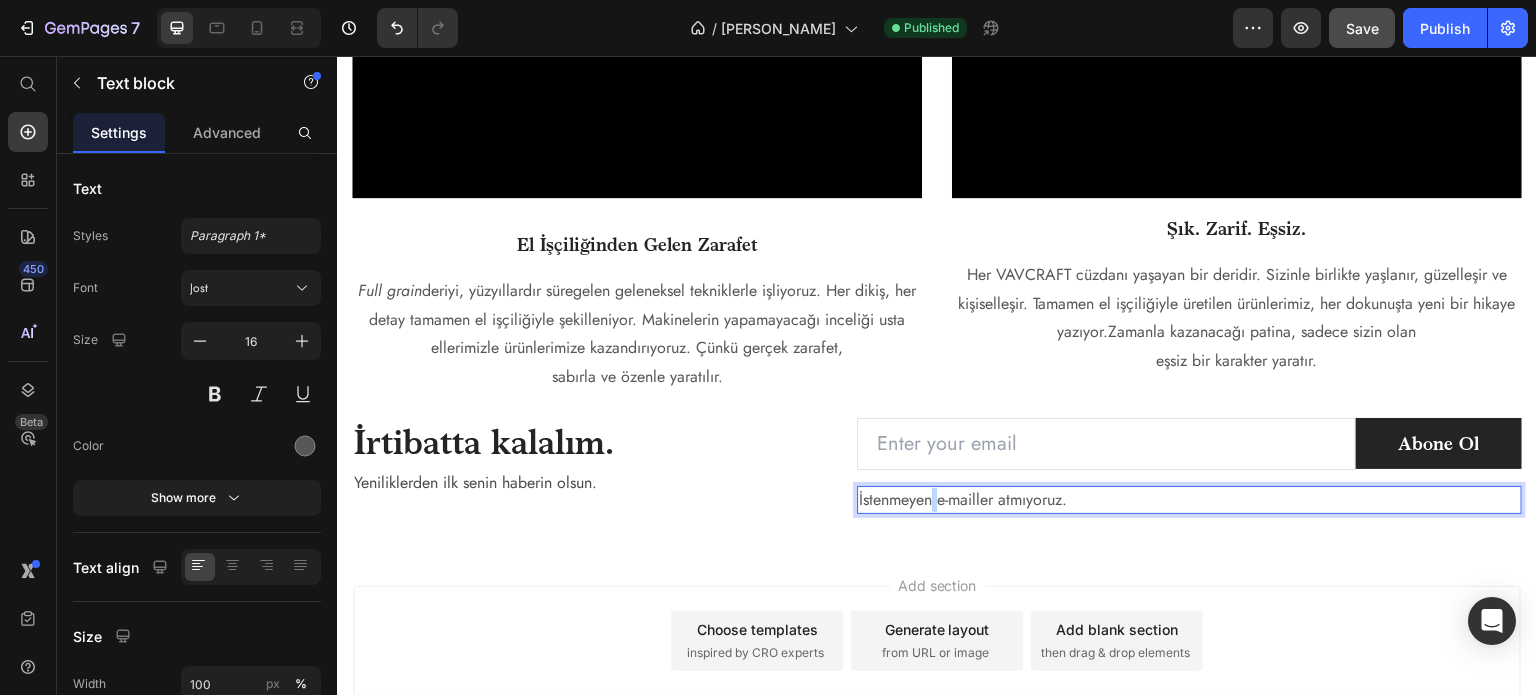 click on "İstenmeyen e-mailler atmıyoruz." at bounding box center (1189, 500) 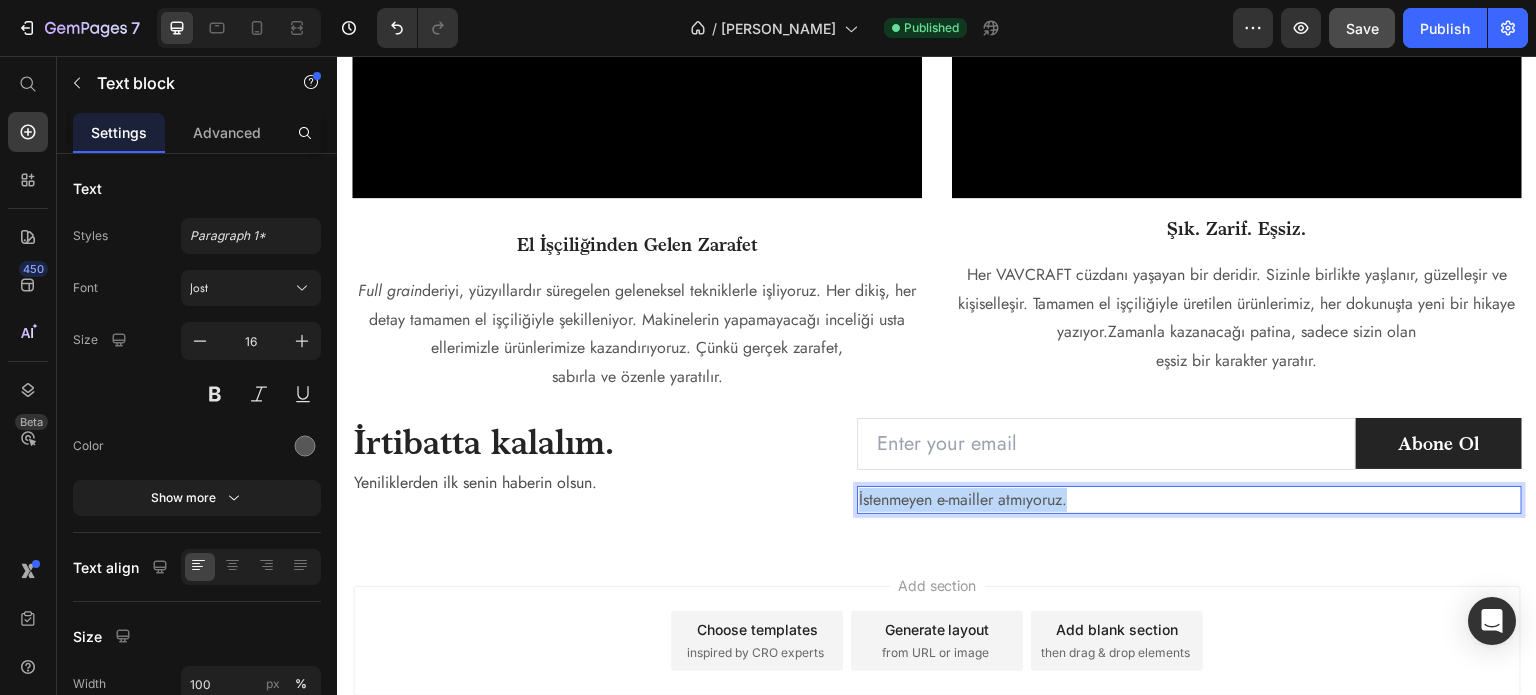 click on "İstenmeyen e-mailler atmıyoruz." at bounding box center [1189, 500] 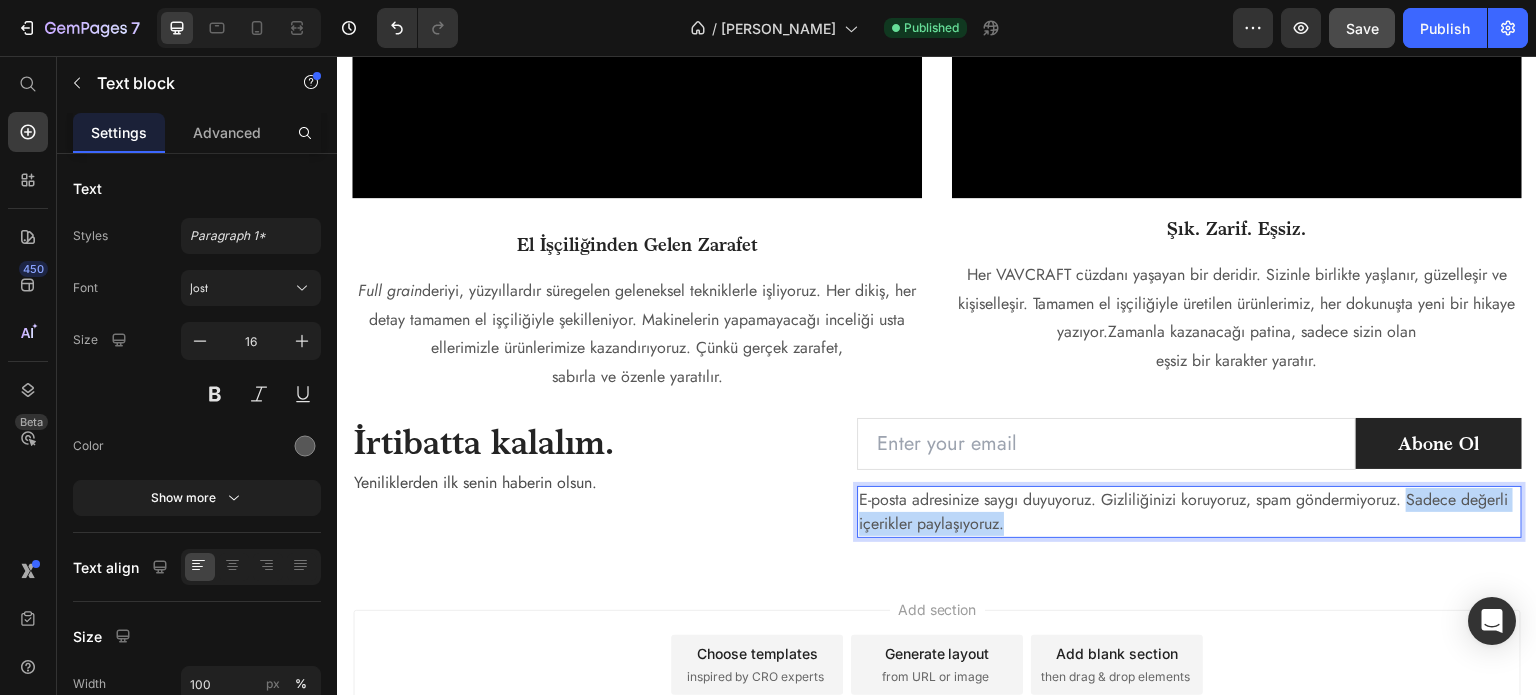 drag, startPoint x: 1286, startPoint y: 500, endPoint x: 1408, endPoint y: 476, distance: 124.33825 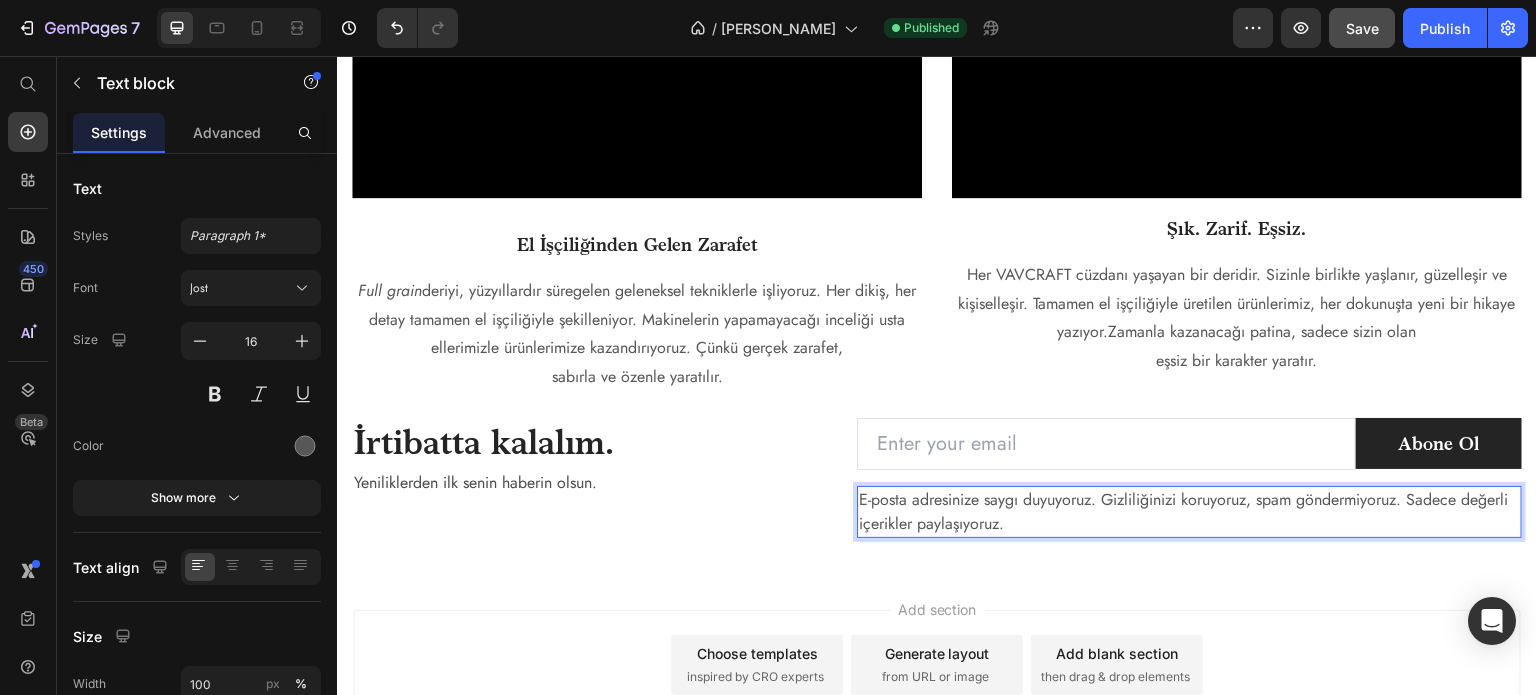click on "E-posta adresinize saygı duyuyoruz. Gizliliğinizi koruyoruz, spam göndermiyoruz. Sadece değerli içerikler paylaşıyoruz." at bounding box center [1189, 512] 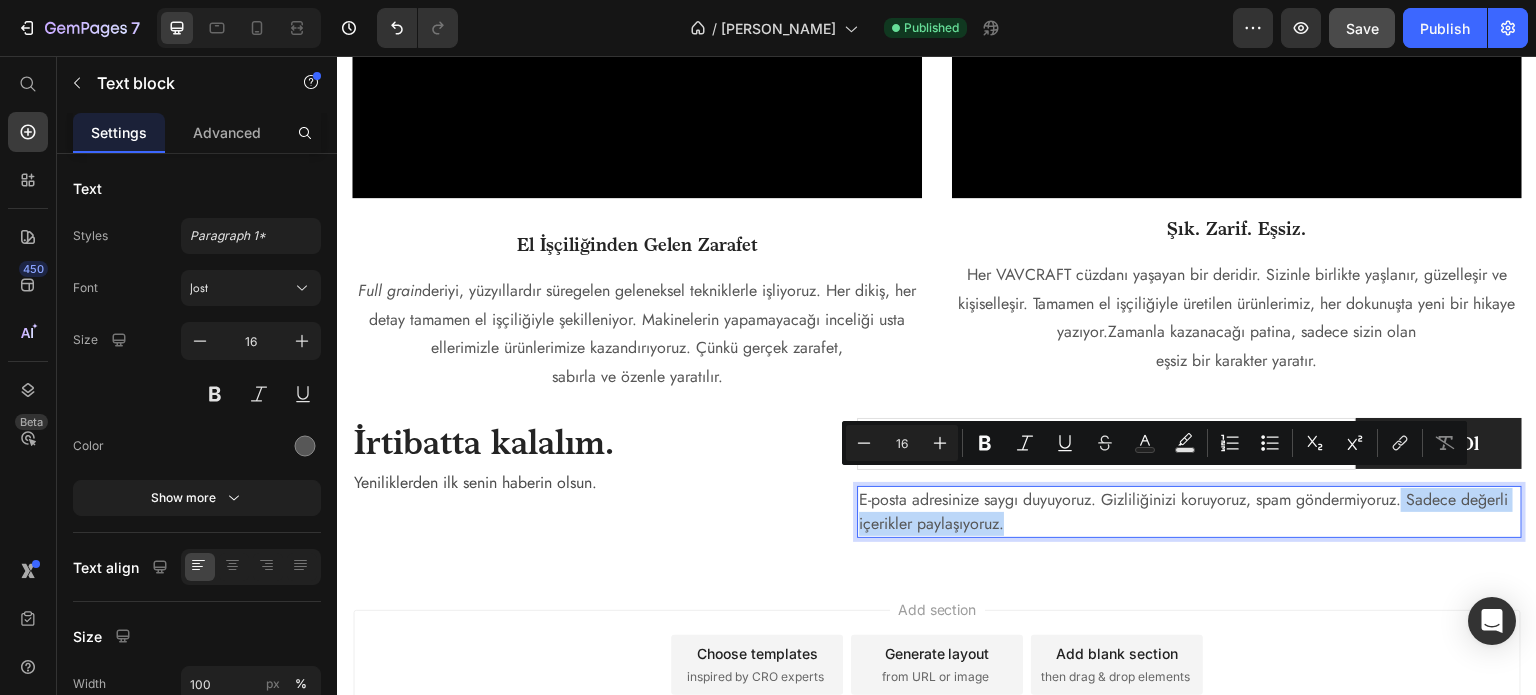 drag, startPoint x: 1406, startPoint y: 483, endPoint x: 1421, endPoint y: 515, distance: 35.341194 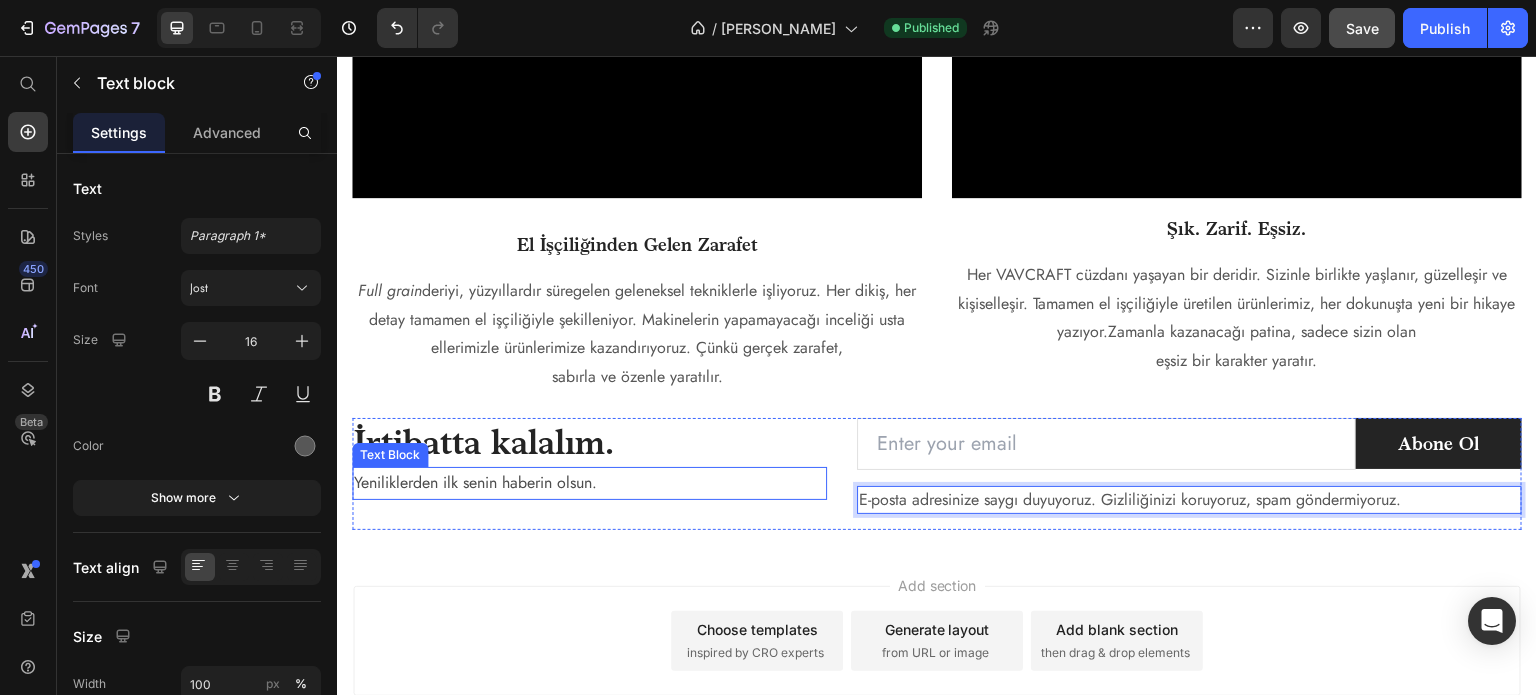 click on "Yeniliklerden ilk senin haberin olsun." at bounding box center [589, 483] 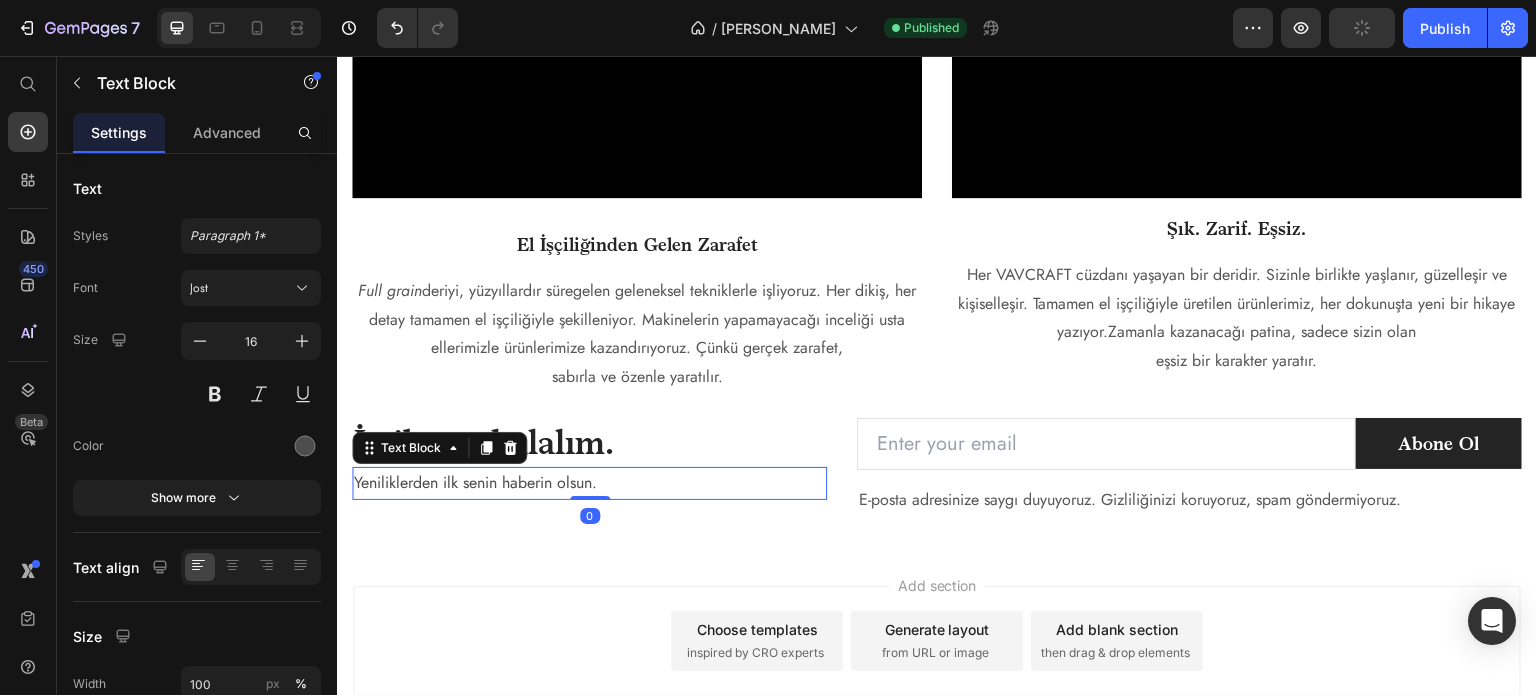 click on "Yeniliklerden ilk senin haberin olsun." at bounding box center (589, 483) 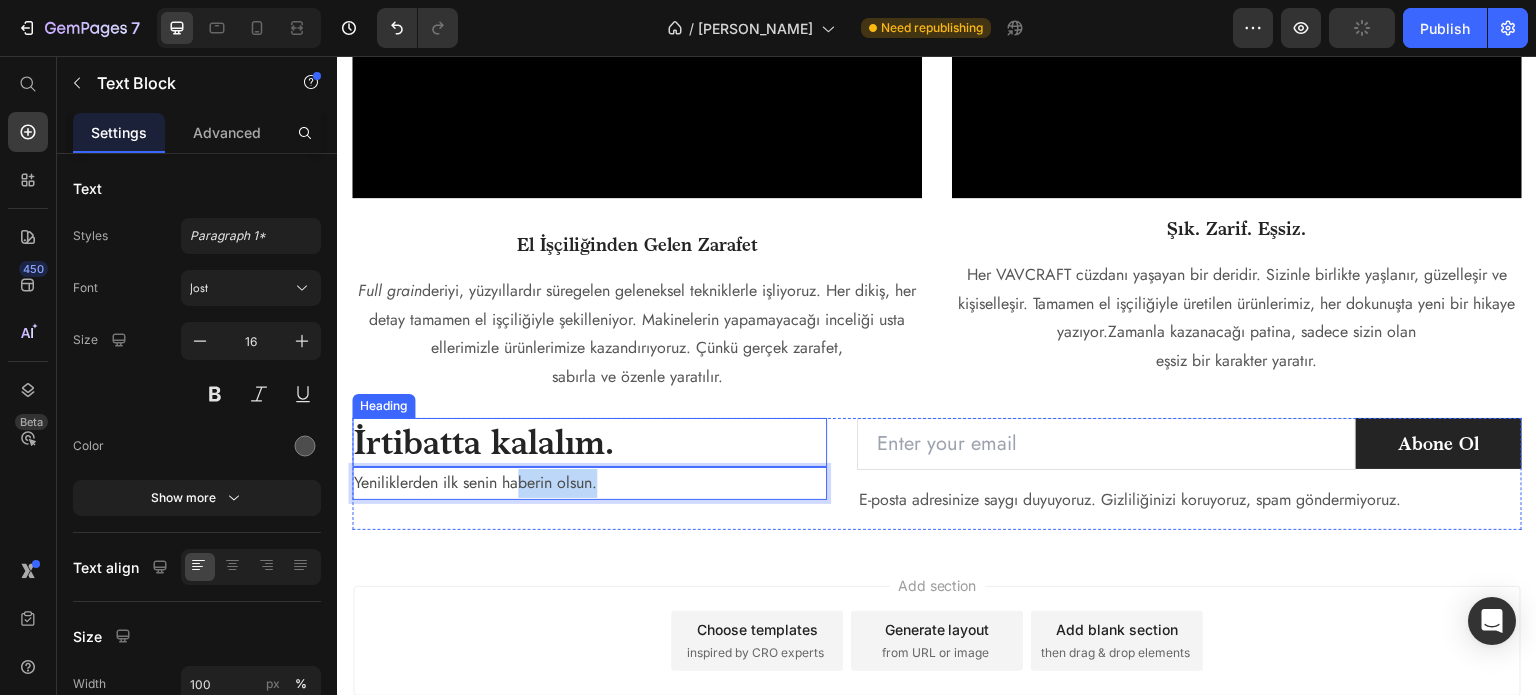 drag, startPoint x: 657, startPoint y: 470, endPoint x: 523, endPoint y: 444, distance: 136.49908 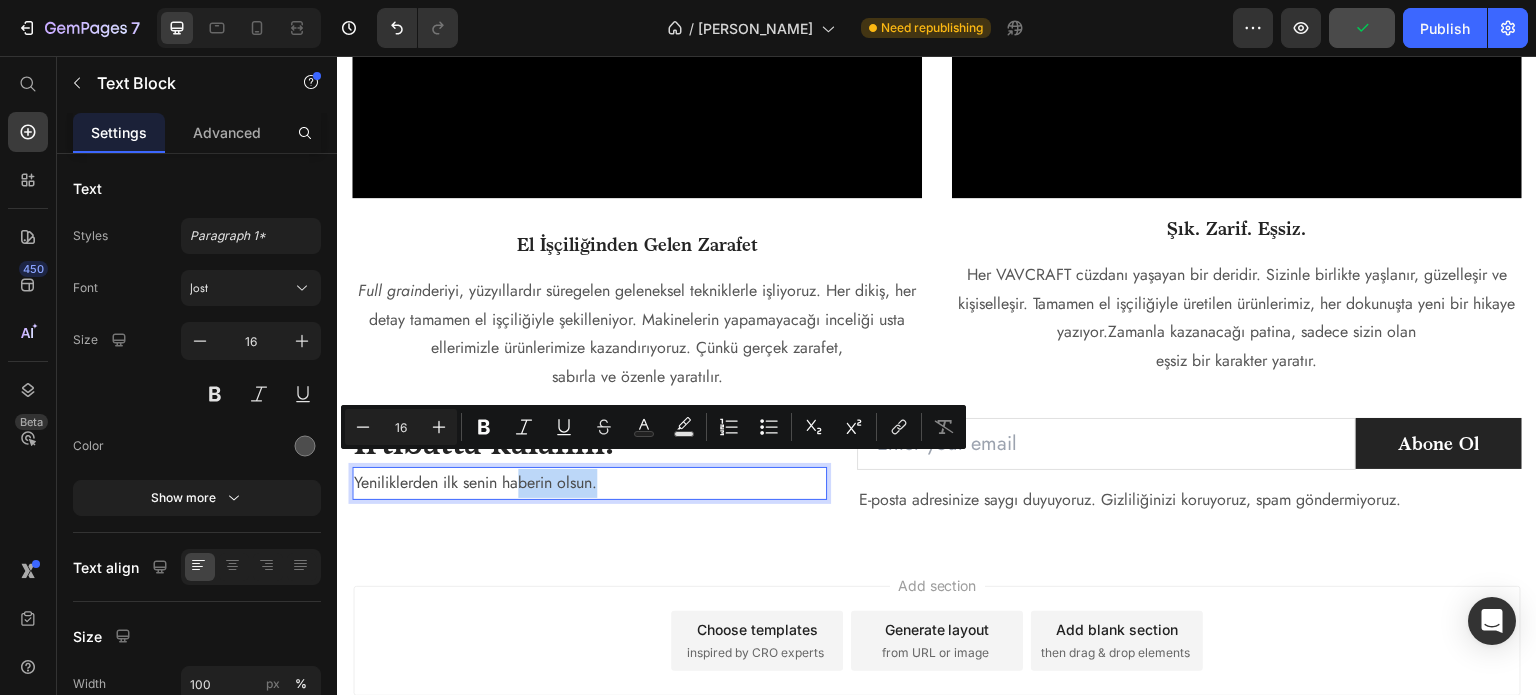 click on "Add section Choose templates inspired by CRO experts Generate layout from URL or image Add blank section then drag & drop elements" at bounding box center (937, 645) 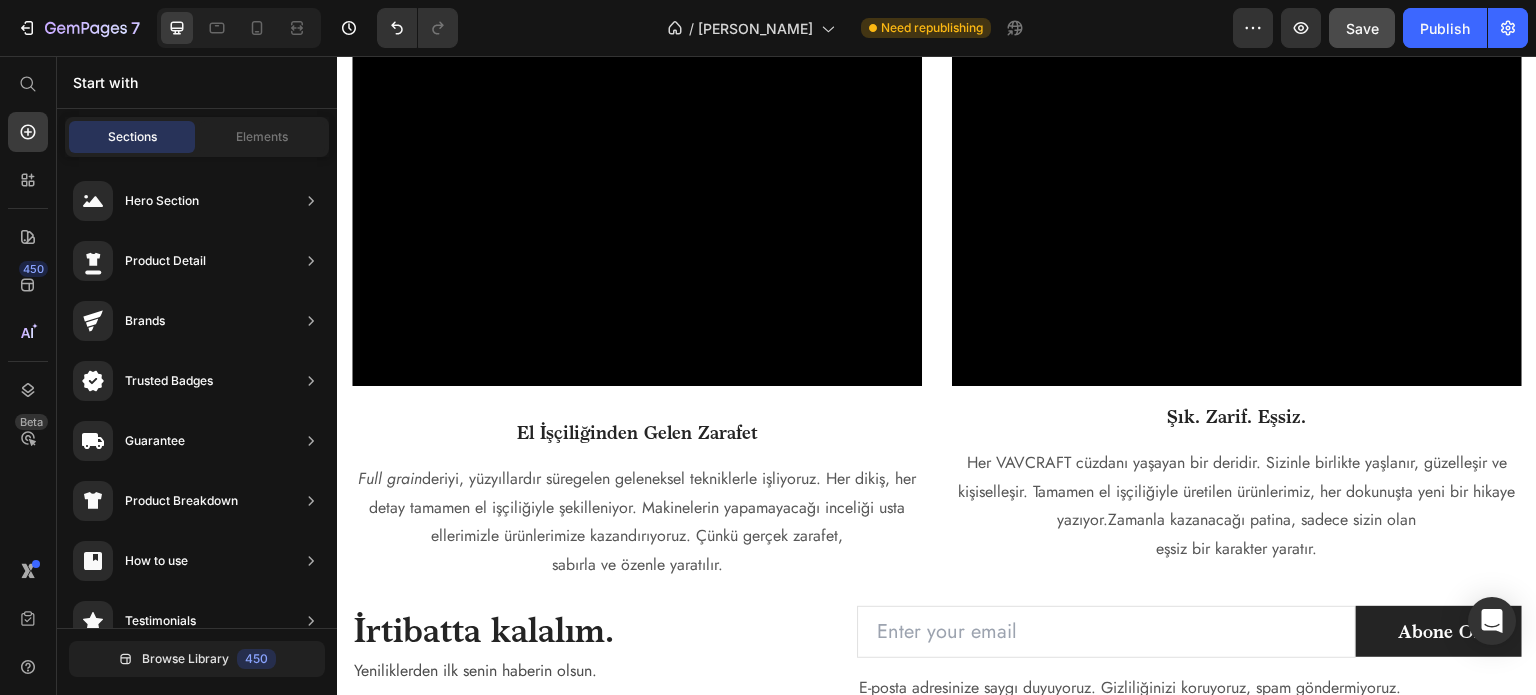 scroll, scrollTop: 2891, scrollLeft: 0, axis: vertical 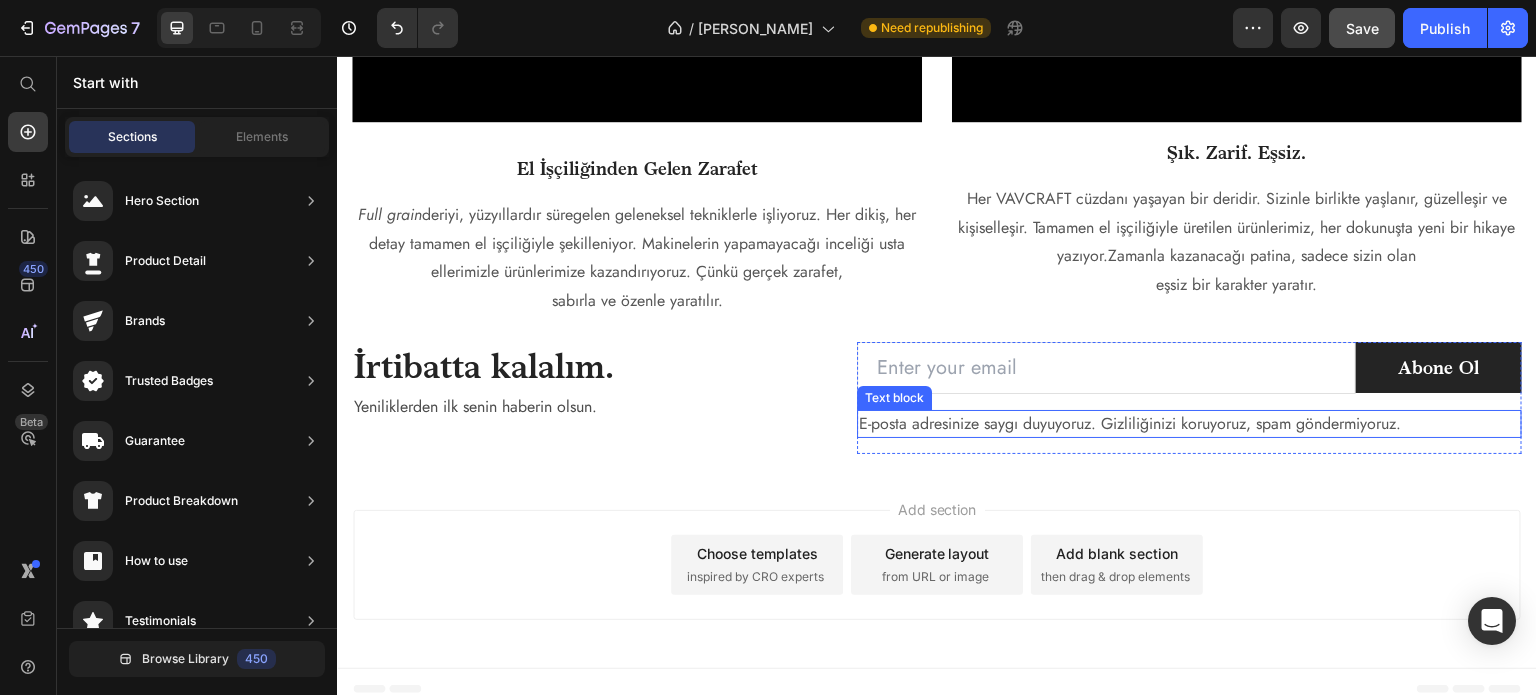 click on "E-posta adresinize saygı duyuyoruz. Gizliliğinizi koruyoruz, spam göndermiyoruz." at bounding box center [1189, 424] 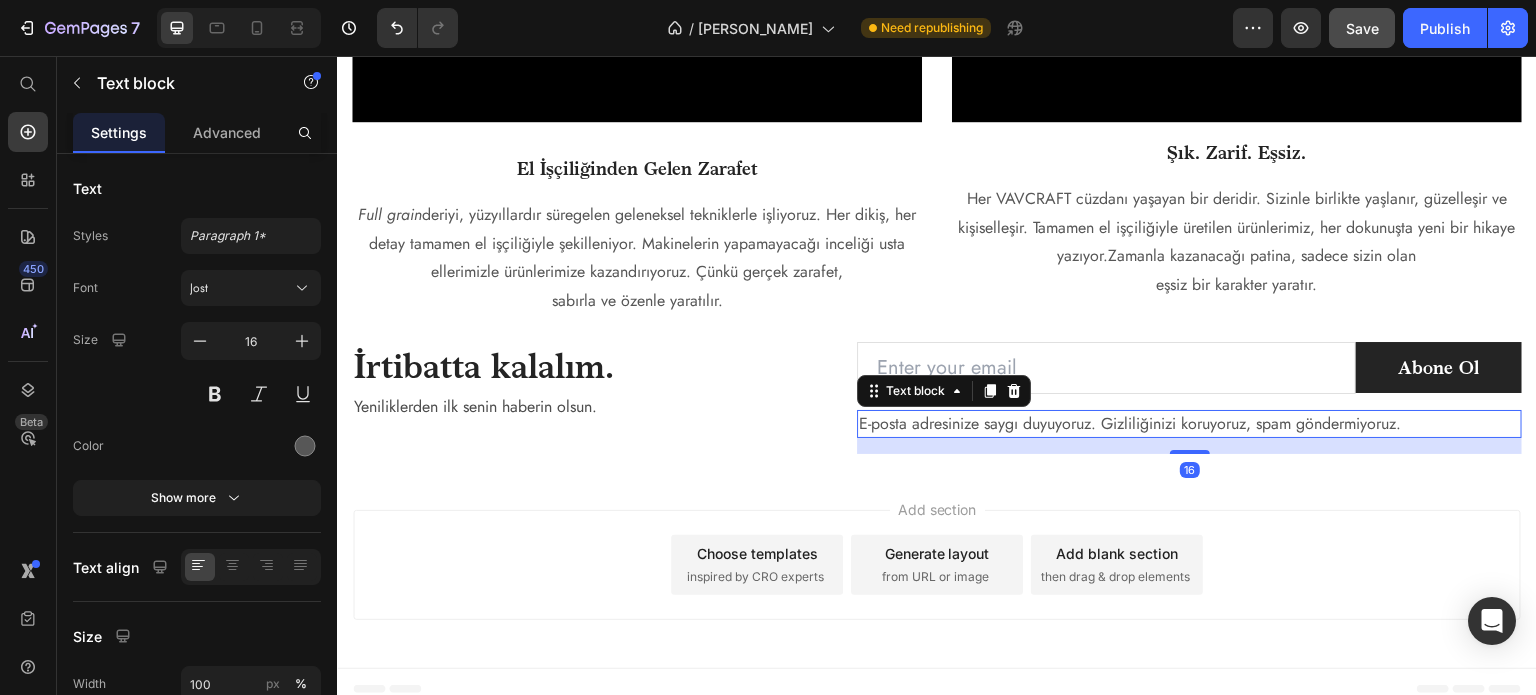 click on "E-posta adresinize saygı duyuyoruz. Gizliliğinizi koruyoruz, spam göndermiyoruz." at bounding box center (1189, 424) 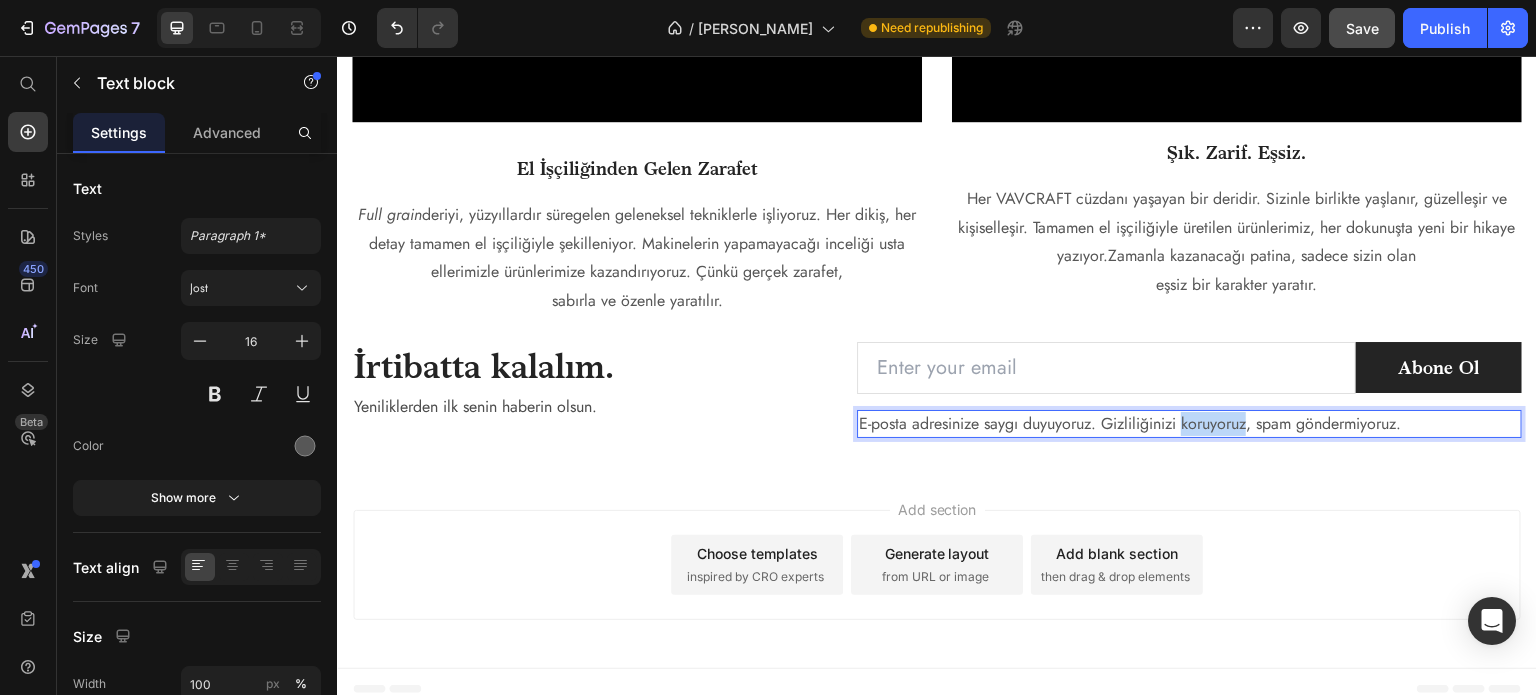 click on "E-posta adresinize saygı duyuyoruz. Gizliliğinizi koruyoruz, spam göndermiyoruz." at bounding box center (1189, 424) 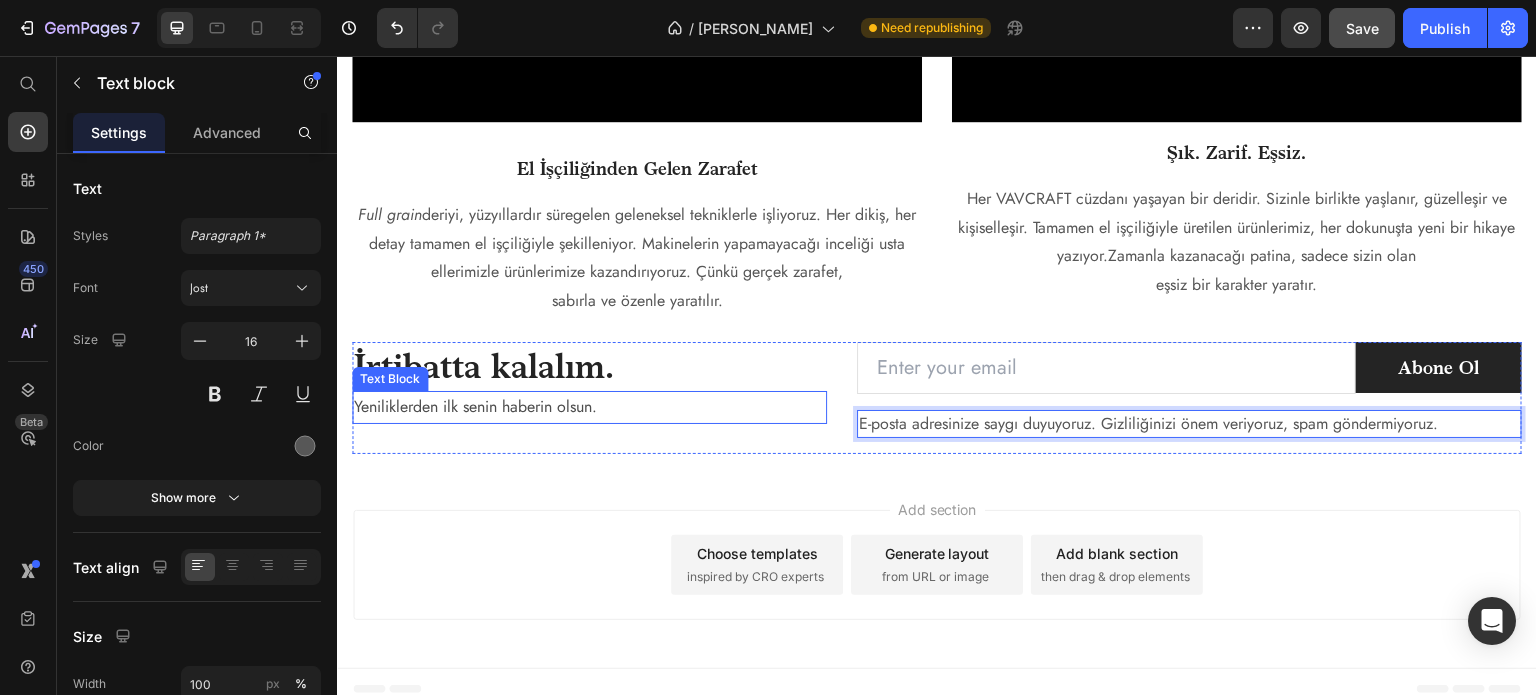 click on "Yeniliklerden ilk senin haberin olsun." at bounding box center [589, 407] 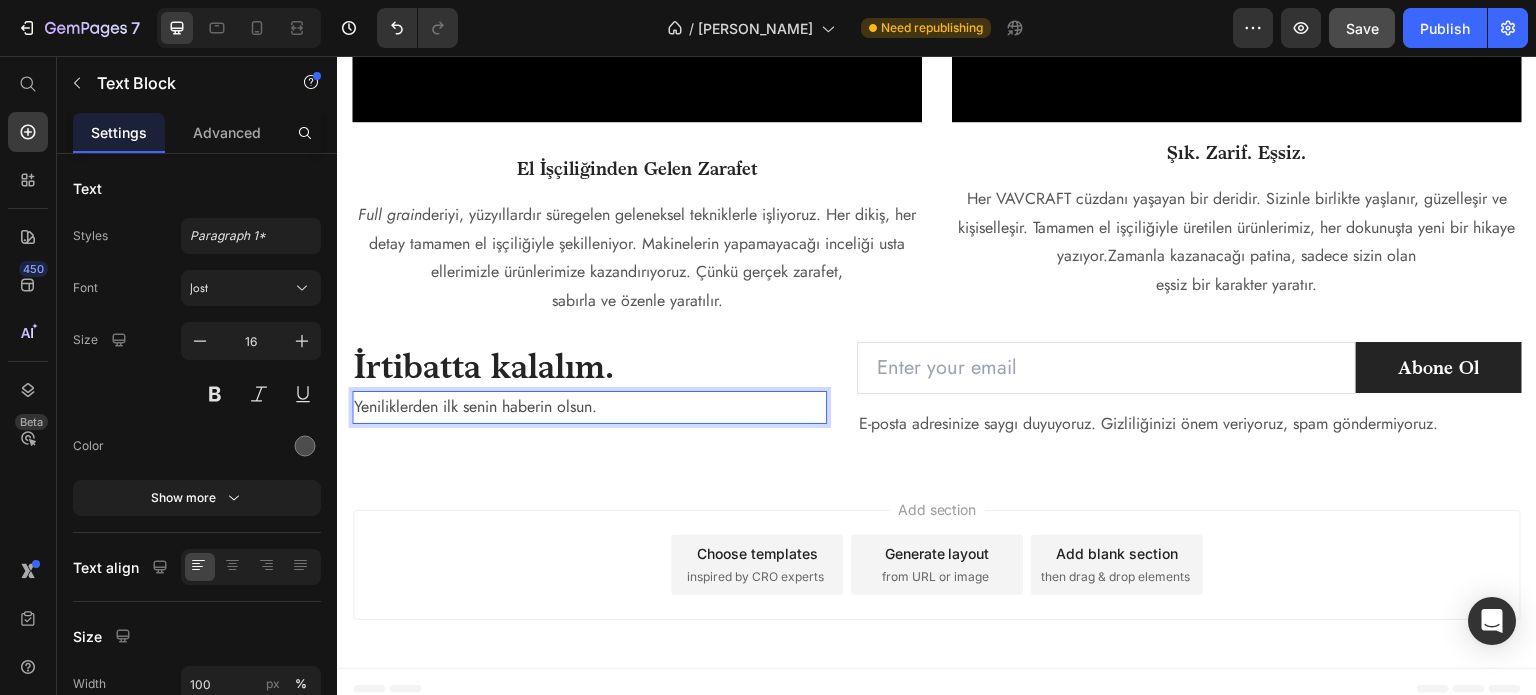 click on "Yeniliklerden ilk senin haberin olsun." at bounding box center [589, 407] 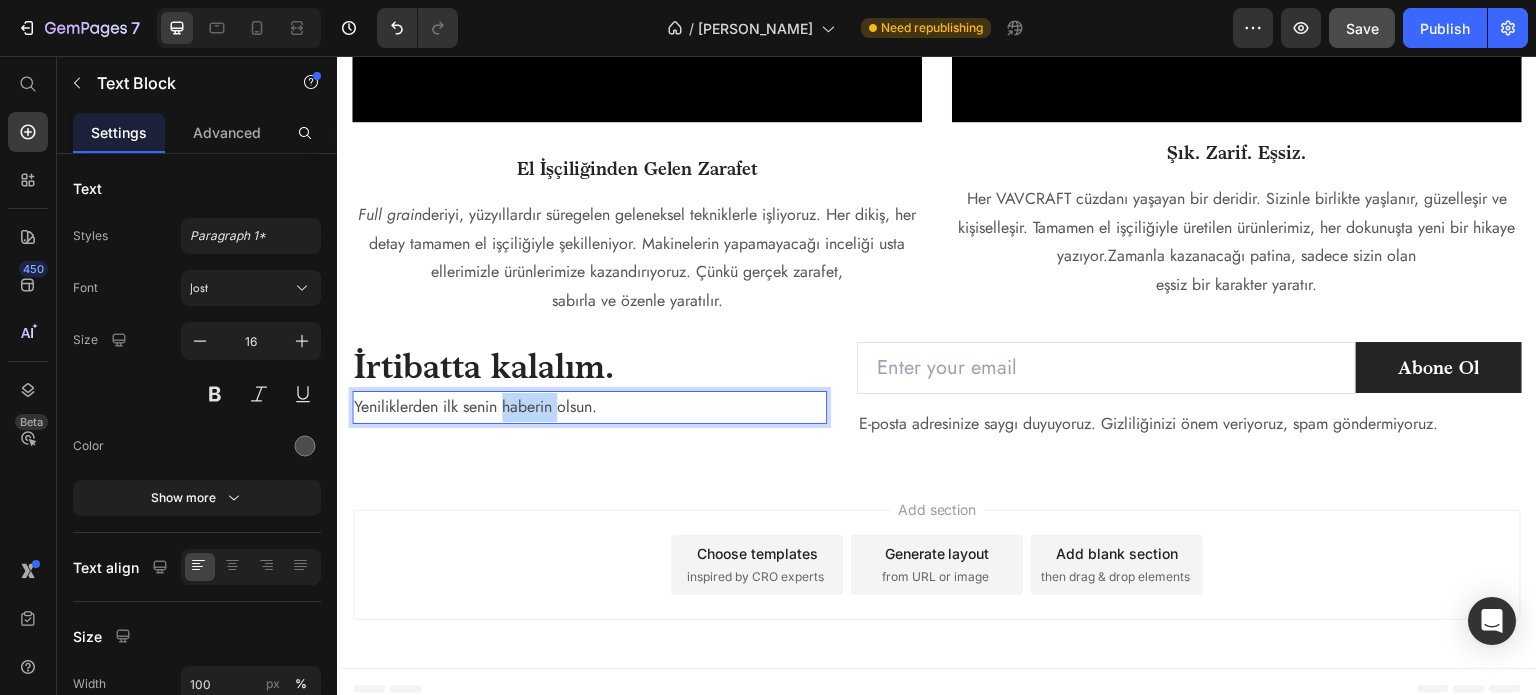 click on "Yeniliklerden ilk senin haberin olsun." at bounding box center (589, 407) 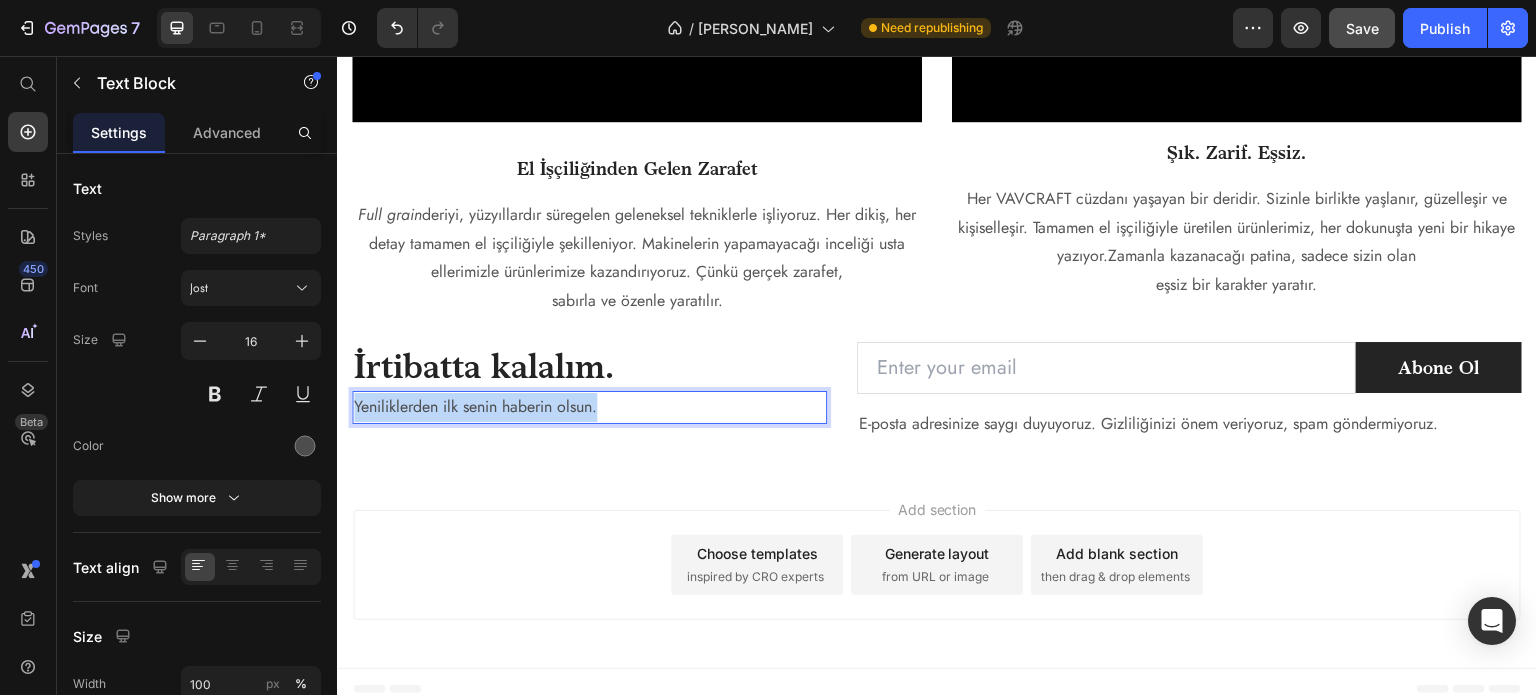 click on "Yeniliklerden ilk senin haberin olsun." at bounding box center (589, 407) 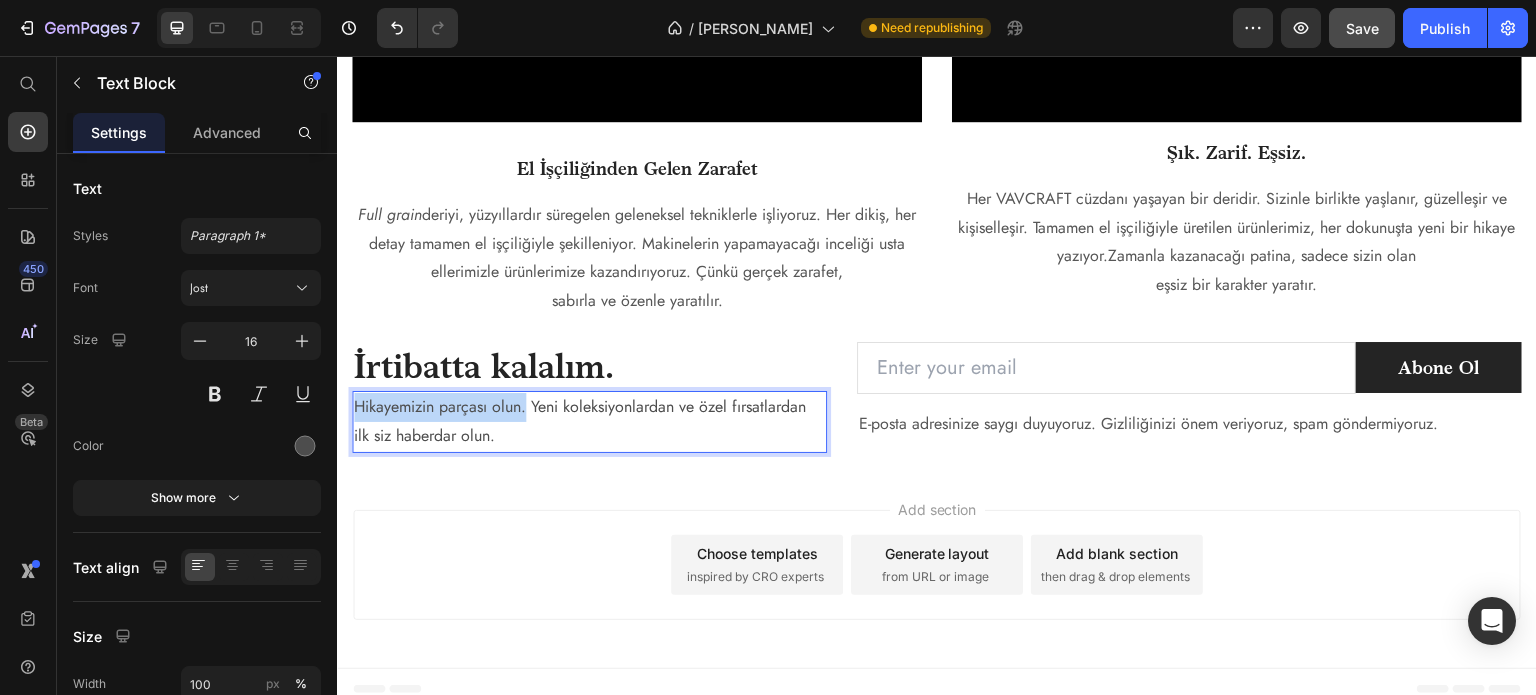 drag, startPoint x: 527, startPoint y: 392, endPoint x: 323, endPoint y: 384, distance: 204.1568 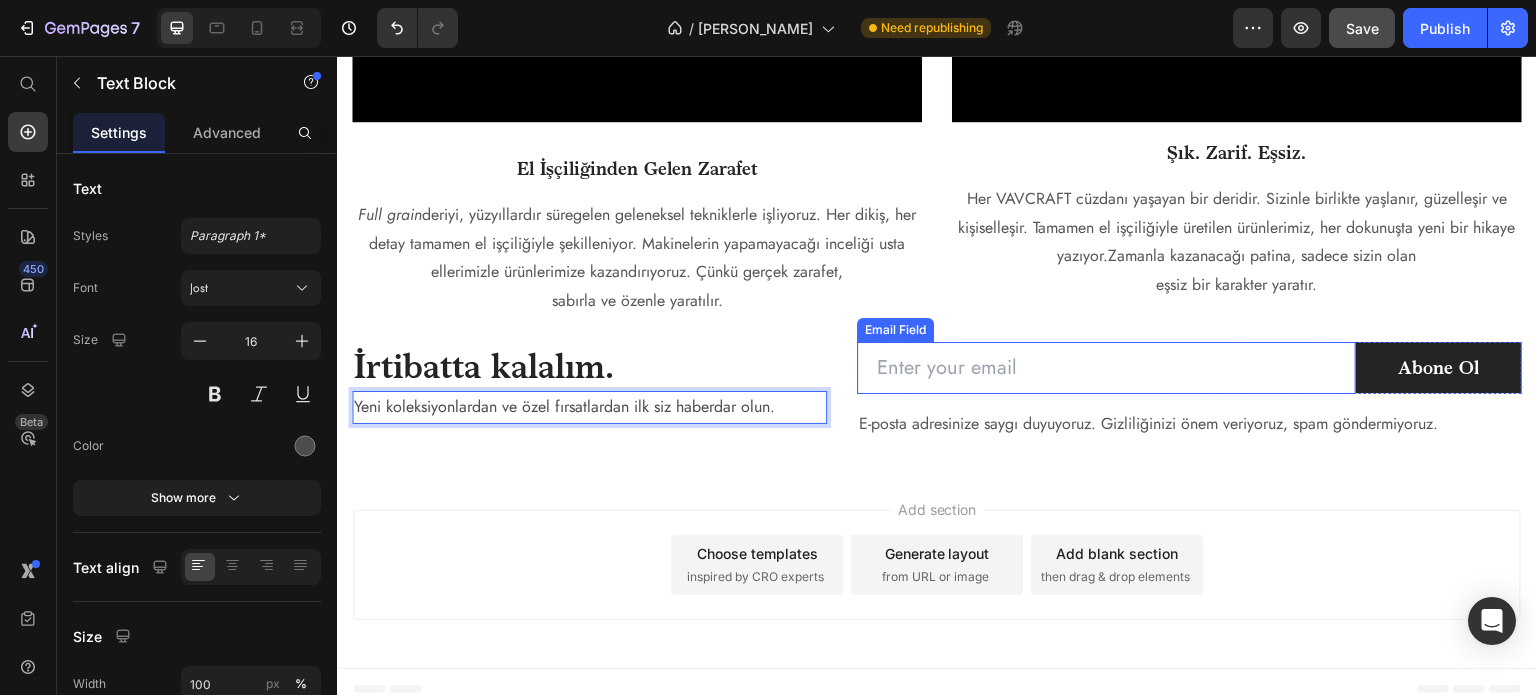 click at bounding box center (1106, 368) 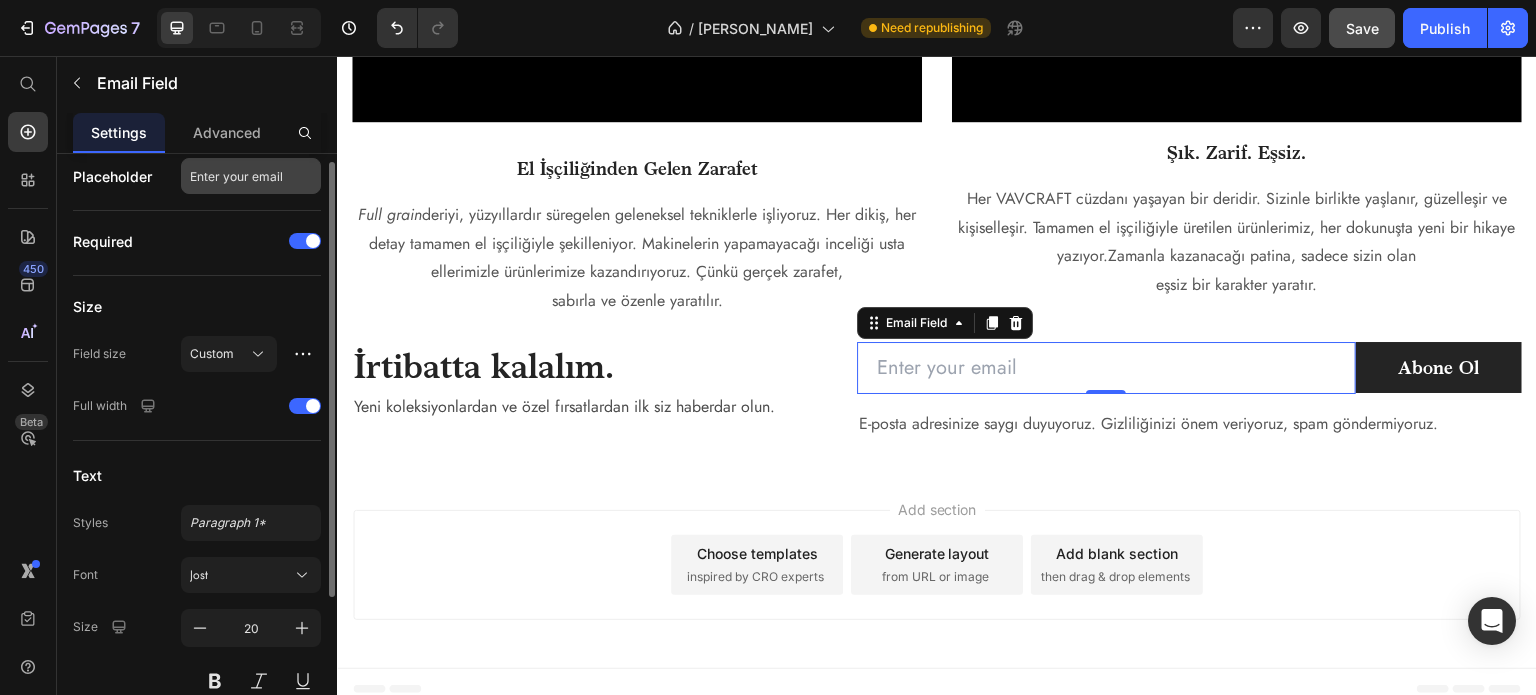 scroll, scrollTop: 0, scrollLeft: 0, axis: both 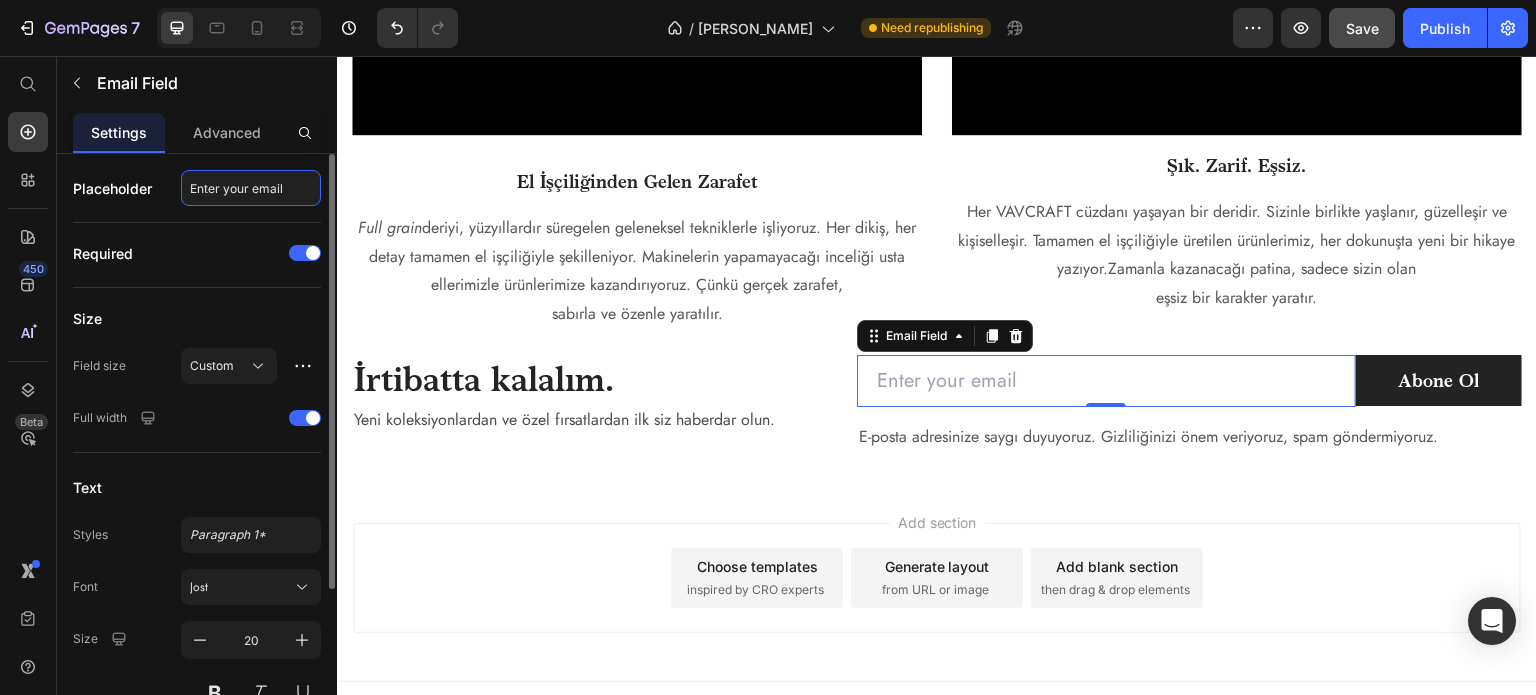 click on "Enter your email" 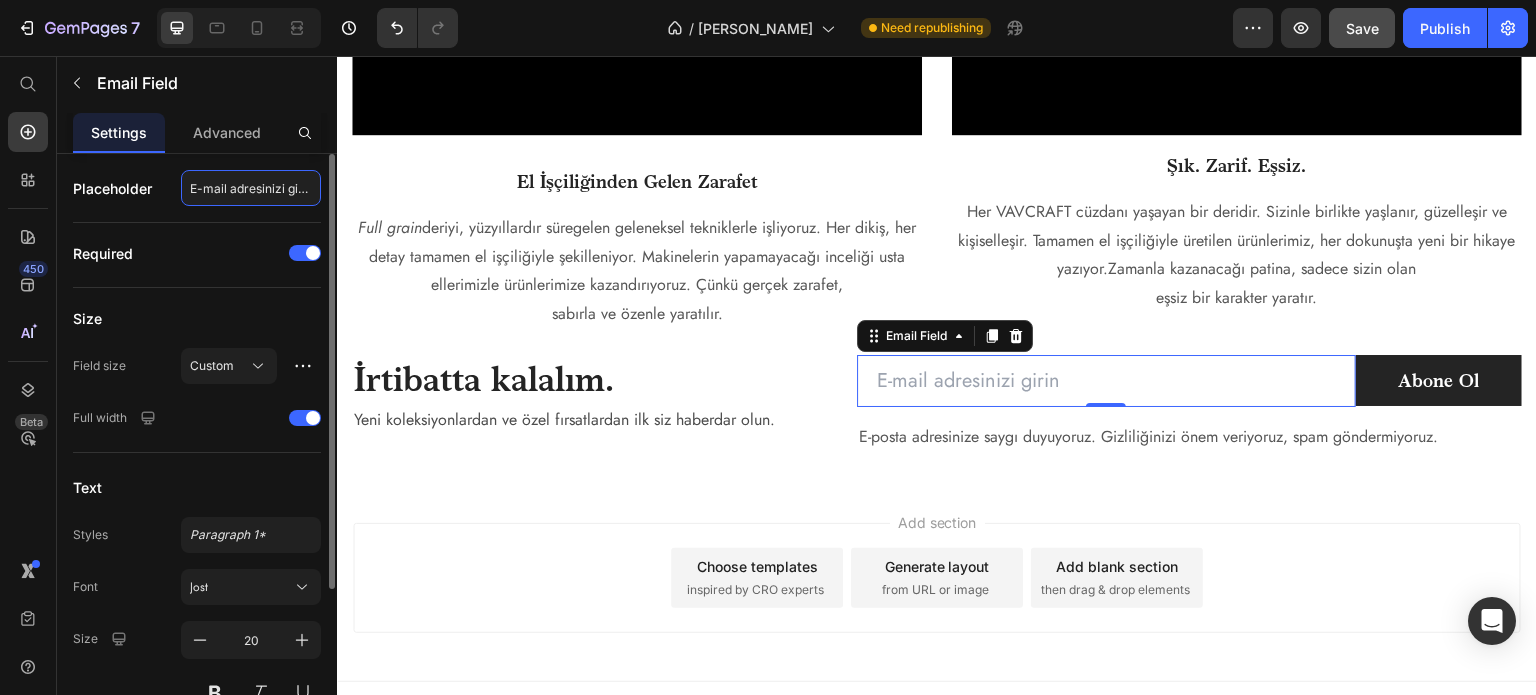 scroll, scrollTop: 0, scrollLeft: 2, axis: horizontal 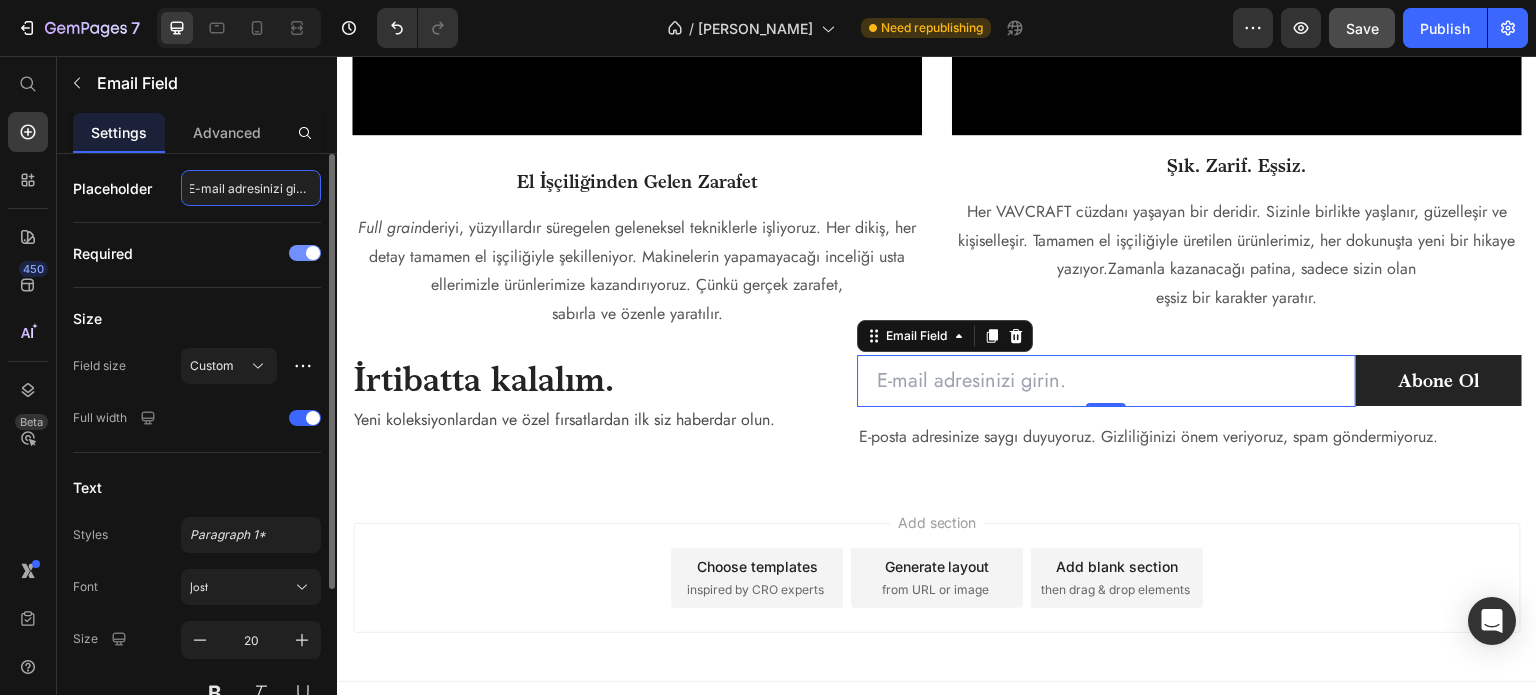 type on "E-mail adresinizi girin." 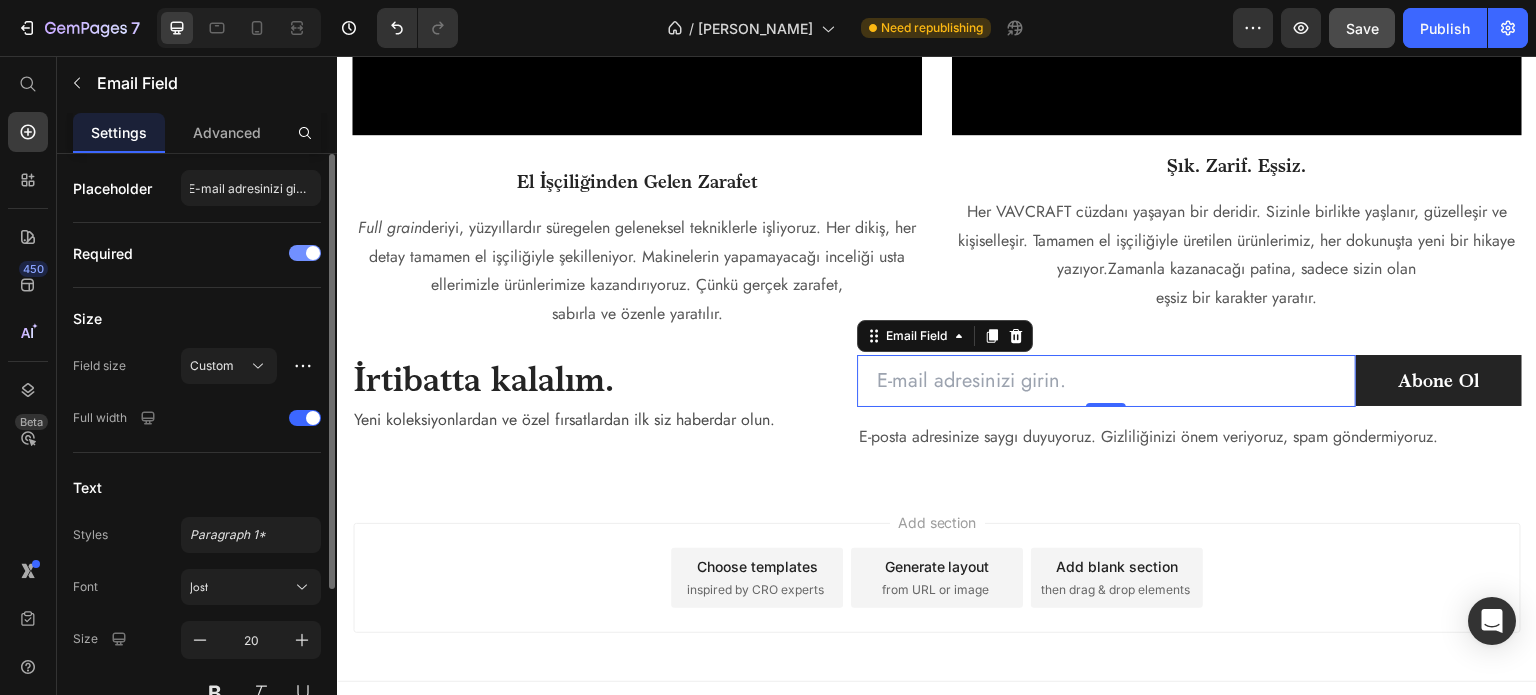click on "Required" 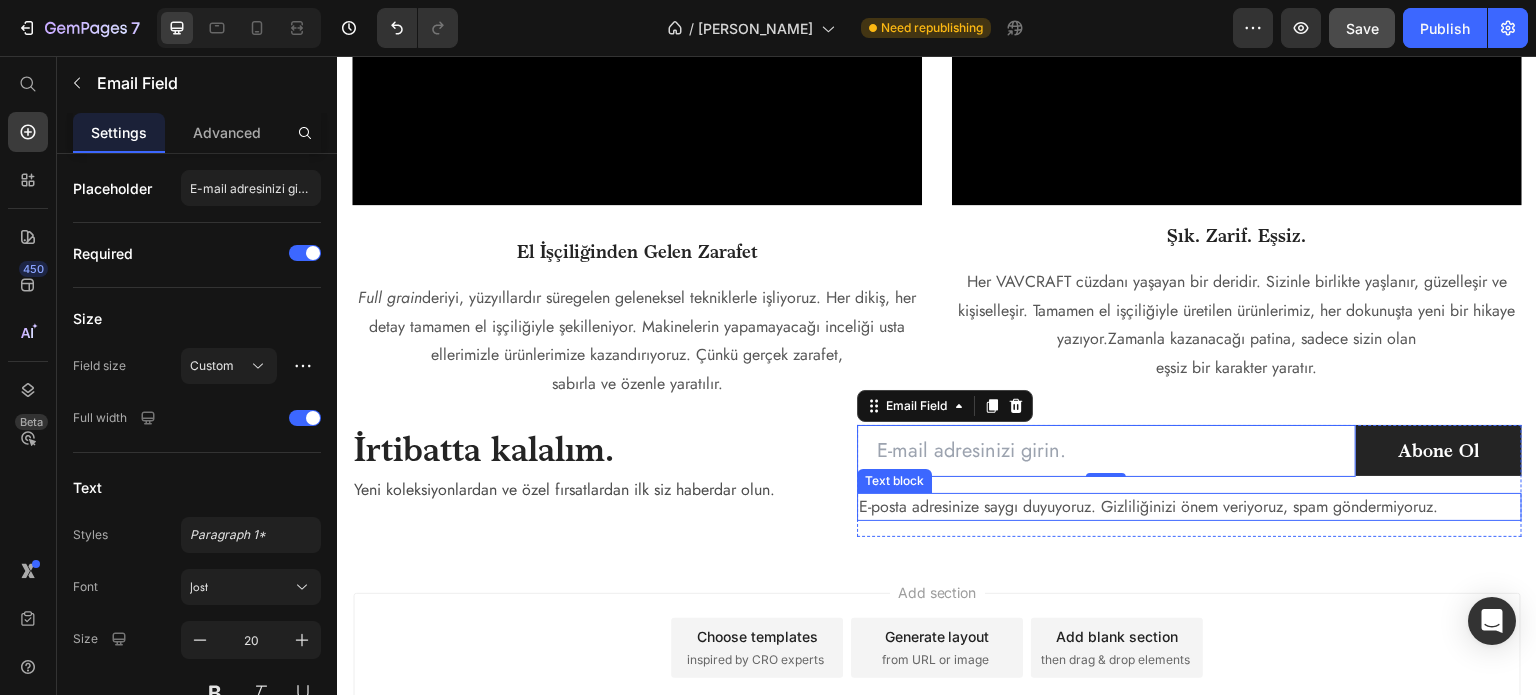 scroll, scrollTop: 2812, scrollLeft: 0, axis: vertical 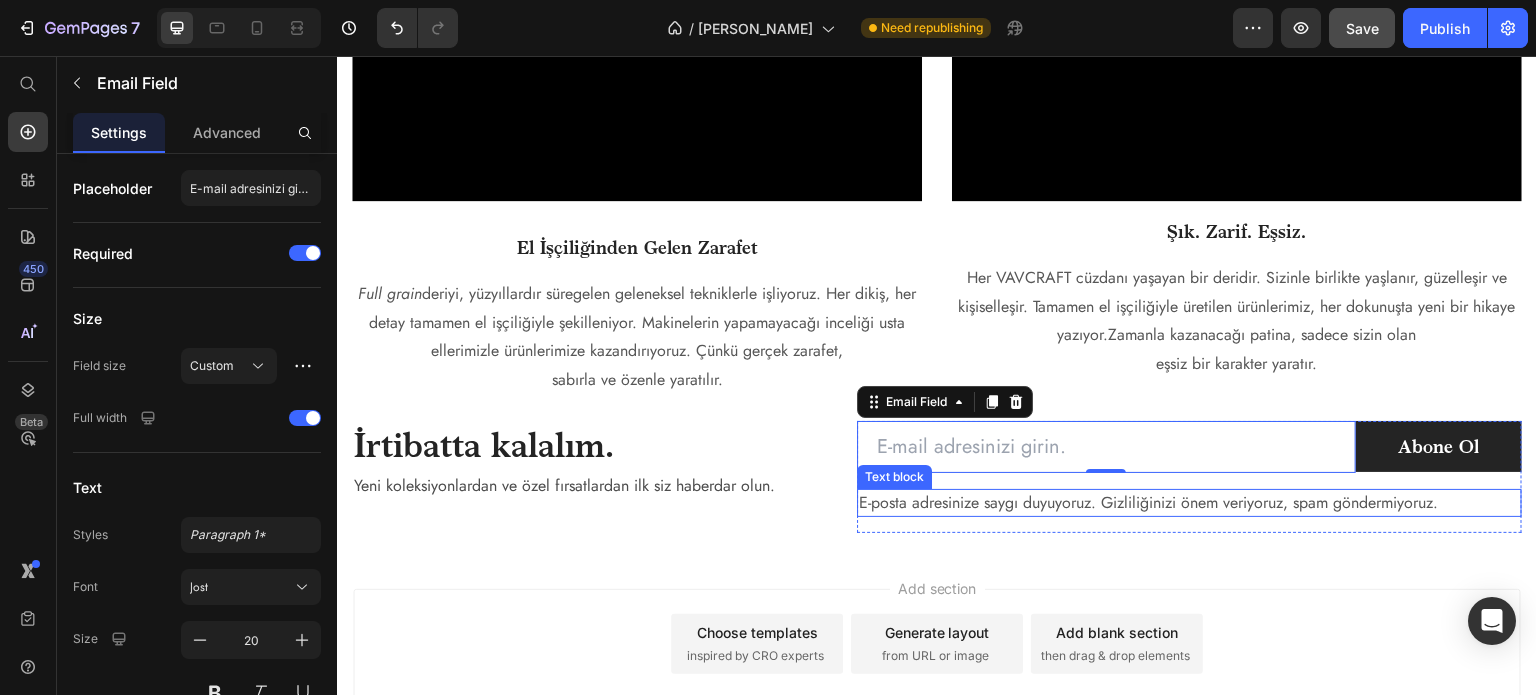 click on "E-posta adresinize saygı duyuyoruz. Gizliliğinizi önem veriyoruz, spam göndermiyoruz." at bounding box center (1189, 503) 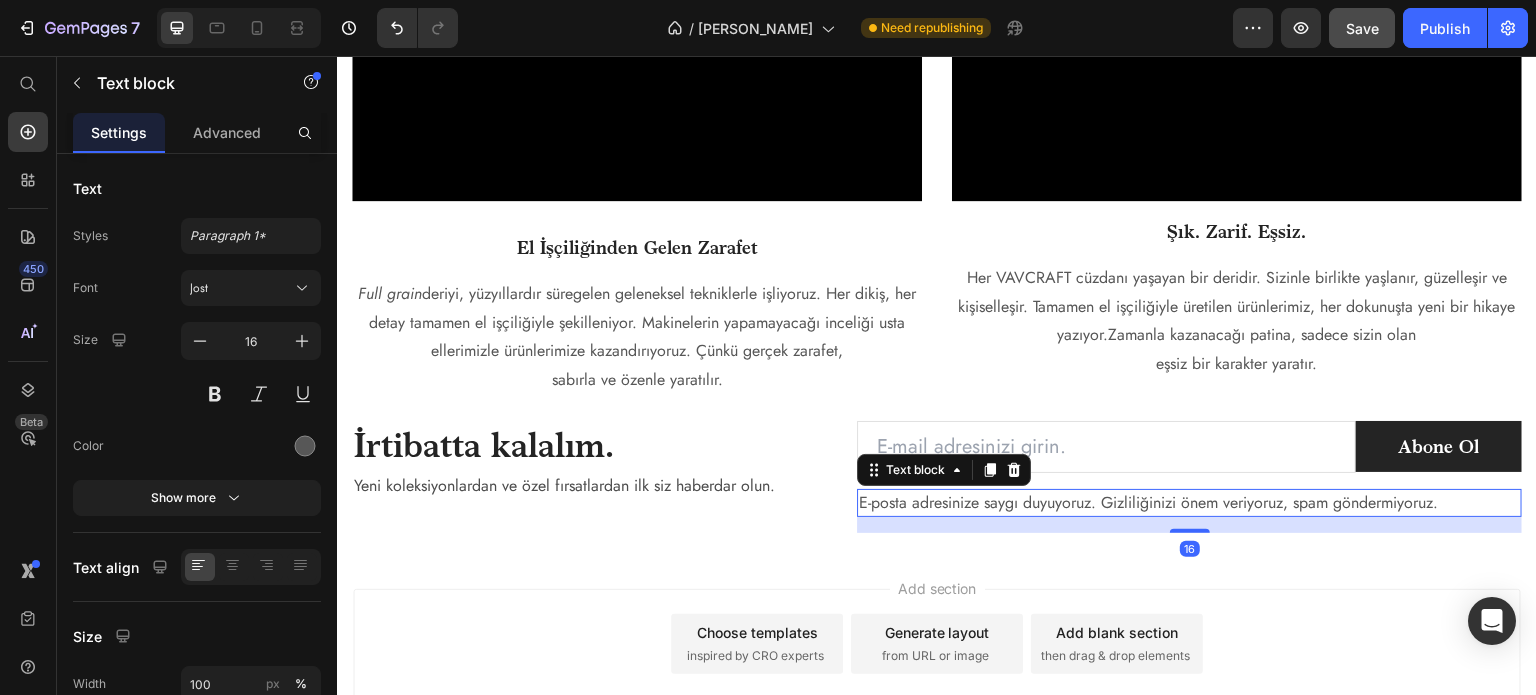 scroll, scrollTop: 0, scrollLeft: 0, axis: both 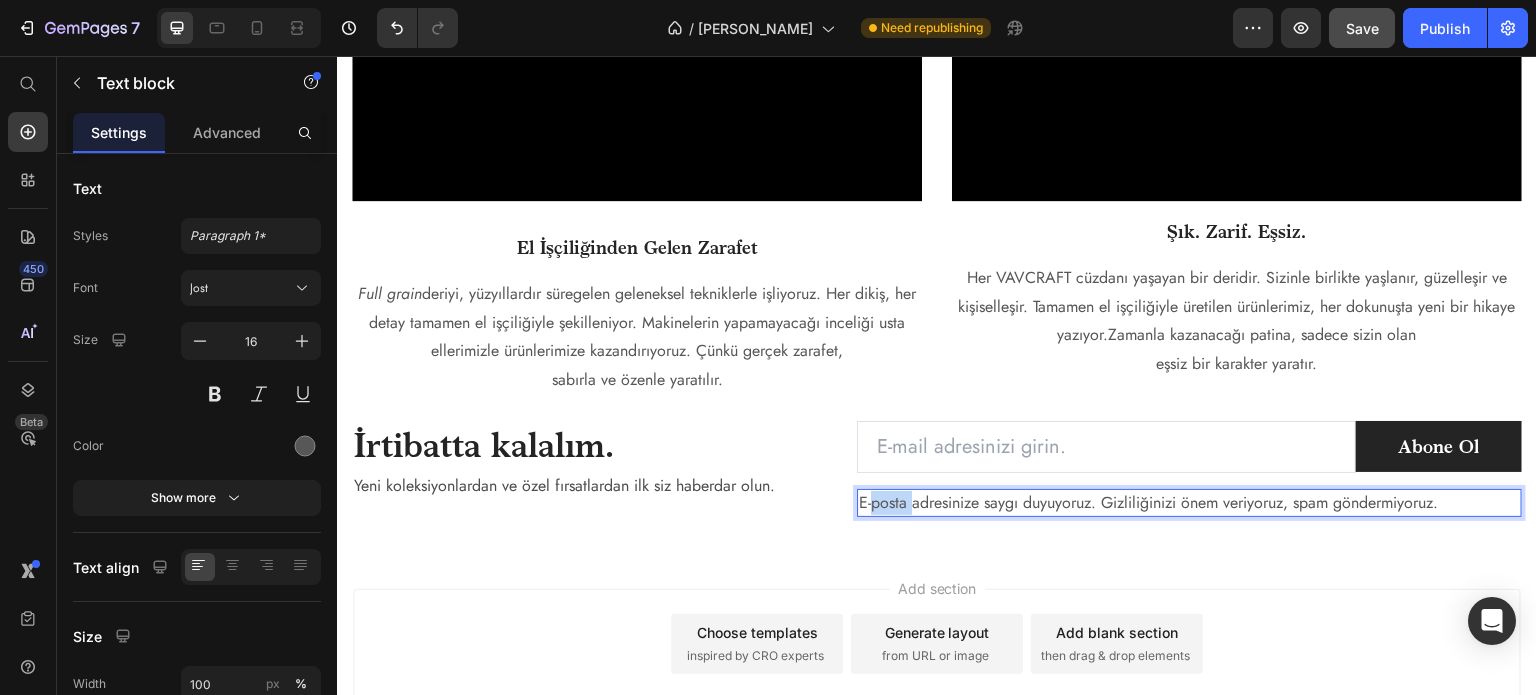 click on "E-posta adresinize saygı duyuyoruz. Gizliliğinizi önem veriyoruz, spam göndermiyoruz." at bounding box center [1189, 503] 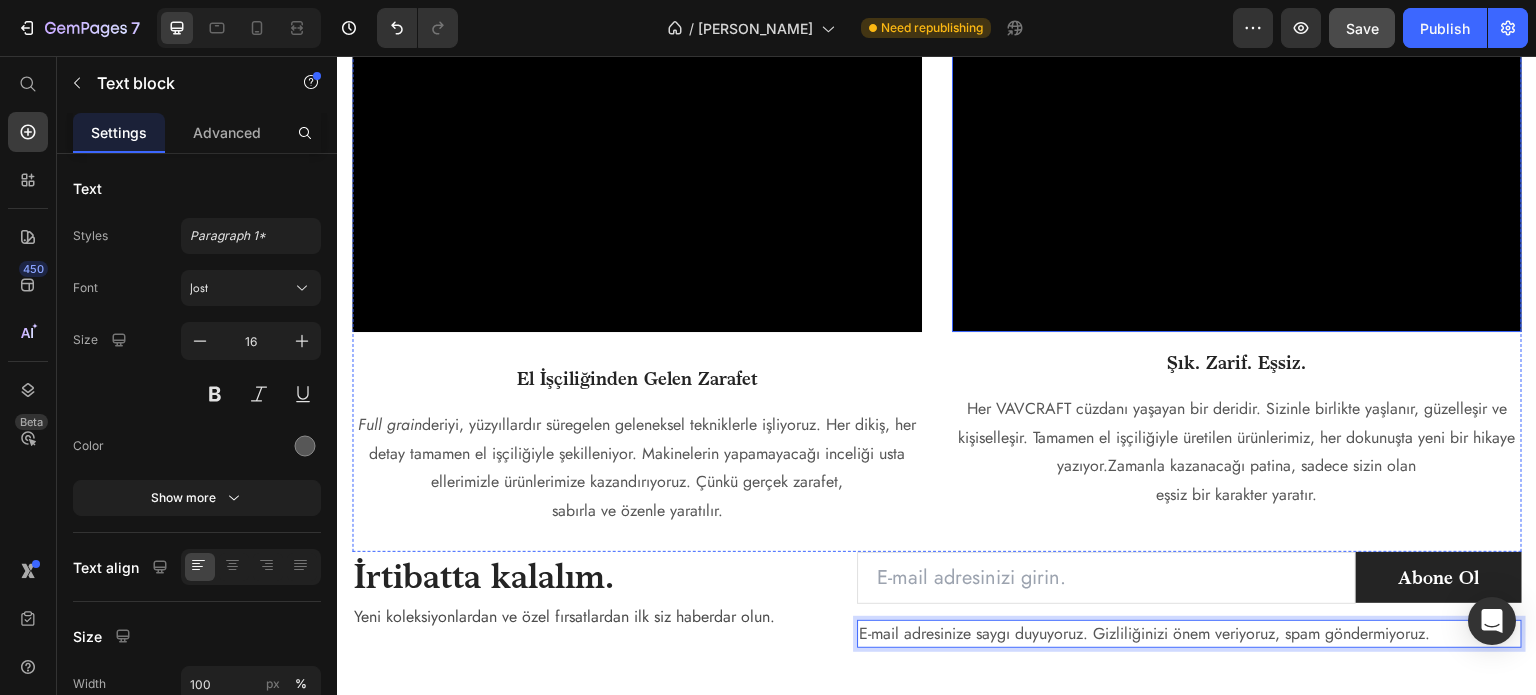scroll, scrollTop: 2680, scrollLeft: 0, axis: vertical 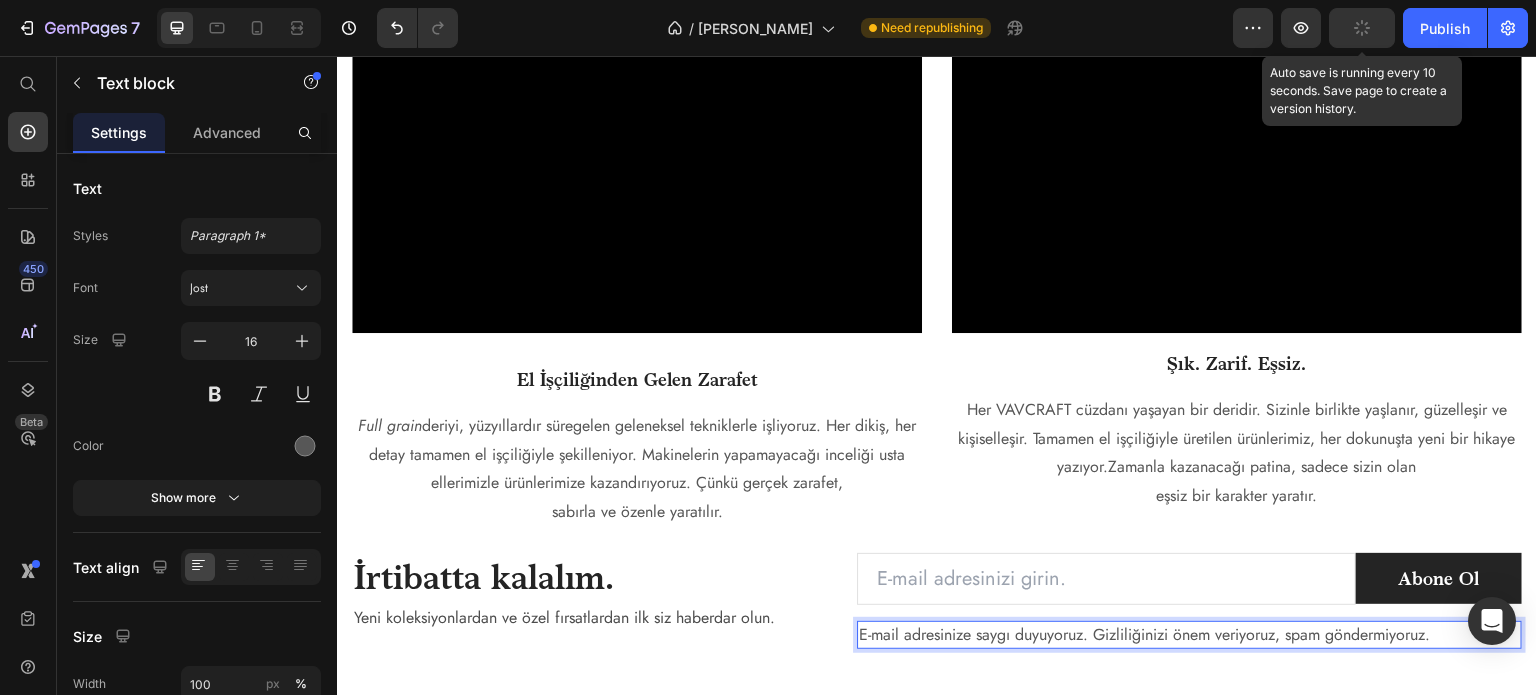 click 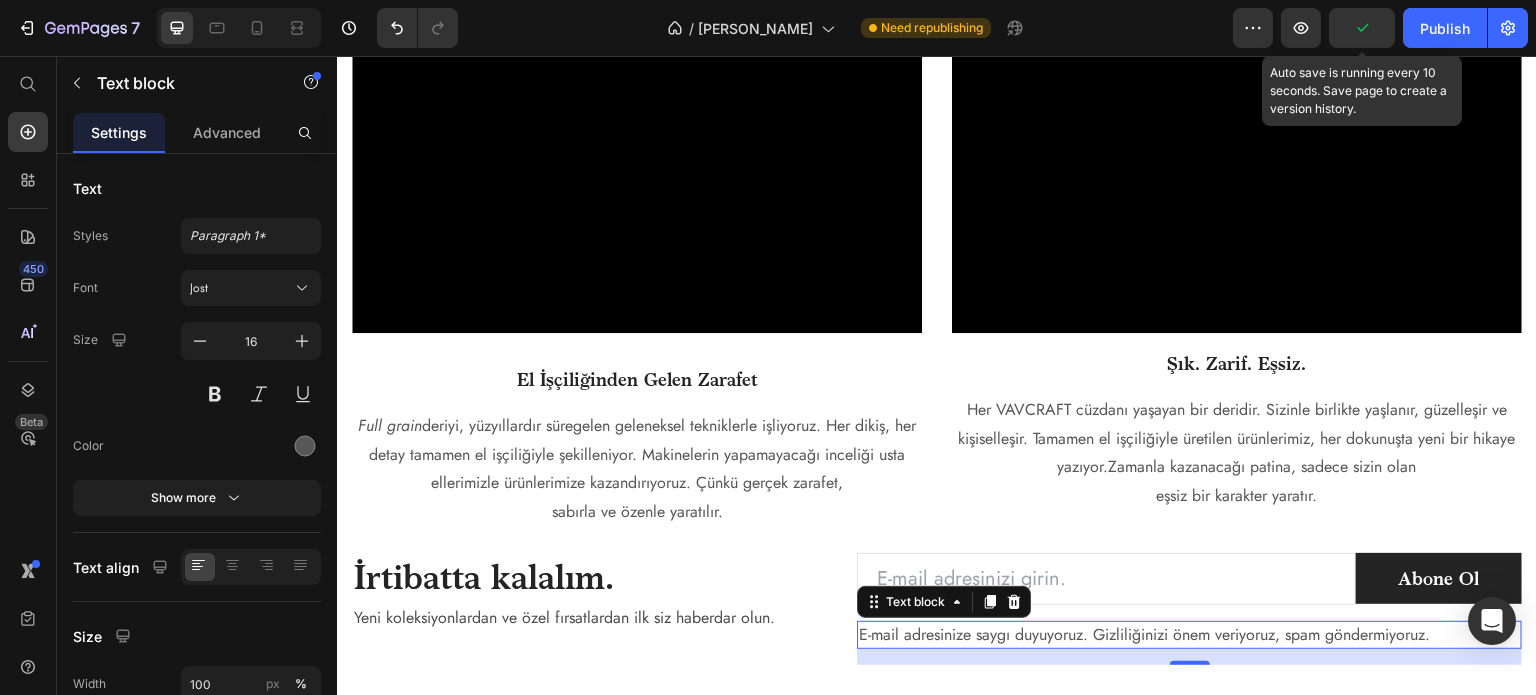 click 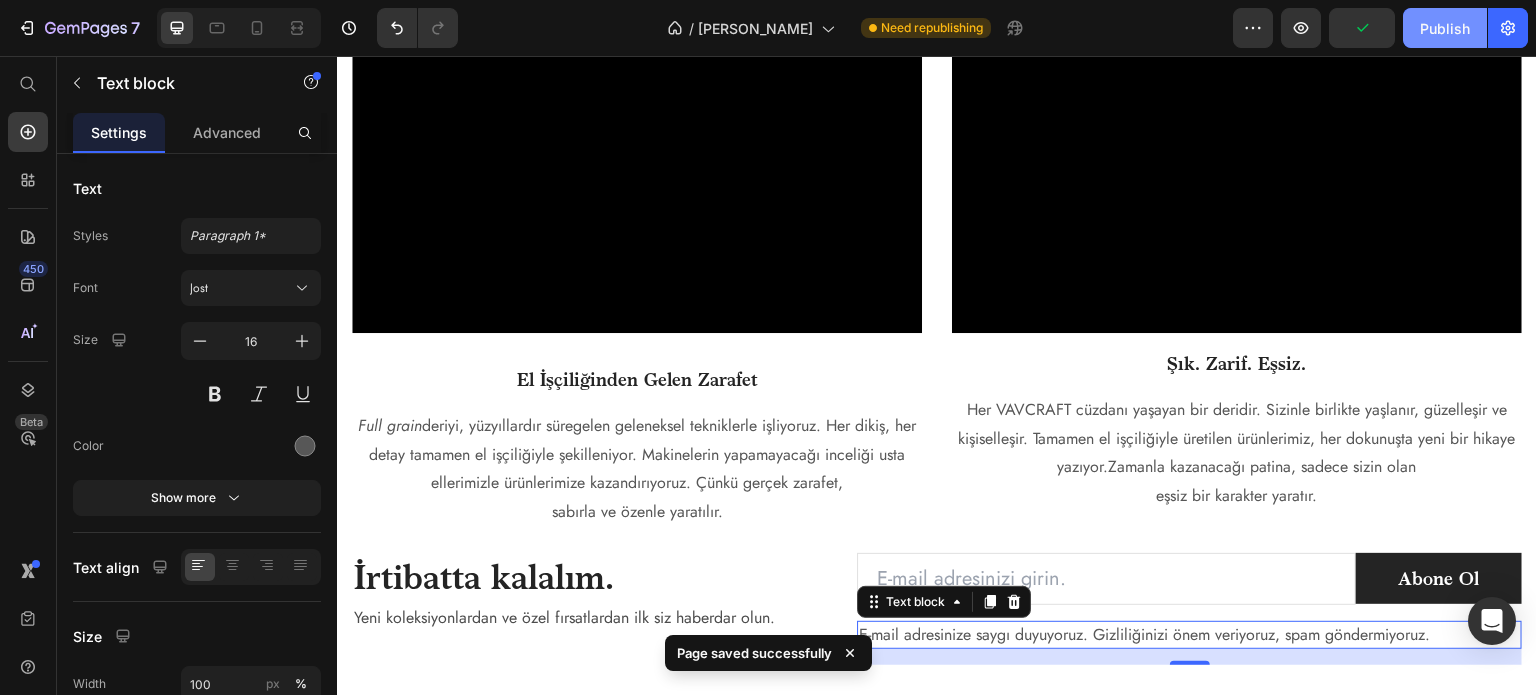click on "Publish" at bounding box center (1445, 28) 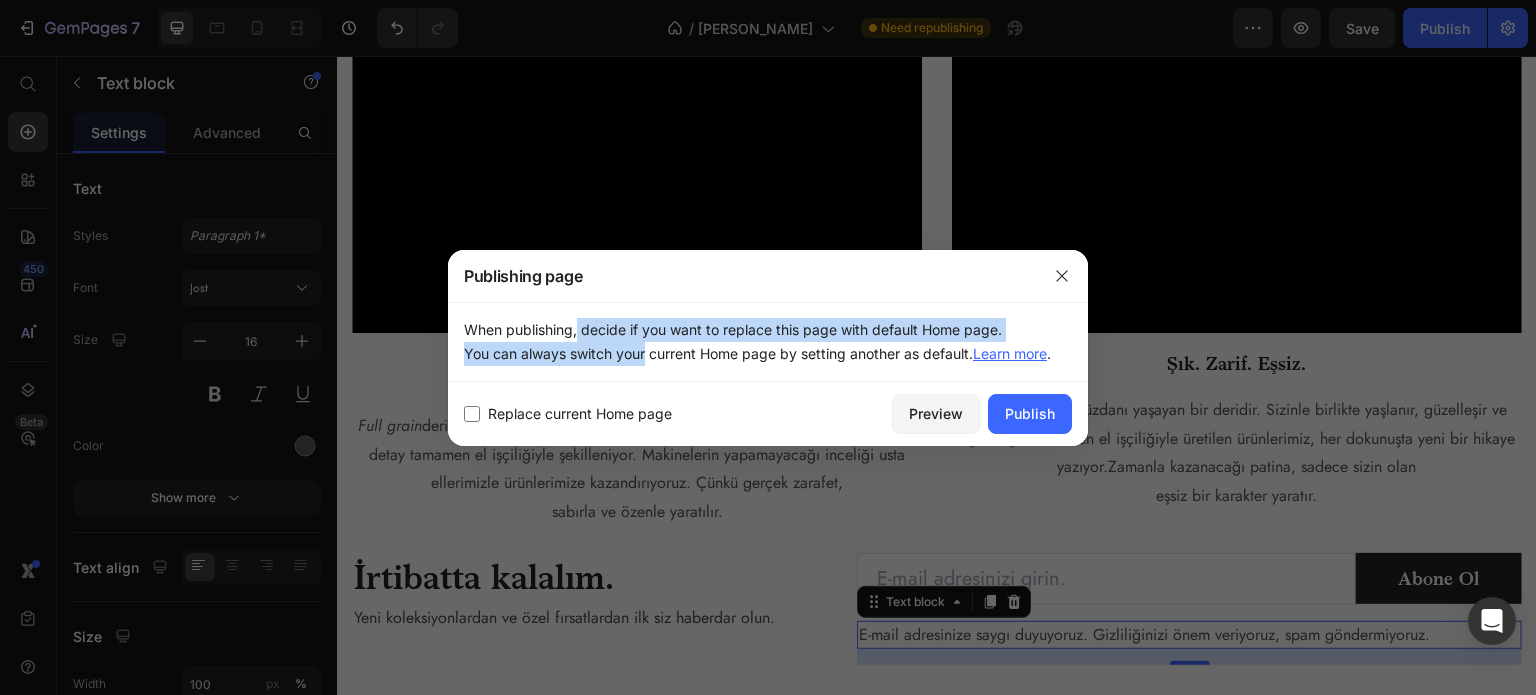 drag, startPoint x: 572, startPoint y: 331, endPoint x: 640, endPoint y: 346, distance: 69.63476 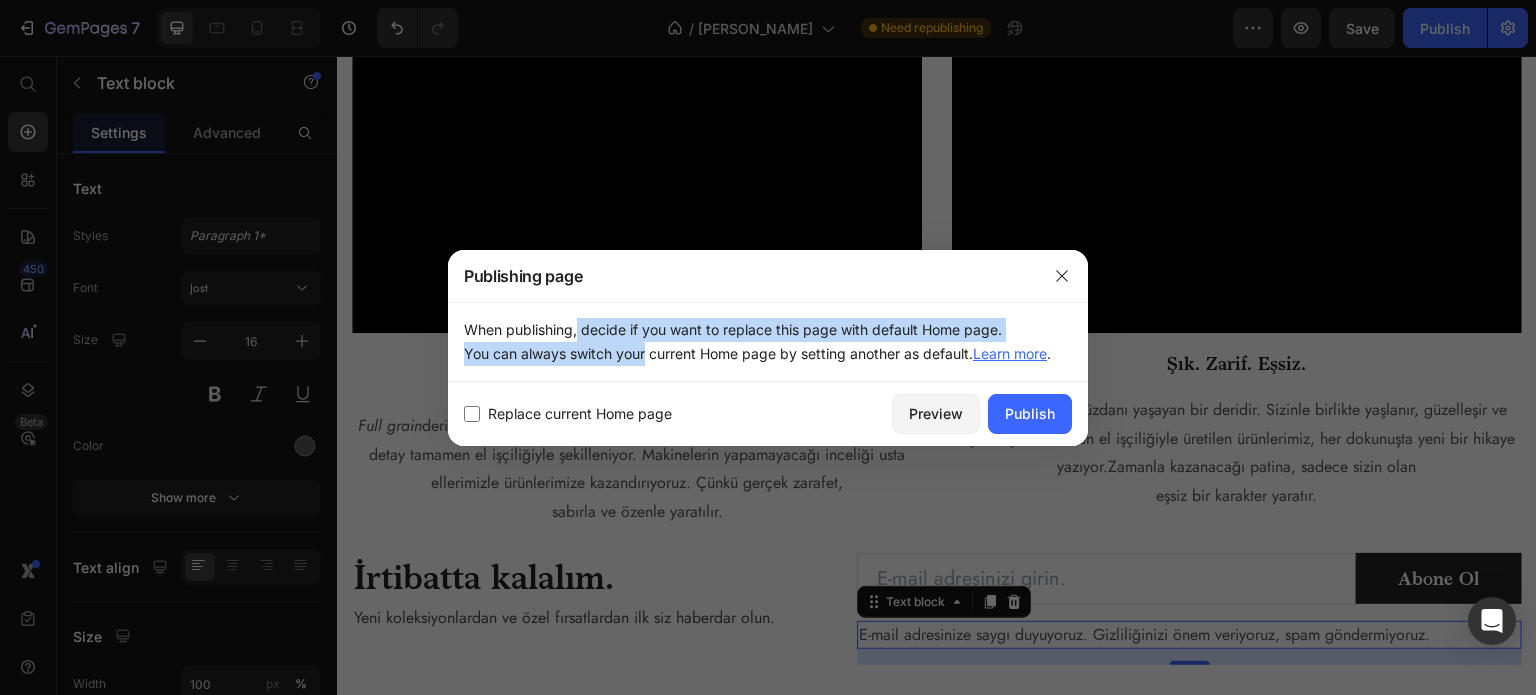 click on "When publishing, decide if you want to replace this page with default Home page.  You can always switch your current Home page by setting another as default.  Learn more ." at bounding box center [768, 342] 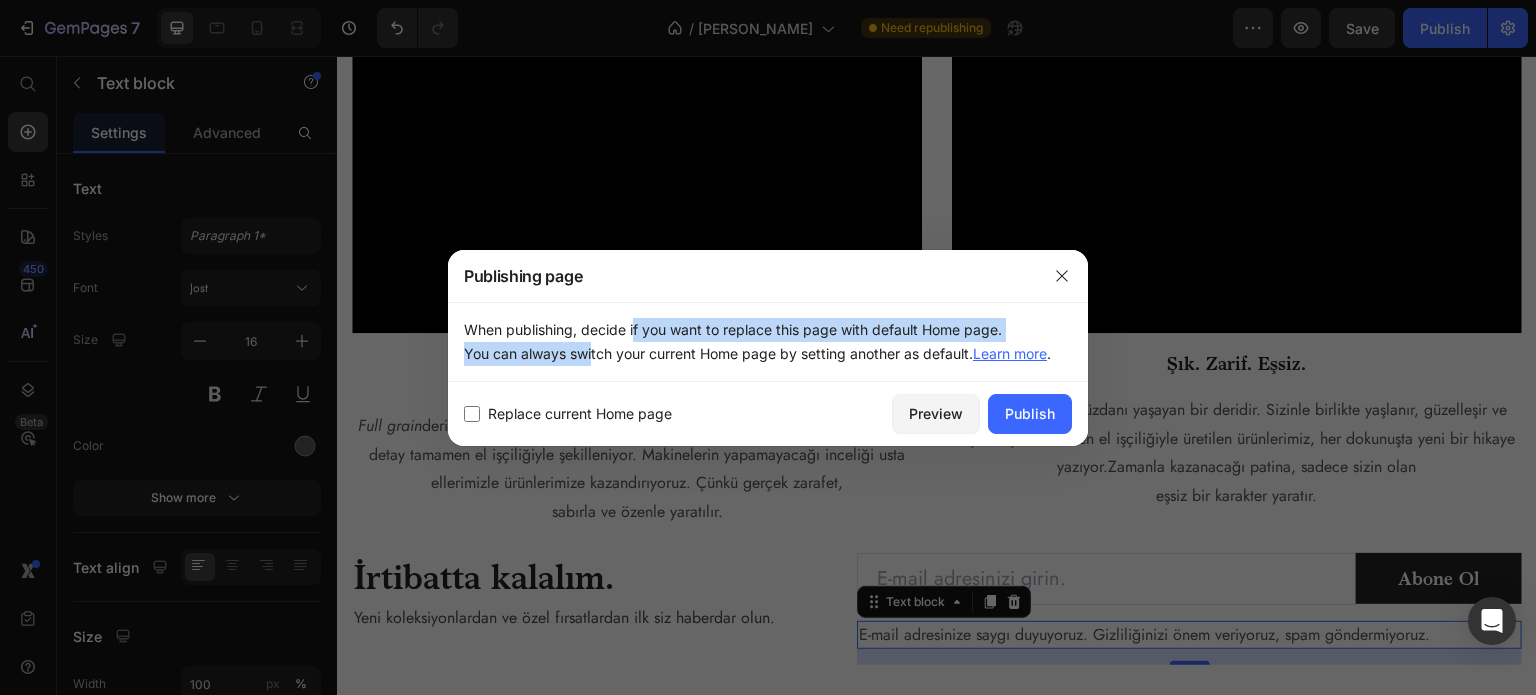 drag, startPoint x: 585, startPoint y: 342, endPoint x: 631, endPoint y: 335, distance: 46.52956 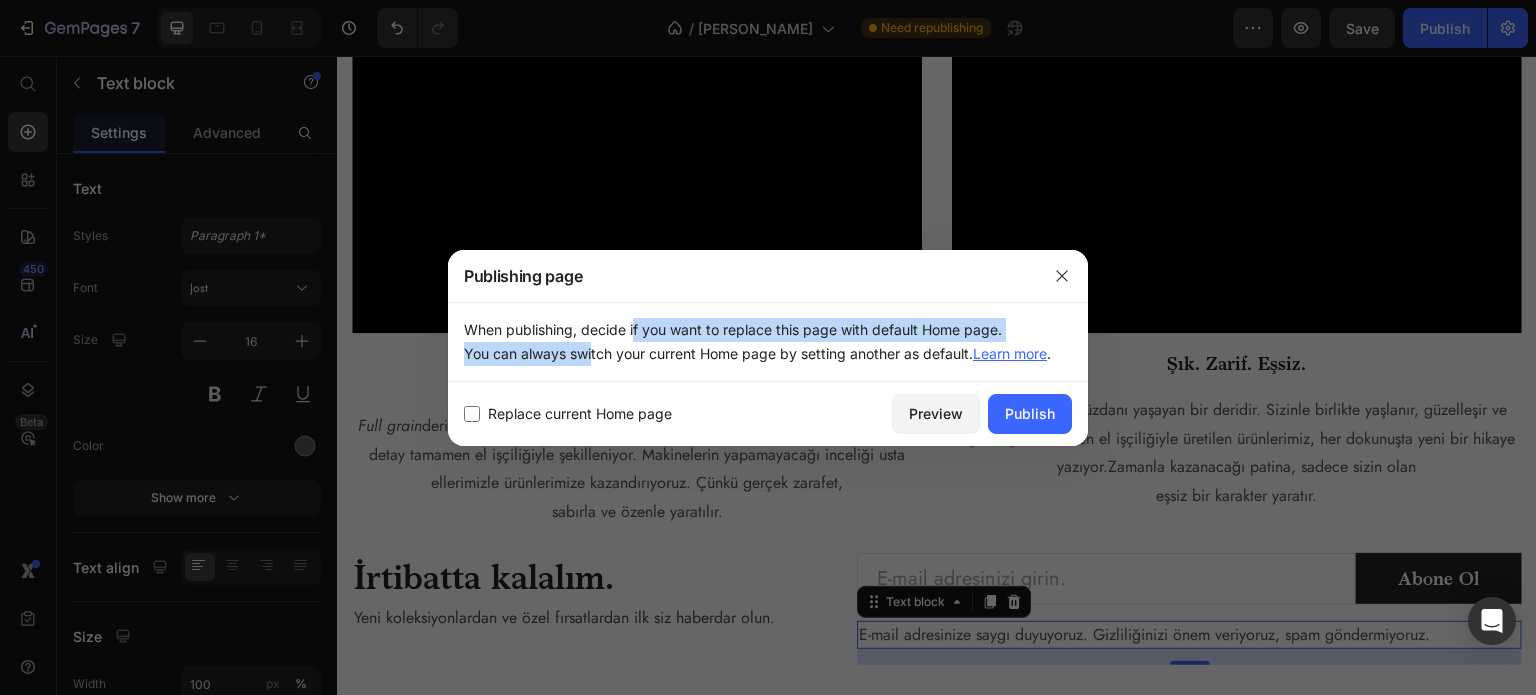 click on "When publishing, decide if you want to replace this page with default Home page.  You can always switch your current Home page by setting another as default.  Learn more ." at bounding box center (768, 342) 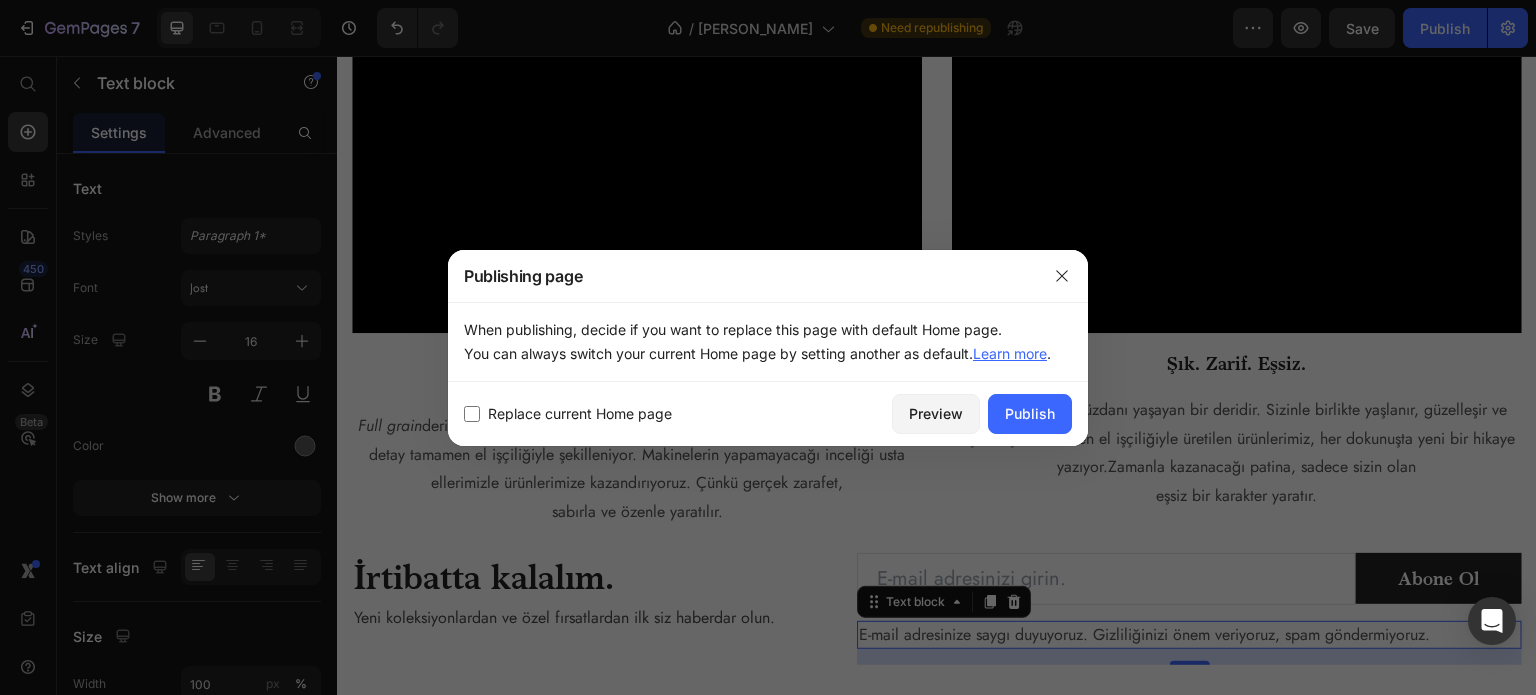 click on "Replace current Home page" at bounding box center [580, 414] 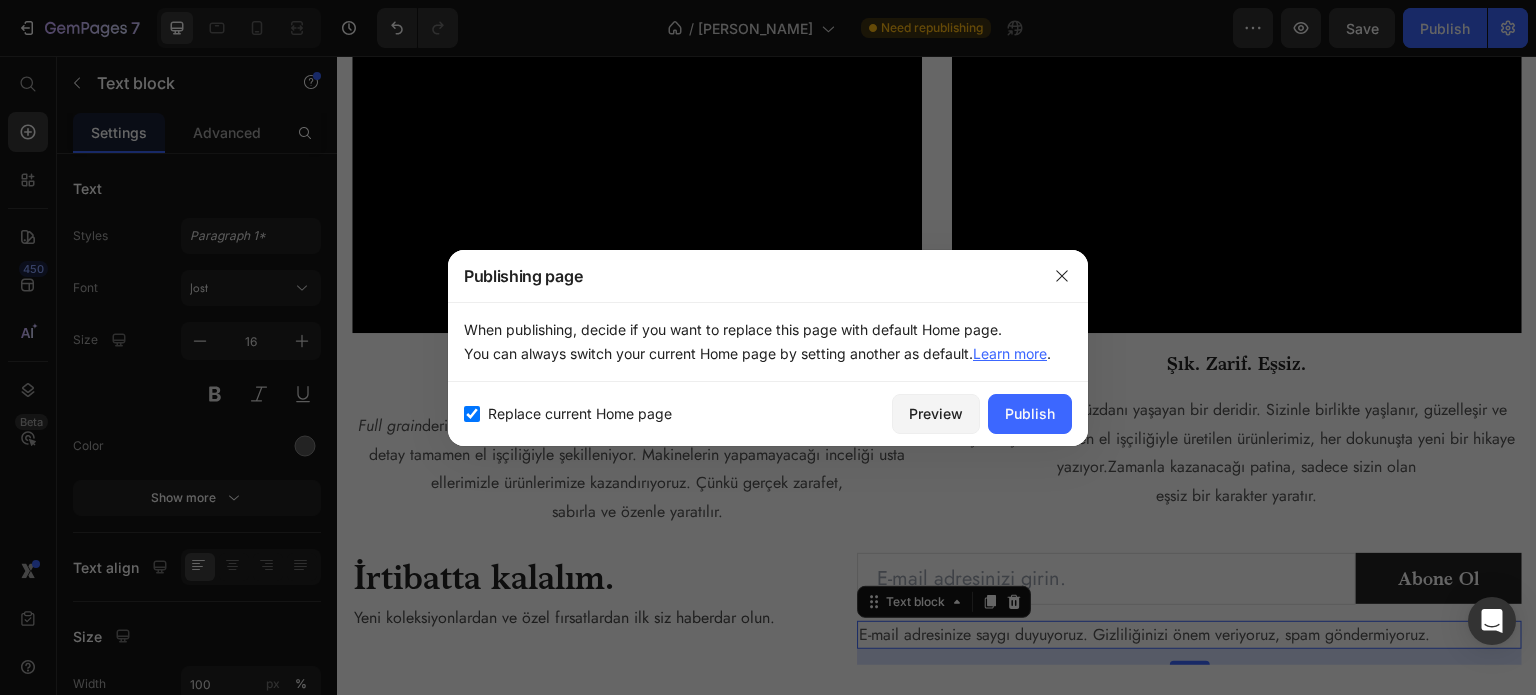 click on "Replace current Home page" at bounding box center [580, 414] 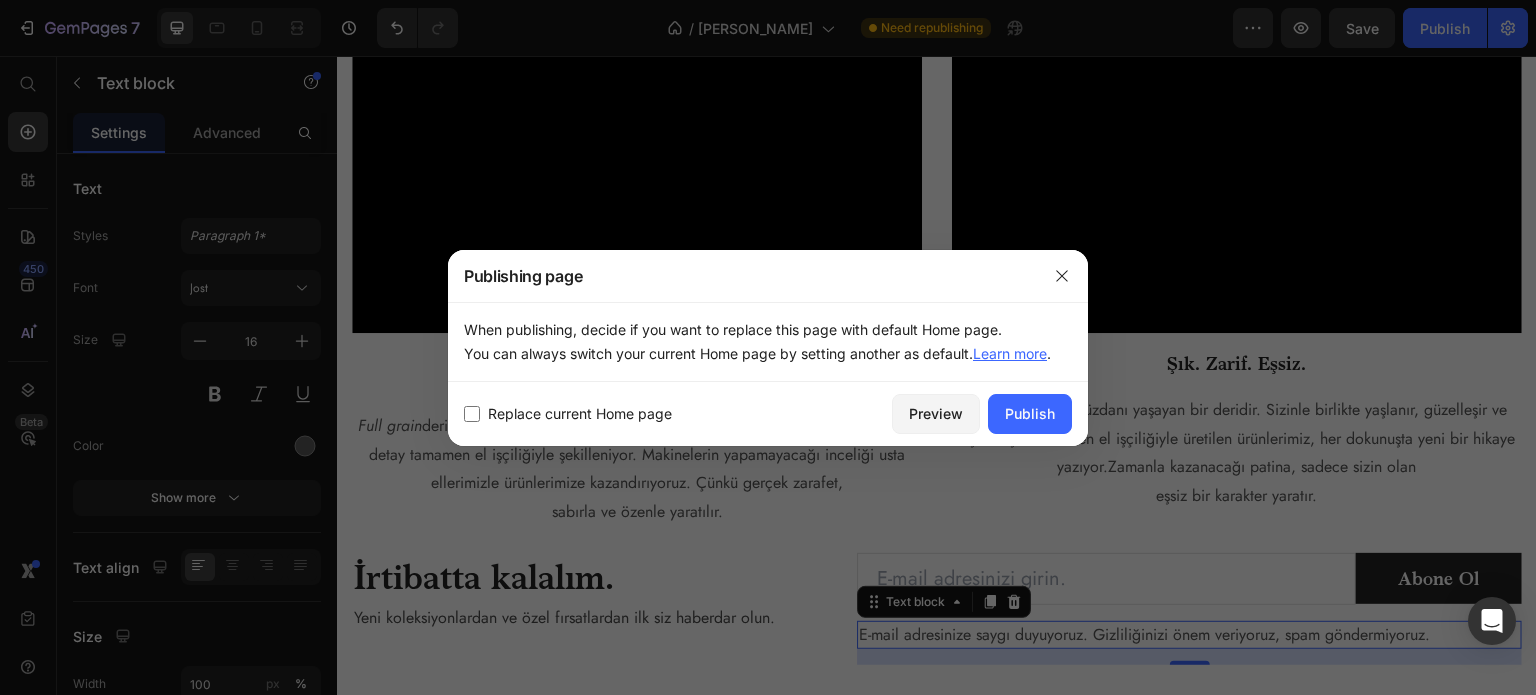click on "Replace current Home page" at bounding box center (580, 414) 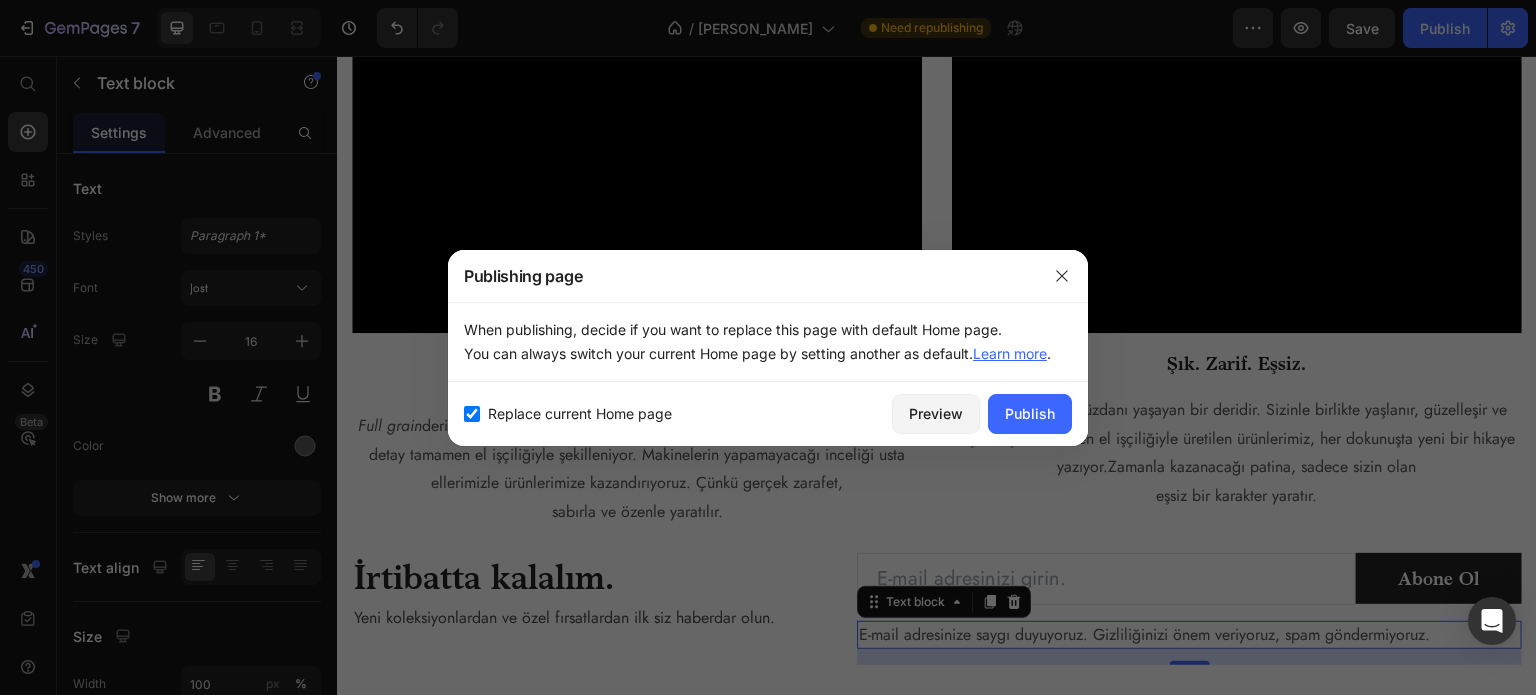 checkbox on "true" 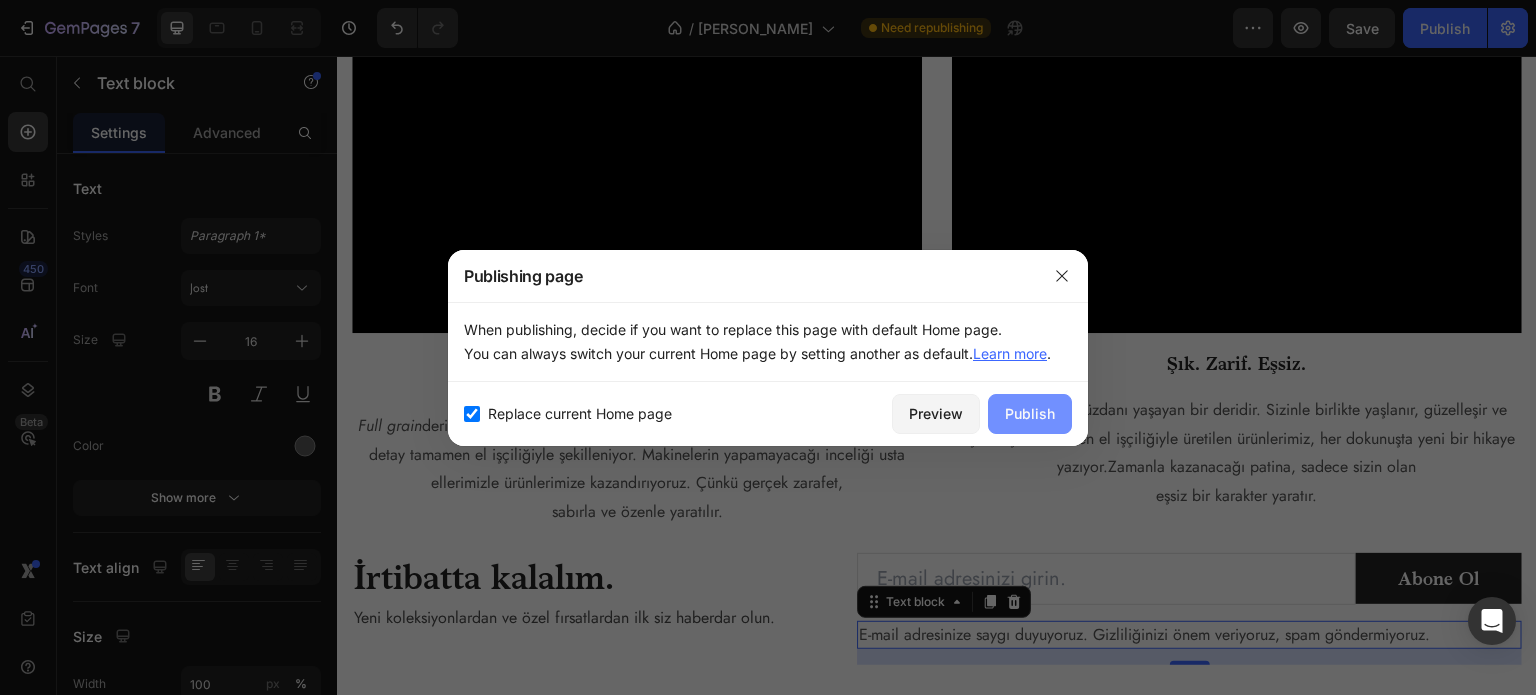 click on "Publish" at bounding box center (1030, 414) 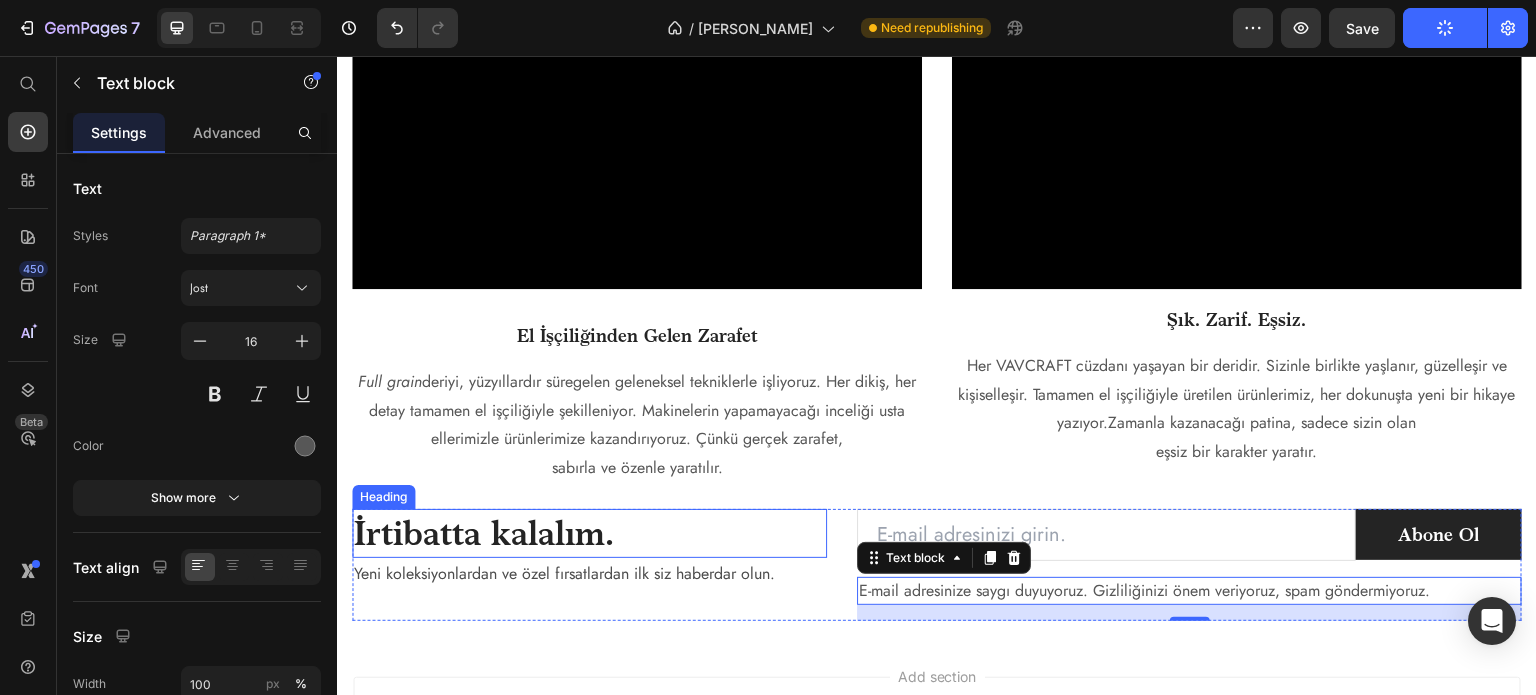 scroll, scrollTop: 2891, scrollLeft: 0, axis: vertical 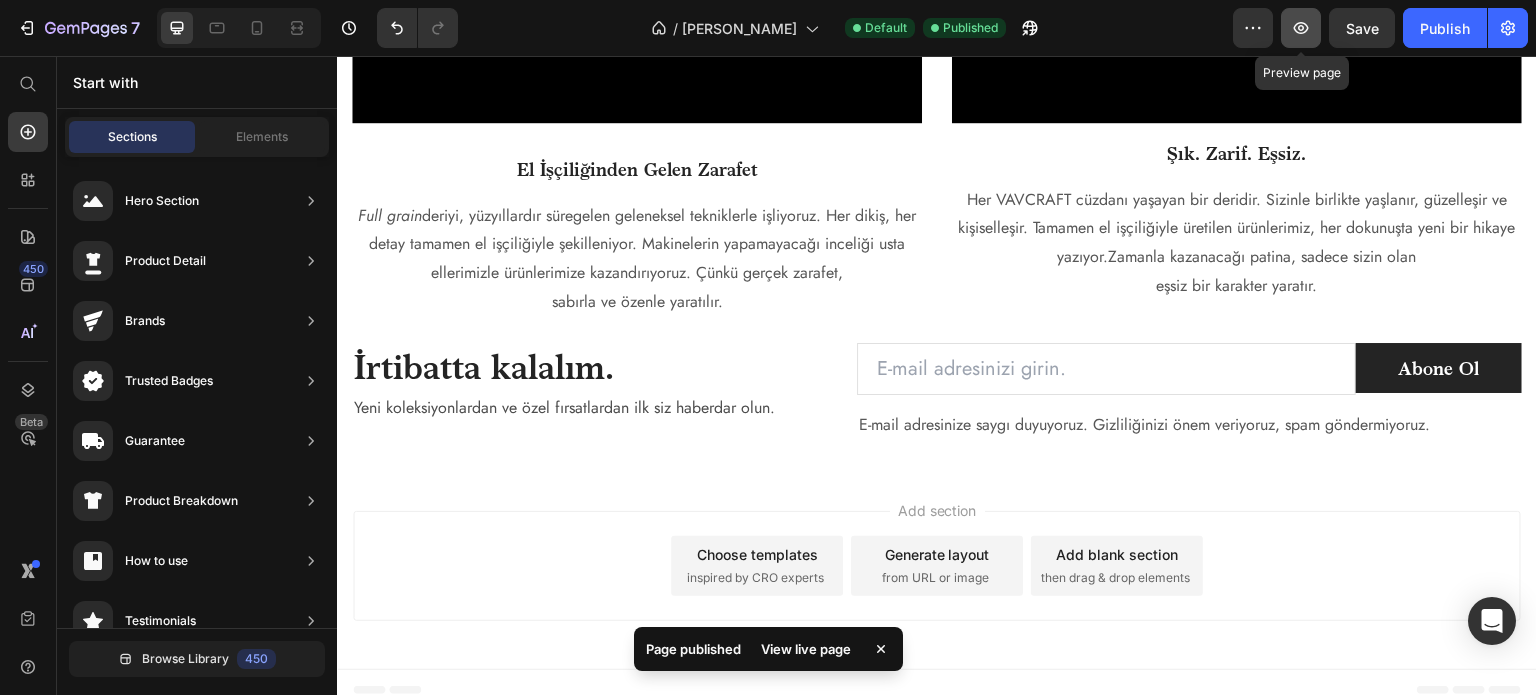 click 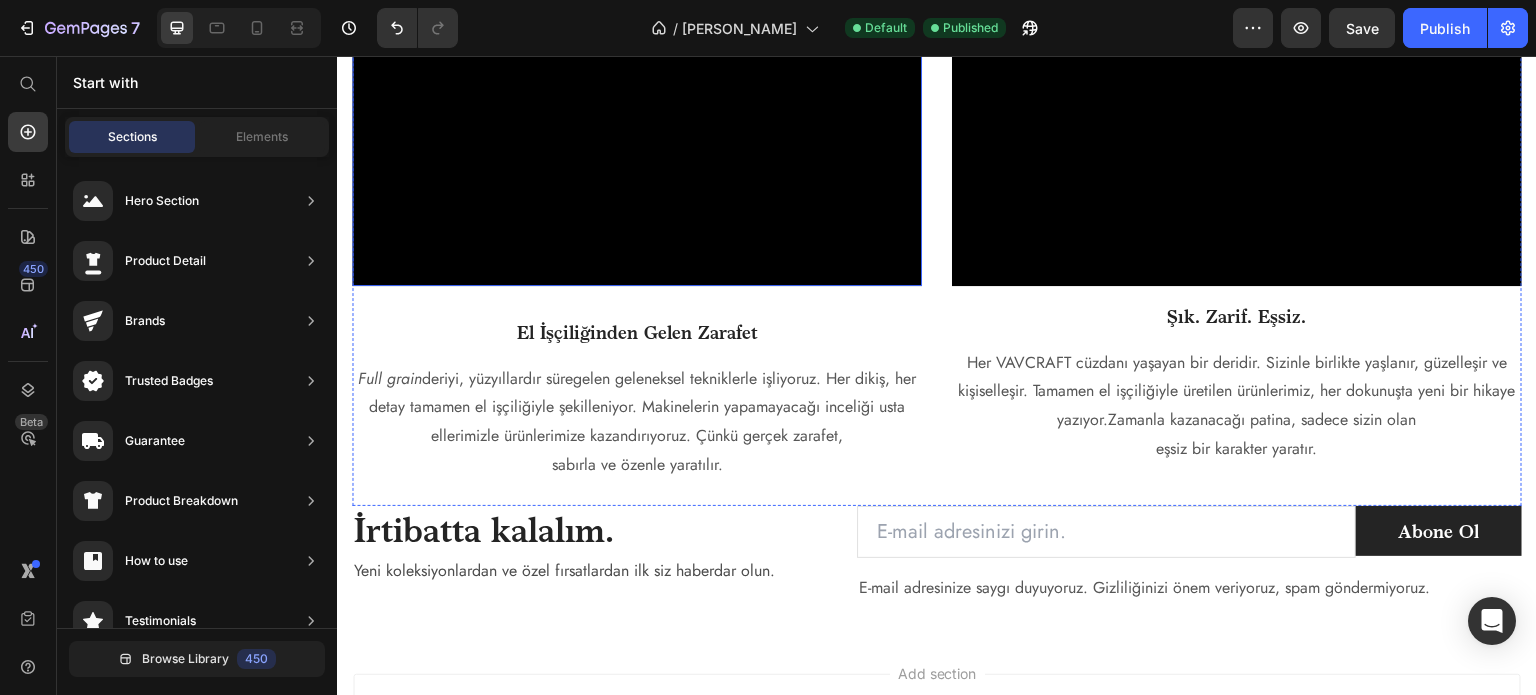 scroll, scrollTop: 2384, scrollLeft: 0, axis: vertical 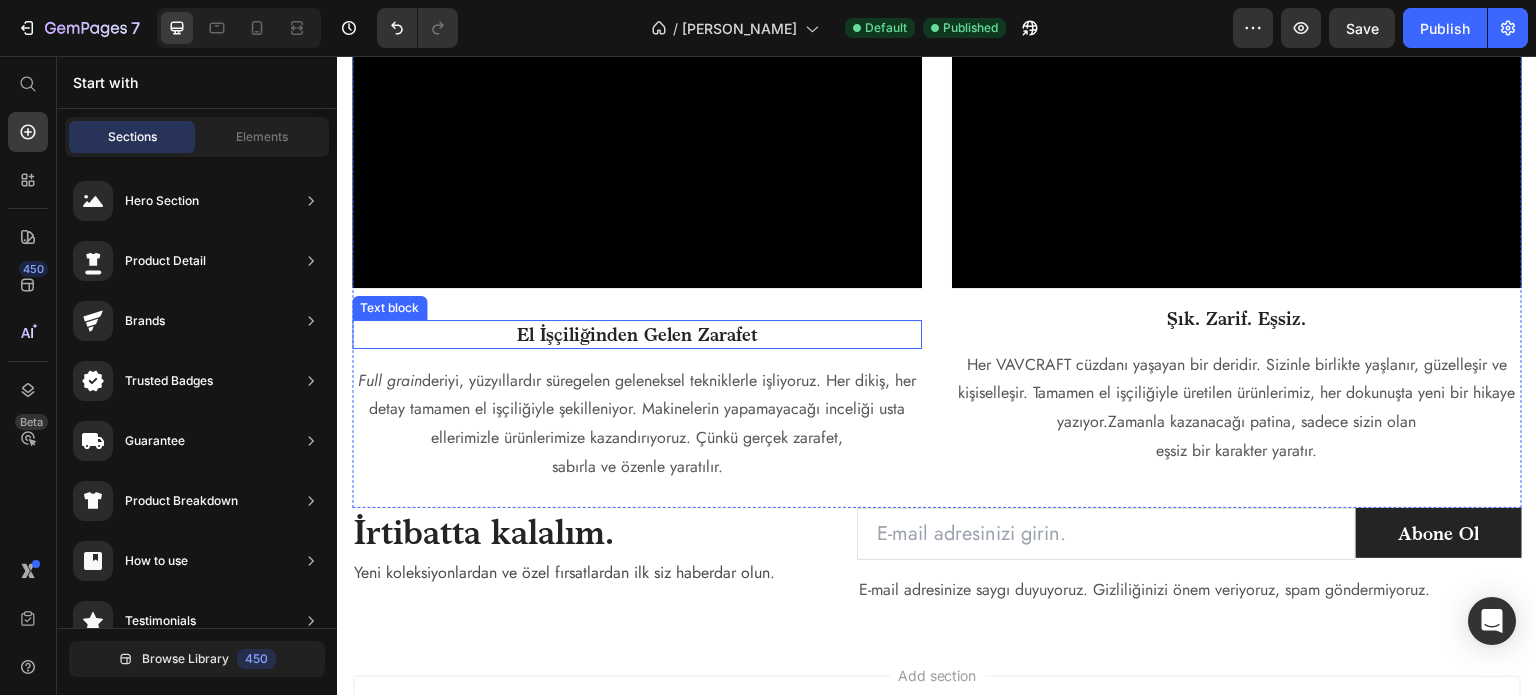click on "El İşçiliğinden Gelen Zarafet" at bounding box center (637, 334) 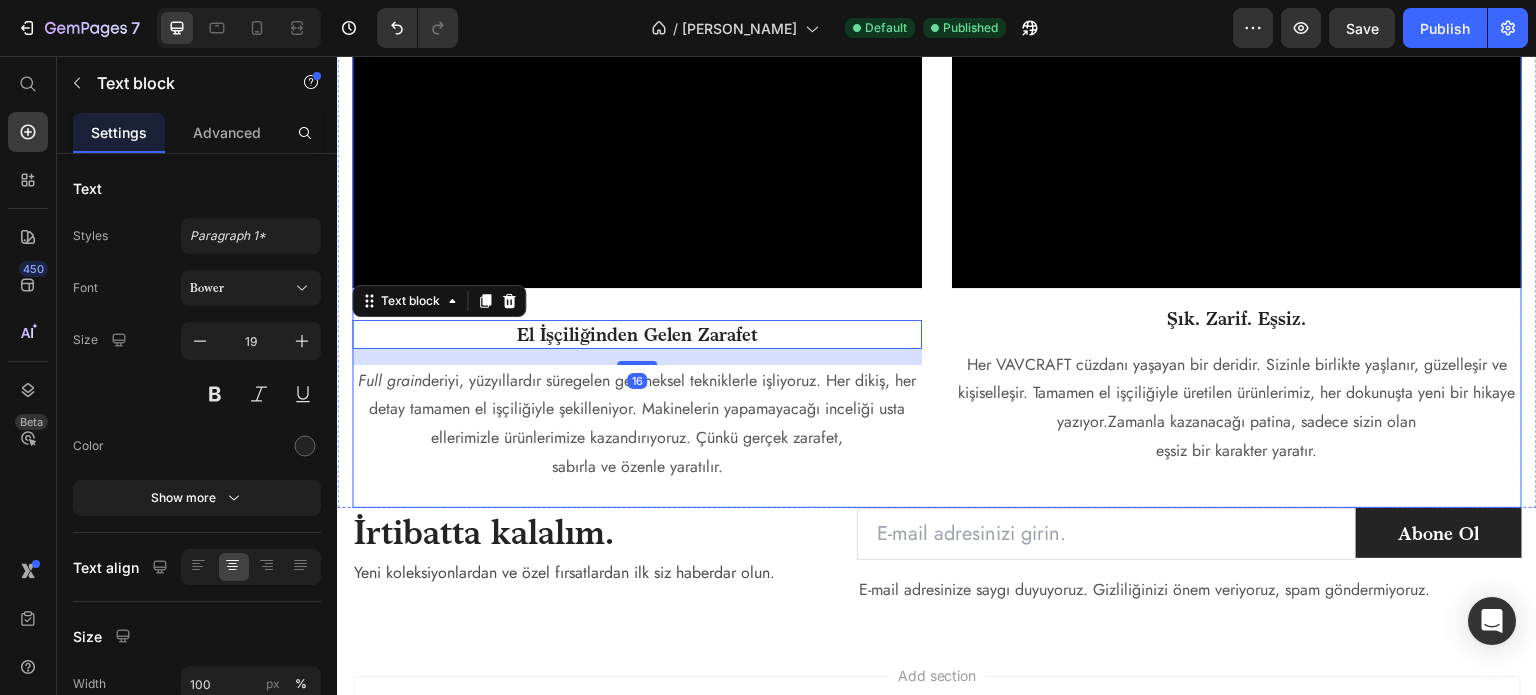 click on "Video El İşçiliğinden Gelen Zarafet Text block   16 Full grain  deriyi, yüzyıllardır süregelen geleneksel tekniklerle işliyoruz. Her dikiş, her detay tamamen el işçiliğiyle şekilleniyor. Makinelerin yapamayacağı inceliği usta ellerimizle ürünlerimize kazandırıyoruz. Çünkü gerçek zarafet, sabırla ve özenle yaratılır. Text block" at bounding box center (637, -121) 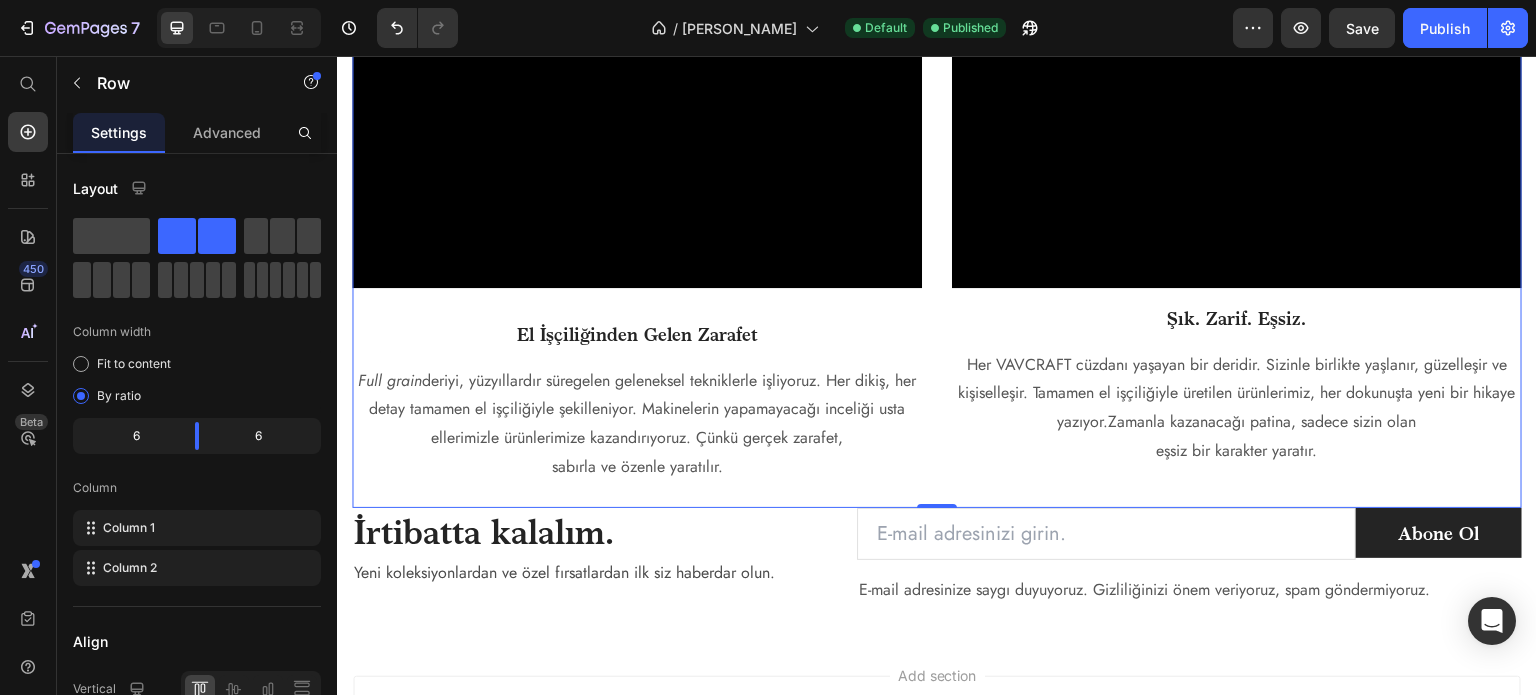 click on "Video El İşçiliğinden Gelen Zarafet Text block Full grain  deriyi, yüzyıllardır süregelen geleneksel tekniklerle işliyoruz. Her dikiş, her detay tamamen el işçiliğiyle şekilleniyor. Makinelerin yapamayacağı inceliği usta ellerimizle ürünlerimize kazandırıyoruz. Çünkü gerçek zarafet, sabırla ve özenle yaratılır. Text block" at bounding box center [637, -121] 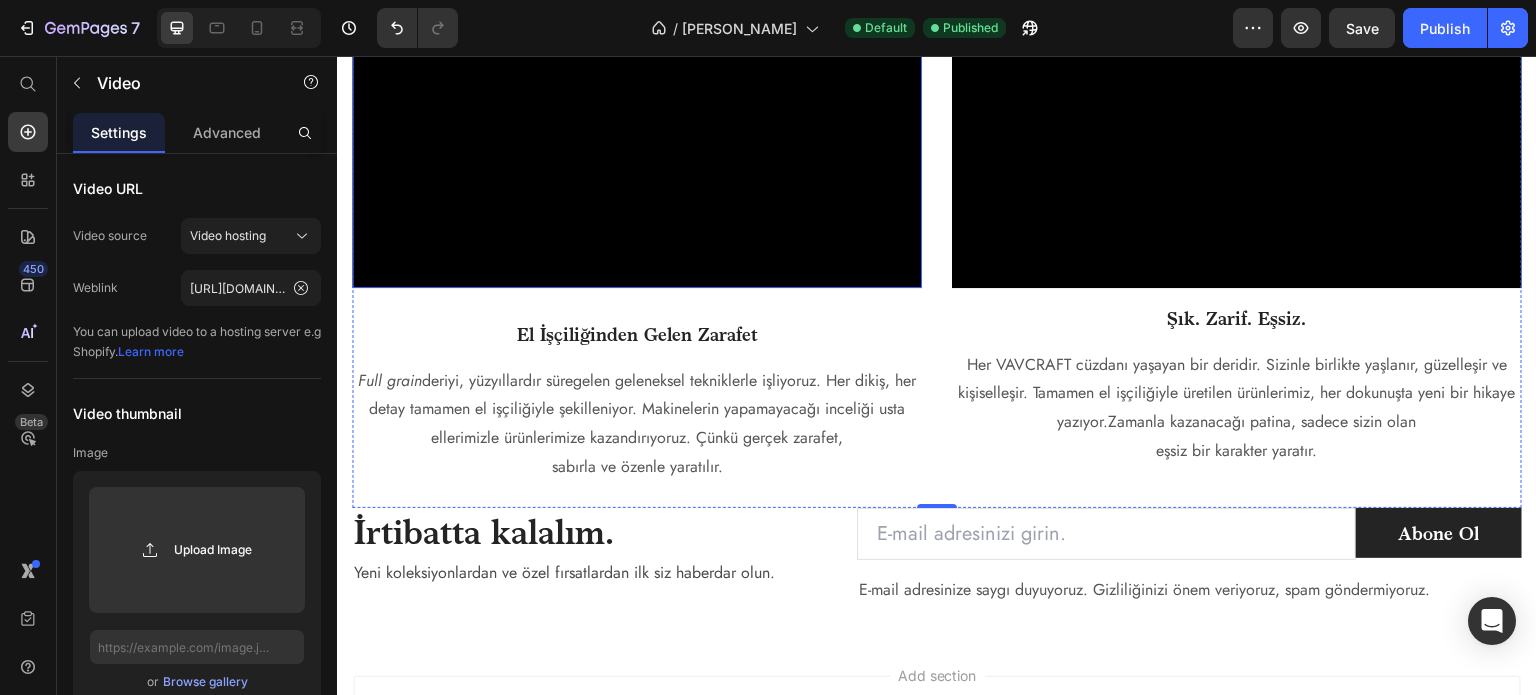 click at bounding box center (637, -219) 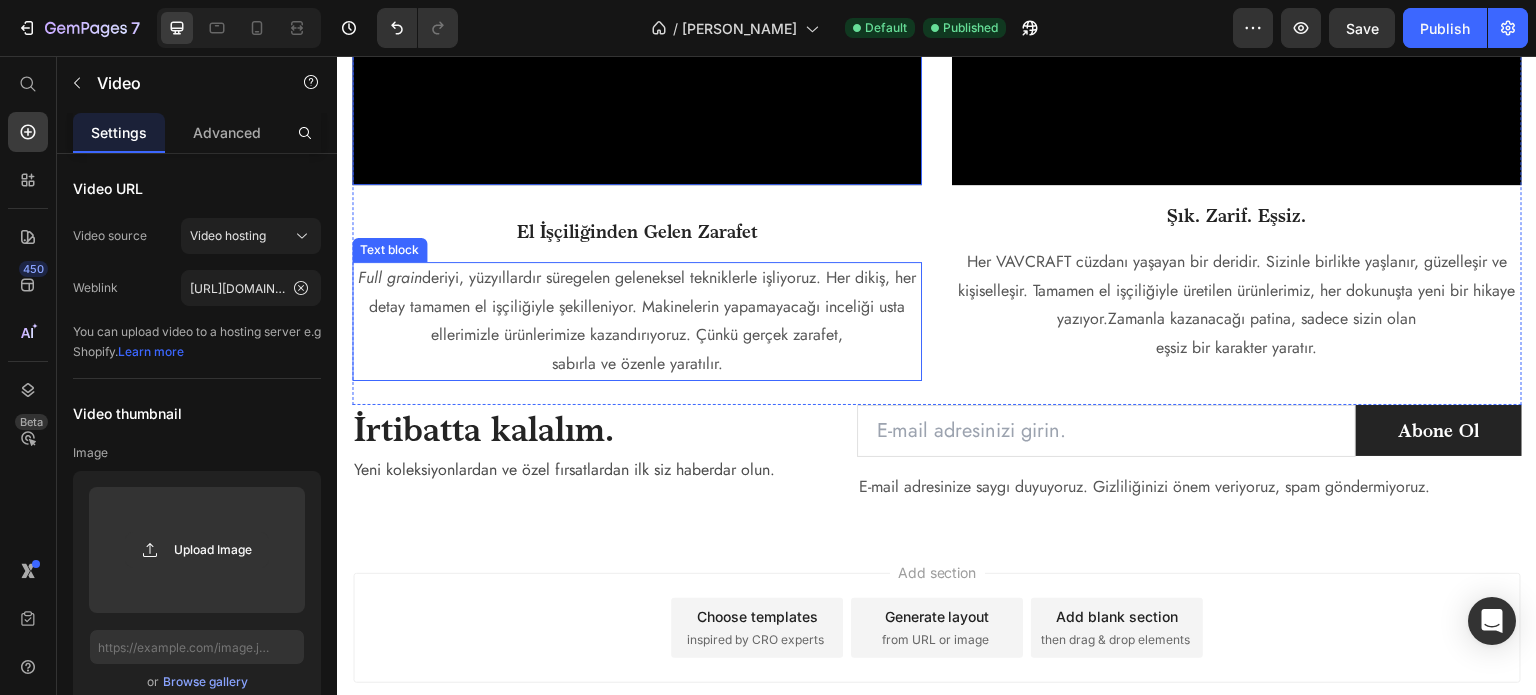 scroll, scrollTop: 2788, scrollLeft: 0, axis: vertical 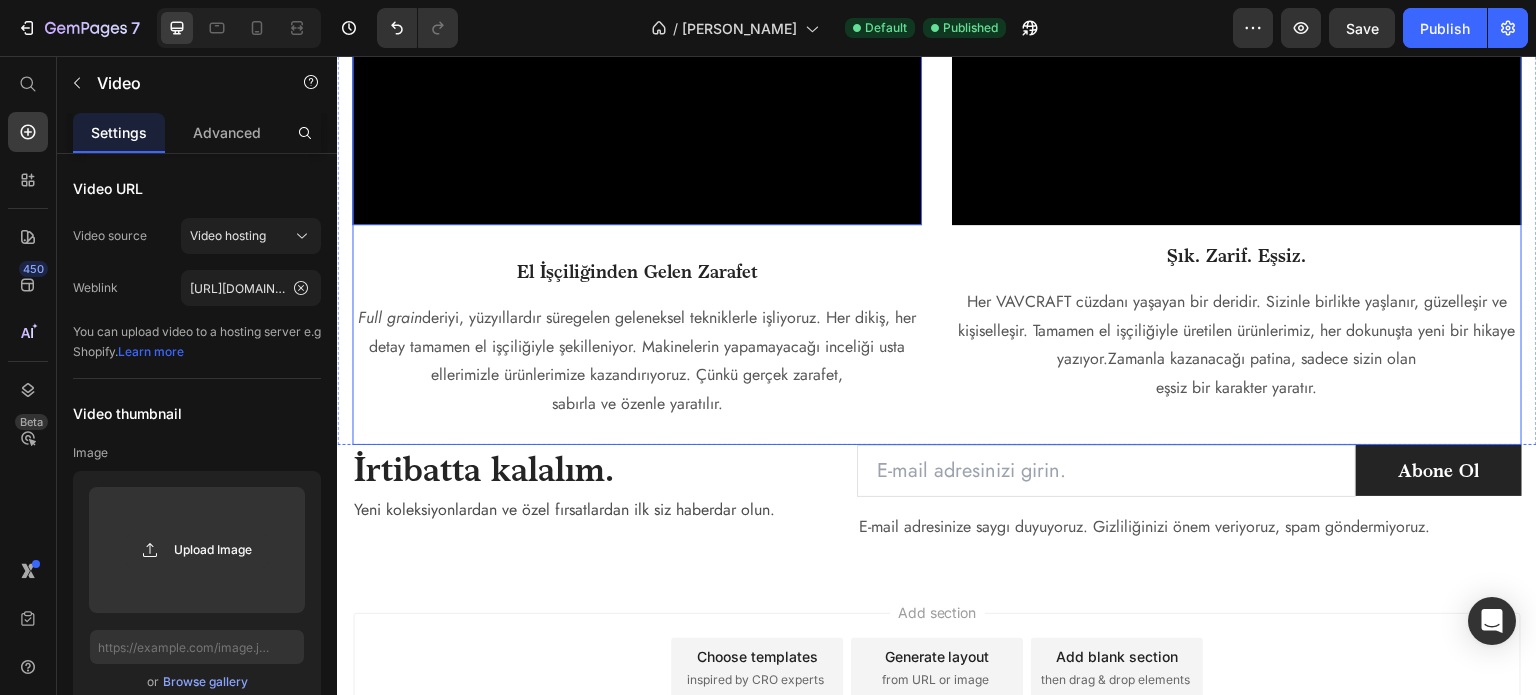click on "Full grain  deriyi, yüzyıllardır süregelen geleneksel tekniklerle işliyoruz. Her dikiş, her detay tamamen el işçiliğiyle şekilleniyor. Makinelerin yapamayacağı inceliği usta ellerimizle ürünlerimize kazandırıyoruz. Çünkü gerçek zarafet," at bounding box center [637, 347] 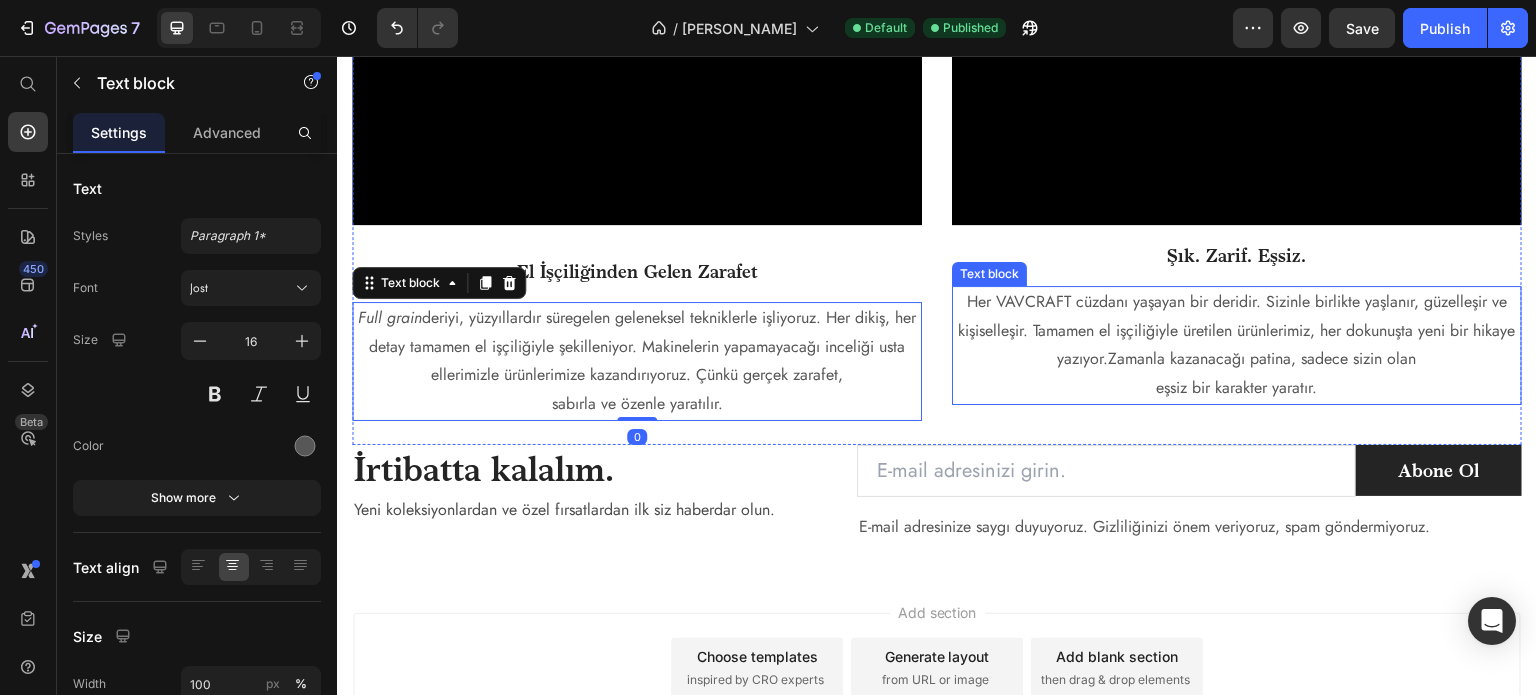 click on "Her VAVCRAFT cüzdanı yaşayan bir deridir. Sizinle birlikte yaşlanır, güzelleşir ve kişiselleşir. Tamamen el işçiliğiyle üretilen ürünlerimiz, her dokunuşta yeni bir hikaye yazıyor.Zamanla kazanacağı patina, sadece sizin olan" at bounding box center [1237, 331] 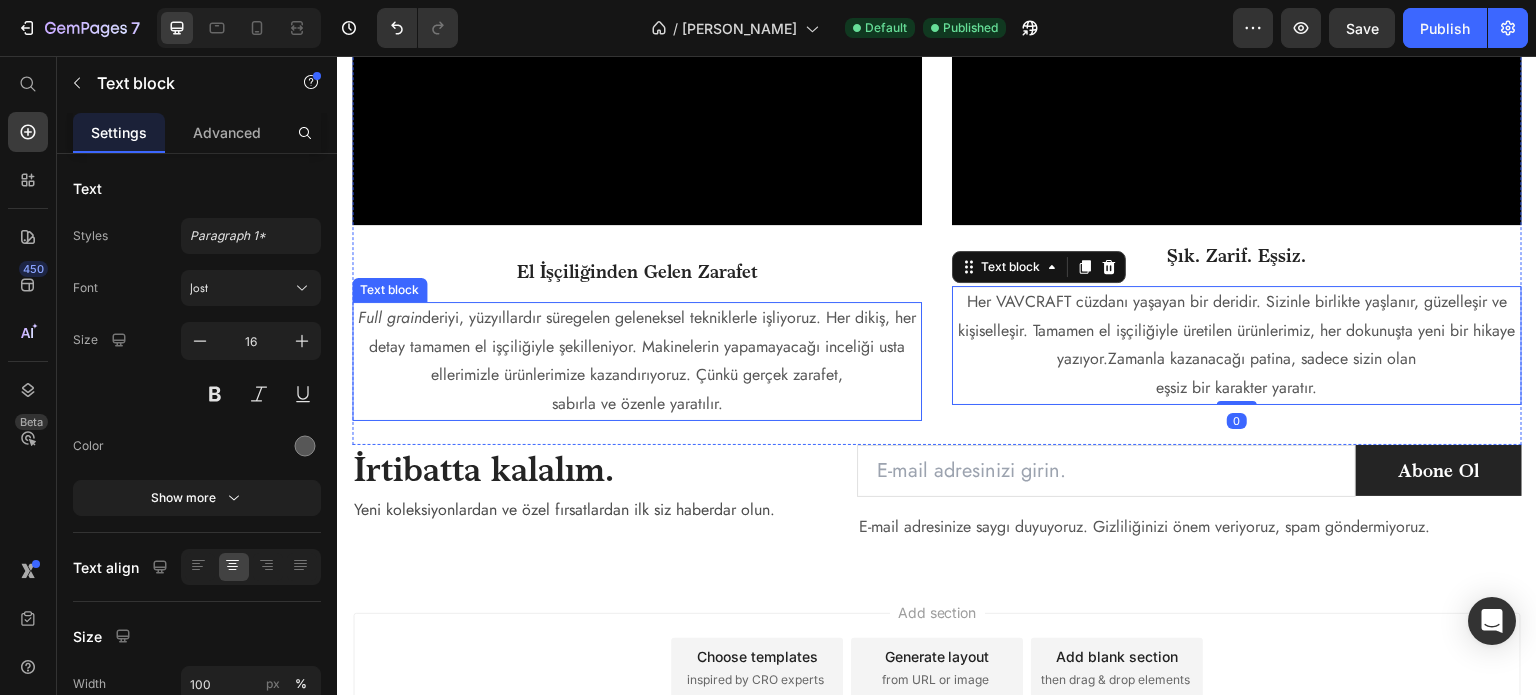 click on "Full grain  deriyi, yüzyıllardır süregelen geleneksel tekniklerle işliyoruz. Her dikiş, her detay tamamen el işçiliğiyle şekilleniyor. Makinelerin yapamayacağı inceliği usta ellerimizle ürünlerimize kazandırıyoruz. Çünkü gerçek zarafet," at bounding box center (637, 347) 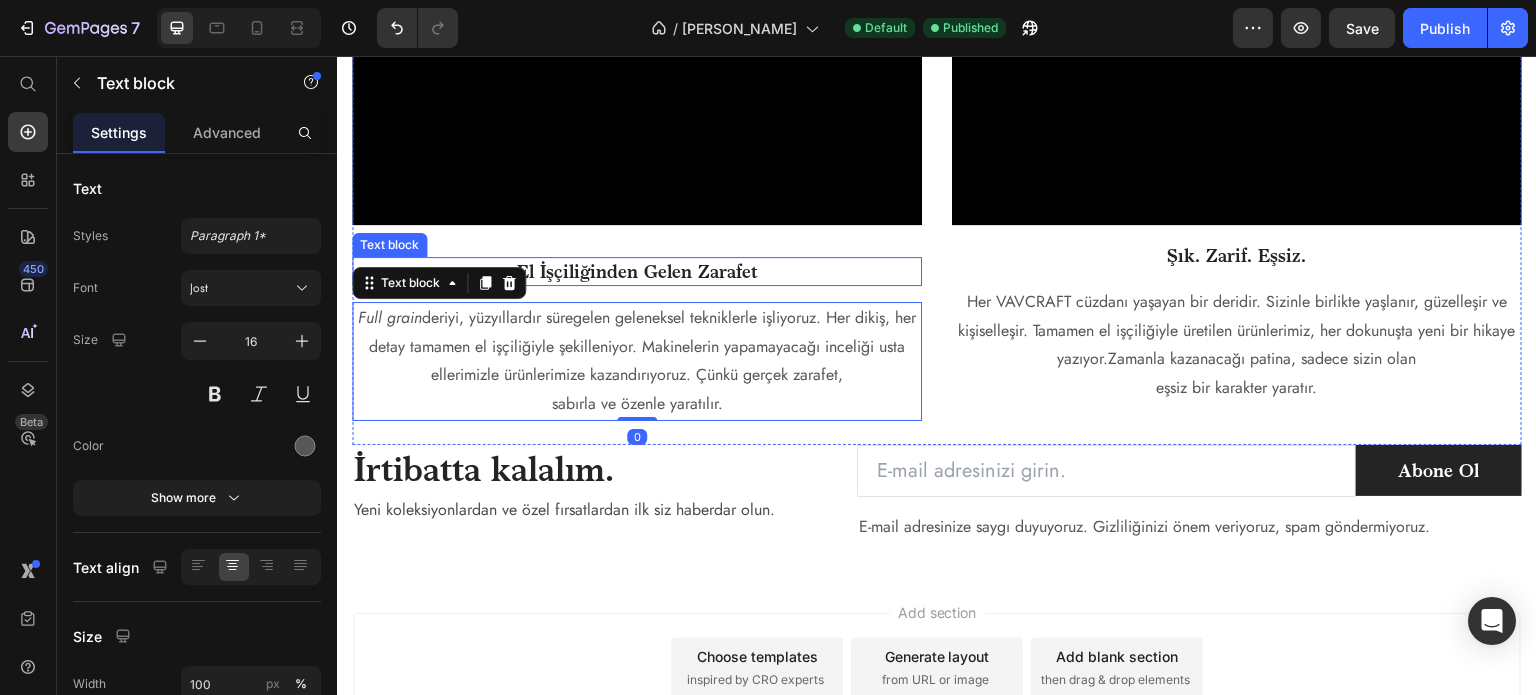 click on "El İşçiliğinden Gelen Zarafet" at bounding box center [637, 271] 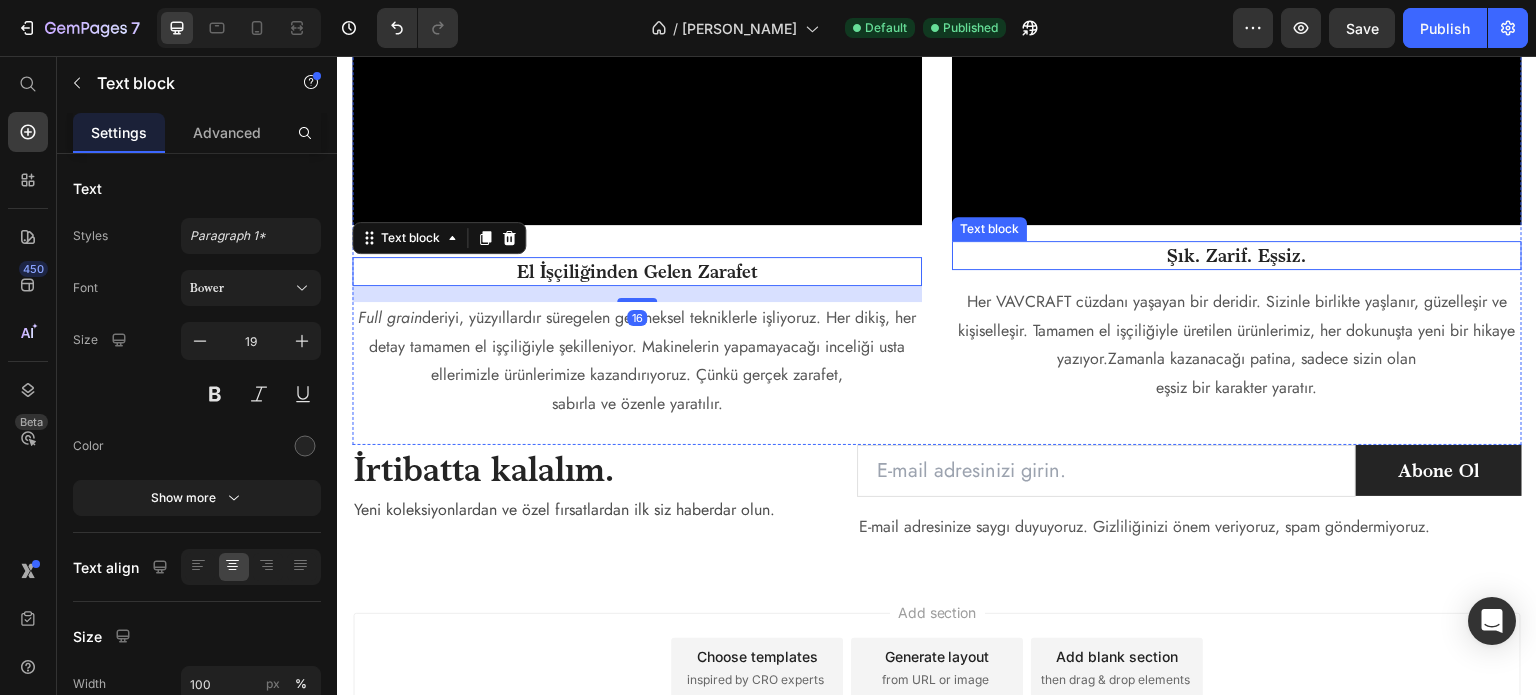 click on "Şık. Zarif. Eşsiz." at bounding box center (1237, 255) 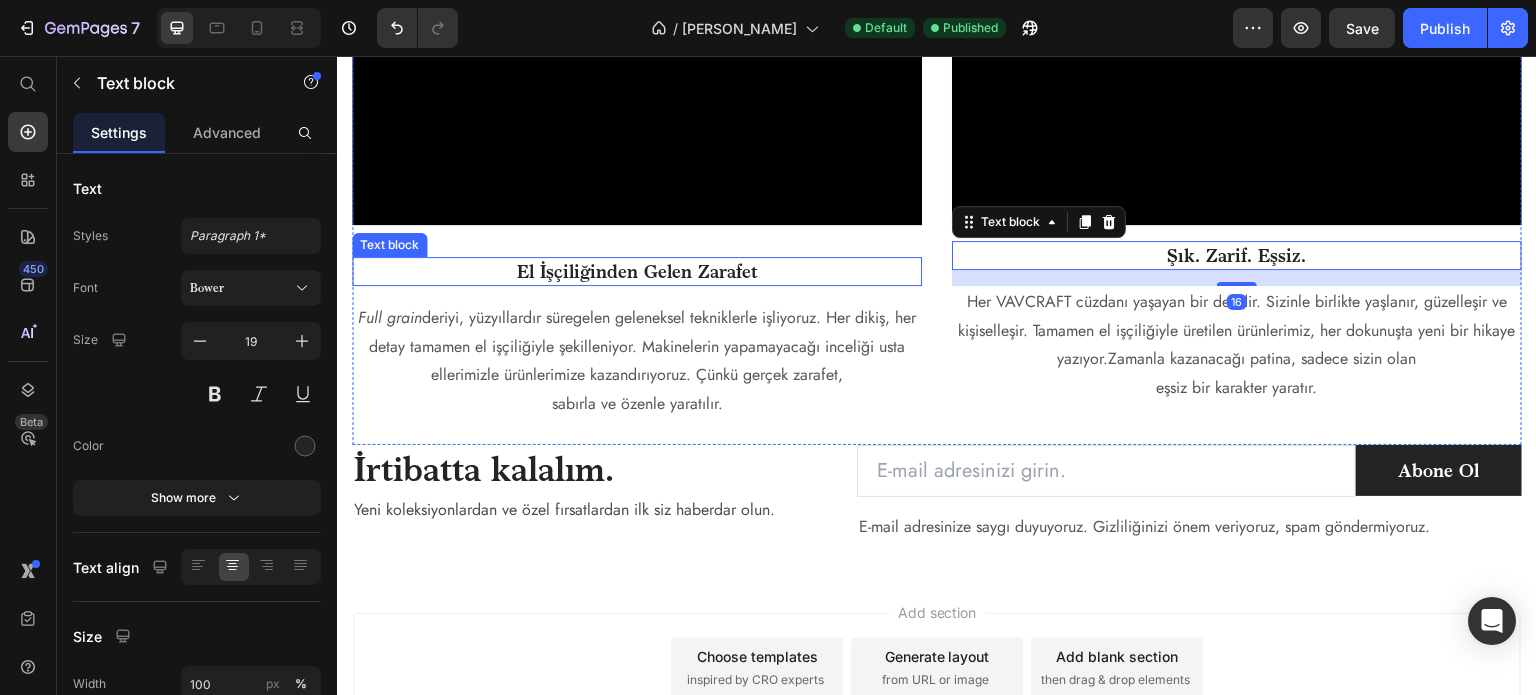 click on "El İşçiliğinden Gelen Zarafet" at bounding box center [637, 271] 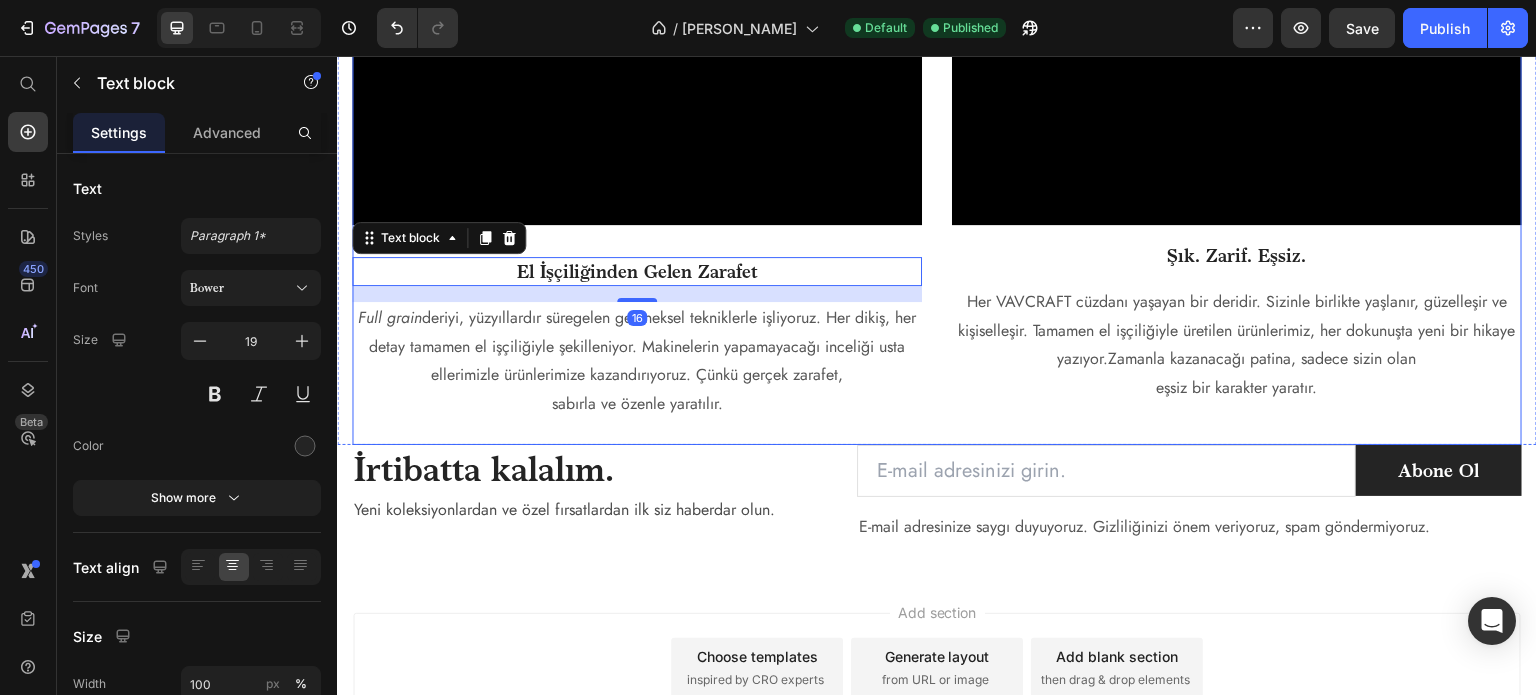 click on "Video El İşçiliğinden Gelen Zarafet Text block   16 Full grain  deriyi, yüzyıllardır süregelen geleneksel tekniklerle işliyoruz. Her dikiş, her detay tamamen el işçiliğiyle şekilleniyor. Makinelerin yapamayacağı inceliği usta ellerimizle ürünlerimize kazandırıyoruz. Çünkü gerçek zarafet, sabırla ve özenle yaratılır. Text block" at bounding box center (637, -184) 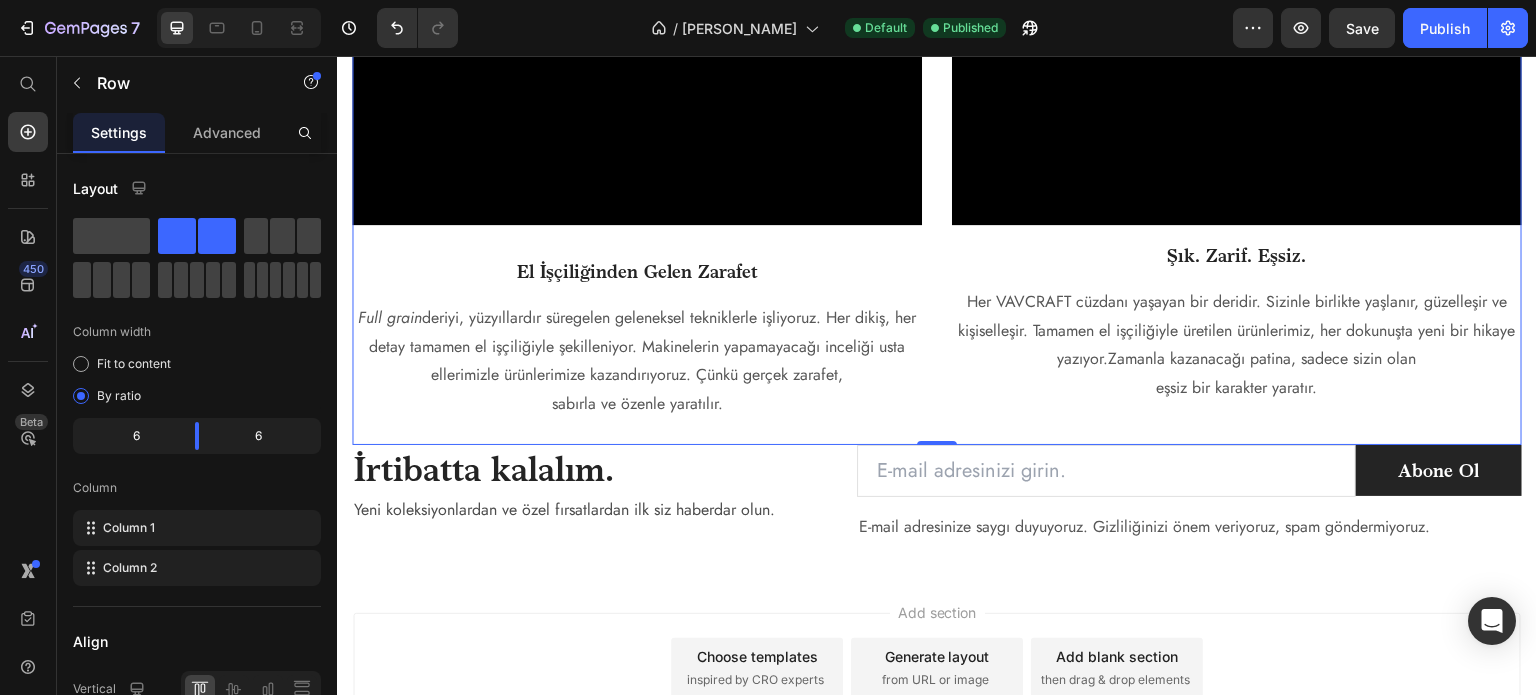 click on "Video El İşçiliğinden Gelen Zarafet Text block Full grain  deriyi, yüzyıllardır süregelen geleneksel tekniklerle işliyoruz. Her dikiş, her detay tamamen el işçiliğiyle şekilleniyor. Makinelerin yapamayacağı inceliği usta ellerimizle ürünlerimize kazandırıyoruz. Çünkü gerçek zarafet, sabırla ve özenle yaratılır. Text block" at bounding box center [637, -184] 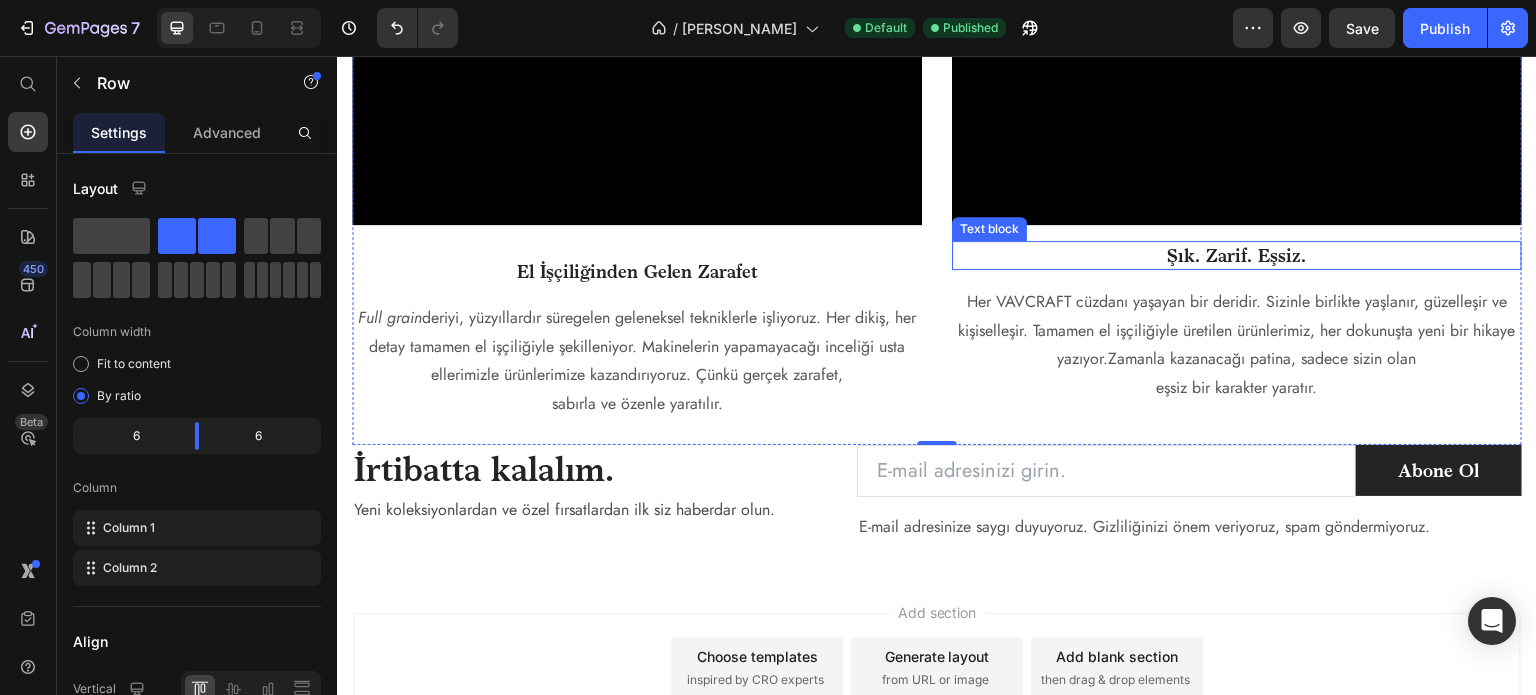 click on "Şık. Zarif. Eşsiz." at bounding box center [1237, 255] 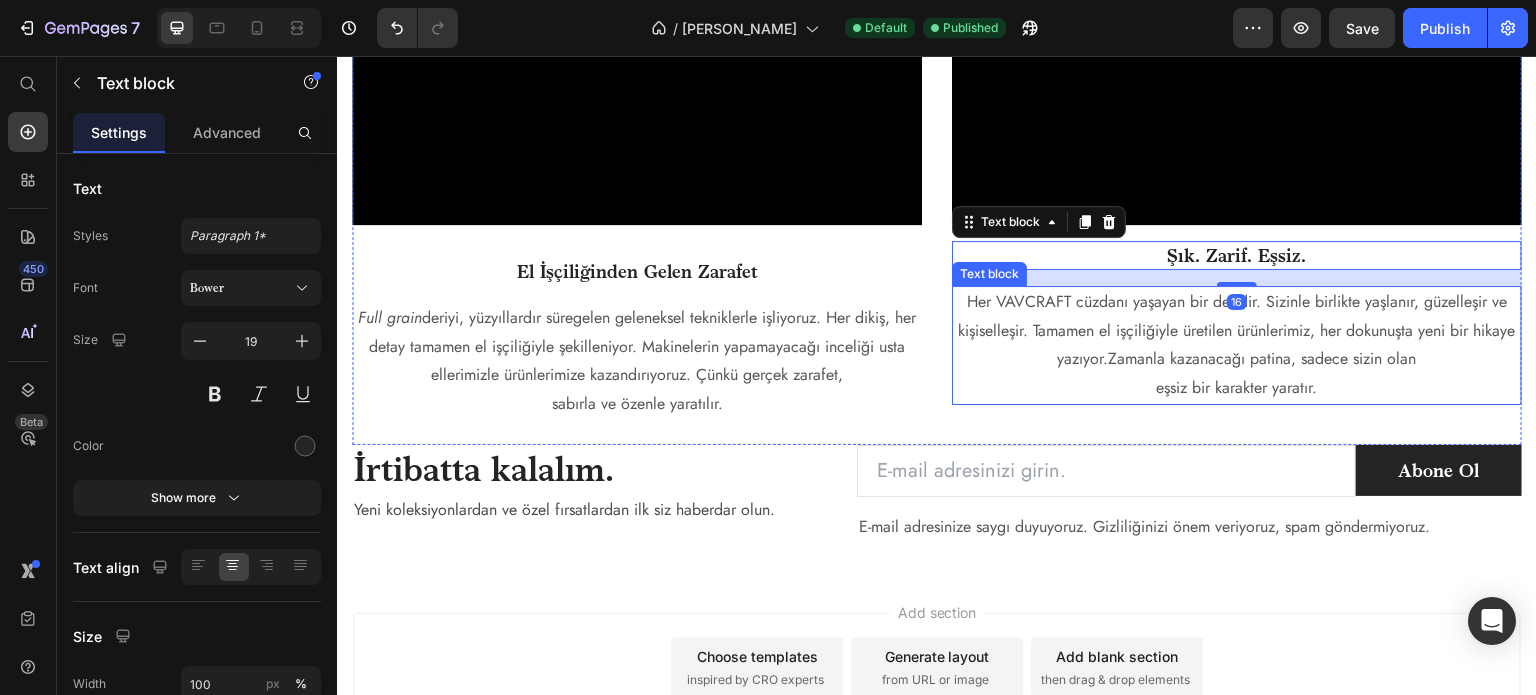 click on "Her VAVCRAFT cüzdanı yaşayan bir deridir. Sizinle birlikte yaşlanır, güzelleşir ve kişiselleşir. Tamamen el işçiliğiyle üretilen ürünlerimiz, her dokunuşta yeni bir hikaye yazıyor.Zamanla kazanacağı patina, sadece sizin olan" at bounding box center [1237, 331] 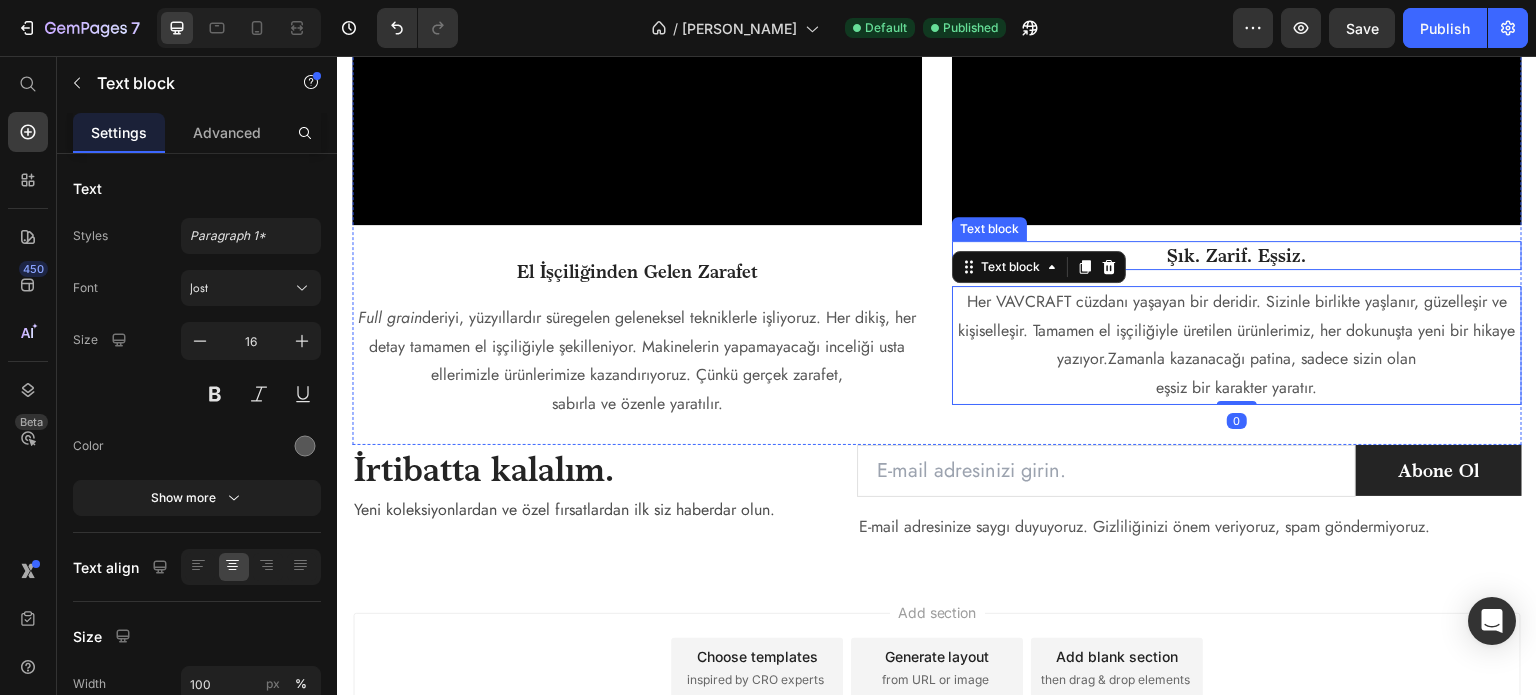 click on "Şık. Zarif. Eşsiz." at bounding box center (1237, 255) 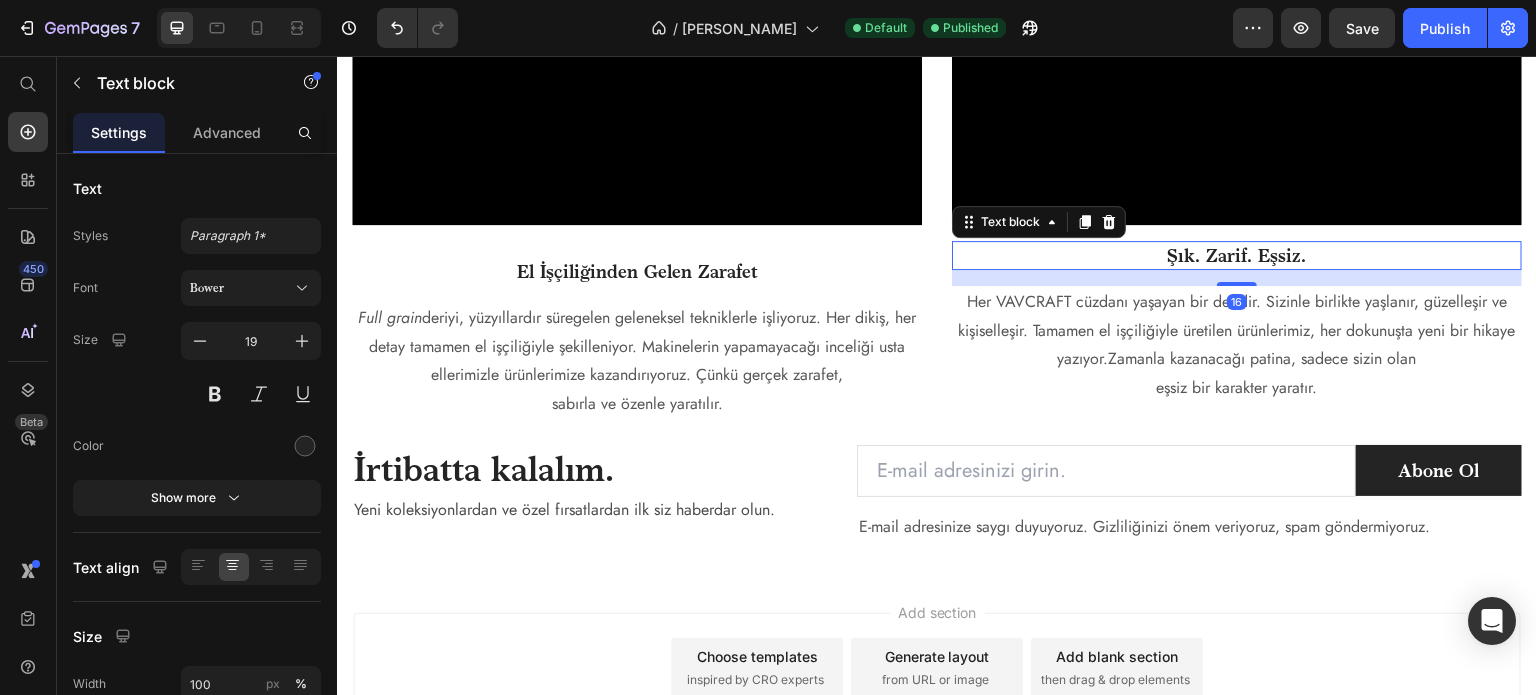 click on "Şık. Zarif. Eşsiz." at bounding box center [1237, 255] 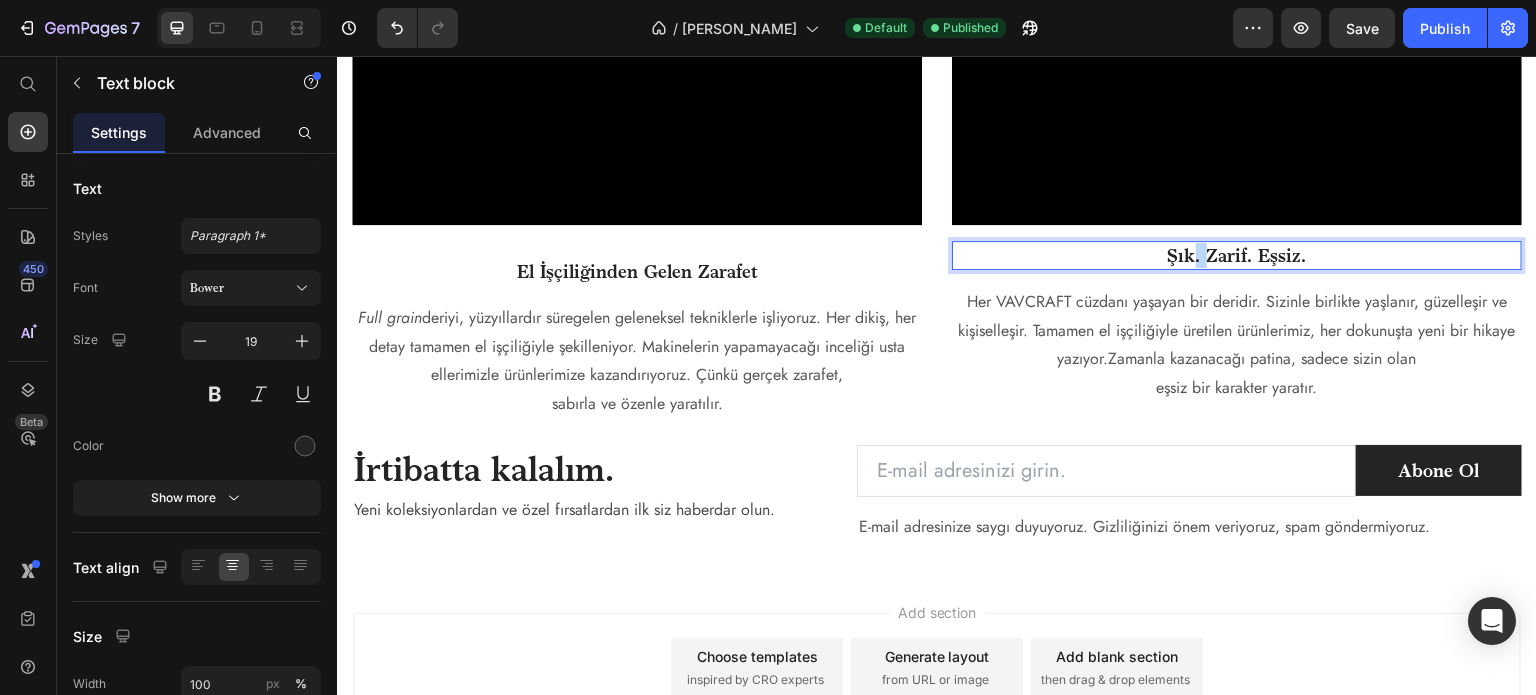 click on "Şık. Zarif. Eşsiz." at bounding box center (1237, 255) 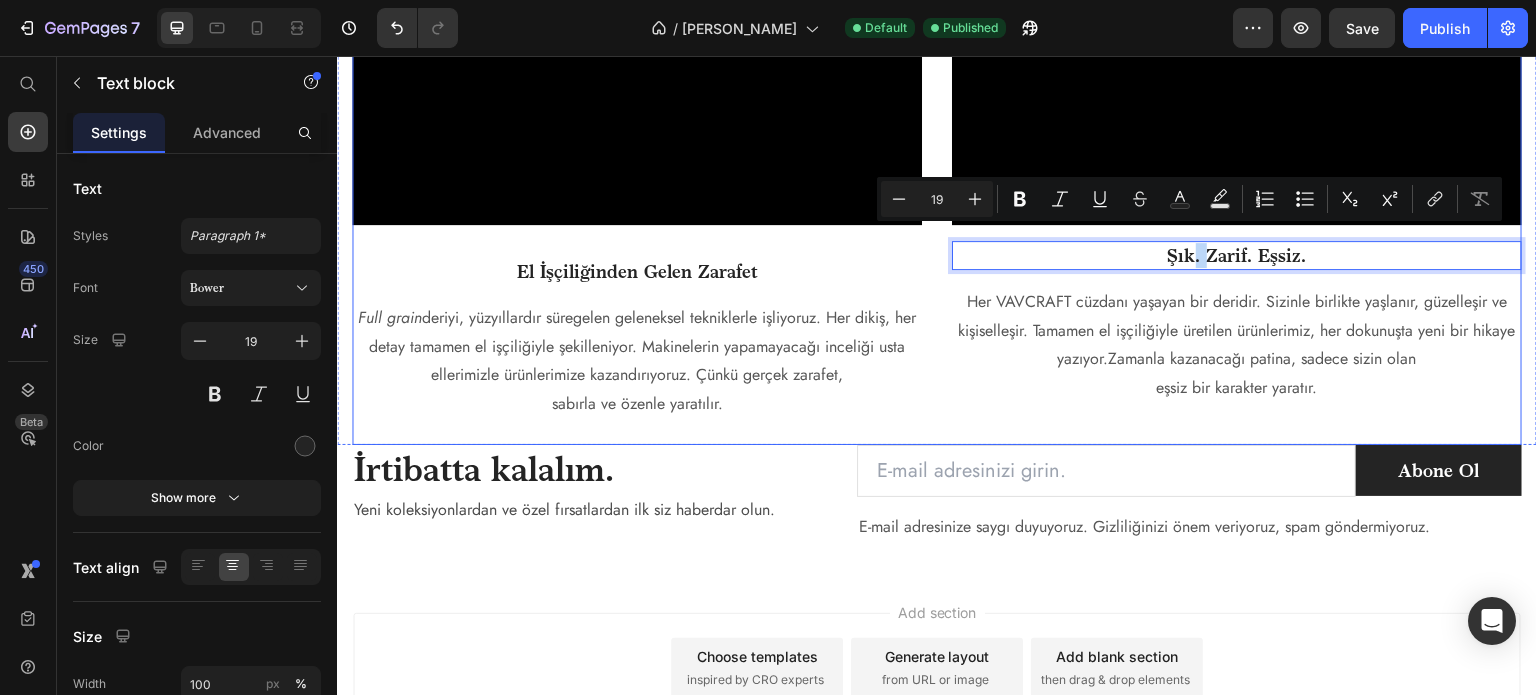 click on "Her VAVCRAFT cüzdanı yaşayan bir deridir. Sizinle birlikte yaşlanır, güzelleşir ve kişiselleşir. Tamamen el işçiliğiyle üretilen ürünlerimiz, her dokunuşta yeni bir hikaye yazıyor.Zamanla kazanacağı patina, sadece sizin olan" at bounding box center [1237, 331] 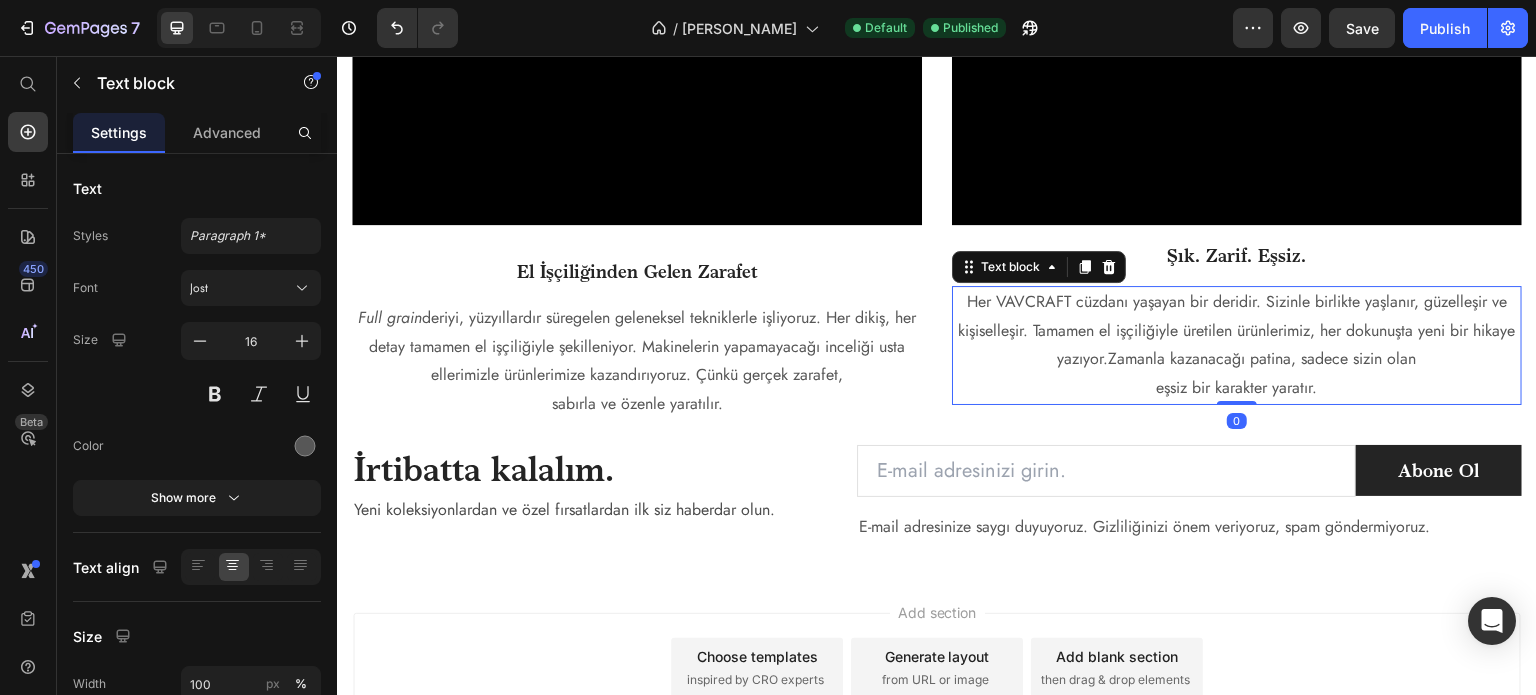 click on "Her VAVCRAFT cüzdanı yaşayan bir deridir. Sizinle birlikte yaşlanır, güzelleşir ve kişiselleşir. Tamamen el işçiliğiyle üretilen ürünlerimiz, her dokunuşta yeni bir hikaye yazıyor.Zamanla kazanacağı patina, sadece sizin olan" at bounding box center (1237, 331) 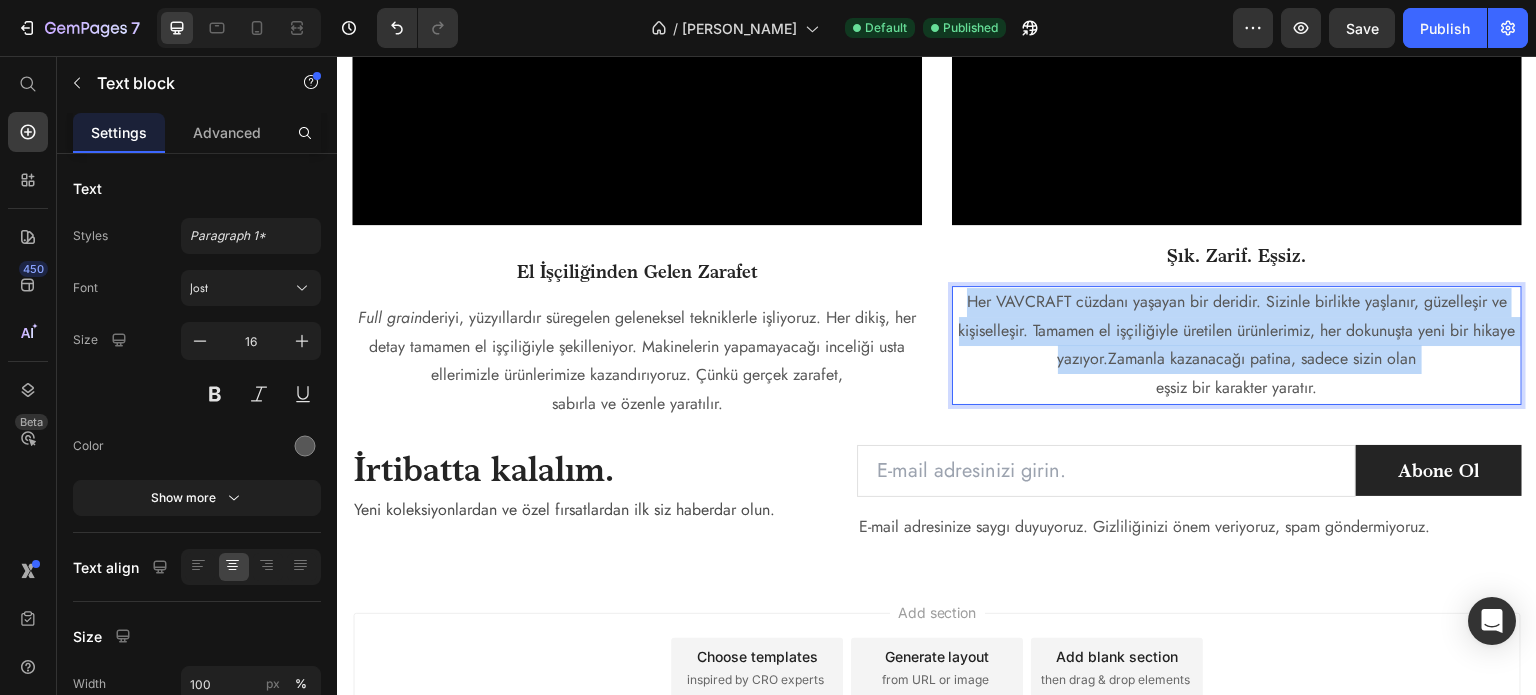 click on "Her VAVCRAFT cüzdanı yaşayan bir deridir. Sizinle birlikte yaşlanır, güzelleşir ve kişiselleşir. Tamamen el işçiliğiyle üretilen ürünlerimiz, her dokunuşta yeni bir hikaye yazıyor.Zamanla kazanacağı patina, sadece sizin olan" at bounding box center [1237, 331] 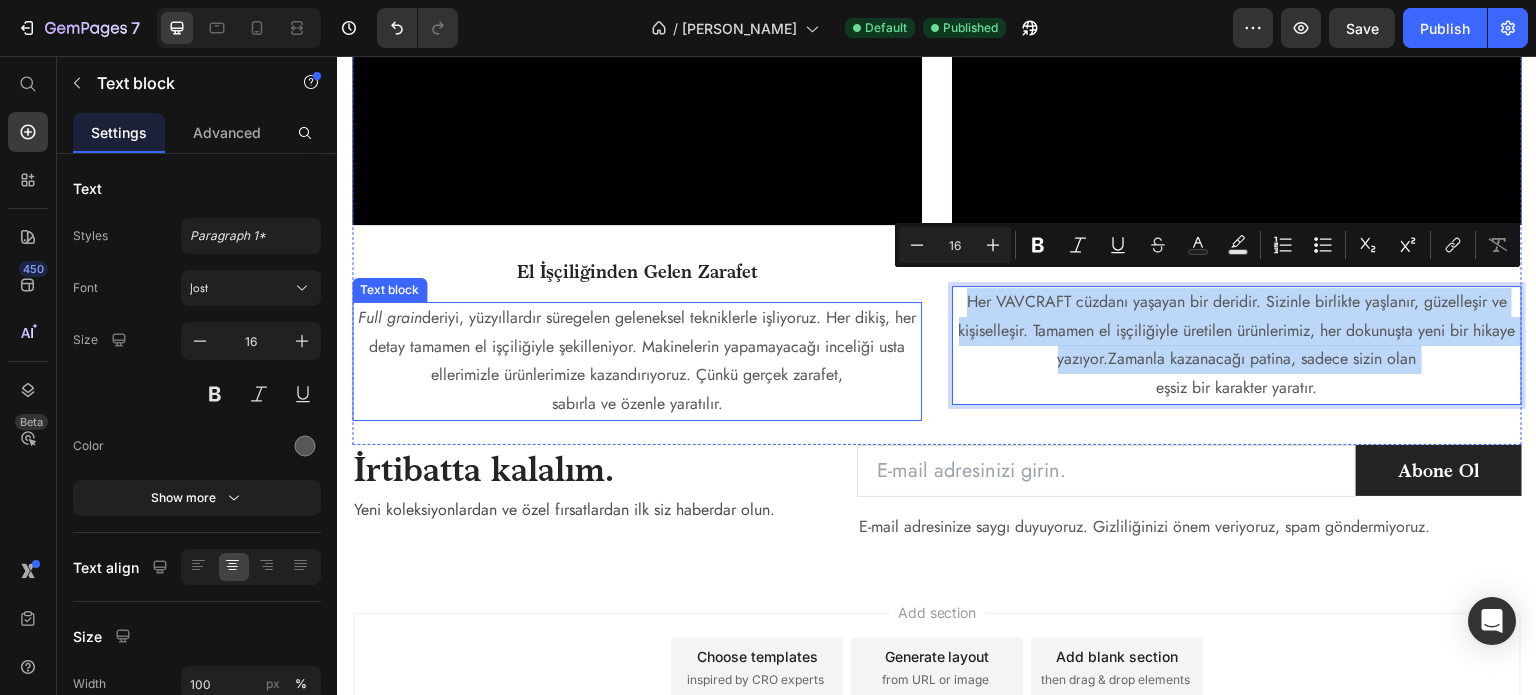click on "Video El İşçiliğinden Gelen Zarafet Text block Full grain  deriyi, yüzyıllardır süregelen geleneksel tekniklerle işliyoruz. Her dikiş, her detay tamamen el işçiliğiyle şekilleniyor. Makinelerin yapamayacağı inceliği usta ellerimizle ürünlerimize kazandırıyoruz. Çünkü gerçek zarafet, sabırla ve özenle yaratılır. Text block" at bounding box center (637, -184) 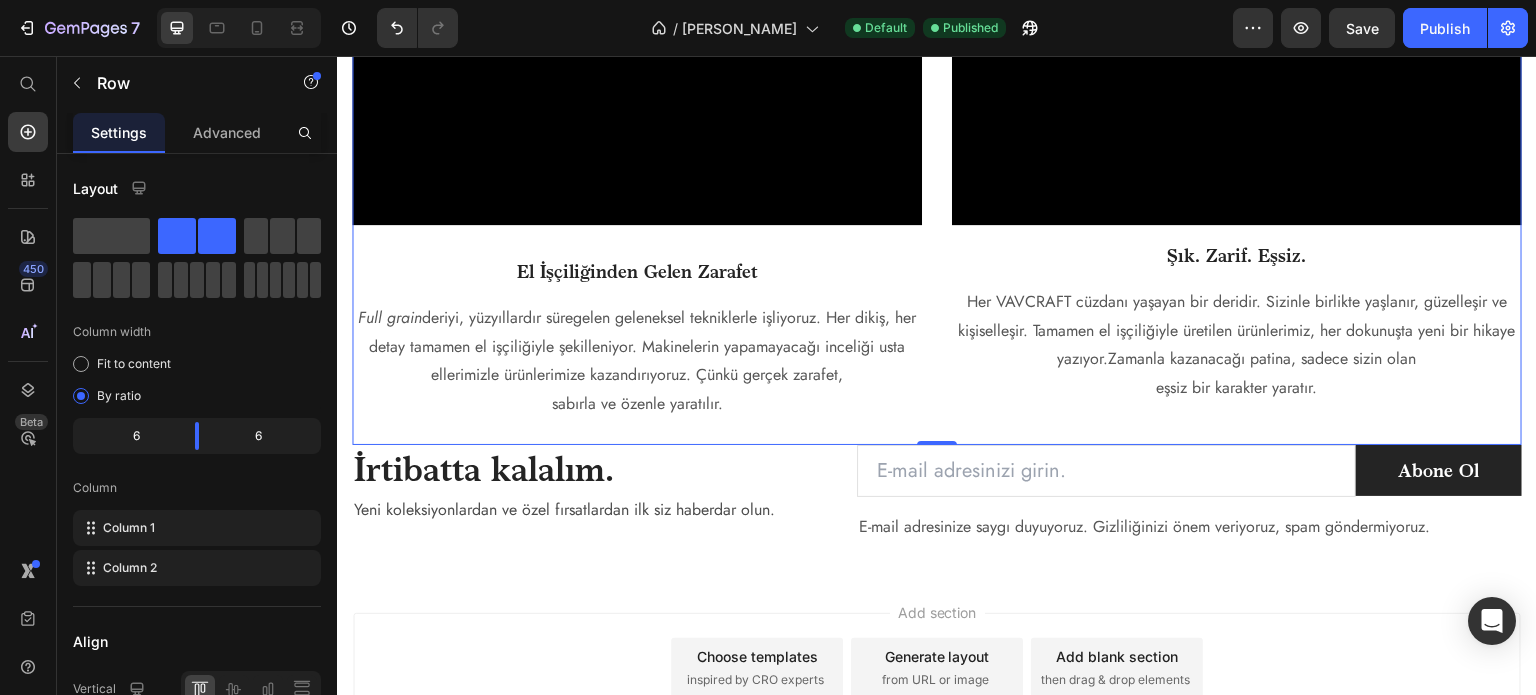 click on "Video El İşçiliğinden Gelen Zarafet Text block Full grain  deriyi, yüzyıllardır süregelen geleneksel tekniklerle işliyoruz. Her dikiş, her detay tamamen el işçiliğiyle şekilleniyor. Makinelerin yapamayacağı inceliği usta ellerimizle ürünlerimize kazandırıyoruz. Çünkü gerçek zarafet, sabırla ve özenle yaratılır. Text block" at bounding box center [637, -184] 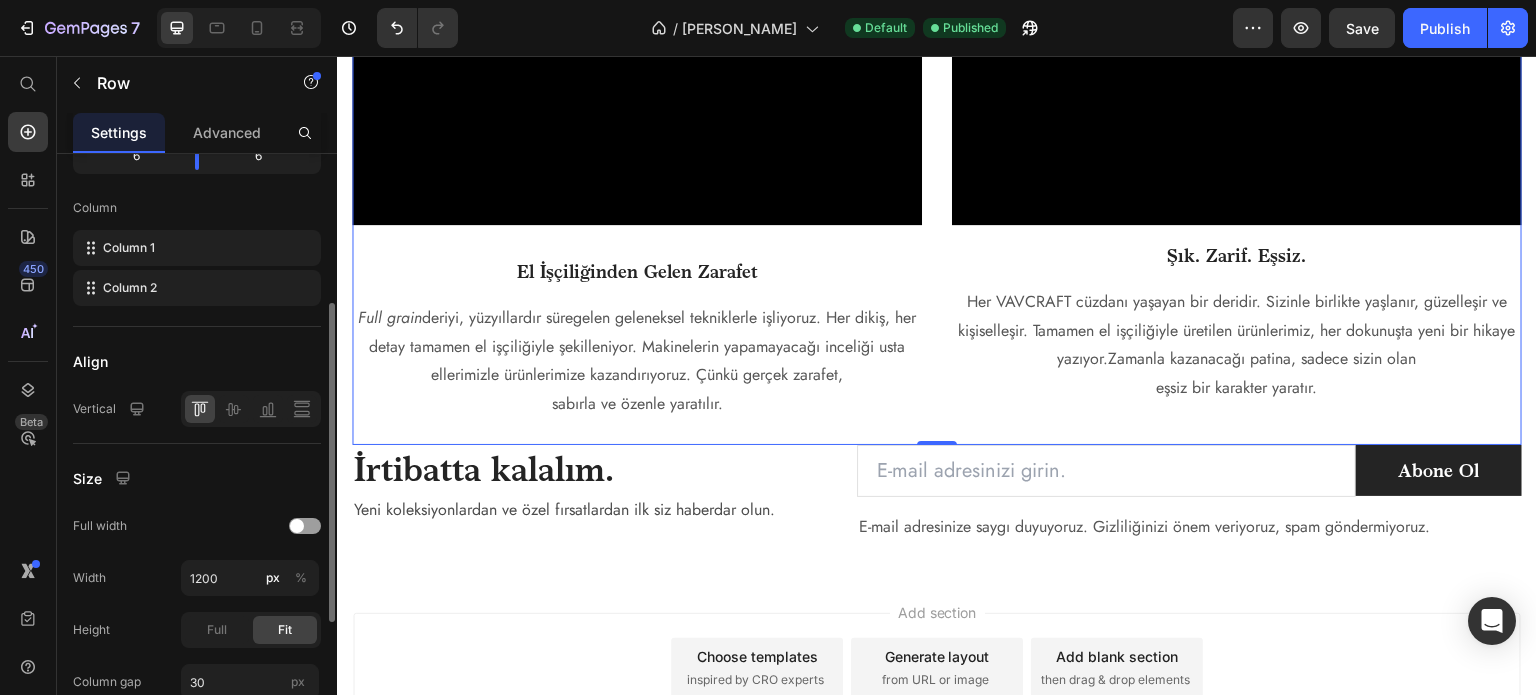 scroll, scrollTop: 275, scrollLeft: 0, axis: vertical 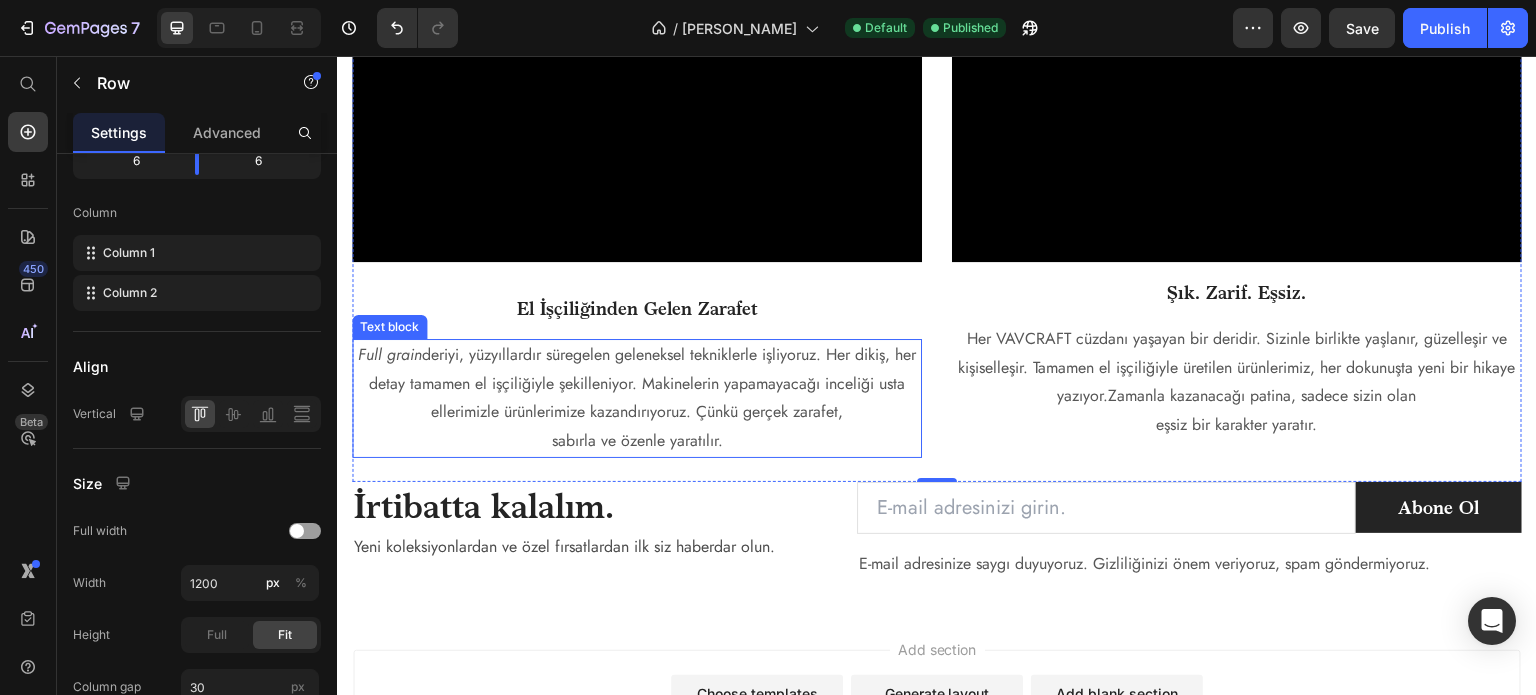 click on "Full grain  deriyi, yüzyıllardır süregelen geleneksel tekniklerle işliyoruz. Her dikiş, her detay tamamen el işçiliğiyle şekilleniyor. Makinelerin yapamayacağı inceliği usta ellerimizle ürünlerimize kazandırıyoruz. Çünkü gerçek zarafet," at bounding box center [637, 384] 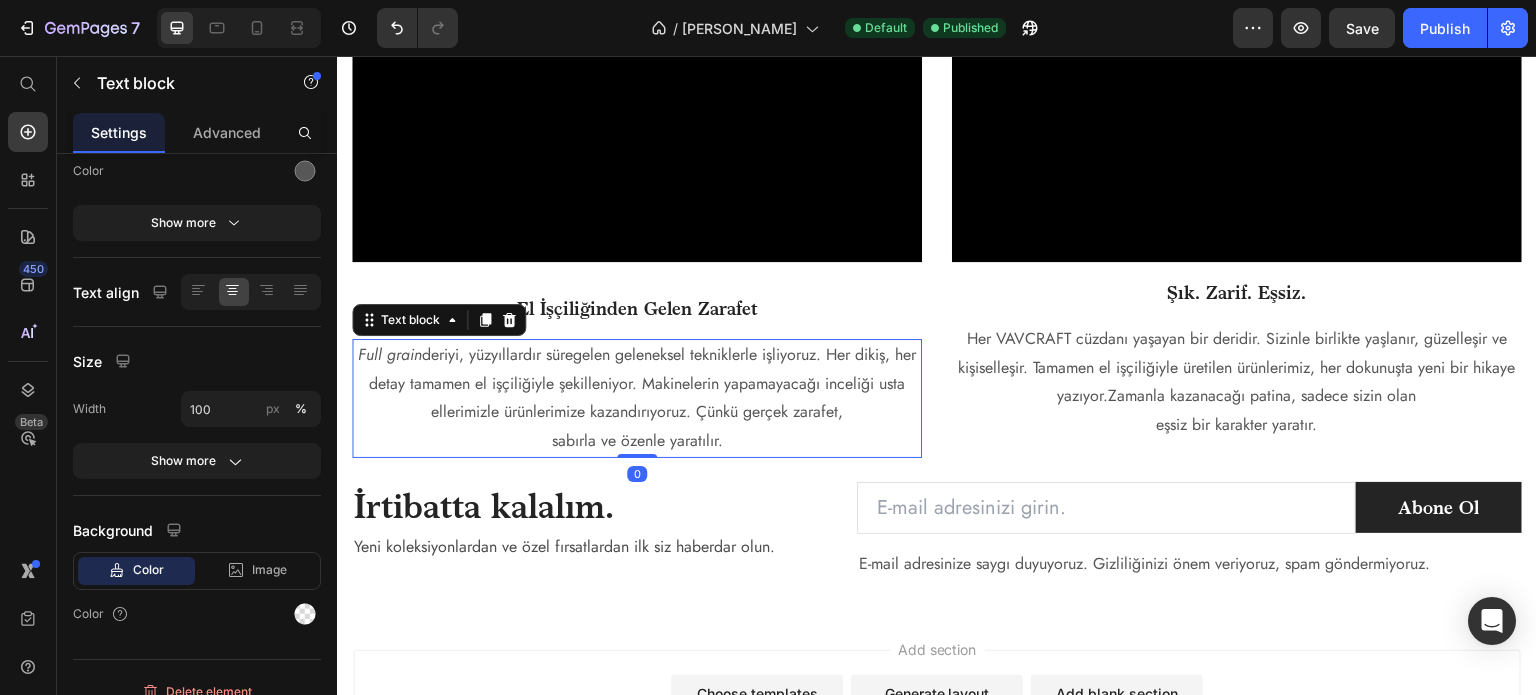 scroll, scrollTop: 0, scrollLeft: 0, axis: both 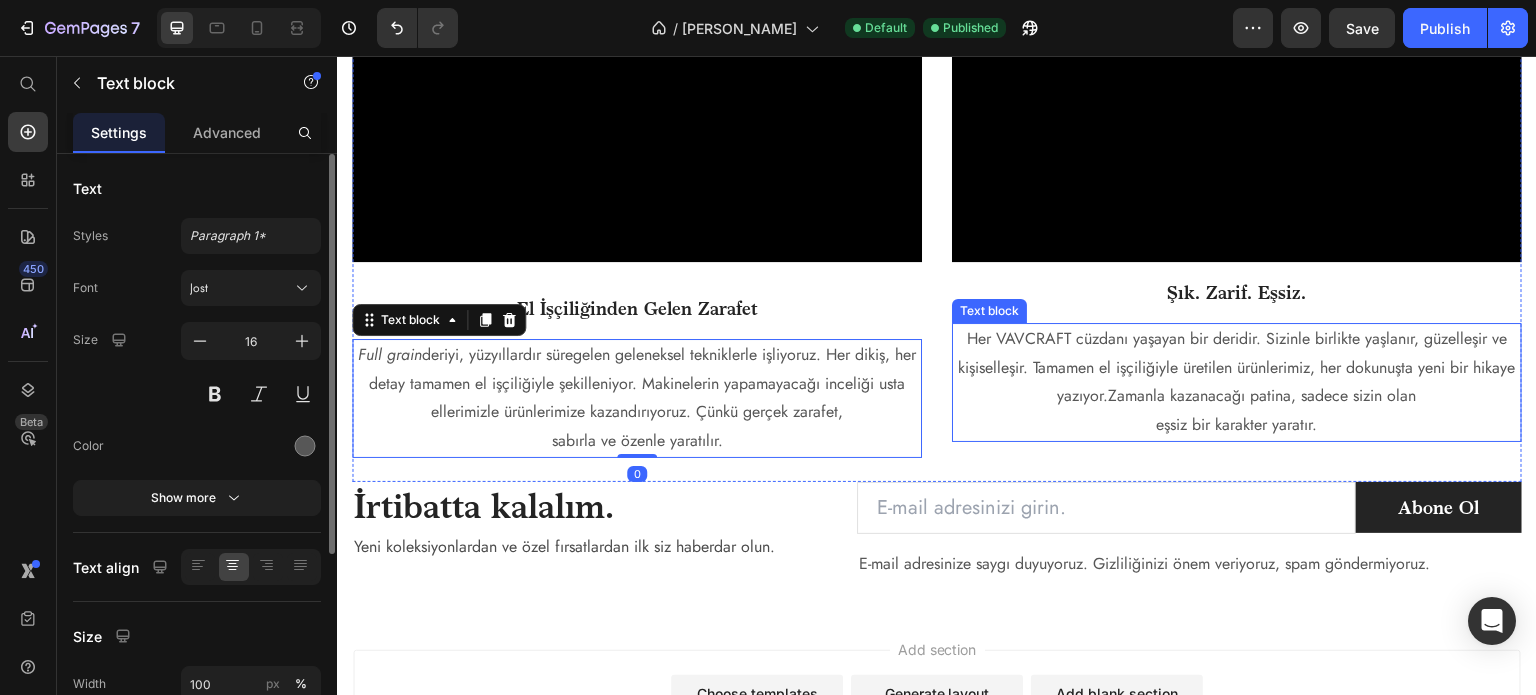 click on "Her VAVCRAFT cüzdanı yaşayan bir deridir. Sizinle birlikte yaşlanır, güzelleşir ve kişiselleşir. Tamamen el işçiliğiyle üretilen ürünlerimiz, her dokunuşta yeni bir hikaye yazıyor.Zamanla kazanacağı patina, sadece sizin olan" at bounding box center (1237, 368) 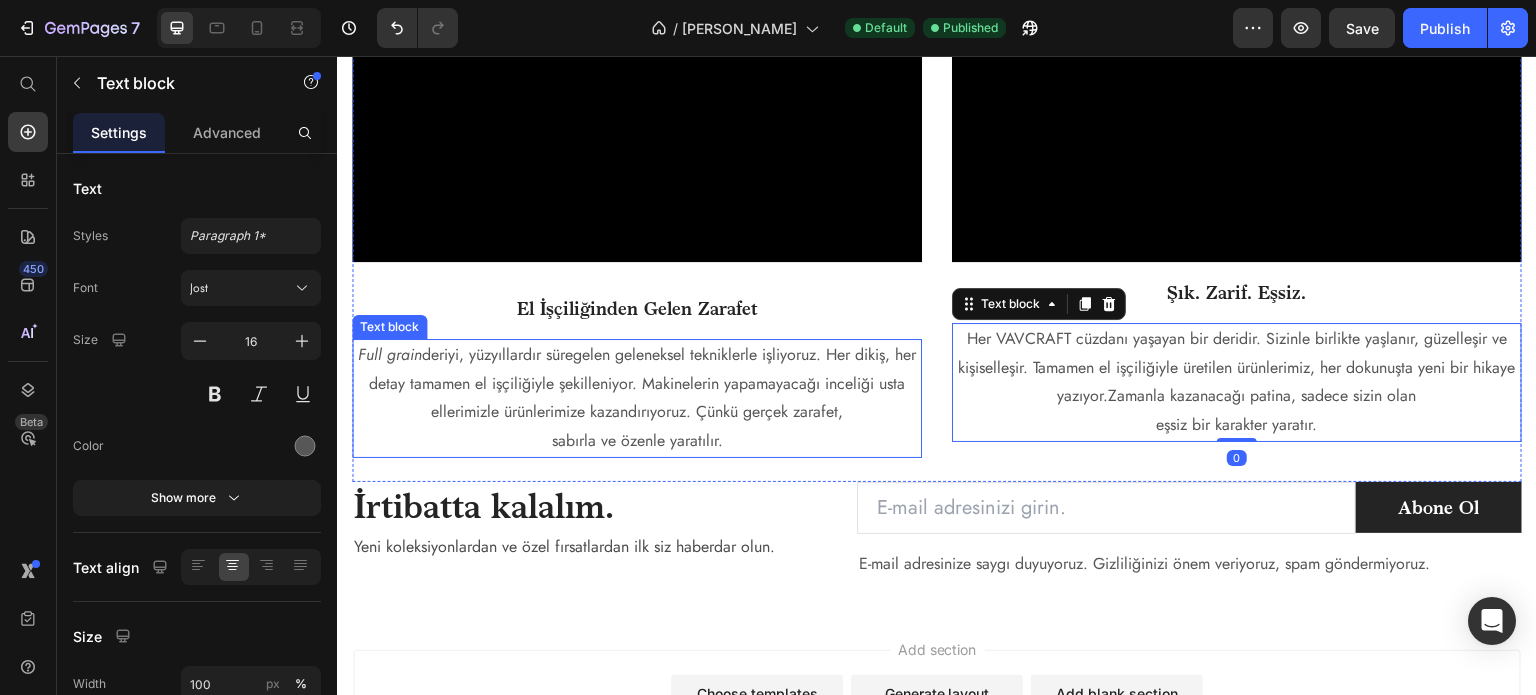 click on "Full grain  deriyi, yüzyıllardır süregelen geleneksel tekniklerle işliyoruz. Her dikiş, her detay tamamen el işçiliğiyle şekilleniyor. Makinelerin yapamayacağı inceliği usta ellerimizle ürünlerimize kazandırıyoruz. Çünkü gerçek zarafet," at bounding box center (637, 384) 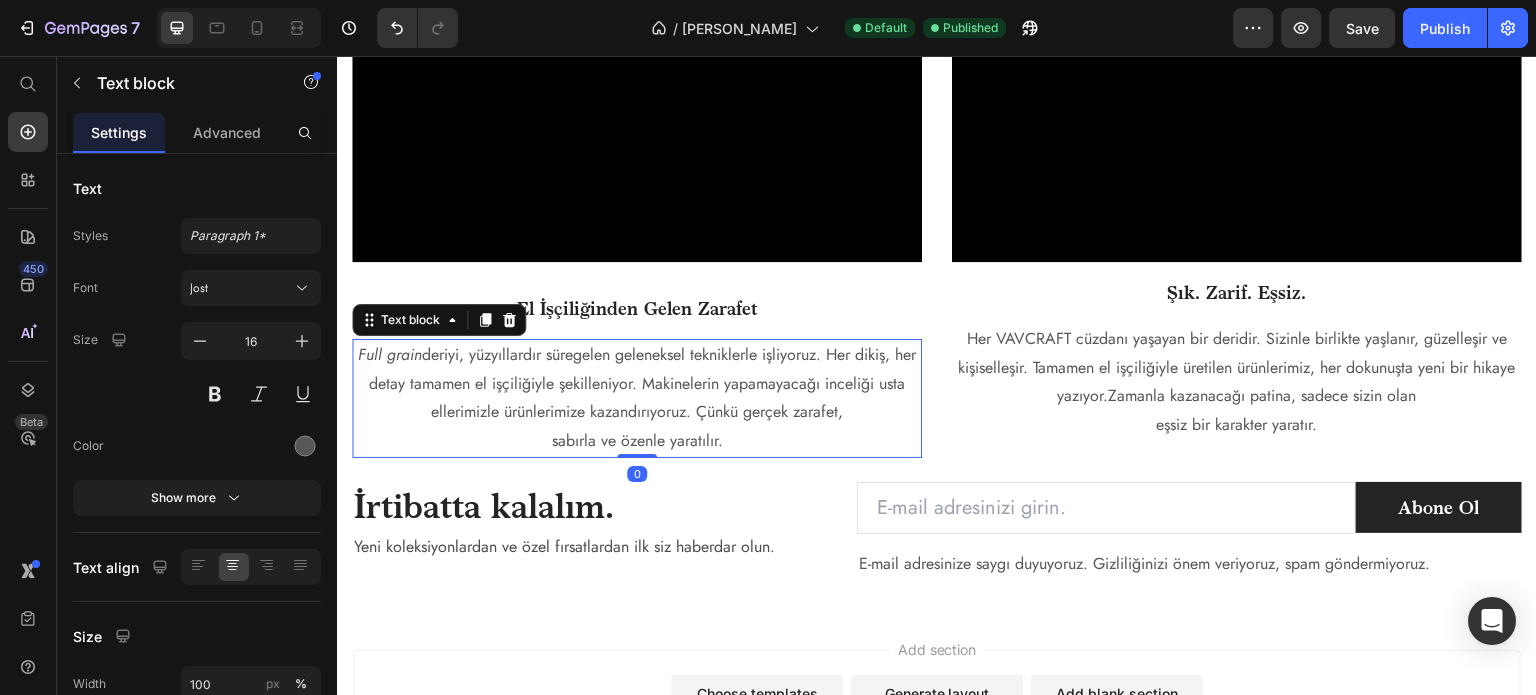 click on "El İşçiliğinden Gelen Zarafet" at bounding box center (637, 308) 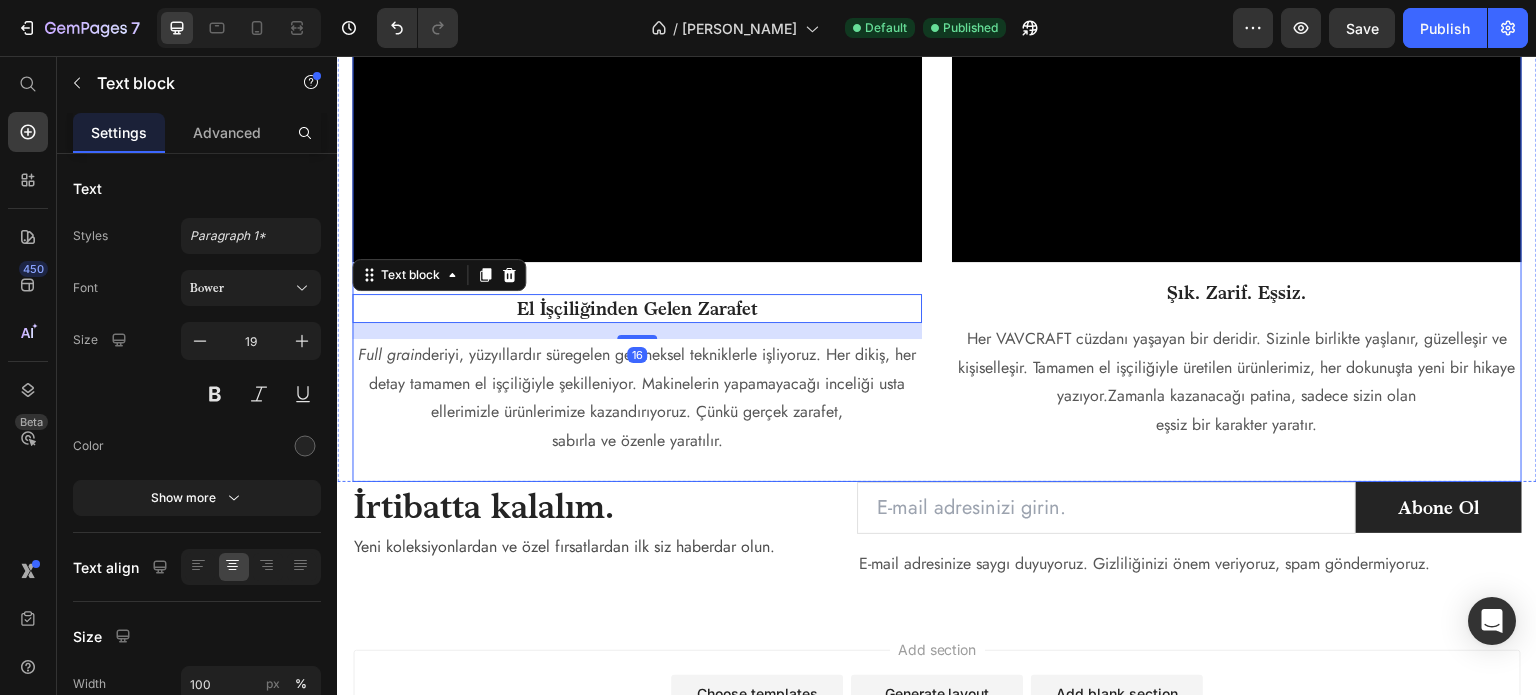 click on "Şık. Zarif. Eşsiz." at bounding box center [1237, 292] 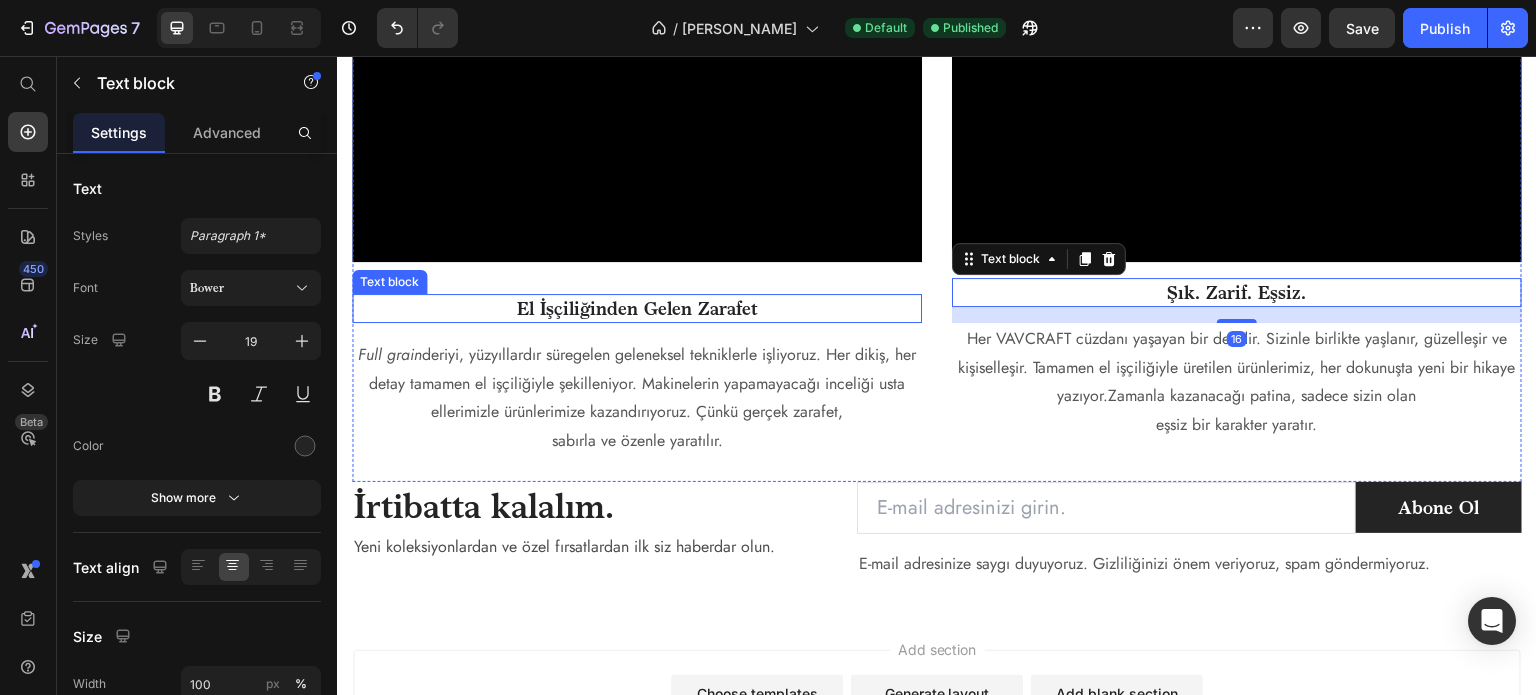 click on "El İşçiliğinden Gelen Zarafet" at bounding box center (637, 308) 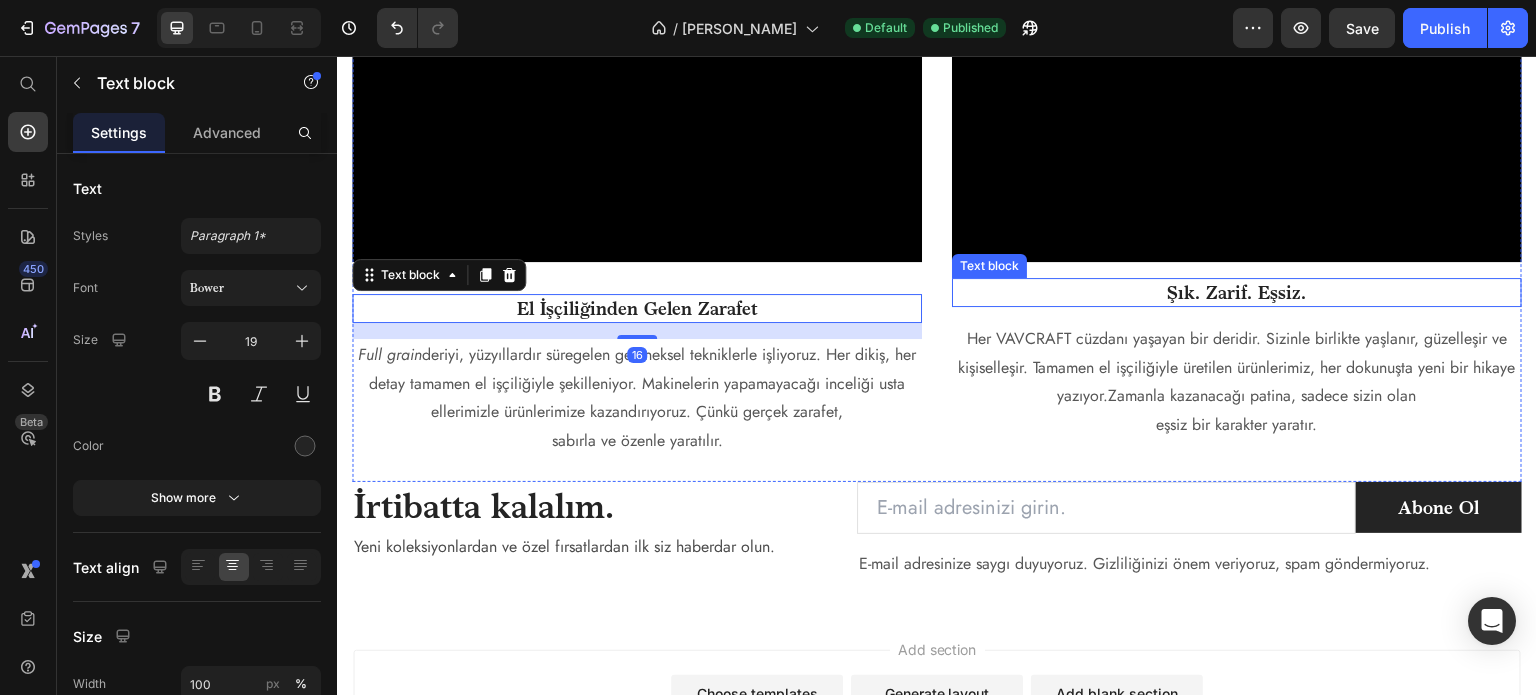 click on "Şık. Zarif. Eşsiz." at bounding box center (1237, 292) 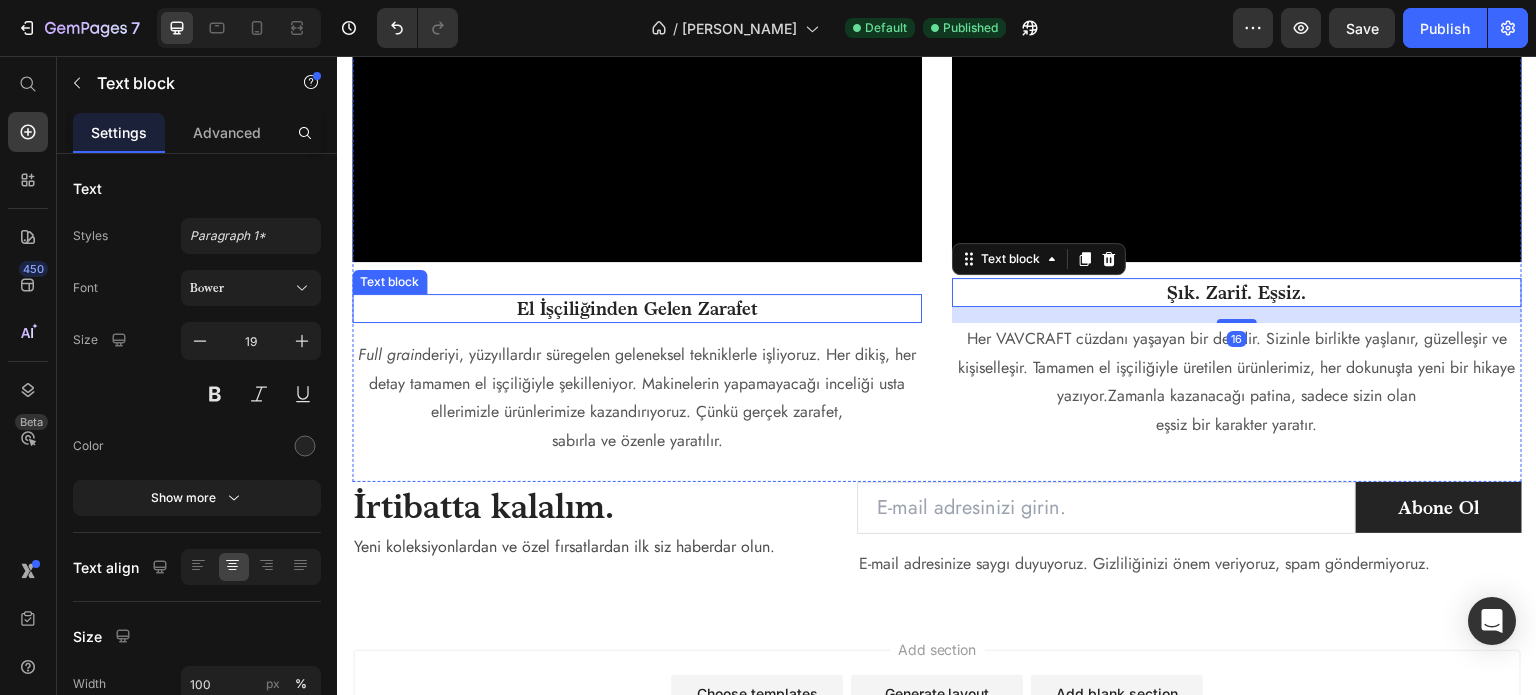 click on "El İşçiliğinden Gelen Zarafet" at bounding box center (637, 308) 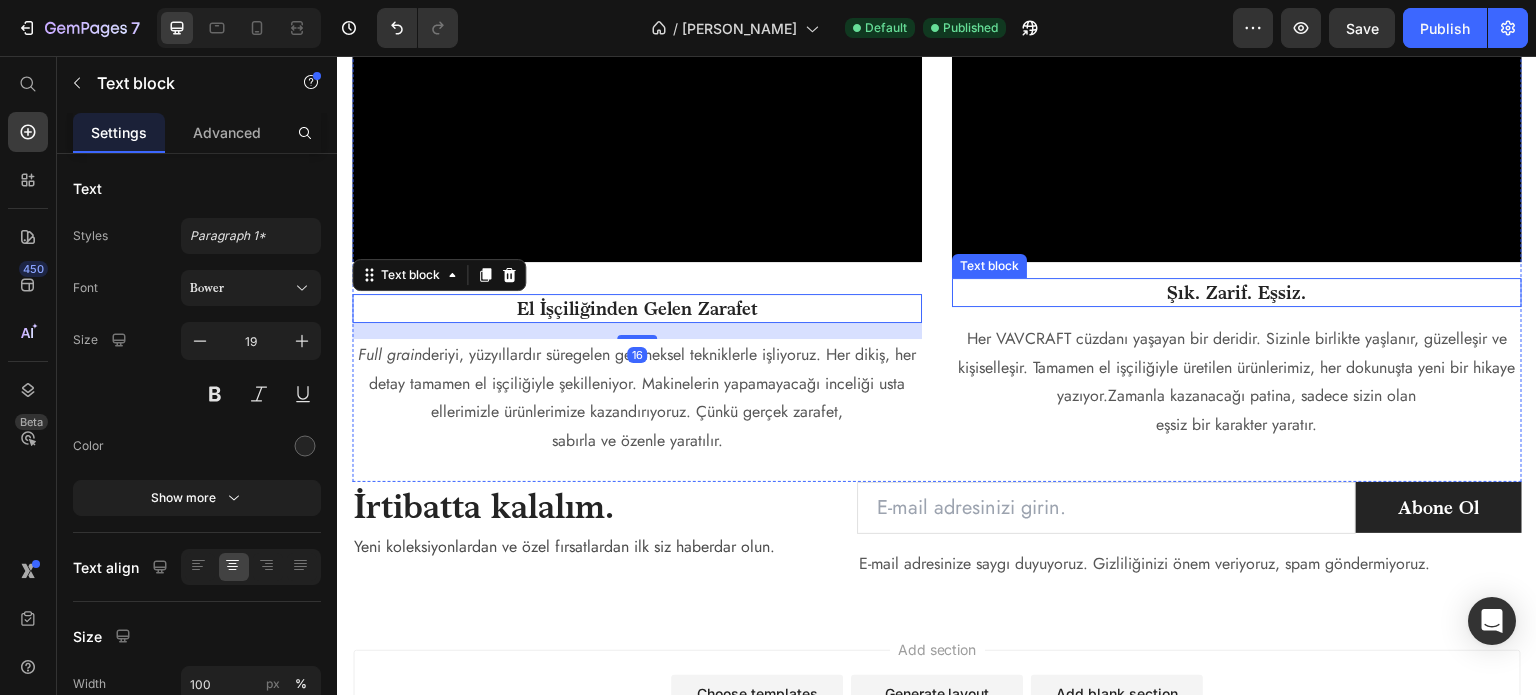 click on "Şık. Zarif. Eşsiz." at bounding box center [1237, 292] 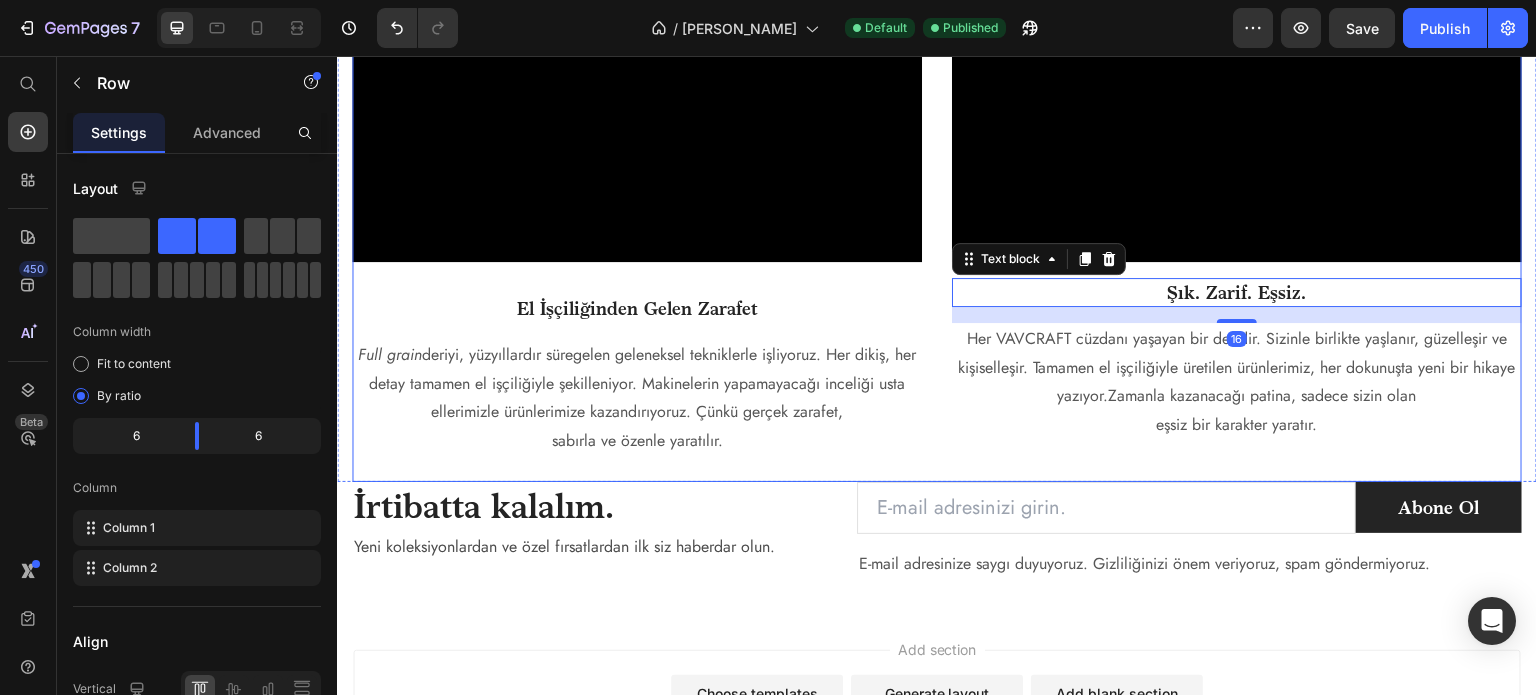 click on "Video El İşçiliğinden Gelen Zarafet Text block Full grain  deriyi, yüzyıllardır süregelen geleneksel tekniklerle işliyoruz. Her dikiş, her detay tamamen el işçiliğiyle şekilleniyor. Makinelerin yapamayacağı inceliği usta ellerimizle ürünlerimize kazandırıyoruz. Çünkü gerçek zarafet, sabırla ve özenle yaratılır. Text block" at bounding box center [637, -147] 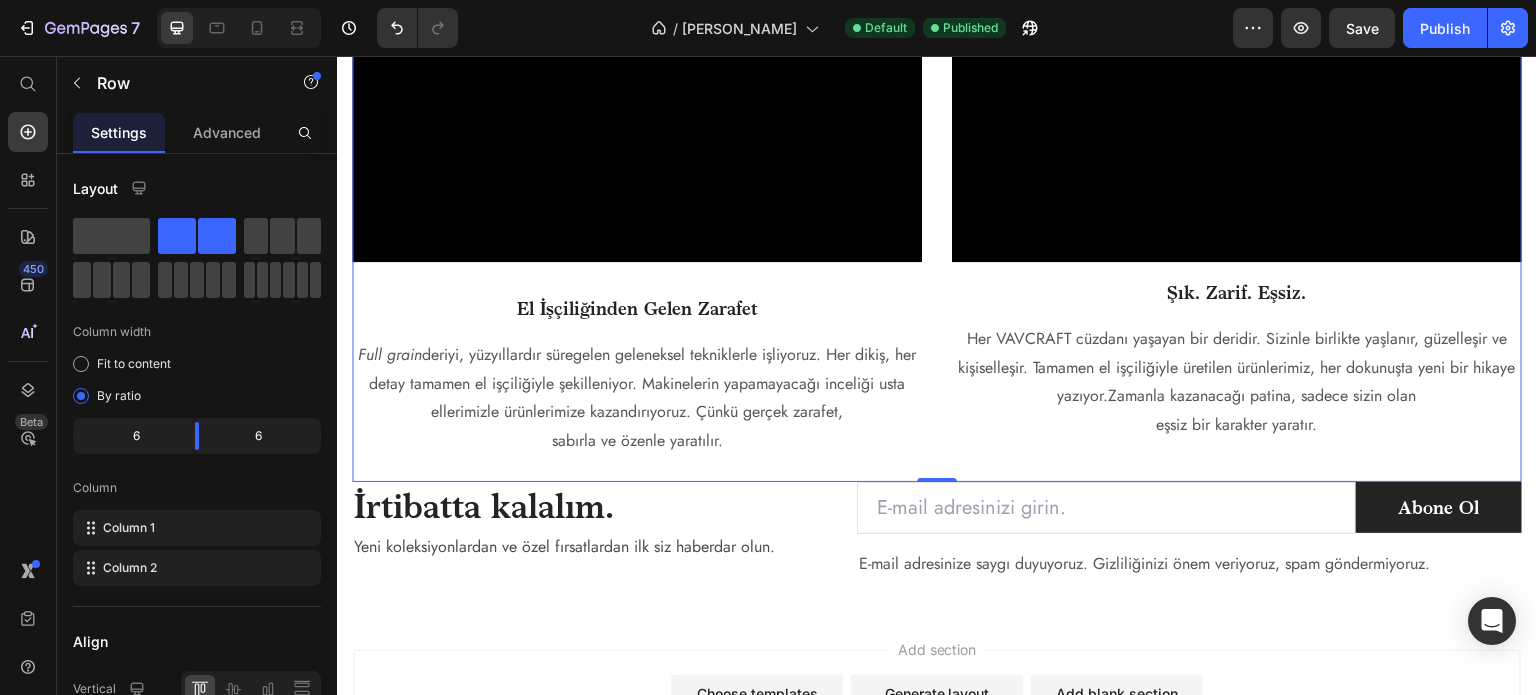 click on "Video El İşçiliğinden Gelen Zarafet Text block Full grain  deriyi, yüzyıllardır süregelen geleneksel tekniklerle işliyoruz. Her dikiş, her detay tamamen el işçiliğiyle şekilleniyor. Makinelerin yapamayacağı inceliği usta ellerimizle ürünlerimize kazandırıyoruz. Çünkü gerçek zarafet, sabırla ve özenle yaratılır. Text block" at bounding box center (637, -147) 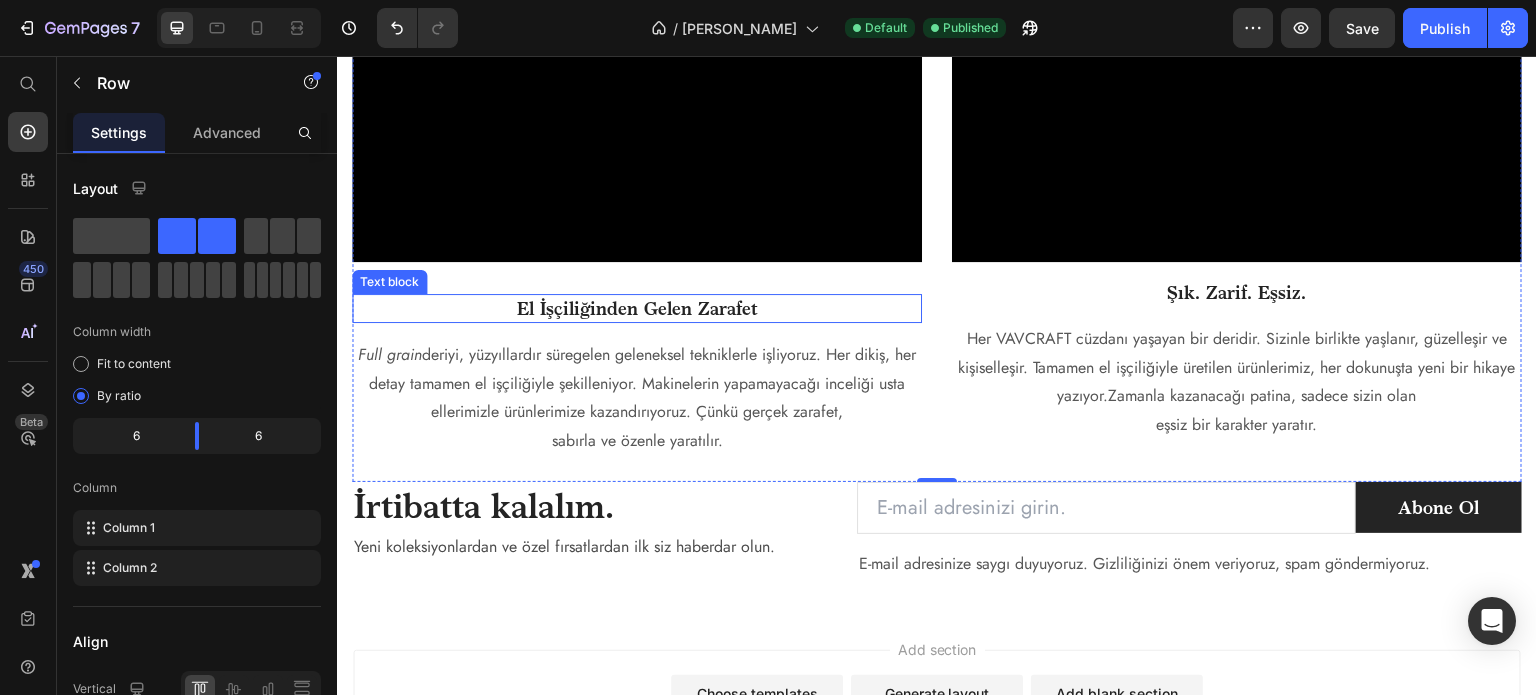 click on "El İşçiliğinden Gelen Zarafet" at bounding box center [637, 308] 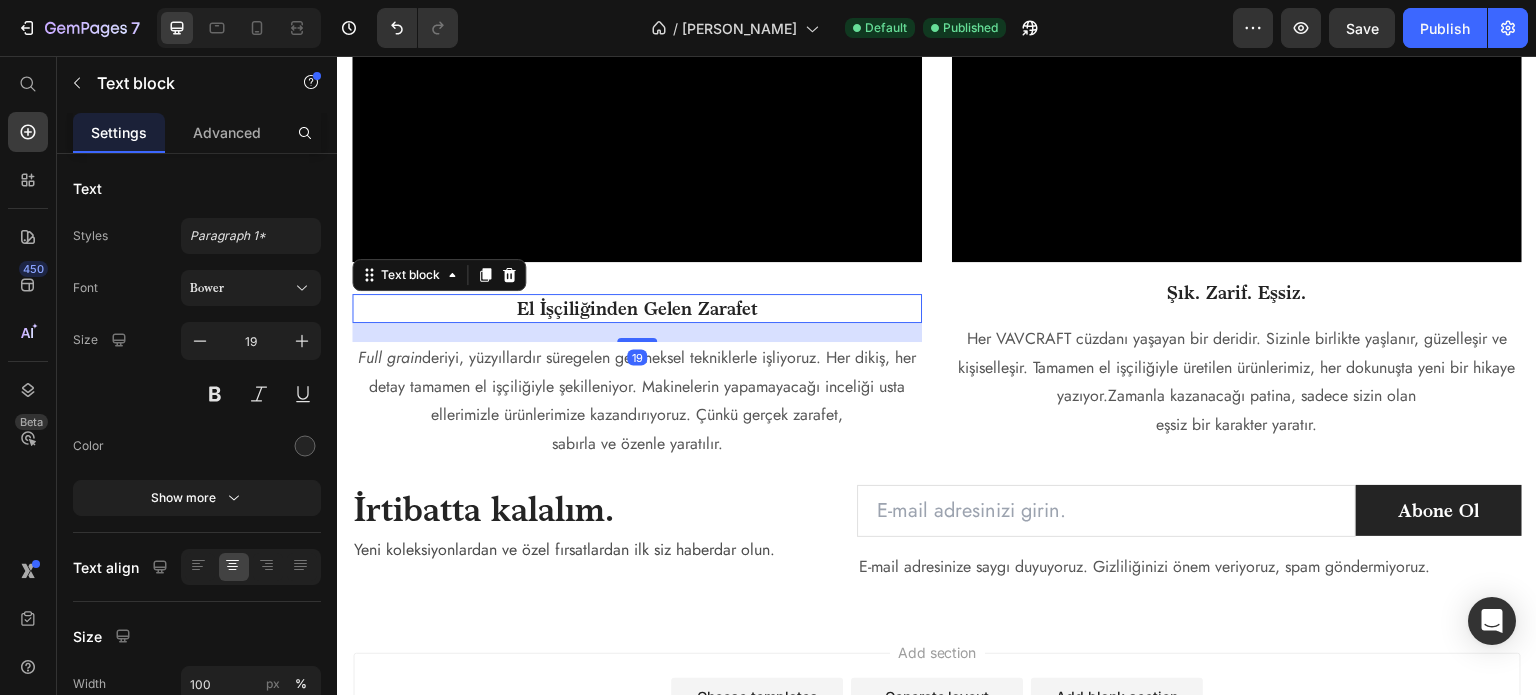 click at bounding box center [637, 340] 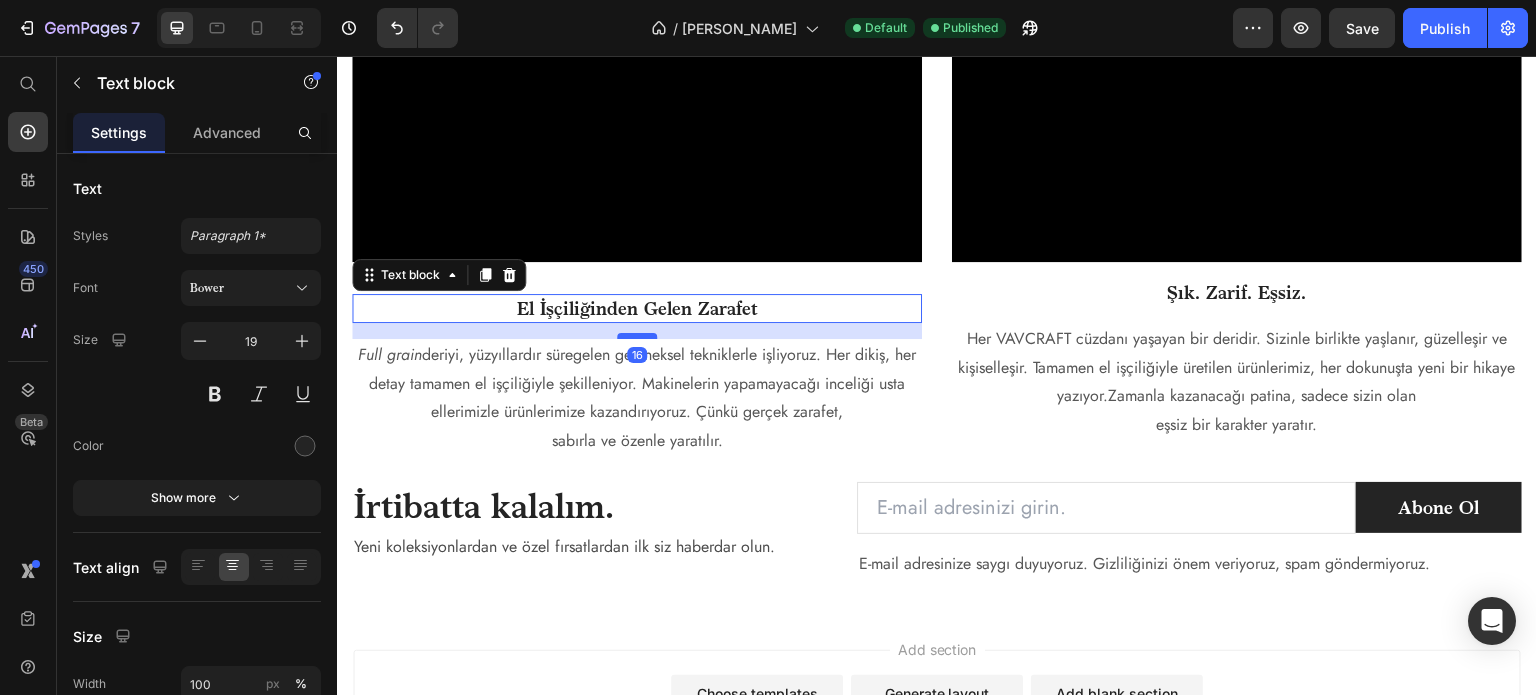 click at bounding box center [637, 336] 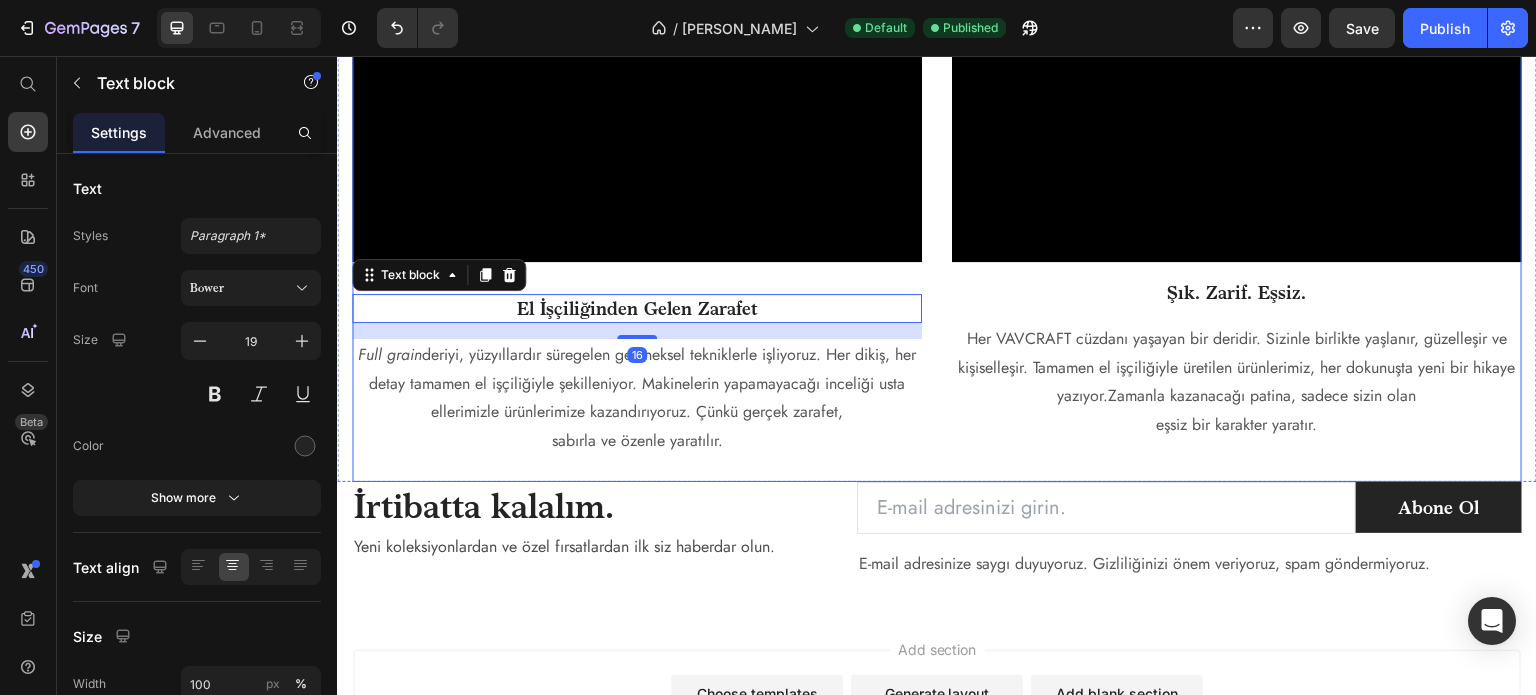 click on "Video El İşçiliğinden Gelen Zarafet Text block   16 Full grain  deriyi, yüzyıllardır süregelen geleneksel tekniklerle işliyoruz. Her dikiş, her detay tamamen el işçiliğiyle şekilleniyor. Makinelerin yapamayacağı inceliği usta ellerimizle ürünlerimize kazandırıyoruz. Çünkü gerçek zarafet, sabırla ve özenle yaratılır. Text block" at bounding box center [637, -147] 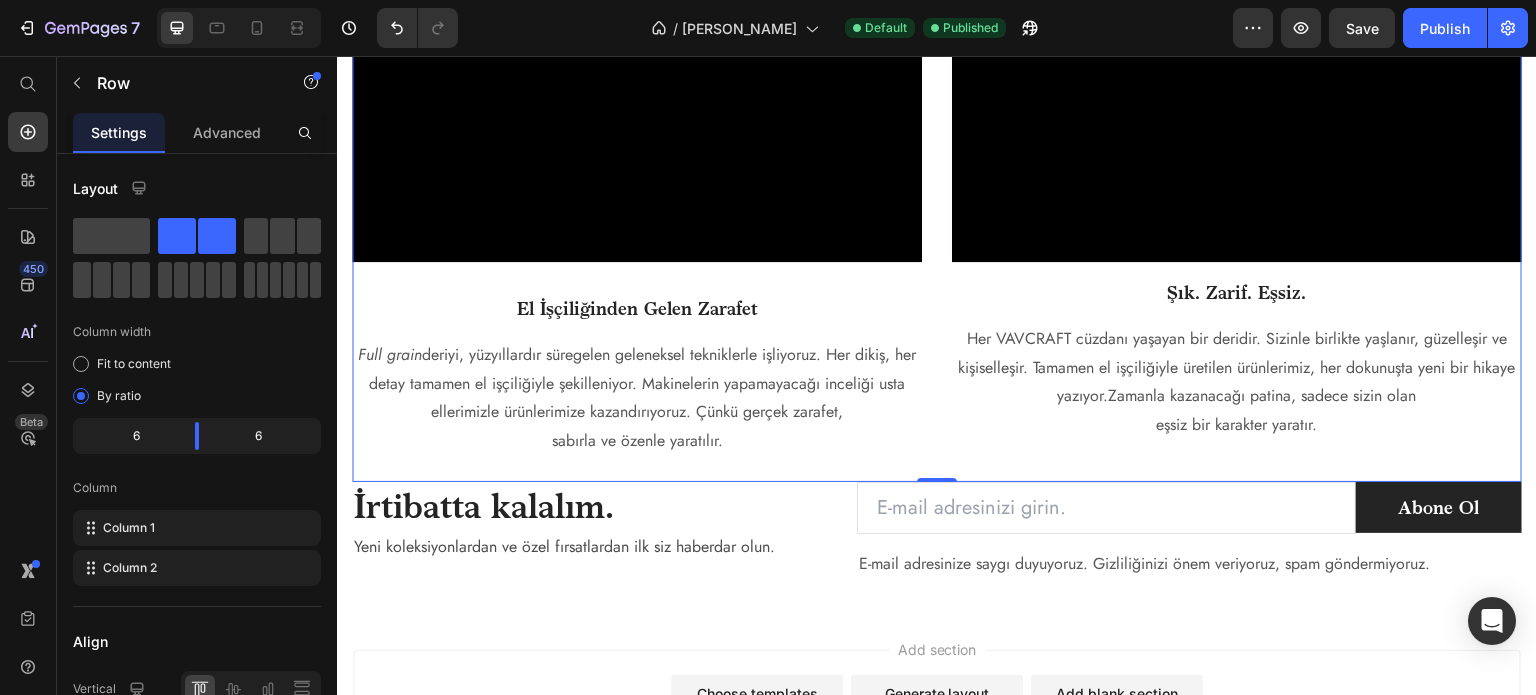 click at bounding box center (637, -245) 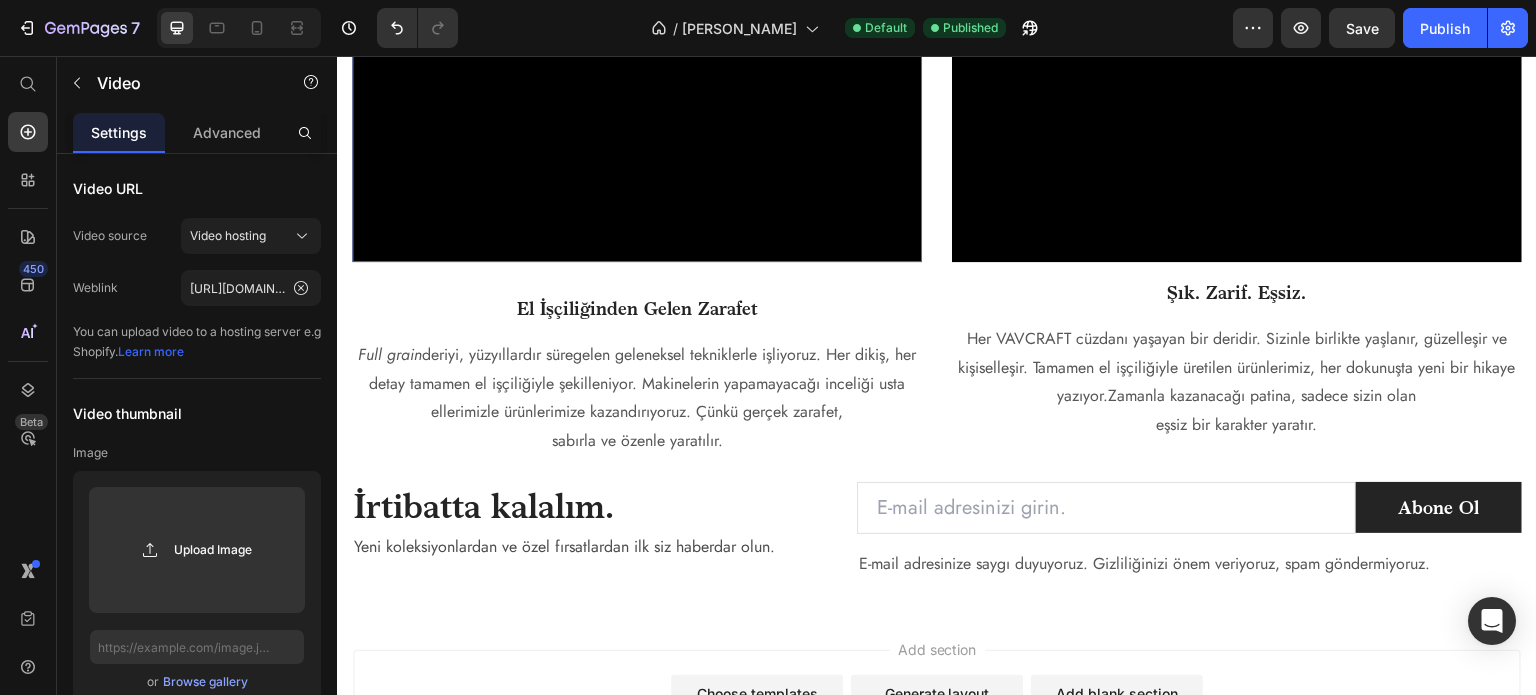 click at bounding box center (637, -245) 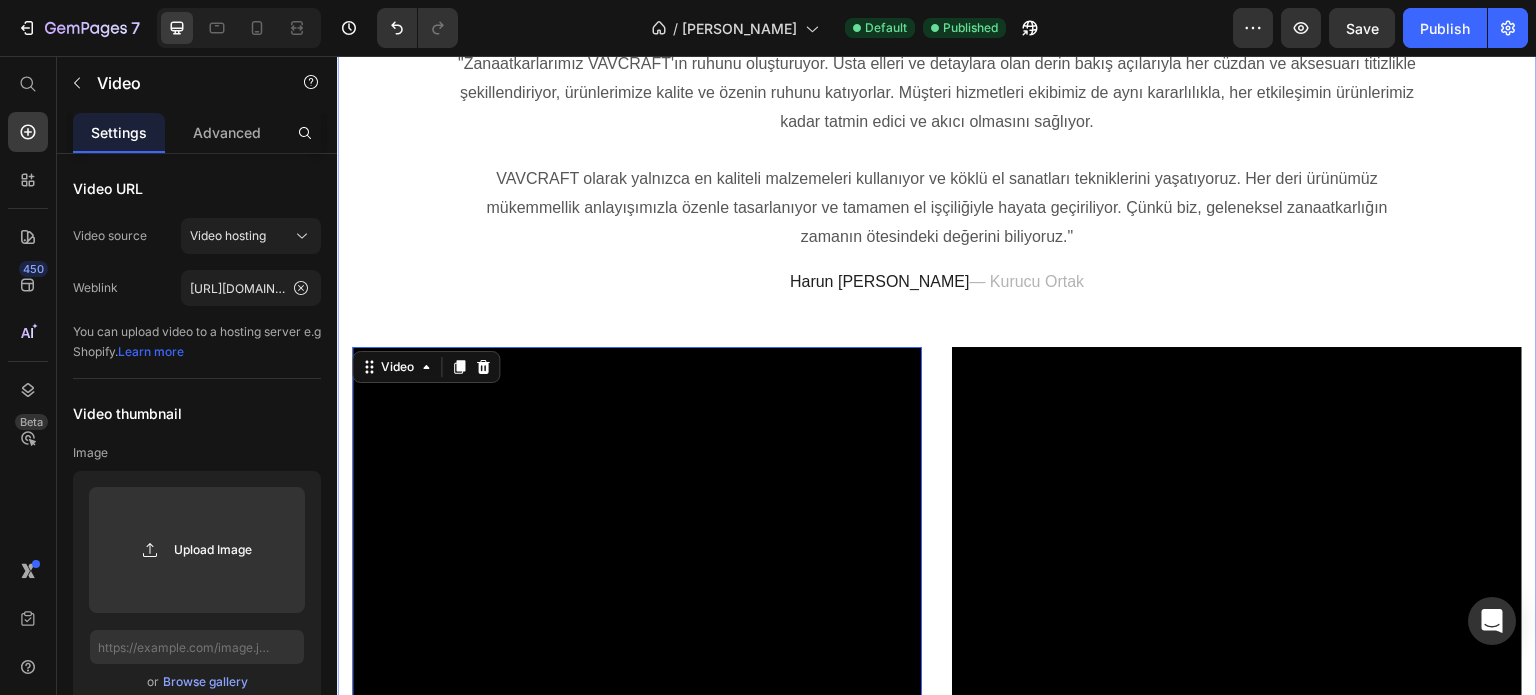 click on "Hikayemiz Heading "Zanaatkarlarımız VAVCRAFT'ın ruhunu oluşturuyor. Usta elleri ve detaylara olan derin bakış açılarıyla her cüzdan ve aksesuarı titizlikle şekillendiriyor, ürünlerimize kalite ve özenin ruhunu katıyorlar. Müşteri hizmetleri ekibimiz de aynı kararlılıkla, her etkileşimin ürünlerimiz kadar tatmin edici ve akıcı olmasını sağlıyor.   VAVCRAFT olarak yalnızca en kaliteli malzemeleri kullanıyor ve köklü el sanatları tekniklerini yaşatıyoruz. Her deri ürünümüz mükemmellik anlayışımızla özenle tasarlanıyor ve tamamen el işçiliğiyle hayata geçiriliyor. Çünkü biz, geleneksel zanaatkarlığın zamanın ötesindeki değerini biliyoruz." Text block Harun [PERSON_NAME]  — Kurucu Ortak Text block Row Video   32 El İşçiliğinden Gelen Zarafet Text block Full grain sabırla ve özenle yaratılır. Text block Video Şık. Zarif. Eşsiz. Text block eşsiz bir karakter yaratır. Text block Row" at bounding box center (937, 770) 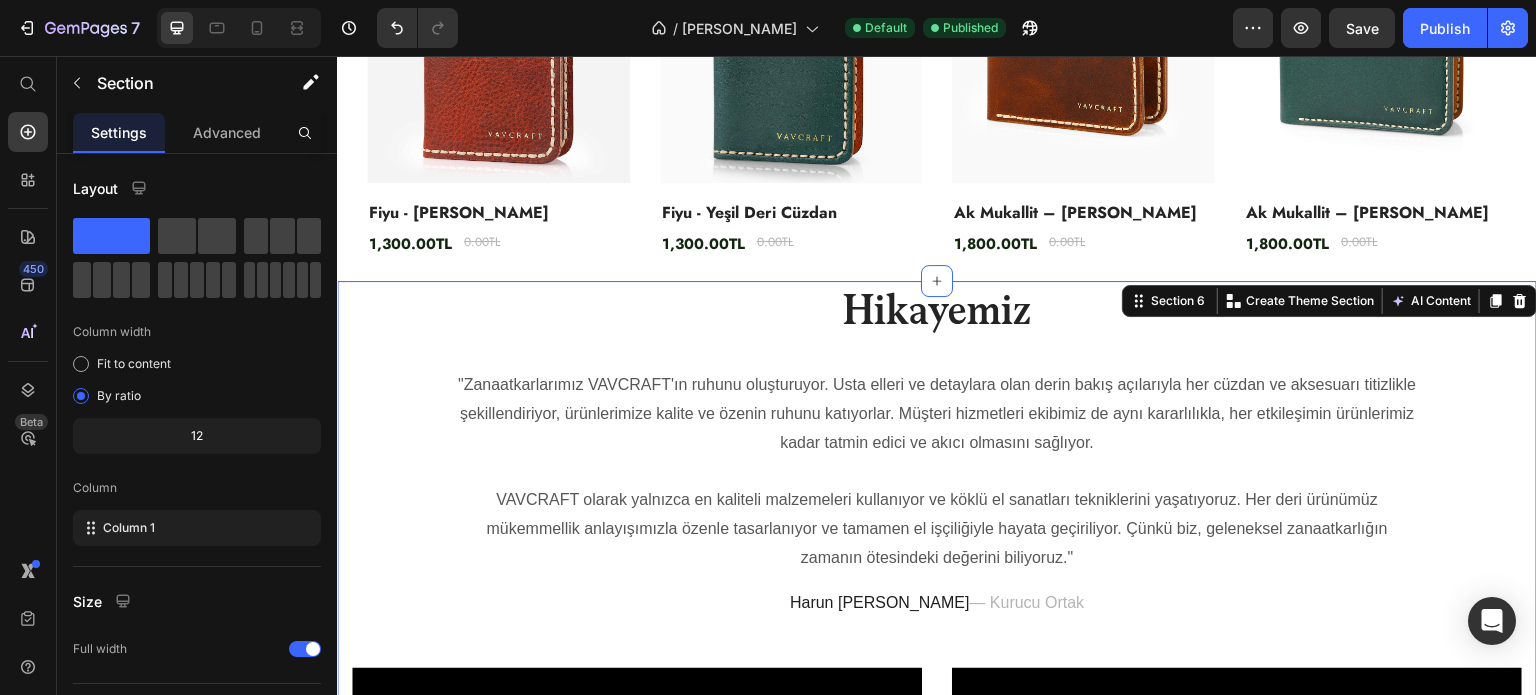 scroll, scrollTop: 1654, scrollLeft: 0, axis: vertical 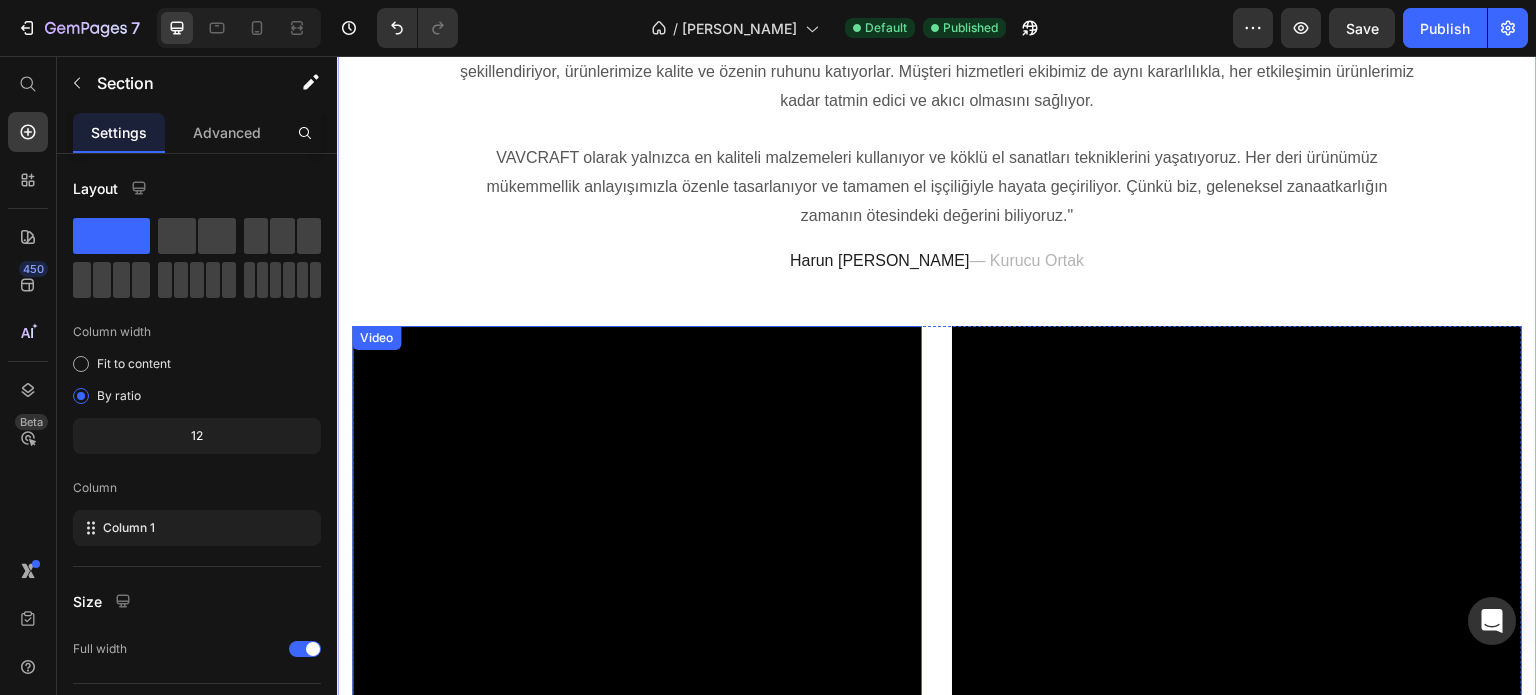 click at bounding box center (637, 832) 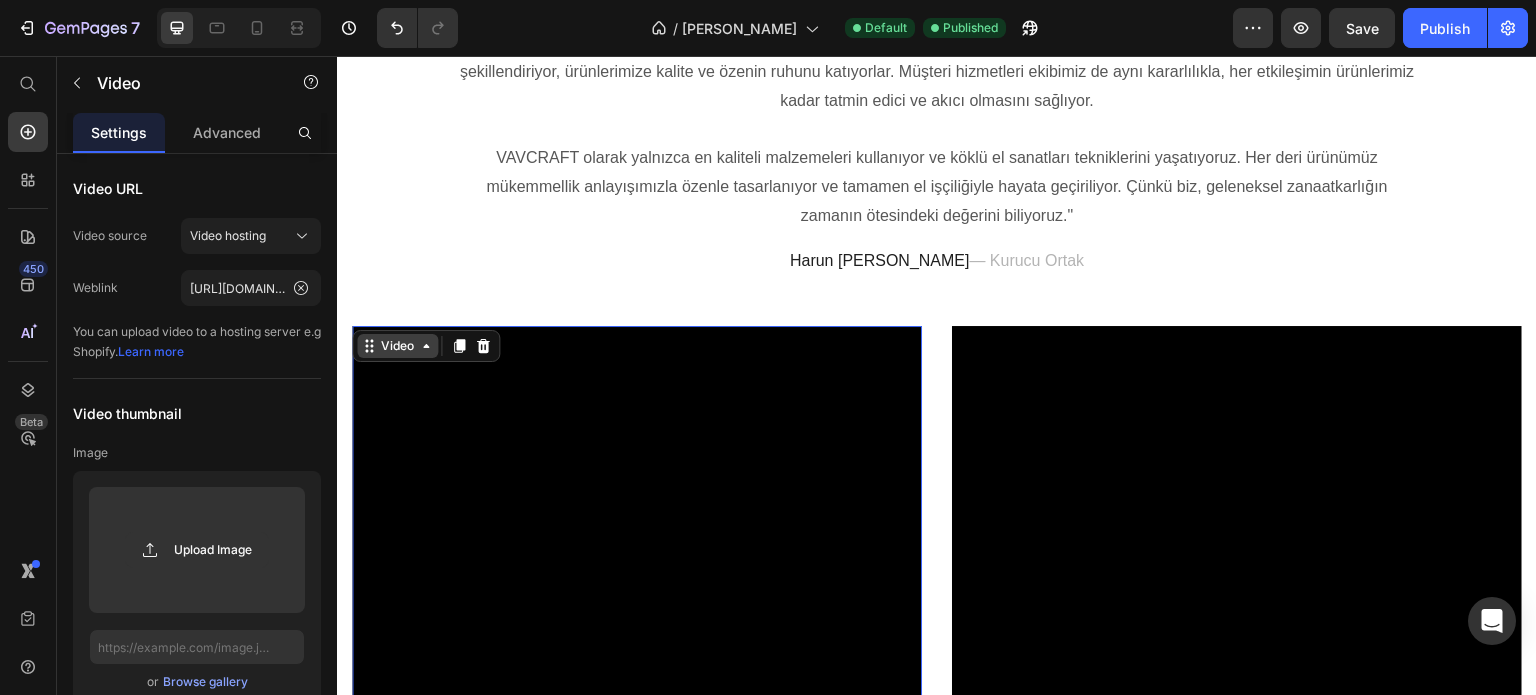 click 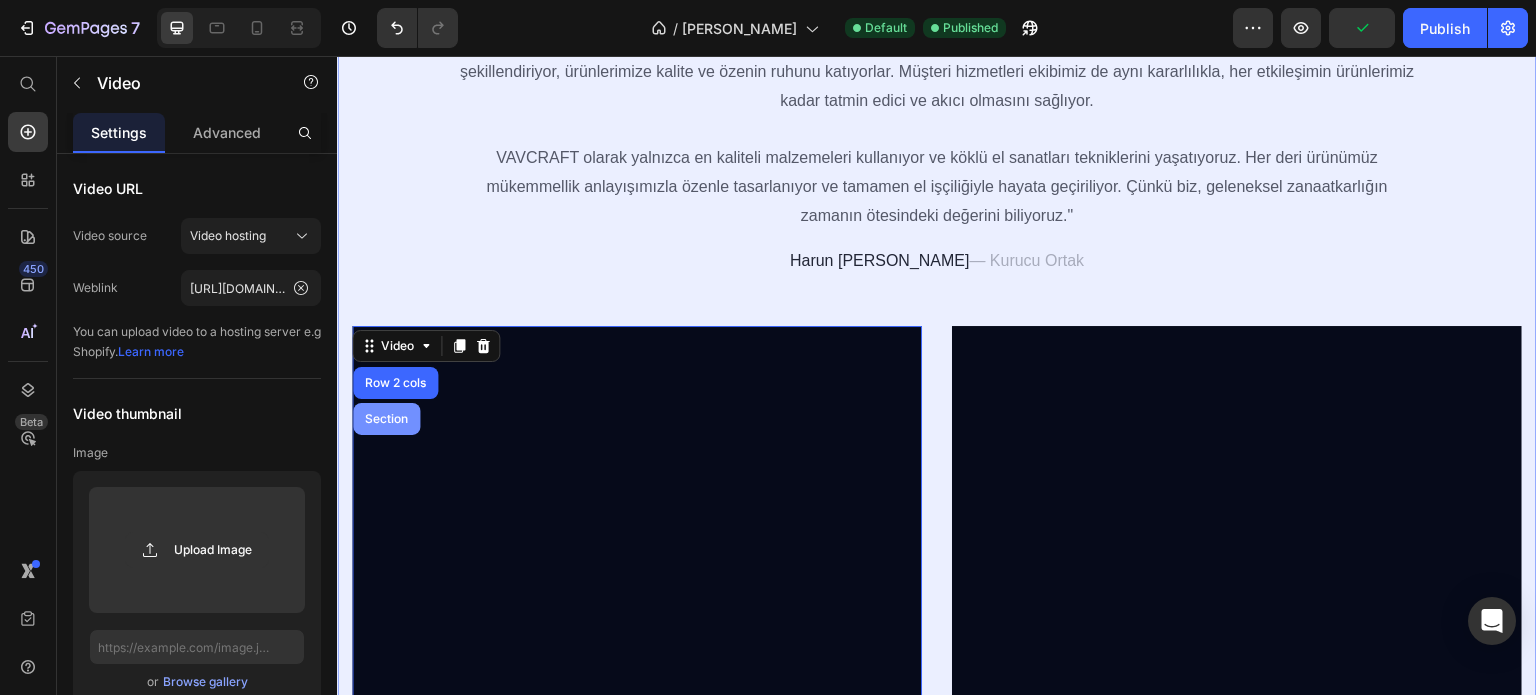 click on "Section" at bounding box center (386, 419) 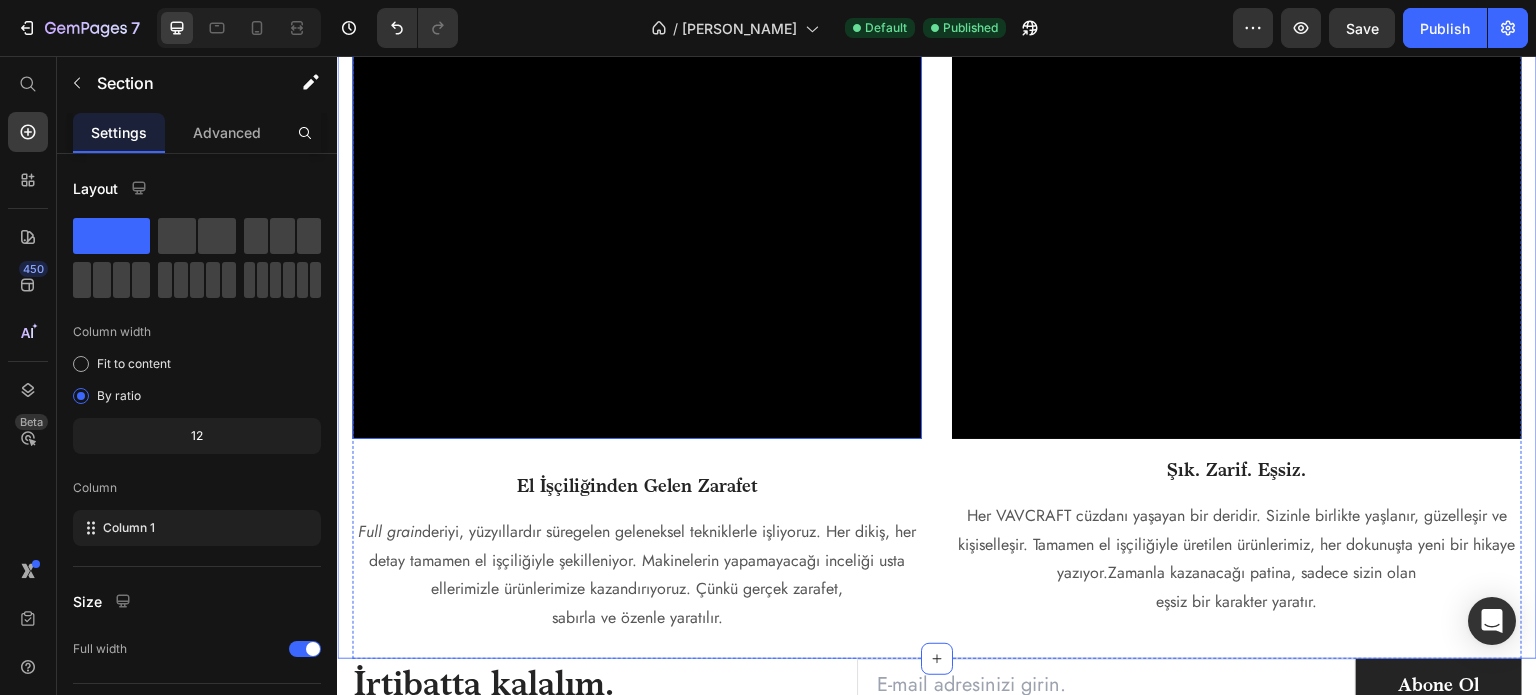scroll, scrollTop: 2571, scrollLeft: 0, axis: vertical 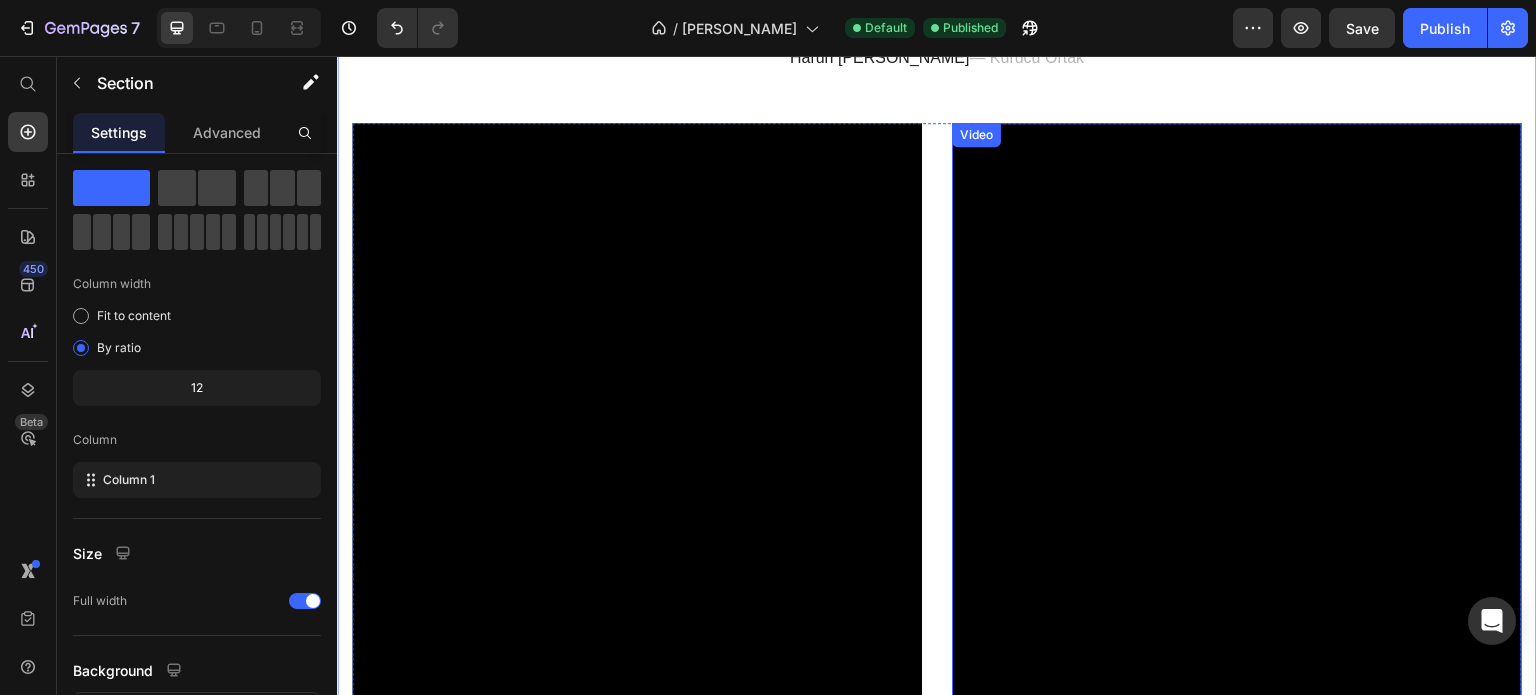 click at bounding box center (1237, 629) 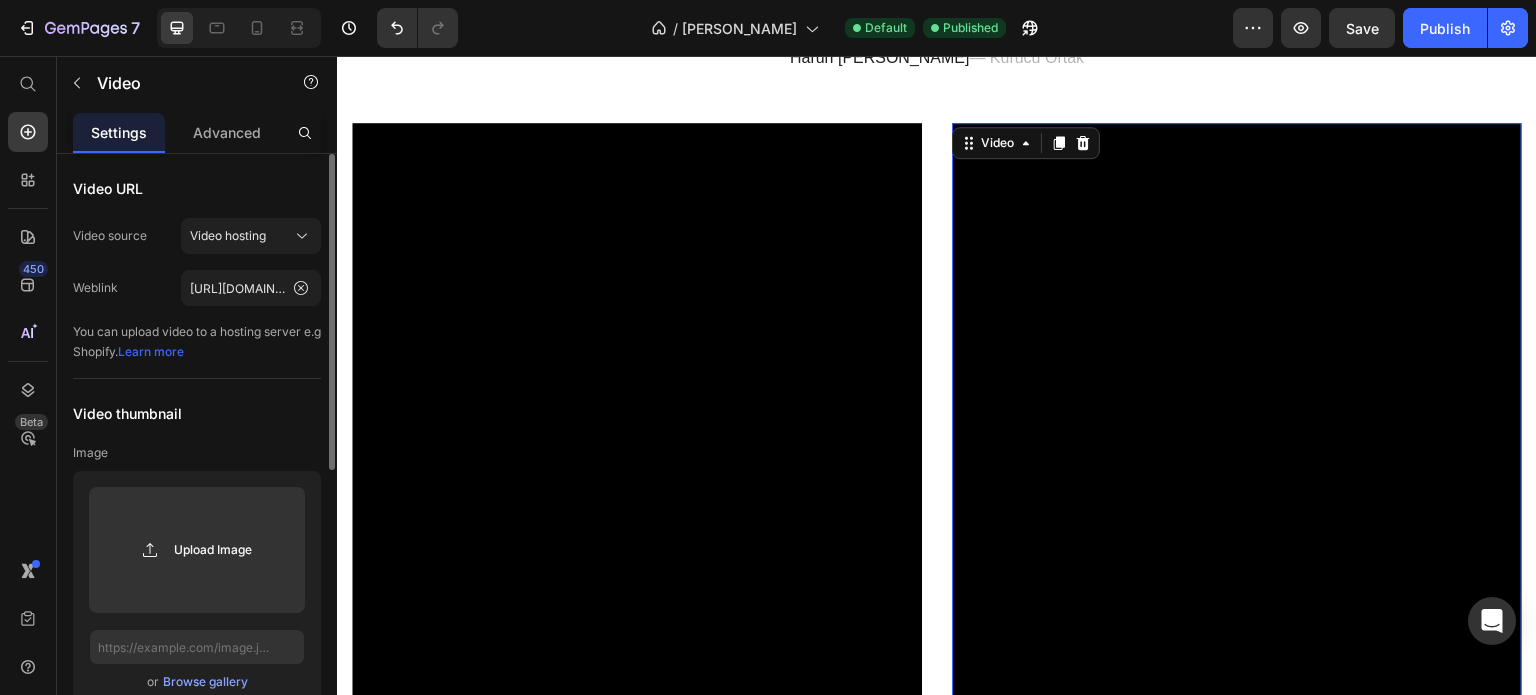 click at bounding box center (1237, 629) 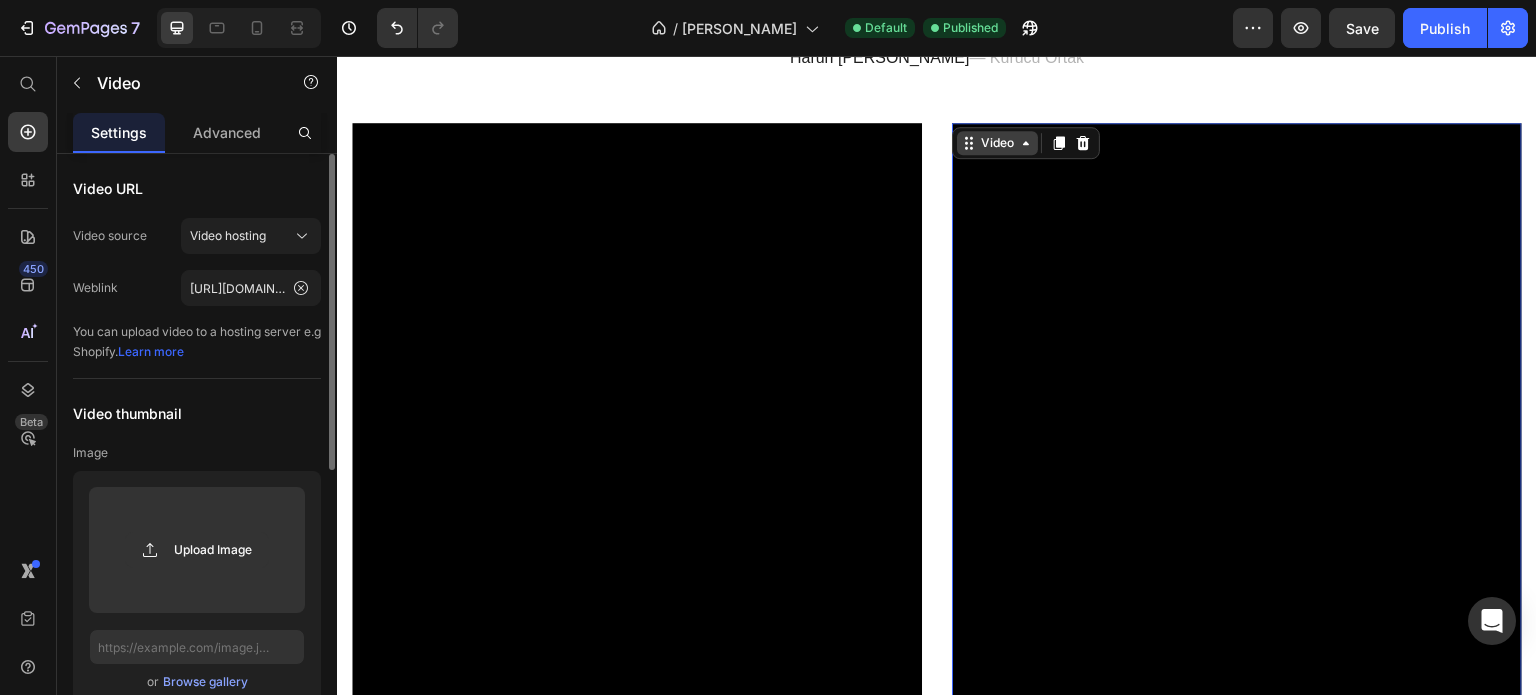 click 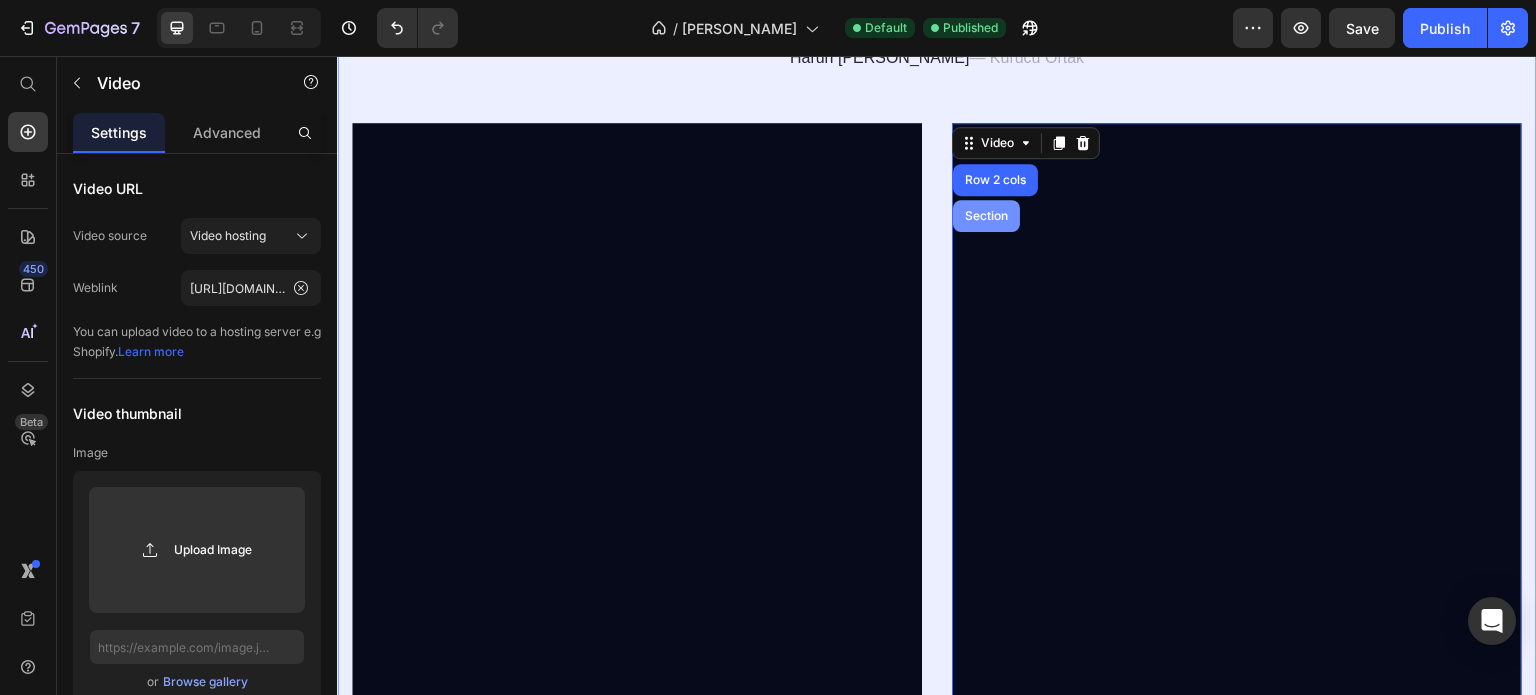 click on "Section" at bounding box center [986, 216] 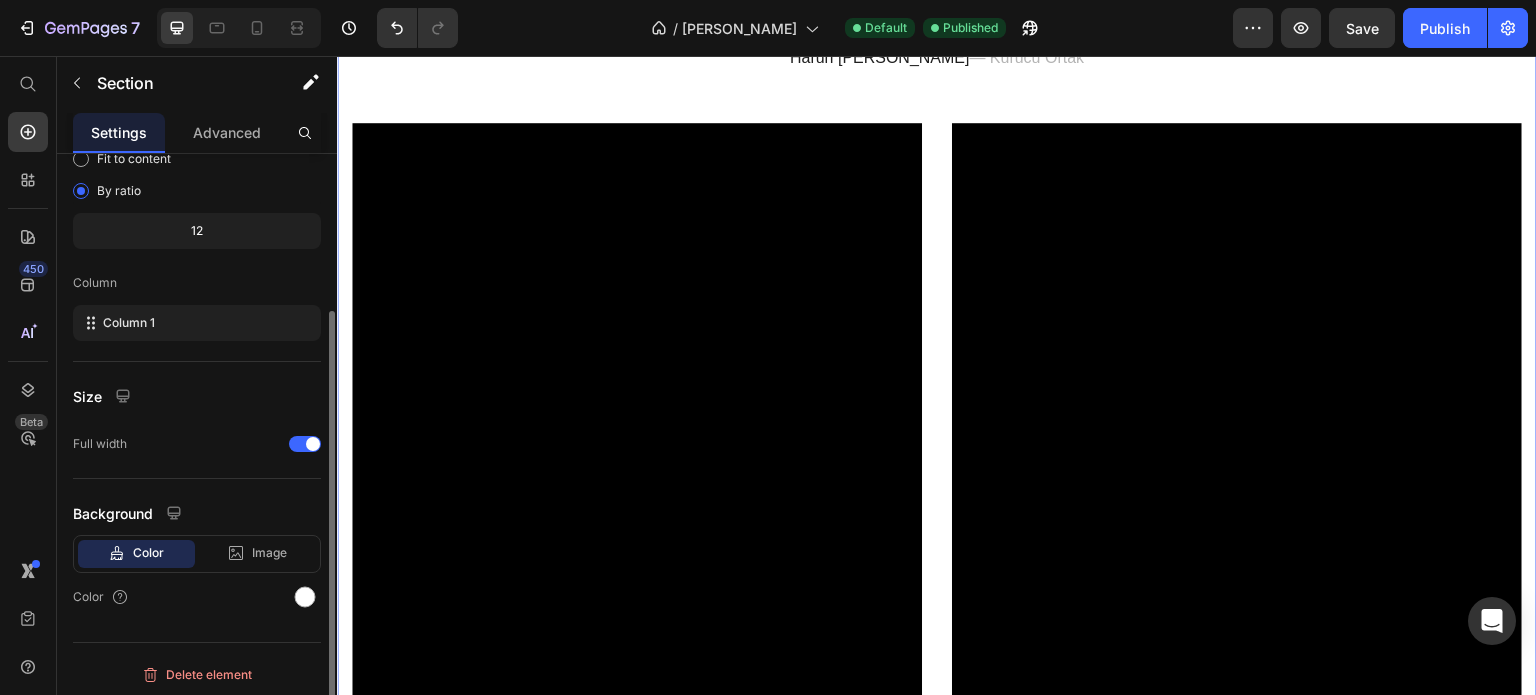 scroll, scrollTop: 208, scrollLeft: 0, axis: vertical 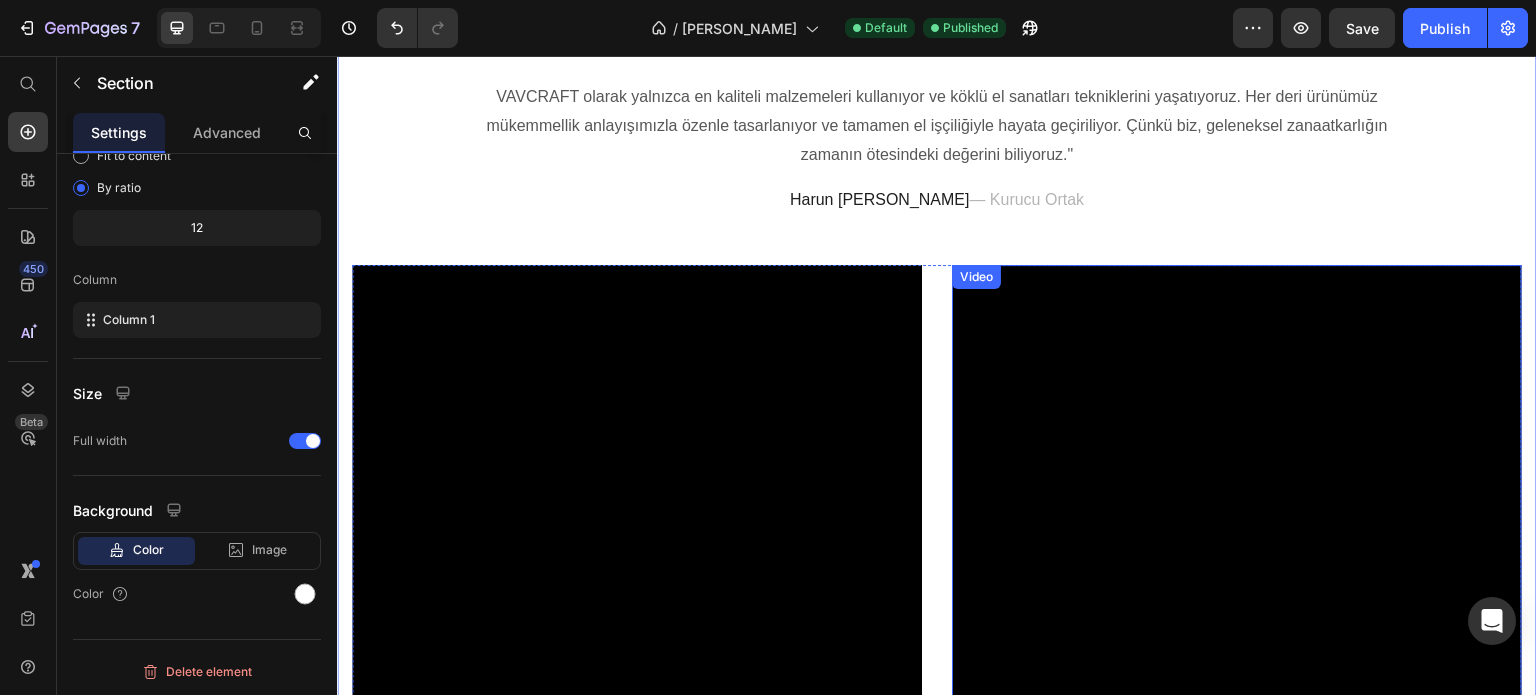 click at bounding box center [1237, 771] 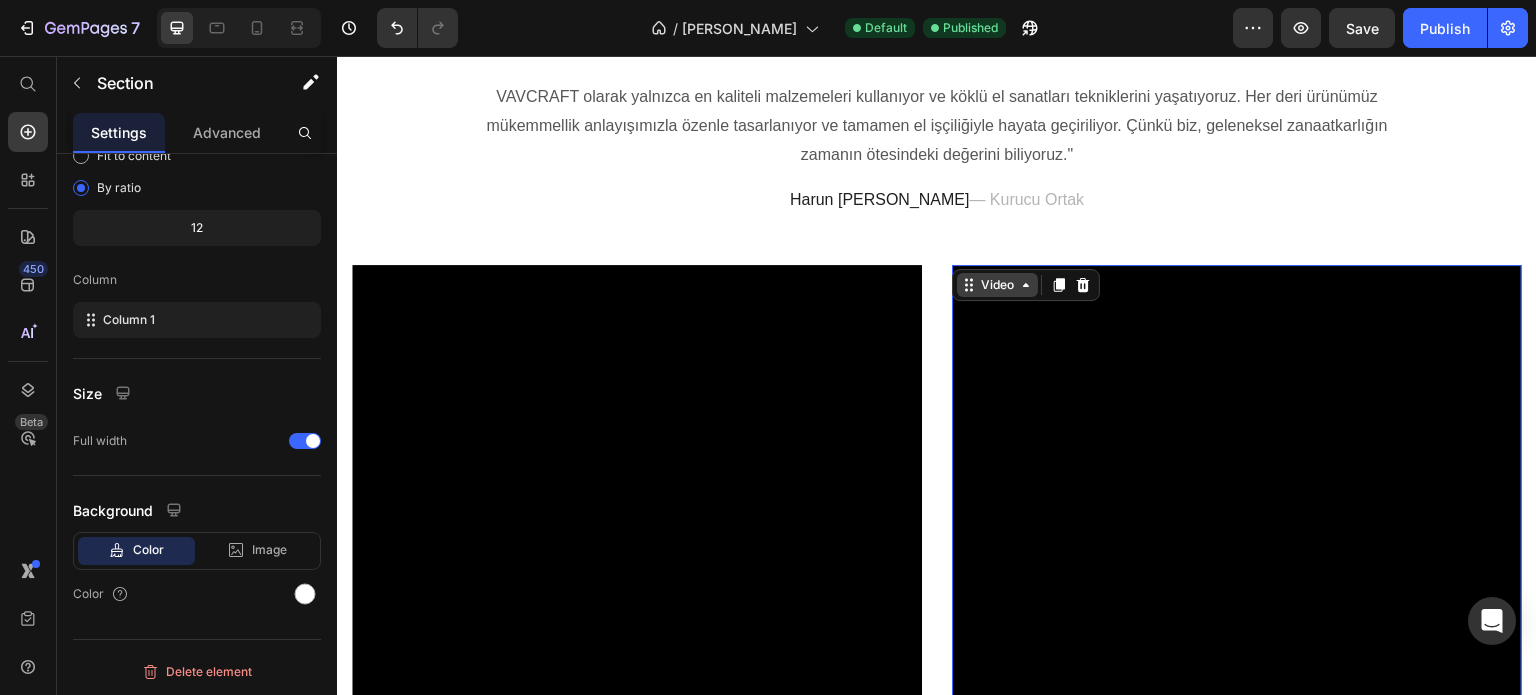 scroll, scrollTop: 0, scrollLeft: 0, axis: both 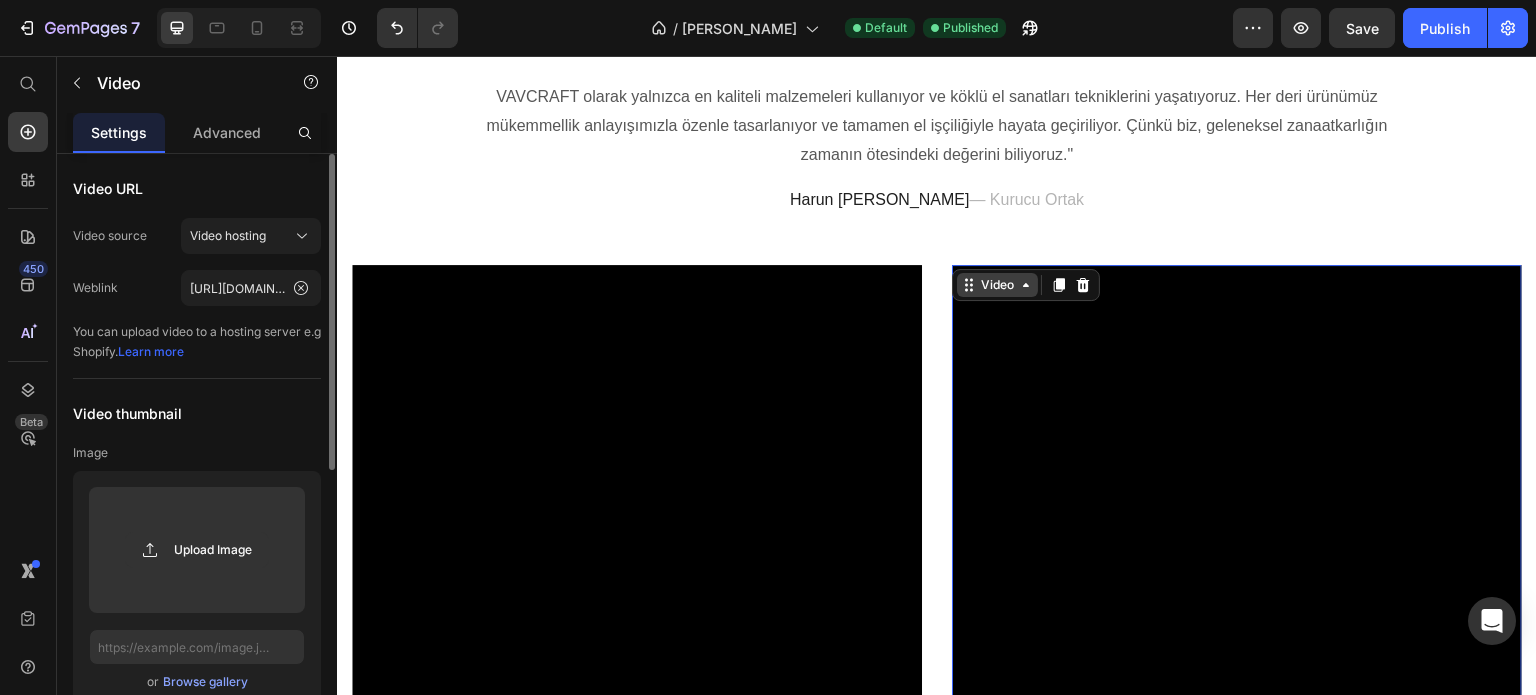 click on "Video" at bounding box center (997, 285) 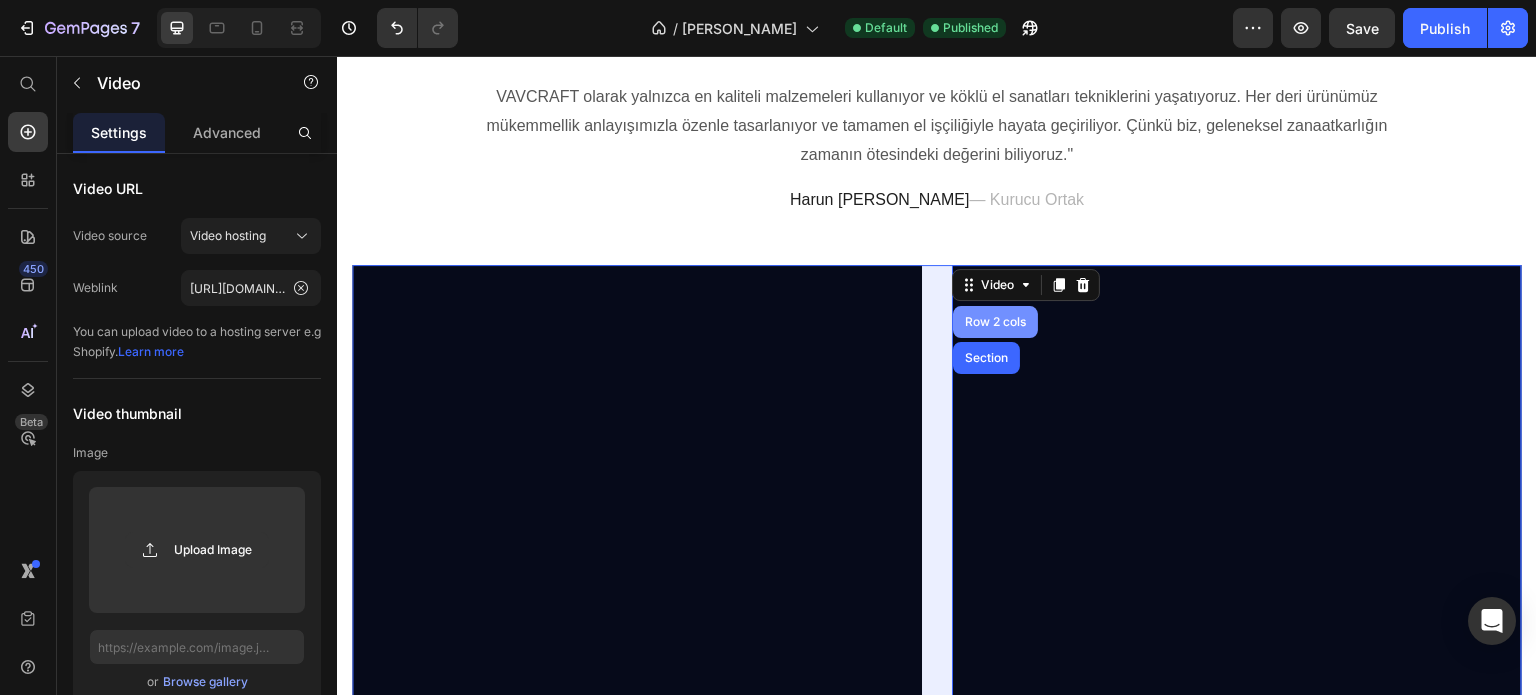 click on "Row 2 cols" at bounding box center (995, 322) 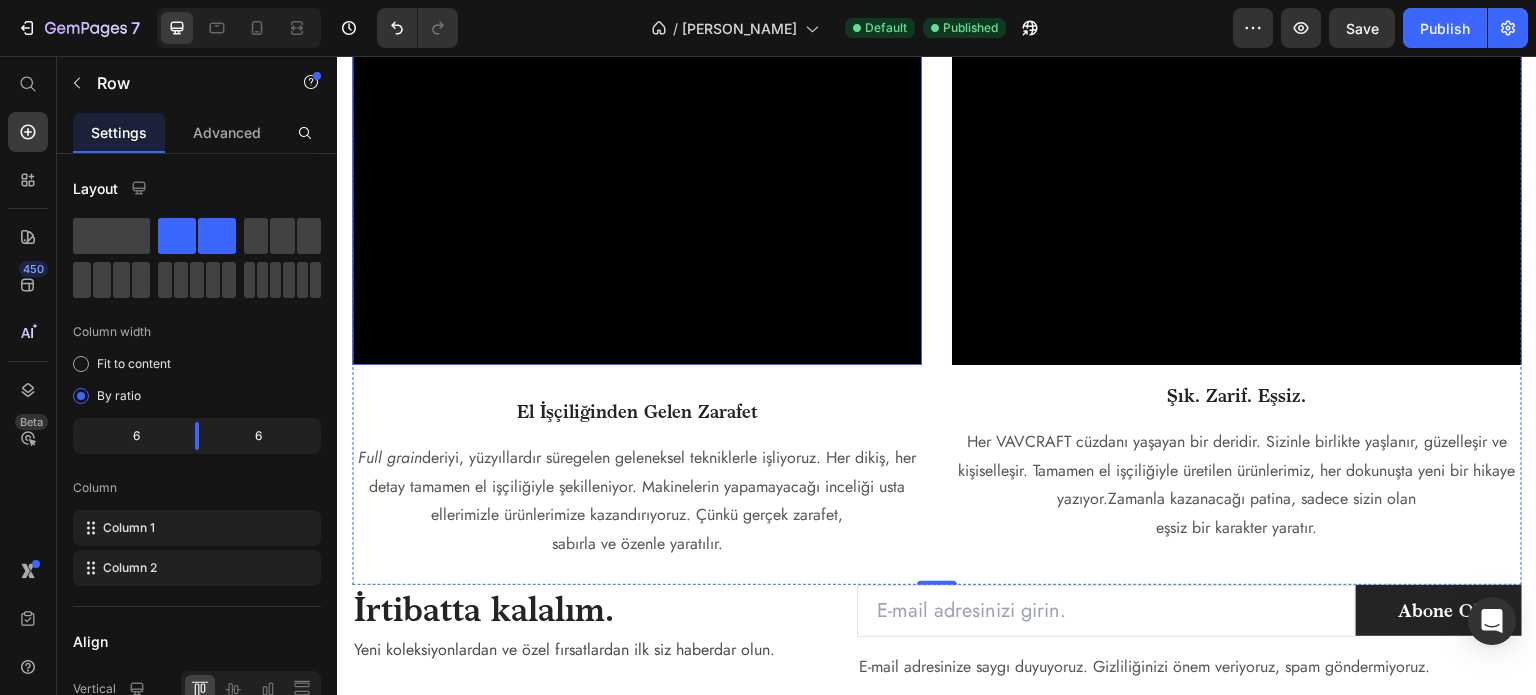 scroll, scrollTop: 2647, scrollLeft: 0, axis: vertical 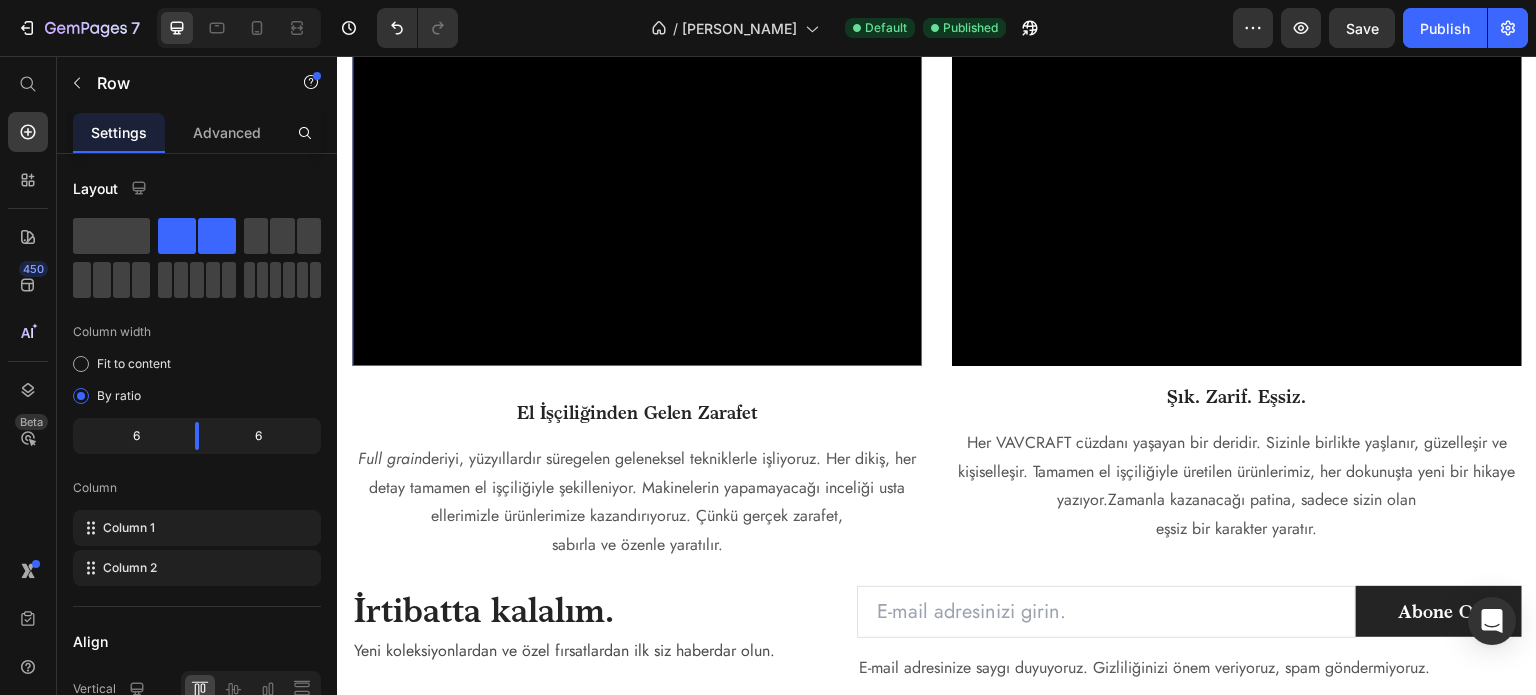 click at bounding box center (637, -141) 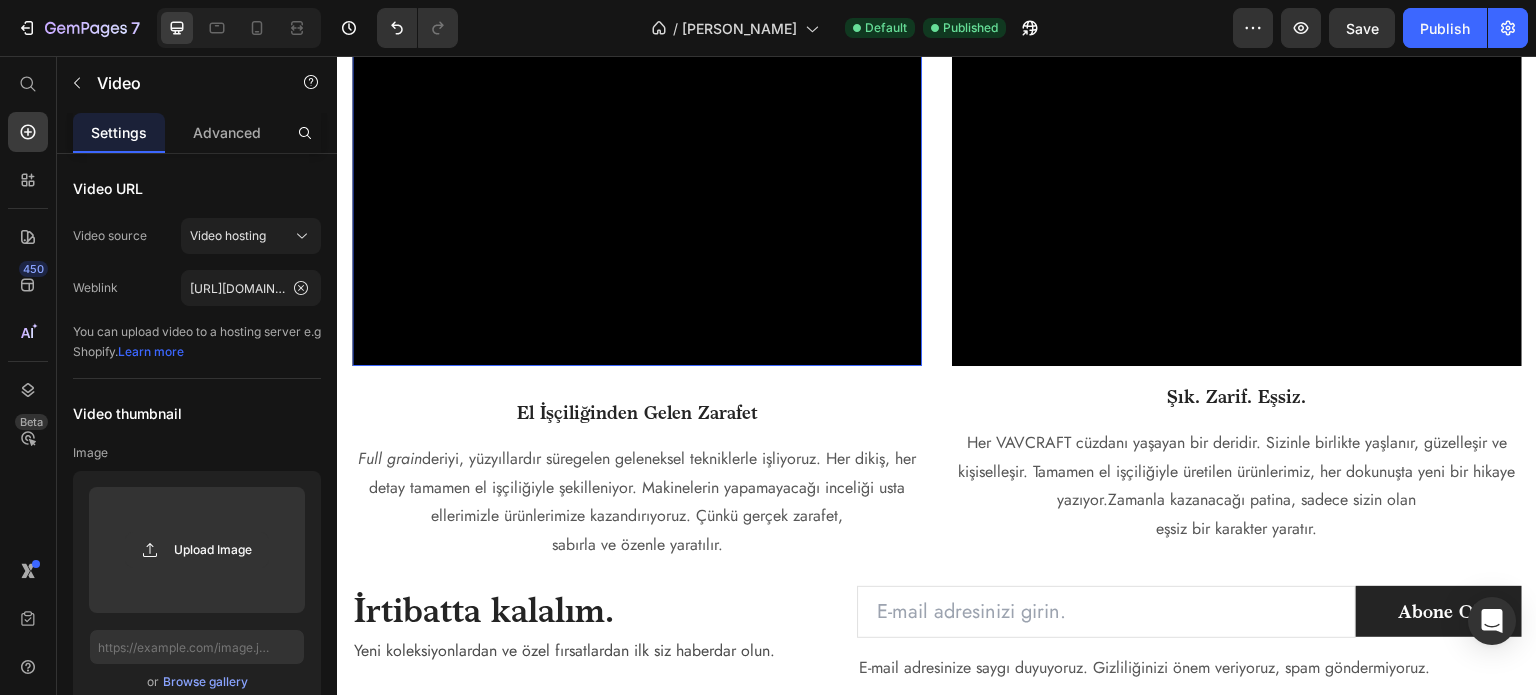 click at bounding box center [637, -141] 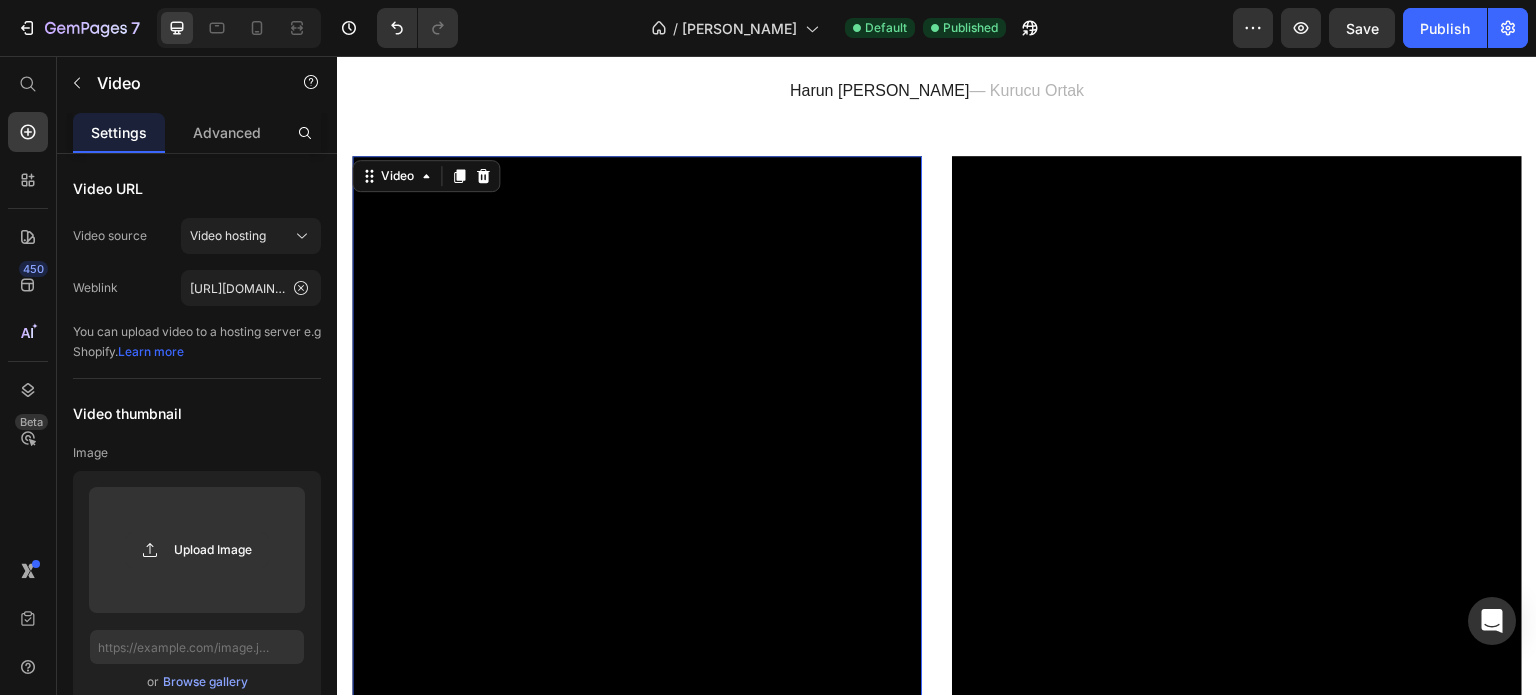 scroll, scrollTop: 1822, scrollLeft: 0, axis: vertical 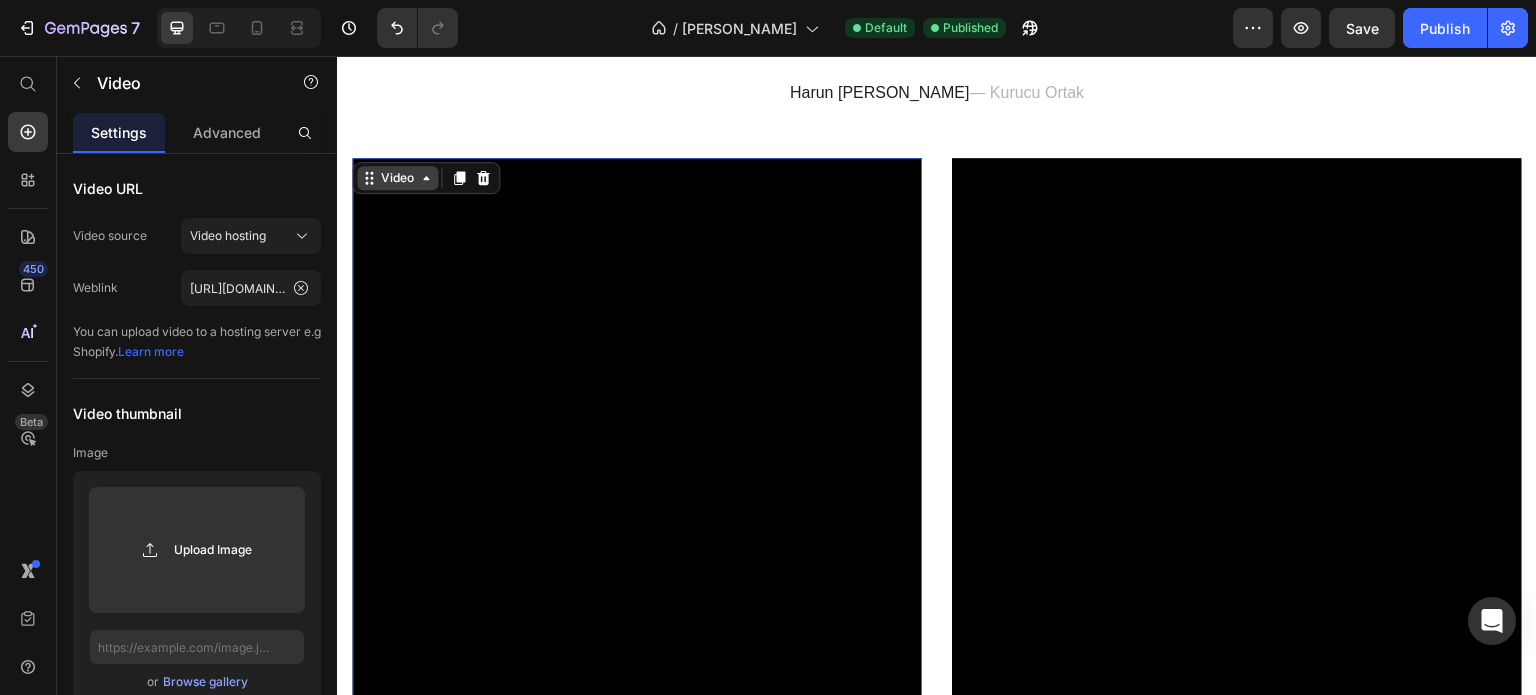 click 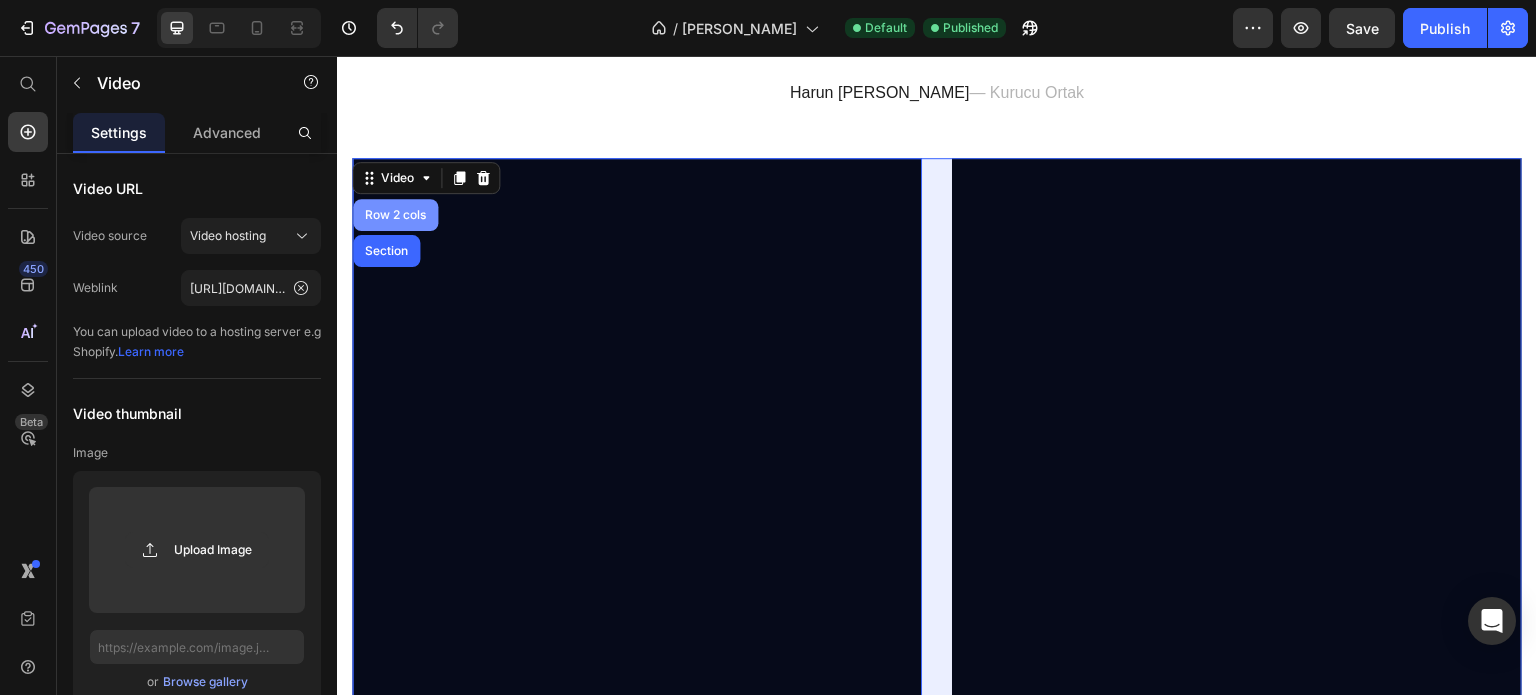 click on "Row 2 cols" at bounding box center [395, 215] 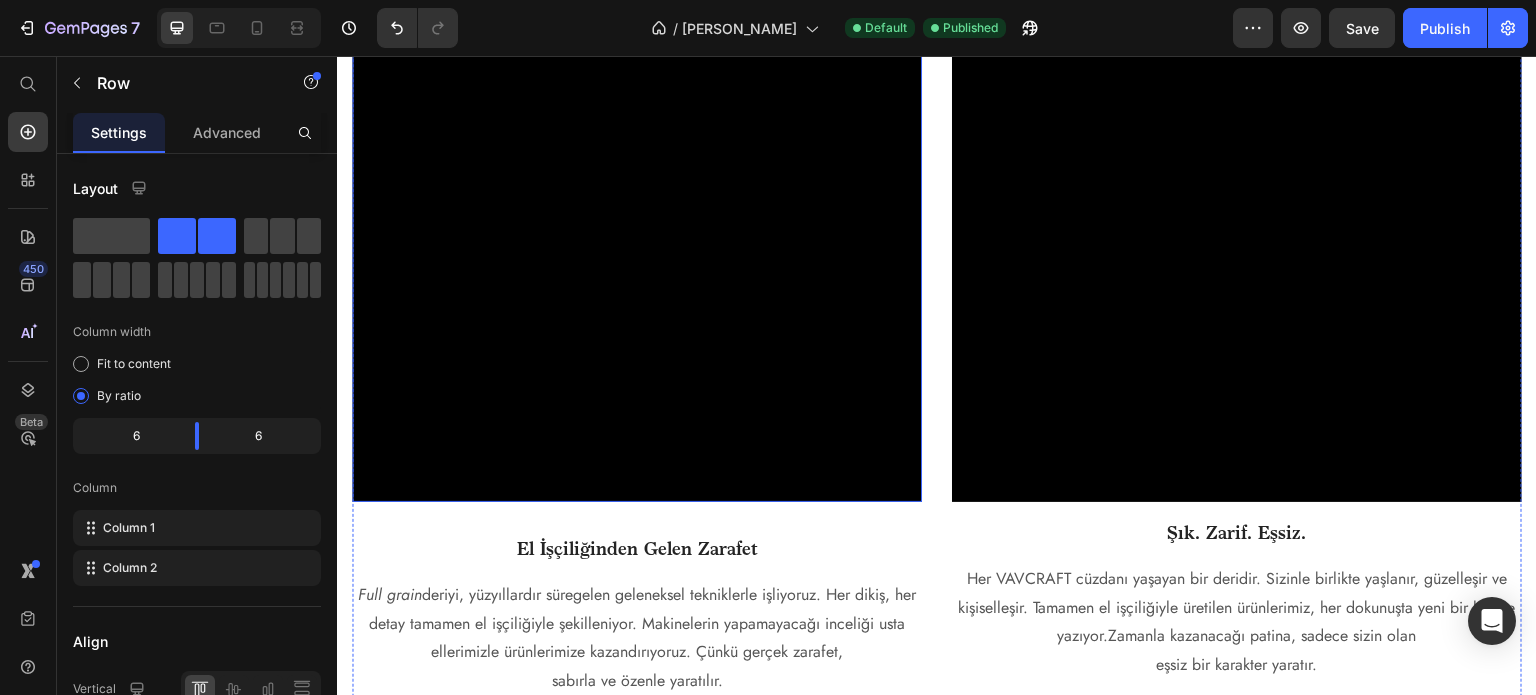 scroll, scrollTop: 2512, scrollLeft: 0, axis: vertical 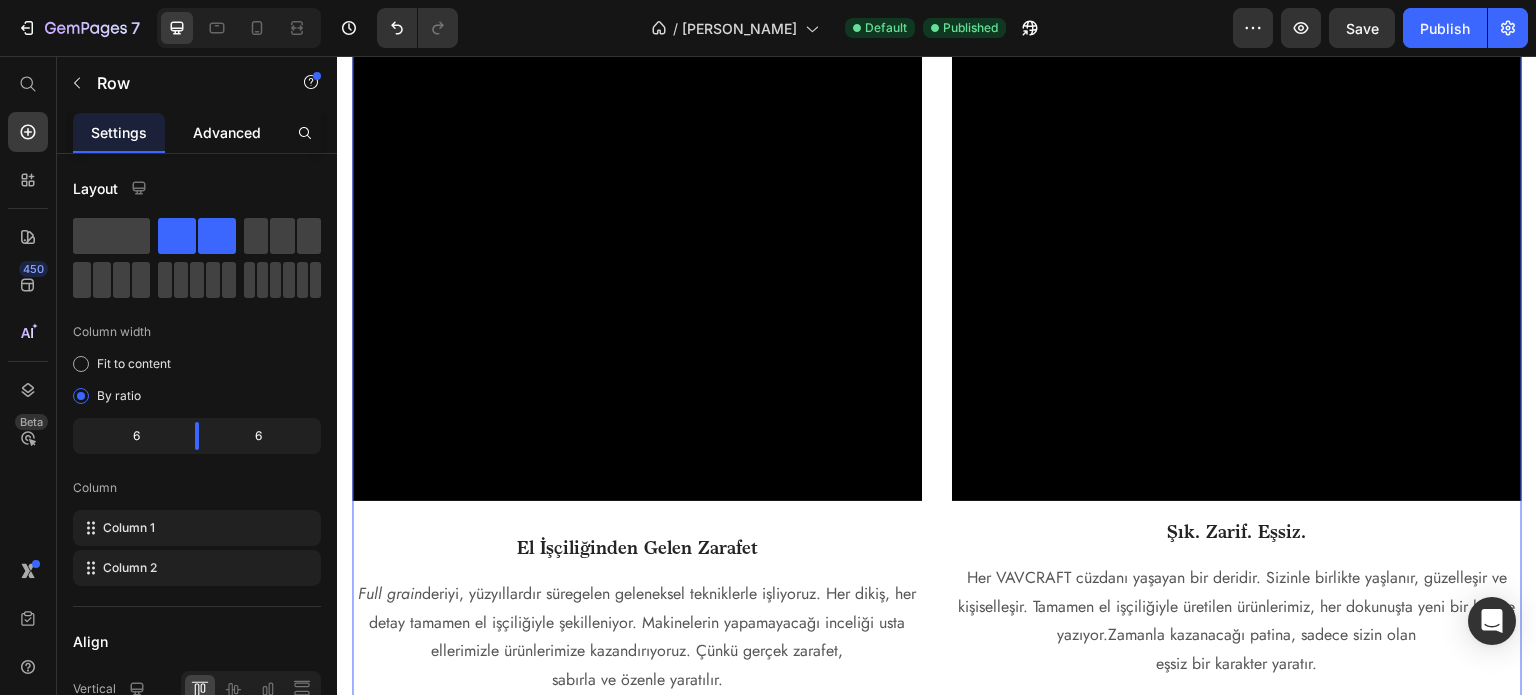 click on "Advanced" 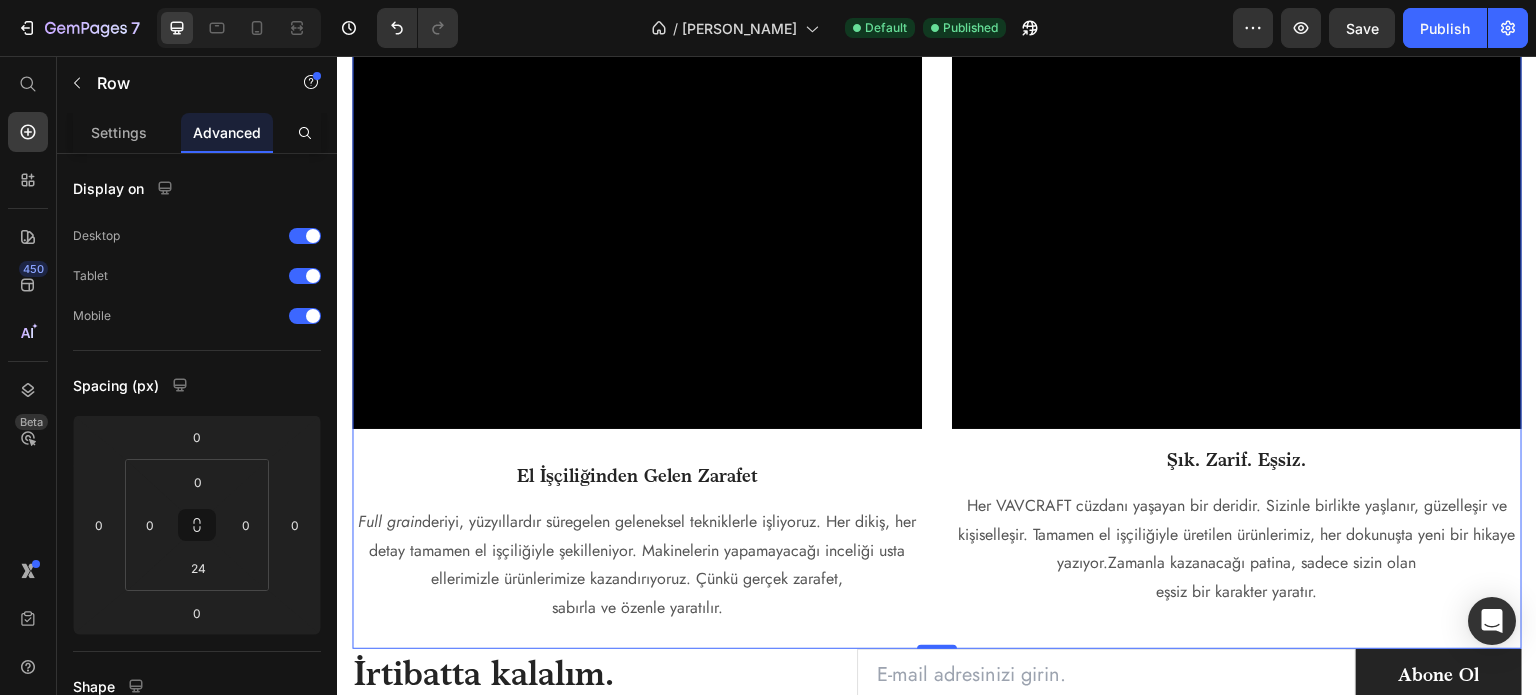 scroll, scrollTop: 2592, scrollLeft: 0, axis: vertical 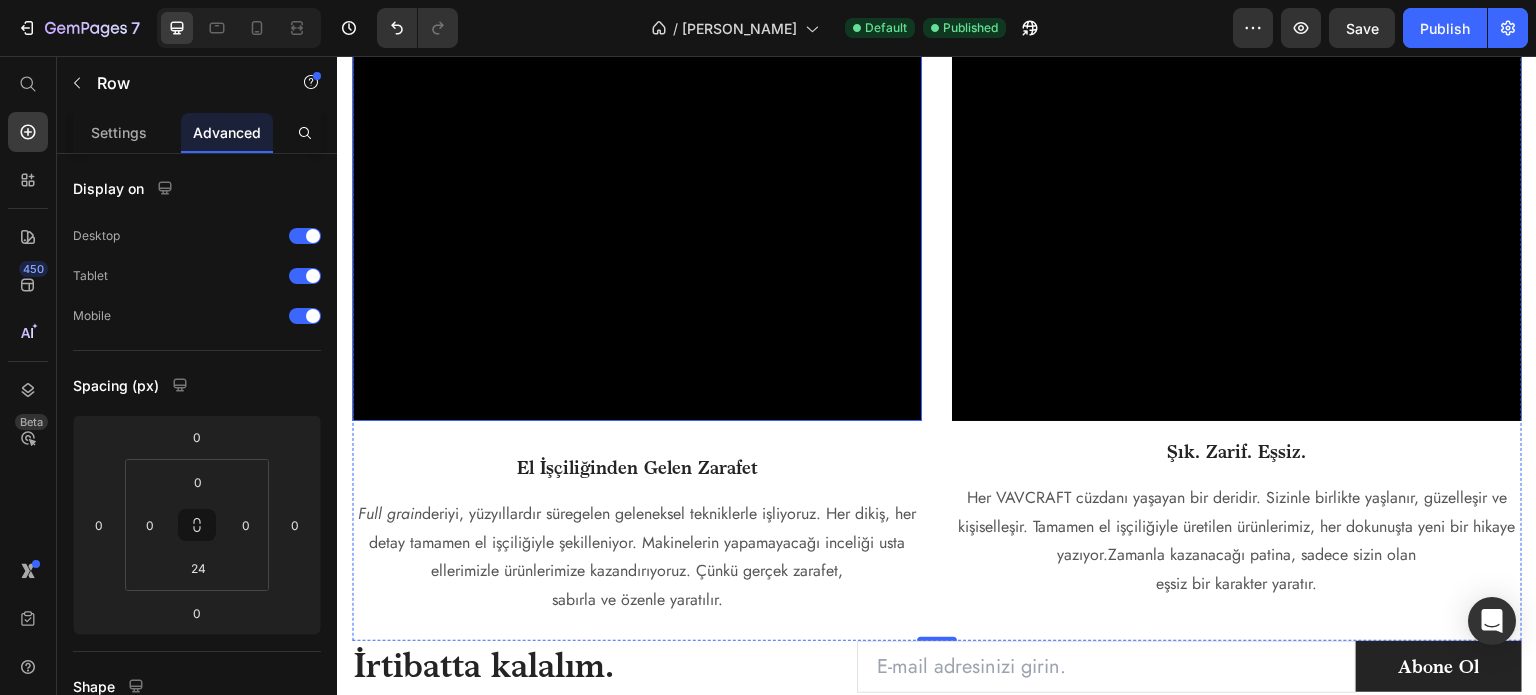 click at bounding box center (637, -86) 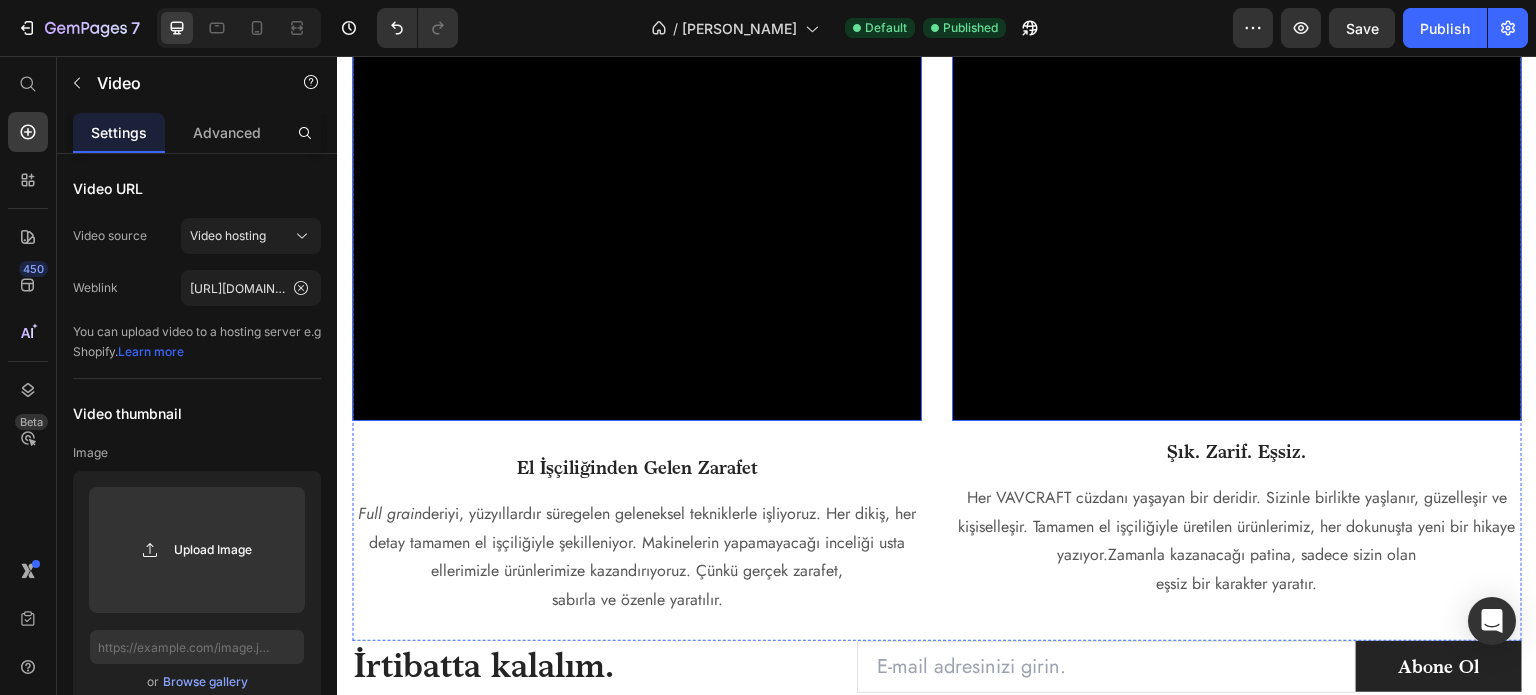 click at bounding box center [1237, -86] 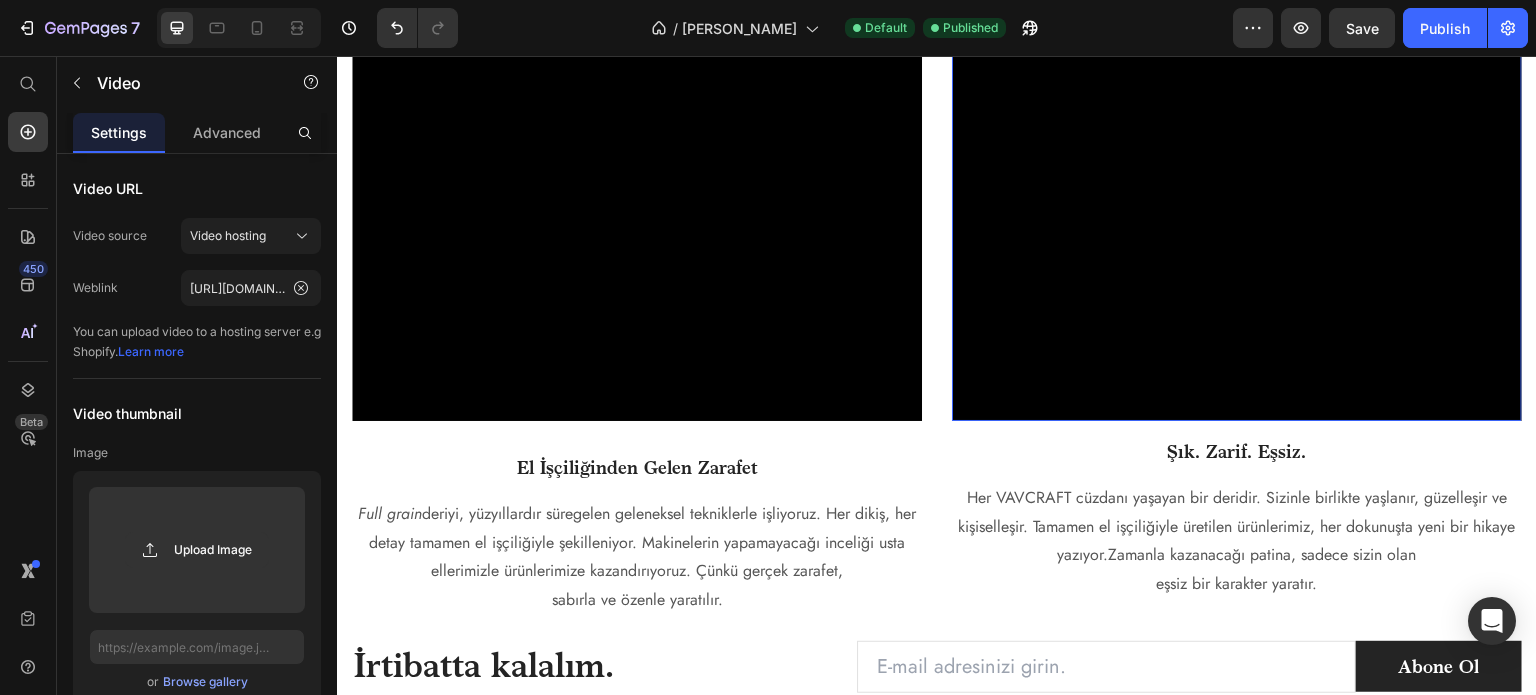 click at bounding box center [1237, -86] 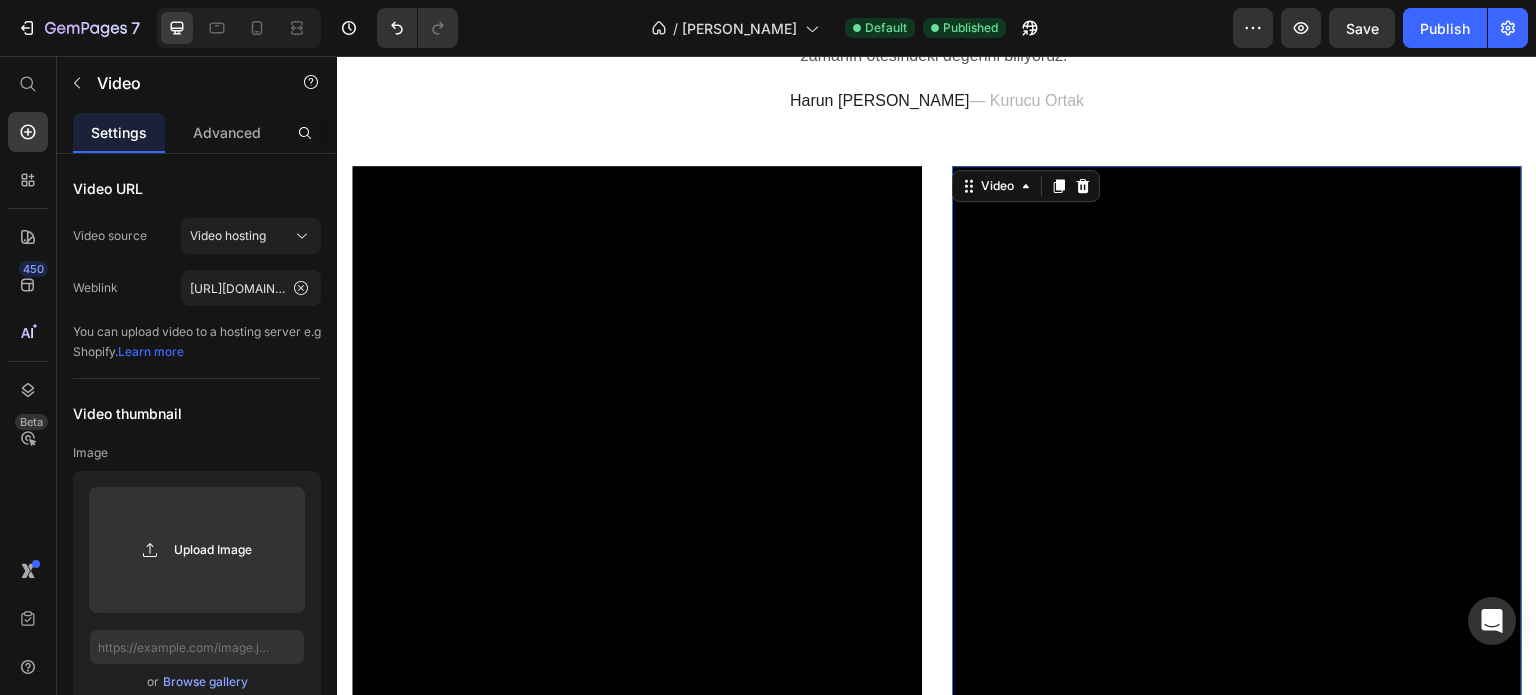 scroll, scrollTop: 1811, scrollLeft: 0, axis: vertical 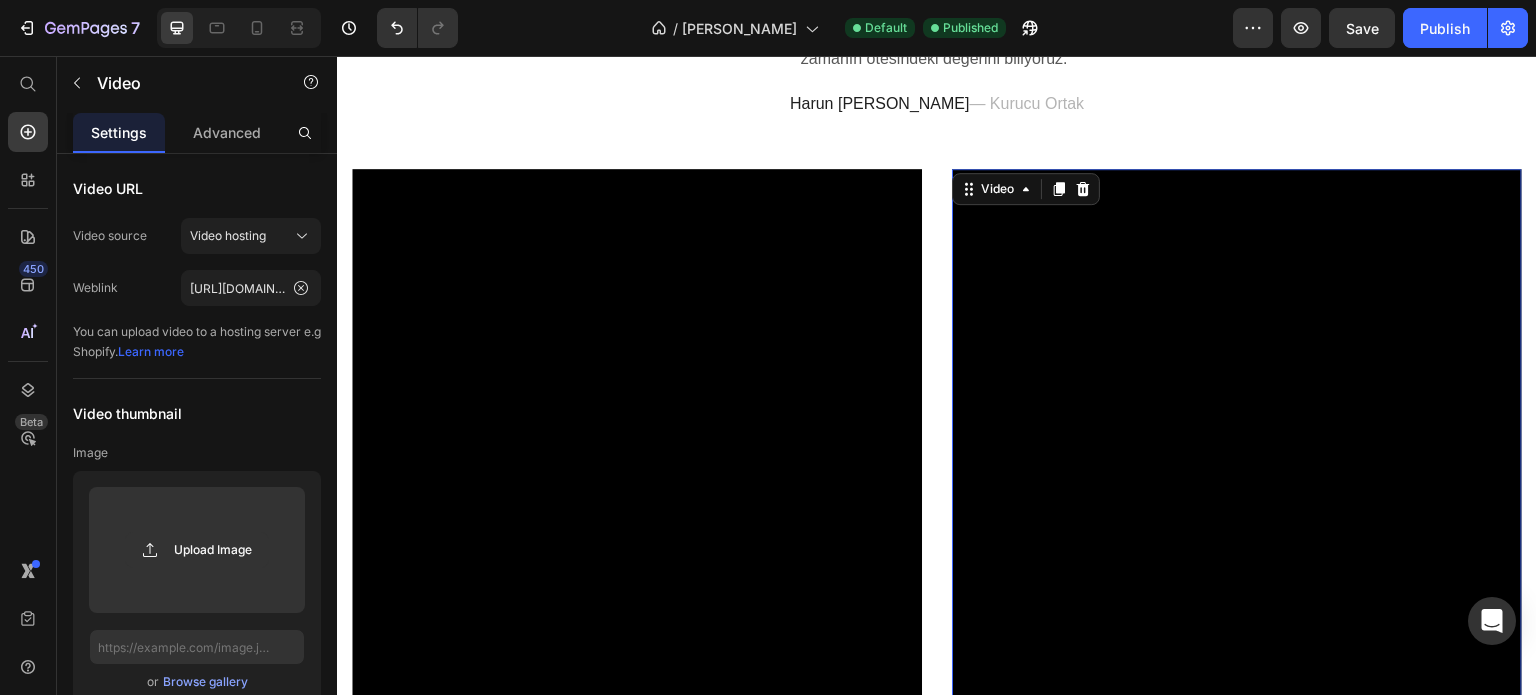 click on "Video" at bounding box center [997, 189] 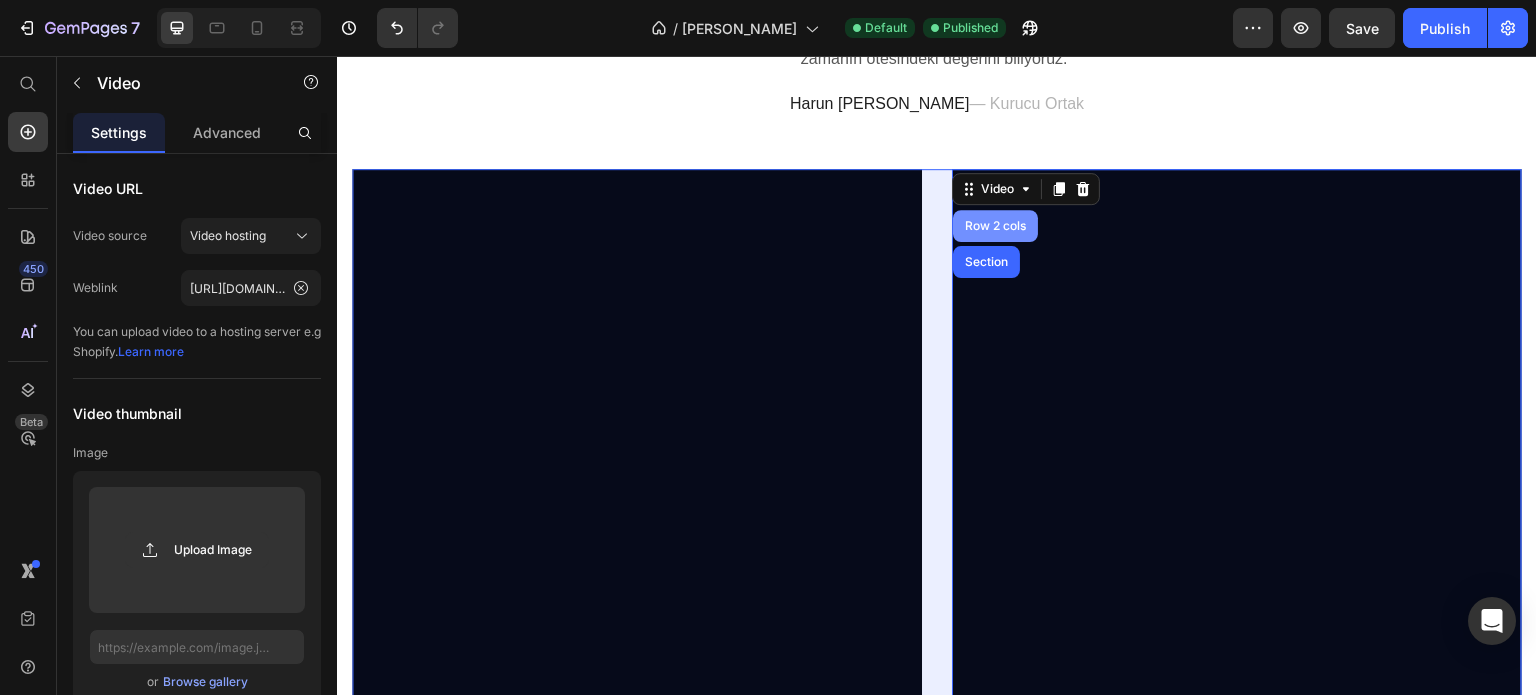 click on "Row 2 cols" at bounding box center [995, 226] 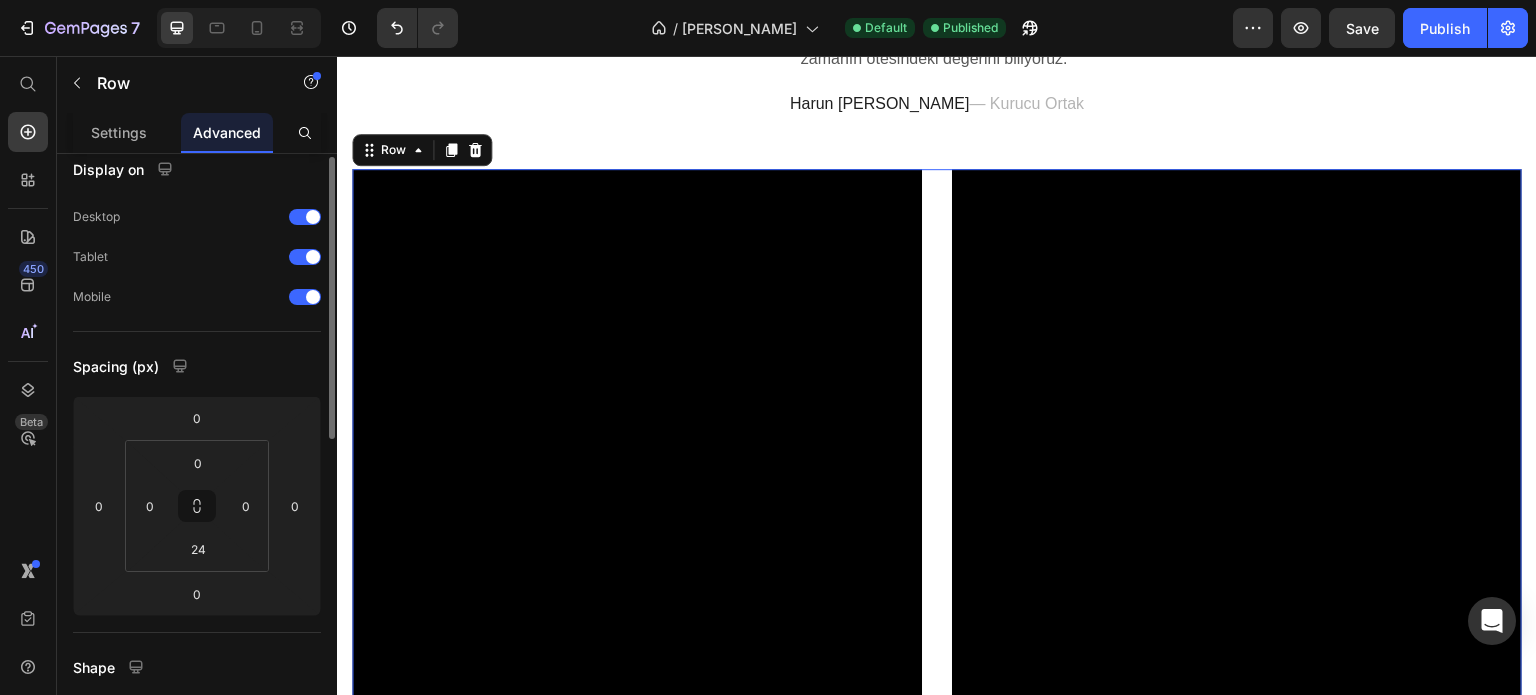 scroll, scrollTop: 36, scrollLeft: 0, axis: vertical 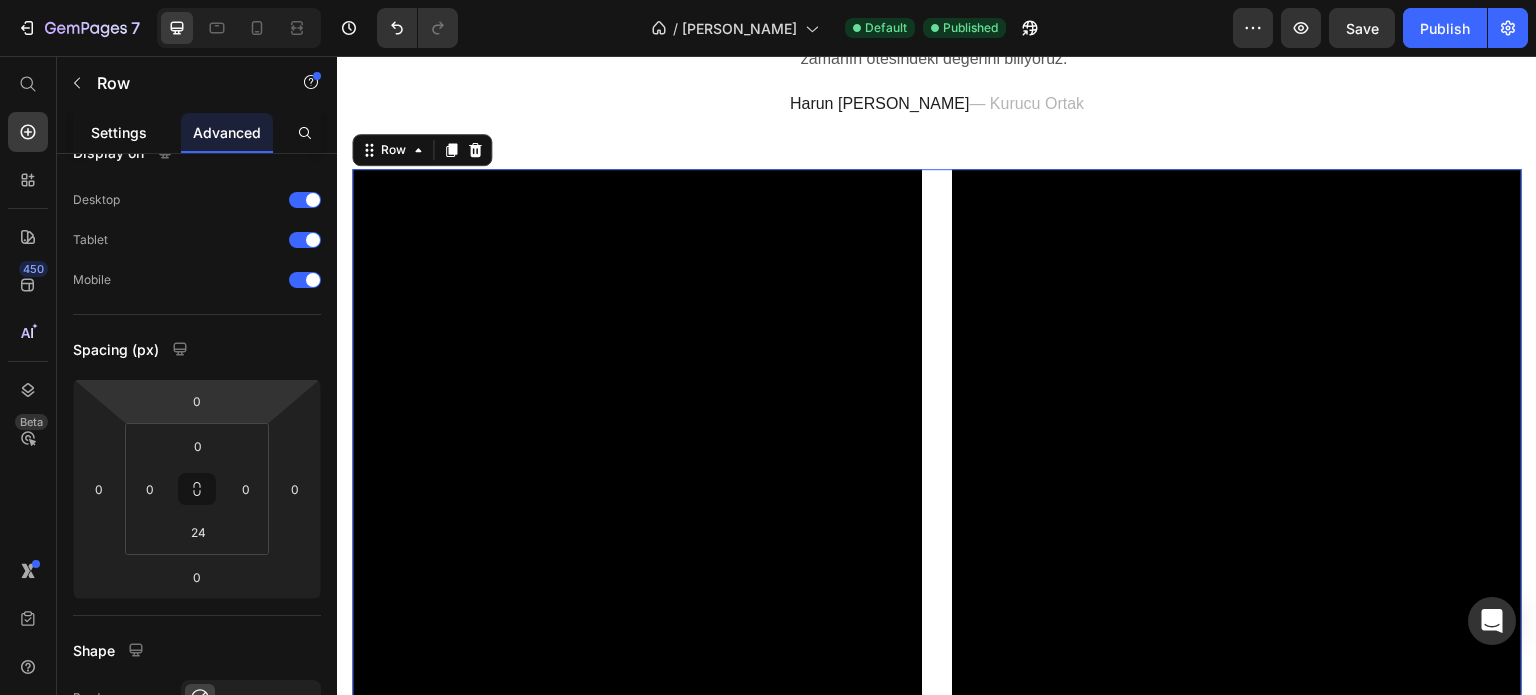 click on "Settings" at bounding box center [119, 132] 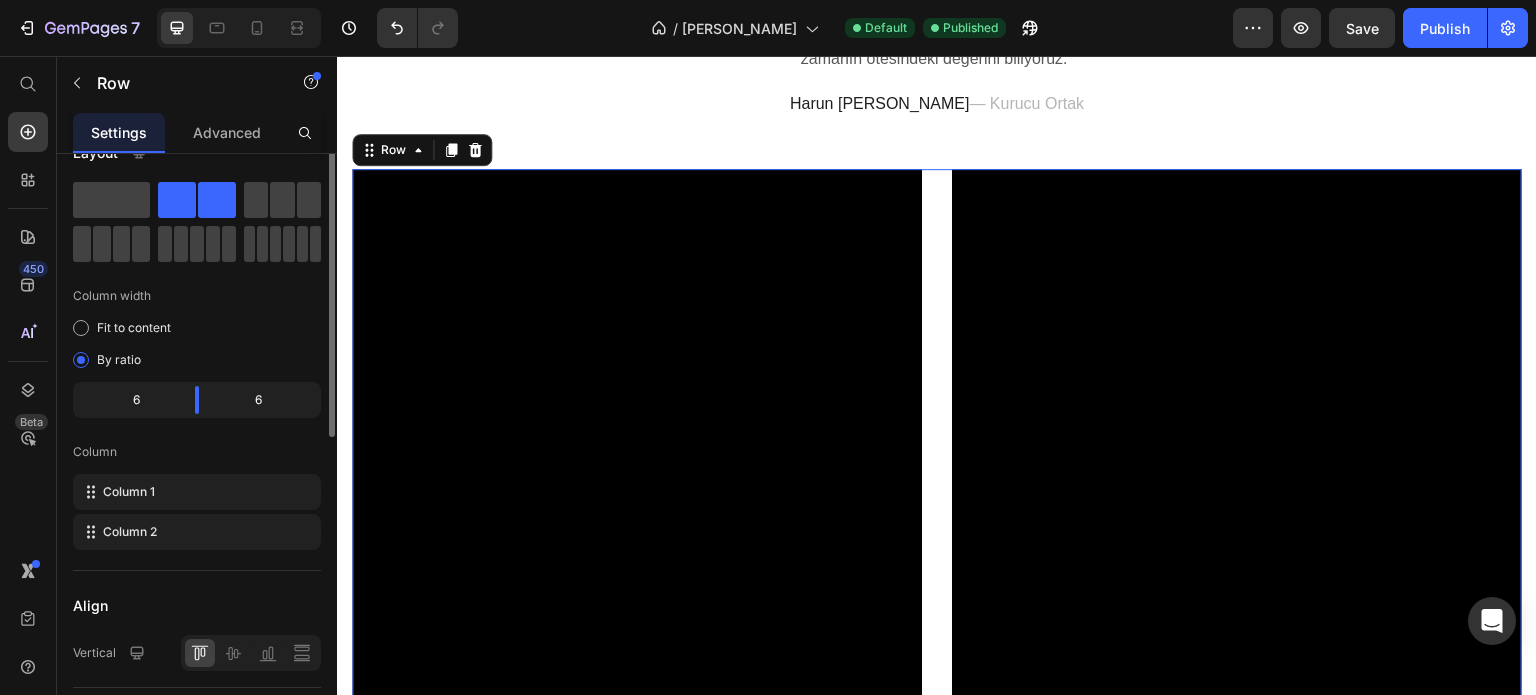 scroll, scrollTop: 0, scrollLeft: 0, axis: both 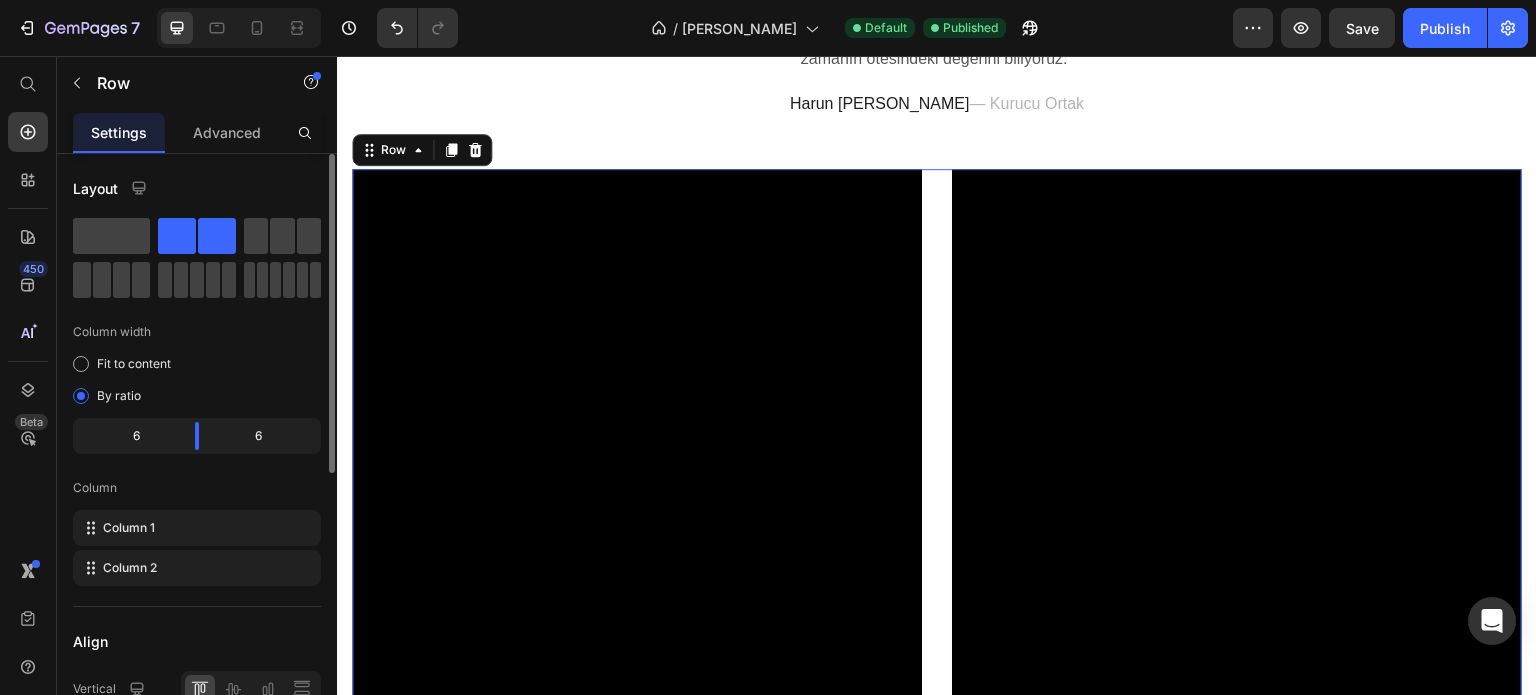 click at bounding box center [637, 675] 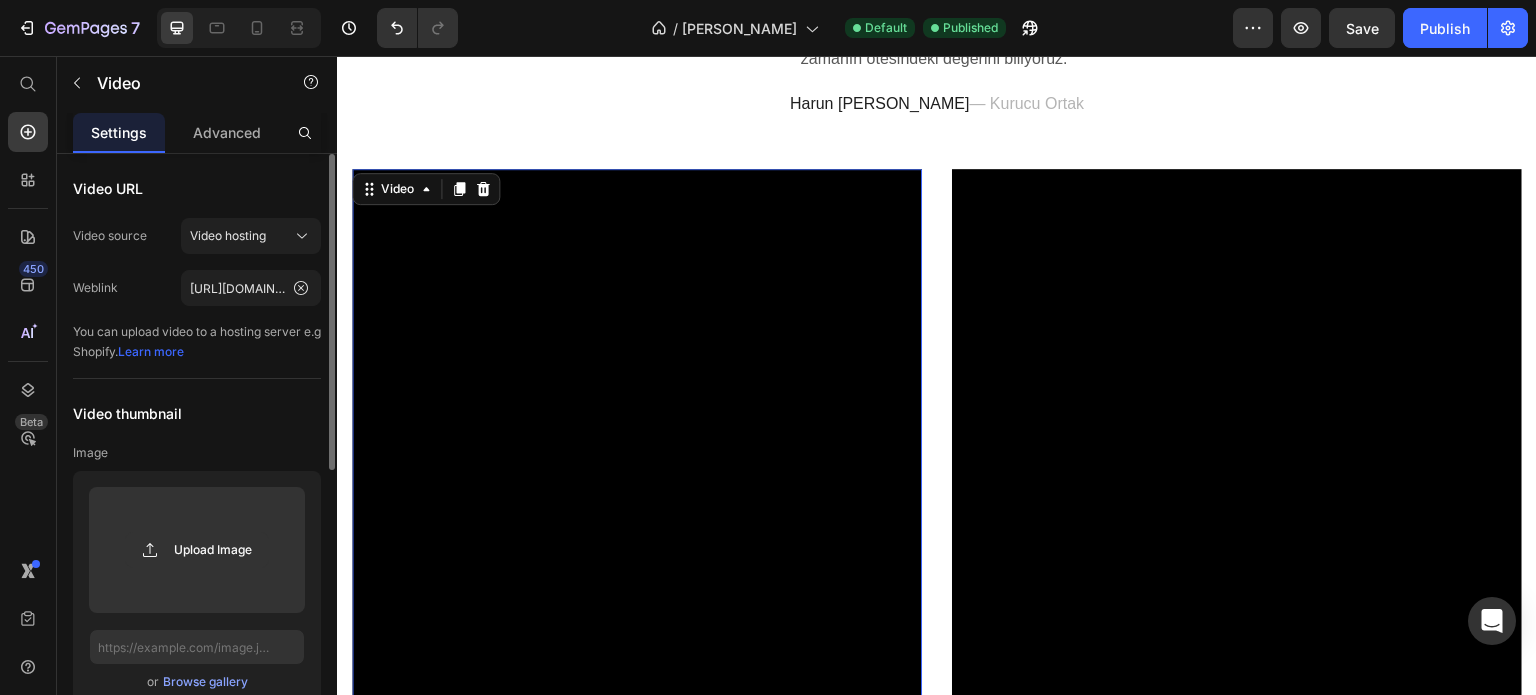 click at bounding box center [637, 675] 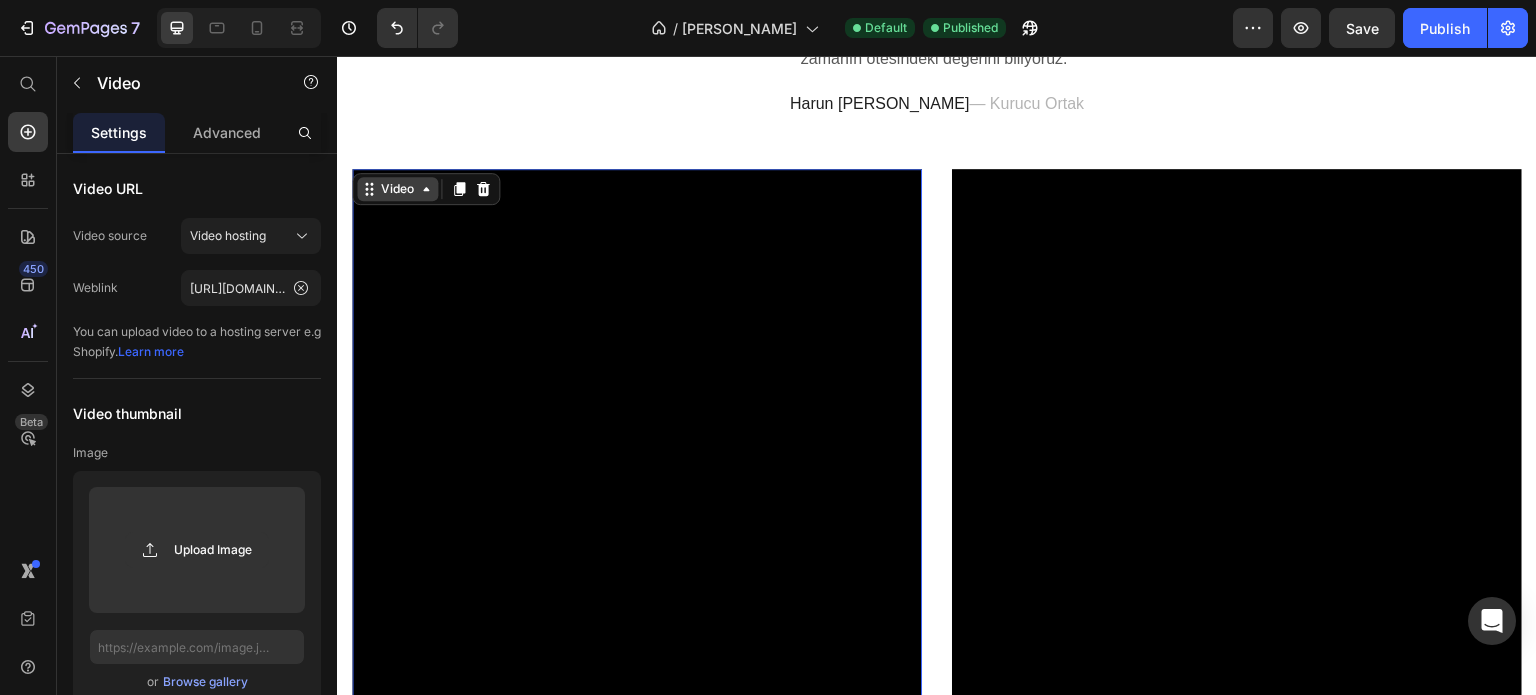 click on "Video" at bounding box center [397, 189] 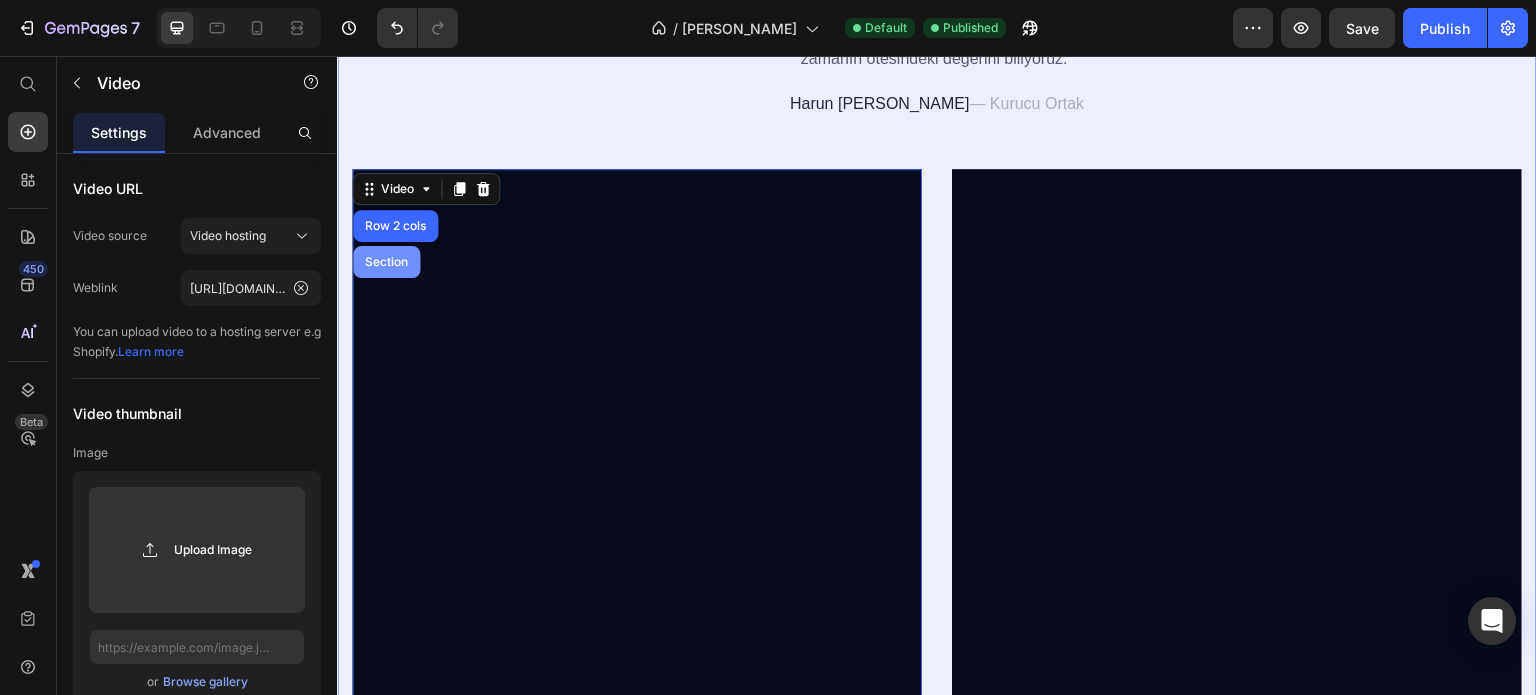 click on "Section" at bounding box center (386, 262) 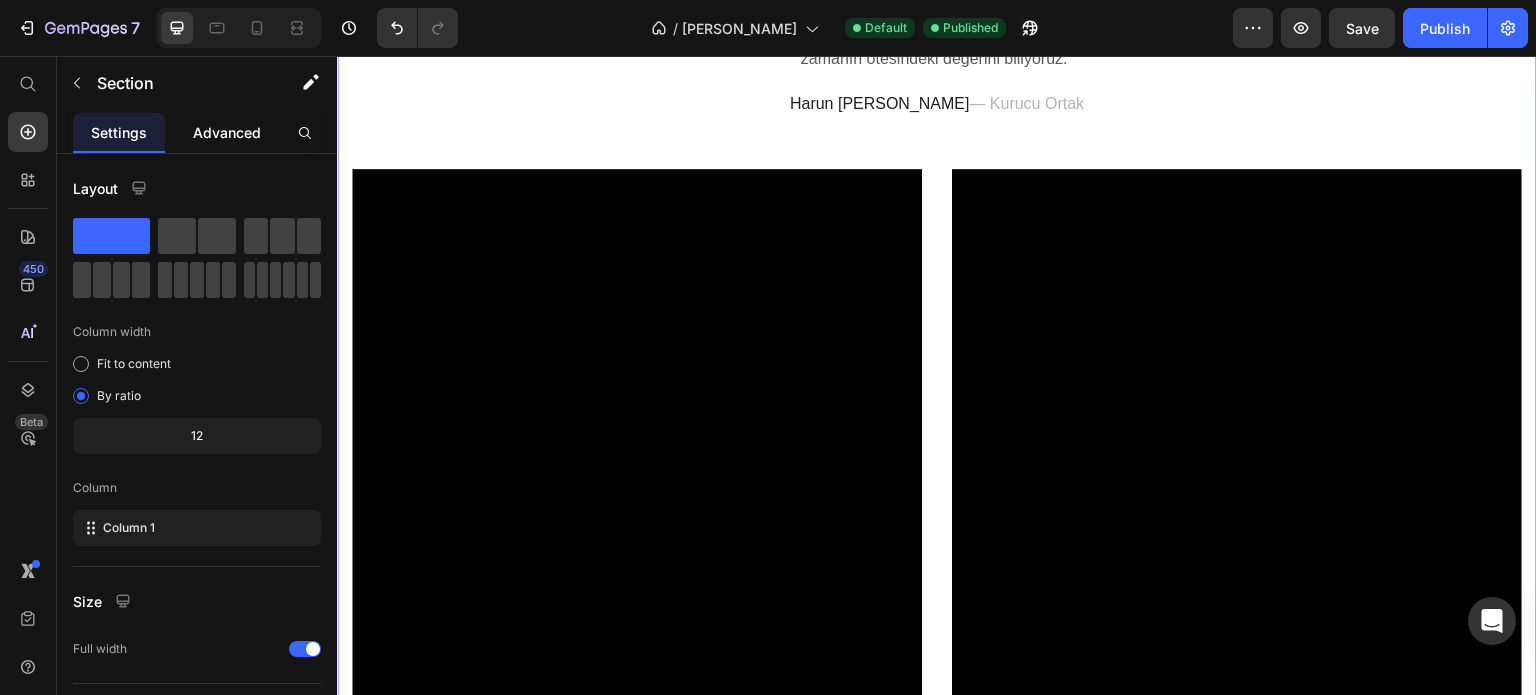 click on "Advanced" 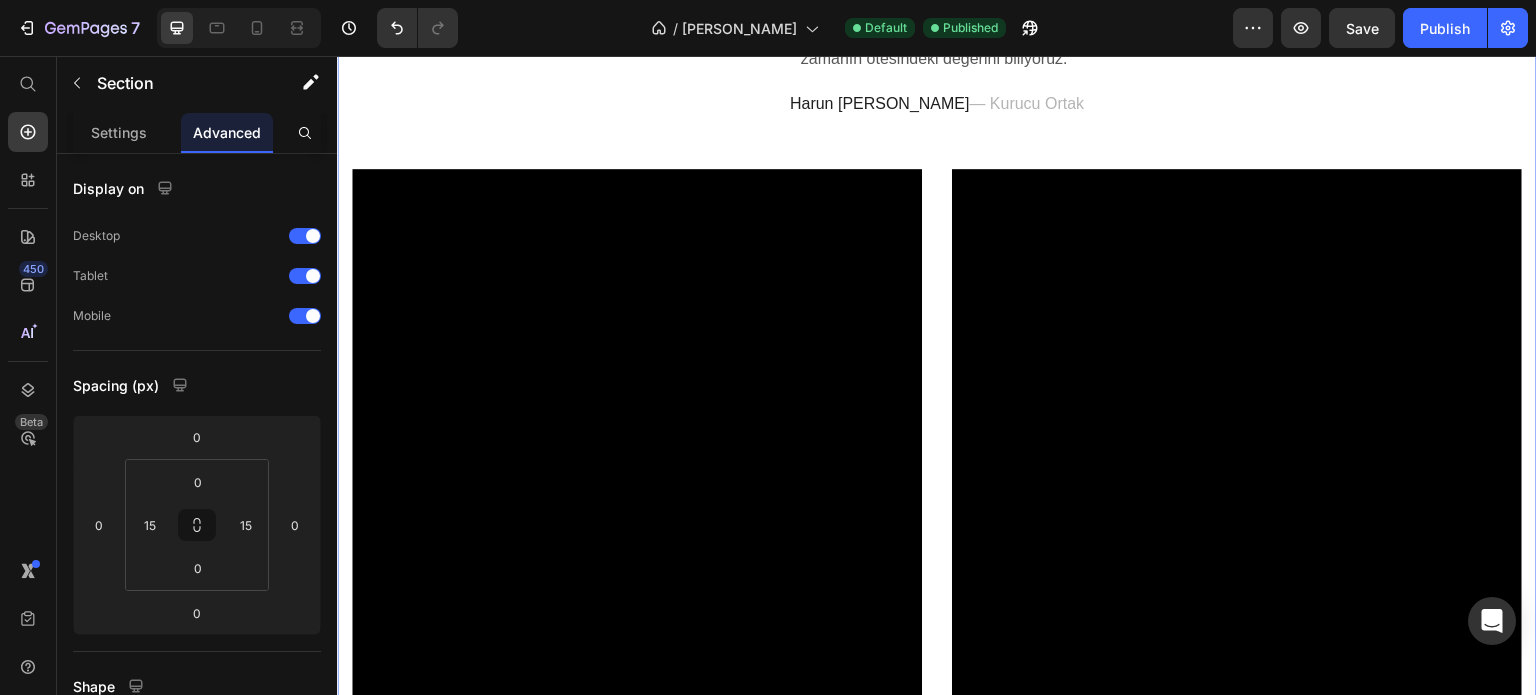 scroll, scrollTop: 8, scrollLeft: 0, axis: vertical 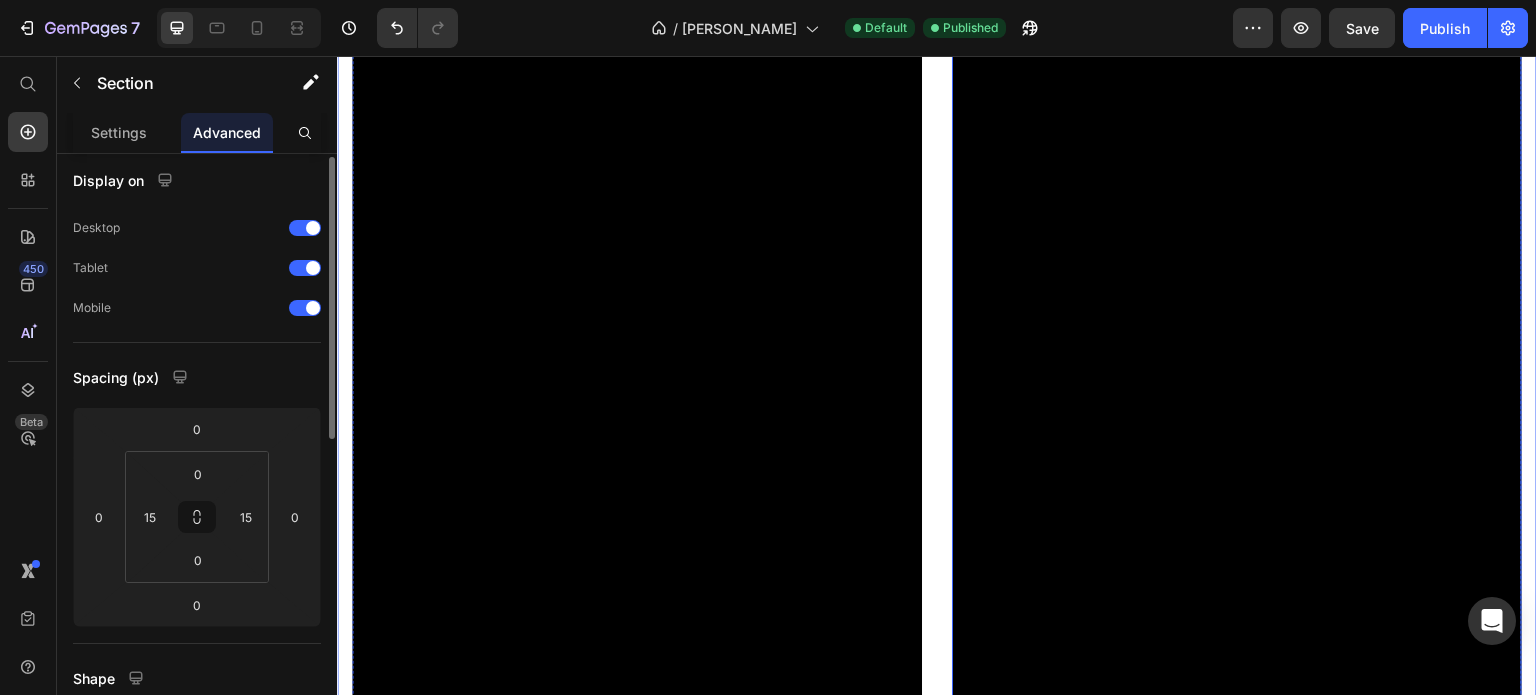 click at bounding box center (1237, 502) 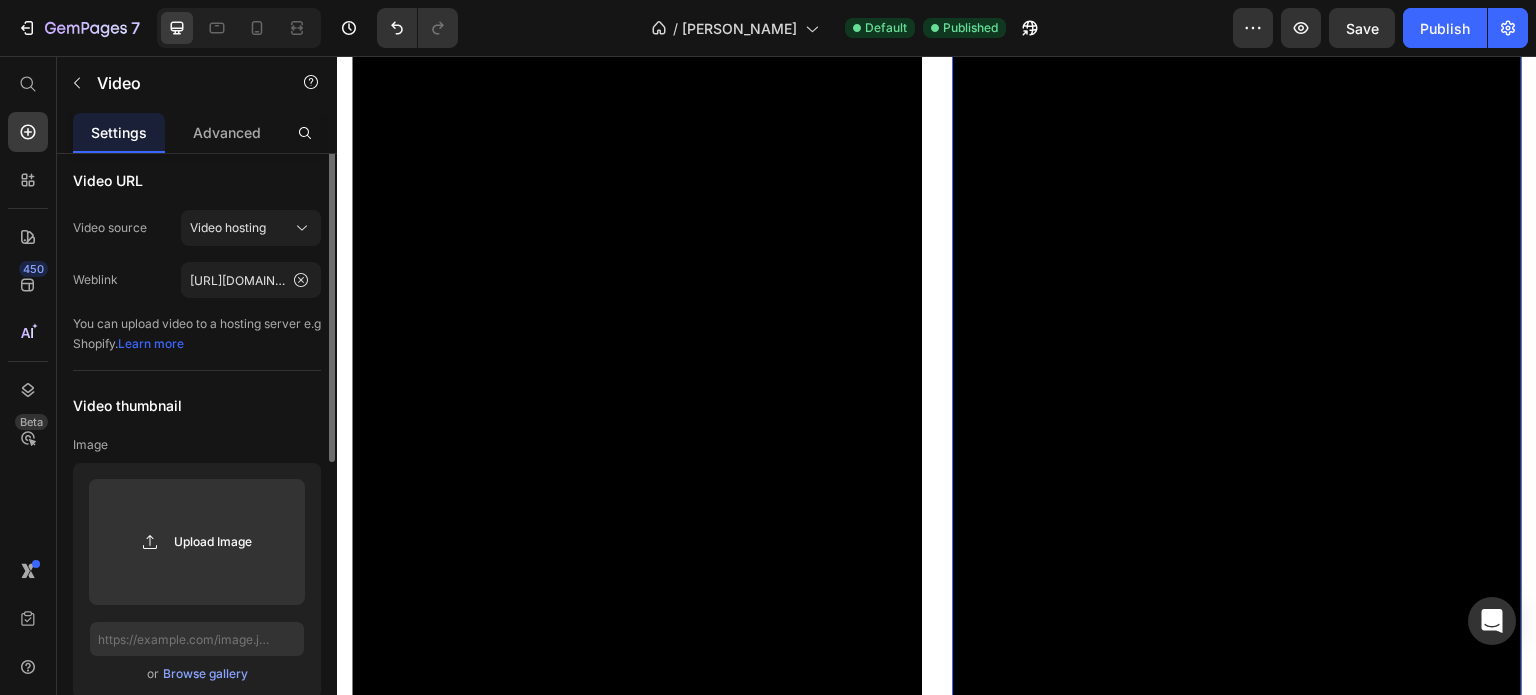 scroll, scrollTop: 0, scrollLeft: 0, axis: both 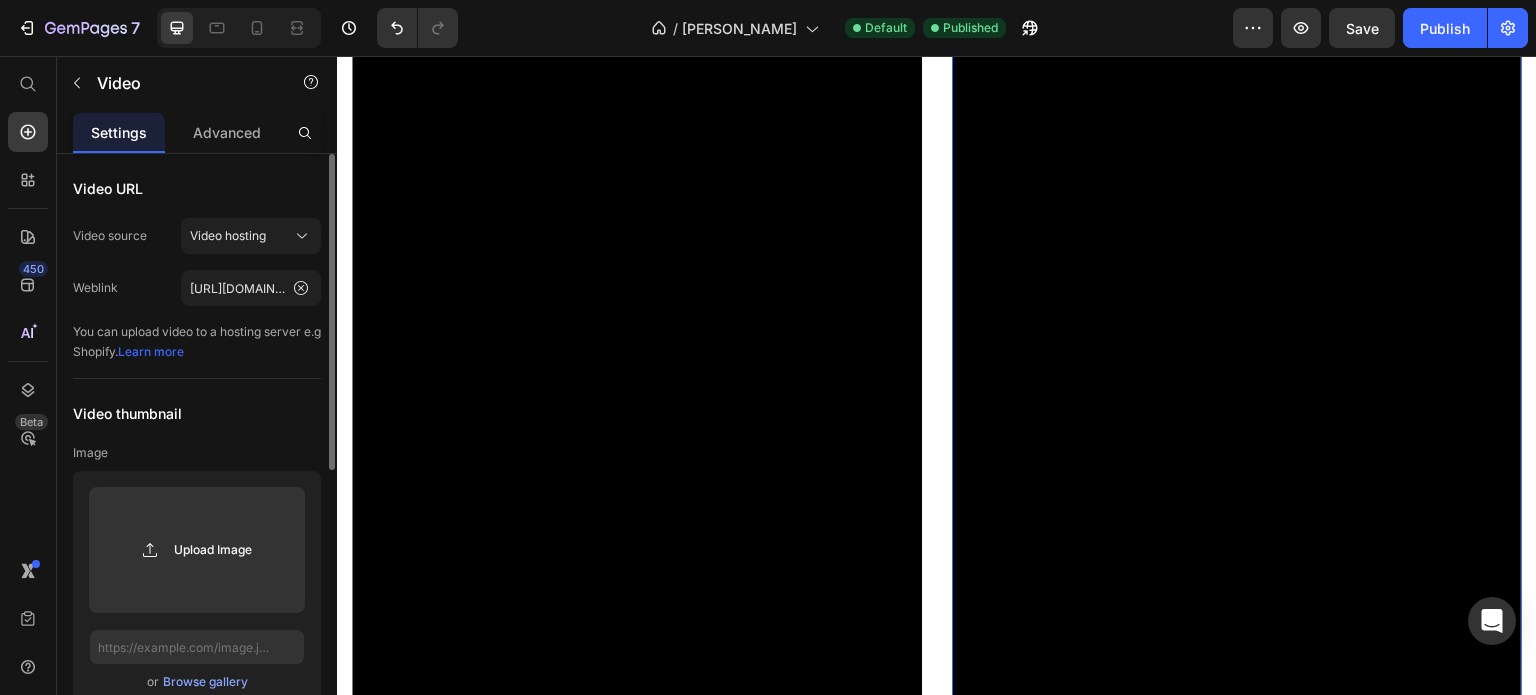 click at bounding box center [1237, 502] 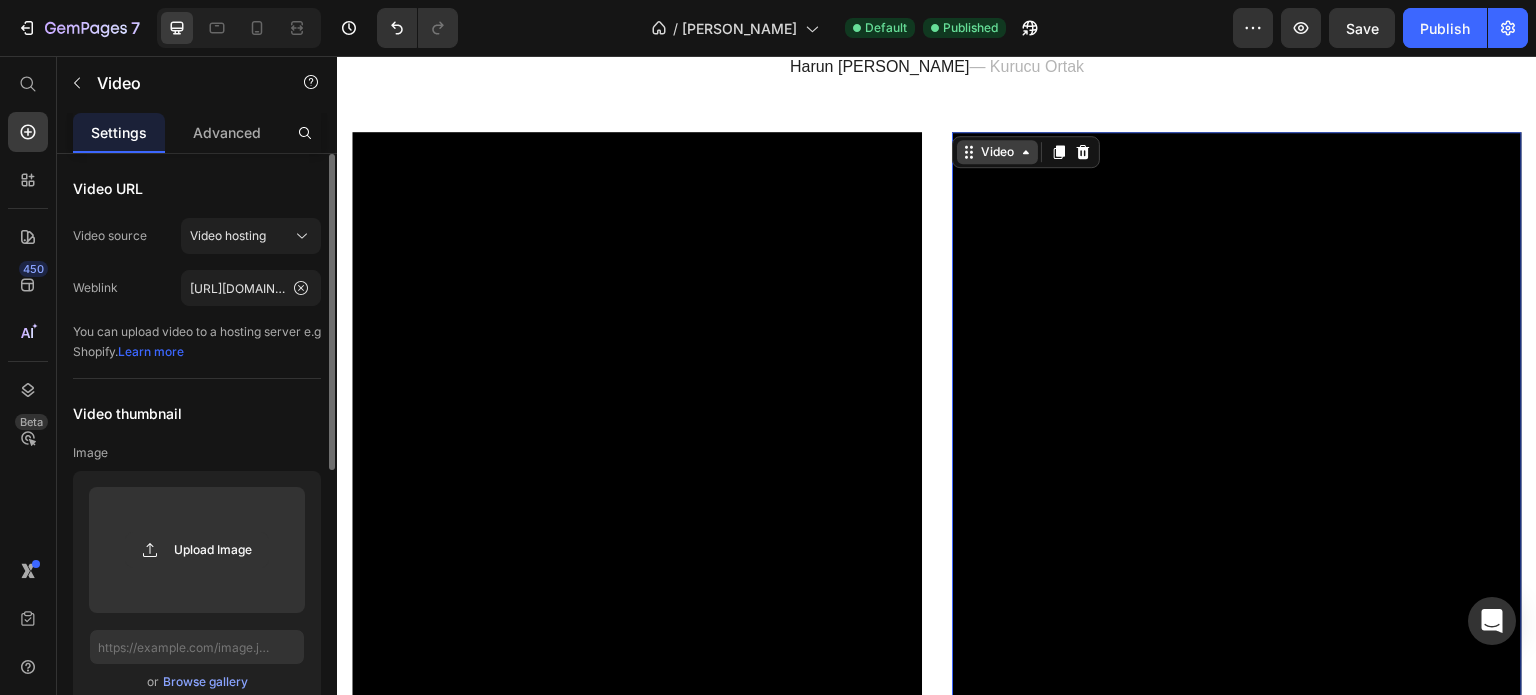 scroll, scrollTop: 1824, scrollLeft: 0, axis: vertical 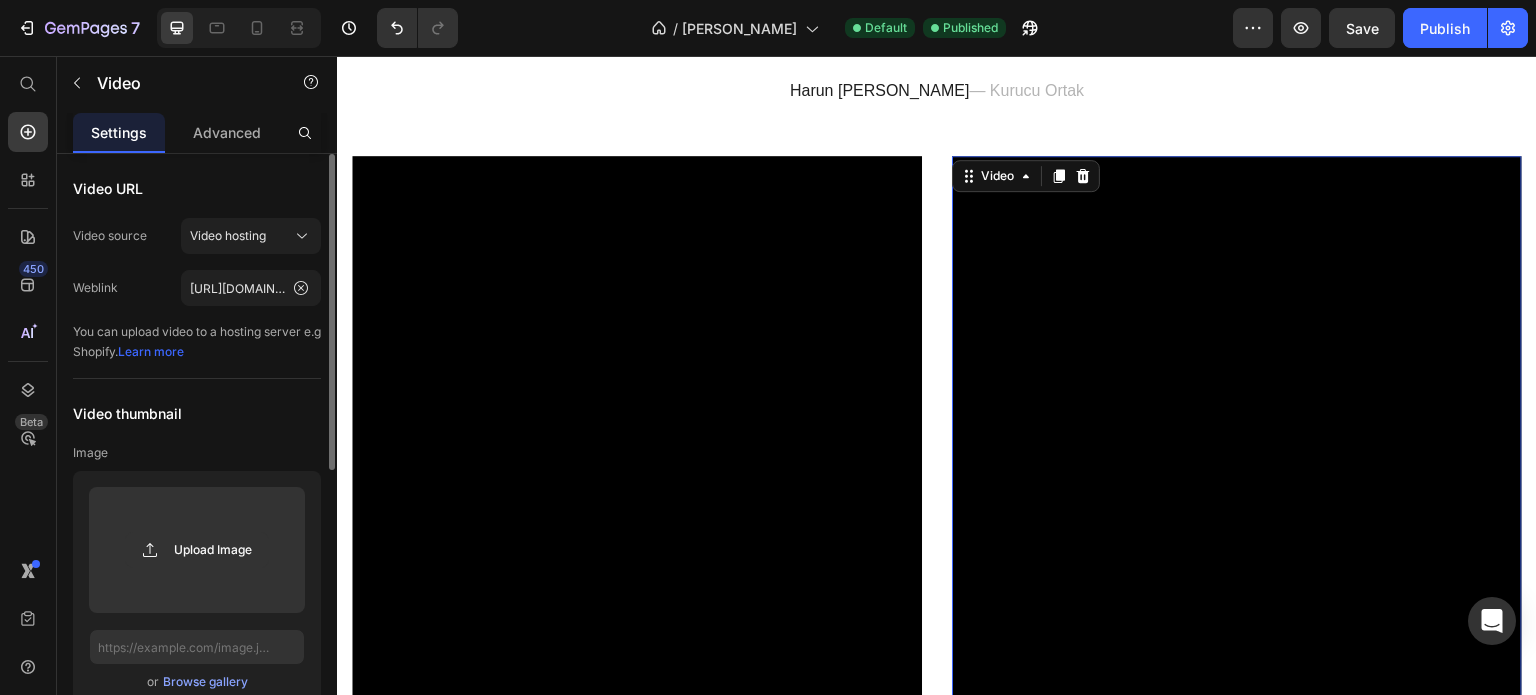 click on "Video" at bounding box center [1026, 176] 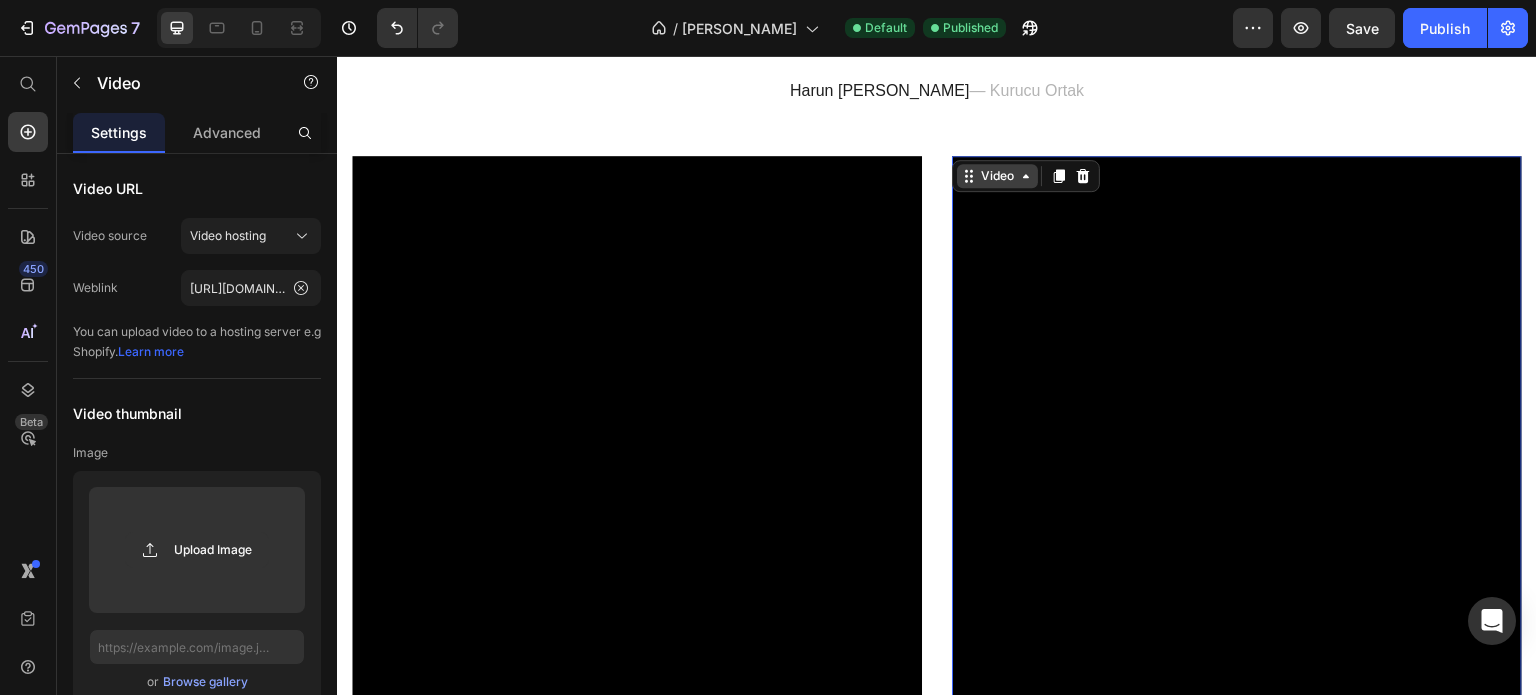 click on "Video" at bounding box center (997, 176) 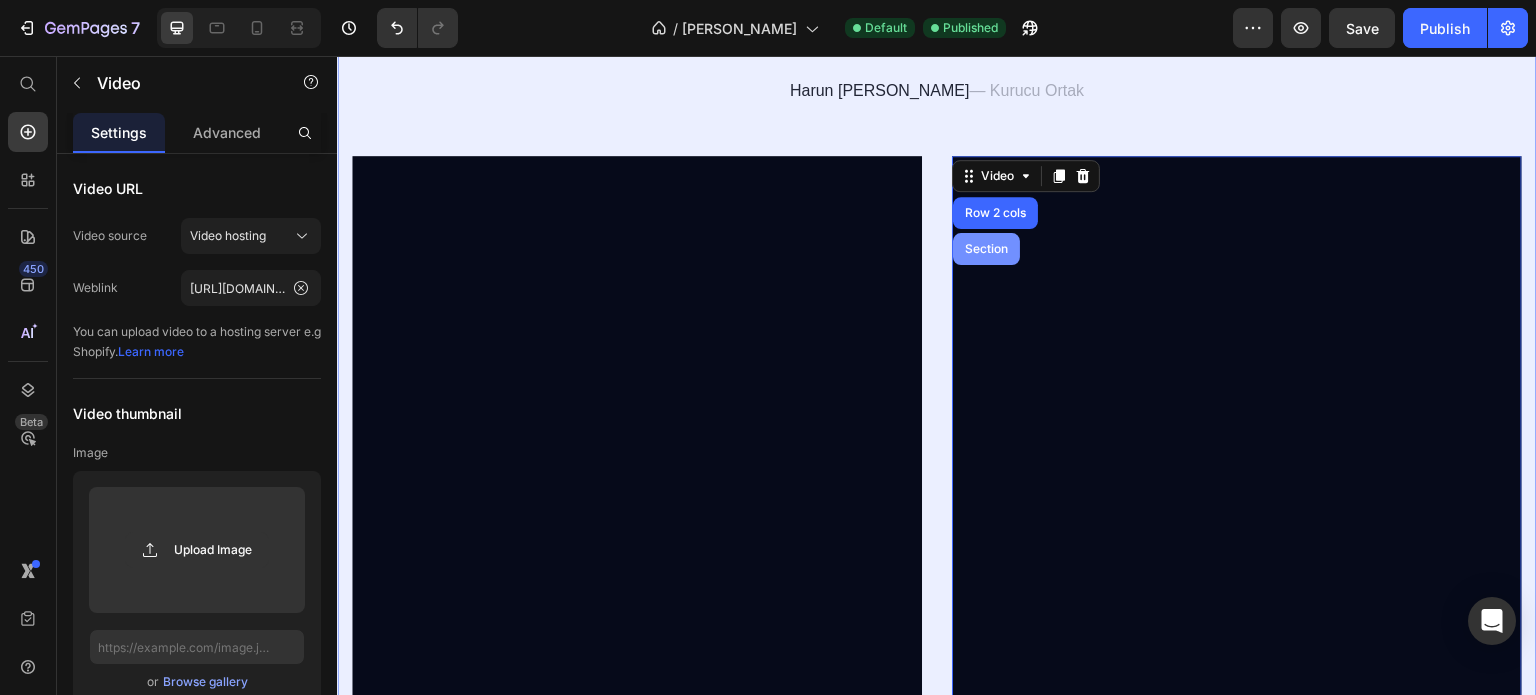 click on "Section" at bounding box center [986, 249] 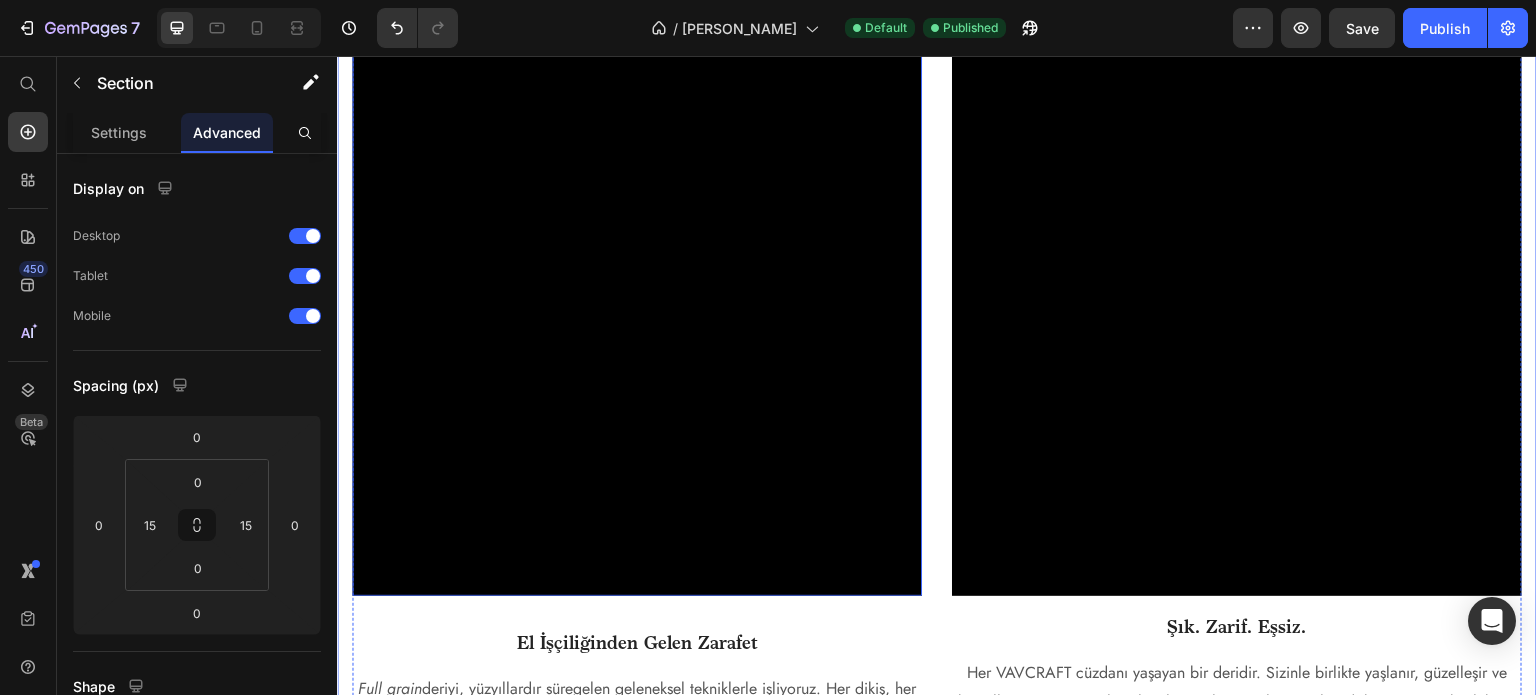 scroll, scrollTop: 2477, scrollLeft: 0, axis: vertical 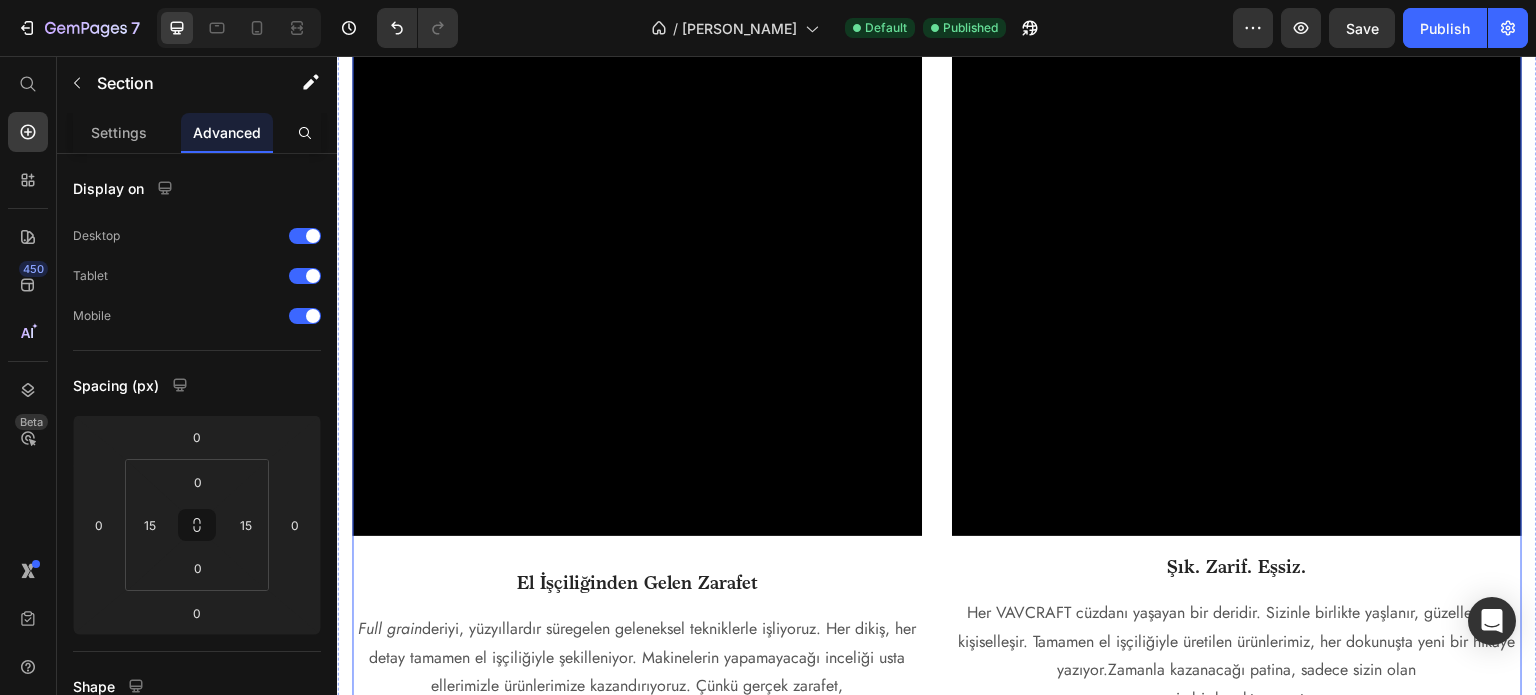 click on "El İşçiliğinden Gelen Zarafet" at bounding box center (637, 582) 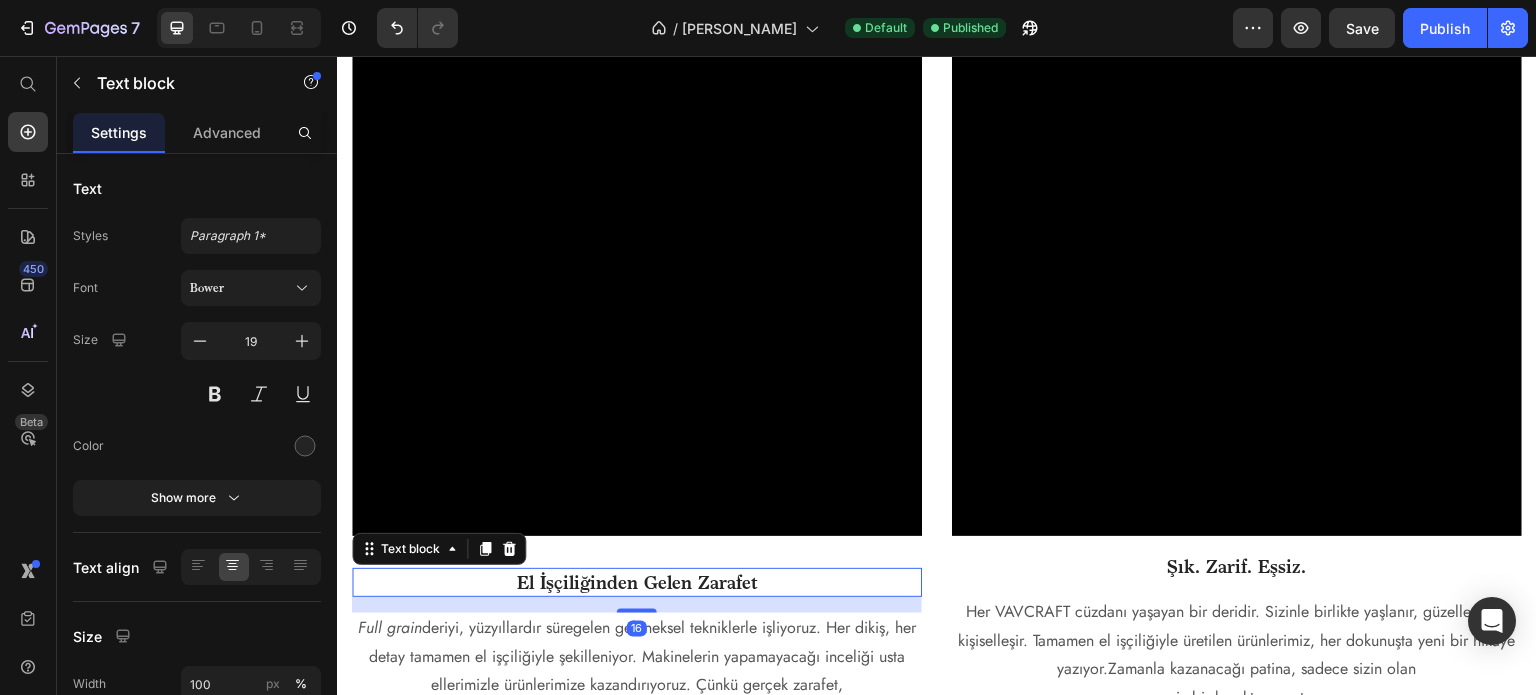 click on "El İşçiliğinden Gelen Zarafet" at bounding box center (637, 582) 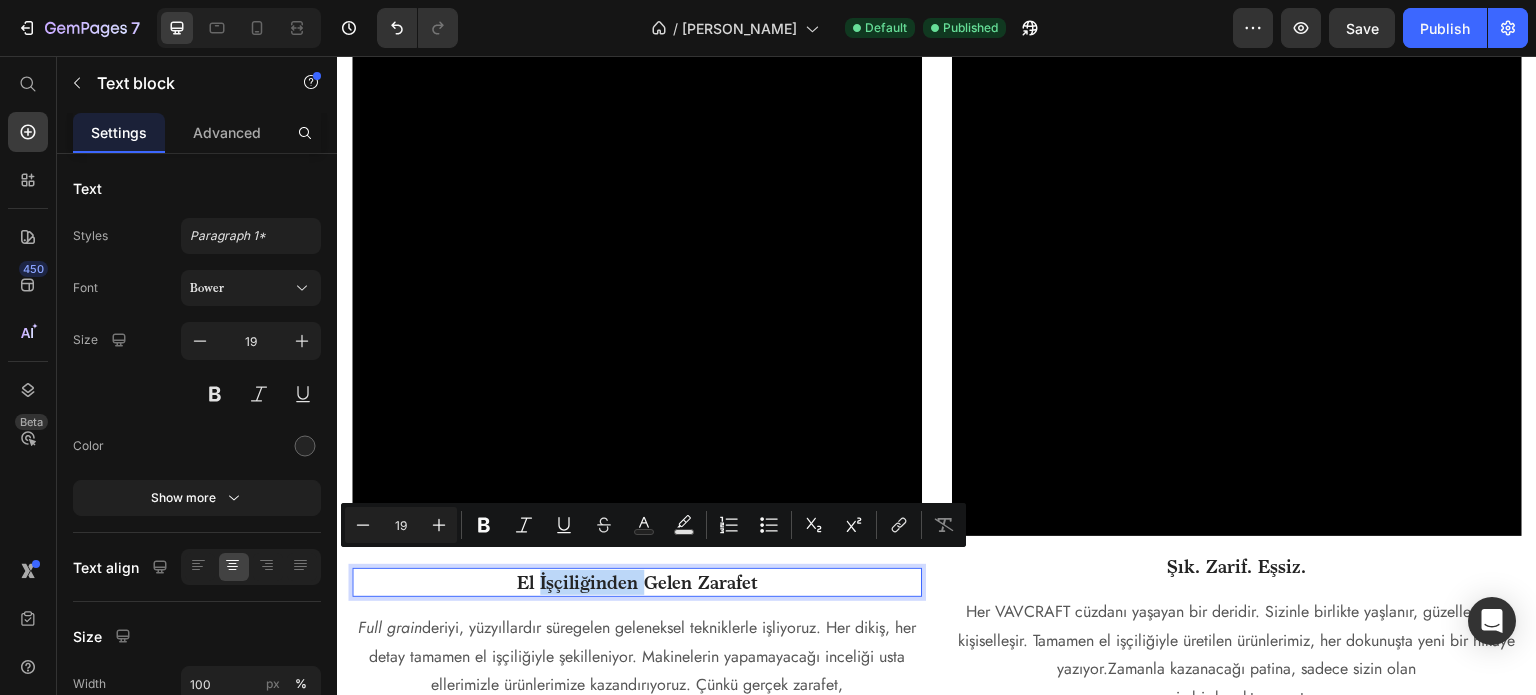 click on "Full grain  deriyi, yüzyıllardır süregelen geleneksel tekniklerle işliyoruz. Her dikiş, her detay tamamen el işçiliğiyle şekilleniyor. Makinelerin yapamayacağı inceliği usta ellerimizle ürünlerimize kazandırıyoruz. Çünkü gerçek zarafet," at bounding box center [637, 658] 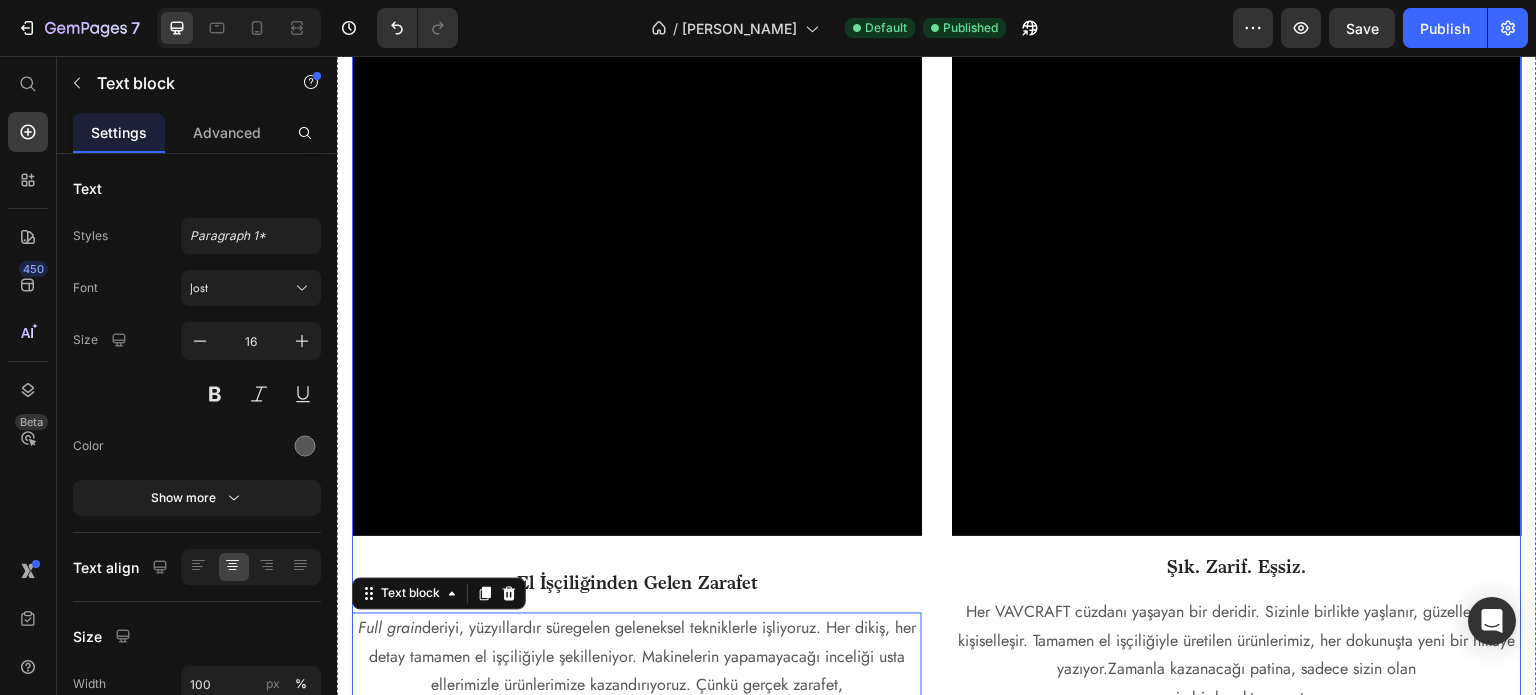 click on "Video El İşçiliğinden Gelen Zarafet Text block Full grain  deriyi, yüzyıllardır süregelen geleneksel tekniklerle işliyoruz. Her dikiş, her detay tamamen el işçiliğiyle şekilleniyor. Makinelerin yapamayacağı inceliği usta ellerimizle ürünlerimize kazandırıyoruz. Çünkü gerçek zarafet, sabırla ve özenle yaratılır. Text block   0" at bounding box center [637, 127] 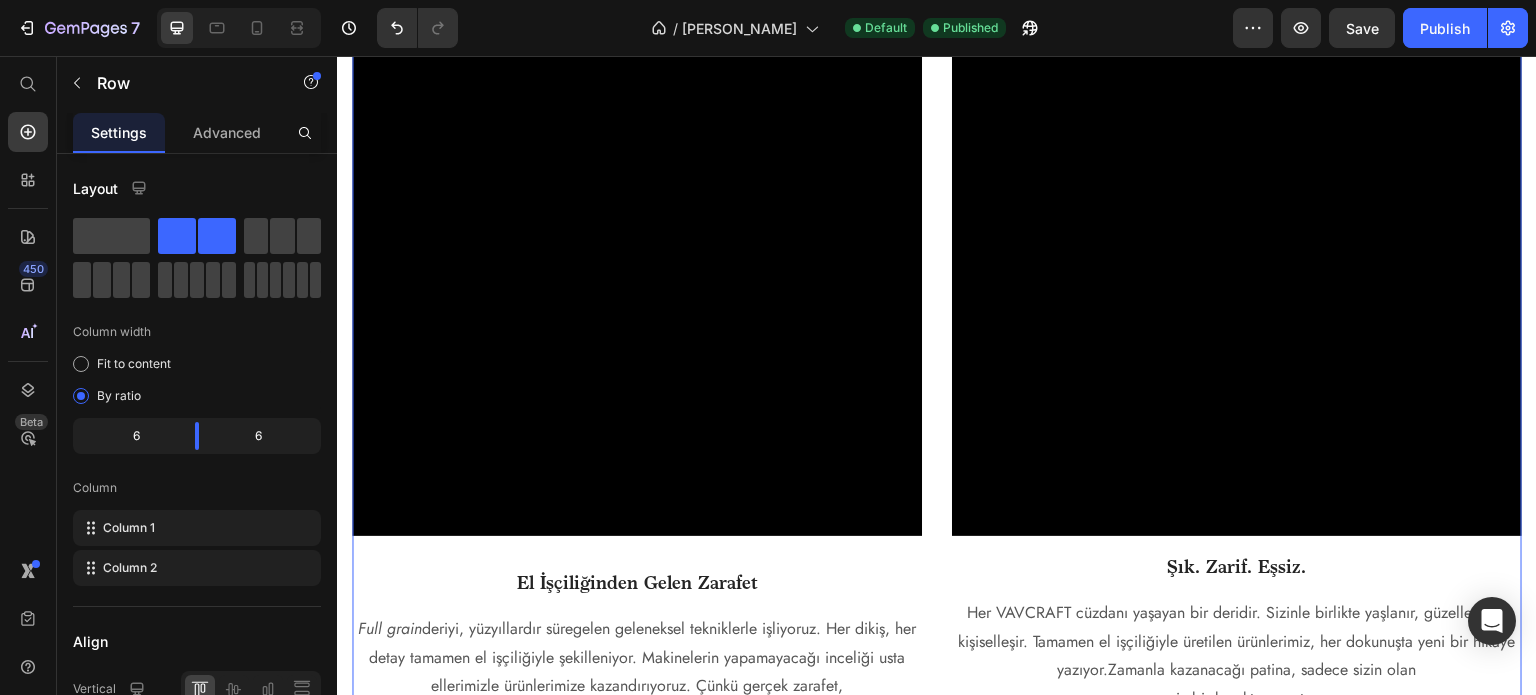 click on "Video El İşçiliğinden Gelen Zarafet Text block Full grain  deriyi, yüzyıllardır süregelen geleneksel tekniklerle işliyoruz. Her dikiş, her detay tamamen el işçiliğiyle şekilleniyor. Makinelerin yapamayacağı inceliği usta ellerimizle ürünlerimize kazandırıyoruz. Çünkü gerçek zarafet, sabırla ve özenle yaratılır. Text block" at bounding box center [637, 127] 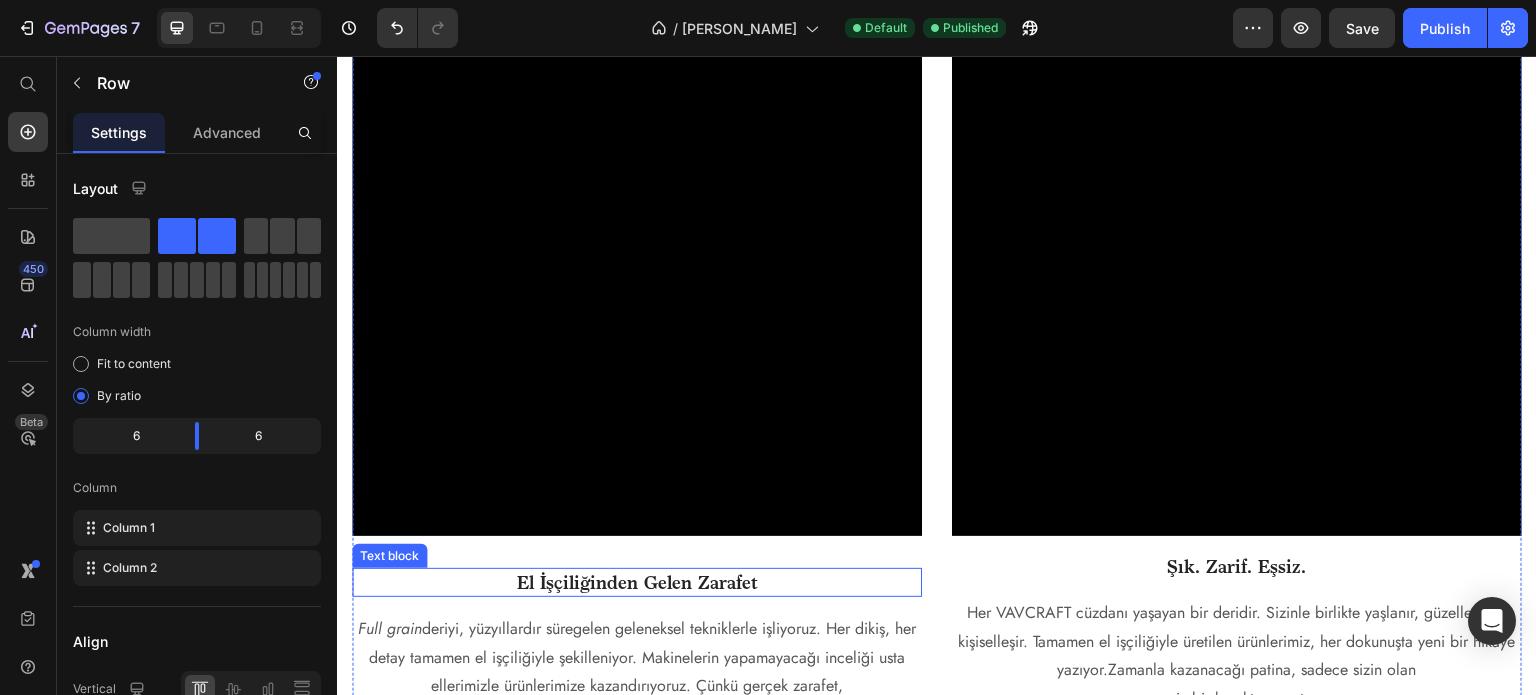 click on "El İşçiliğinden Gelen Zarafet" at bounding box center (637, 582) 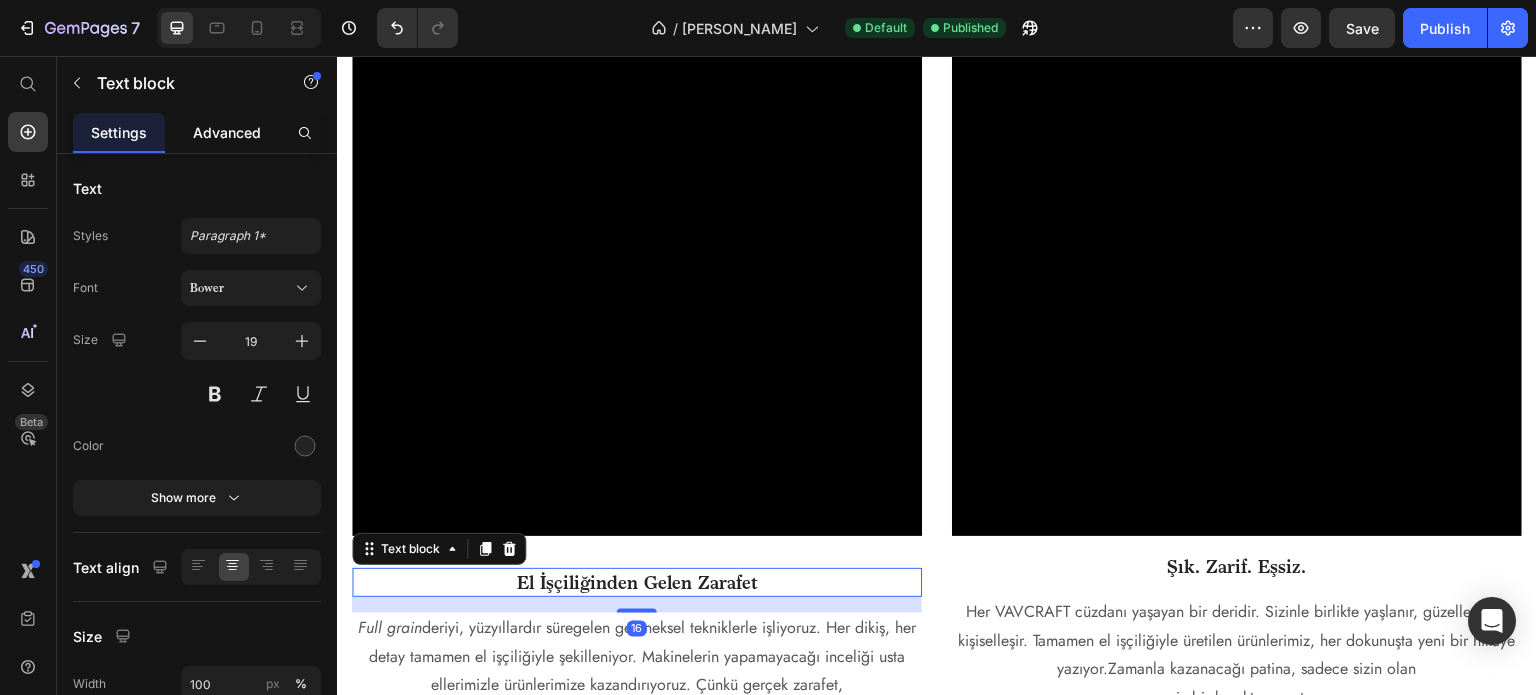 click on "Advanced" at bounding box center (227, 132) 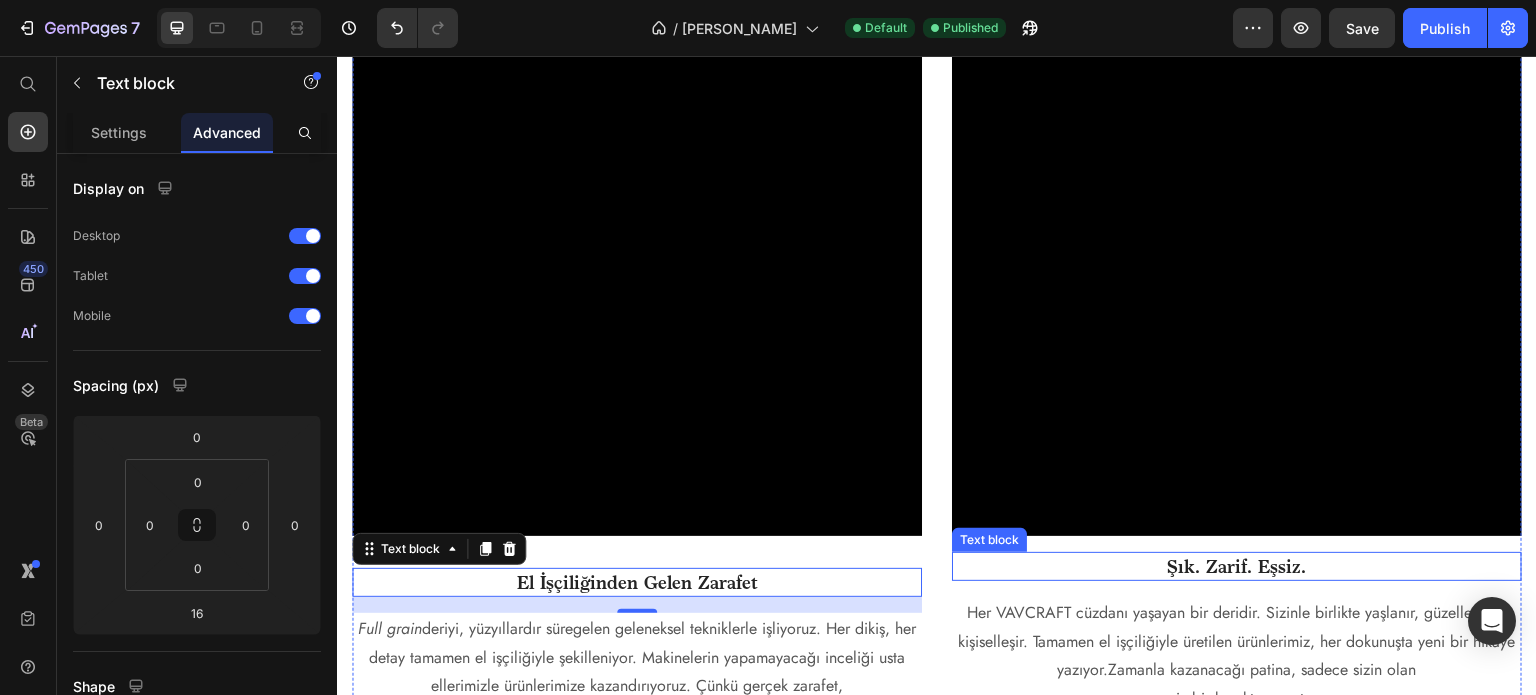 click on "Şık. Zarif. Eşsiz." at bounding box center [1237, 566] 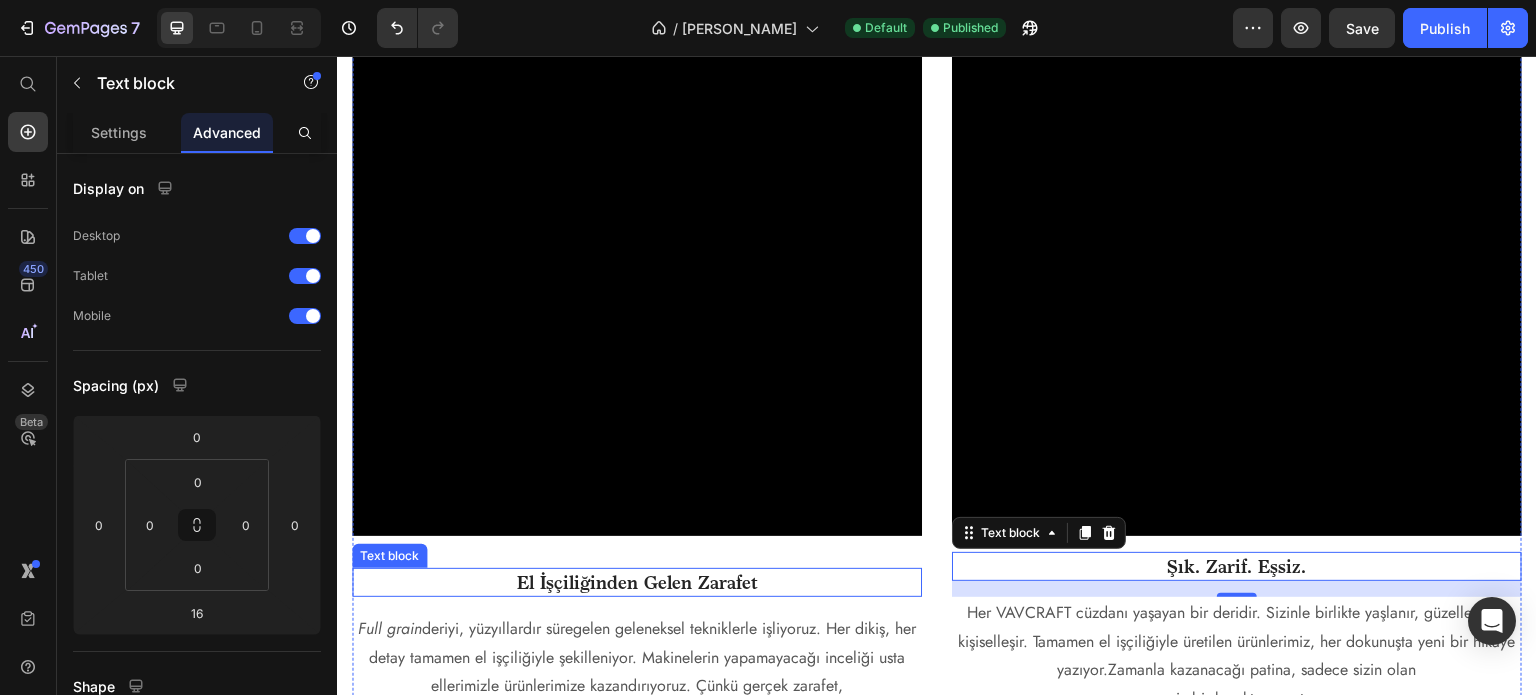 click on "El İşçiliğinden Gelen Zarafet" at bounding box center (637, 582) 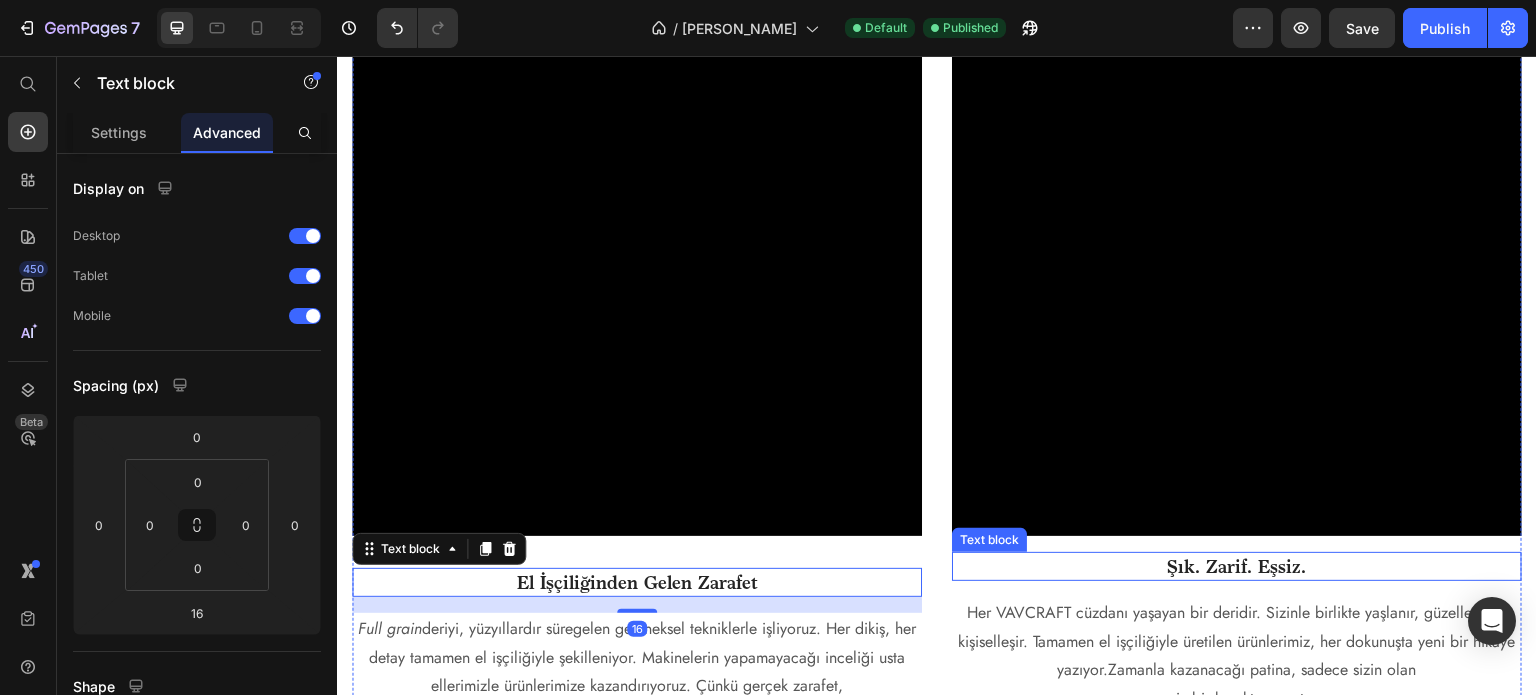 click on "Şık. Zarif. Eşsiz." at bounding box center (1237, 566) 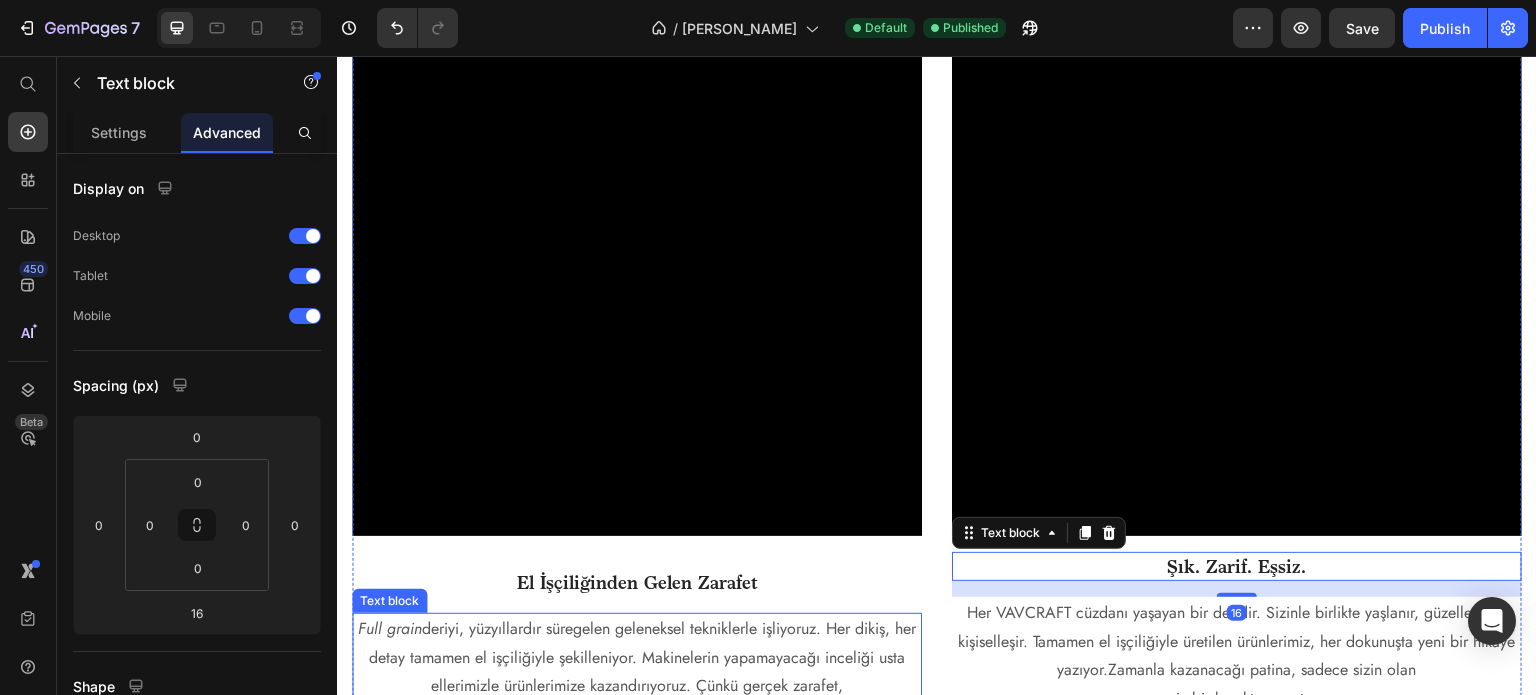 click on "Full grain  deriyi, yüzyıllardır süregelen geleneksel tekniklerle işliyoruz. Her dikiş, her detay tamamen el işçiliğiyle şekilleniyor. Makinelerin yapamayacağı inceliği usta ellerimizle ürünlerimize kazandırıyoruz. Çünkü gerçek zarafet," at bounding box center [637, 658] 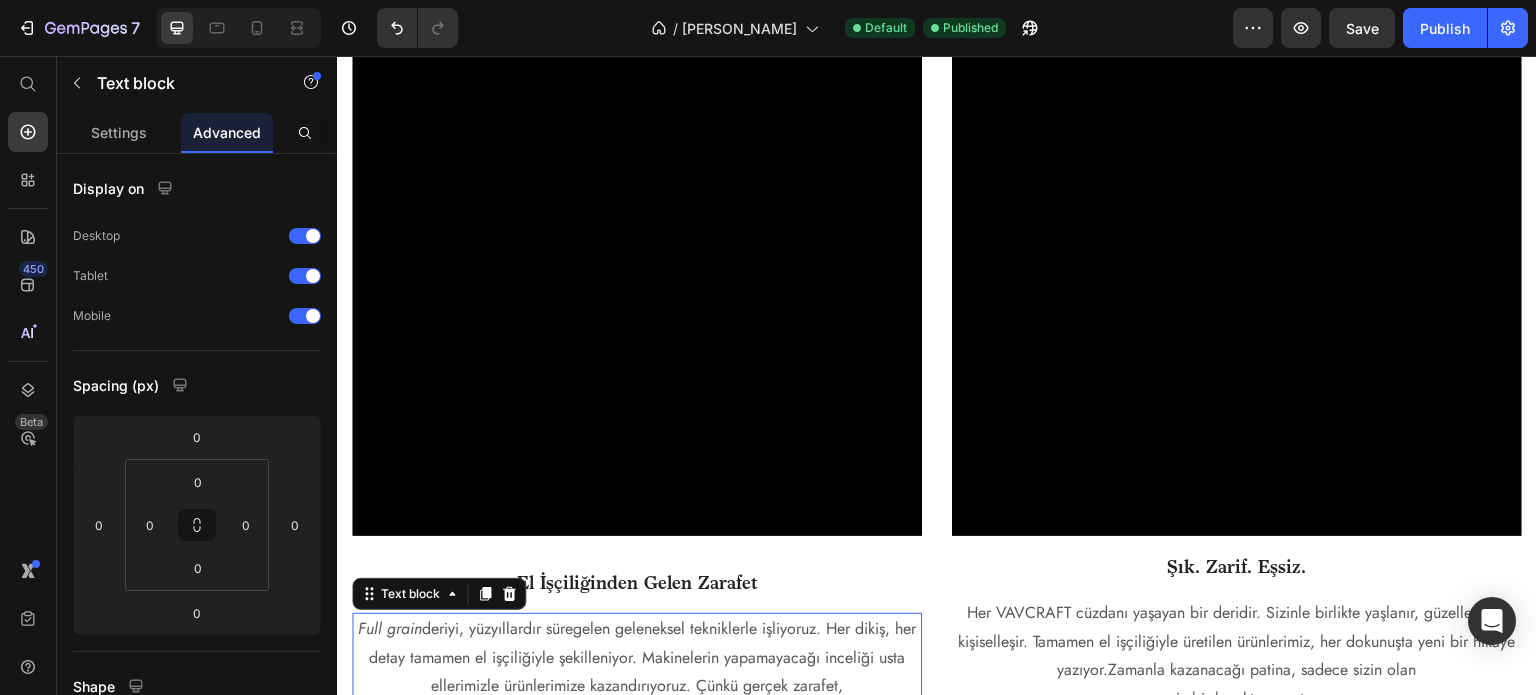 click on "Her VAVCRAFT cüzdanı yaşayan bir deridir. Sizinle birlikte yaşlanır, güzelleşir ve kişiselleşir. Tamamen el işçiliğiyle üretilen ürünlerimiz, her dokunuşta yeni bir hikaye yazıyor.Zamanla kazanacağı patina, sadece sizin olan" at bounding box center [1237, 642] 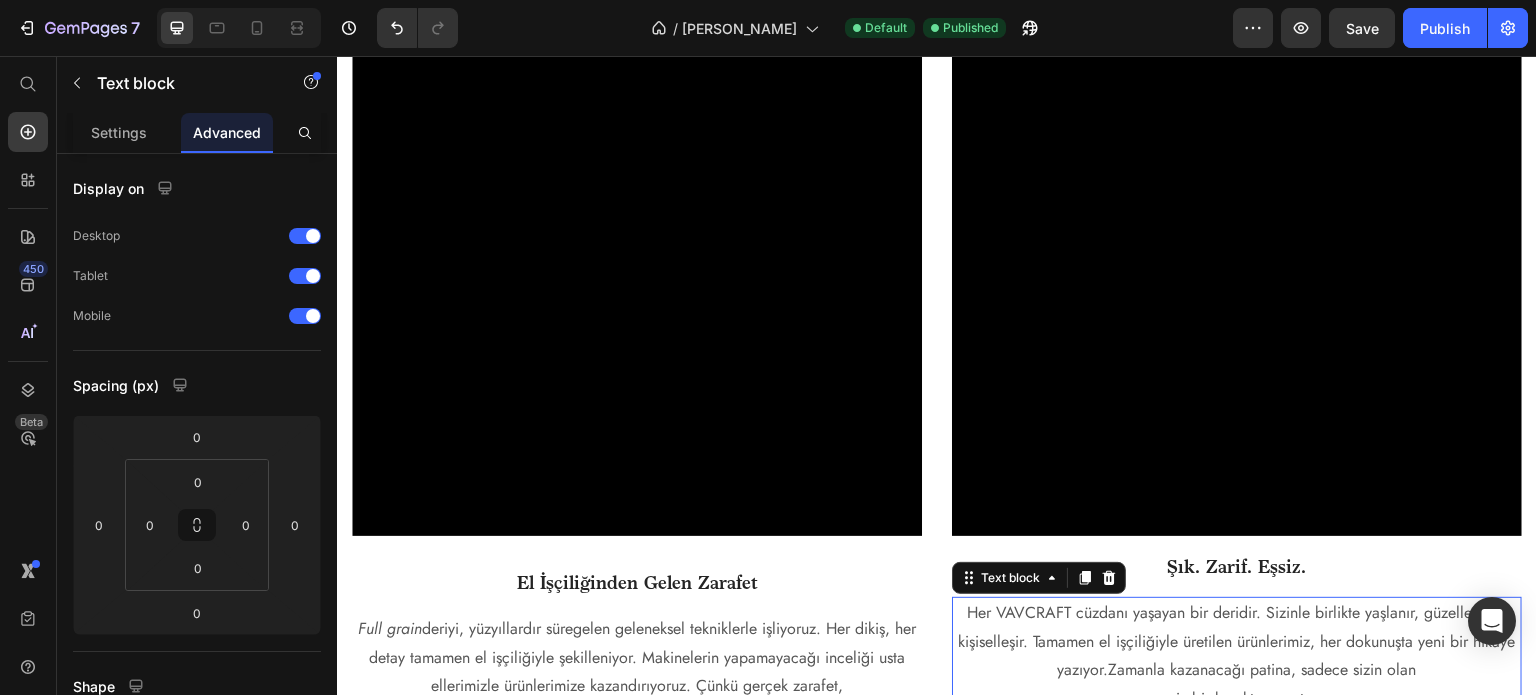 scroll, scrollTop: 2490, scrollLeft: 0, axis: vertical 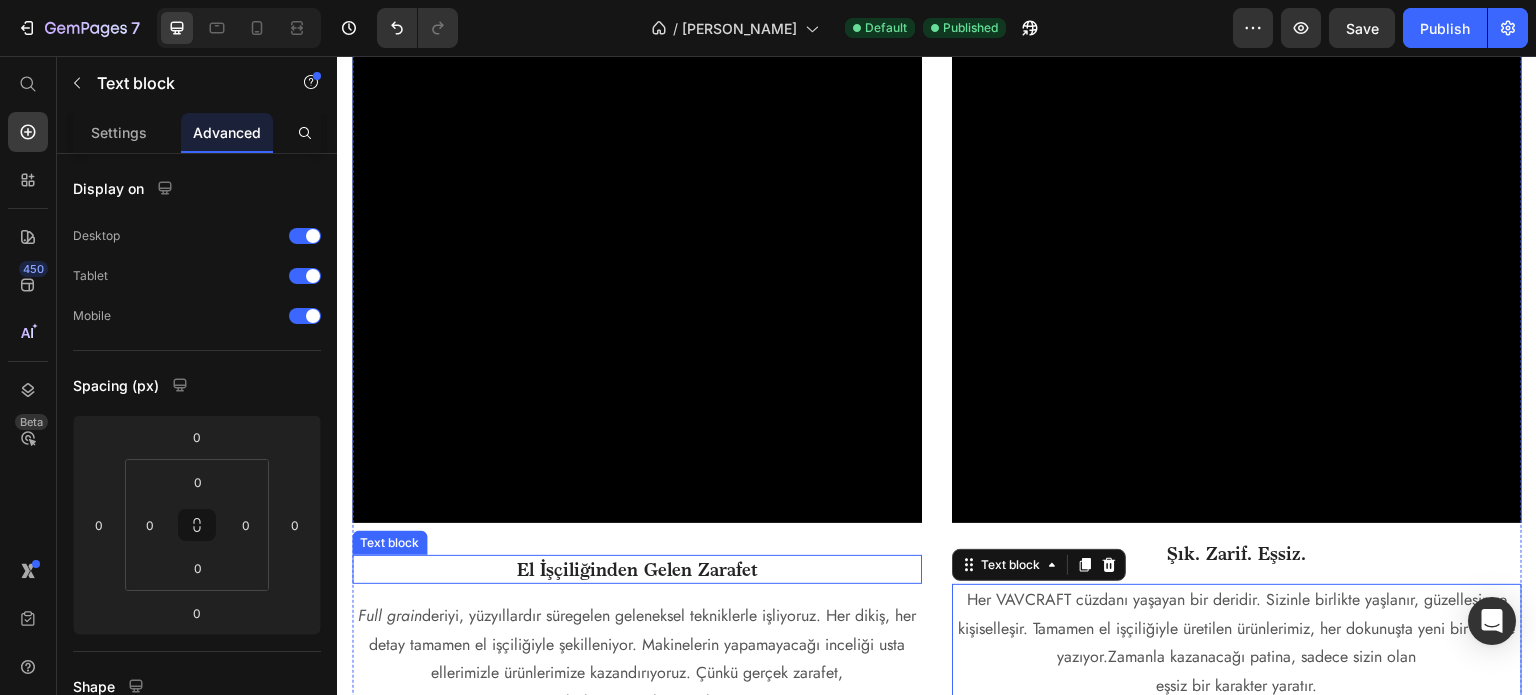 click on "El İşçiliğinden Gelen Zarafet" at bounding box center (637, 569) 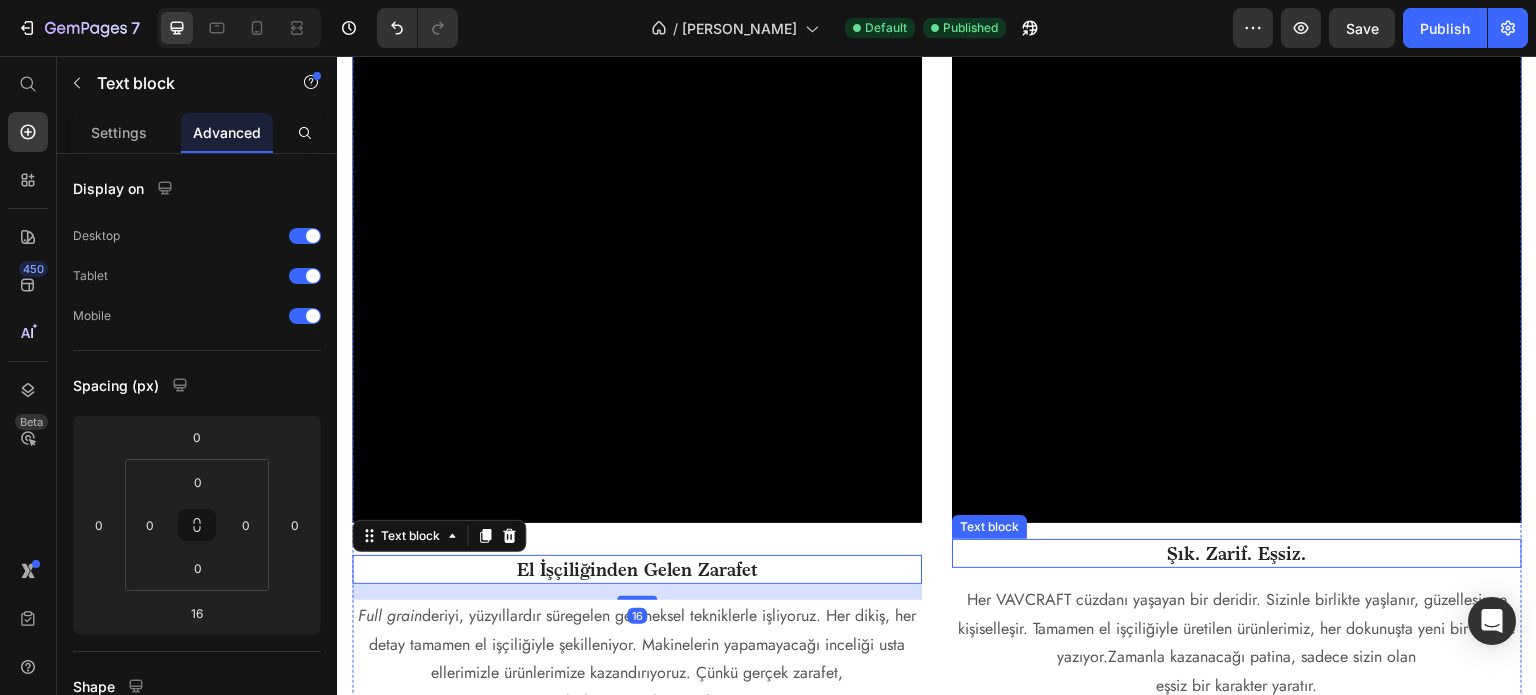 click on "Şık. Zarif. Eşsiz." at bounding box center [1237, 553] 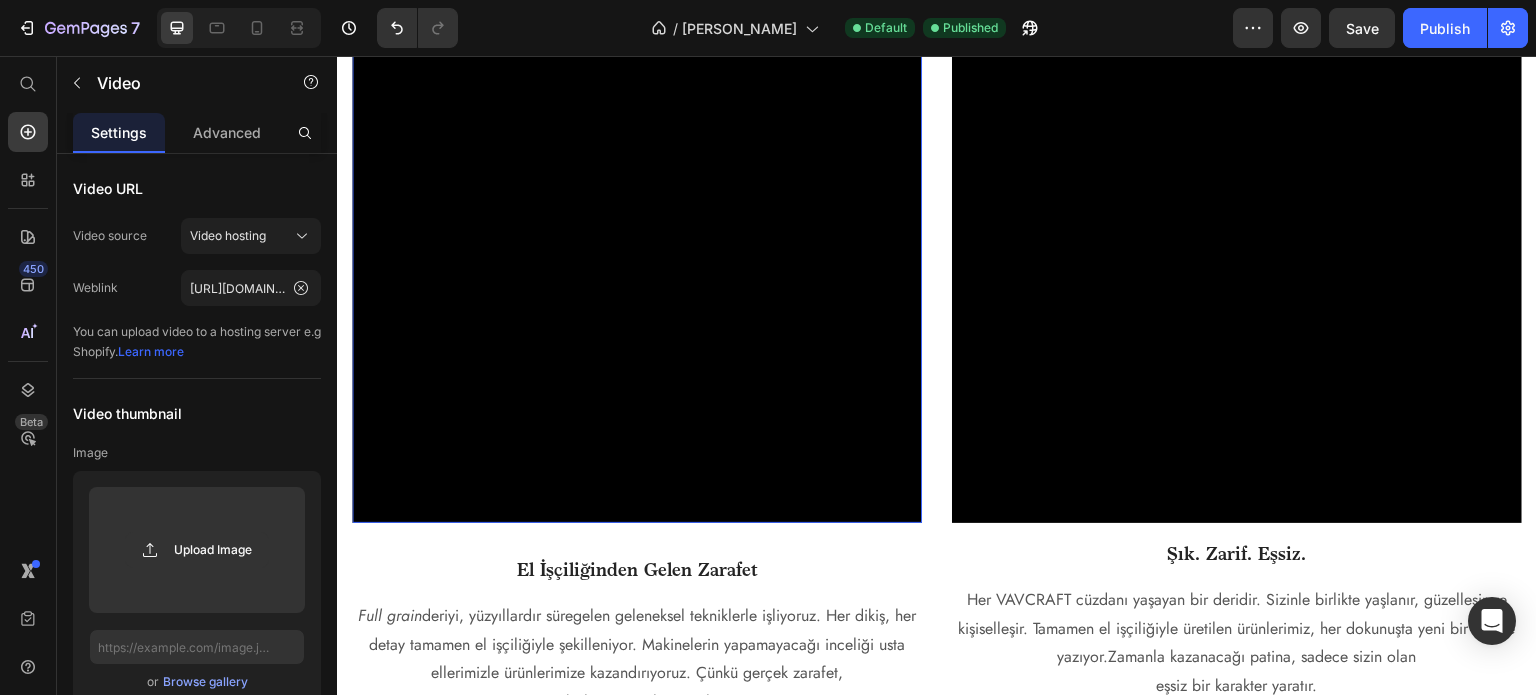 click at bounding box center [637, 16] 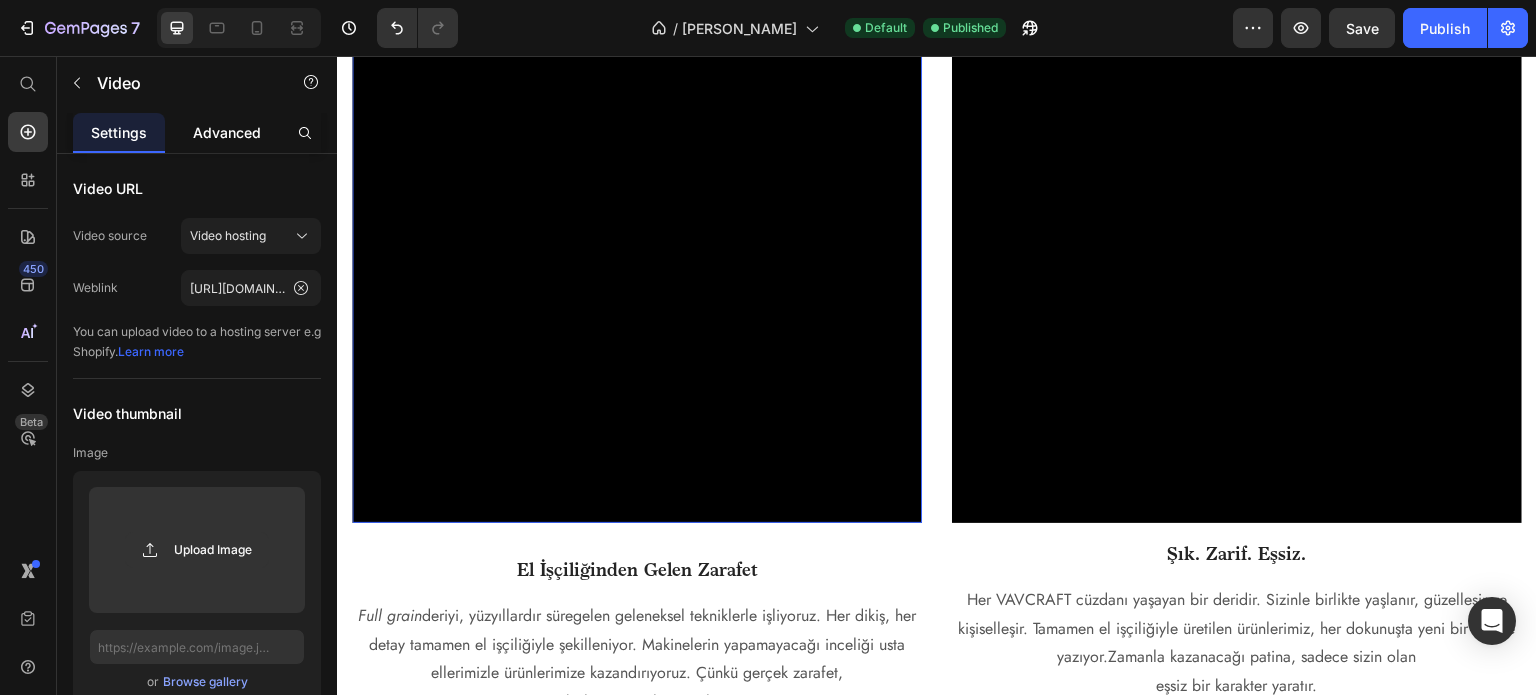 click on "Advanced" at bounding box center [227, 132] 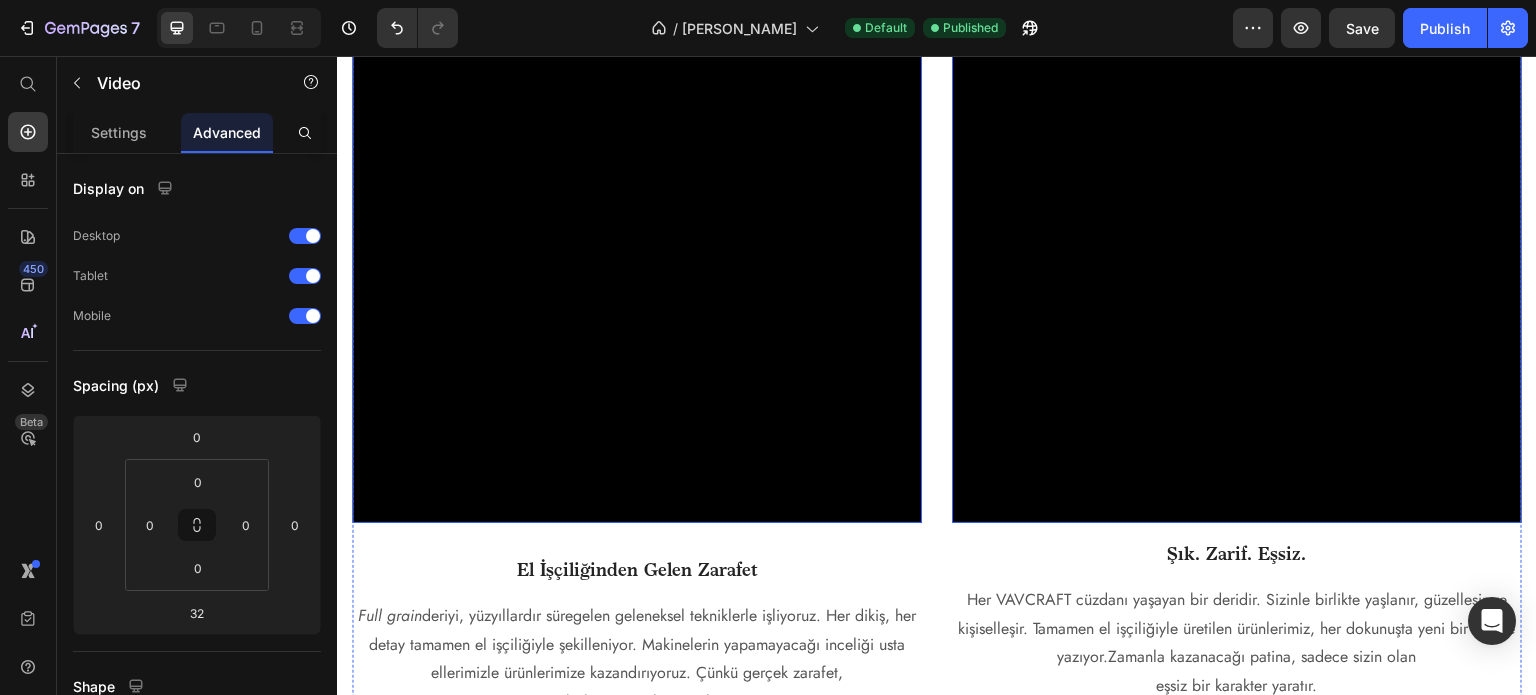 click at bounding box center (1237, 16) 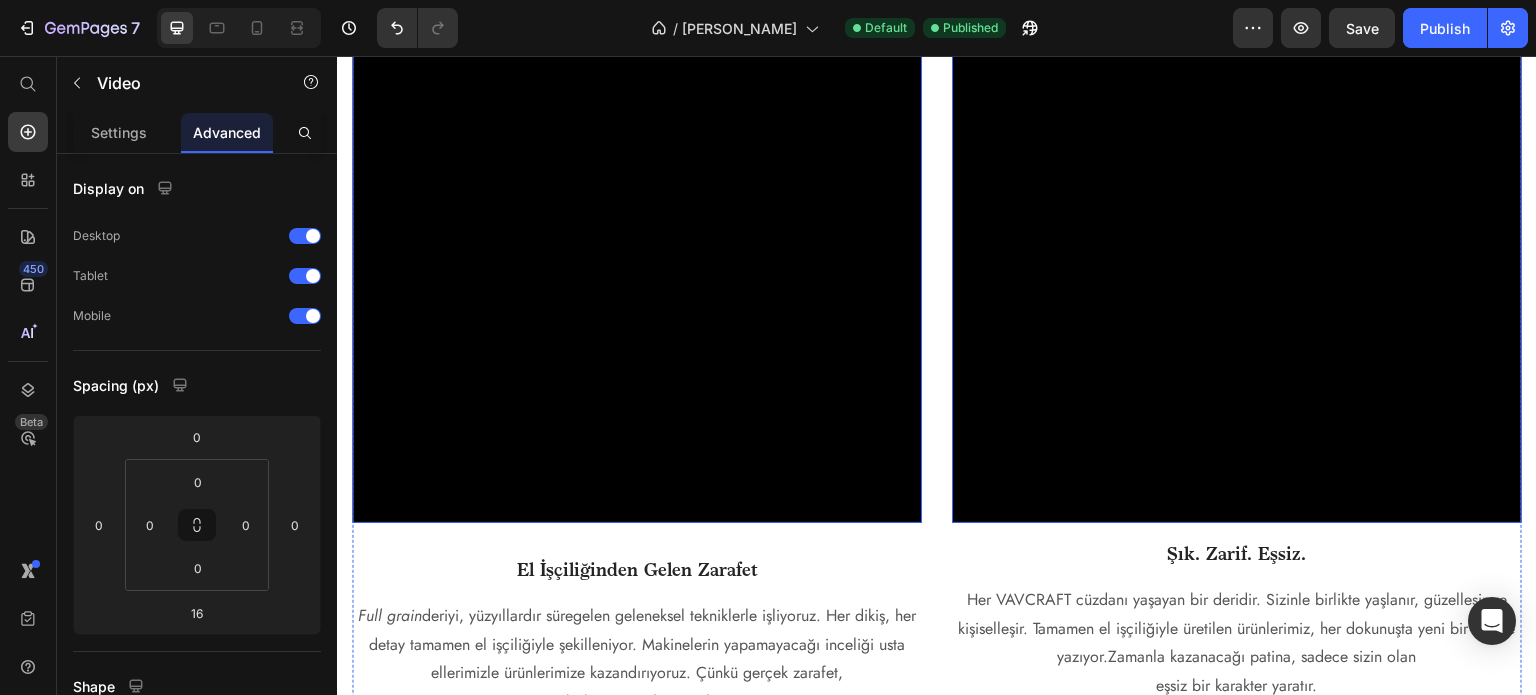 click at bounding box center [637, 16] 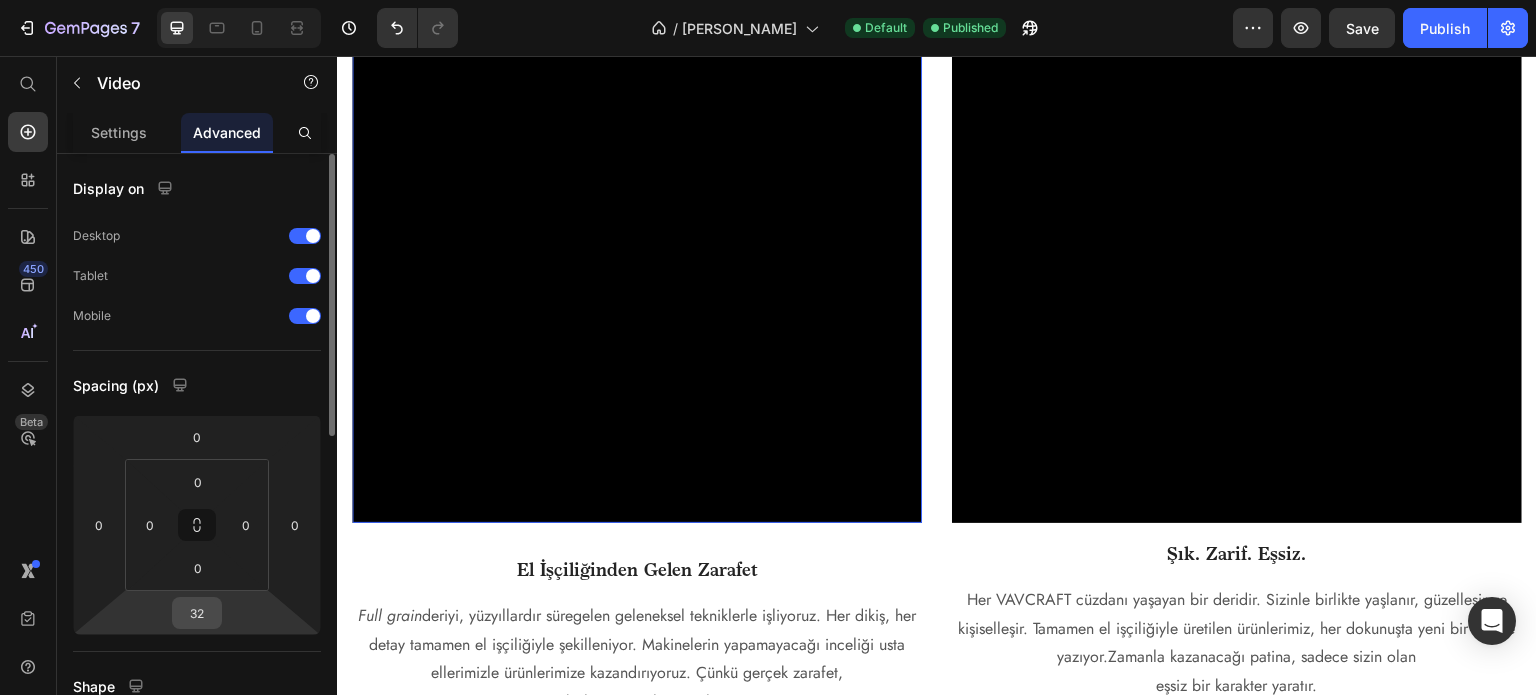 click on "32" at bounding box center (197, 613) 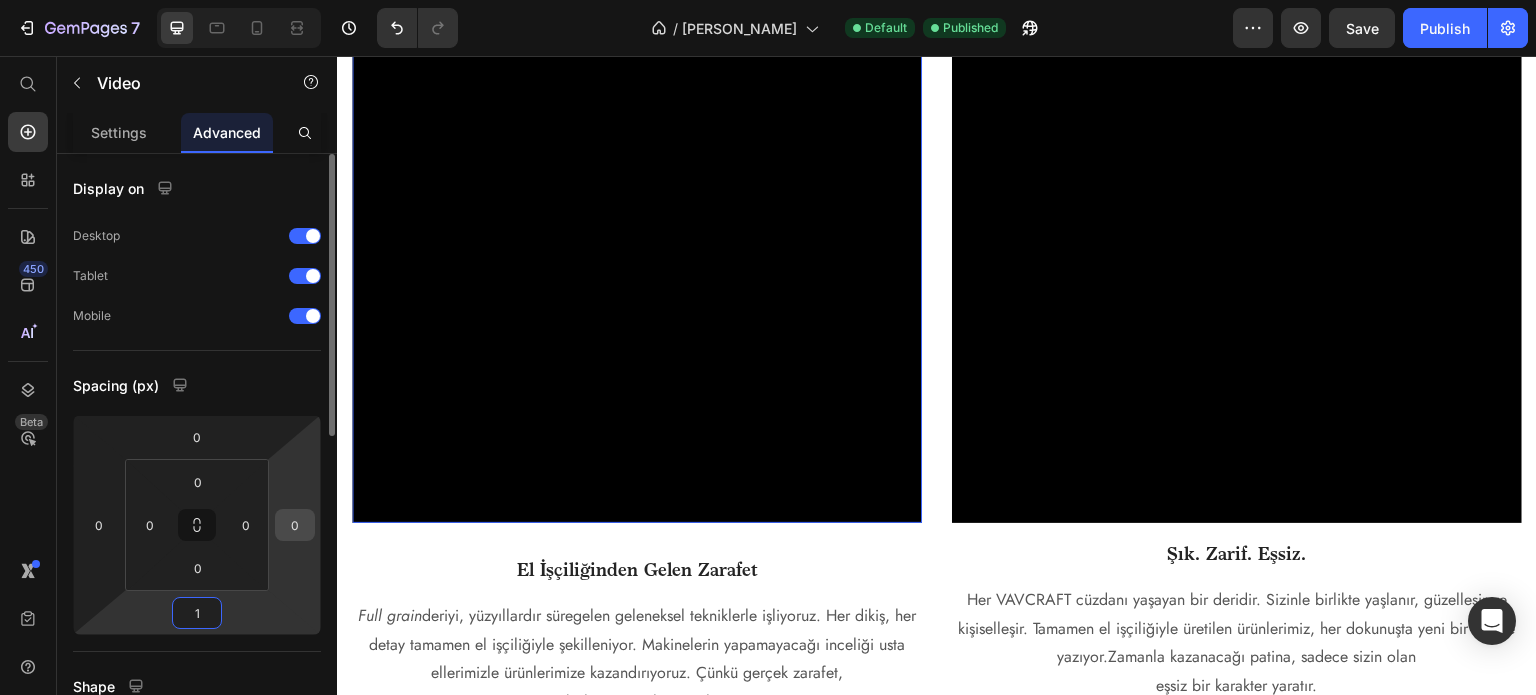 type on "16" 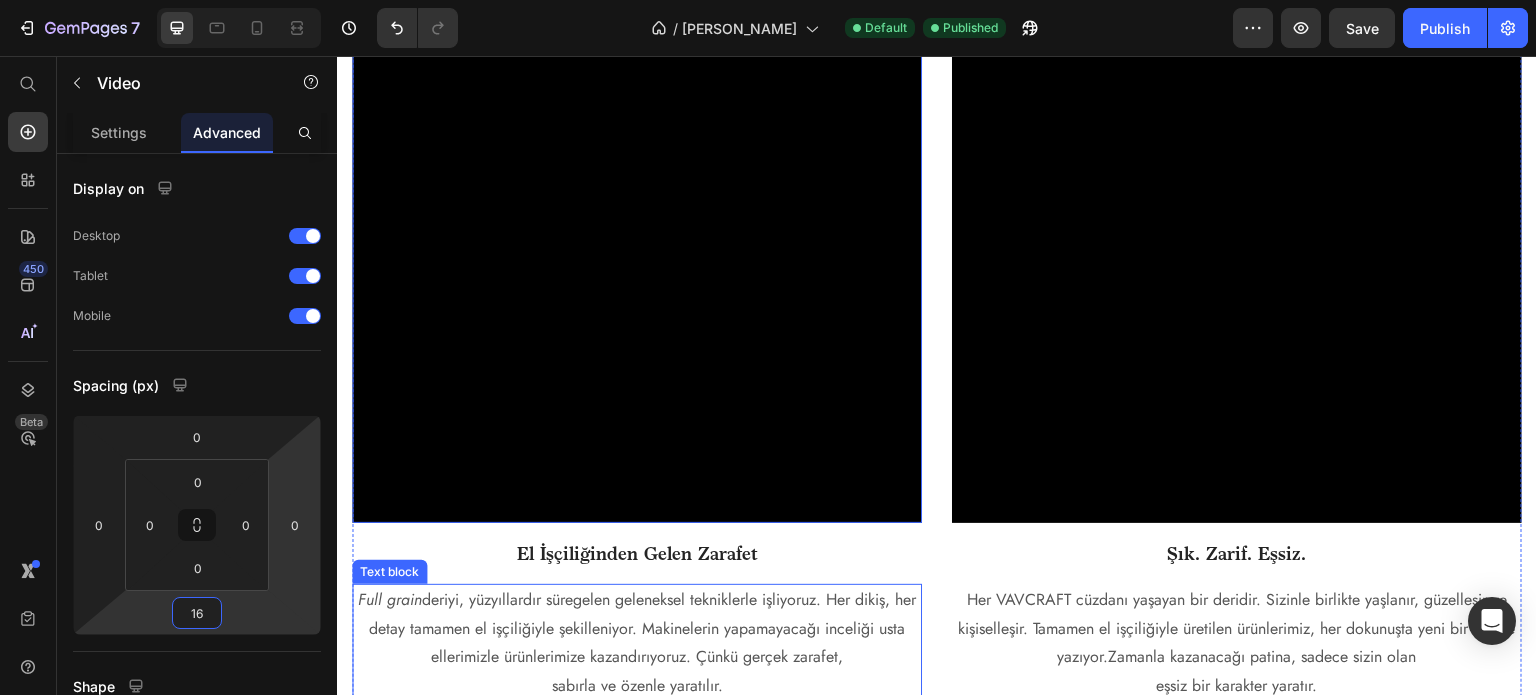 click on "Full grain  deriyi, yüzyıllardır süregelen geleneksel tekniklerle işliyoruz. Her dikiş, her detay tamamen el işçiliğiyle şekilleniyor. Makinelerin yapamayacağı inceliği usta ellerimizle ürünlerimize kazandırıyoruz. Çünkü gerçek zarafet," at bounding box center (637, 629) 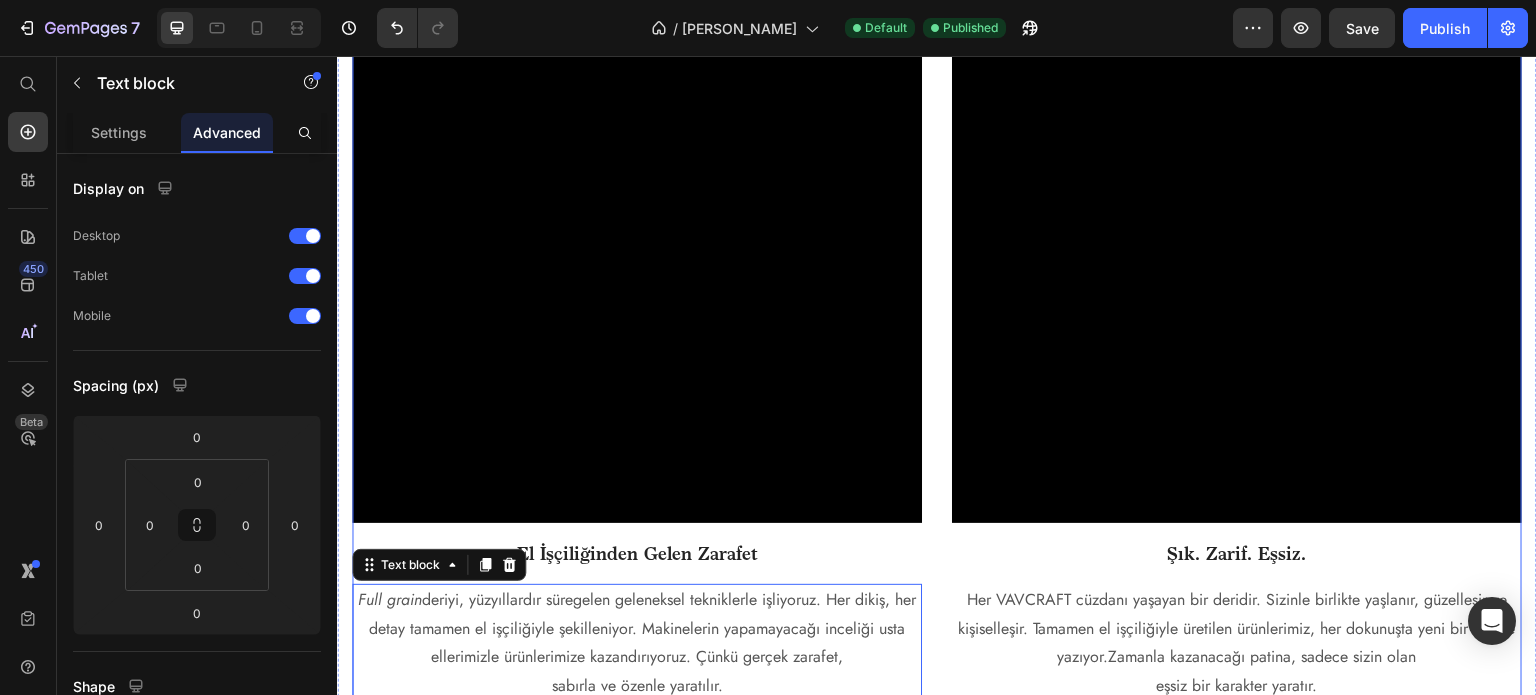 click on "El İşçiliğinden Gelen Zarafet" at bounding box center [637, 553] 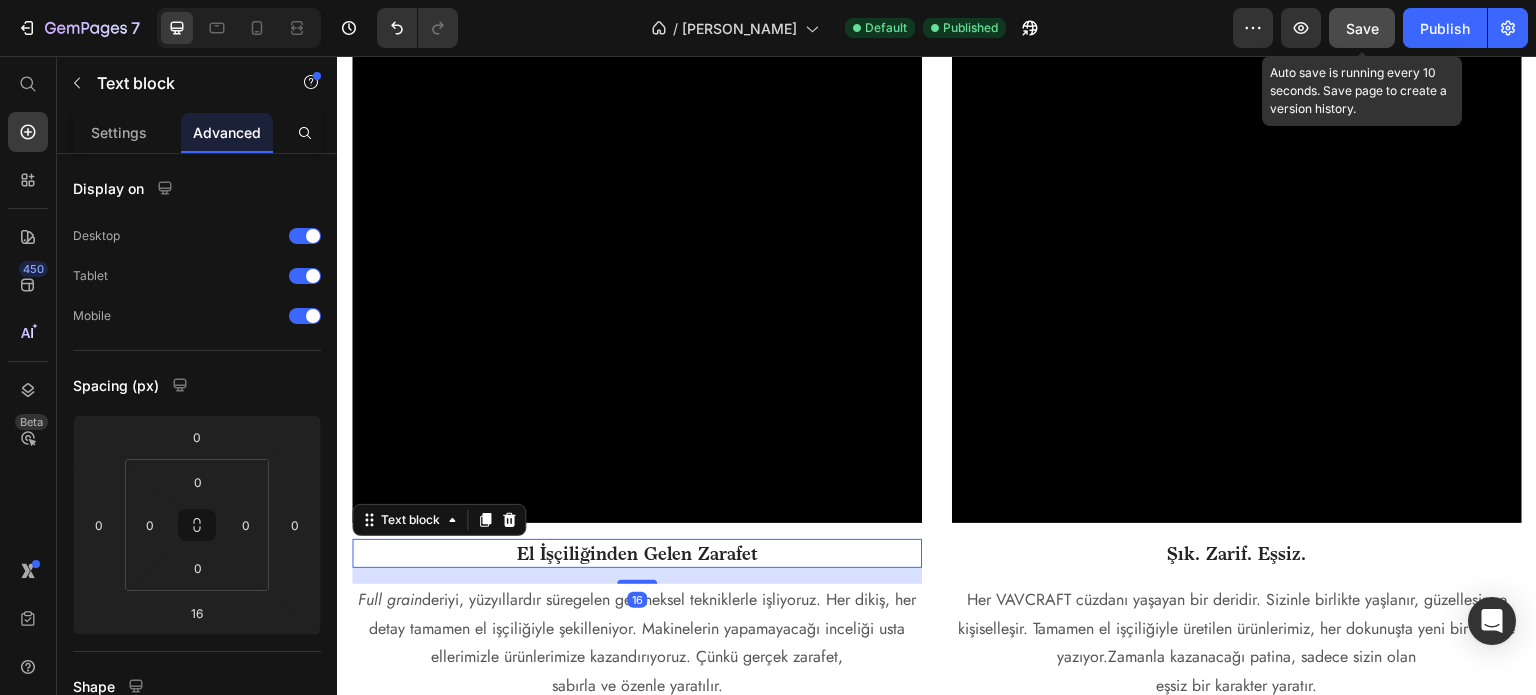 click on "Save" at bounding box center (1362, 28) 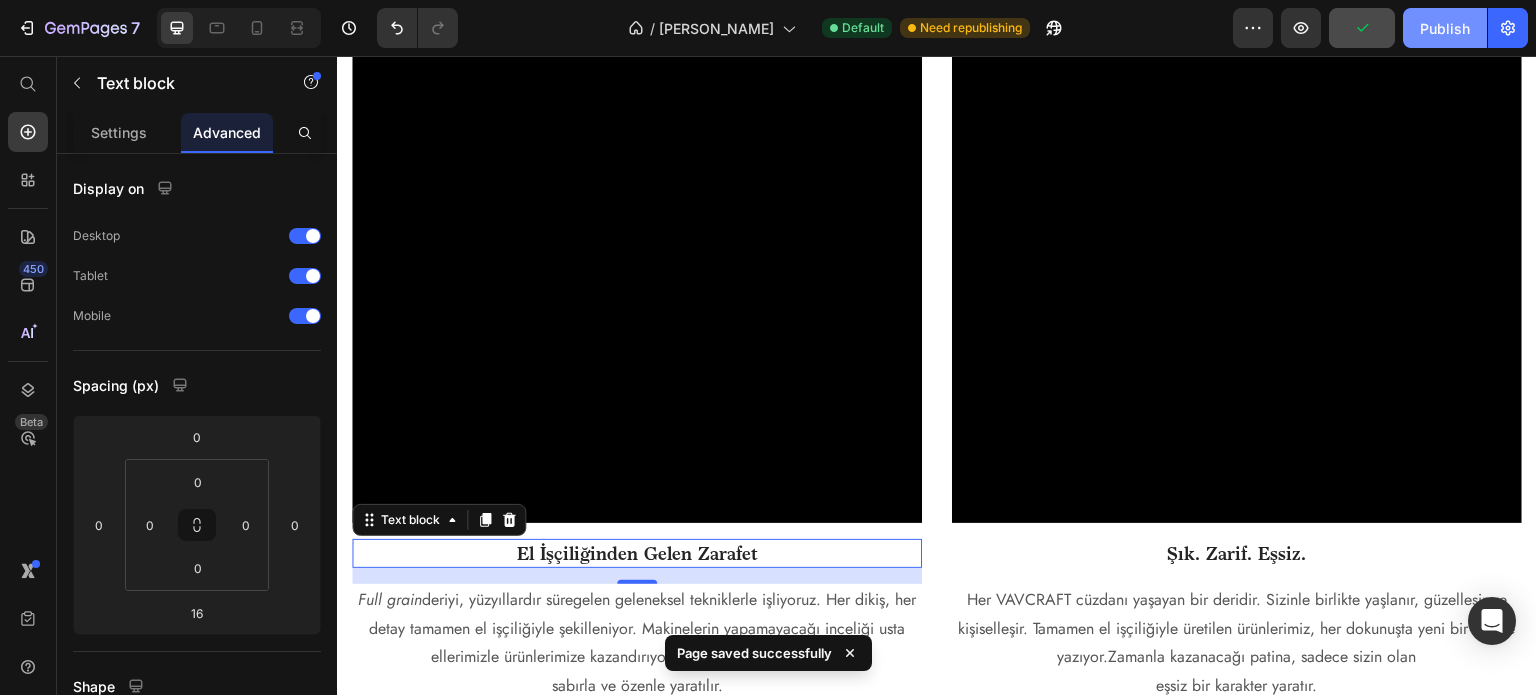 click on "Publish" at bounding box center (1445, 28) 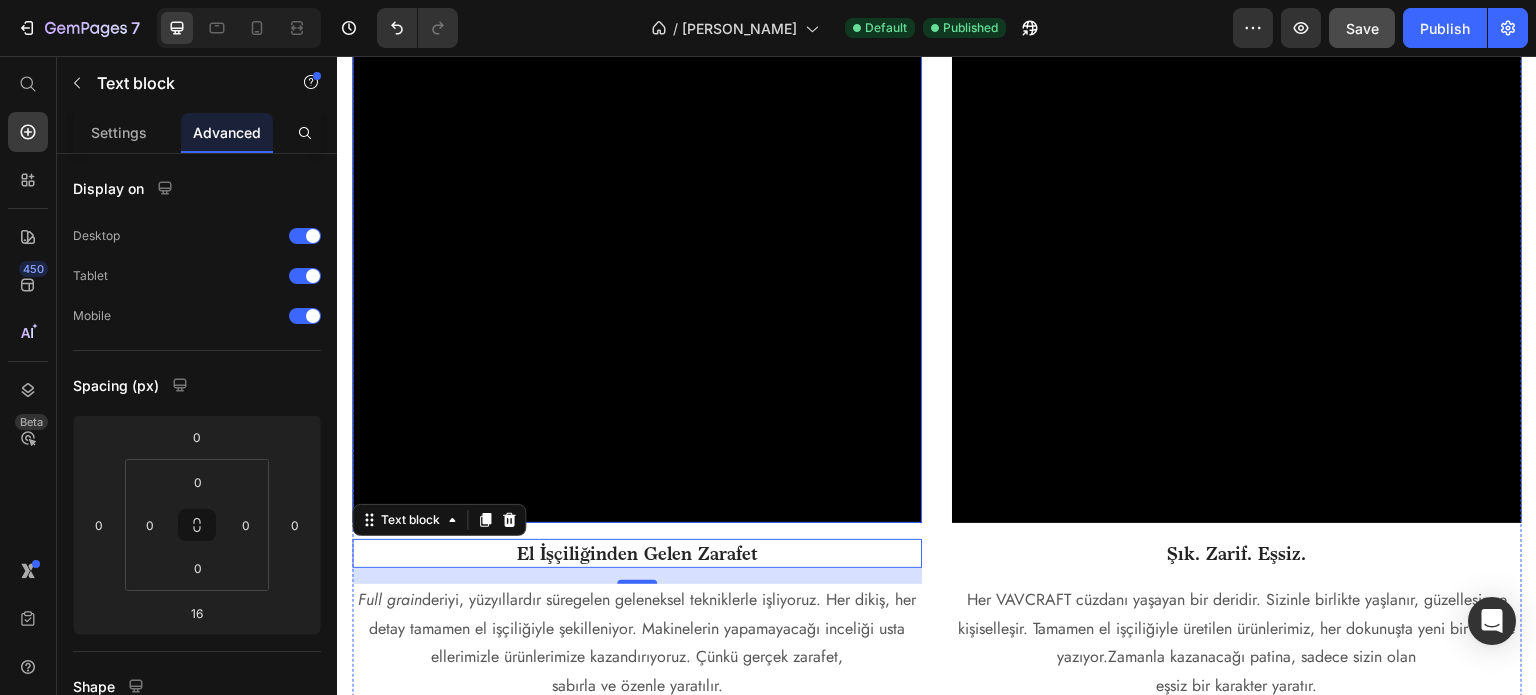 scroll, scrollTop: 2875, scrollLeft: 0, axis: vertical 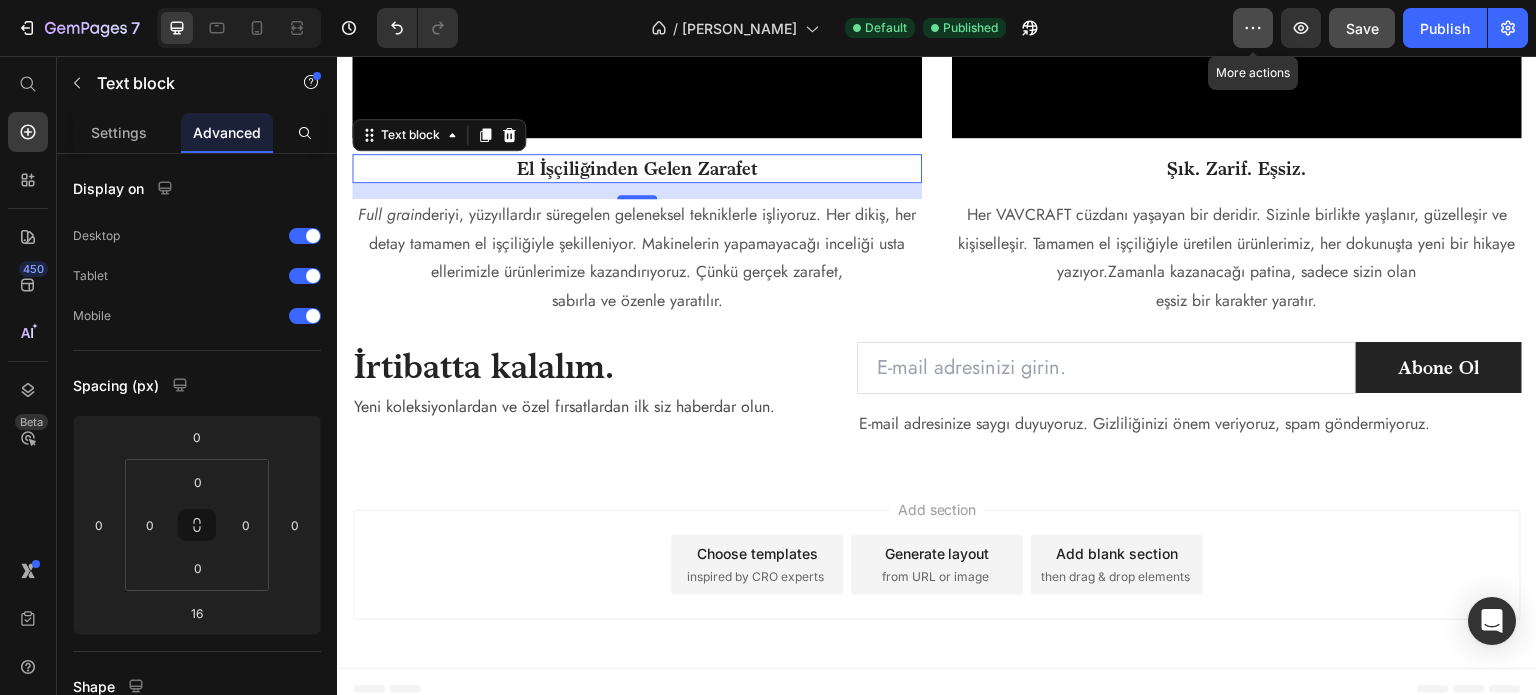 click 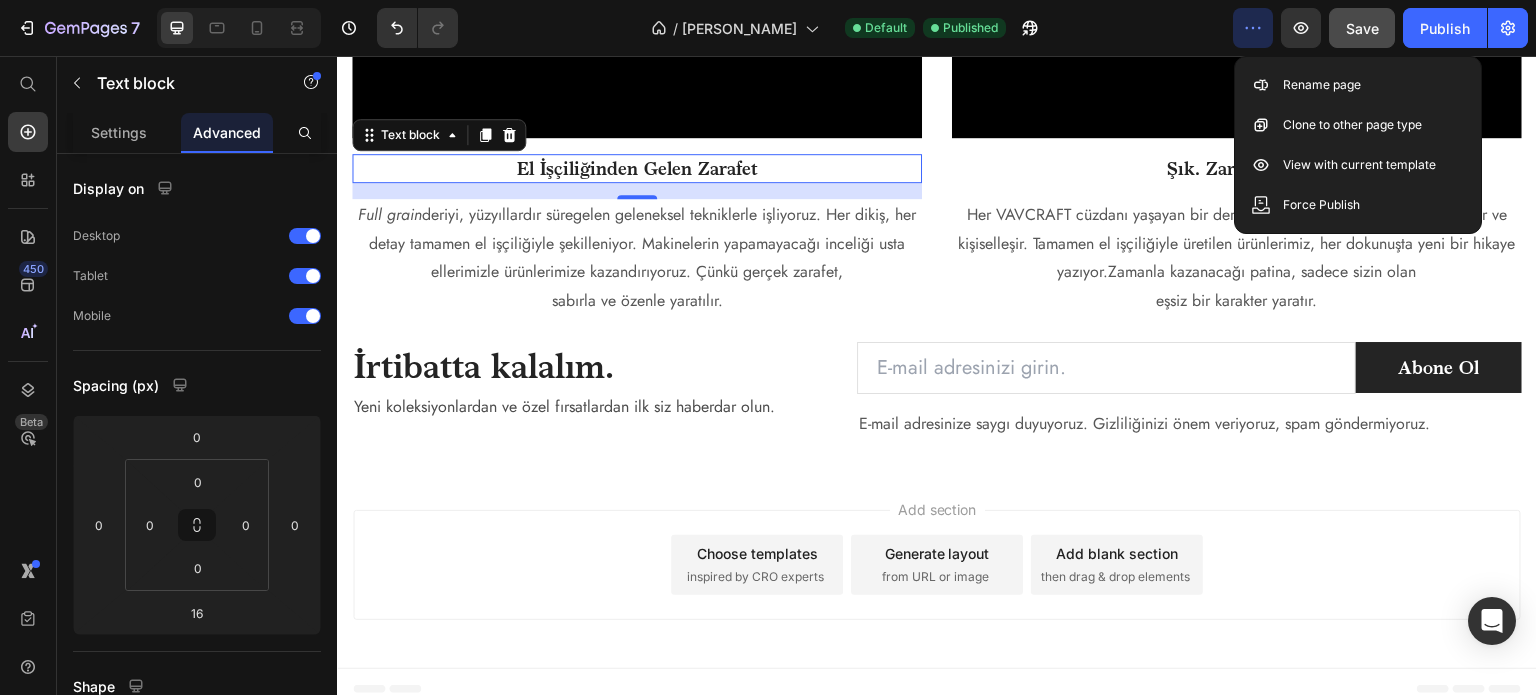 click 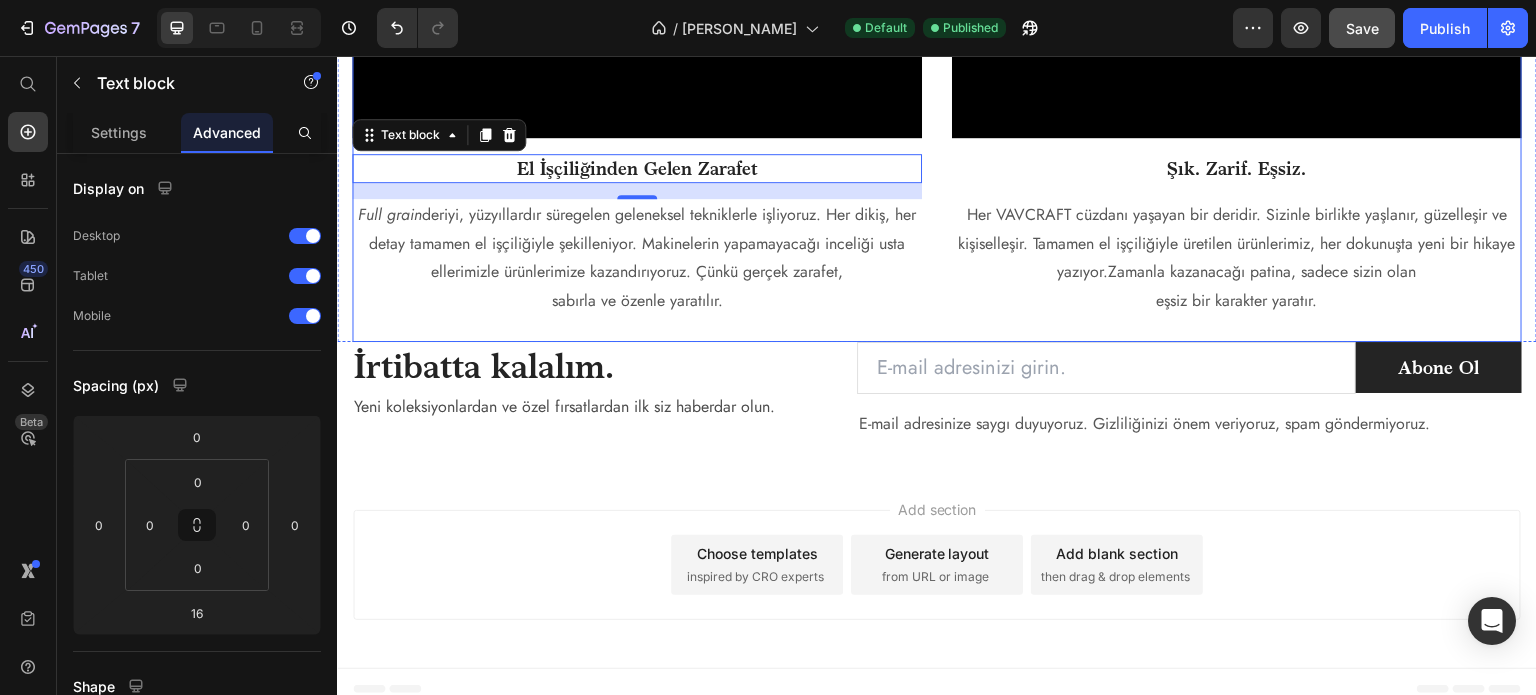 click on "sabırla ve özenle yaratılır." at bounding box center (637, 301) 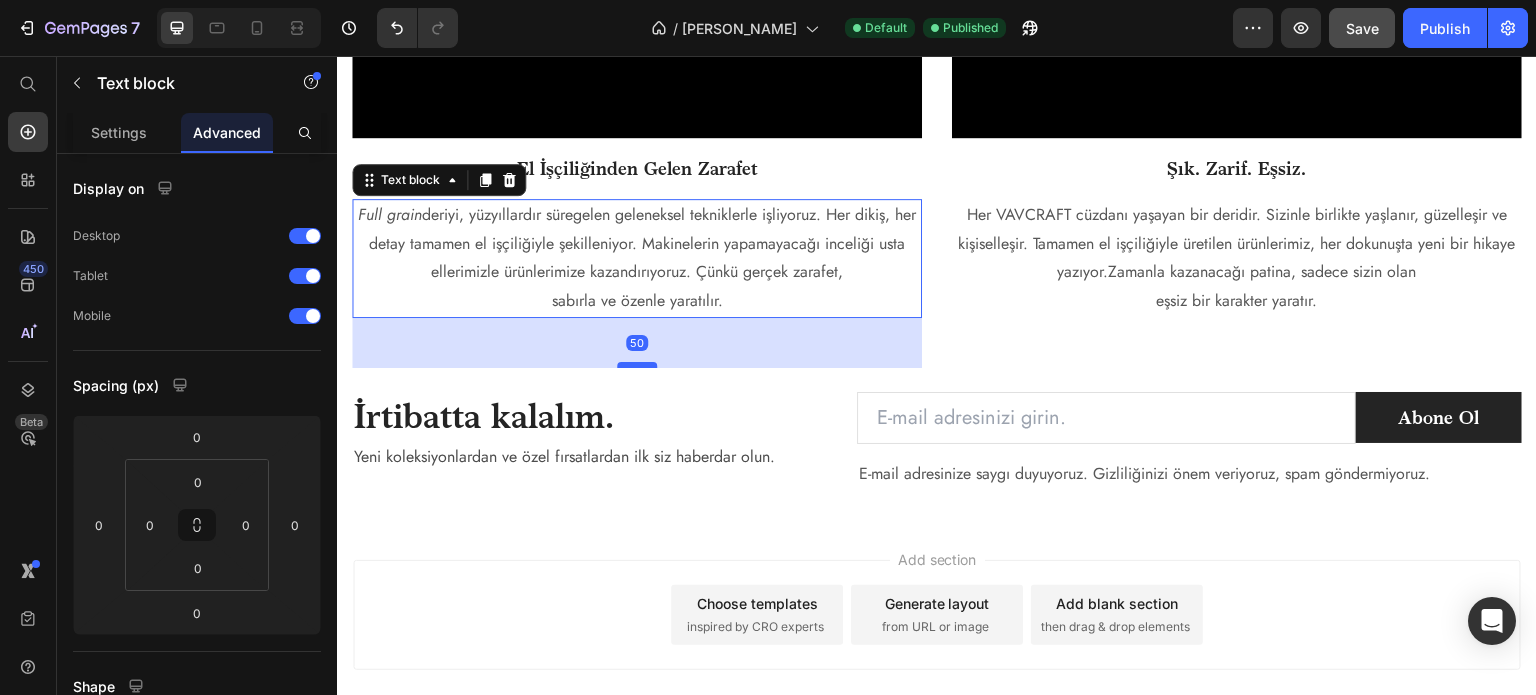 drag, startPoint x: 629, startPoint y: 302, endPoint x: 625, endPoint y: 352, distance: 50.159744 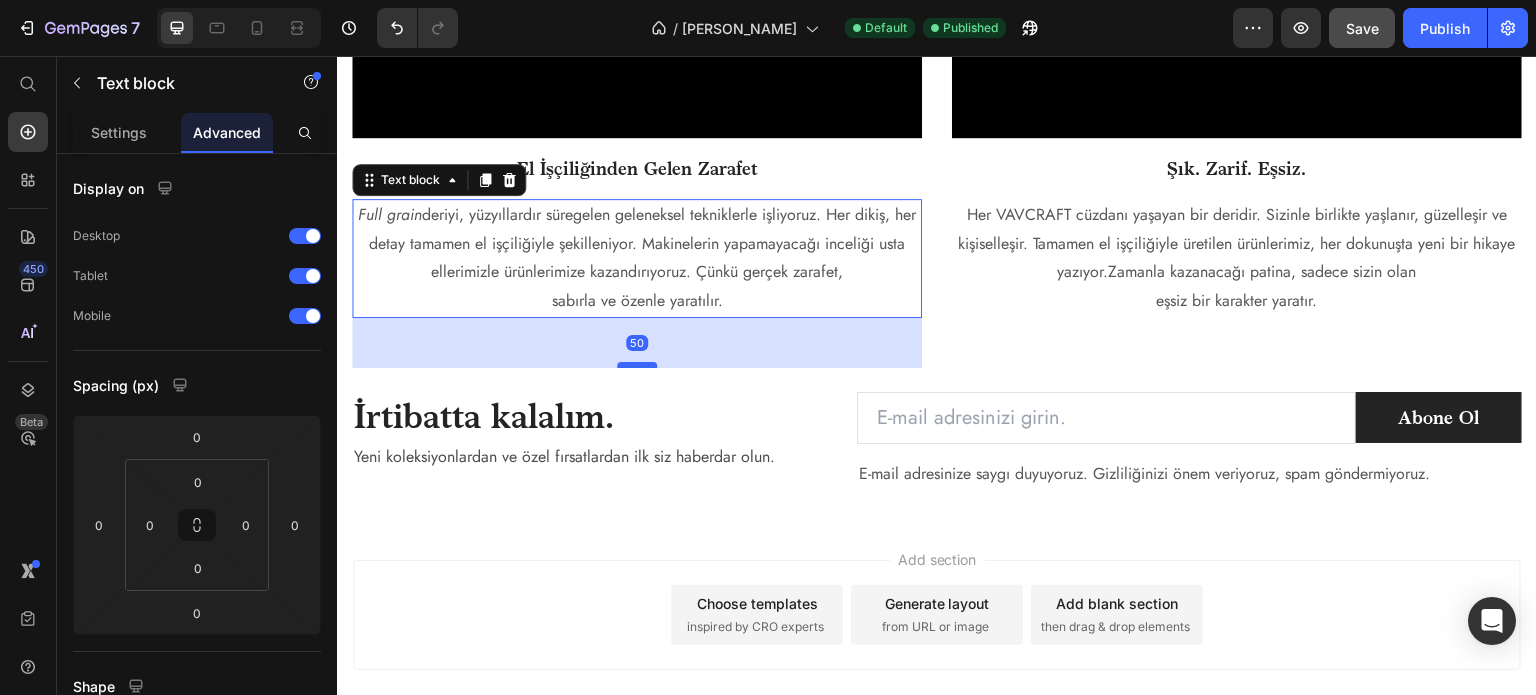 click at bounding box center [637, 365] 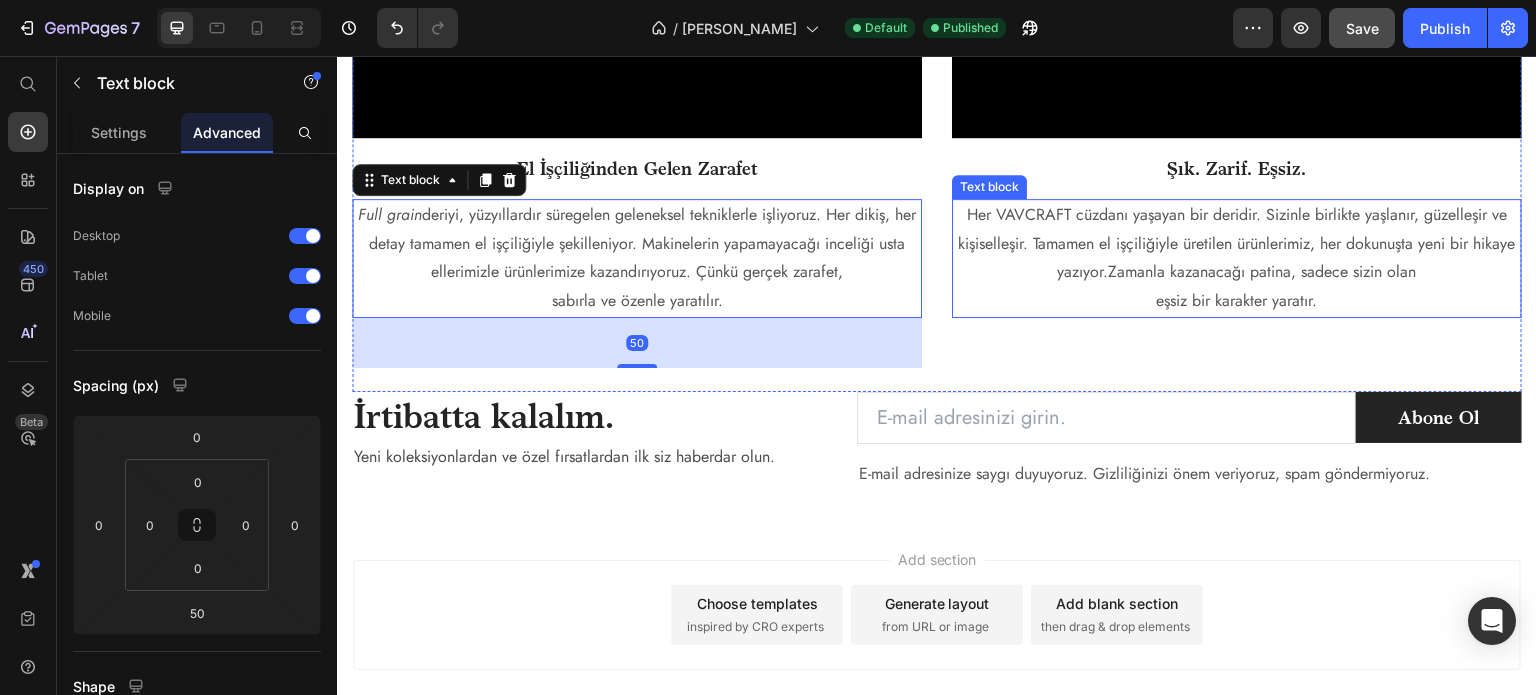 click on "eşsiz bir karakter yaratır." at bounding box center (1237, 301) 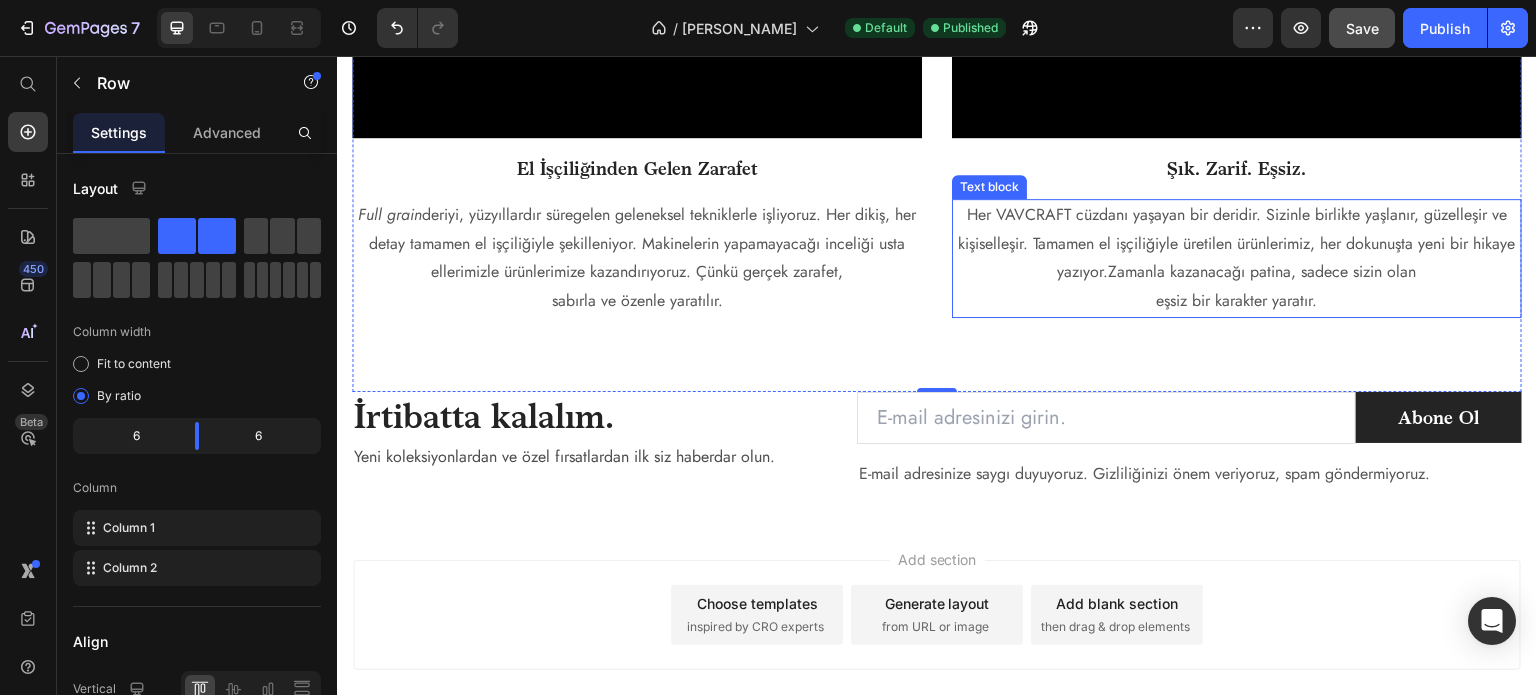 click on "Her VAVCRAFT cüzdanı yaşayan bir deridir. Sizinle birlikte yaşlanır, güzelleşir ve kişiselleşir. Tamamen el işçiliğiyle üretilen ürünlerimiz, her dokunuşta yeni bir hikaye yazıyor.Zamanla kazanacağı patina, sadece sizin olan" at bounding box center (1237, 244) 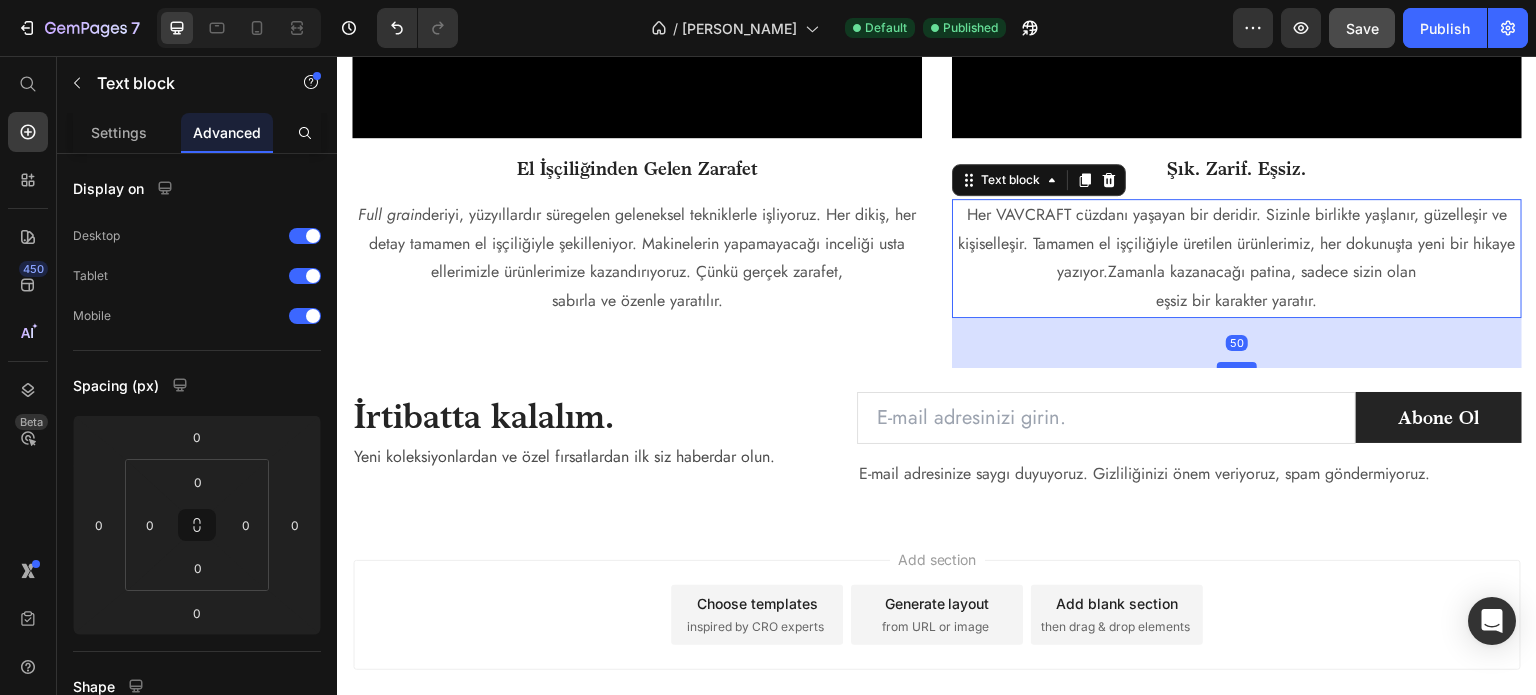 drag, startPoint x: 1225, startPoint y: 301, endPoint x: 1229, endPoint y: 351, distance: 50.159744 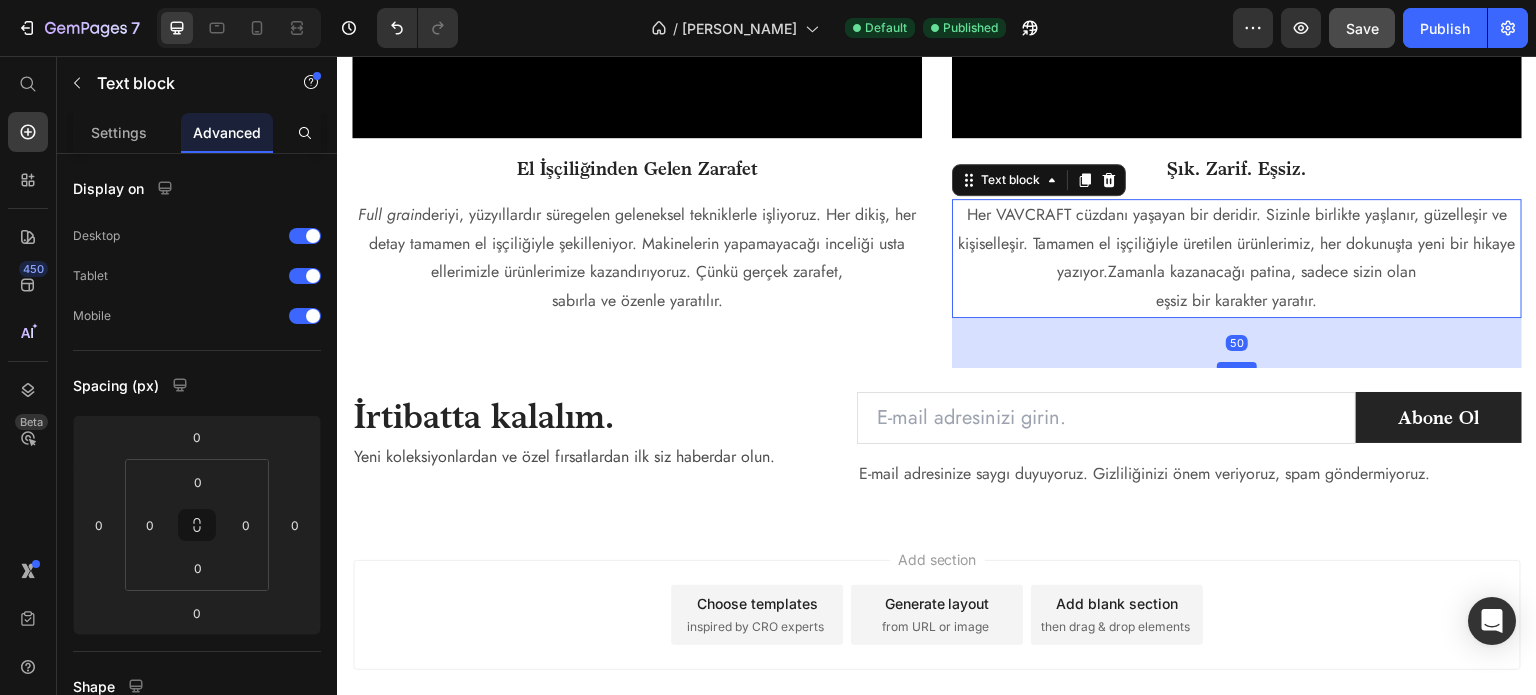 click at bounding box center [1237, 365] 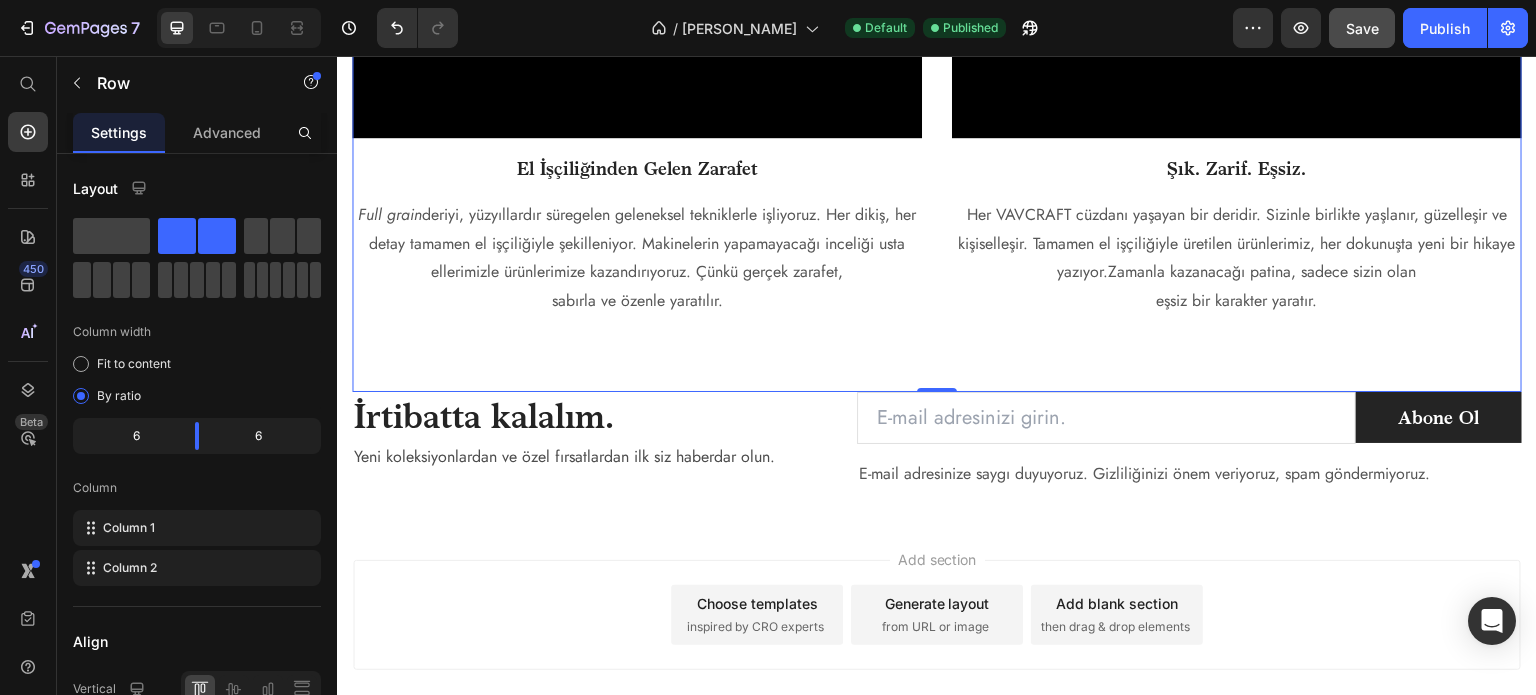 click on "Video El İşçiliğinden Gelen Zarafet Text block Full grain  deriyi, yüzyıllardır süregelen geleneksel tekniklerle işliyoruz. Her dikiş, her detay tamamen el işçiliğiyle şekilleniyor. Makinelerin yapamayacağı inceliği usta ellerimizle ürünlerimize kazandırıyoruz. Çünkü gerçek zarafet, sabırla ve özenle yaratılır. Text block" at bounding box center [637, -254] 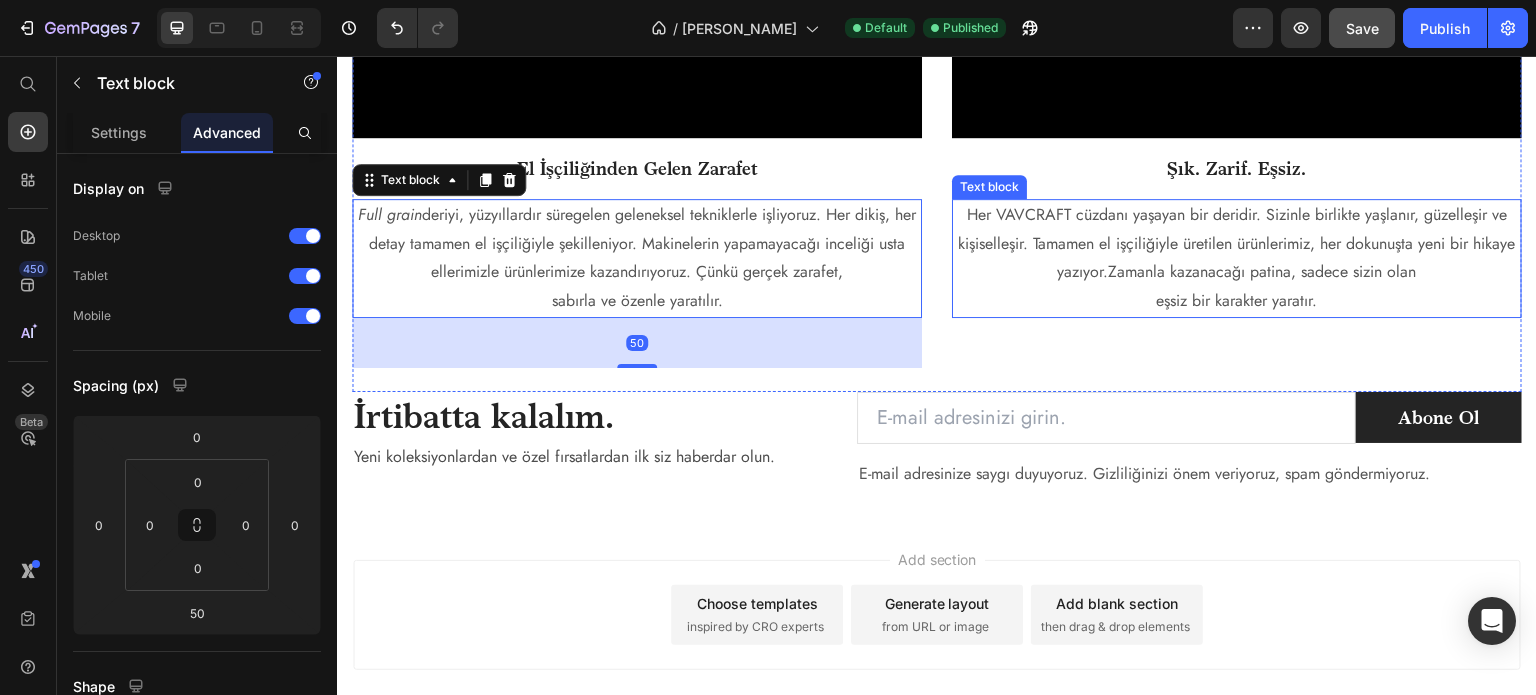 click on "eşsiz bir karakter yaratır." at bounding box center [1237, 301] 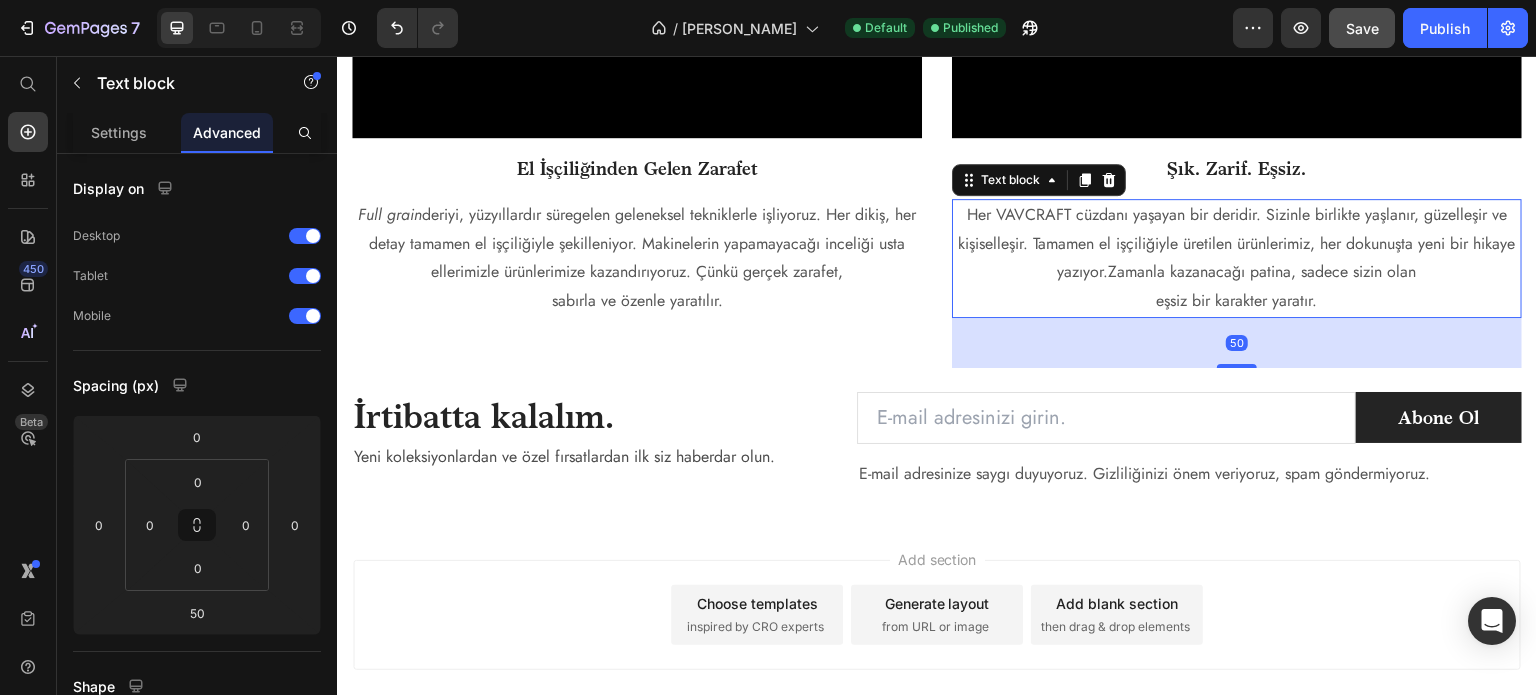 click on "Full grain  deriyi, yüzyıllardır süregelen geleneksel tekniklerle işliyoruz. Her dikiş, her detay tamamen el işçiliğiyle şekilleniyor. Makinelerin yapamayacağı inceliği usta ellerimizle ürünlerimize kazandırıyoruz. Çünkü gerçek zarafet," at bounding box center [637, 244] 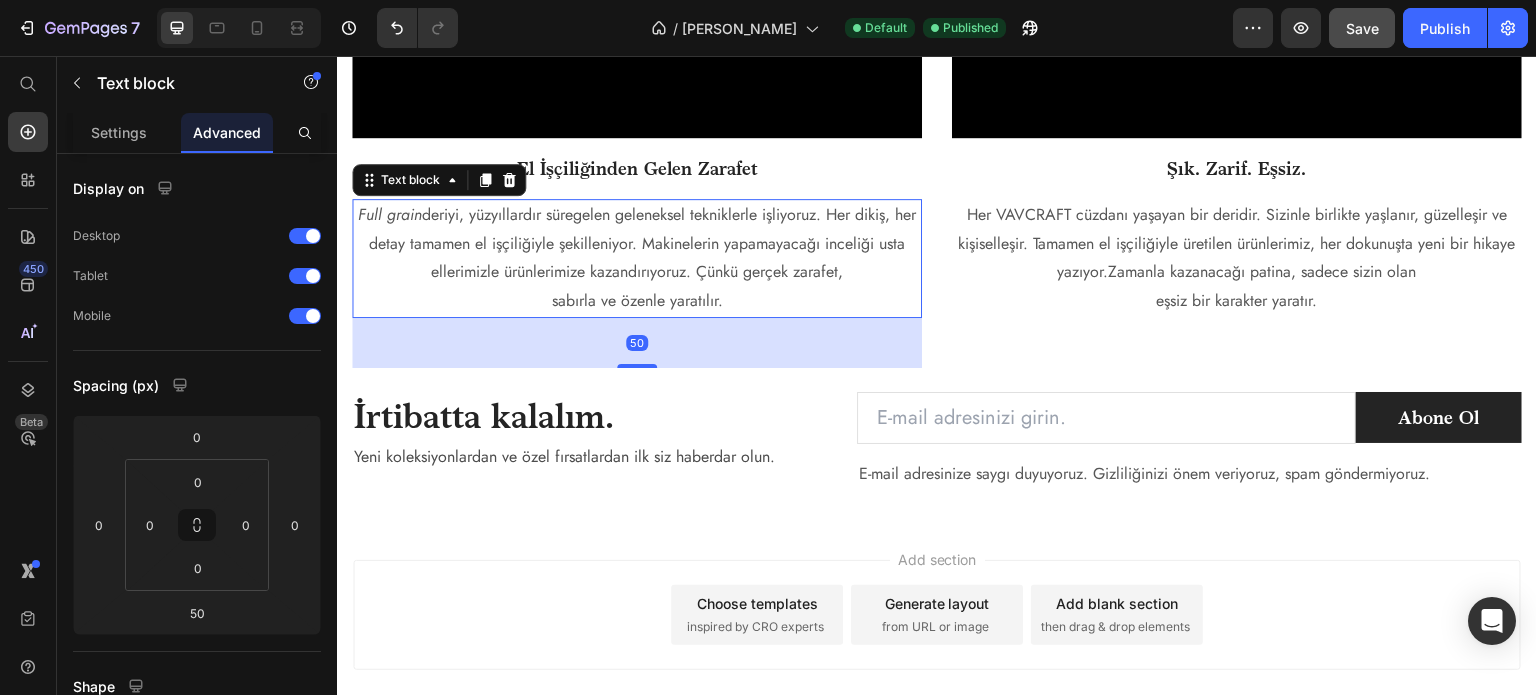 click on "Her VAVCRAFT cüzdanı yaşayan bir deridir. Sizinle birlikte yaşlanır, güzelleşir ve kişiselleşir. Tamamen el işçiliğiyle üretilen ürünlerimiz, her dokunuşta yeni bir hikaye yazıyor.Zamanla kazanacağı patina, sadece sizin olan" at bounding box center (1237, 244) 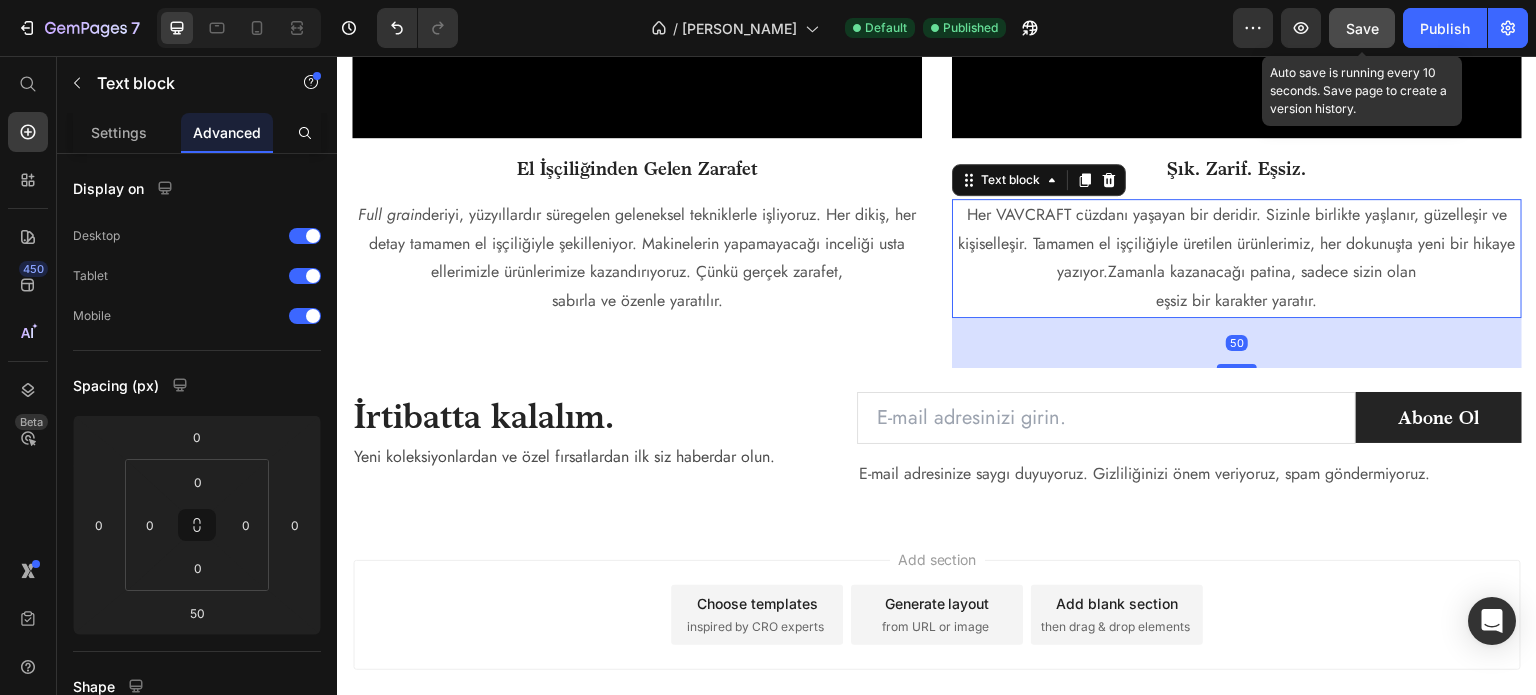 click on "Save" 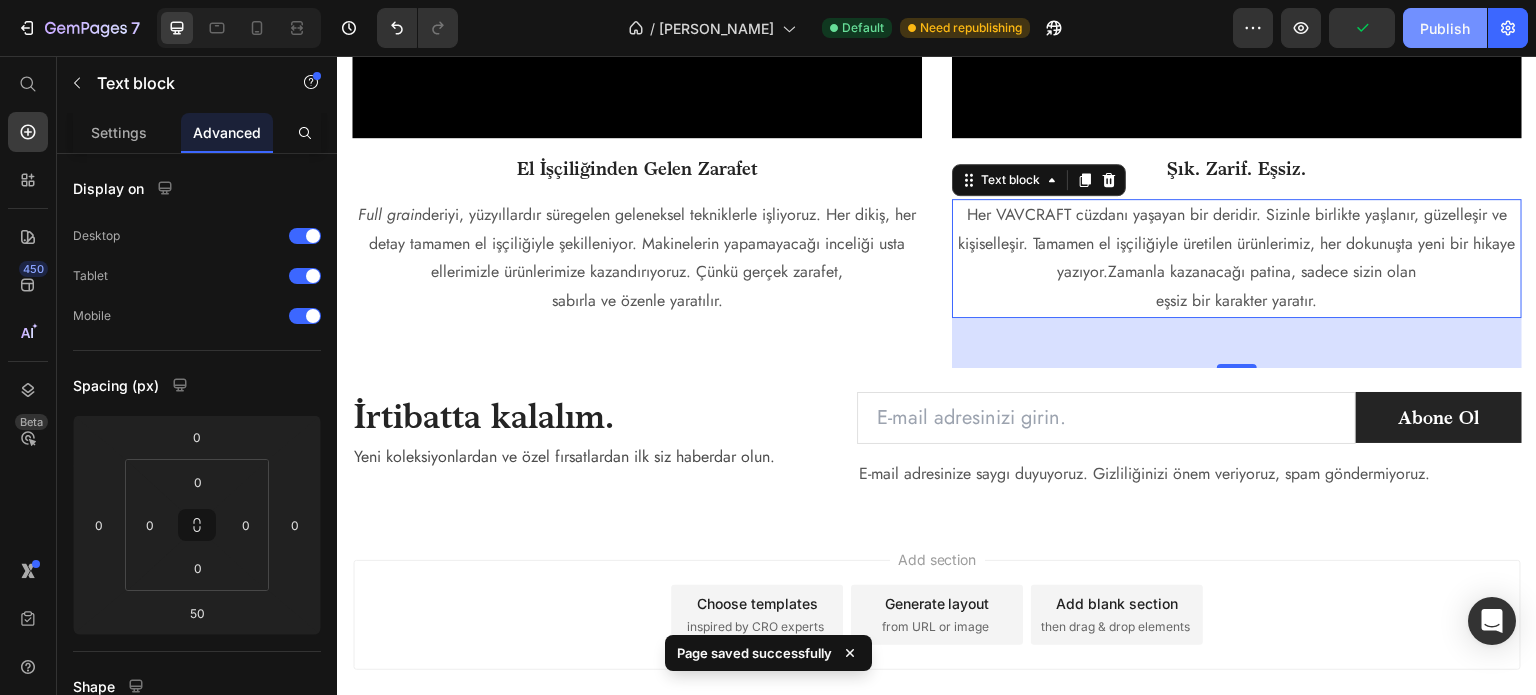click on "Publish" at bounding box center [1445, 28] 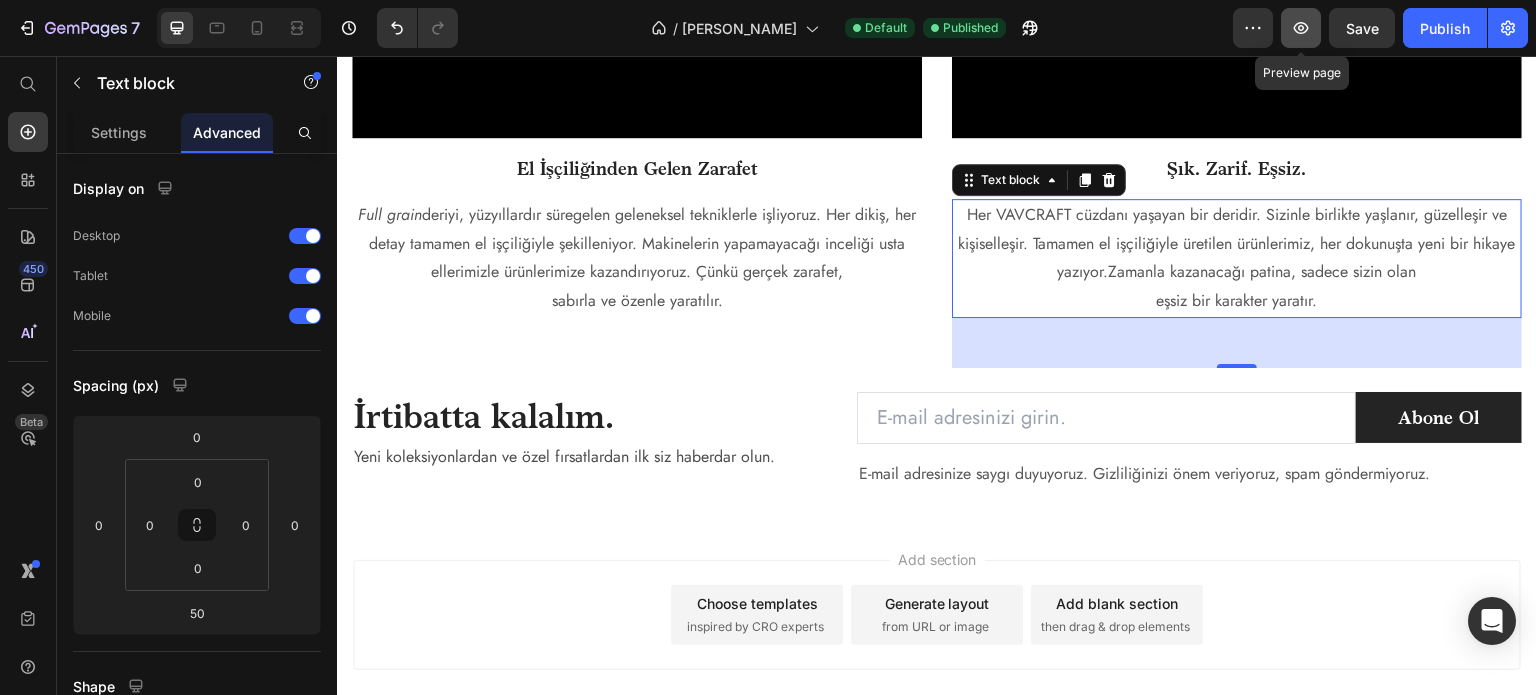click 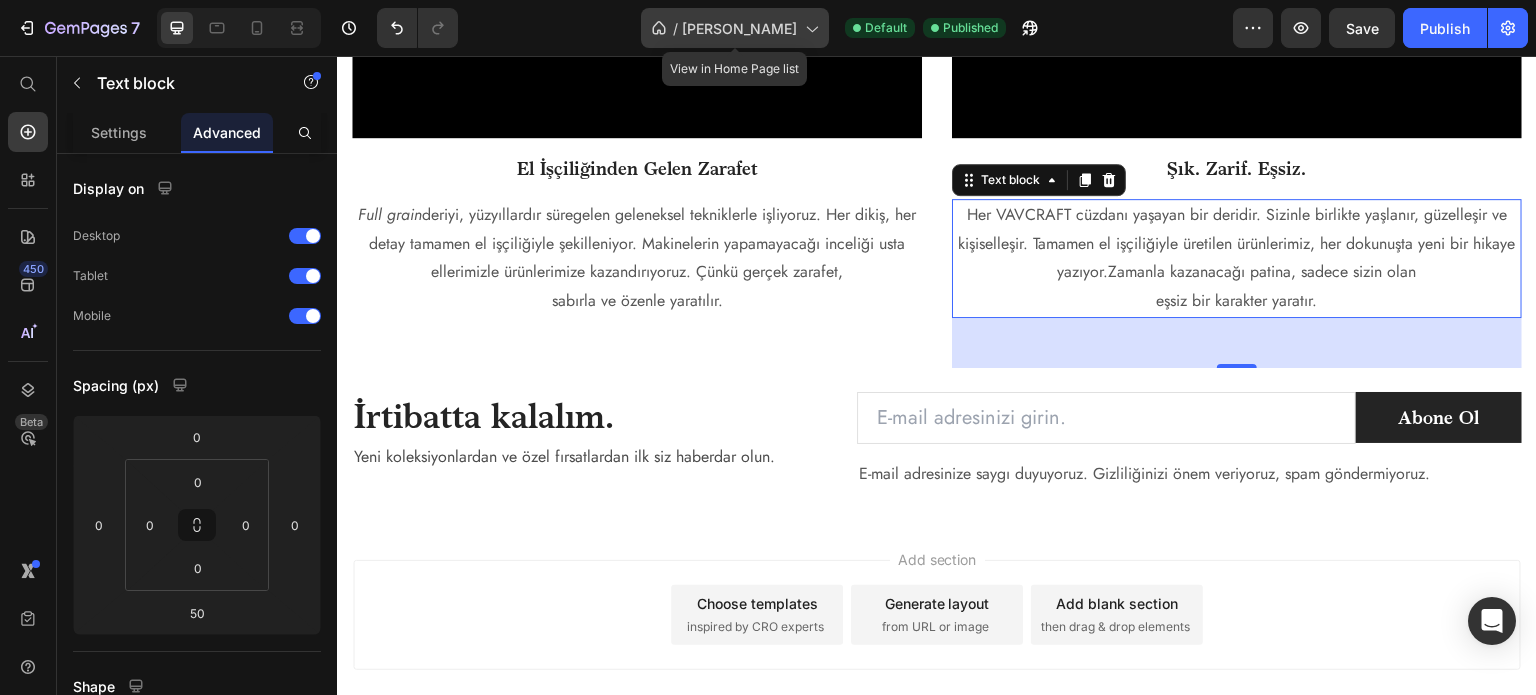 click on "[PERSON_NAME]" at bounding box center [739, 28] 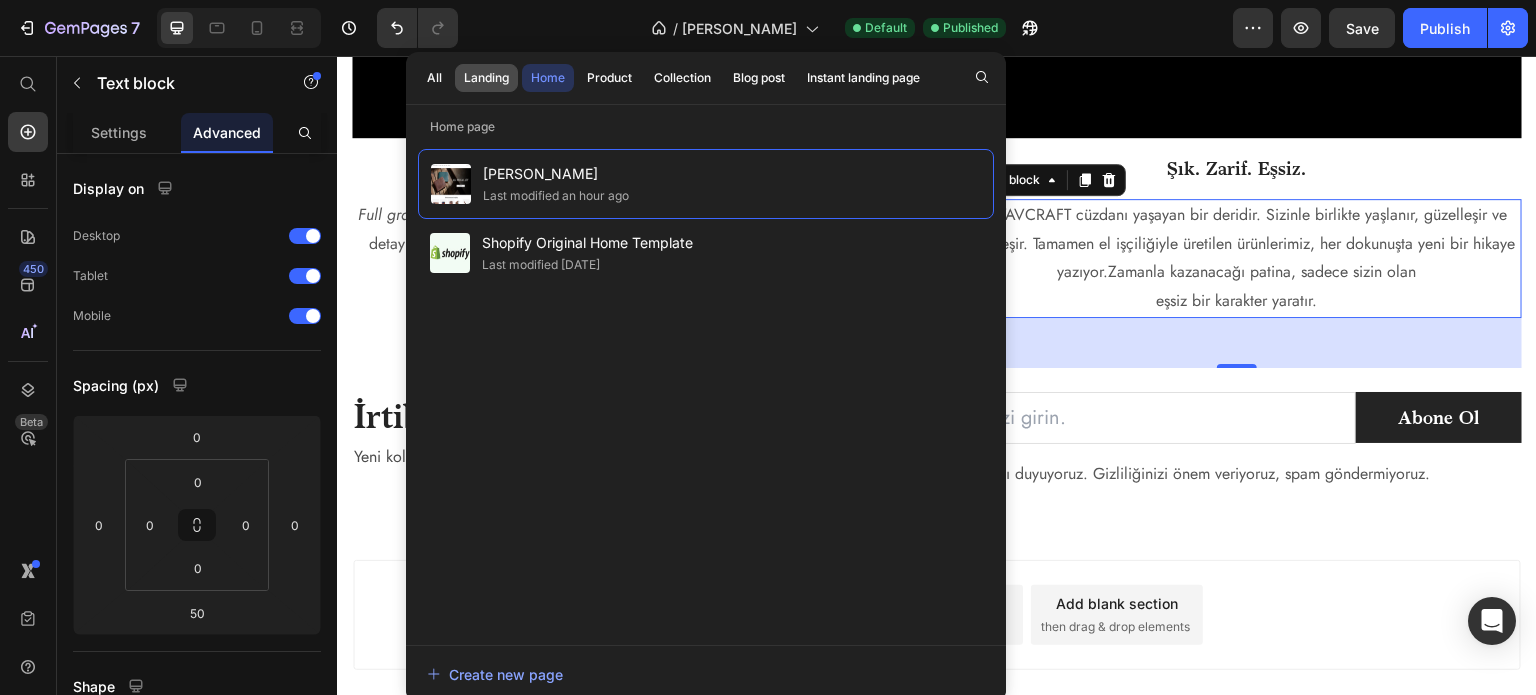 click on "Landing" 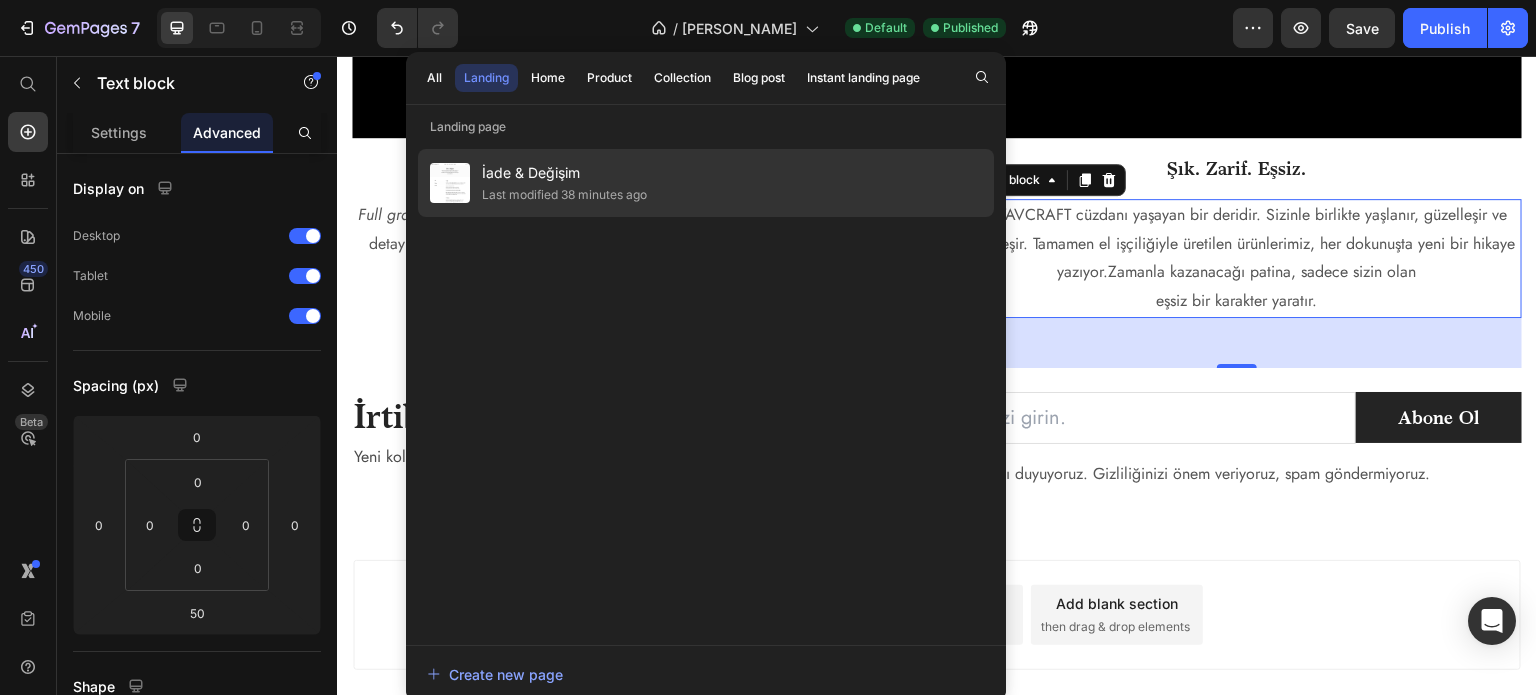click on "İade & Değişim" at bounding box center (564, 173) 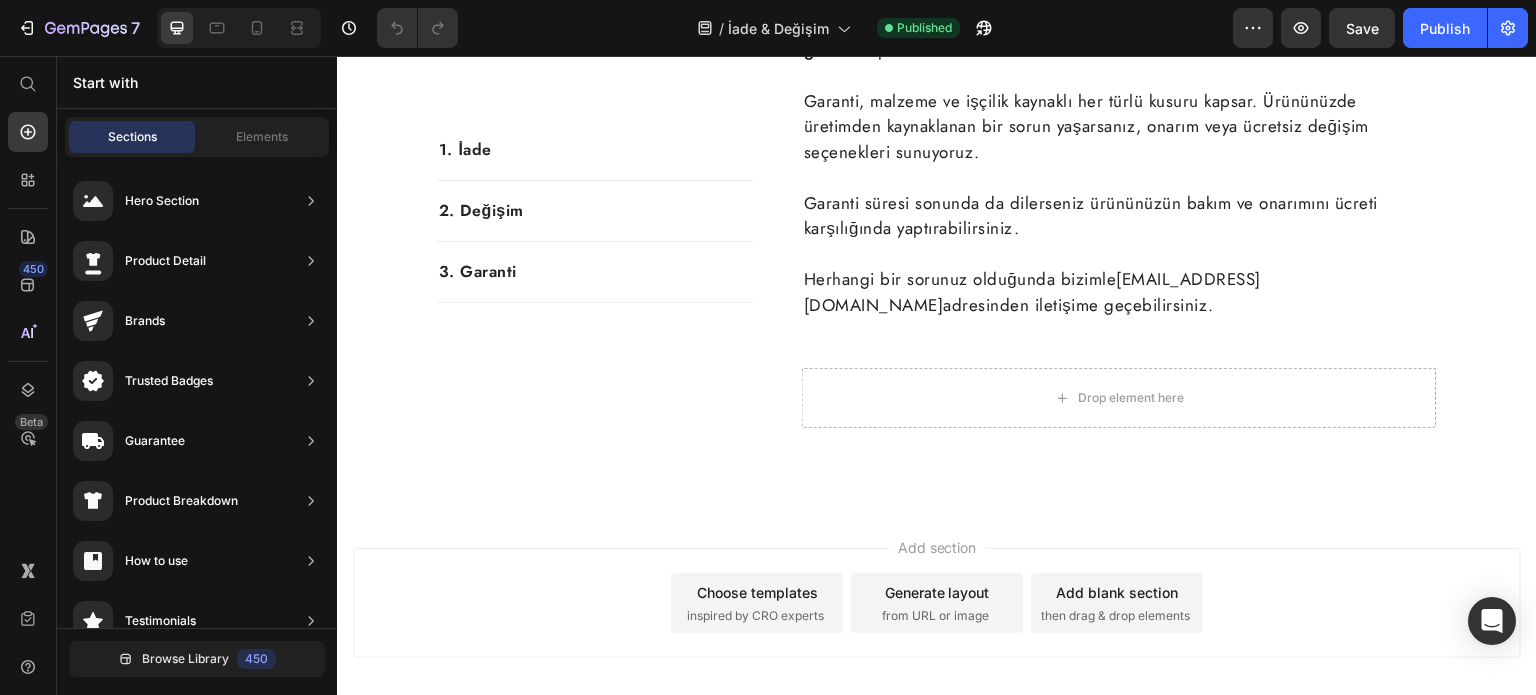 scroll, scrollTop: 0, scrollLeft: 0, axis: both 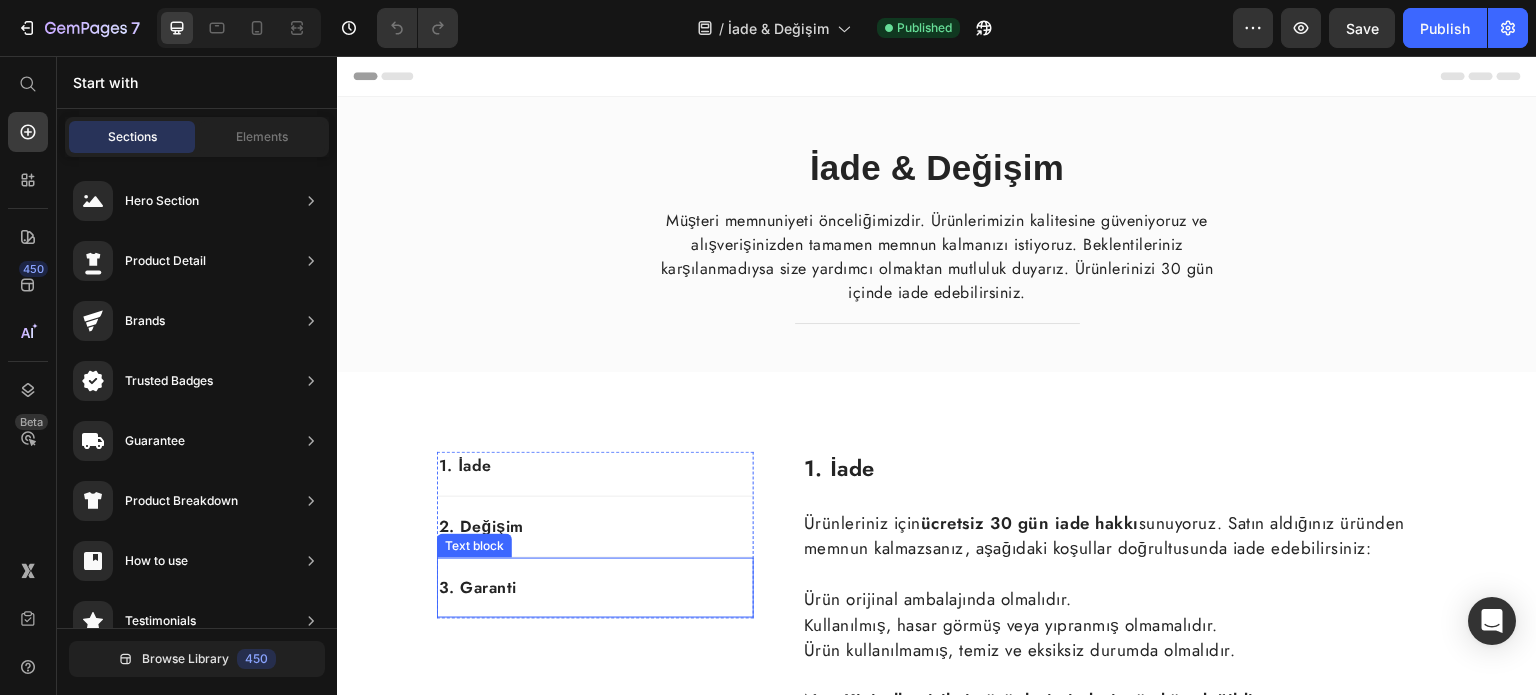 click on "3. Garanti" at bounding box center [595, 588] 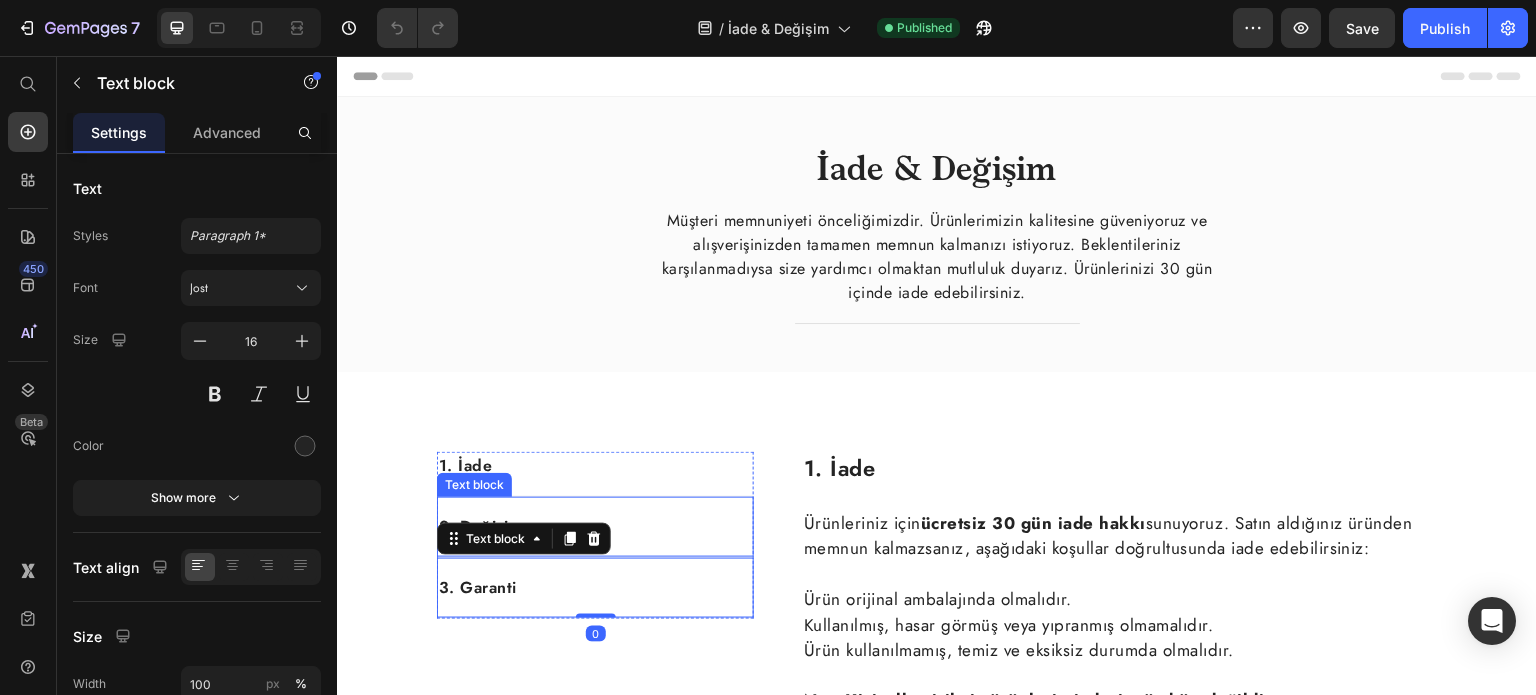click on "2. Değişim" at bounding box center (595, 527) 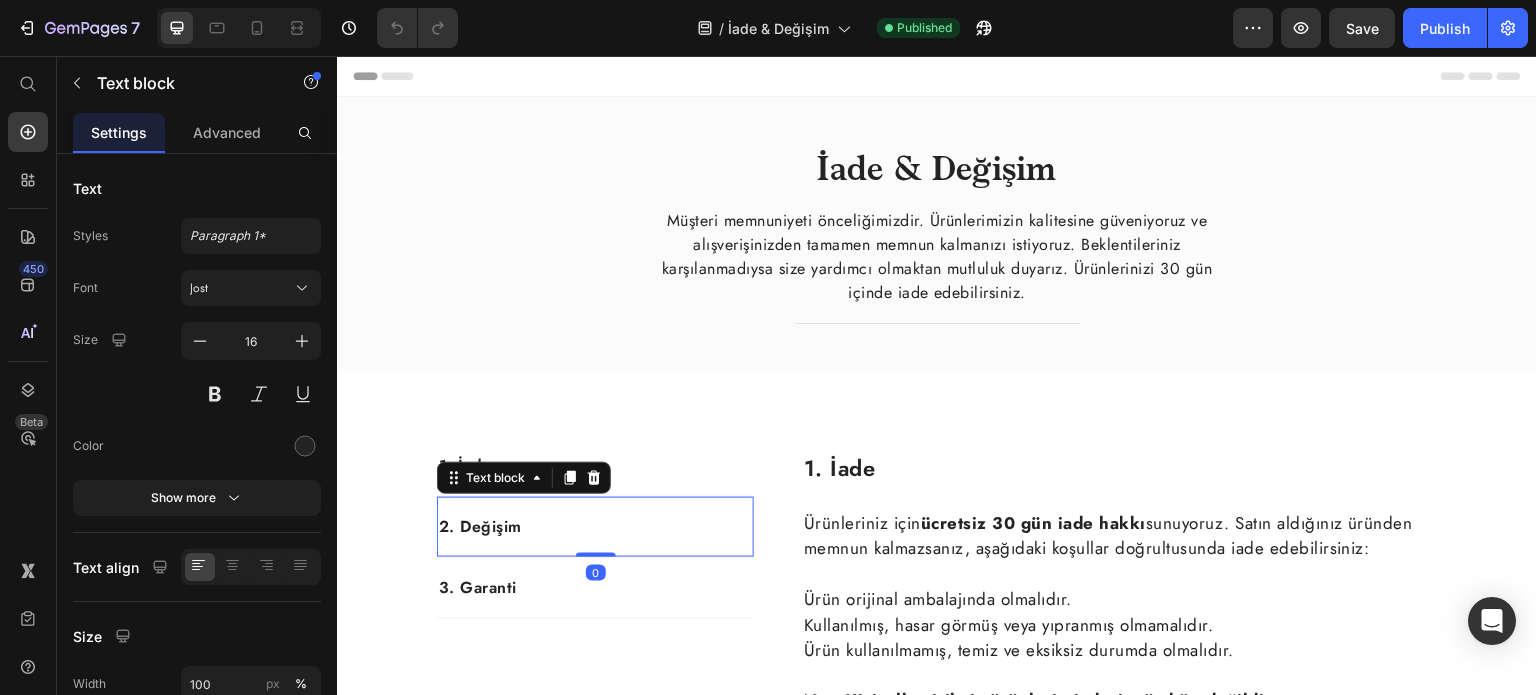 click on "2. Değişim" at bounding box center (595, 527) 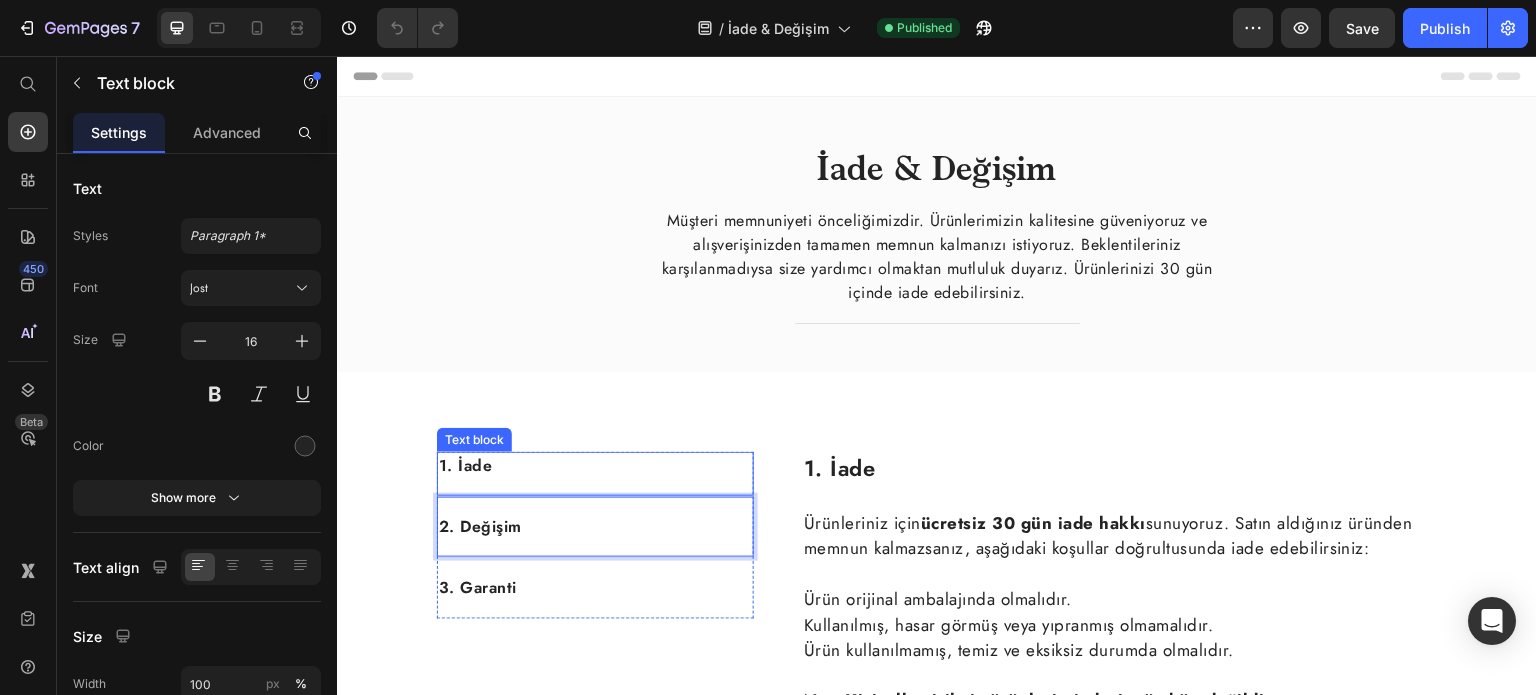 click on "1. İade" at bounding box center [595, 466] 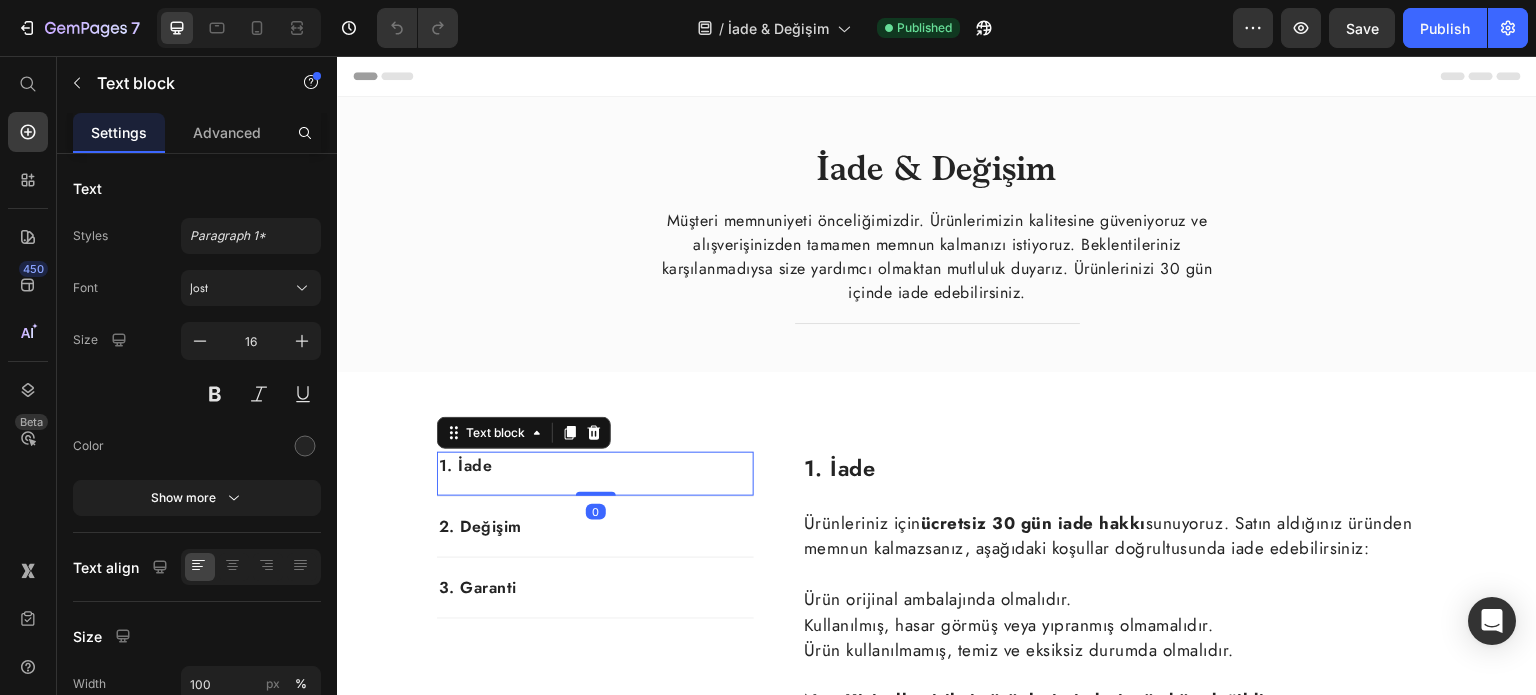 click on "1. İade" at bounding box center (595, 466) 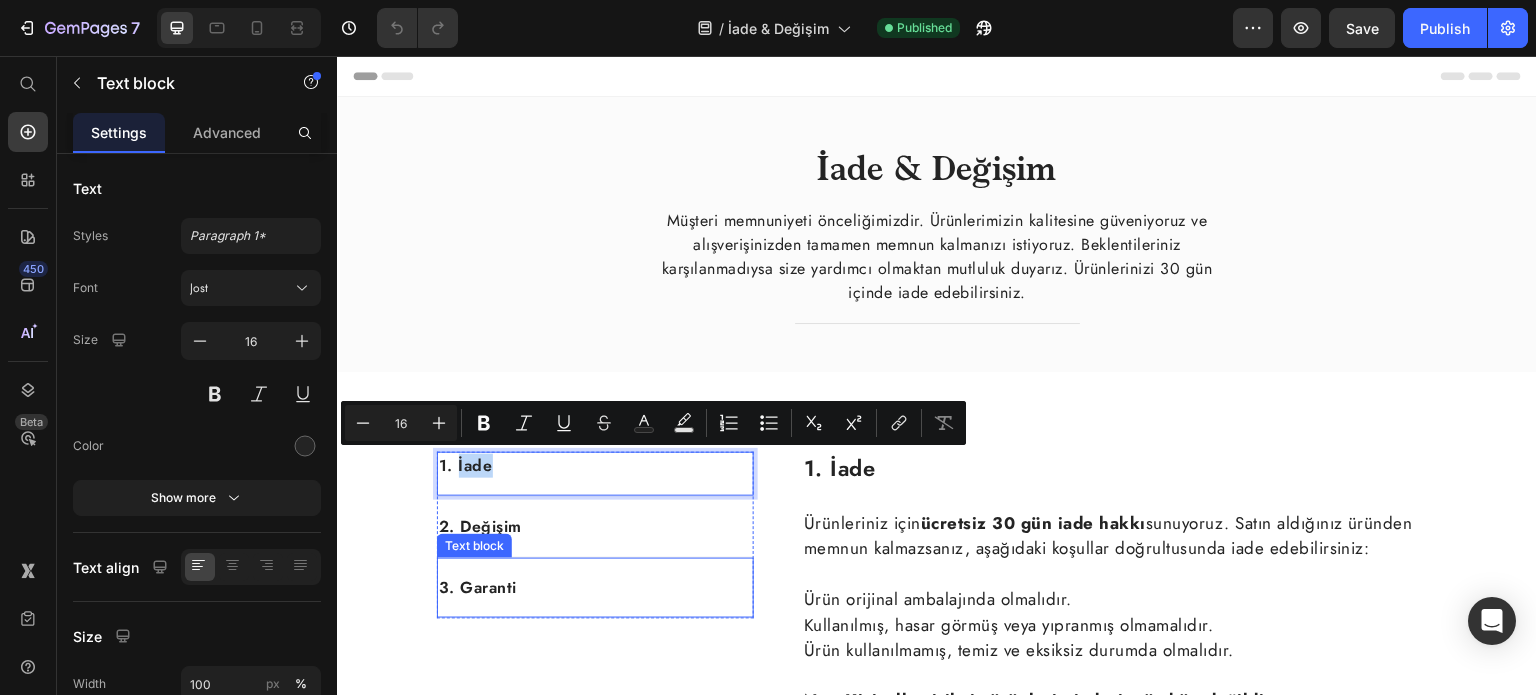 click on "3. Garanti" at bounding box center (595, 588) 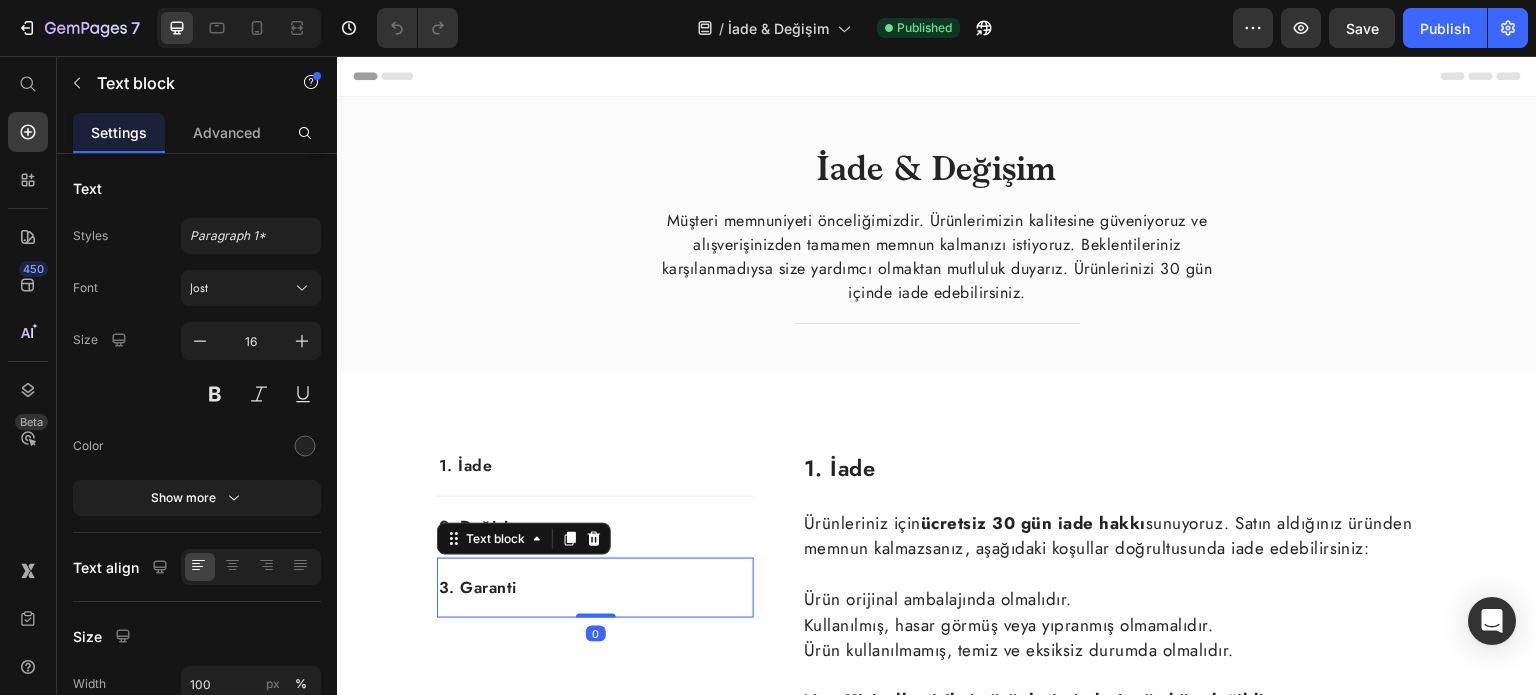 click at bounding box center (1119, 575) 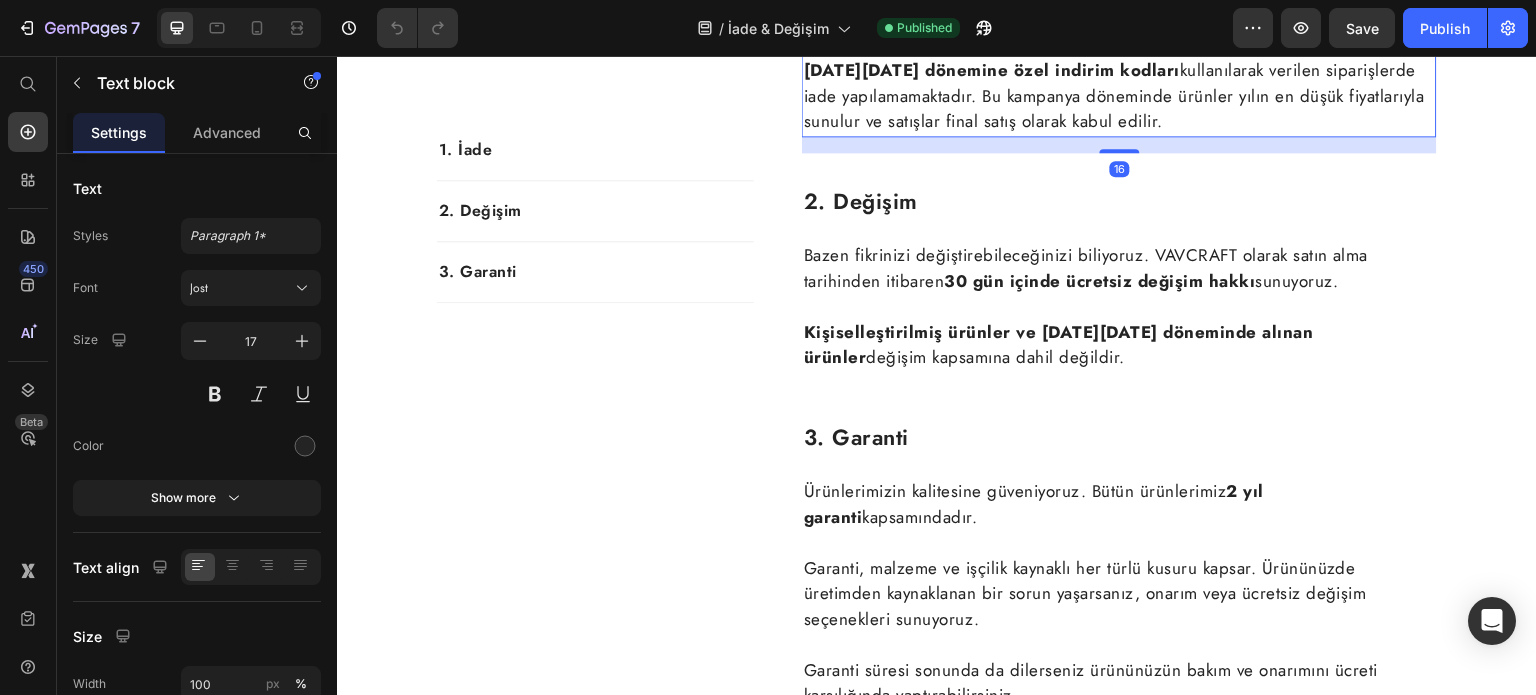 scroll, scrollTop: 696, scrollLeft: 0, axis: vertical 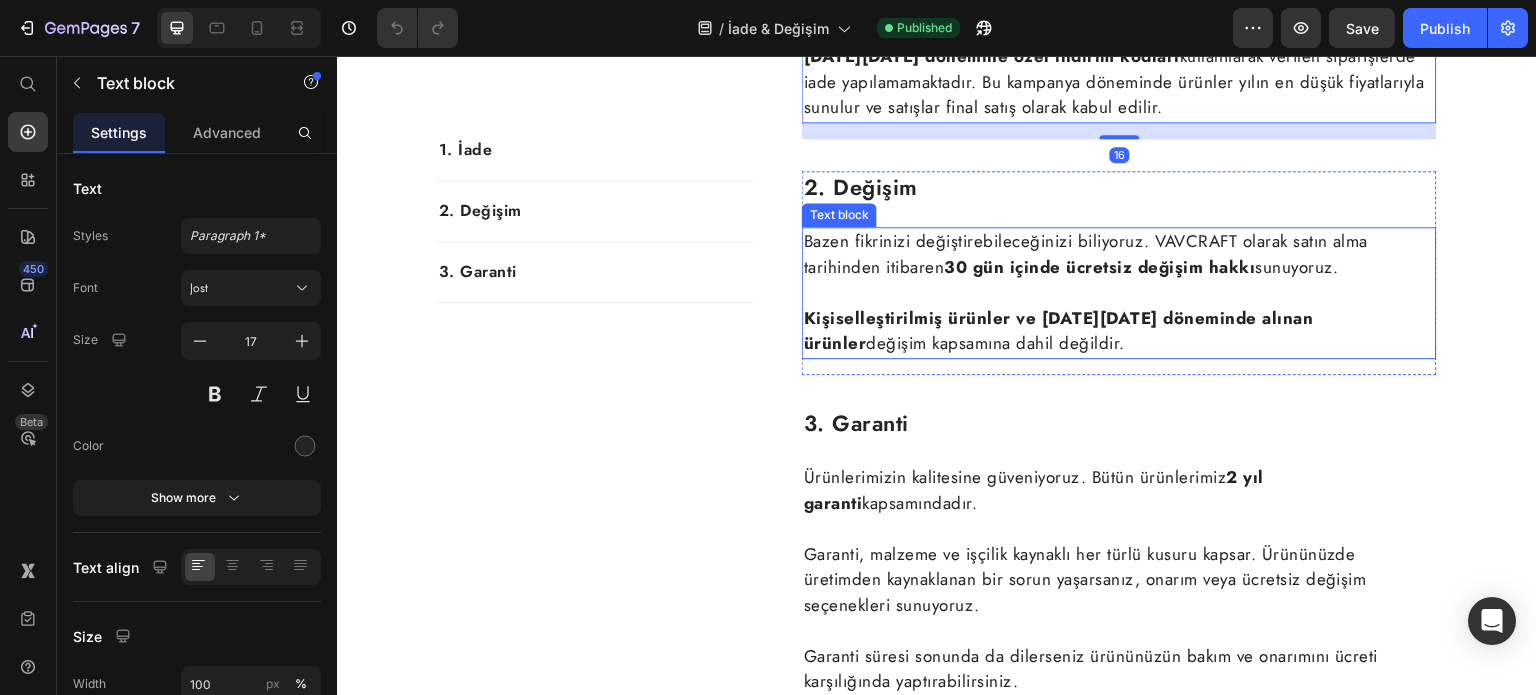 click on "Bazen fikrinizi değiştirebileceğinizi biliyoruz. VAVCRAFT olarak satın alma tarihinden itibaren  30 gün içinde ücretsiz değişim hakkı  sunuyoruz." at bounding box center (1119, 254) 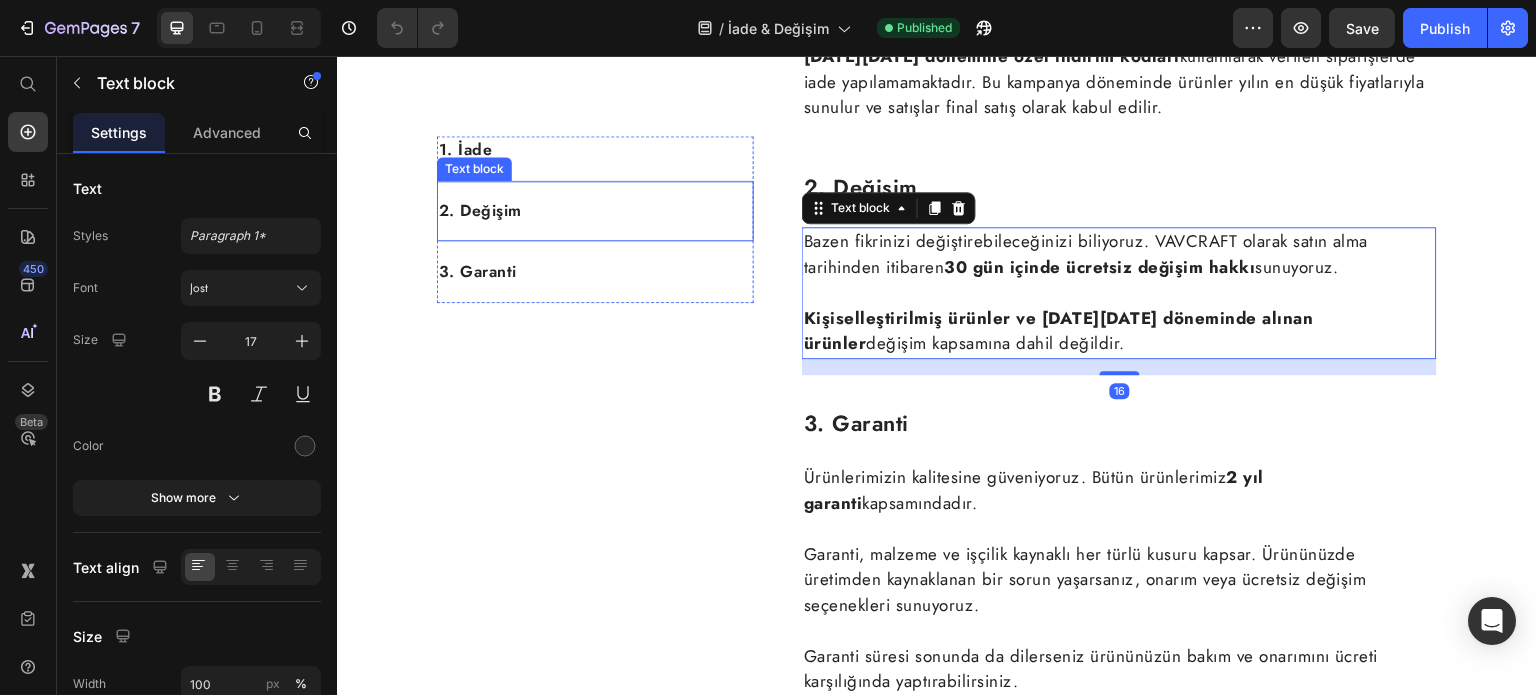 click on "2. Değişim Text block" at bounding box center (595, 211) 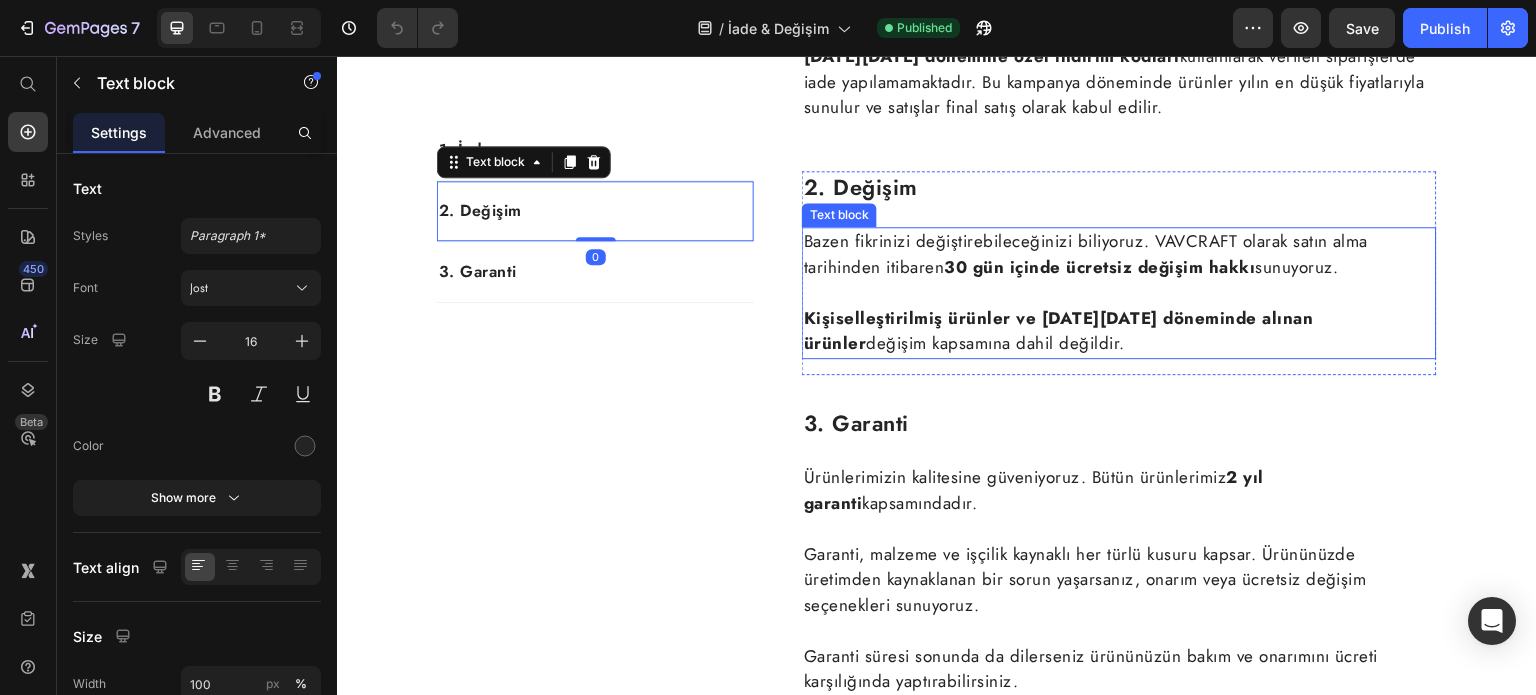 click on "Bazen fikrinizi değiştirebileceğinizi biliyoruz. VAVCRAFT olarak satın alma tarihinden itibaren  30 gün içinde ücretsiz değişim hakkı  sunuyoruz." at bounding box center (1119, 254) 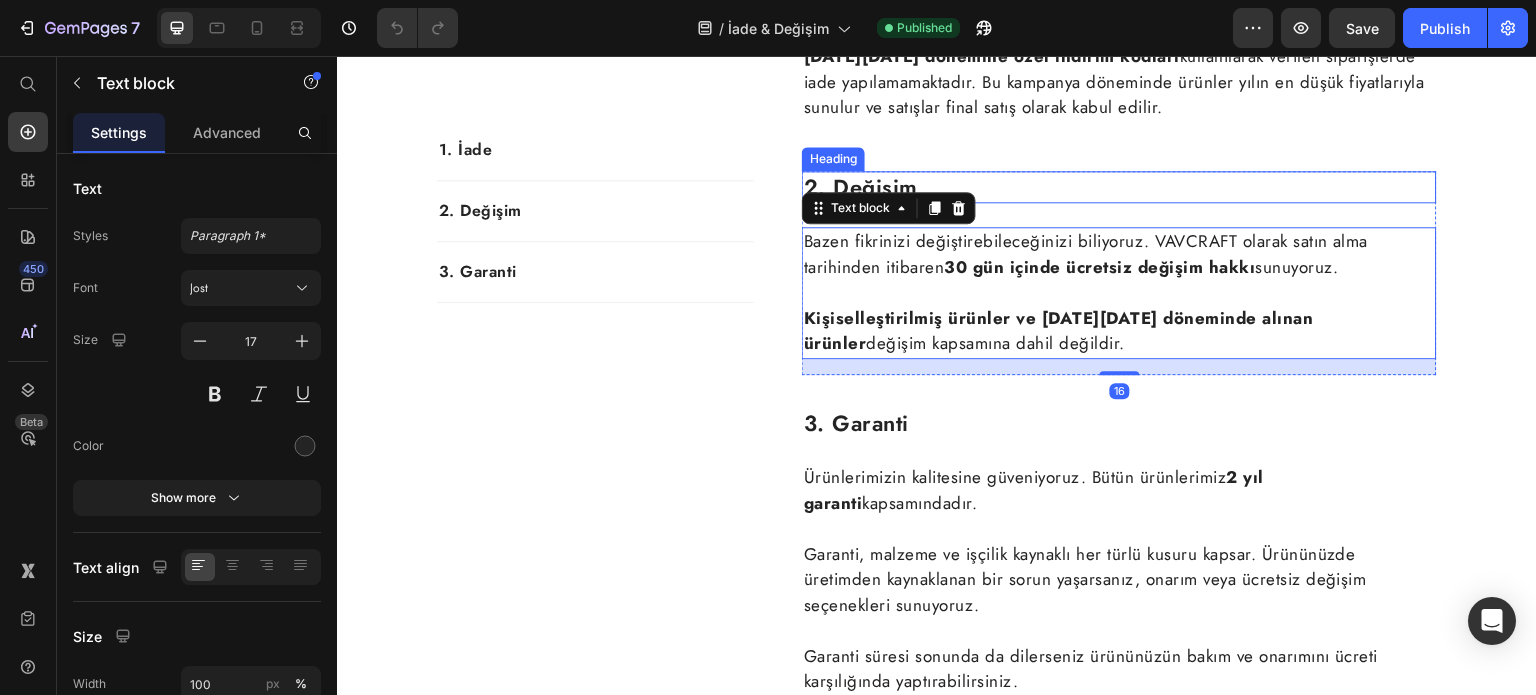 click on "2. Değişim" at bounding box center (1119, 187) 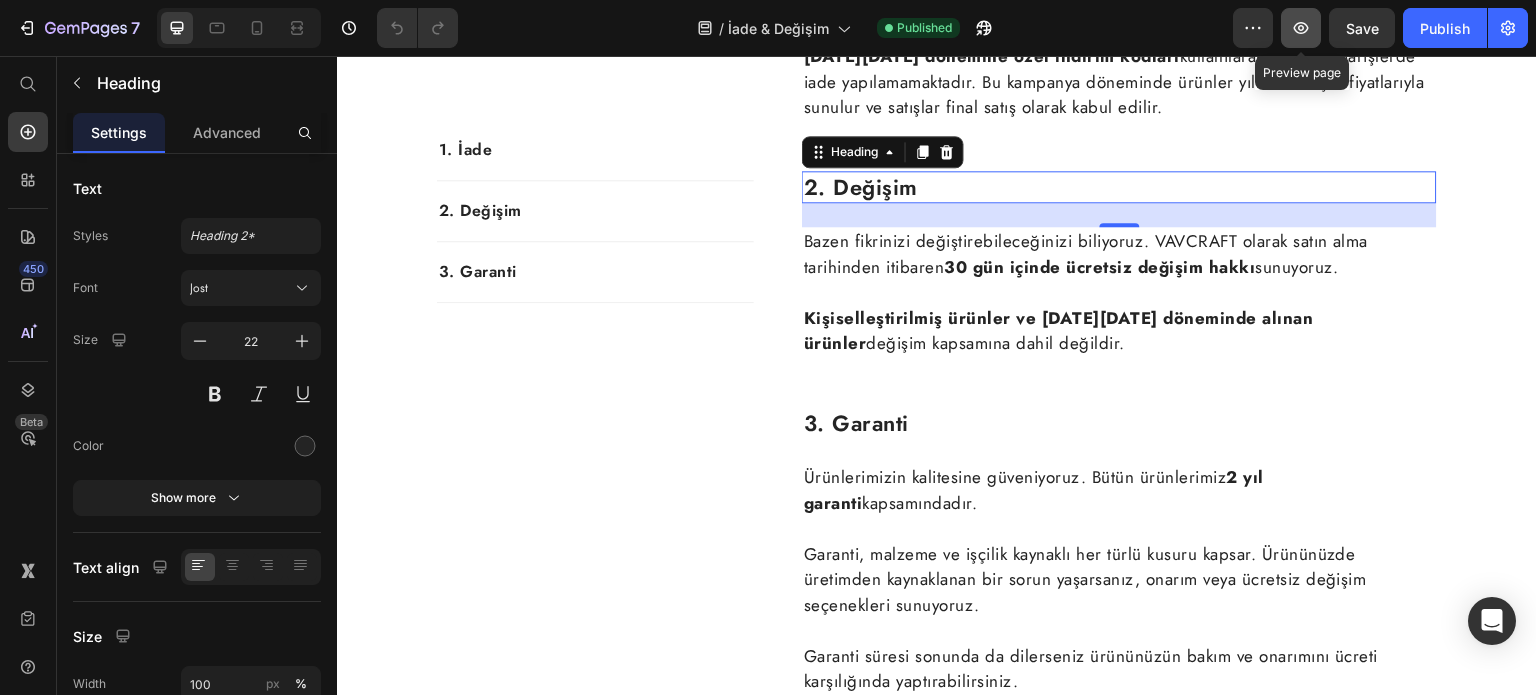 click 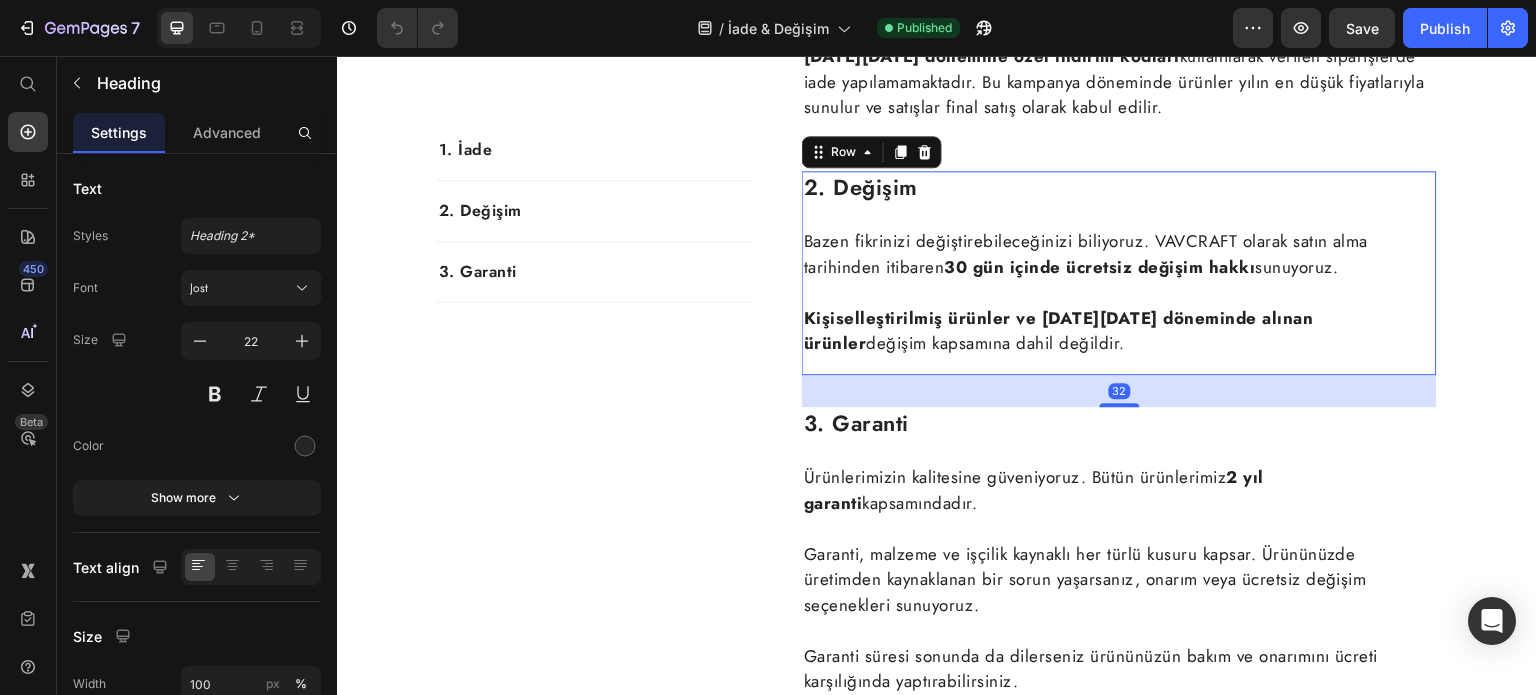 click on "2. Değişim Heading Bazen fikrinizi değiştirebileceğinizi biliyoruz. VAVCRAFT olarak satın alma tarihinden itibaren  30 gün içinde ücretsiz değişim hakkı  sunuyoruz.   Kişiselleştirilmiş ürünler ve [DATE][DATE] döneminde alınan ürünler  değişim kapsamına dahil değildir. Text block" at bounding box center [1119, 273] 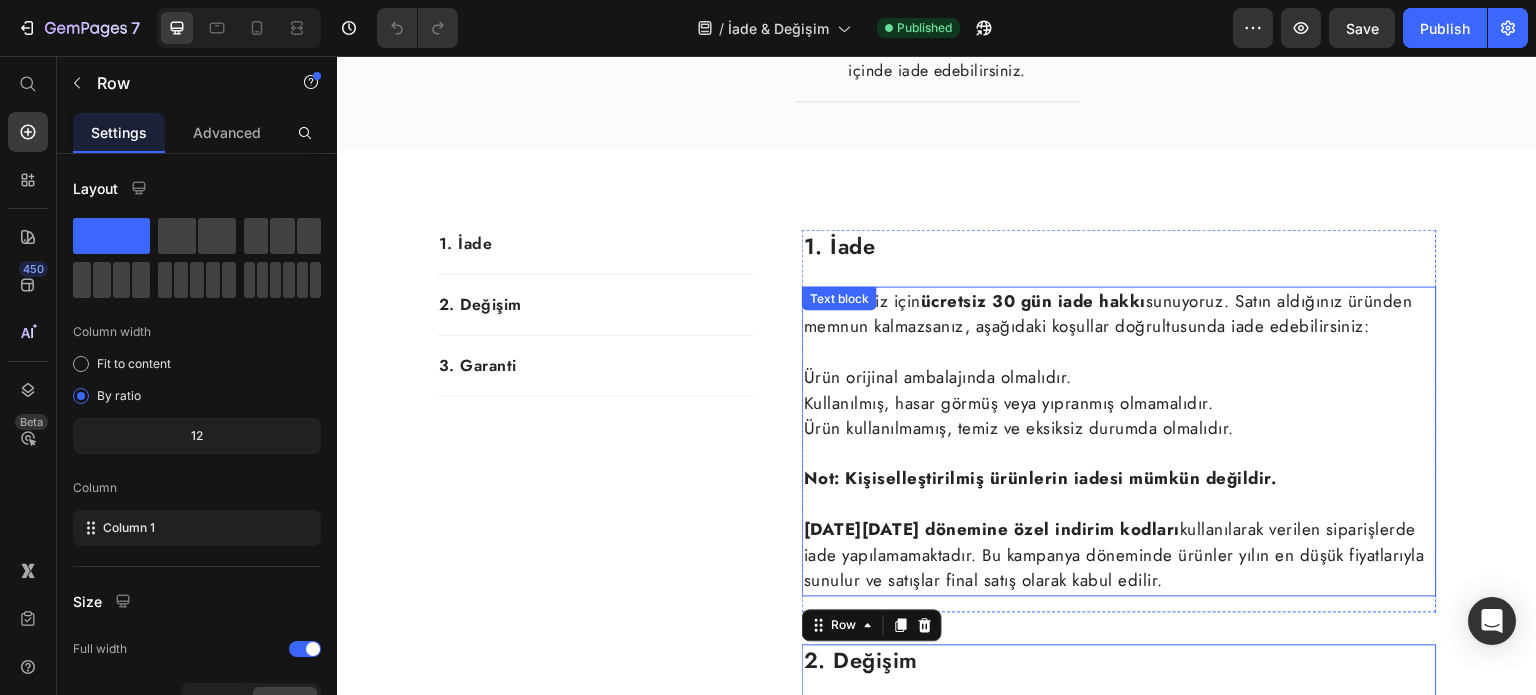 scroll, scrollTop: 216, scrollLeft: 0, axis: vertical 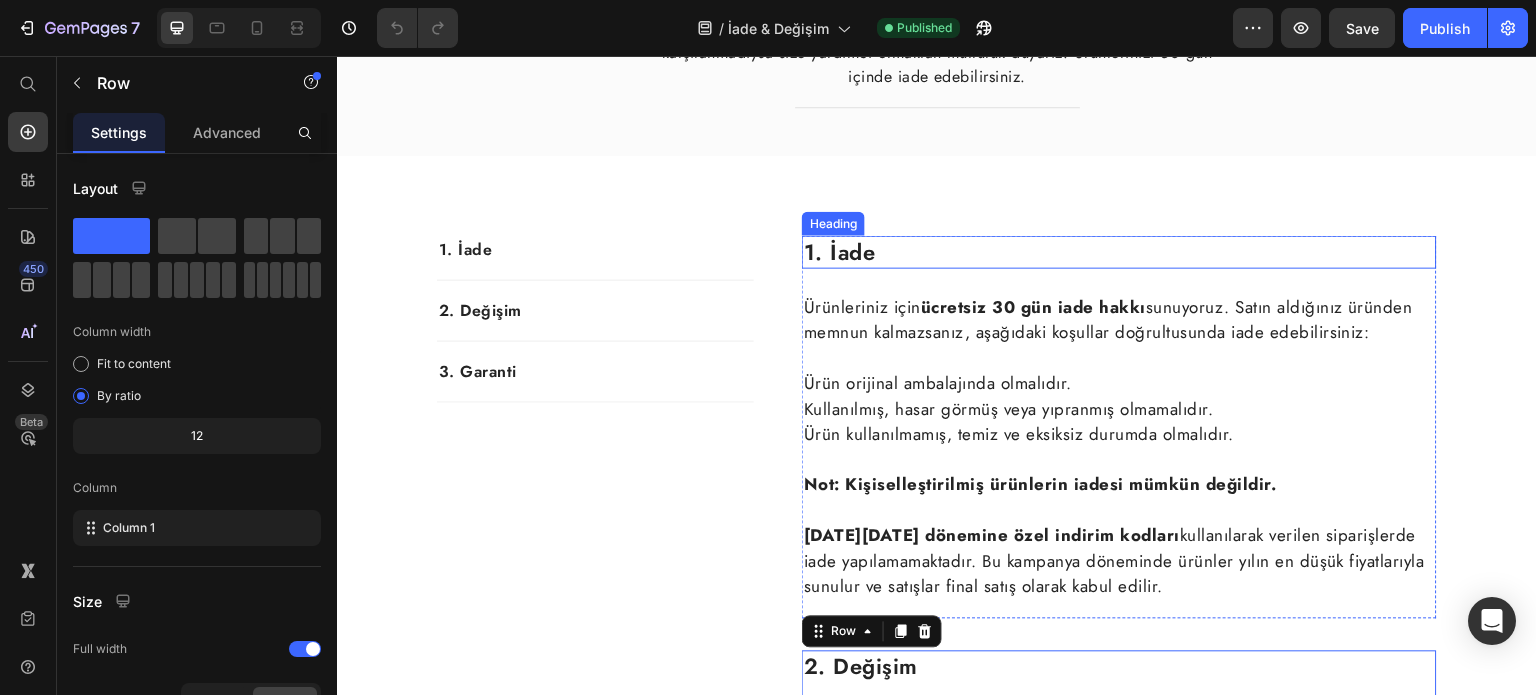 click on "1. İade" at bounding box center [1119, 252] 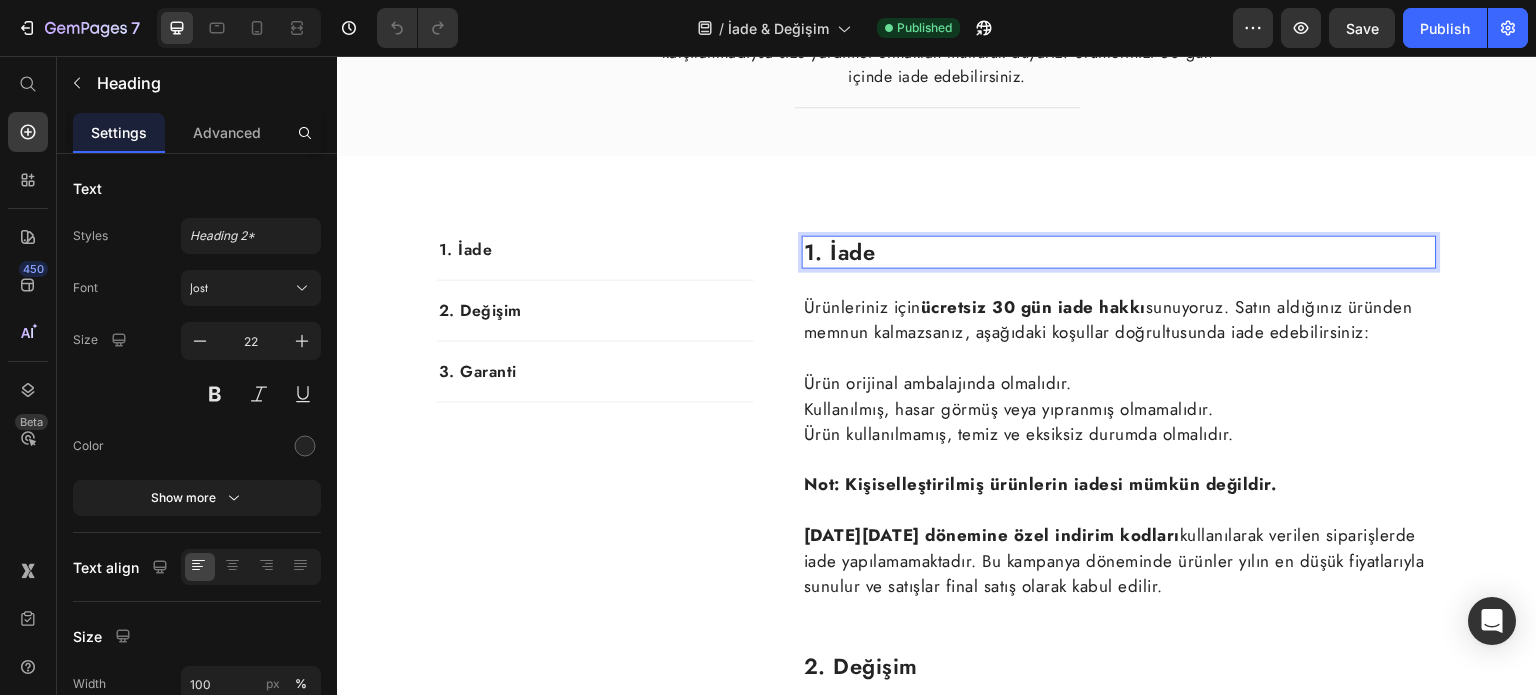 click on "1. İade" at bounding box center (1119, 252) 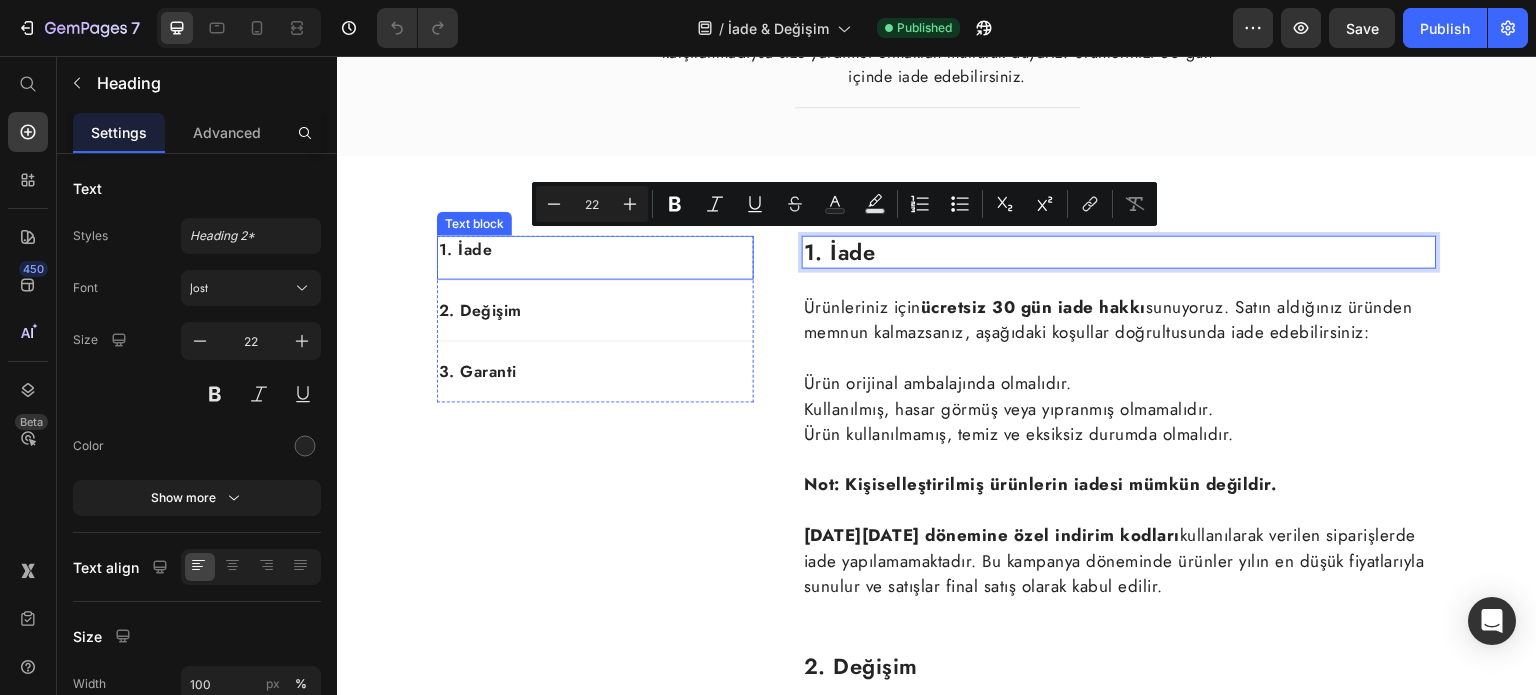 click on "1. İade" at bounding box center (595, 250) 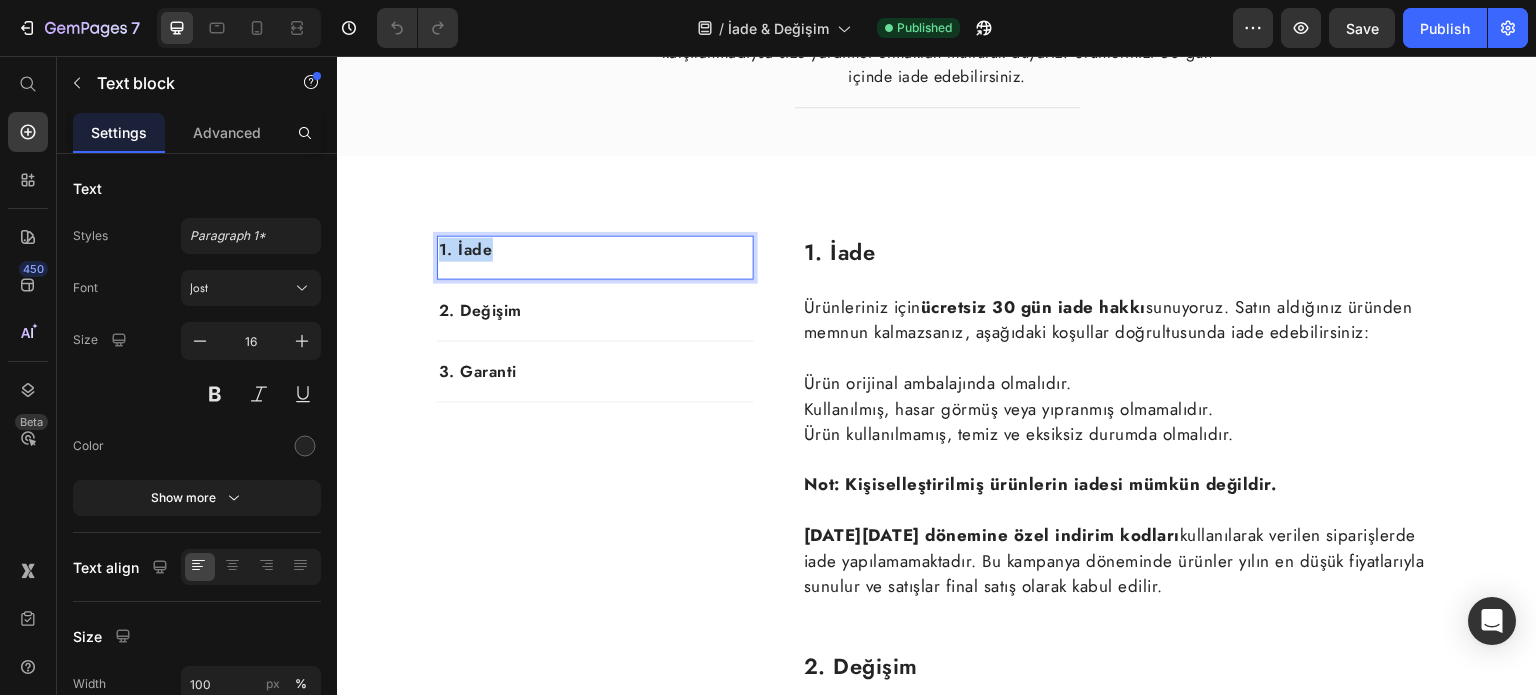 click on "1. İade" at bounding box center [595, 250] 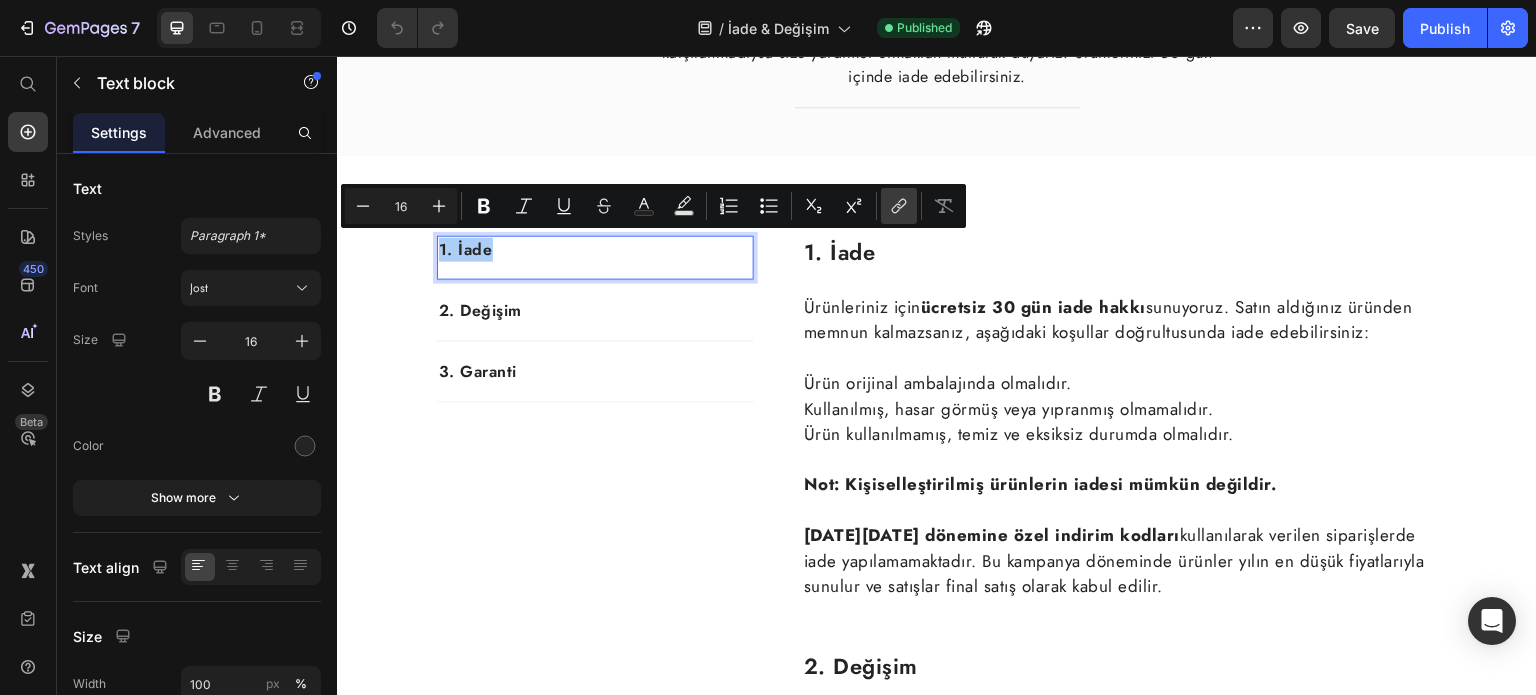 click 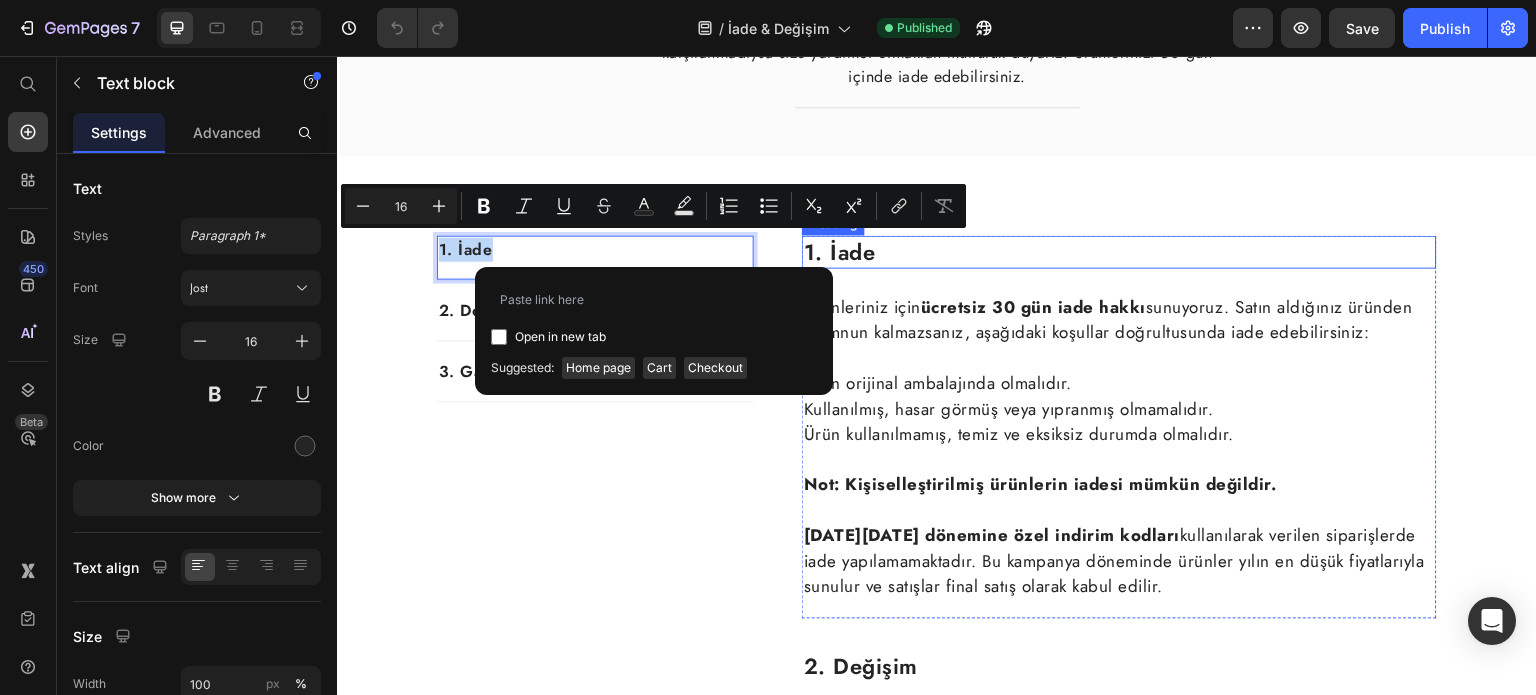 click on "1. İade" at bounding box center [1119, 252] 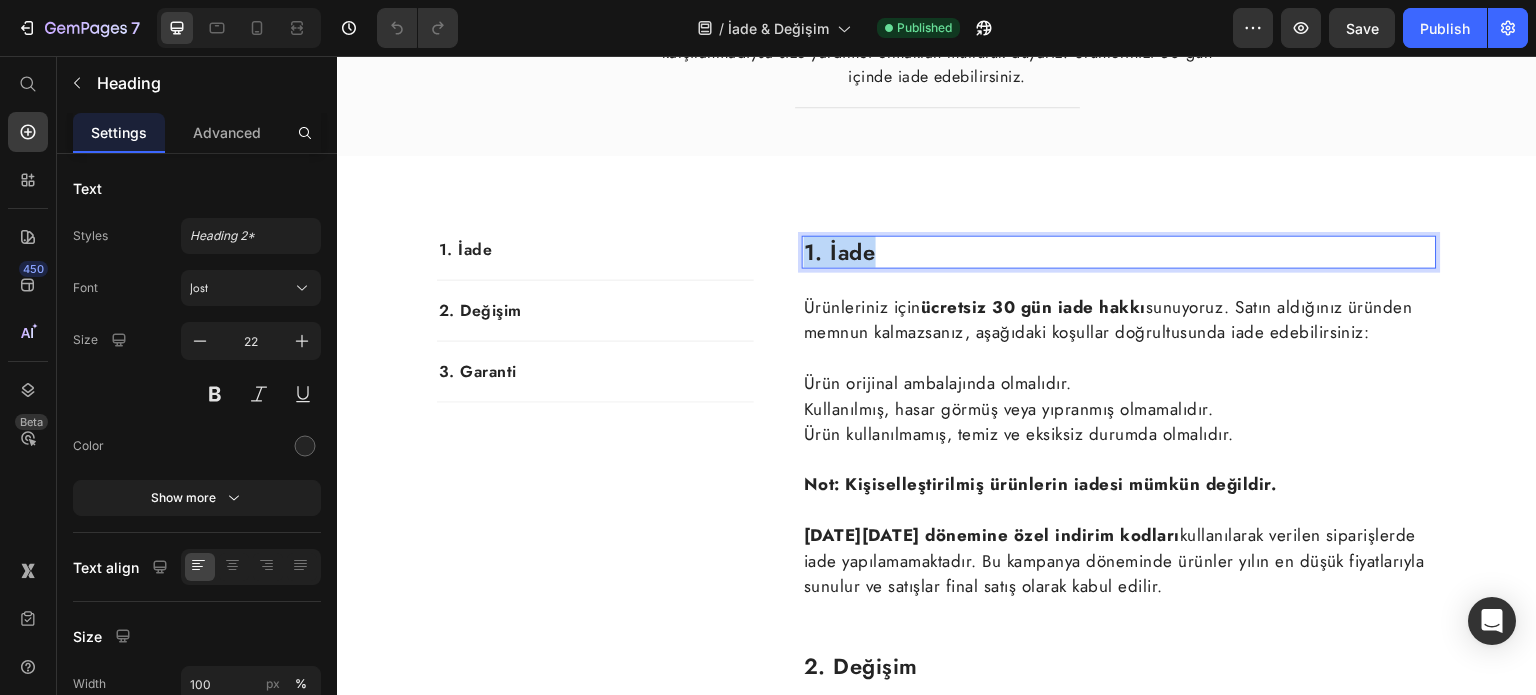 click on "1. İade" at bounding box center (1119, 252) 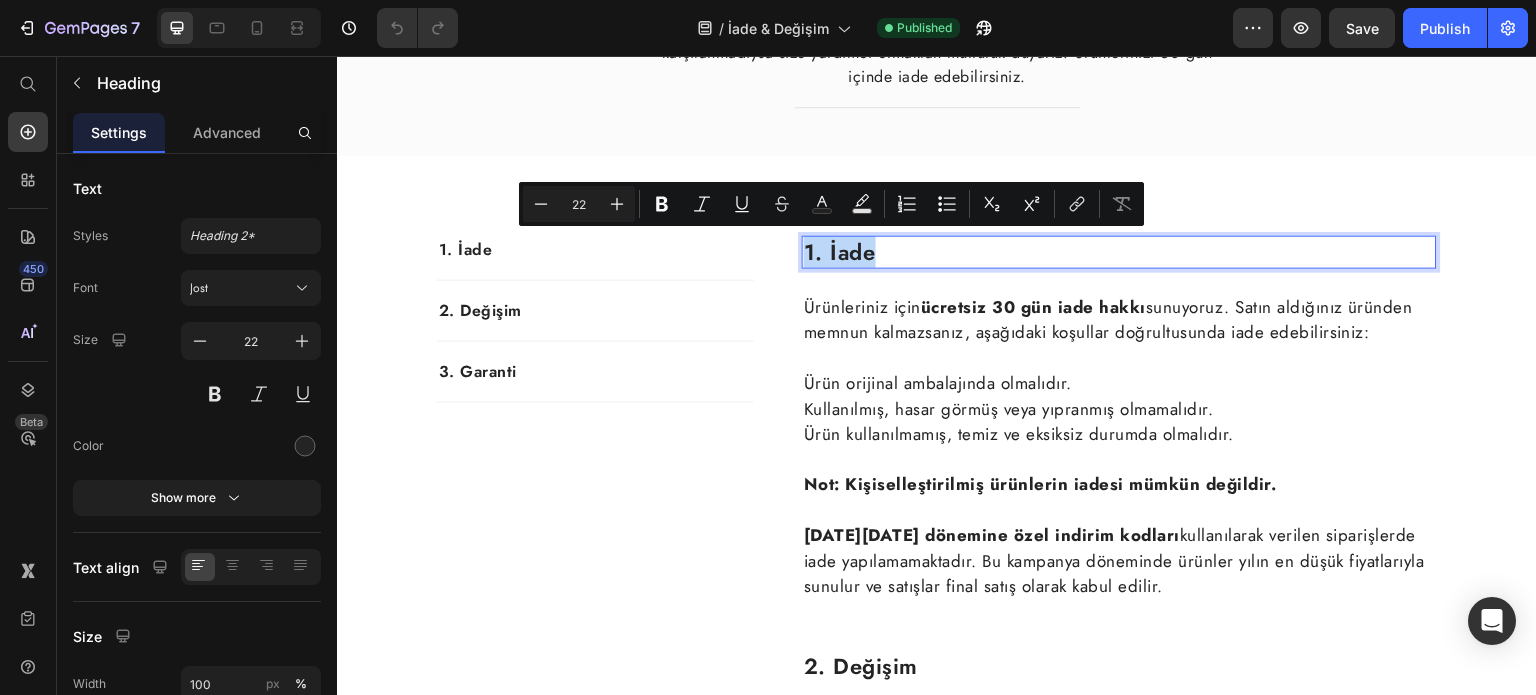 copy on "1. İade" 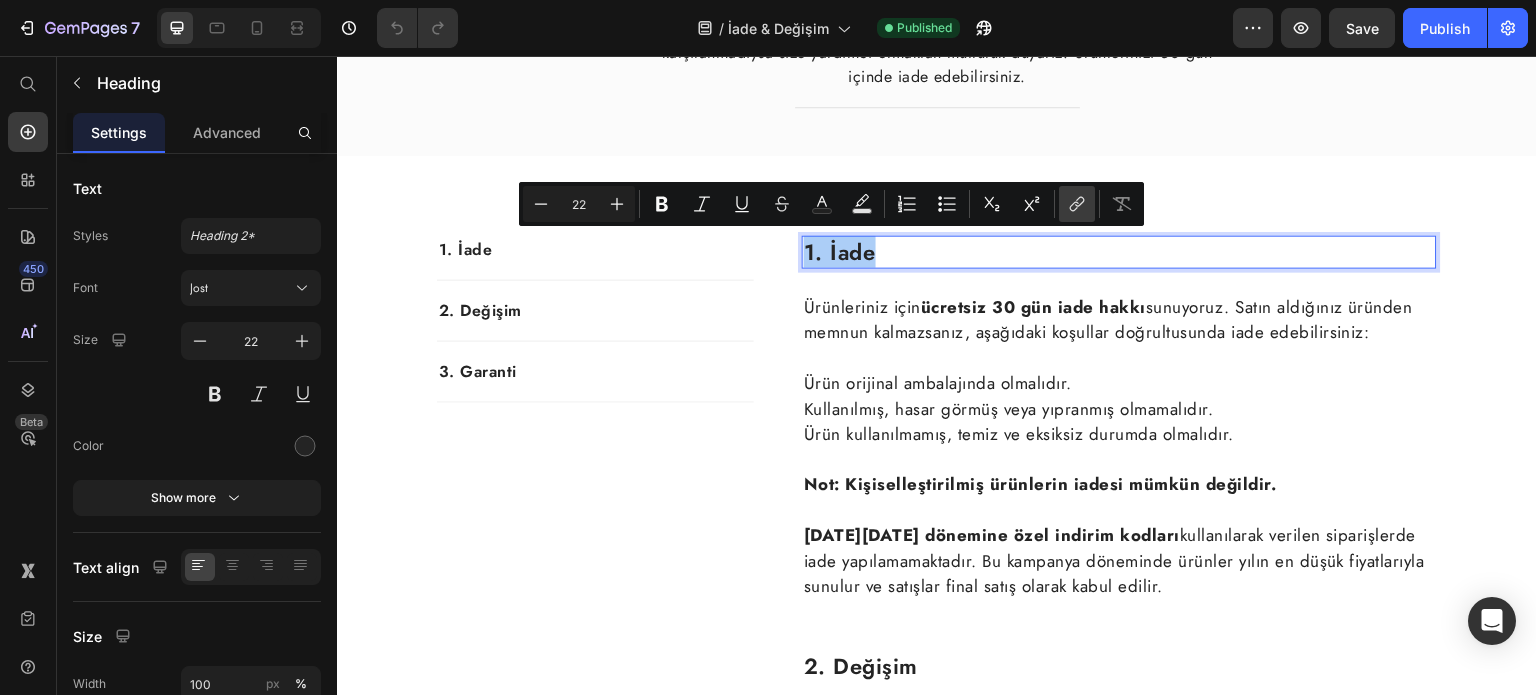 click on "link" at bounding box center [1077, 204] 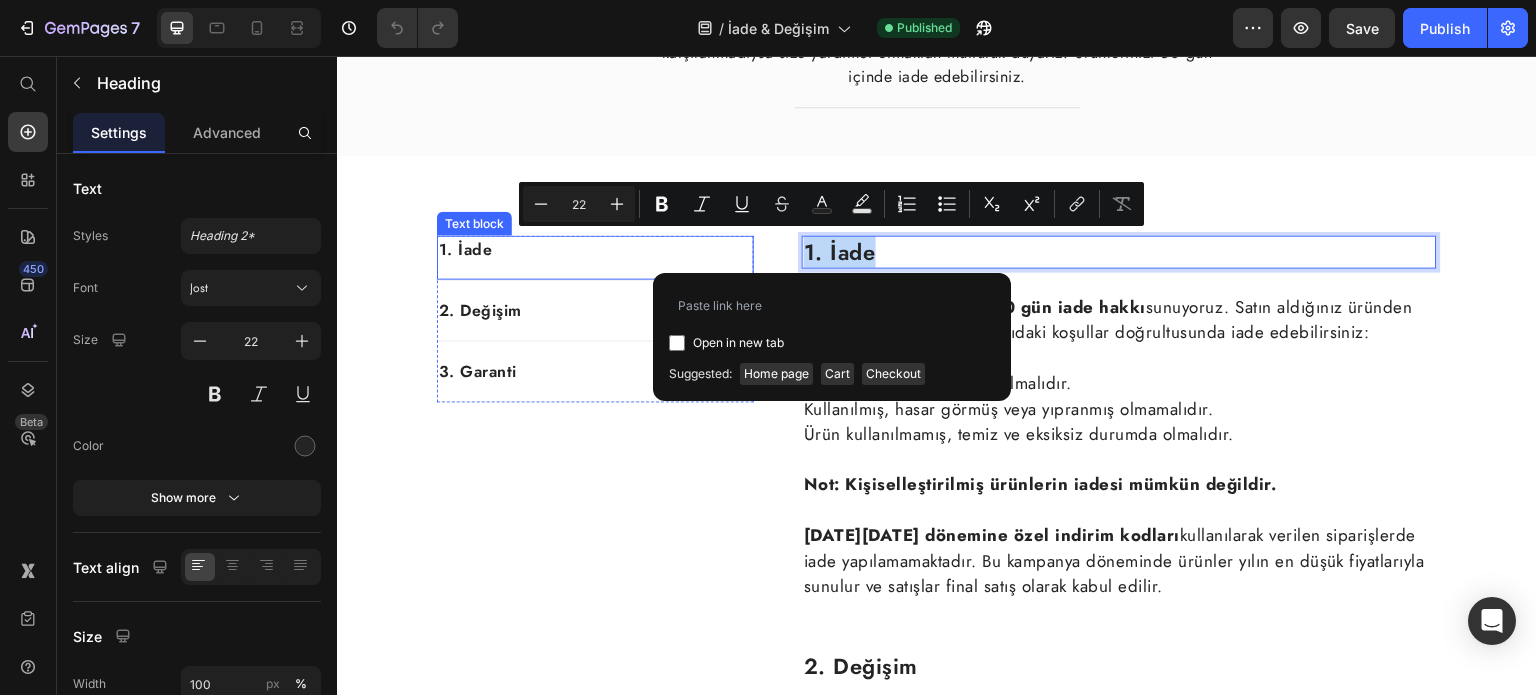 click on "1. İade Text block" at bounding box center (595, 258) 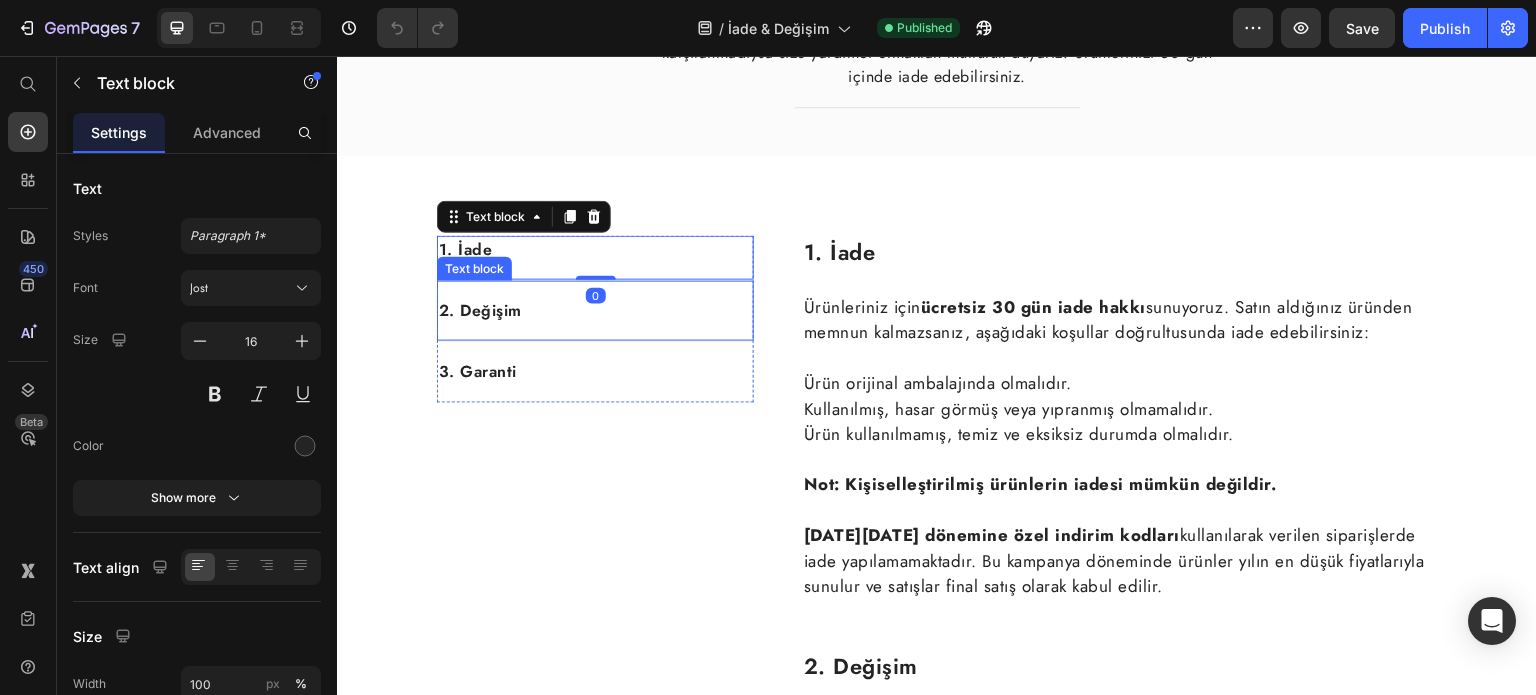 click on "2. Değişim" at bounding box center (595, 311) 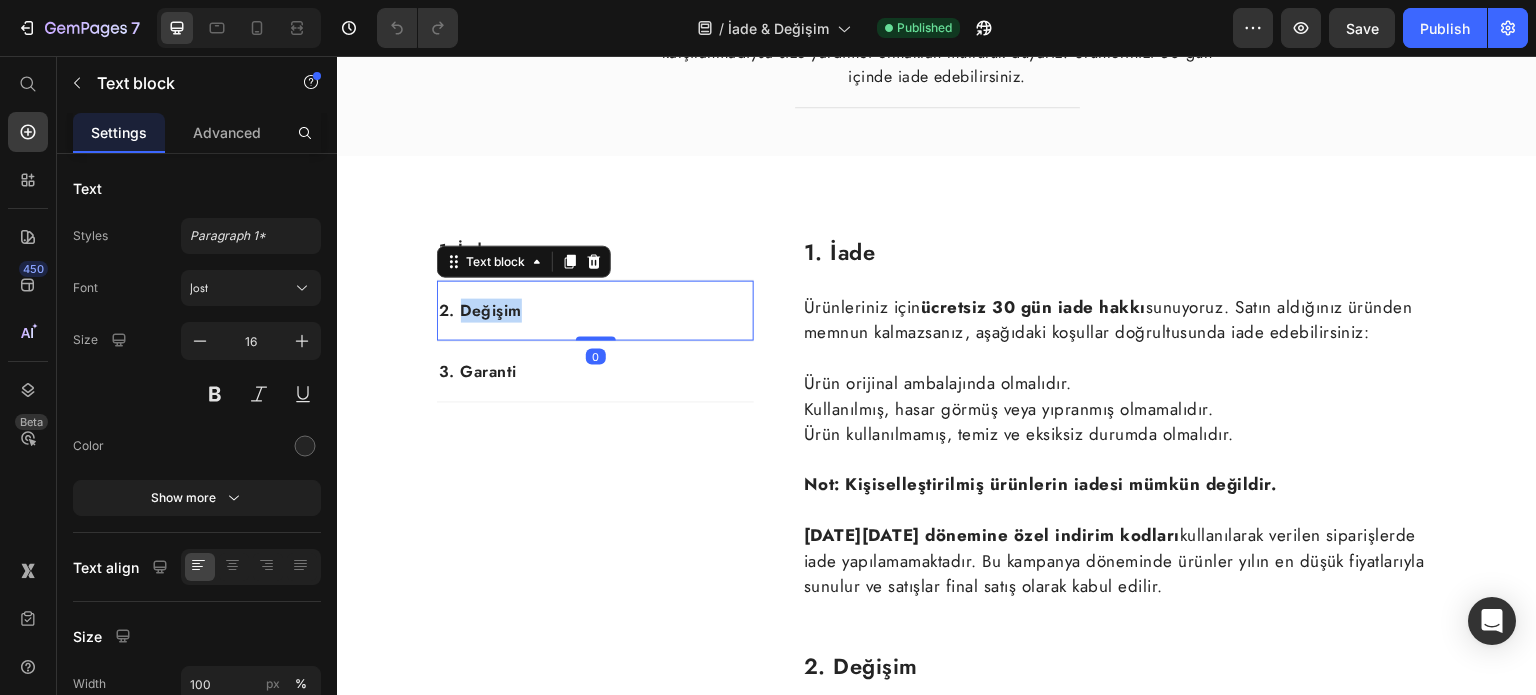 click on "2. Değişim" at bounding box center [595, 311] 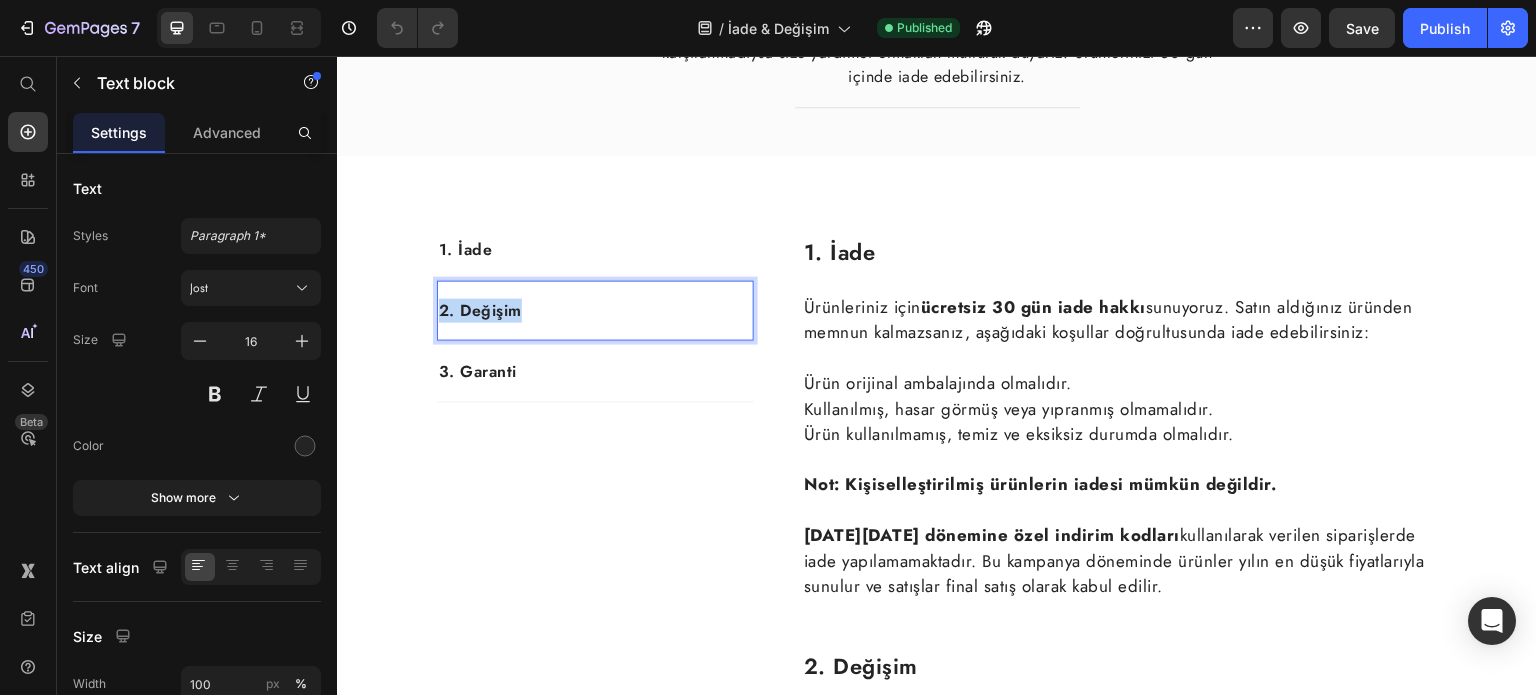 click on "2. Değişim" at bounding box center [595, 311] 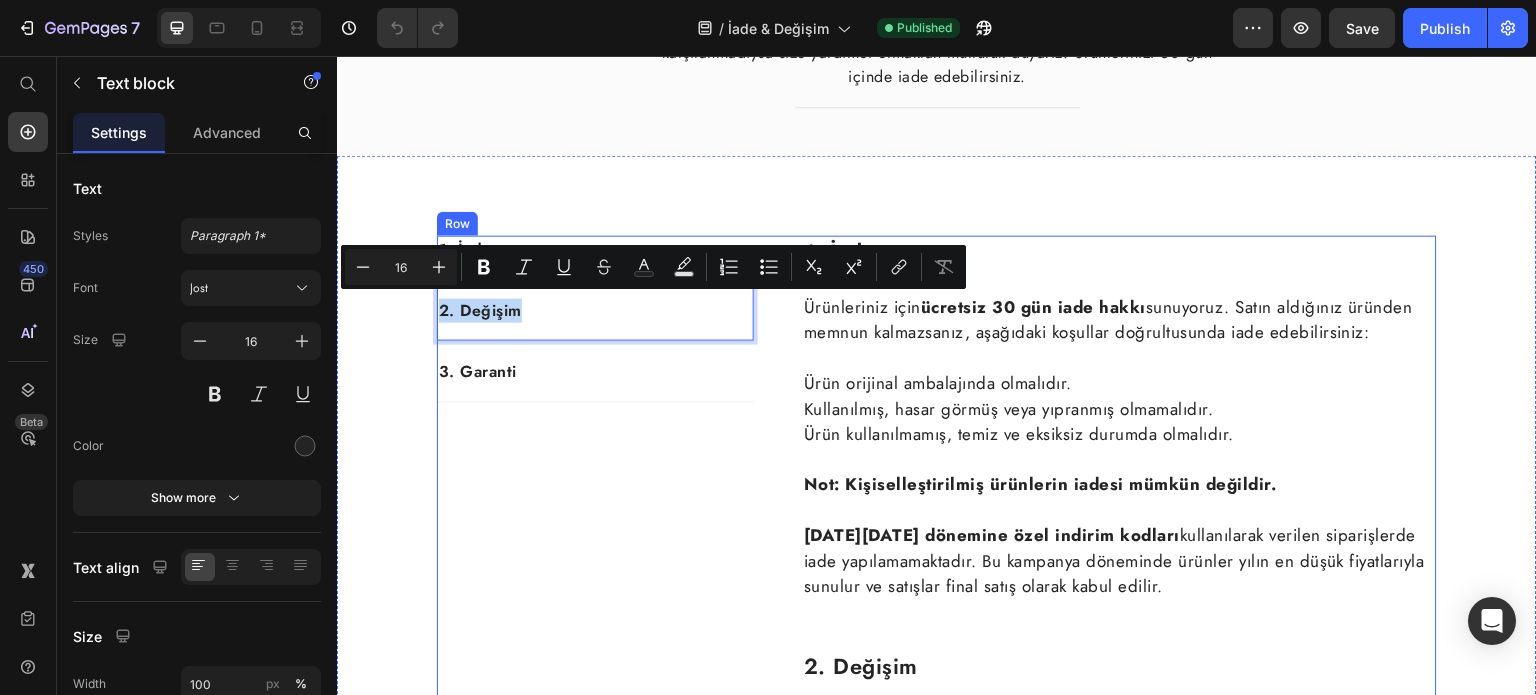 click on "1. İade Text block 2. Değişim Text block   0 3. Garanti Text block Row" at bounding box center [595, 806] 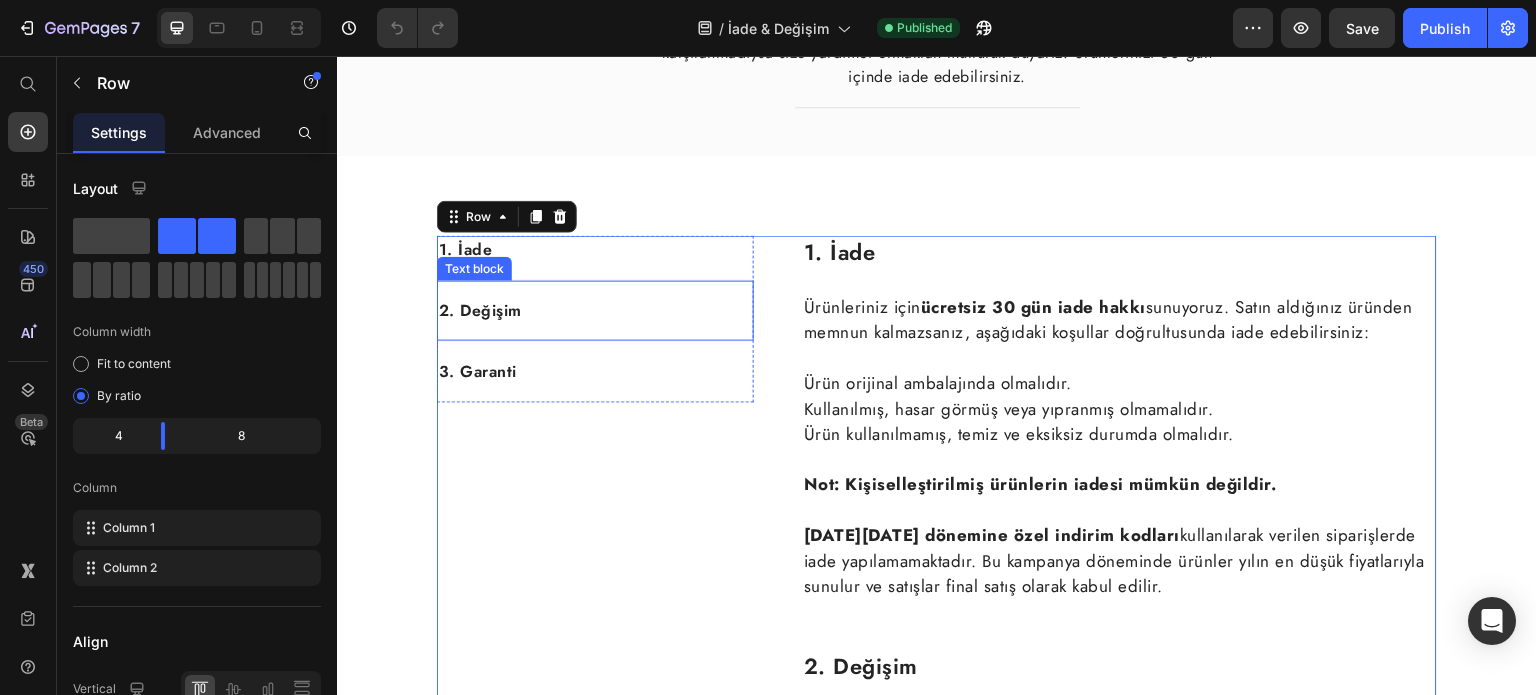 click on "2. Değişim" at bounding box center (595, 311) 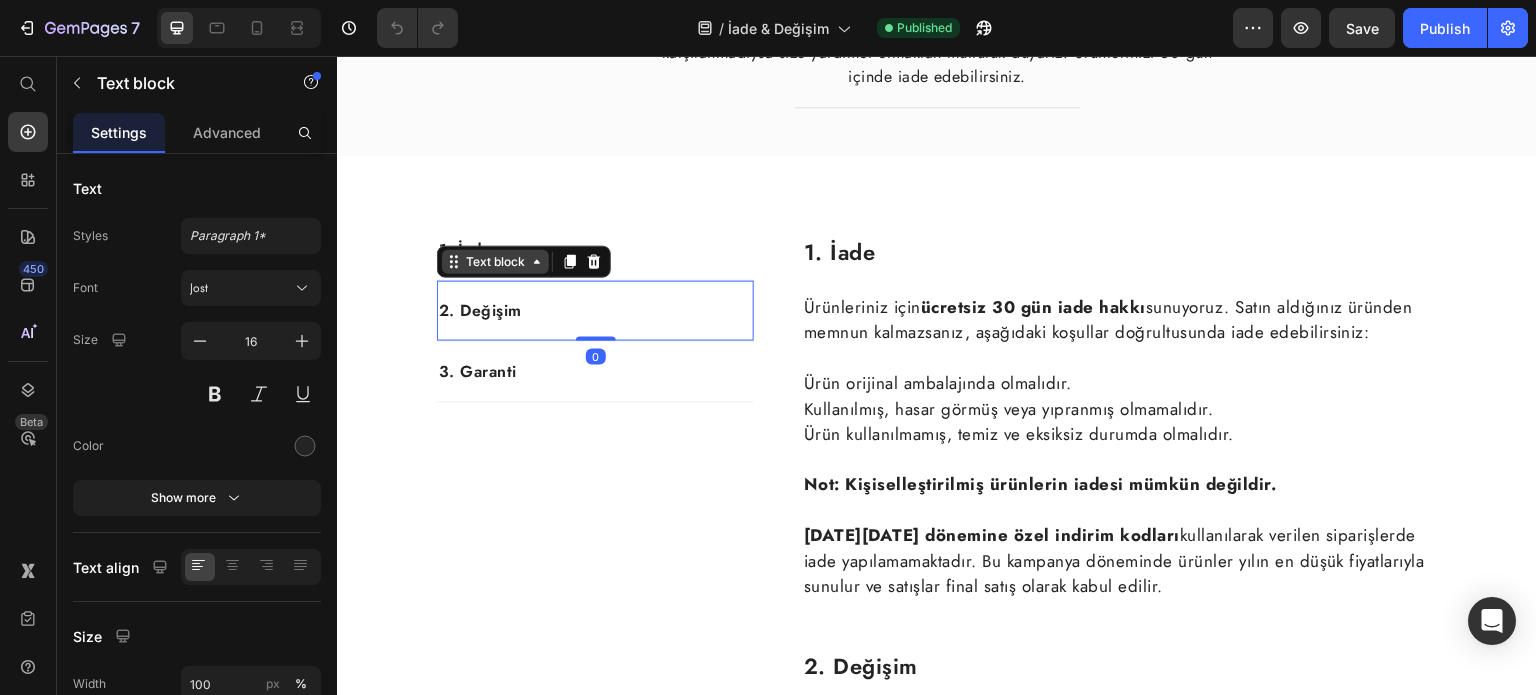 click on "Text block" at bounding box center (495, 262) 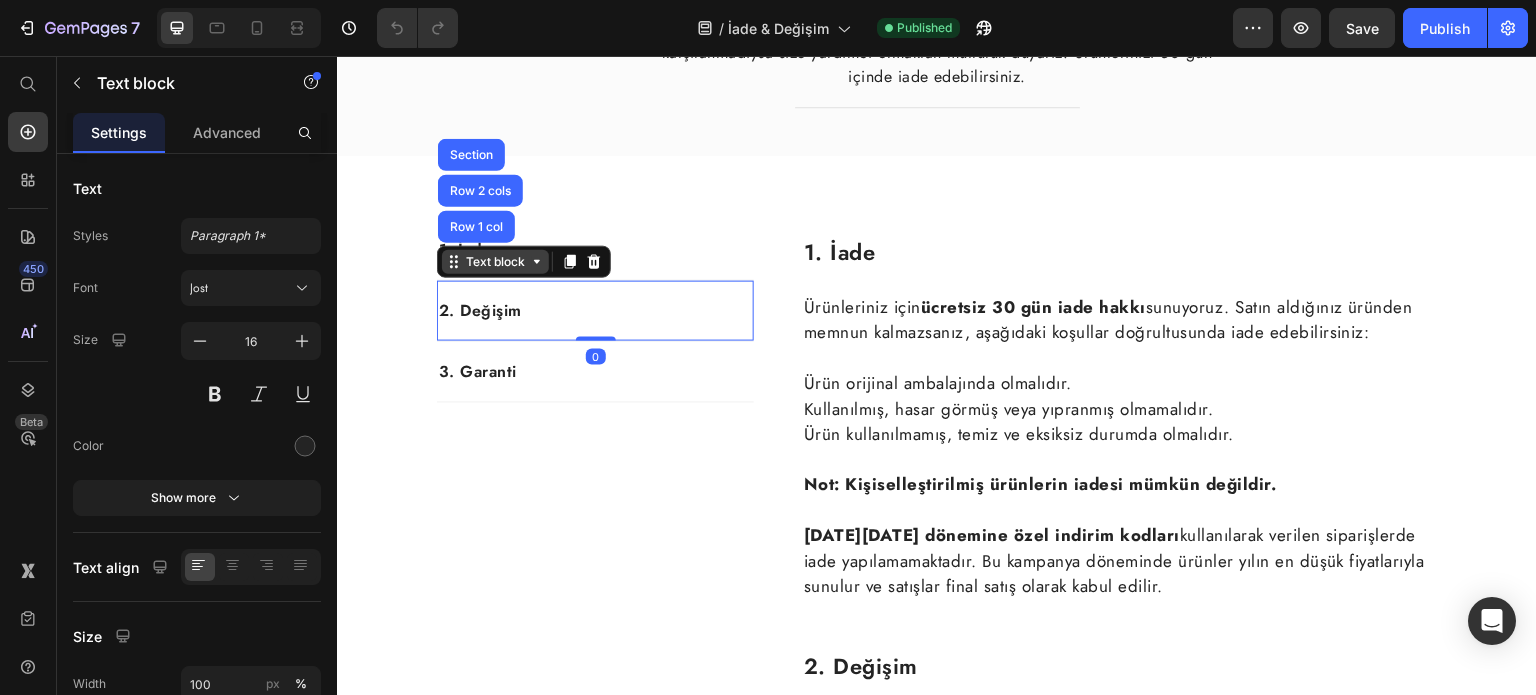 click on "Text block" at bounding box center [495, 262] 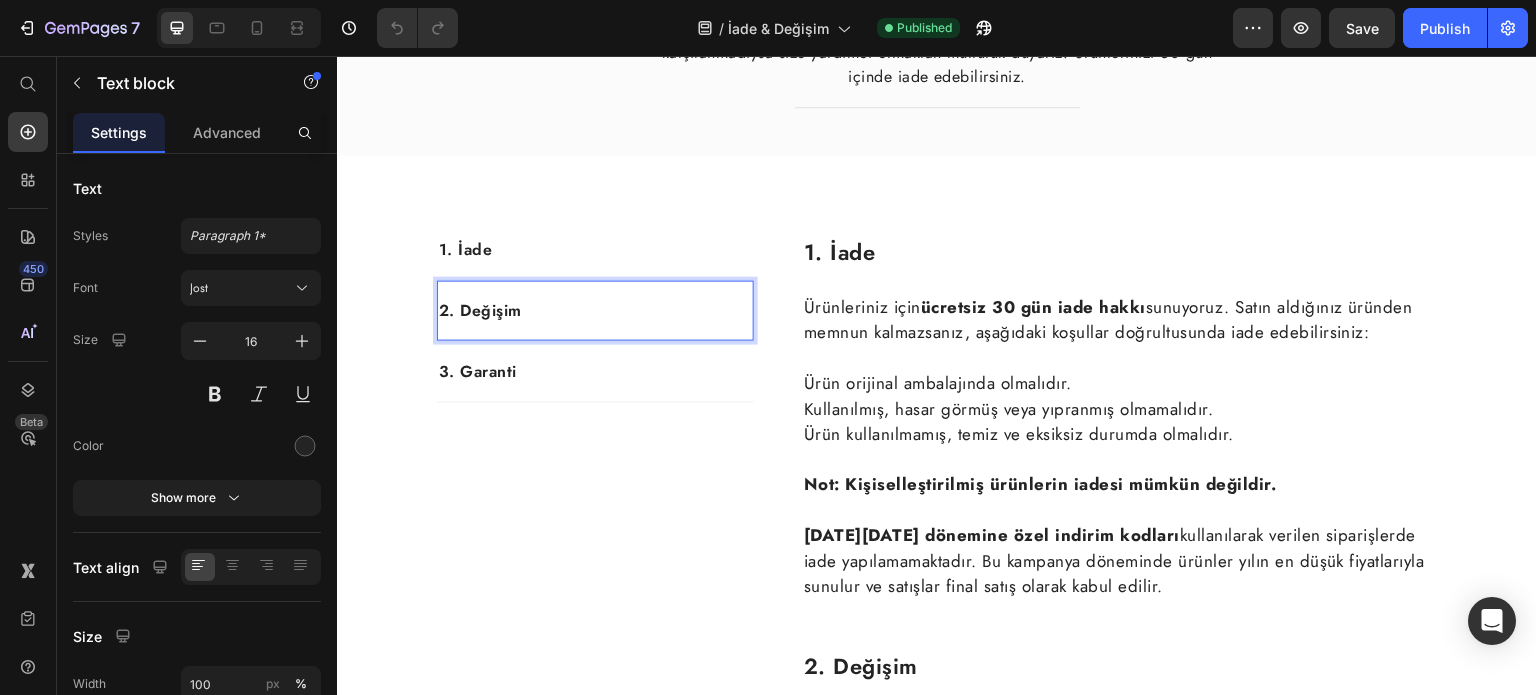 click on "2. Değişim" at bounding box center [595, 311] 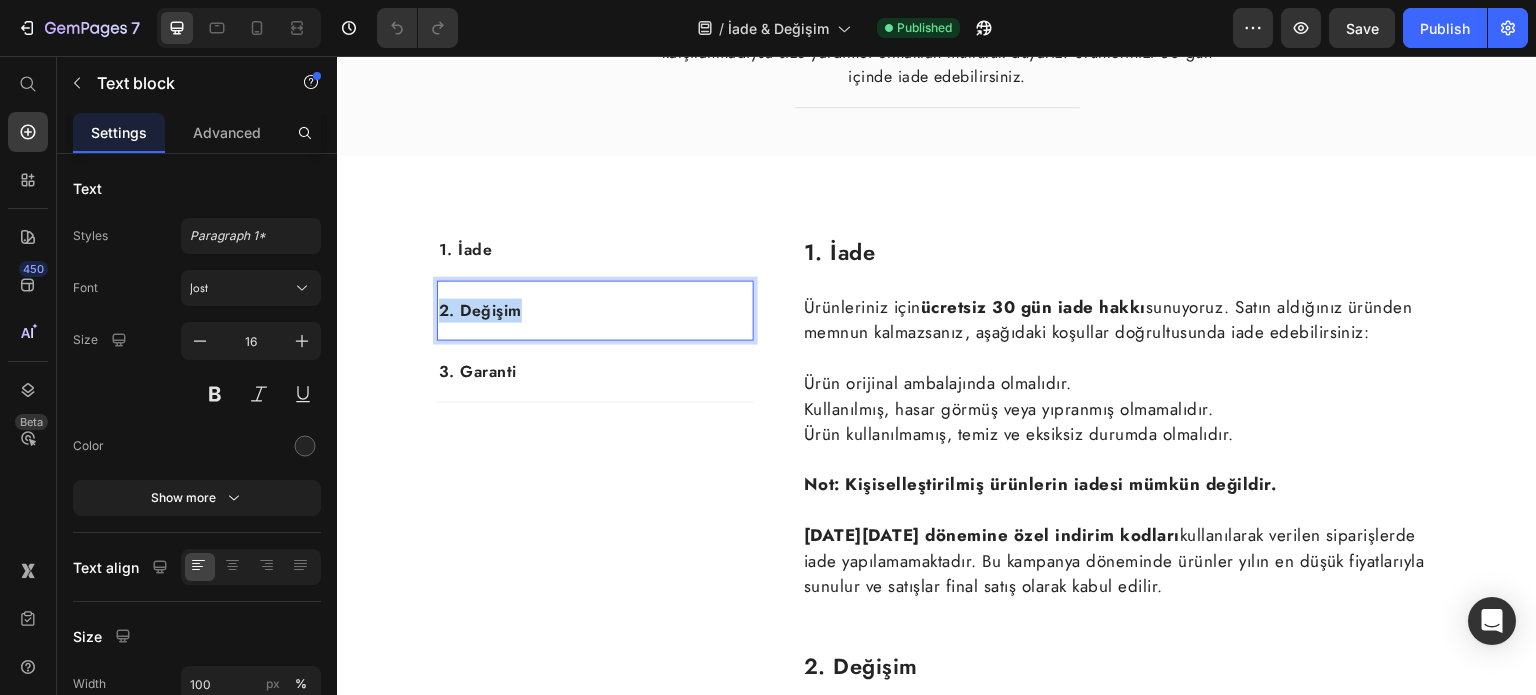 click on "2. Değişim" at bounding box center (595, 311) 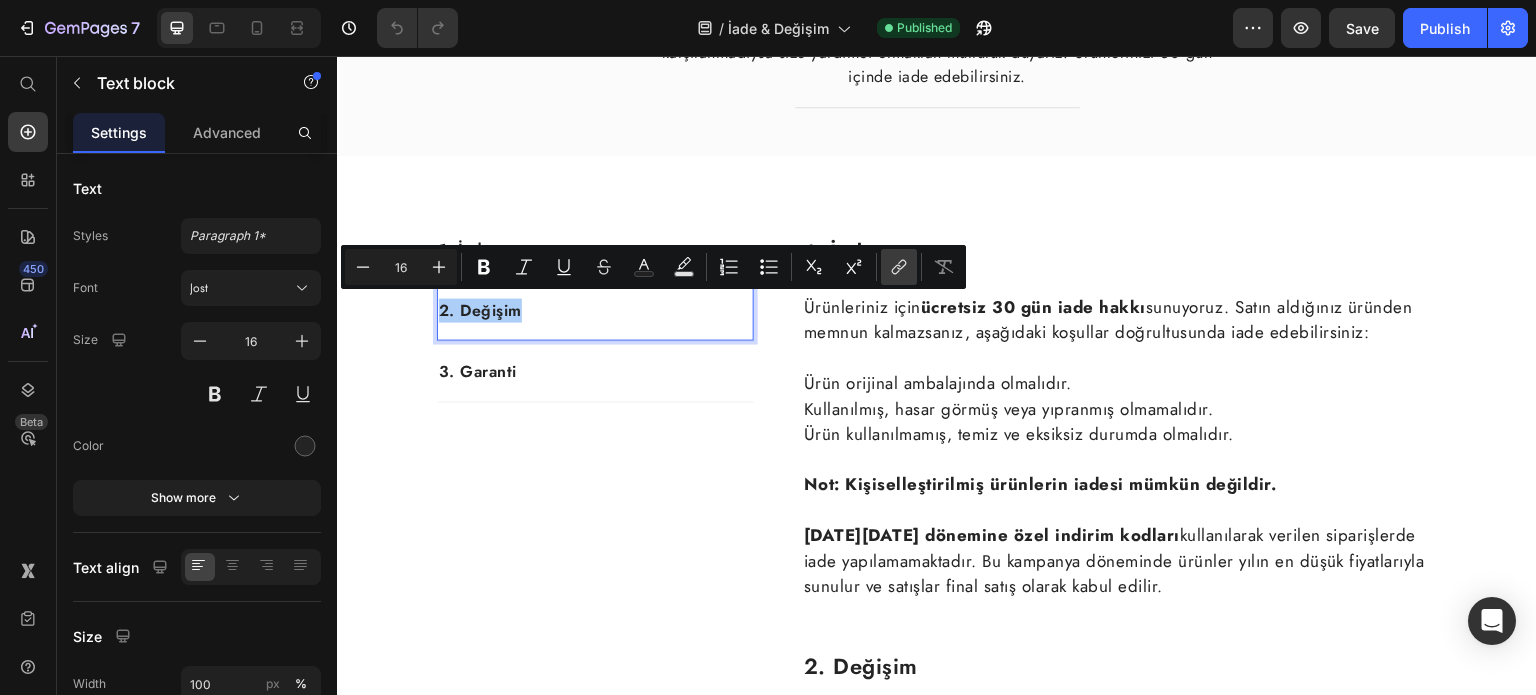 click 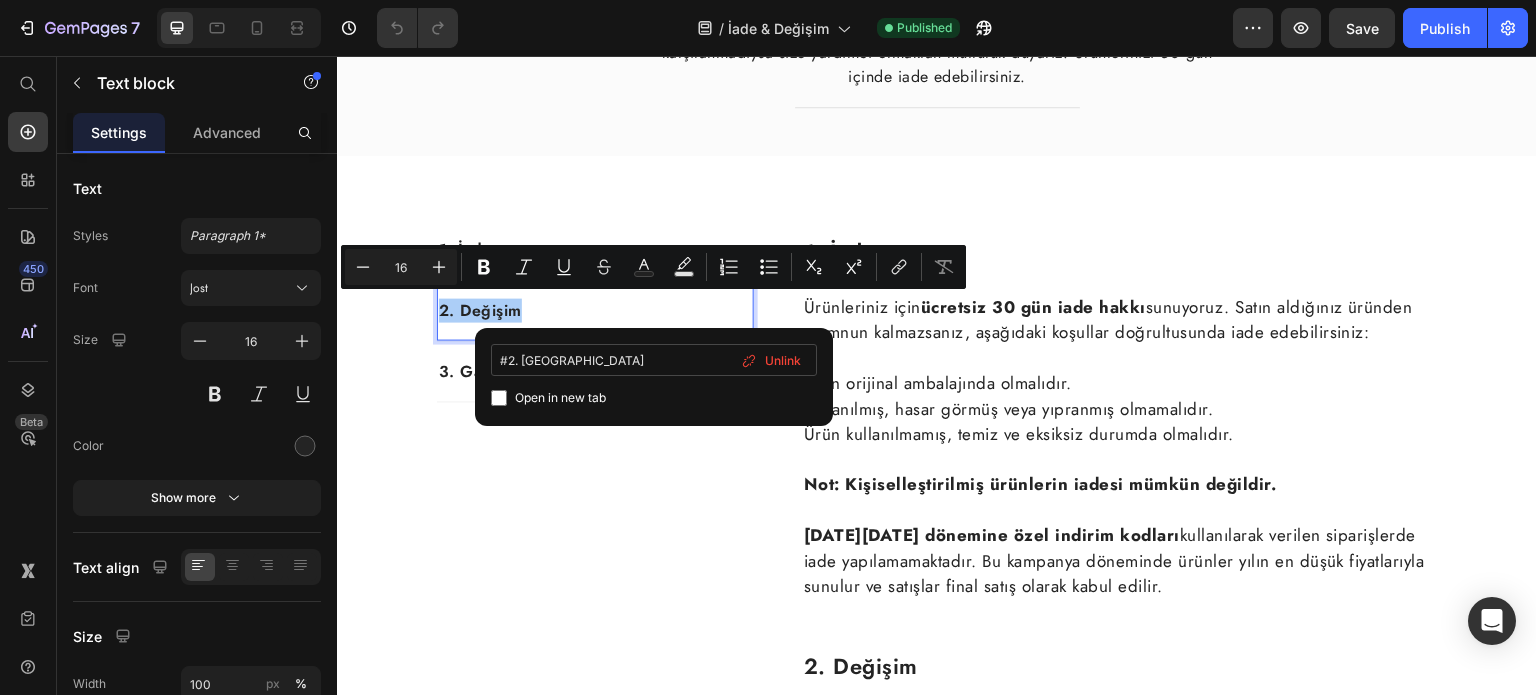 type on "#2. Değişim" 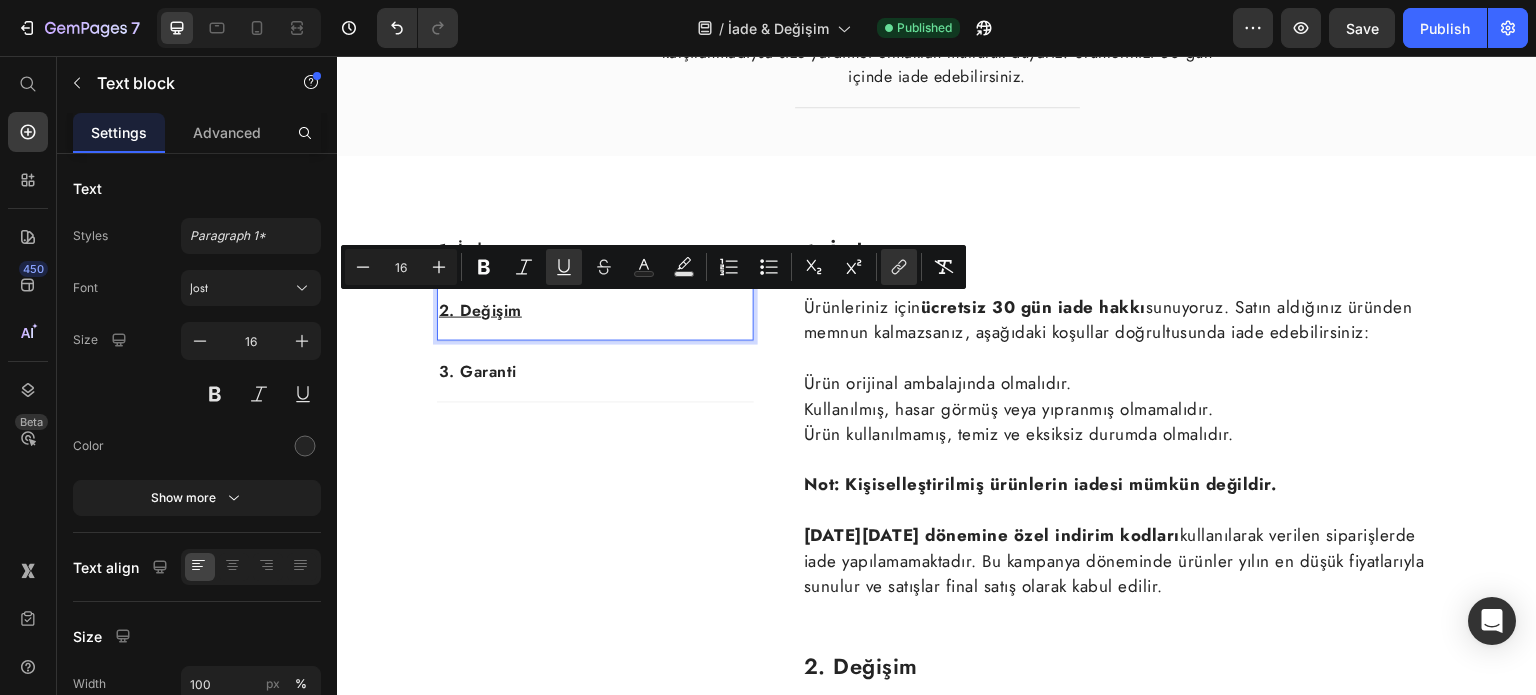 click on "Ürün orijinal ambalajında olmalıdır." at bounding box center (1119, 384) 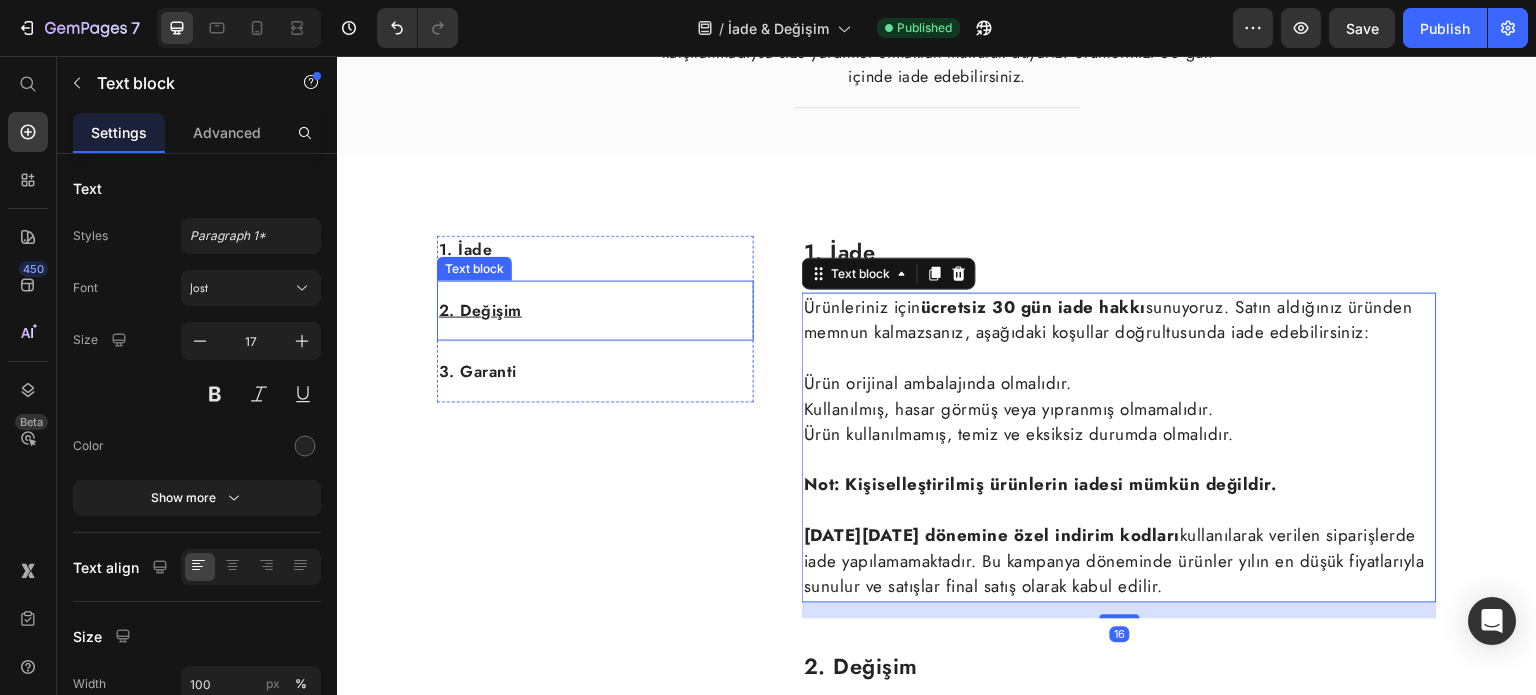 click on "2. Değişim" at bounding box center [480, 310] 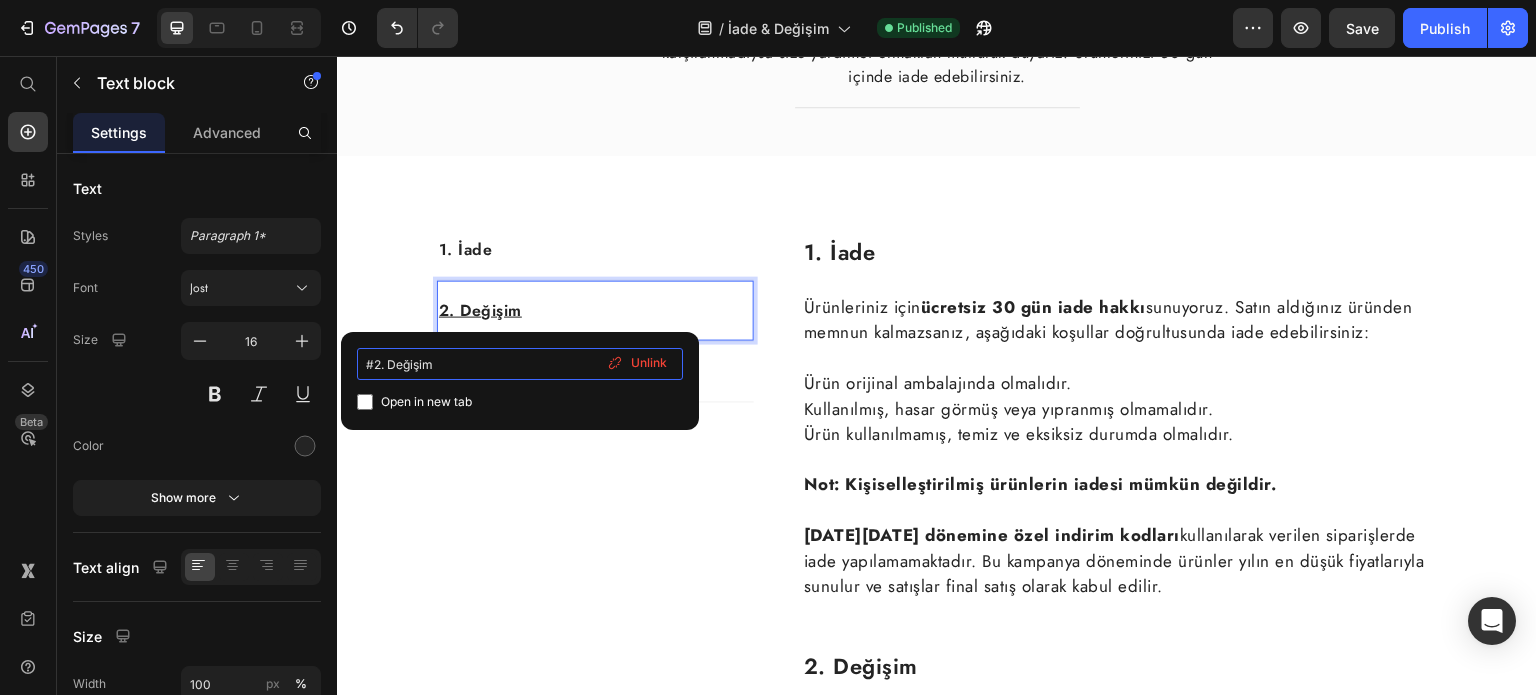 click on "#2. Değişim" at bounding box center (520, 364) 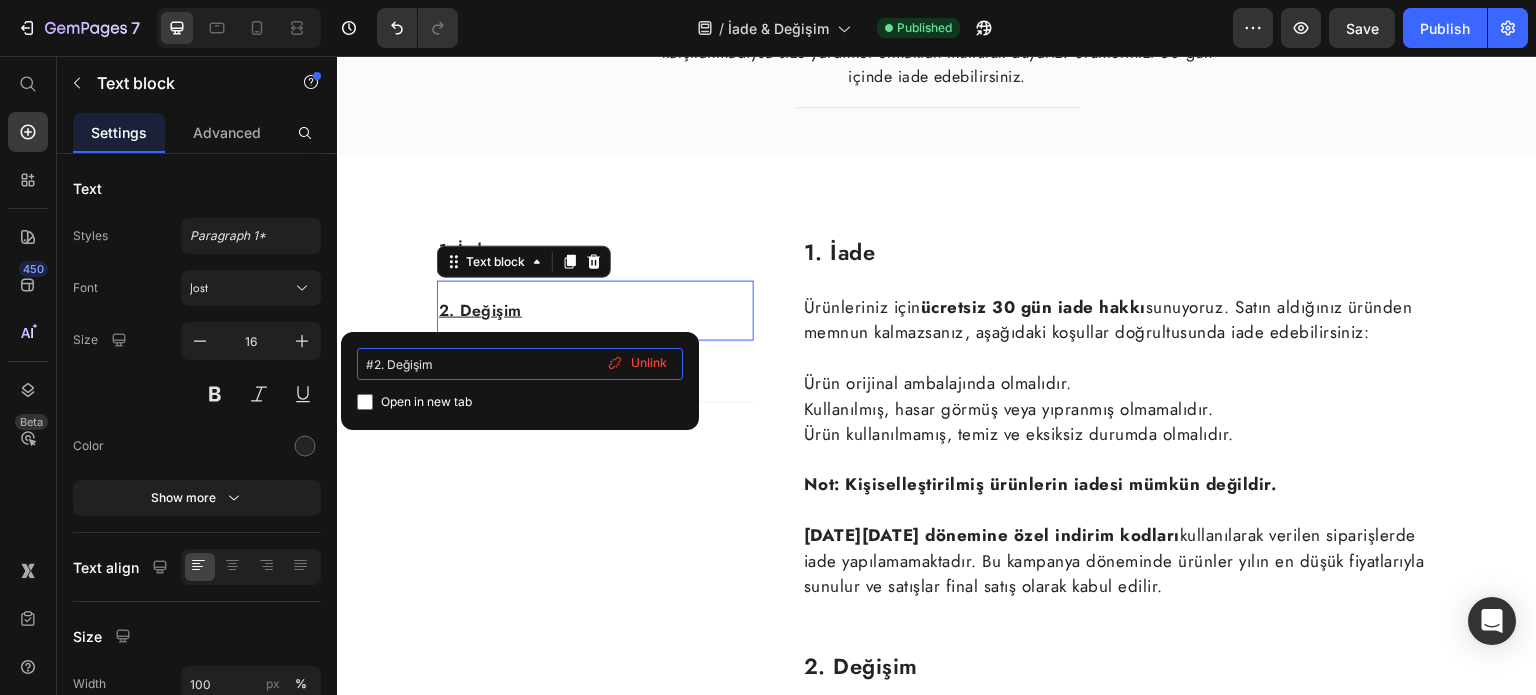 click on "#2. Değişim" at bounding box center (520, 364) 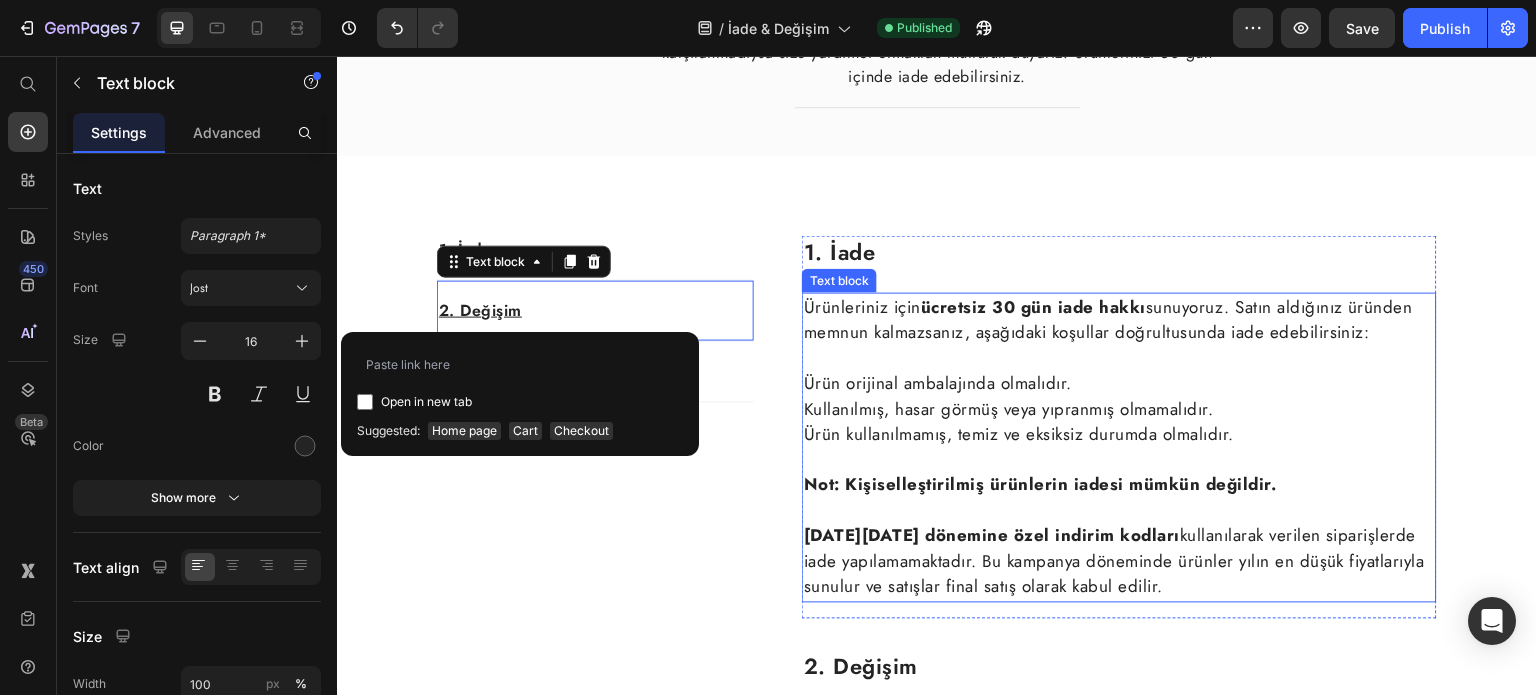 click on "Ürün kullanılmamış, temiz ve eksiksiz durumda olmalıdır." at bounding box center (1119, 435) 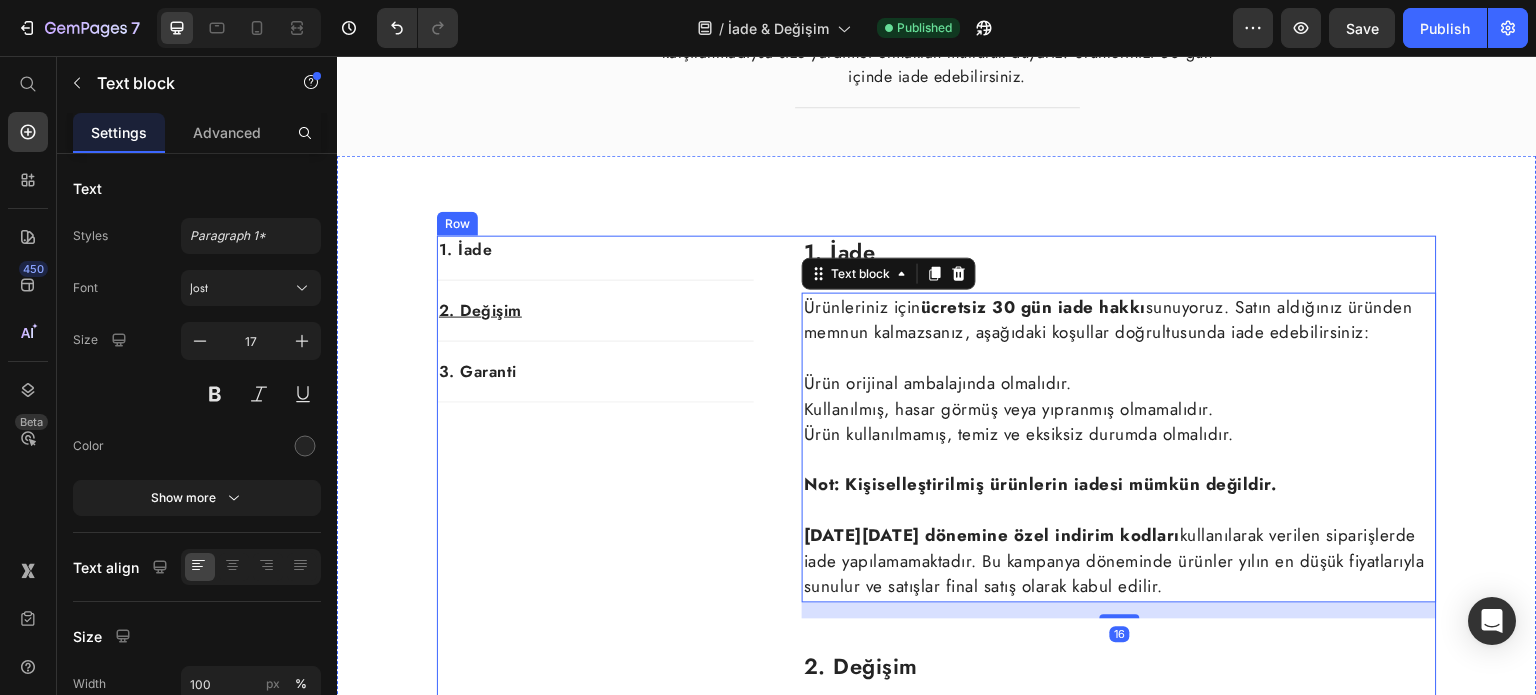 click on "2. Değişim" at bounding box center (1119, 667) 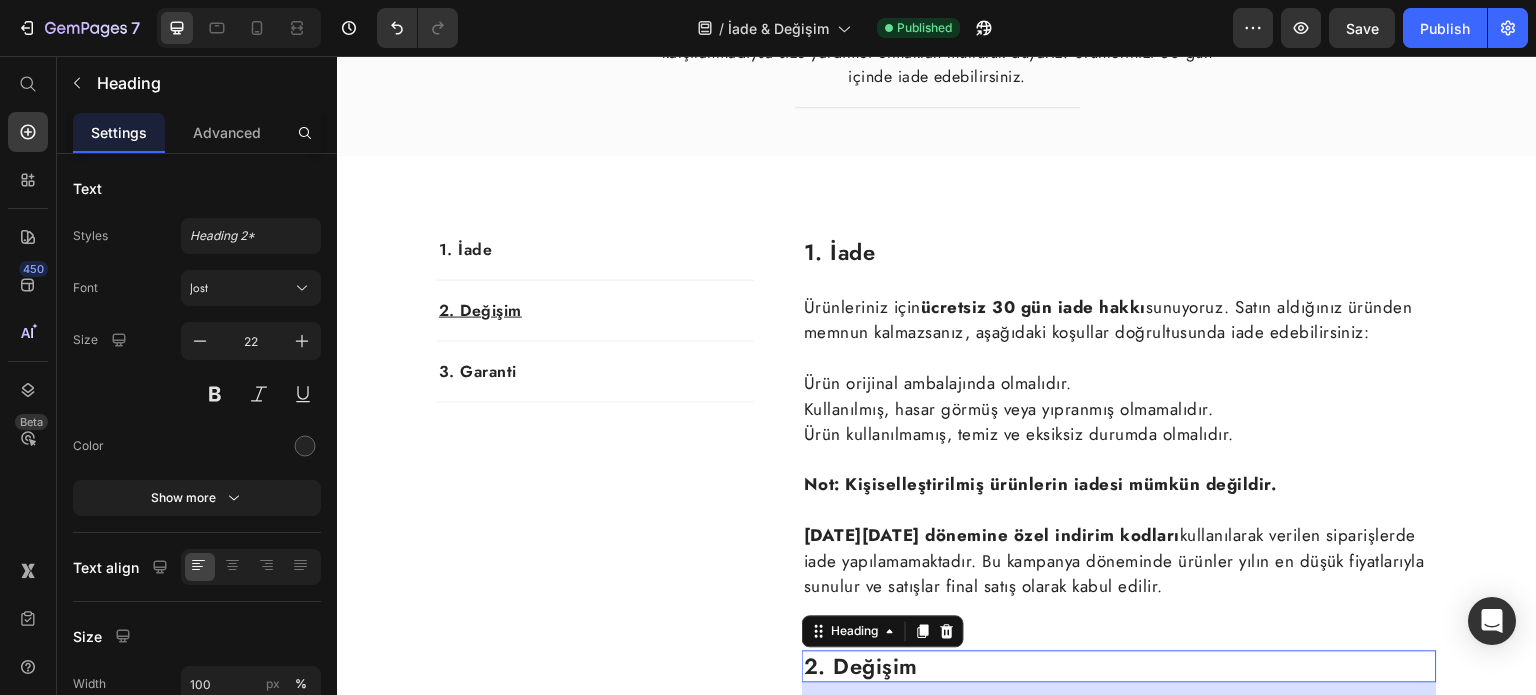 click on "2. Değişim" at bounding box center [1119, 667] 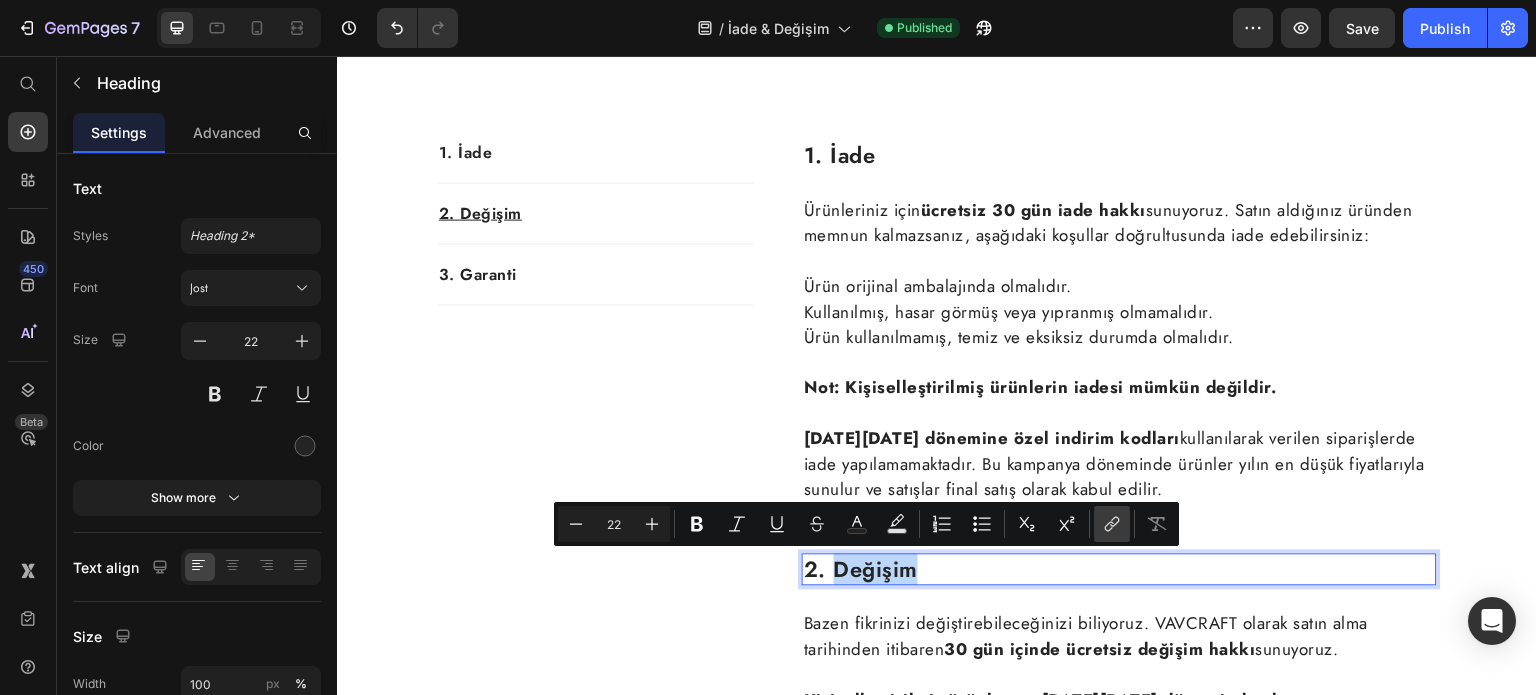 scroll, scrollTop: 315, scrollLeft: 0, axis: vertical 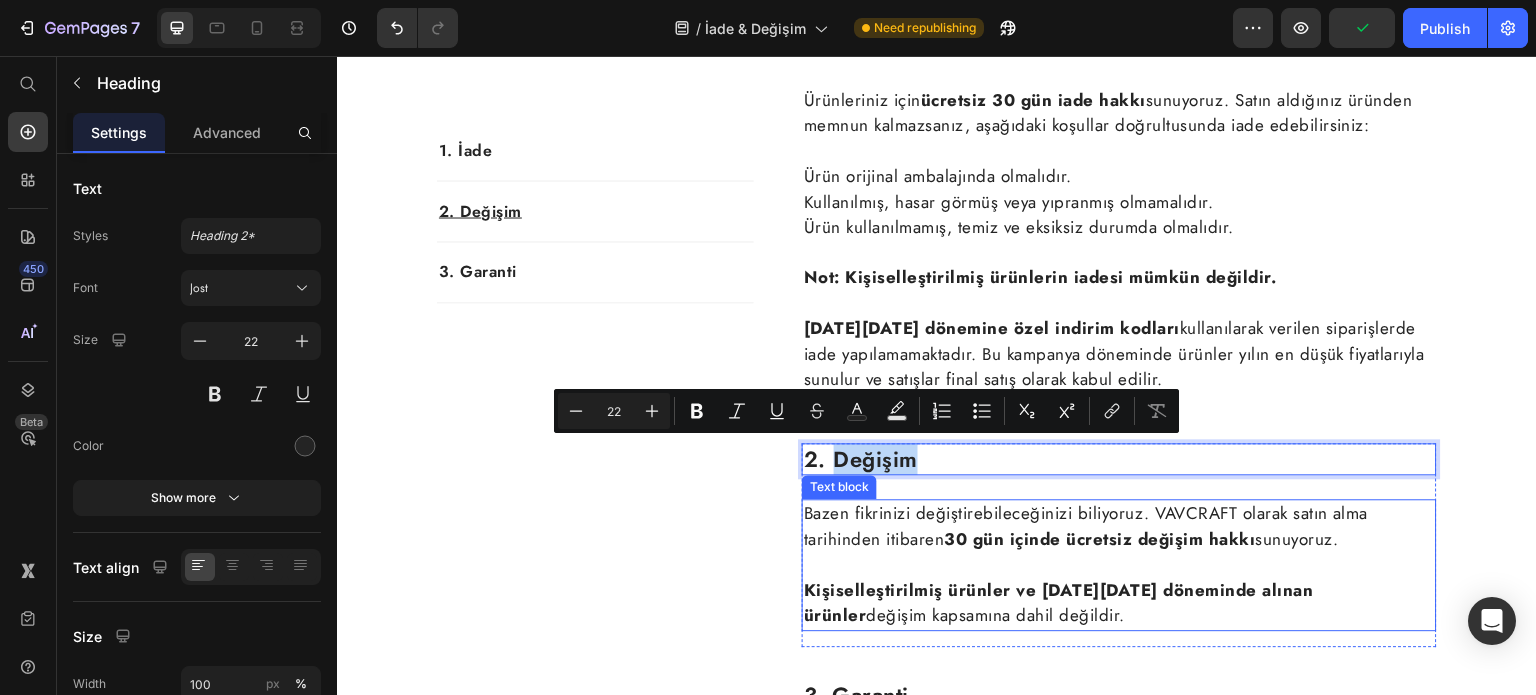 click on "Bazen fikrinizi değiştirebileceğinizi biliyoruz. VAVCRAFT olarak satın alma tarihinden itibaren  30 gün içinde ücretsiz değişim hakkı  sunuyoruz." at bounding box center [1119, 526] 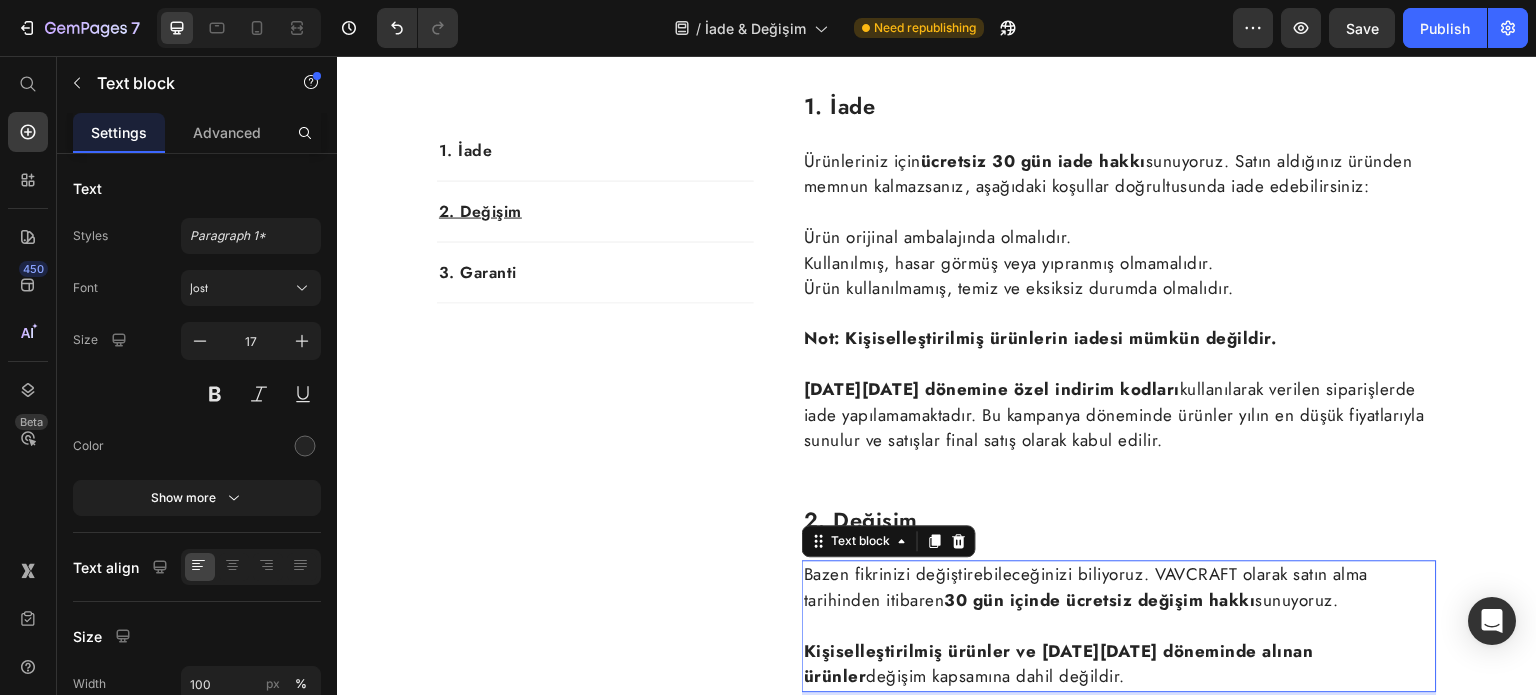scroll, scrollTop: 423, scrollLeft: 0, axis: vertical 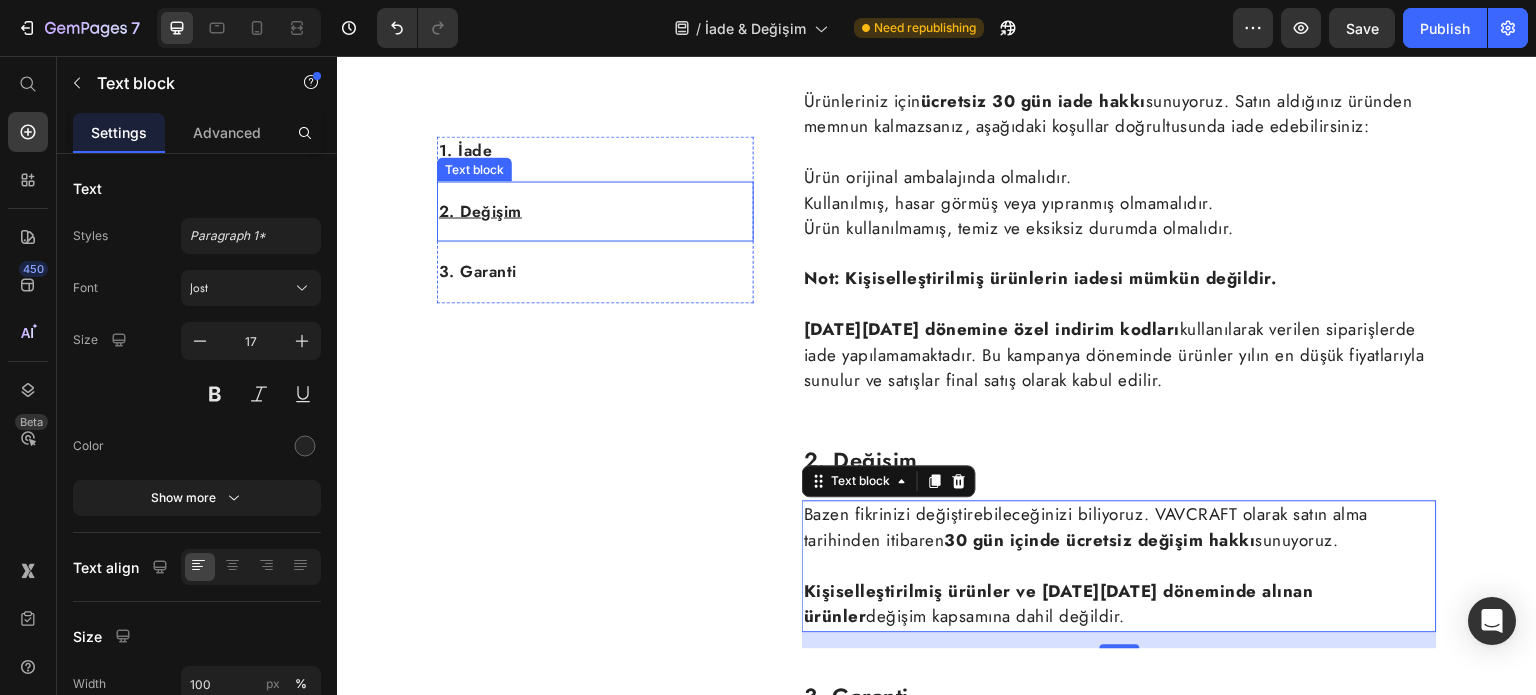 click on "2. Değişim" at bounding box center [480, 210] 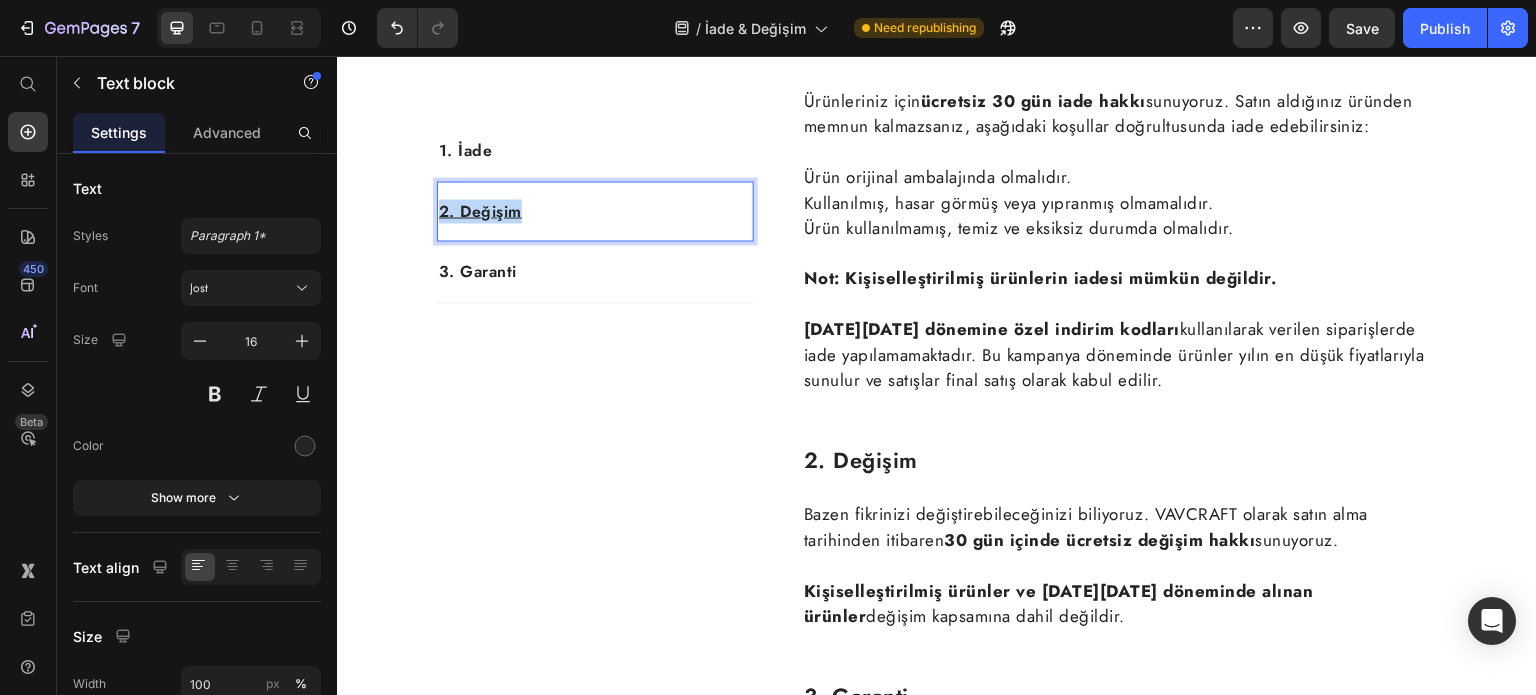 click on "2. Değişim" at bounding box center (480, 210) 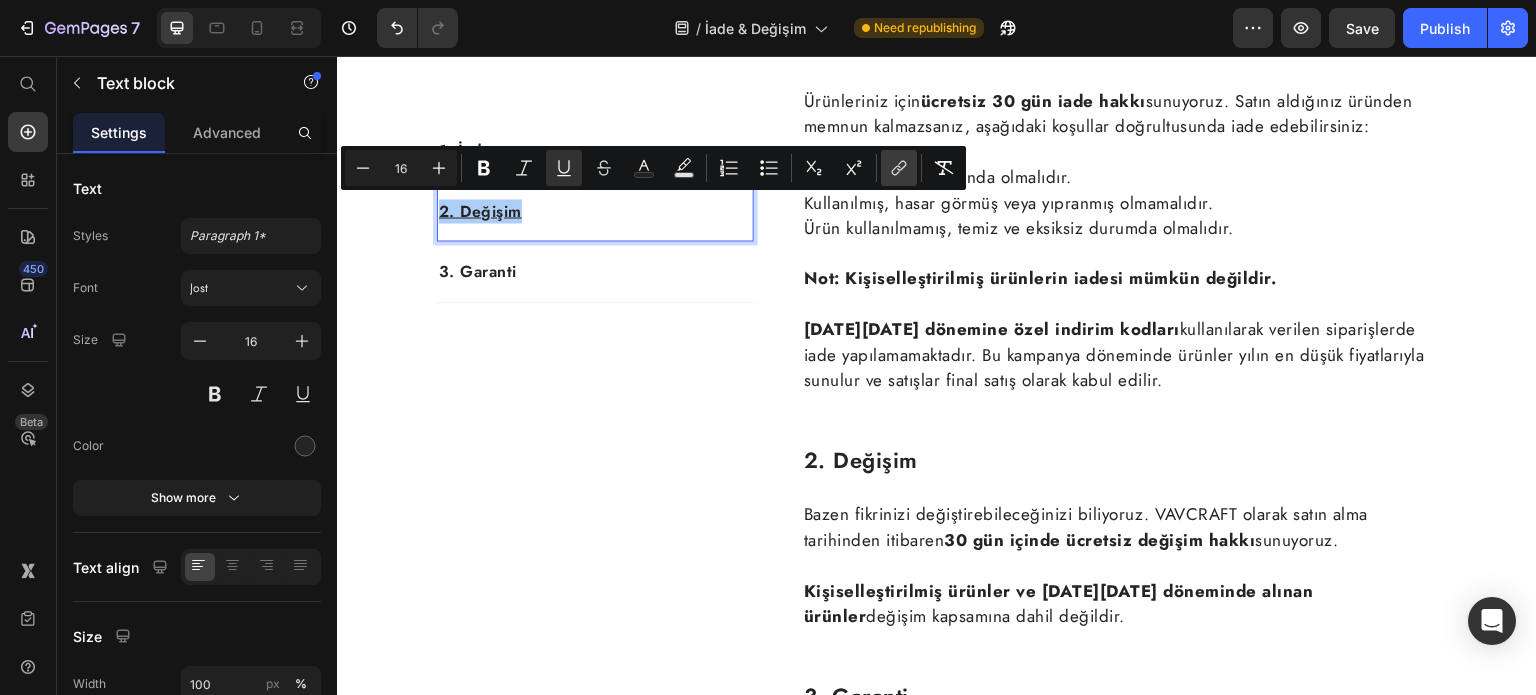 click on "link" at bounding box center [899, 168] 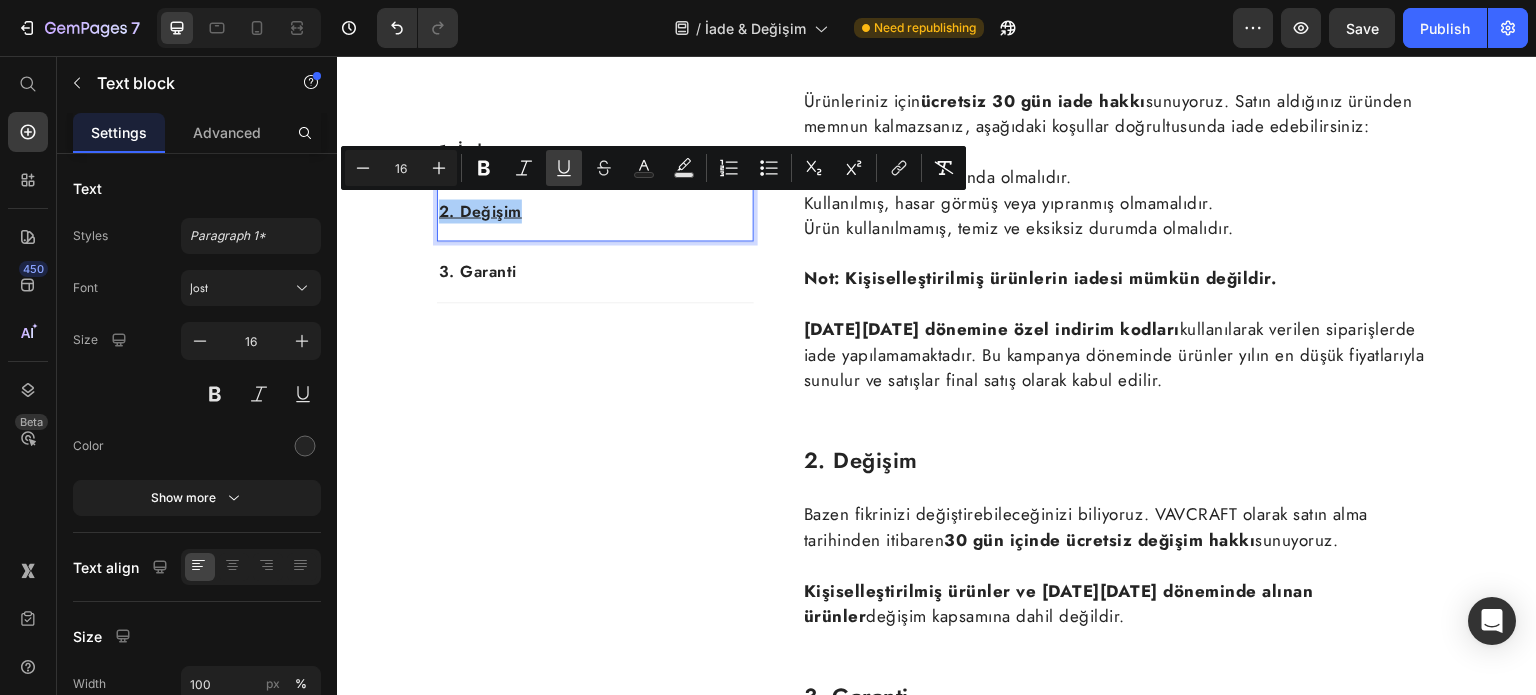 click 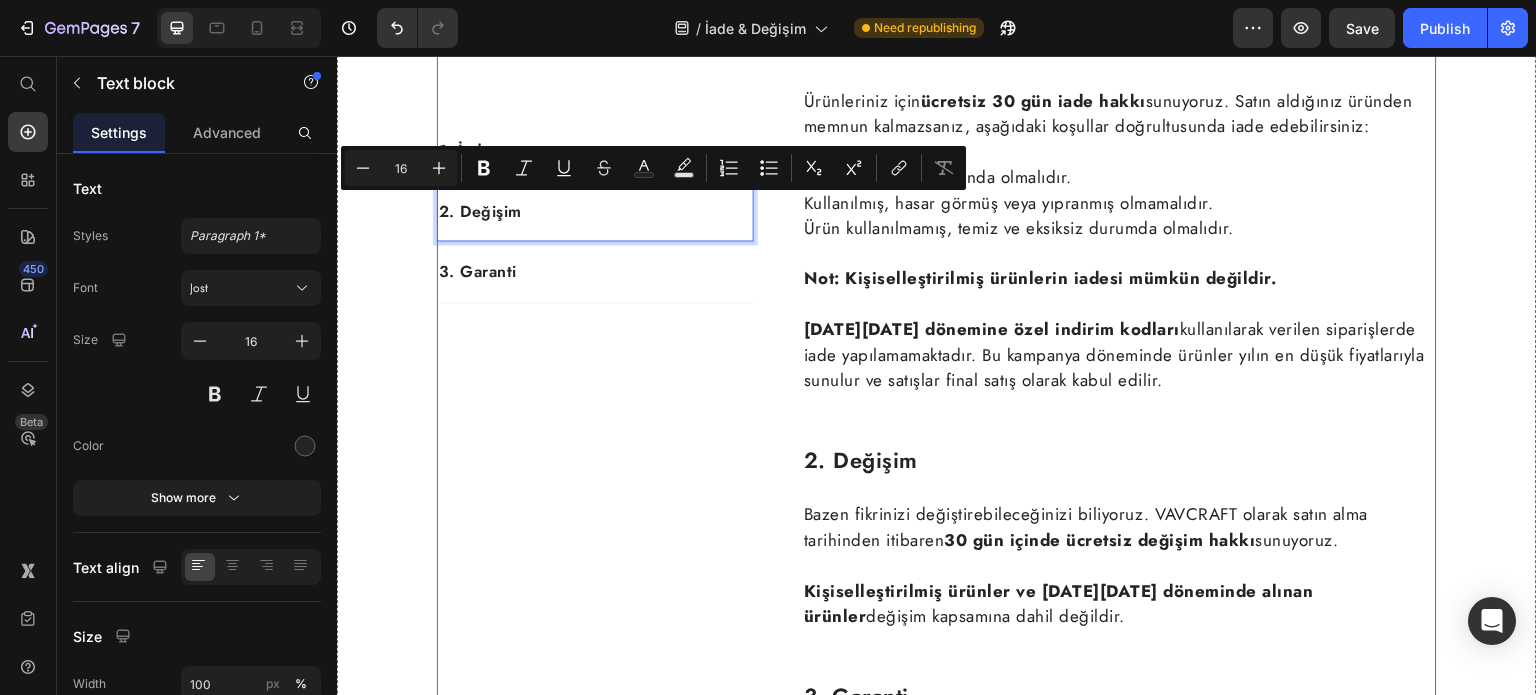 click at bounding box center [1119, 305] 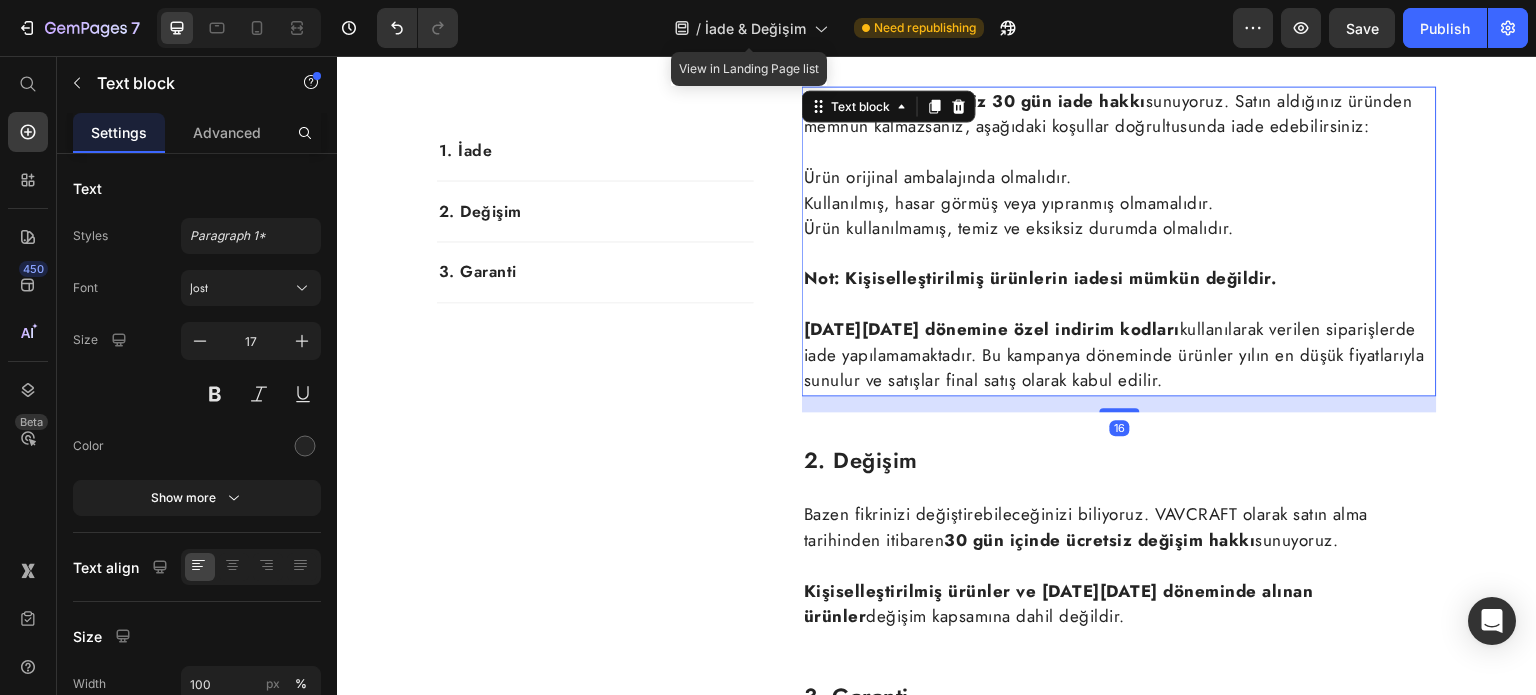 click on "/  İade & Değişim" 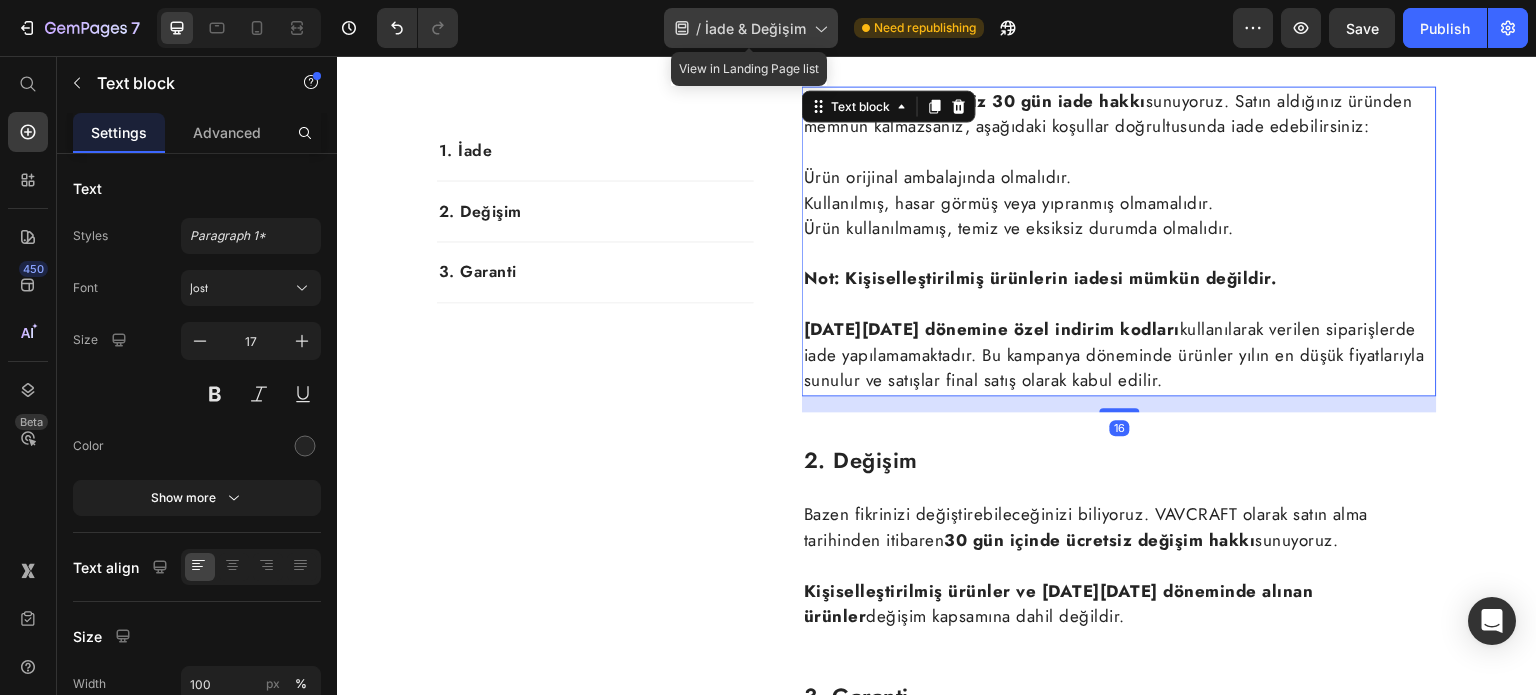 click on "/  İade & Değişim" 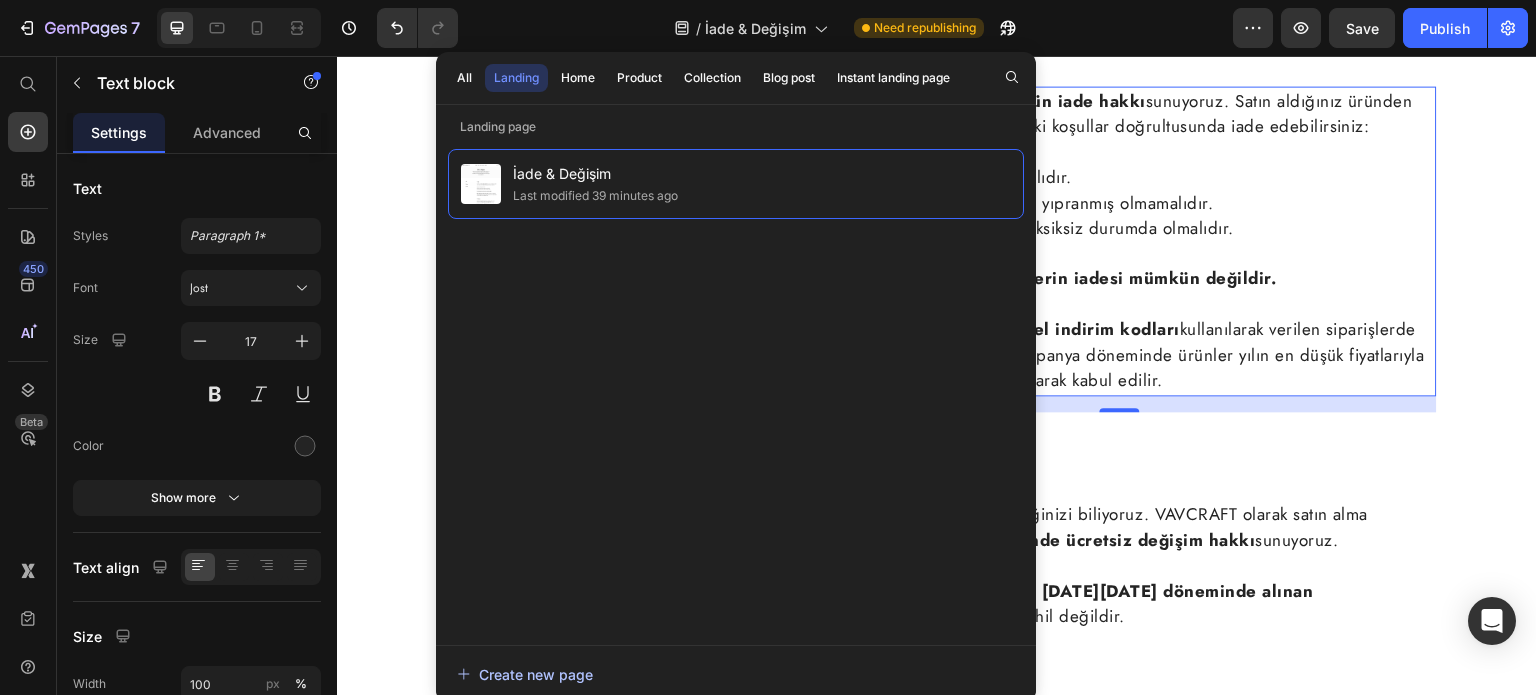 click on "Create new page" at bounding box center (525, 674) 